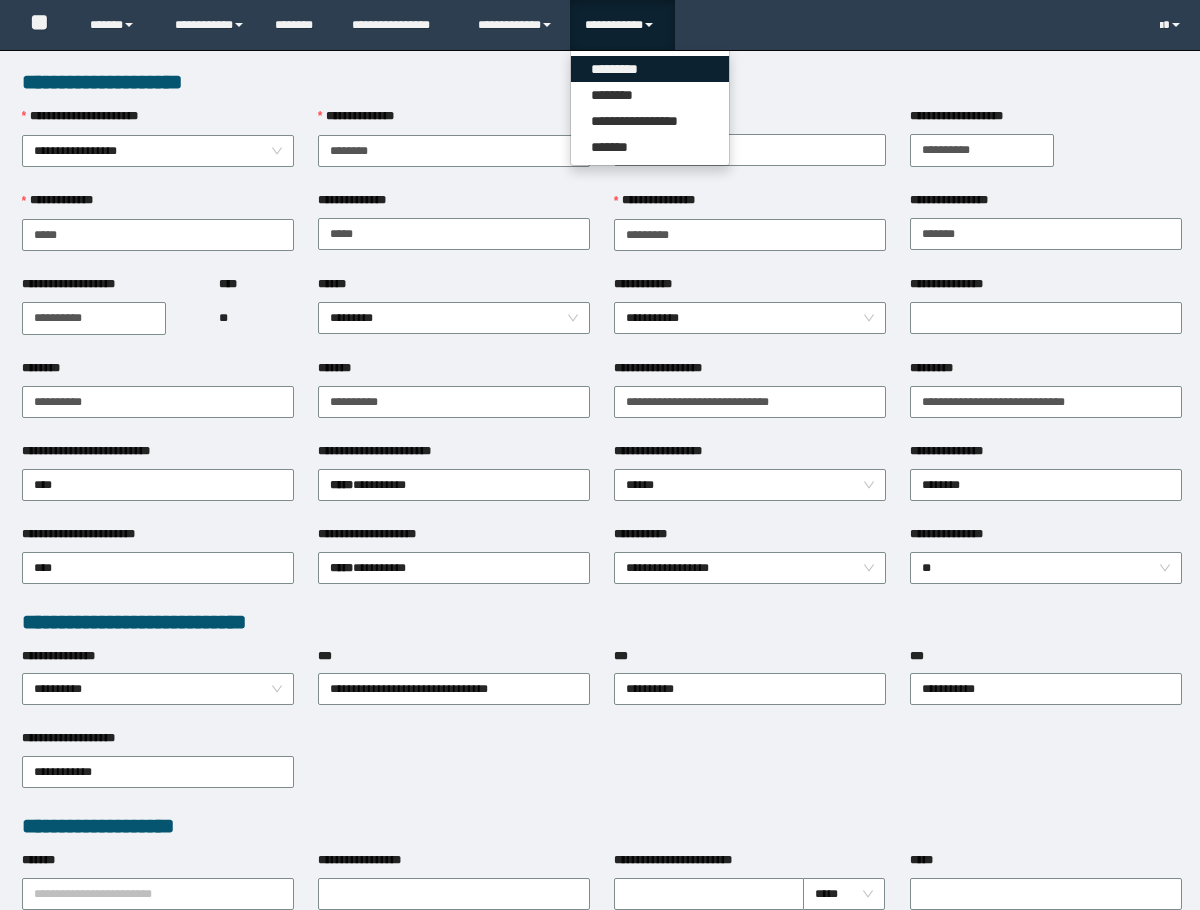 scroll, scrollTop: 0, scrollLeft: 0, axis: both 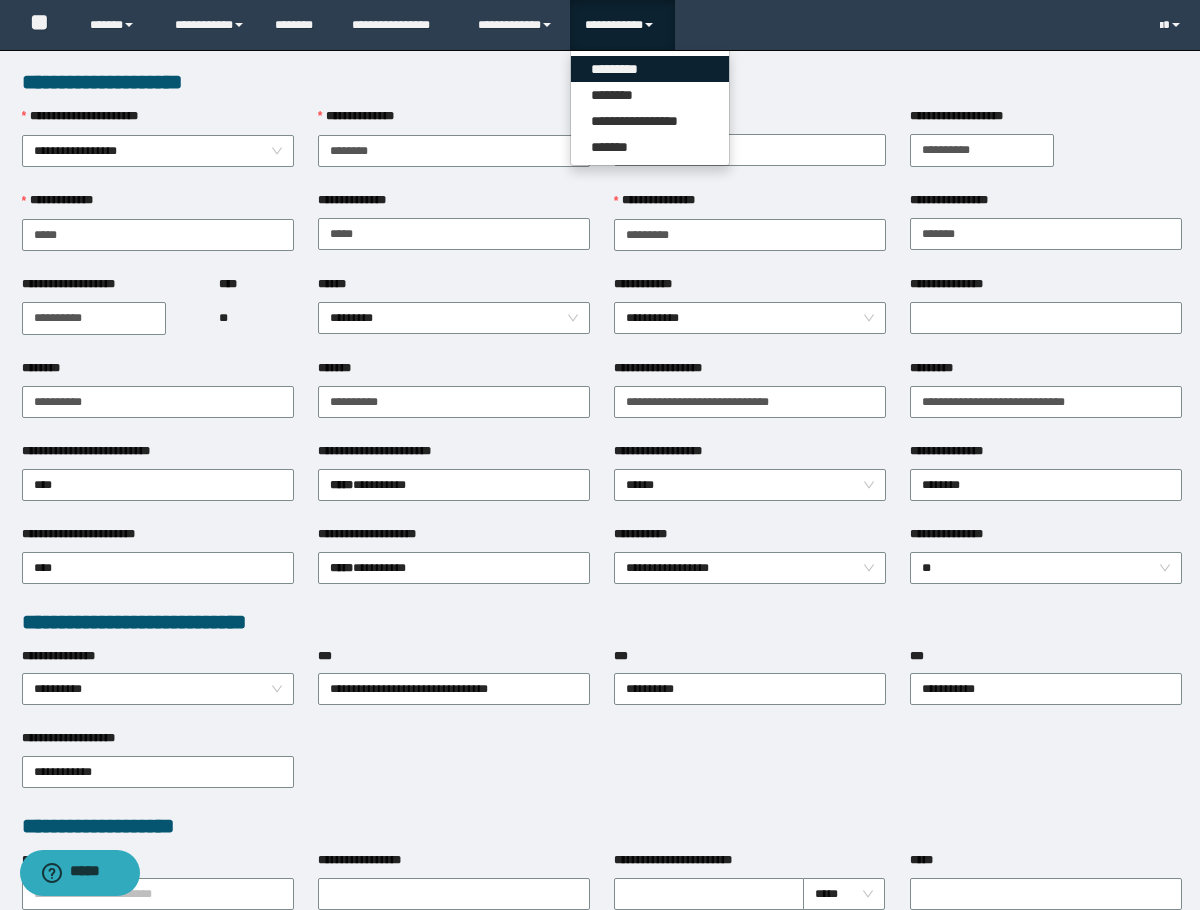 click on "*********" at bounding box center (650, 69) 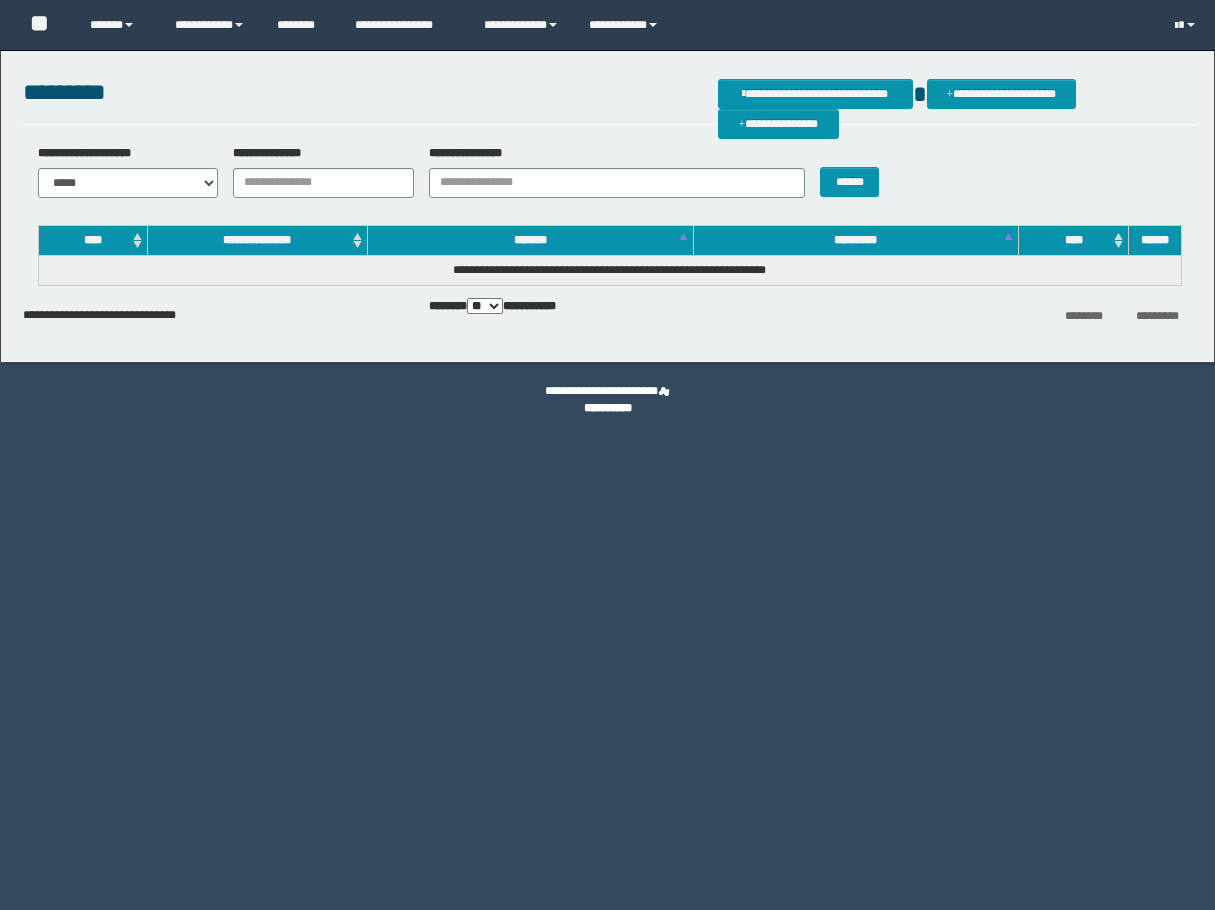 scroll, scrollTop: 0, scrollLeft: 0, axis: both 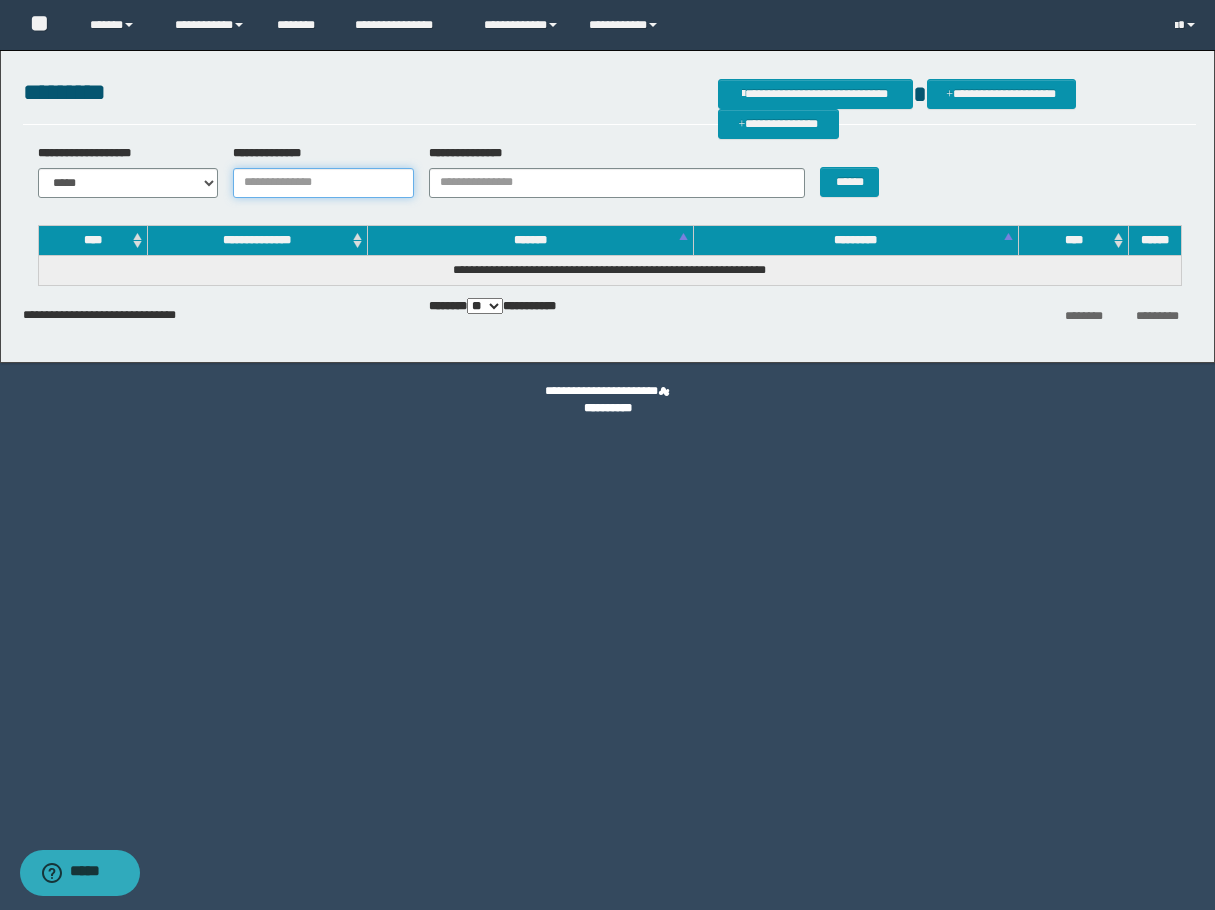 click on "**********" at bounding box center [323, 183] 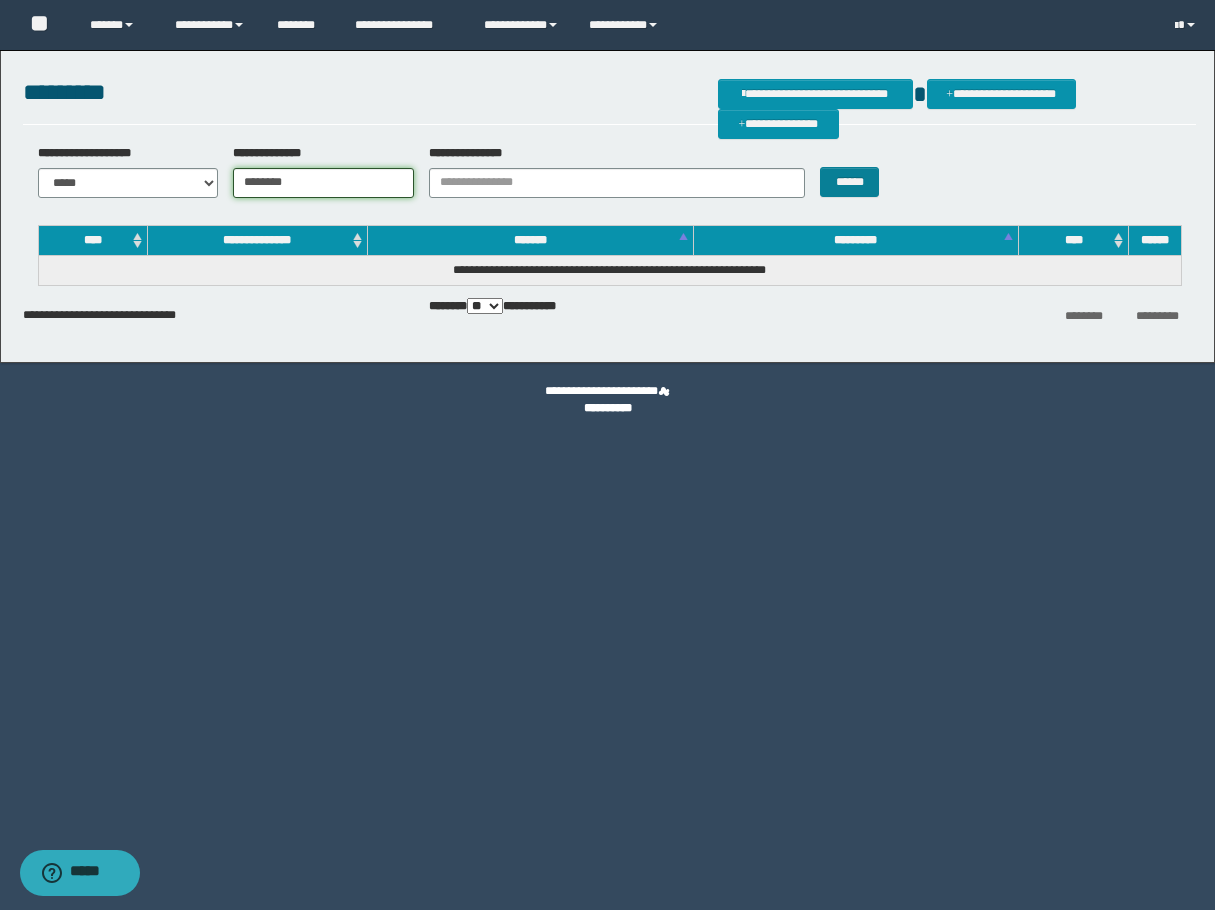 type on "********" 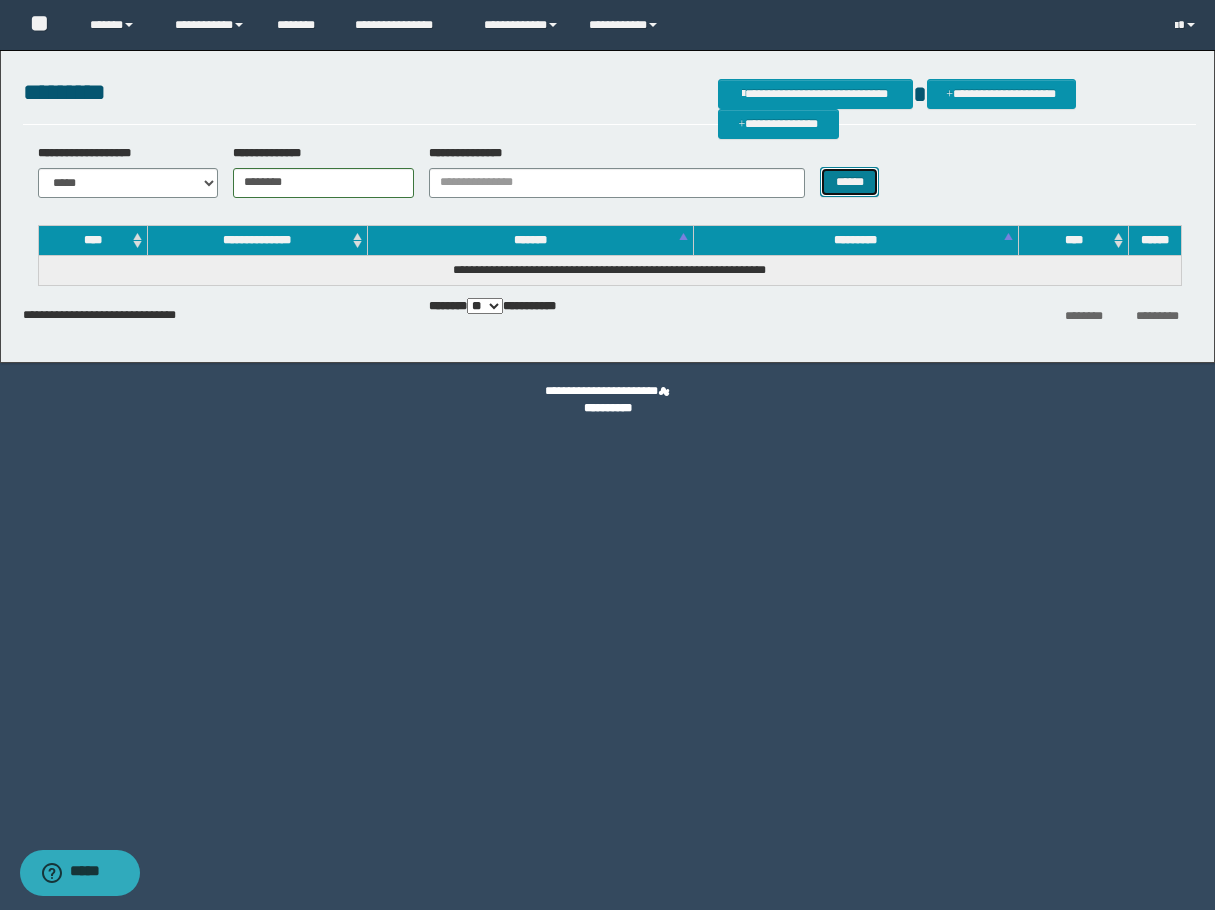 click on "******" at bounding box center [849, 182] 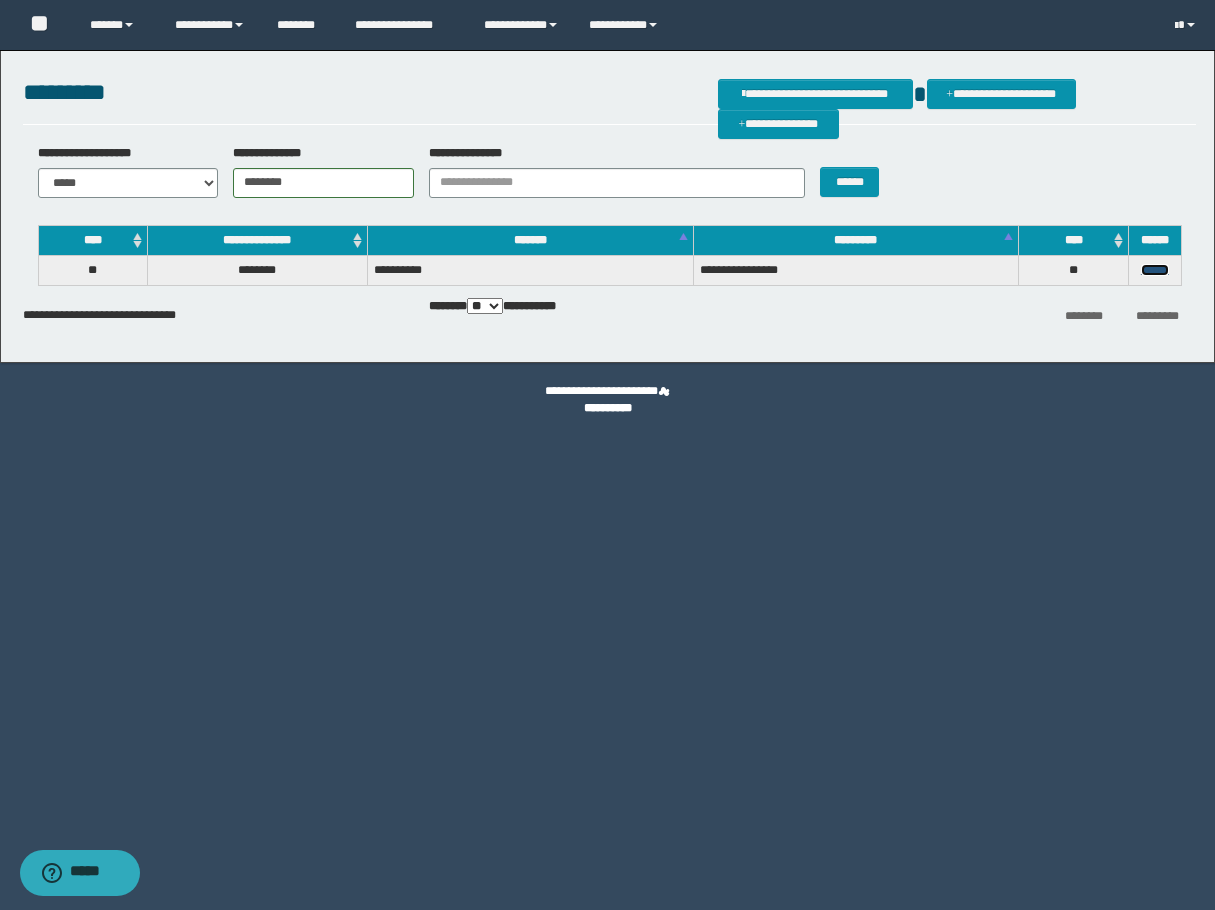 click on "******" at bounding box center (1155, 270) 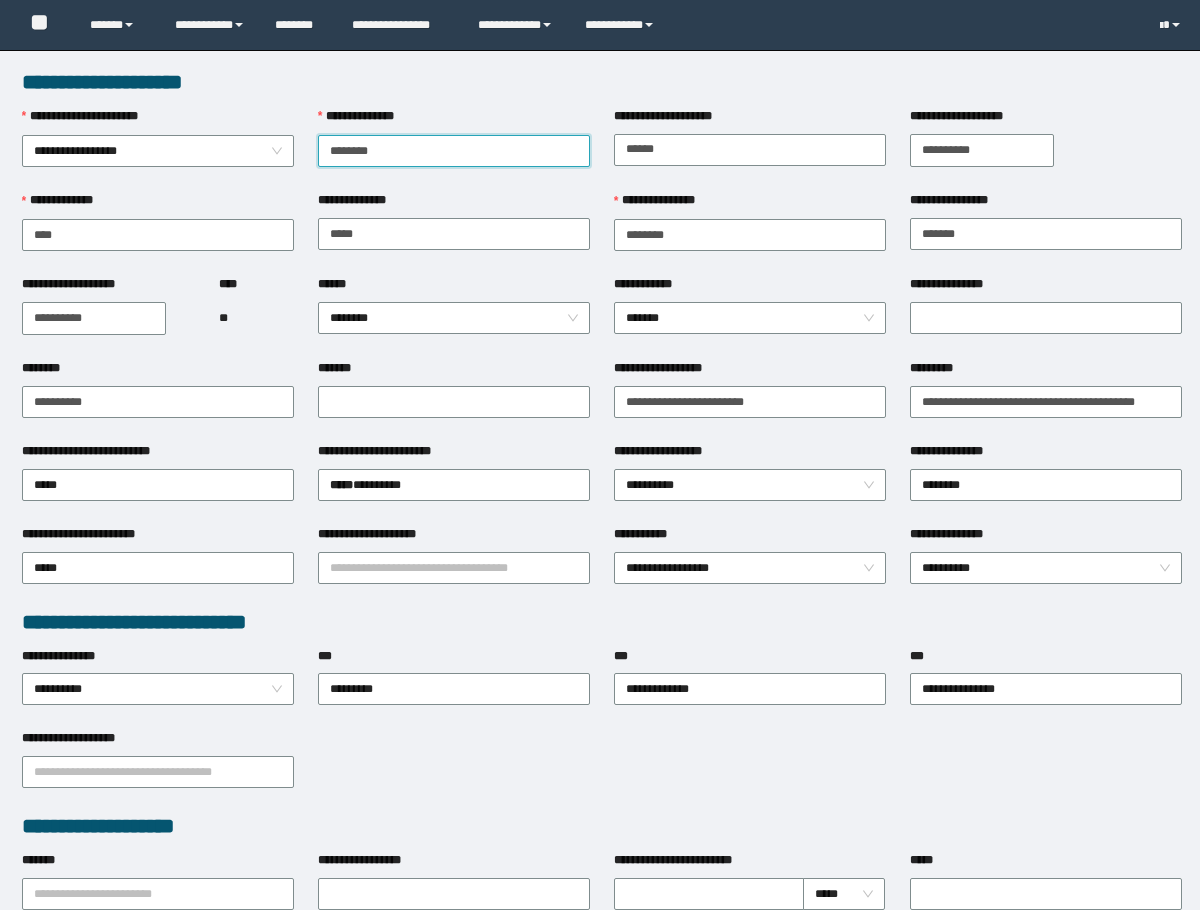 scroll, scrollTop: 0, scrollLeft: 0, axis: both 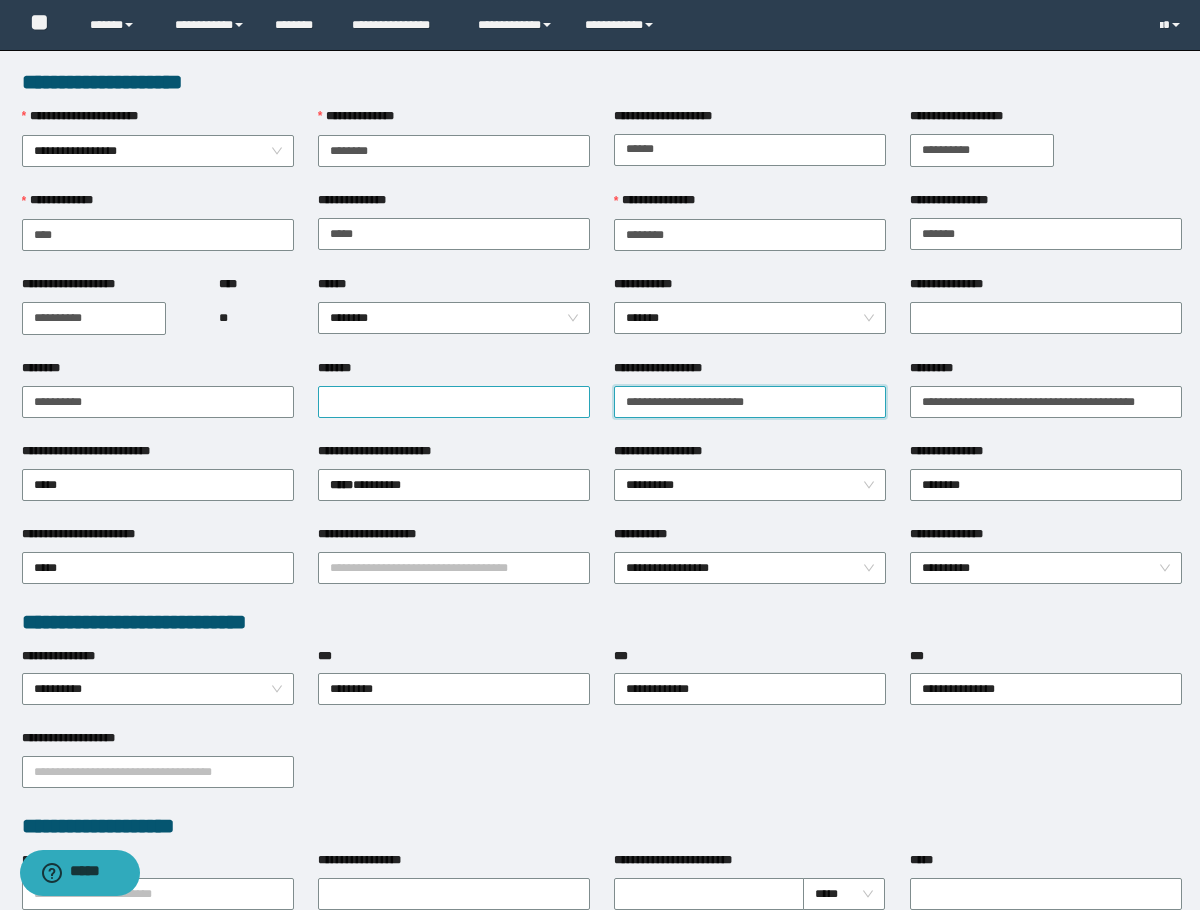 drag, startPoint x: 812, startPoint y: 404, endPoint x: 500, endPoint y: 397, distance: 312.07852 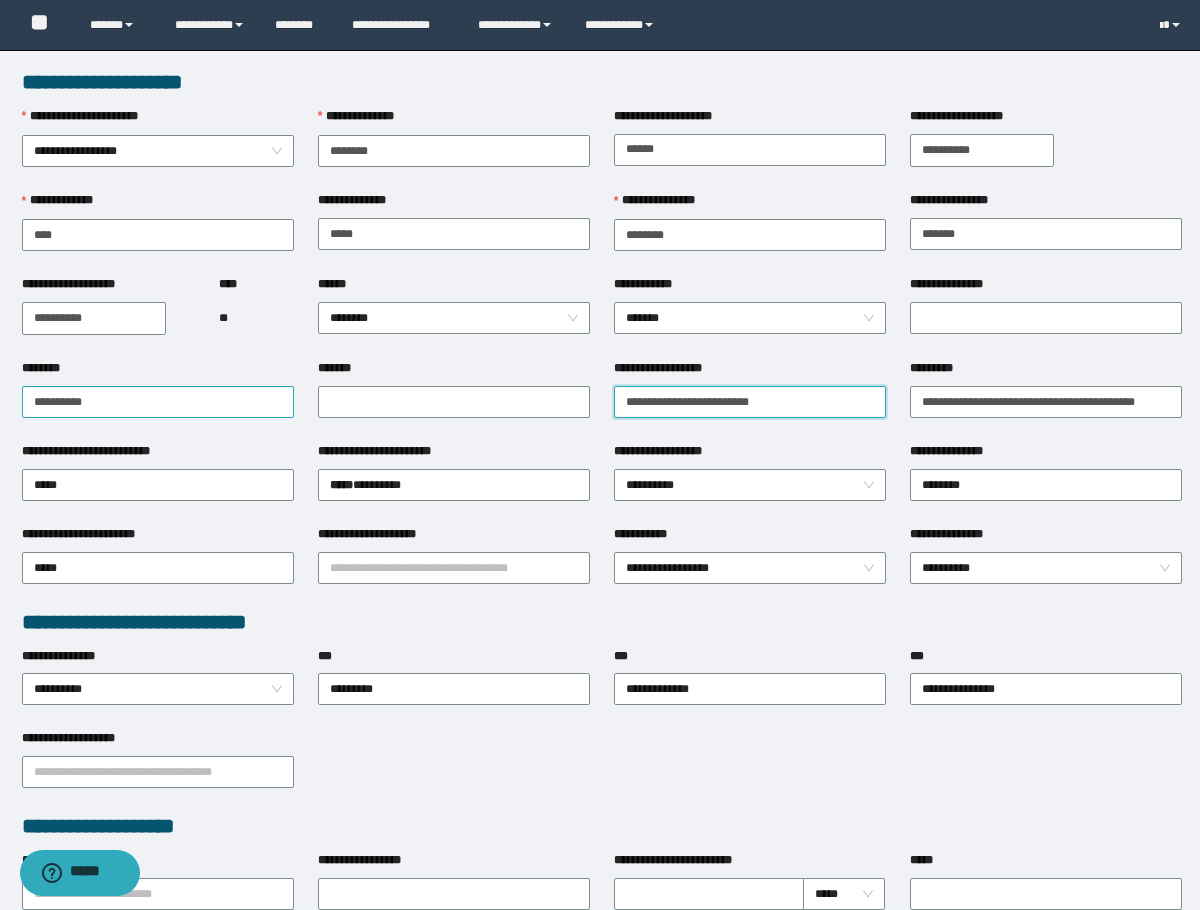 type on "**********" 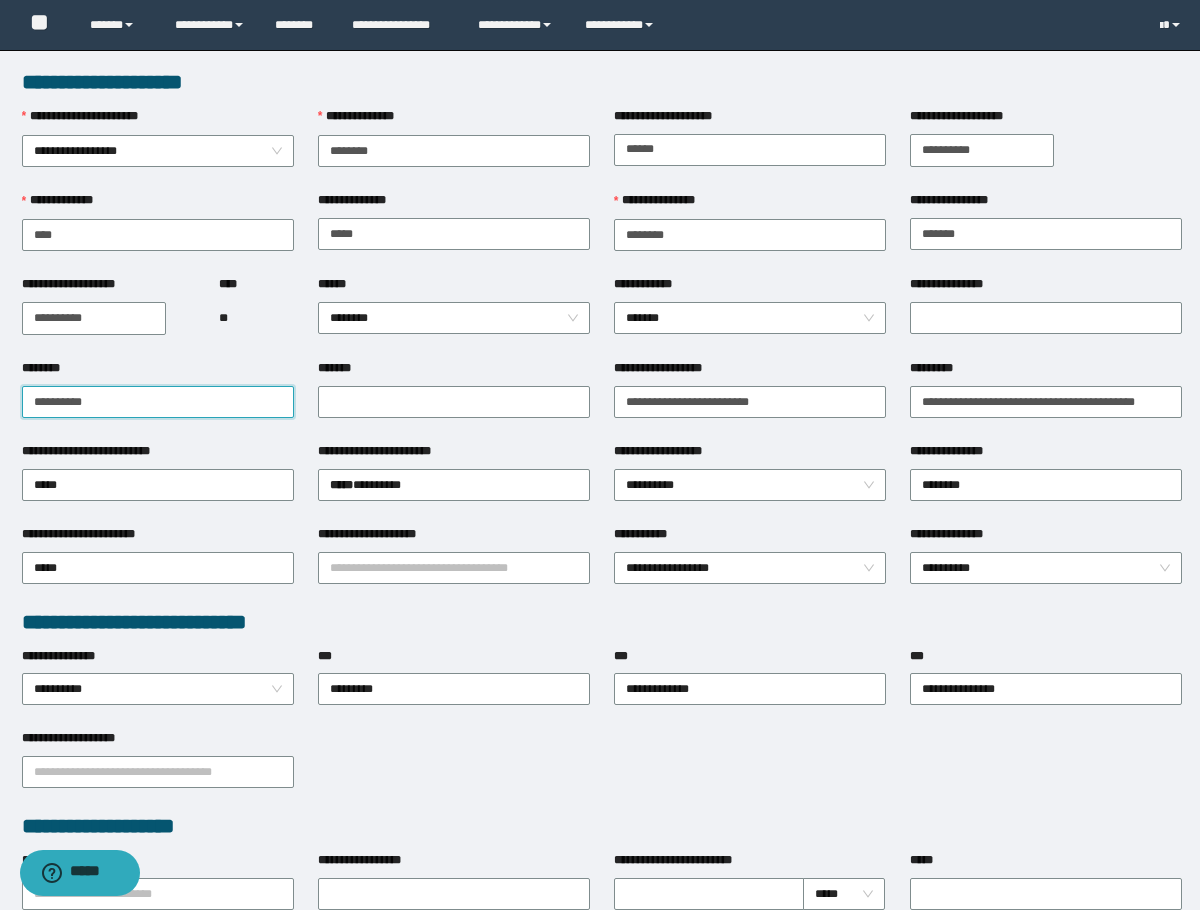 drag, startPoint x: 131, startPoint y: 410, endPoint x: -1, endPoint y: 412, distance: 132.01515 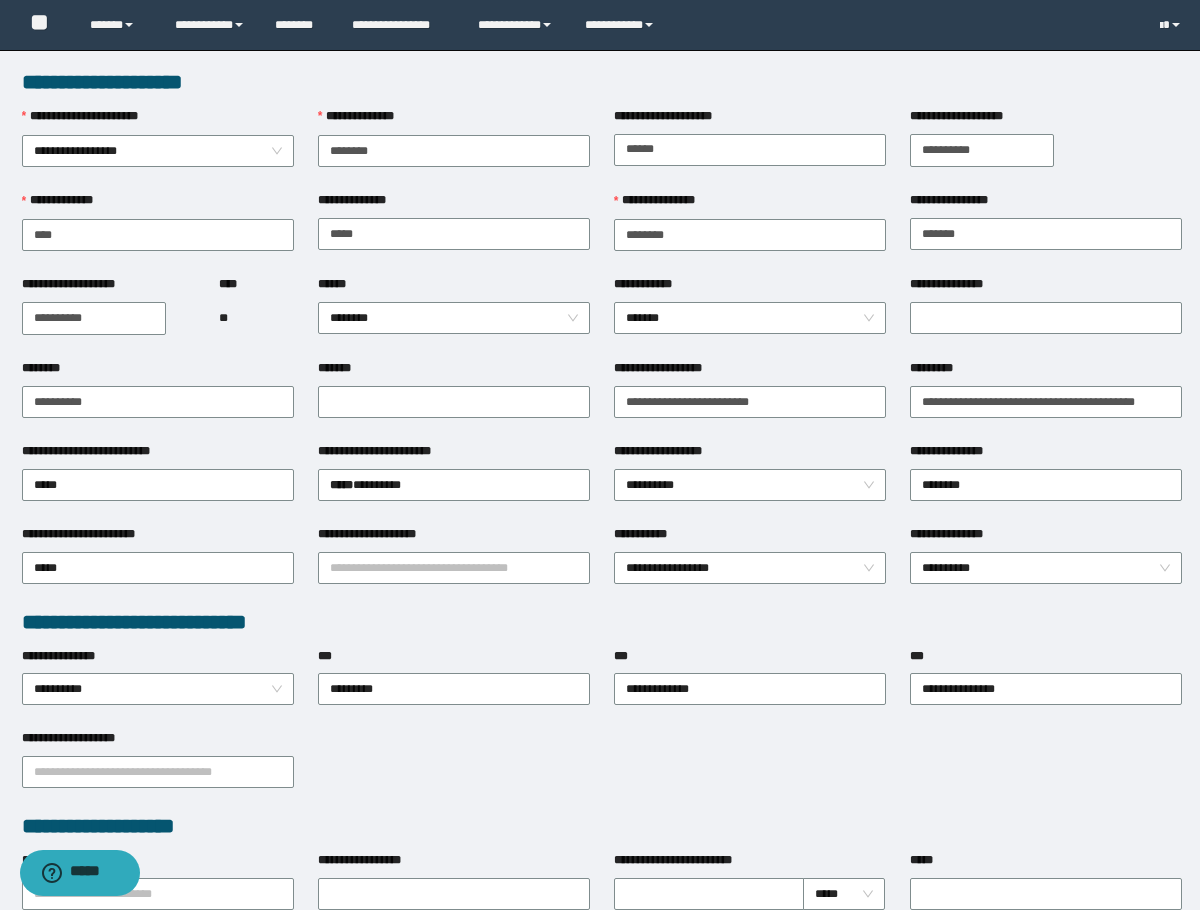 click on "**** **" at bounding box center [256, 317] 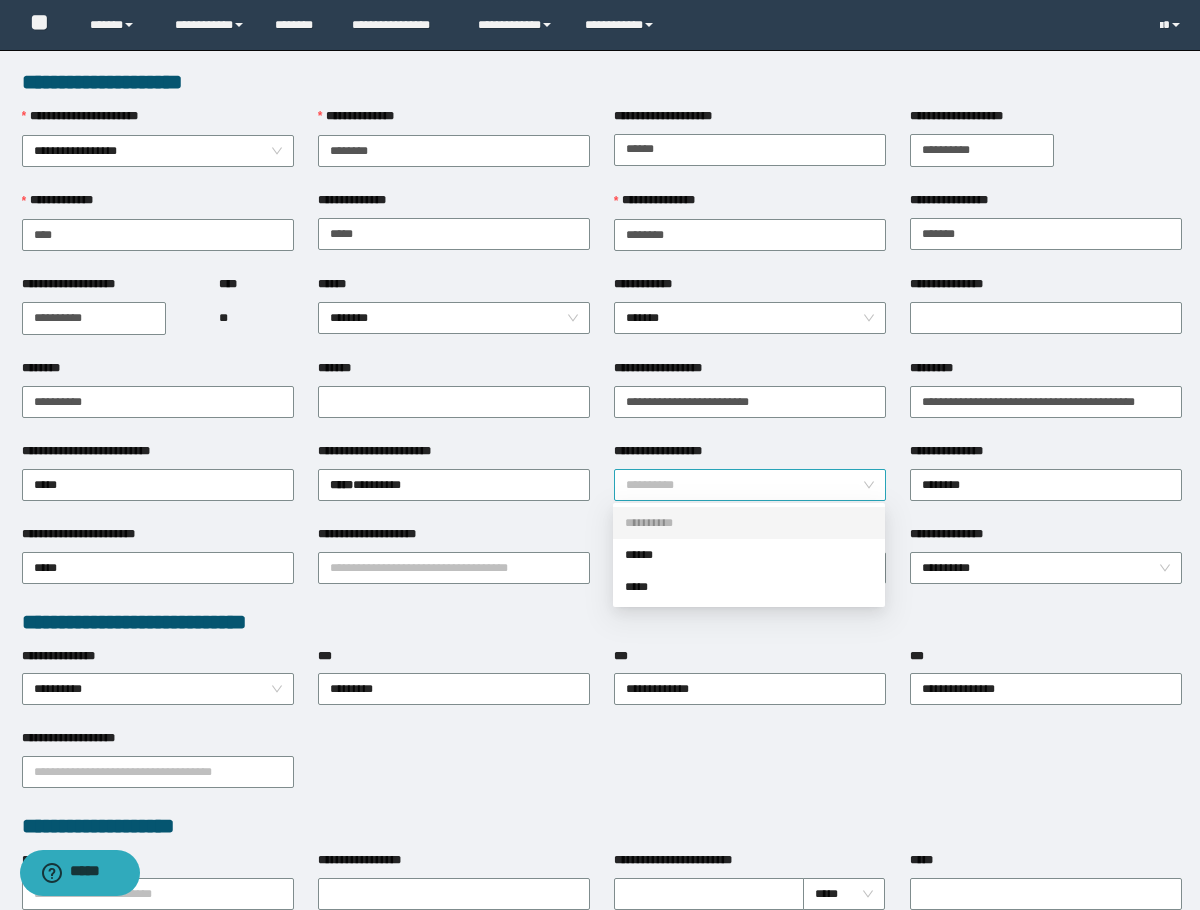 click on "**********" at bounding box center [750, 485] 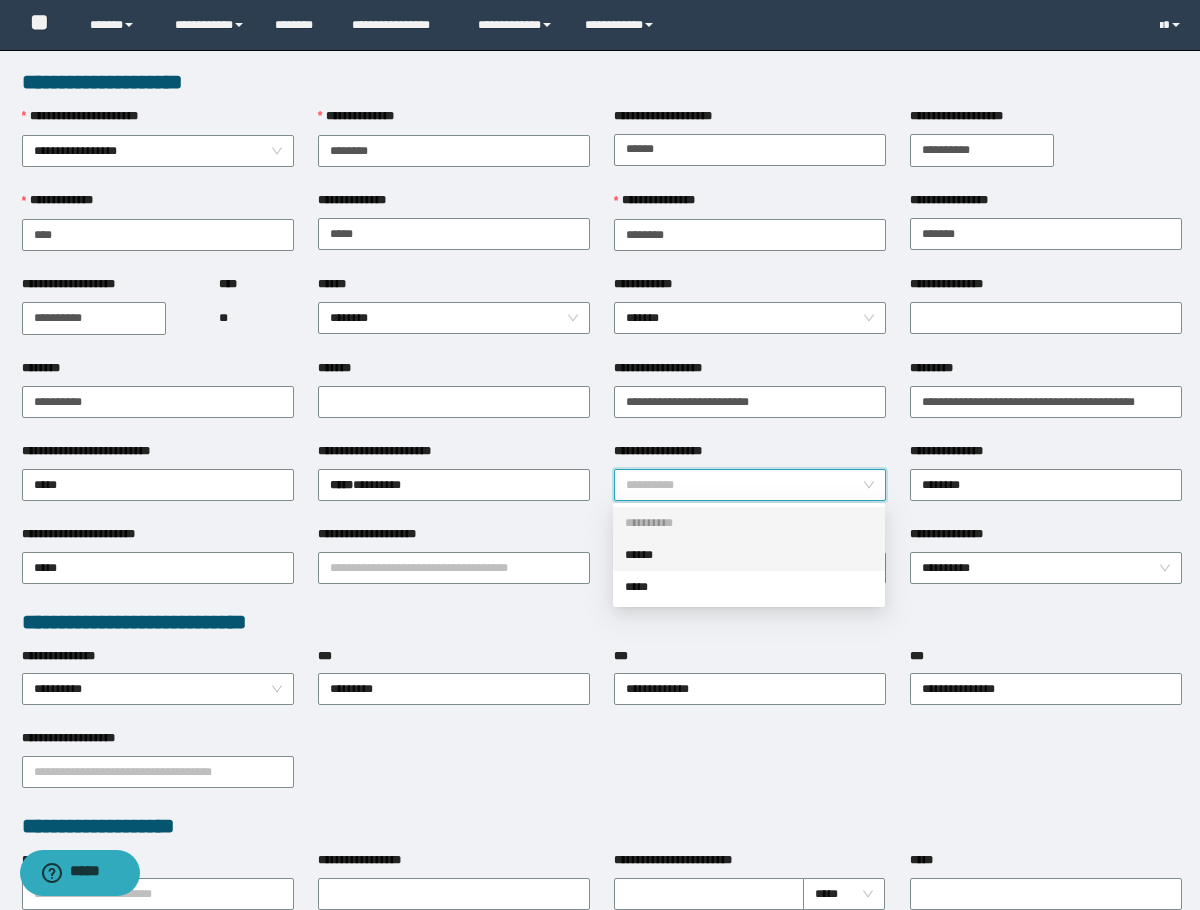 click on "******" at bounding box center (749, 555) 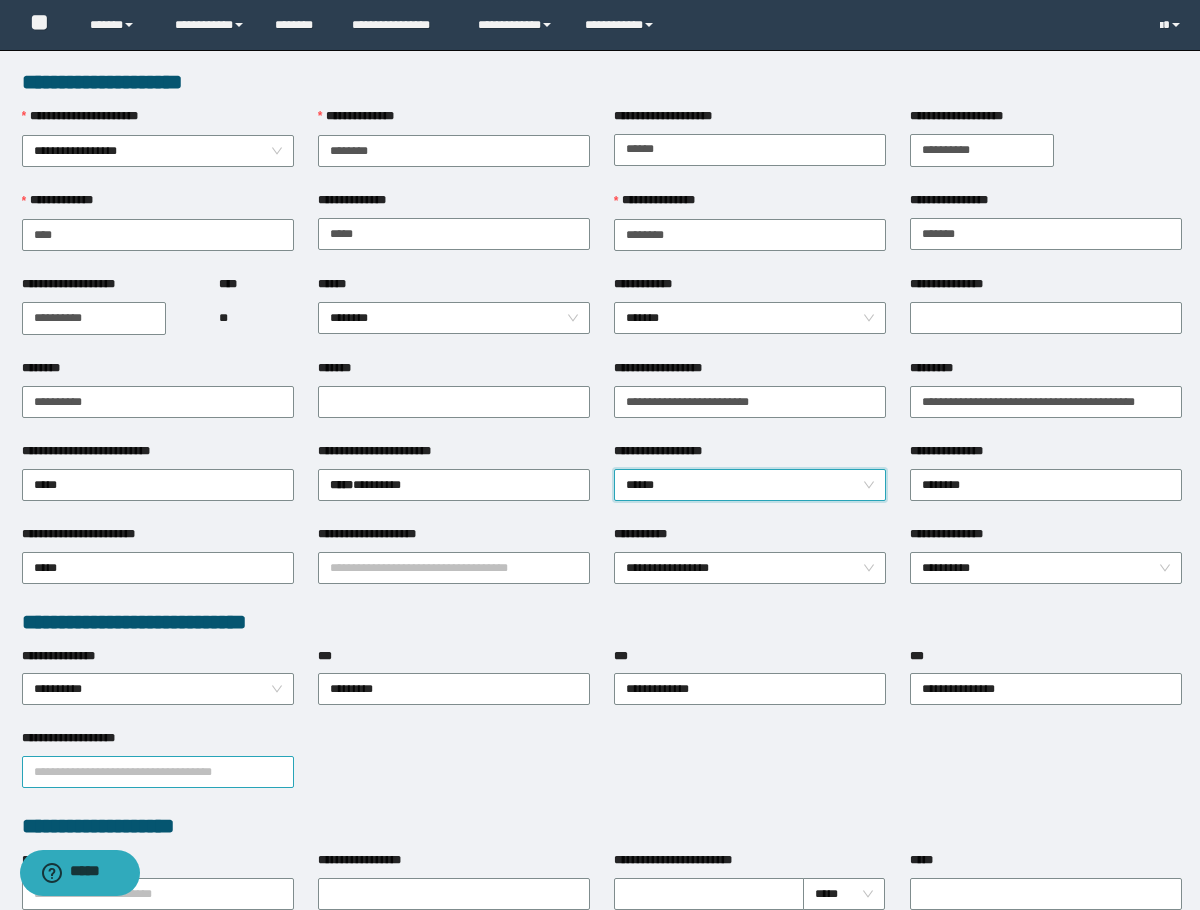 click on "**********" at bounding box center (158, 772) 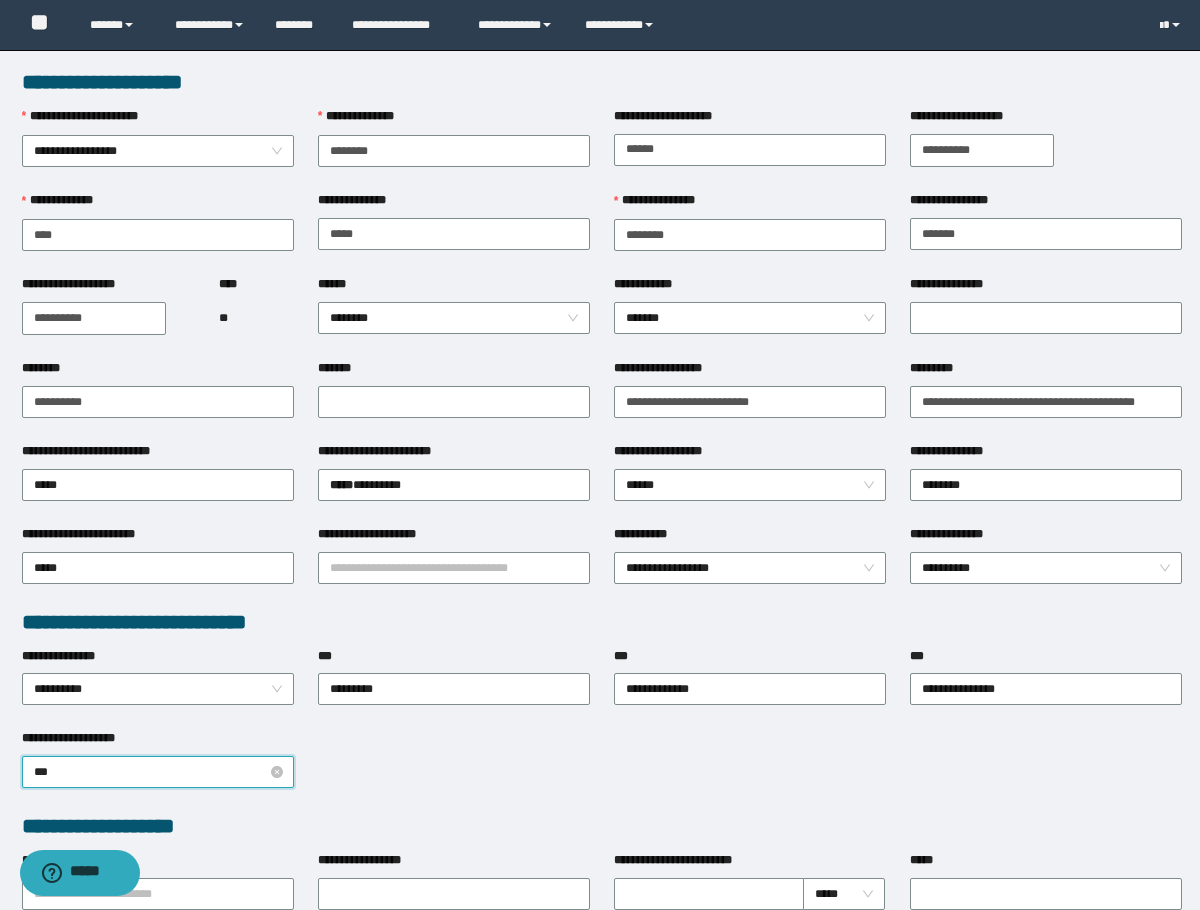 type on "****" 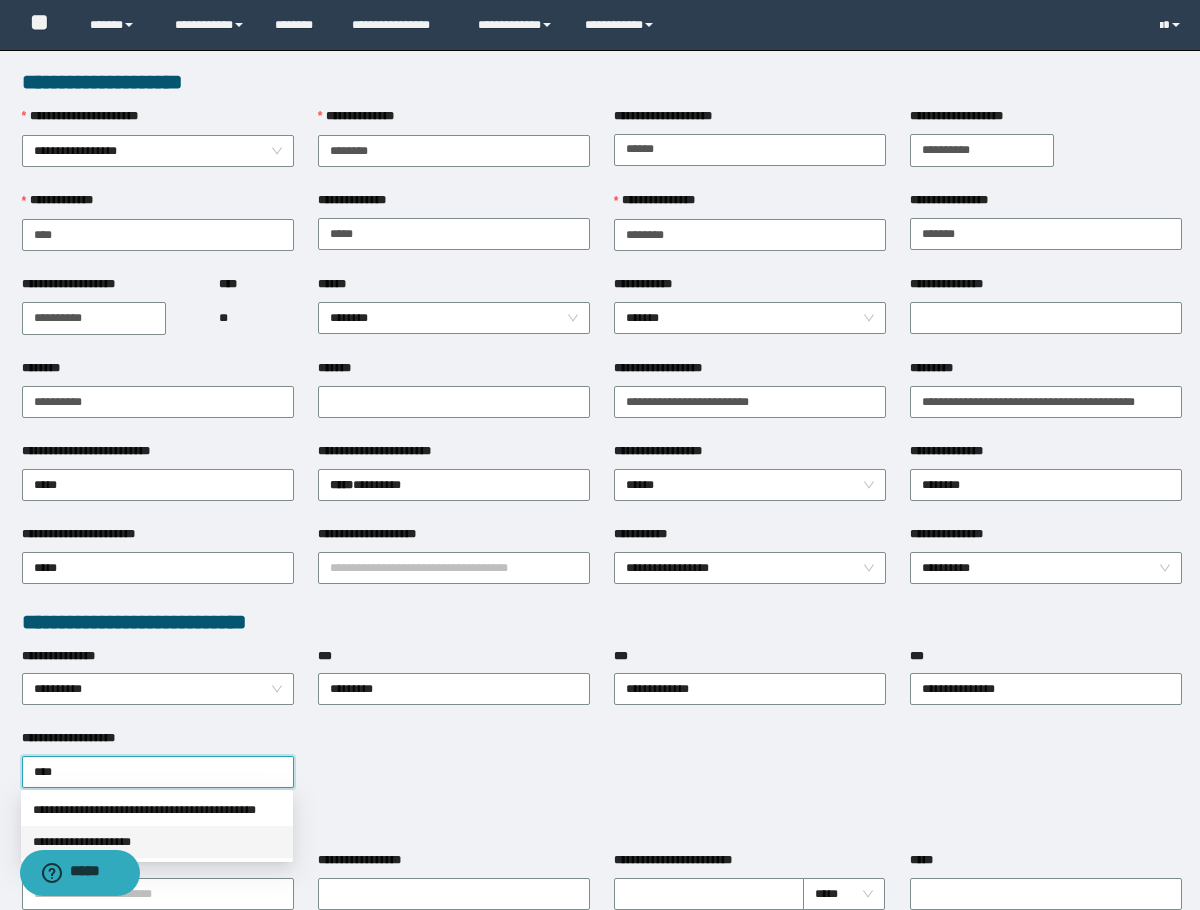 click on "**********" at bounding box center (157, 842) 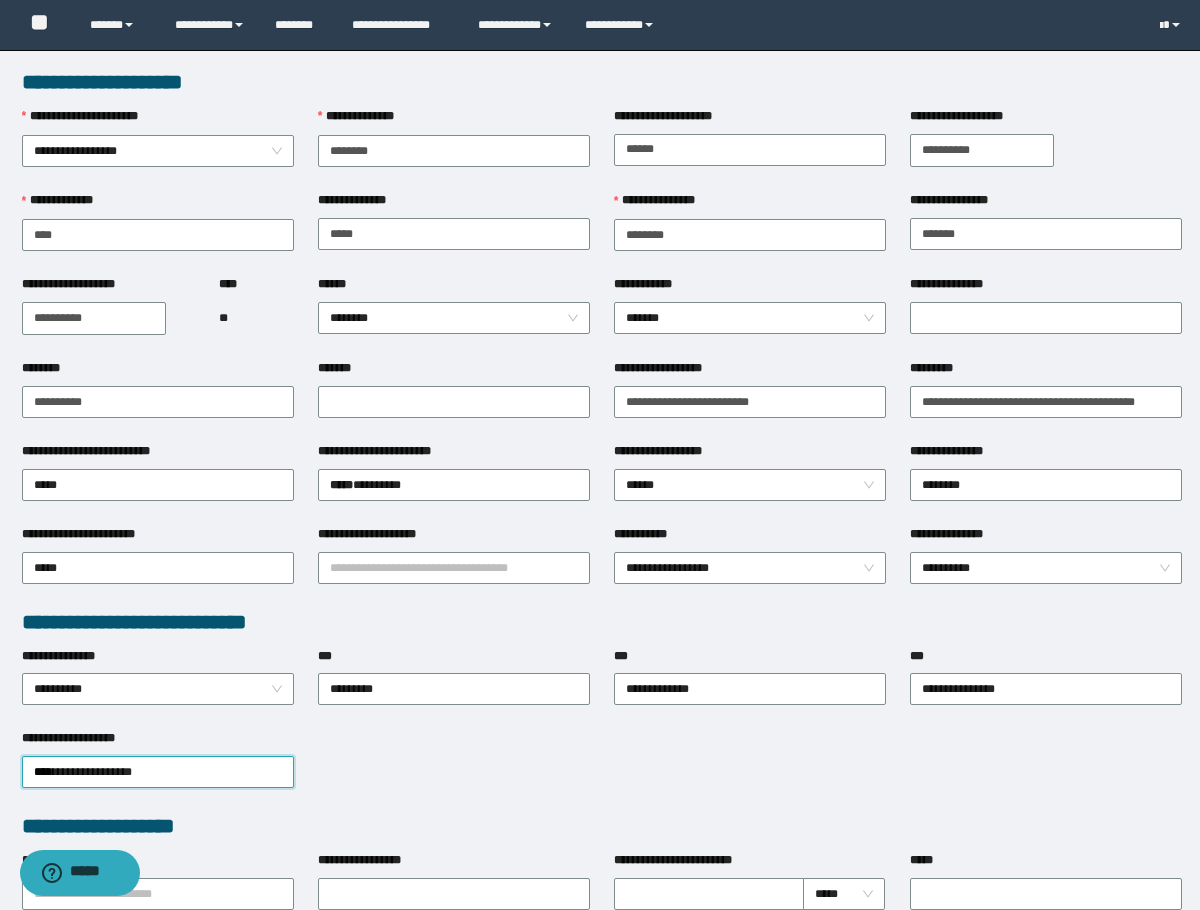 click on "**********" at bounding box center [602, 770] 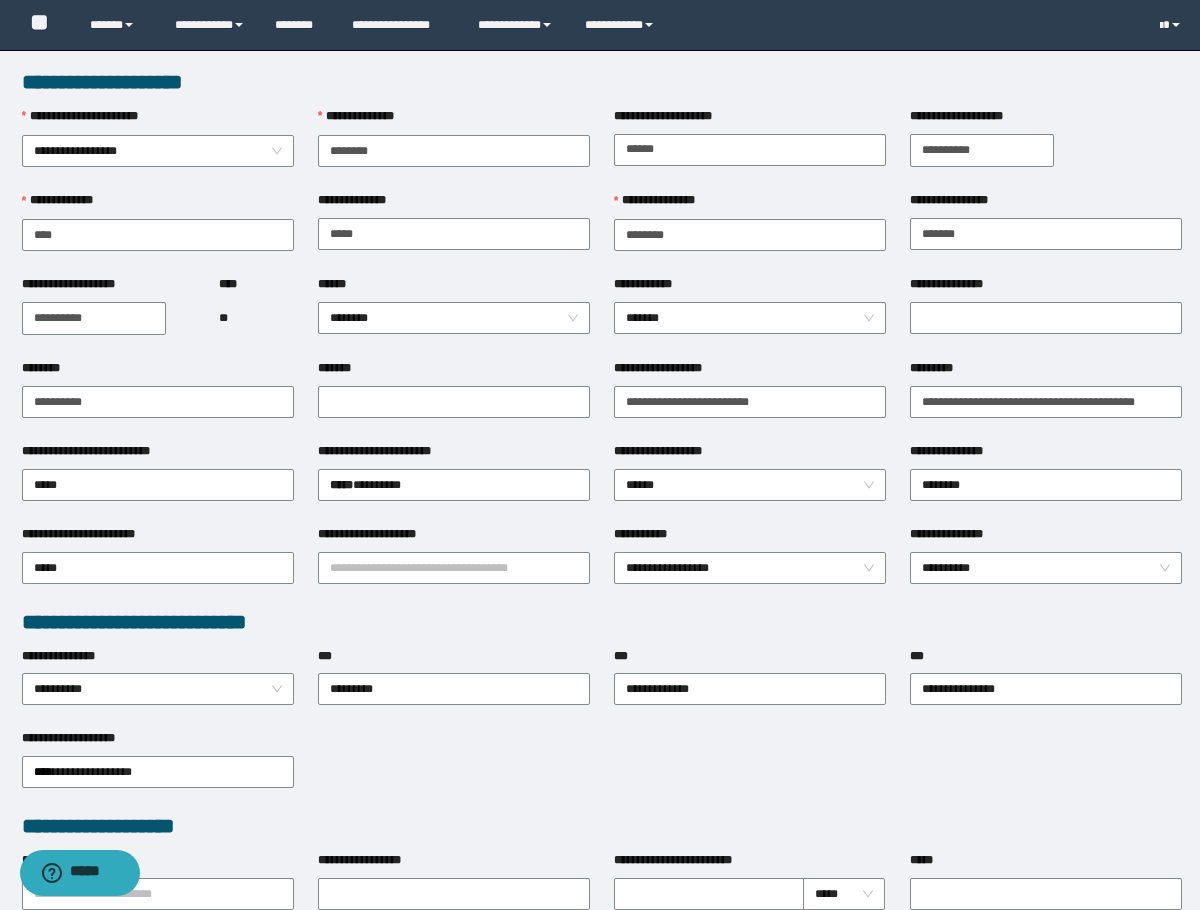 click on "*******" at bounding box center (454, 372) 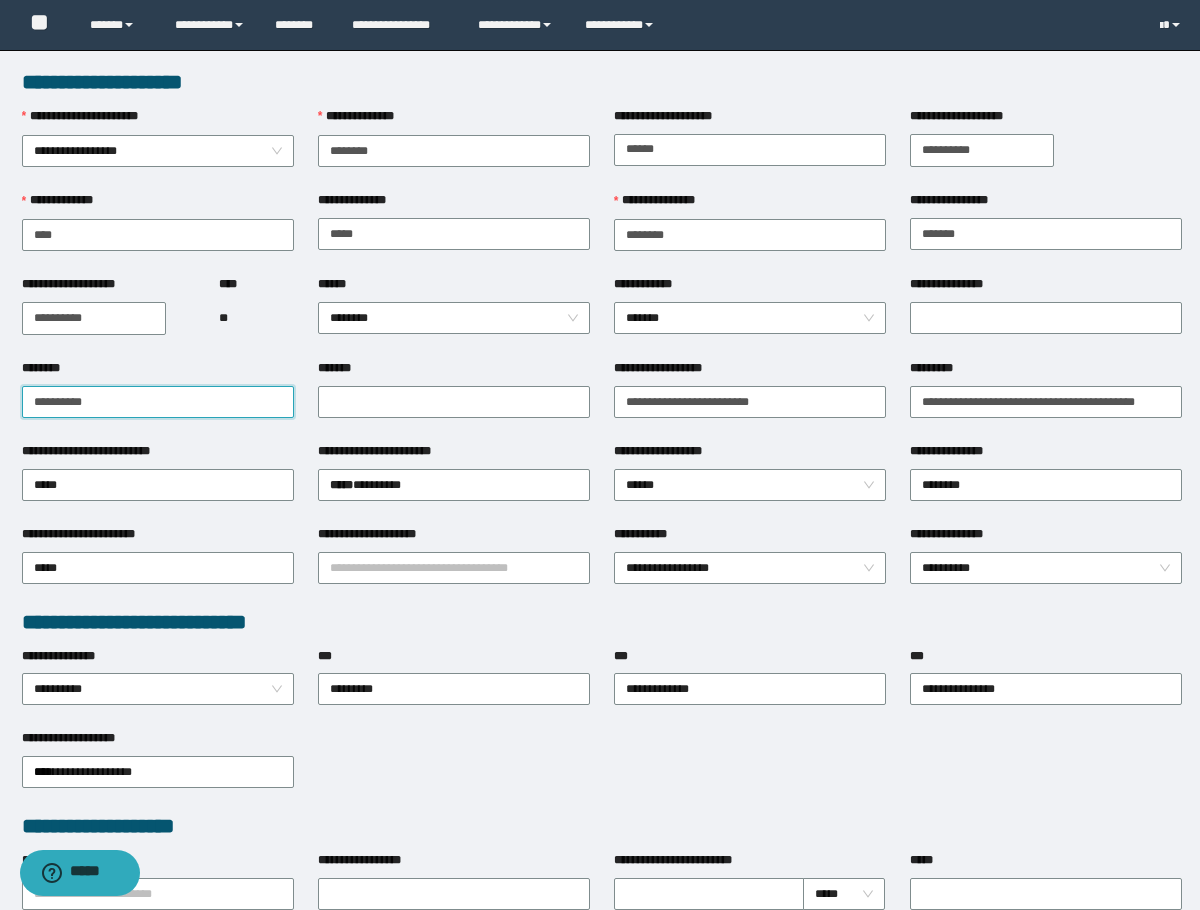 click on "**********" at bounding box center (158, 402) 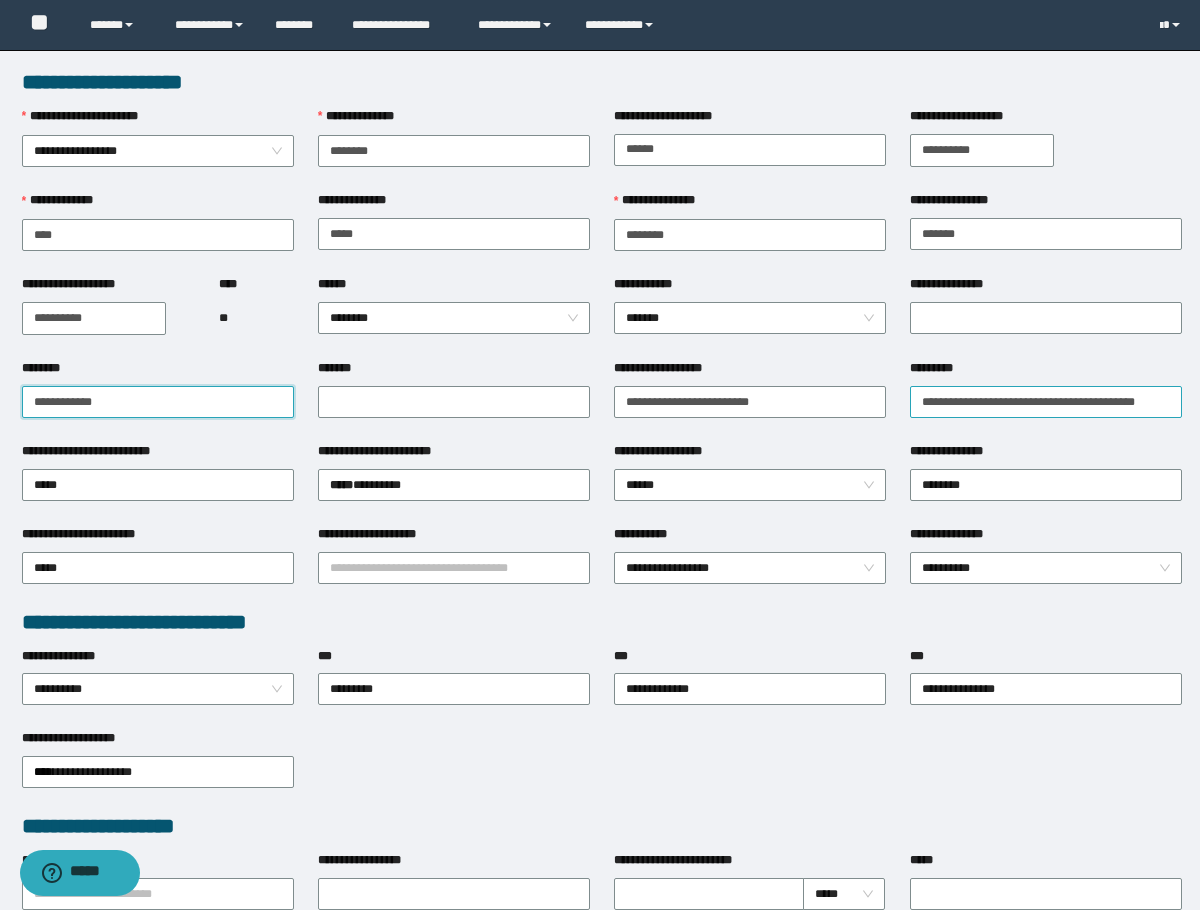 type on "**********" 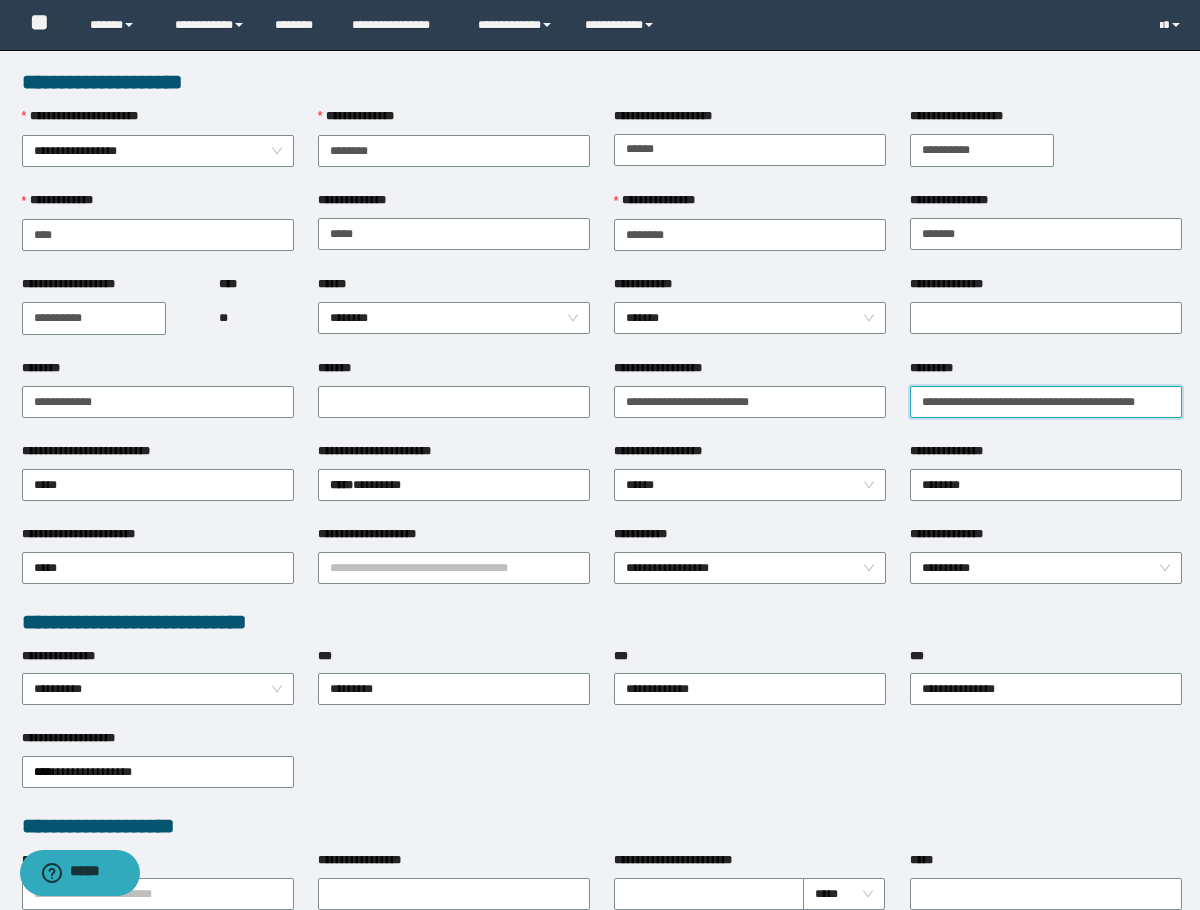 drag, startPoint x: 1052, startPoint y: 407, endPoint x: 1088, endPoint y: 406, distance: 36.013885 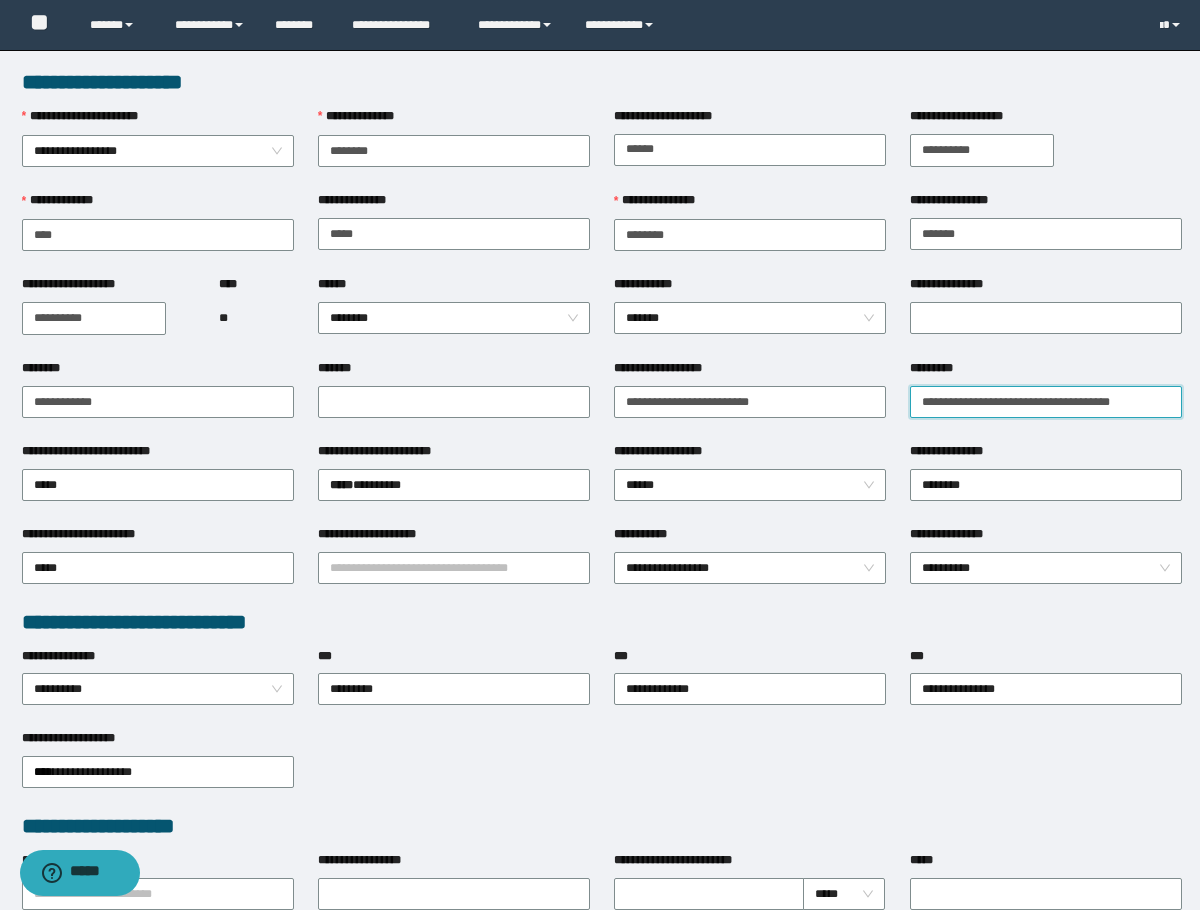 type on "**********" 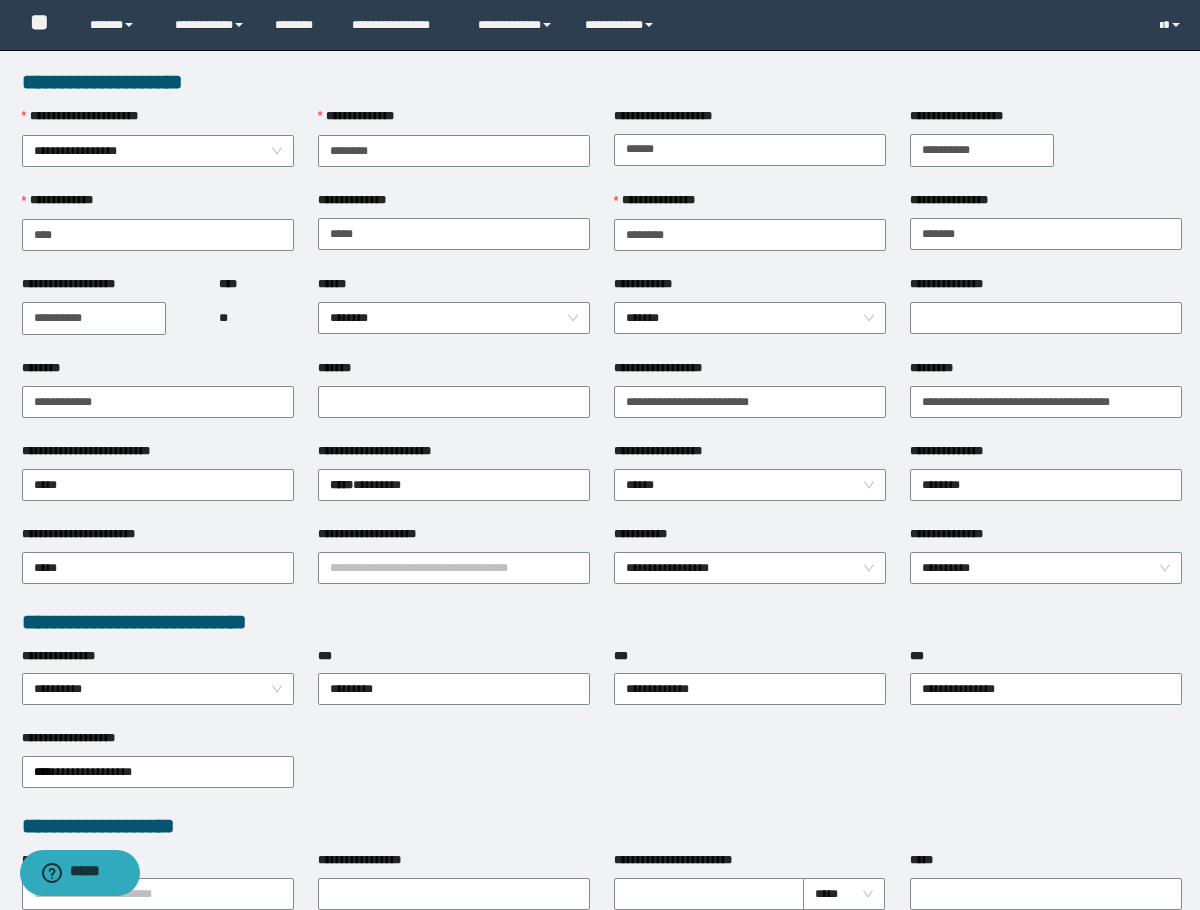 click on "*********" at bounding box center [1046, 372] 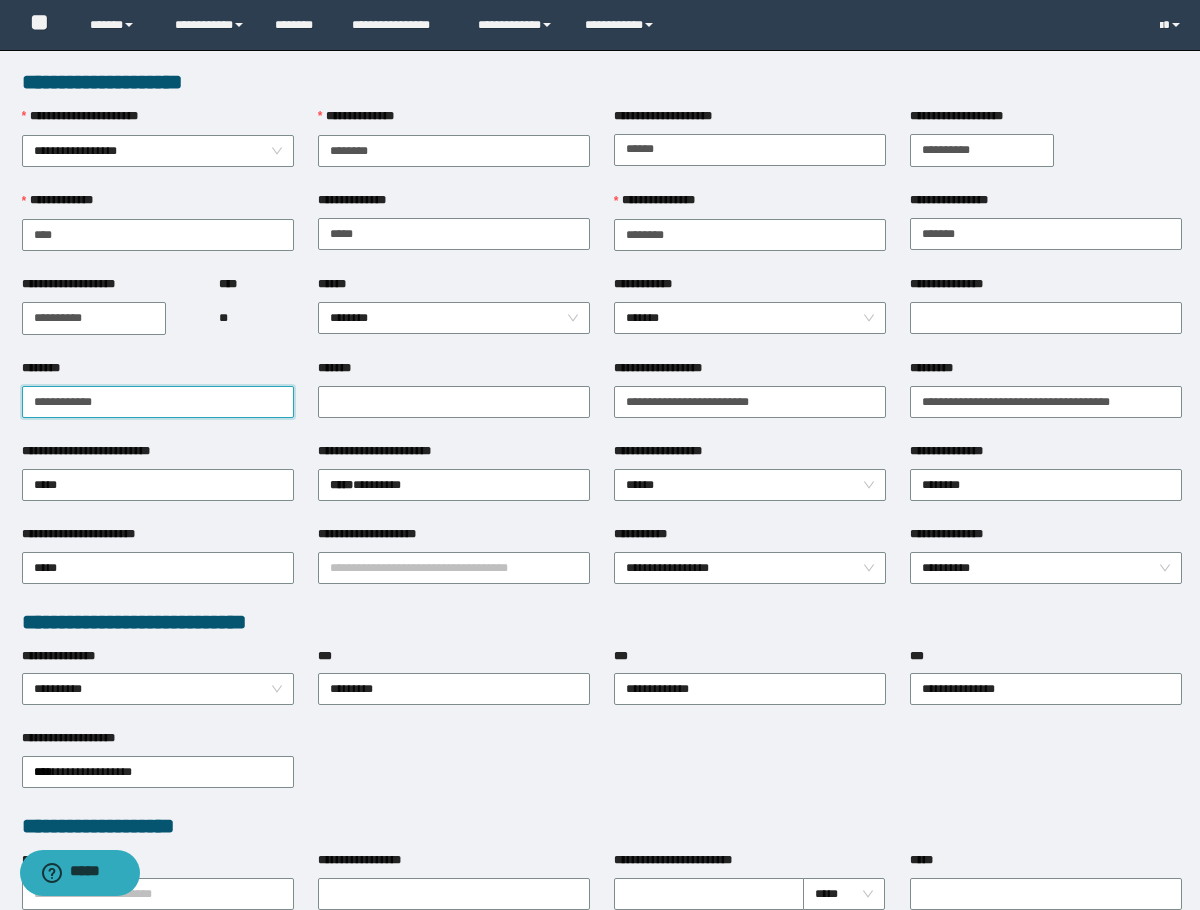 click on "**********" at bounding box center (158, 402) 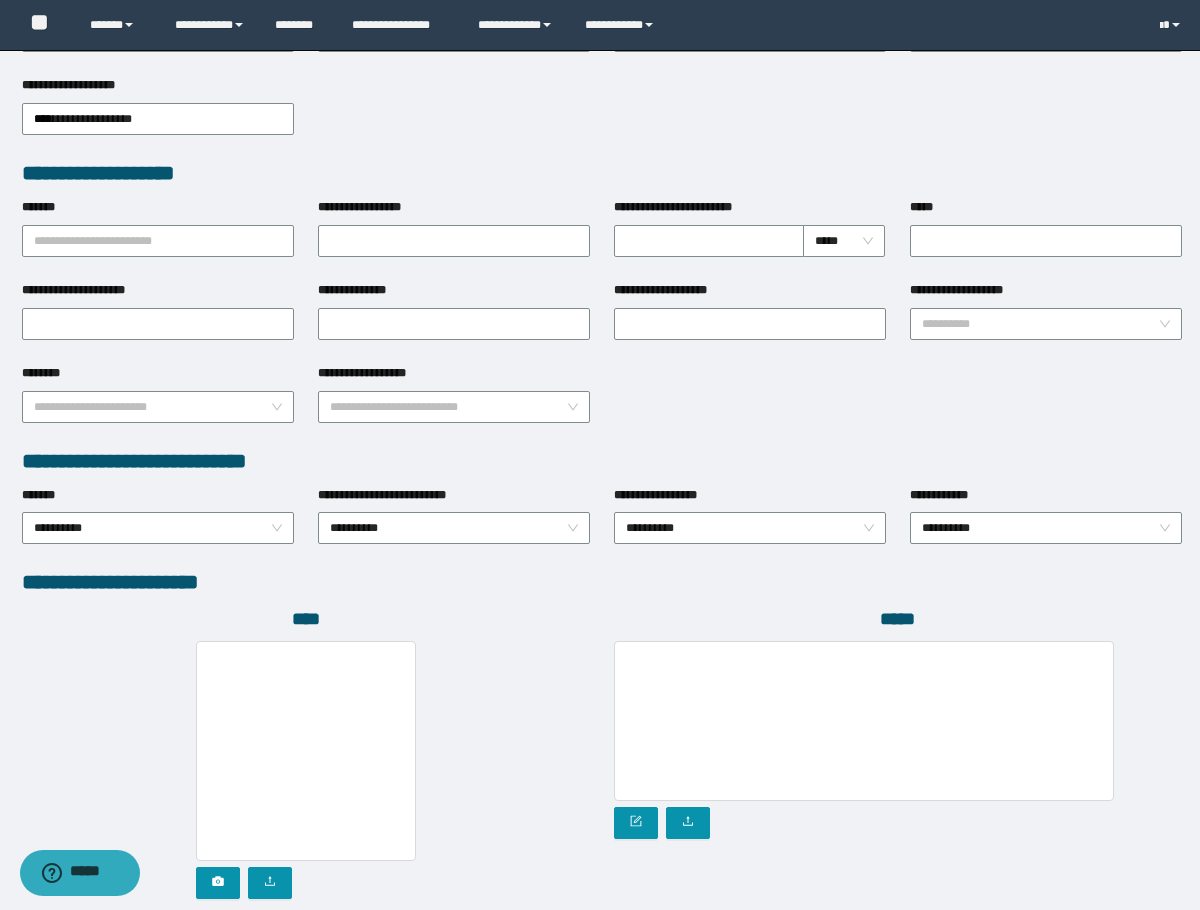 scroll, scrollTop: 793, scrollLeft: 0, axis: vertical 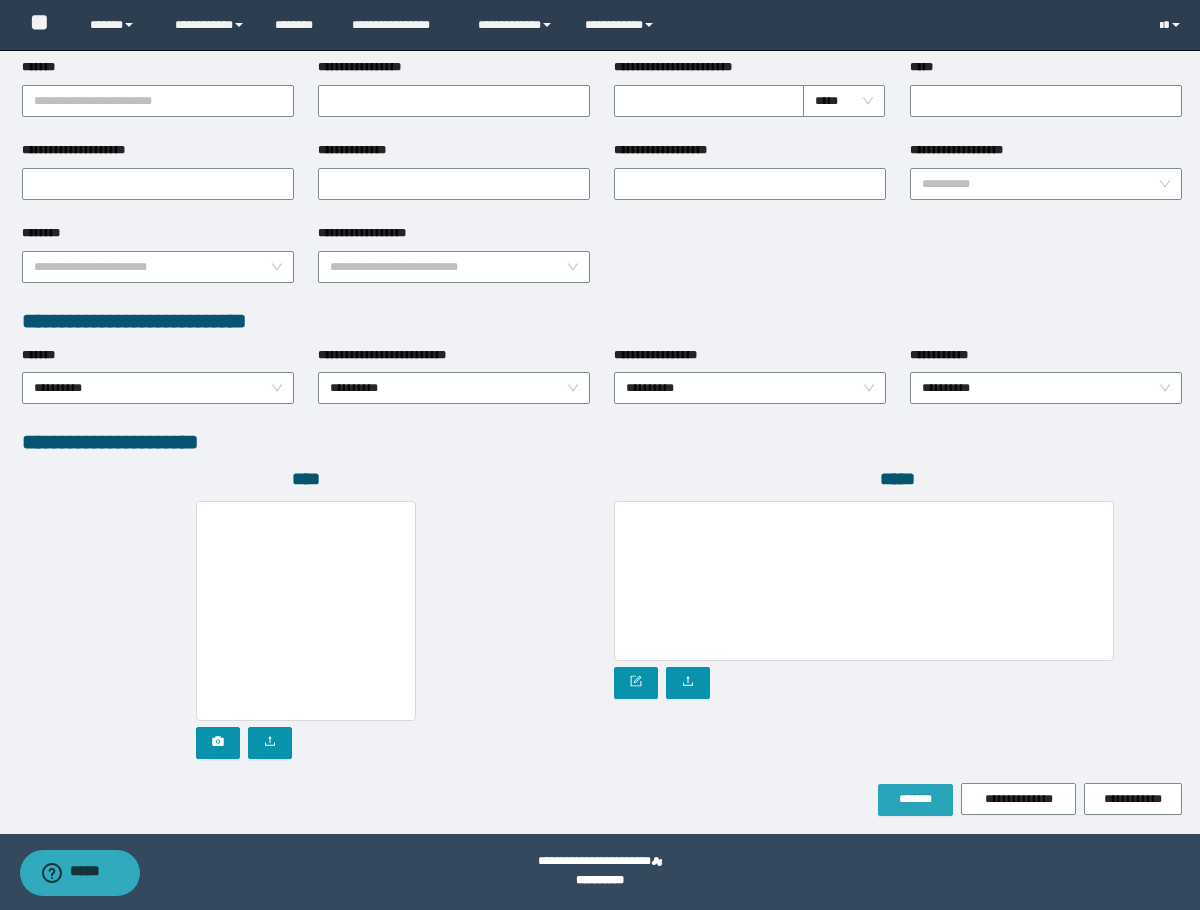 click on "*******" at bounding box center [915, 800] 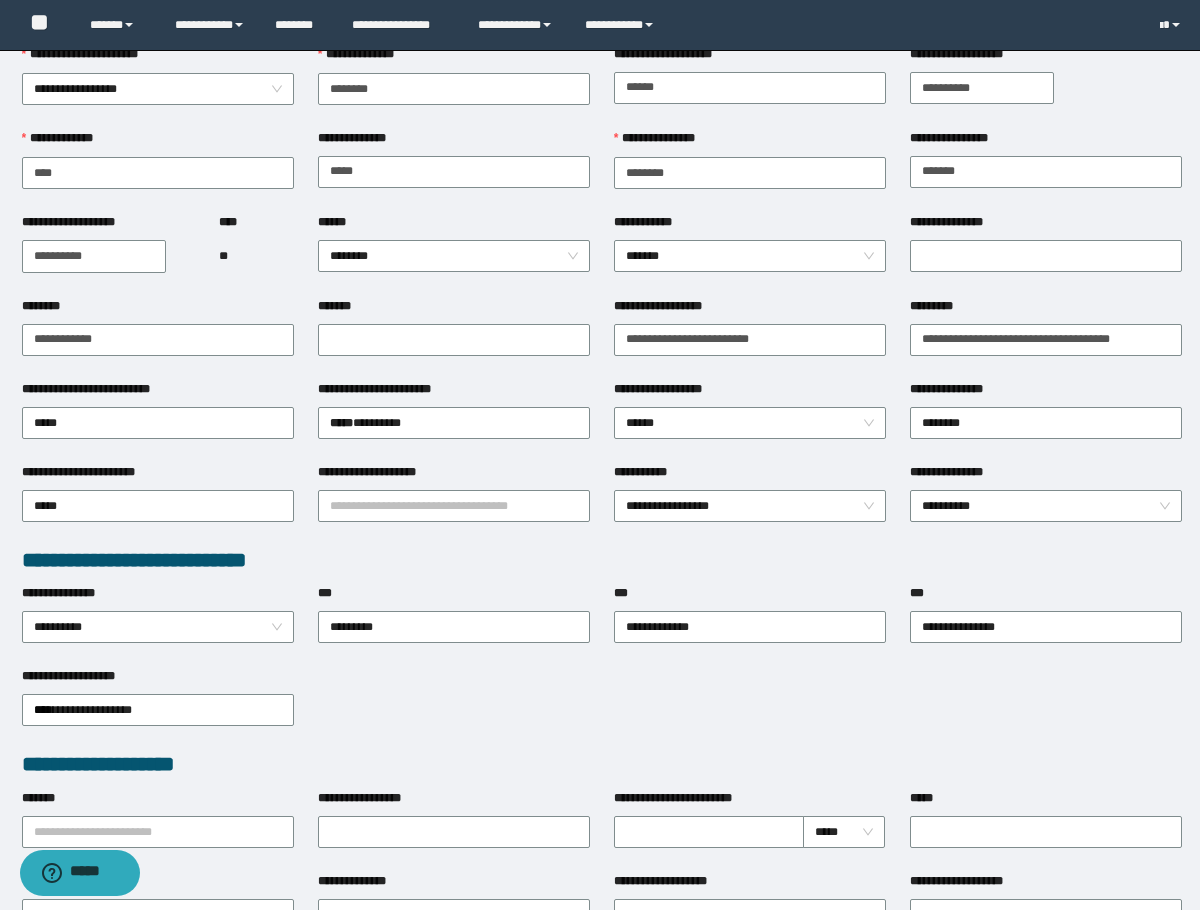 scroll, scrollTop: 0, scrollLeft: 0, axis: both 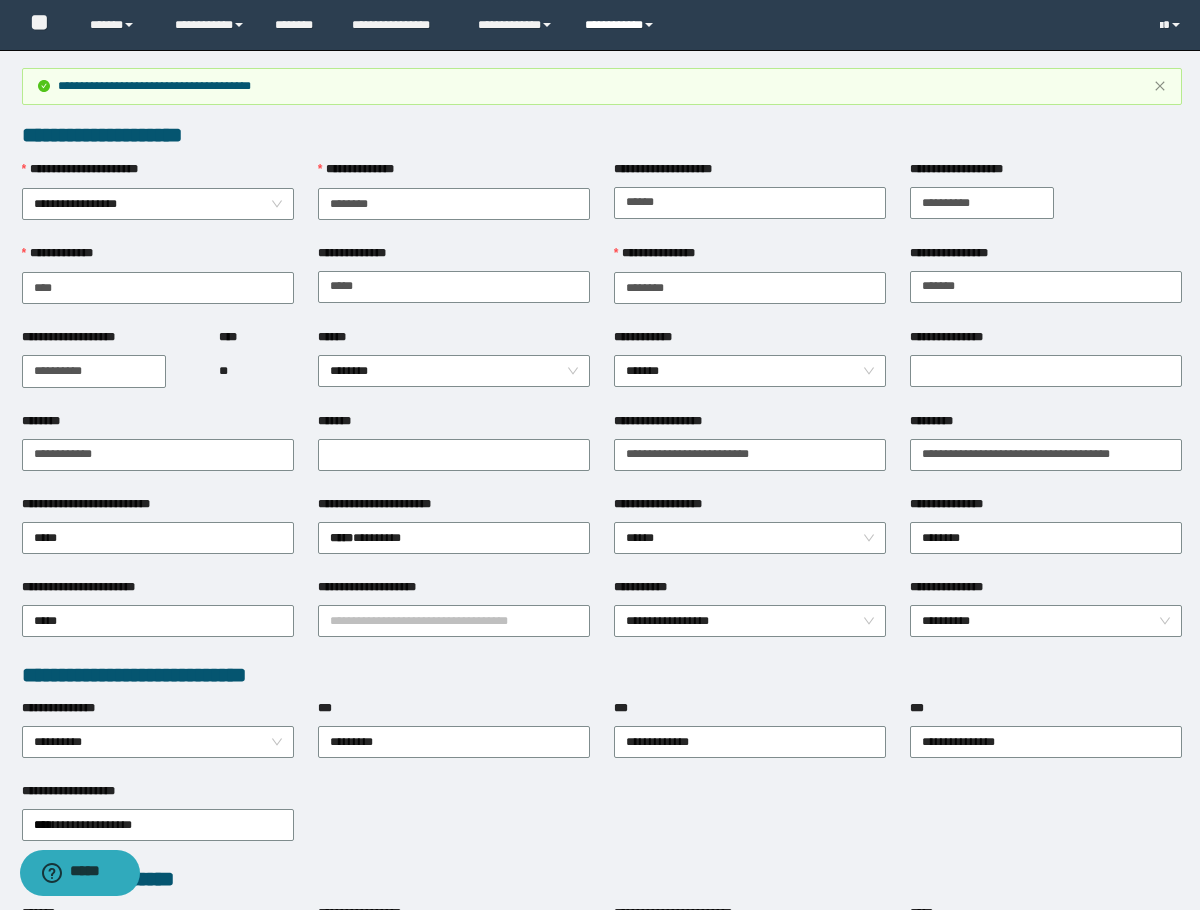click on "**********" at bounding box center [622, 25] 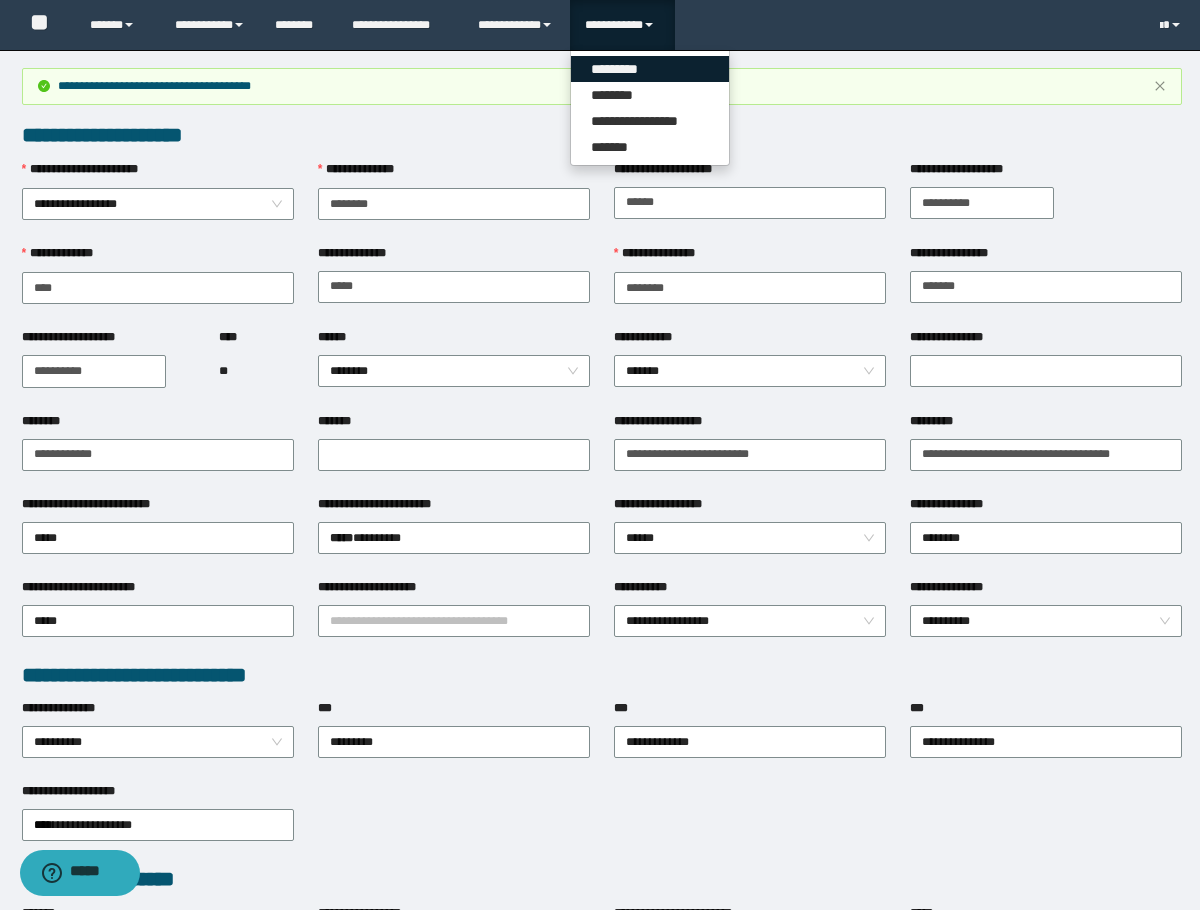 click on "*********" at bounding box center (650, 69) 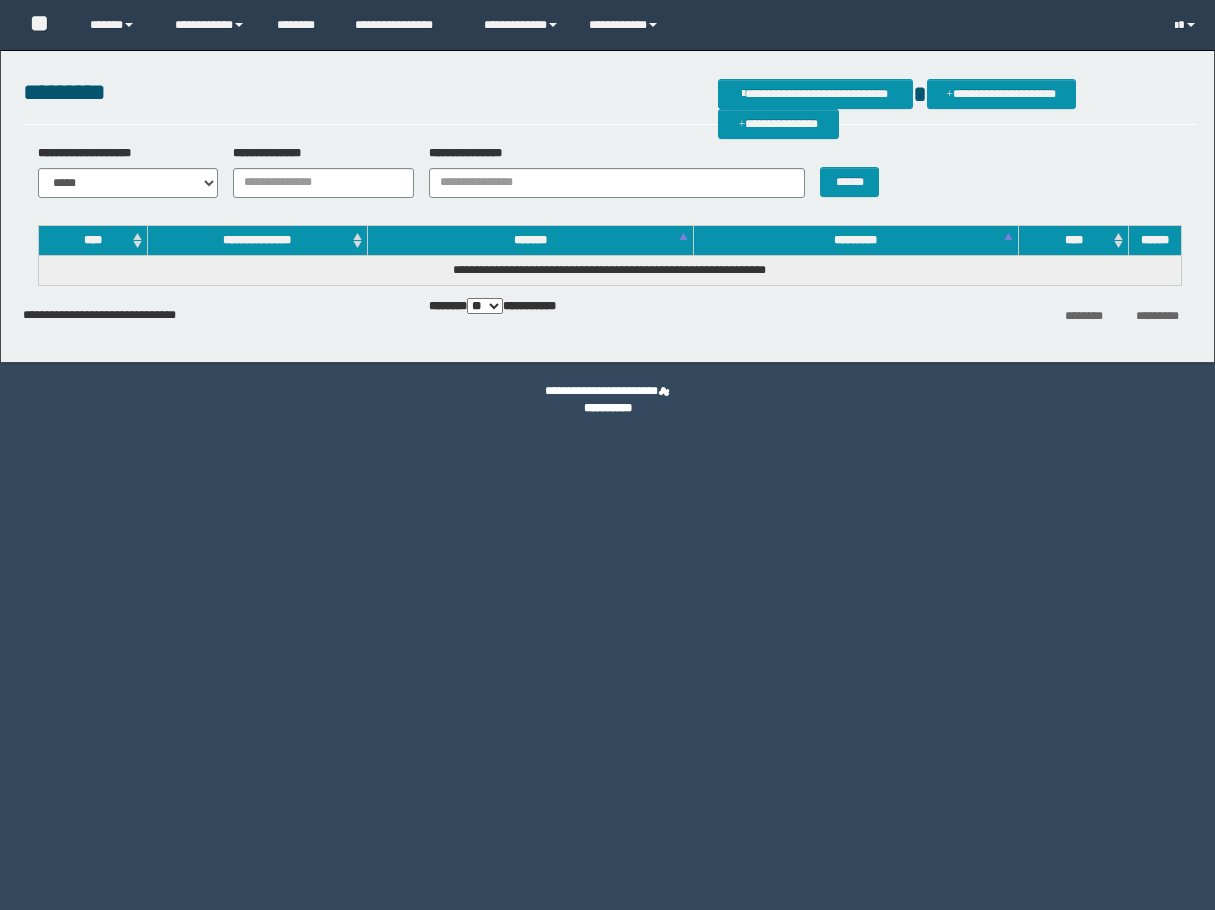 scroll, scrollTop: 0, scrollLeft: 0, axis: both 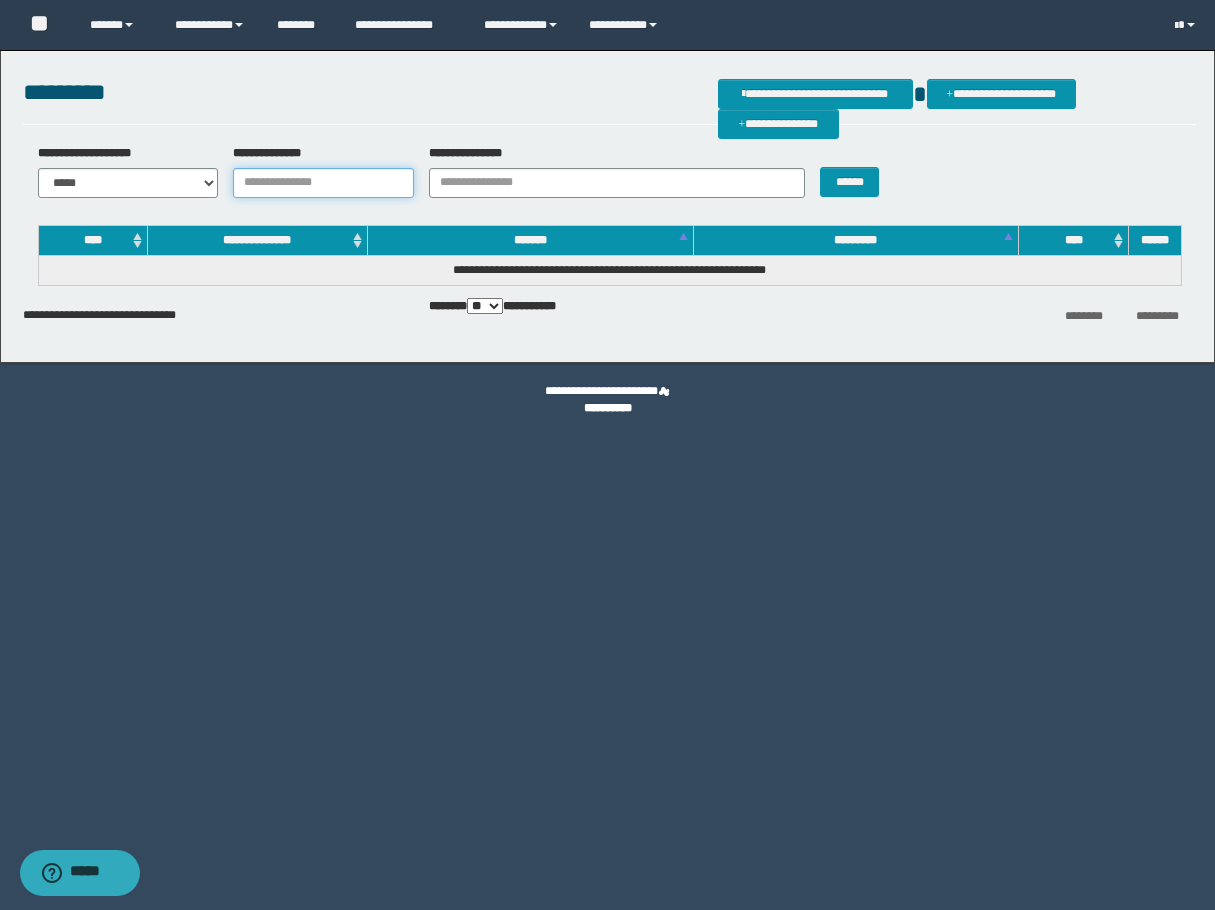 click on "**********" at bounding box center [323, 183] 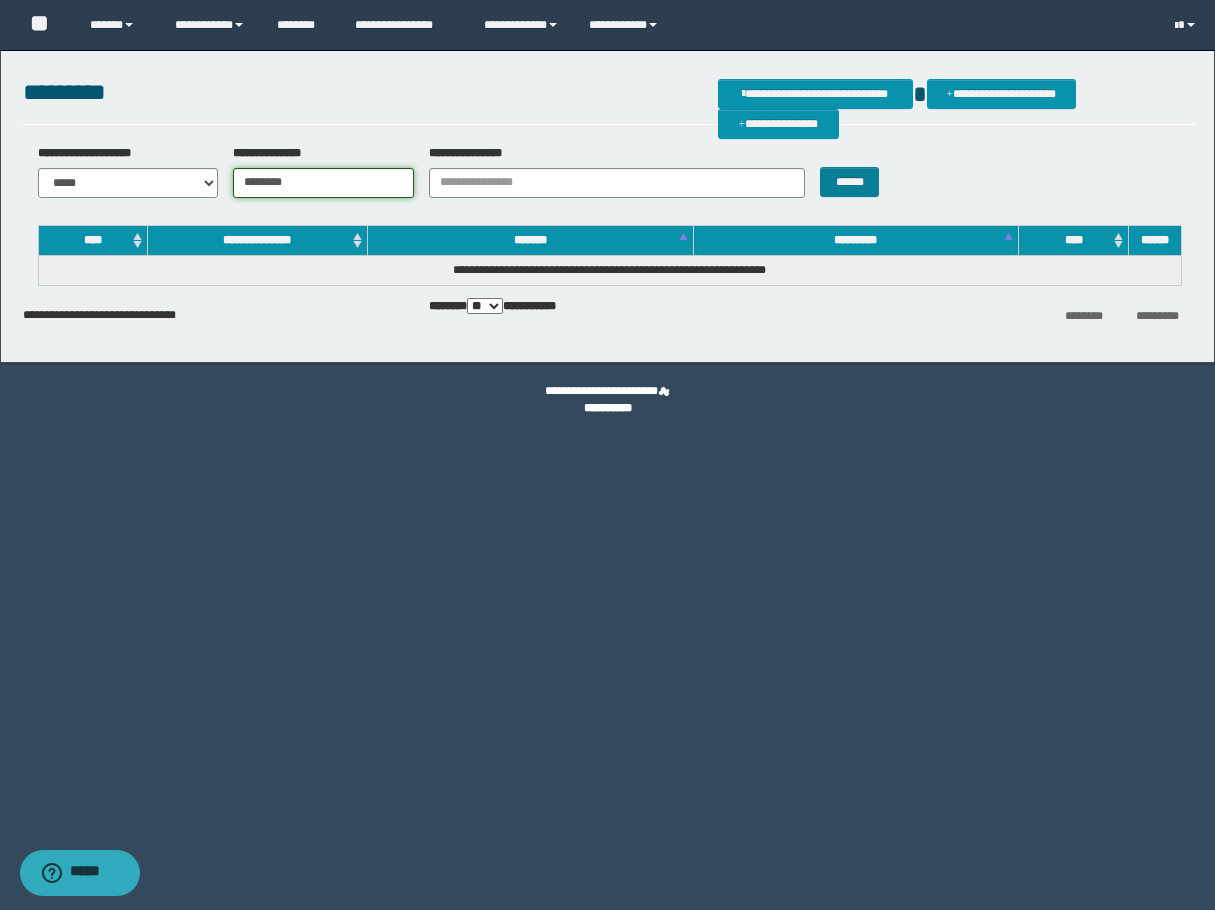type on "********" 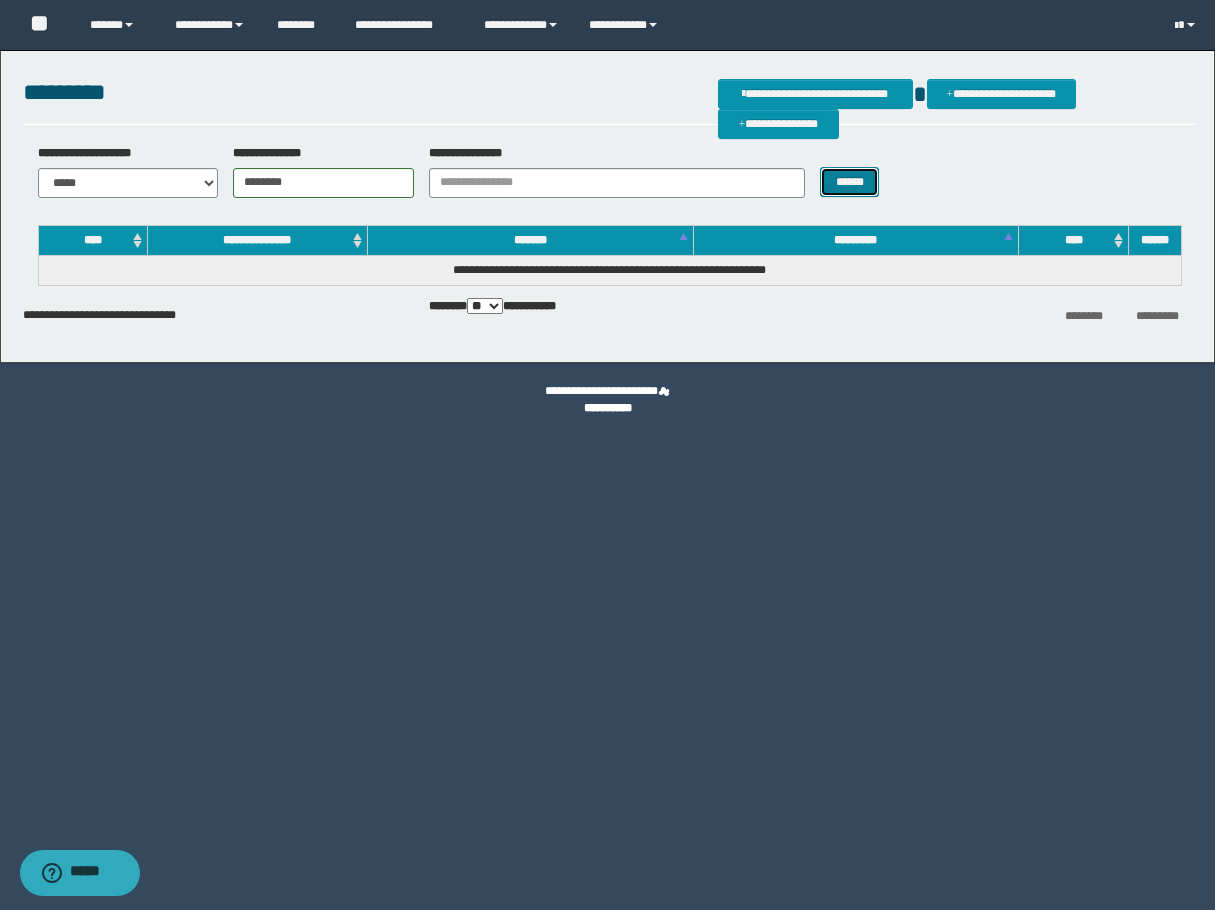 click on "******" at bounding box center (849, 182) 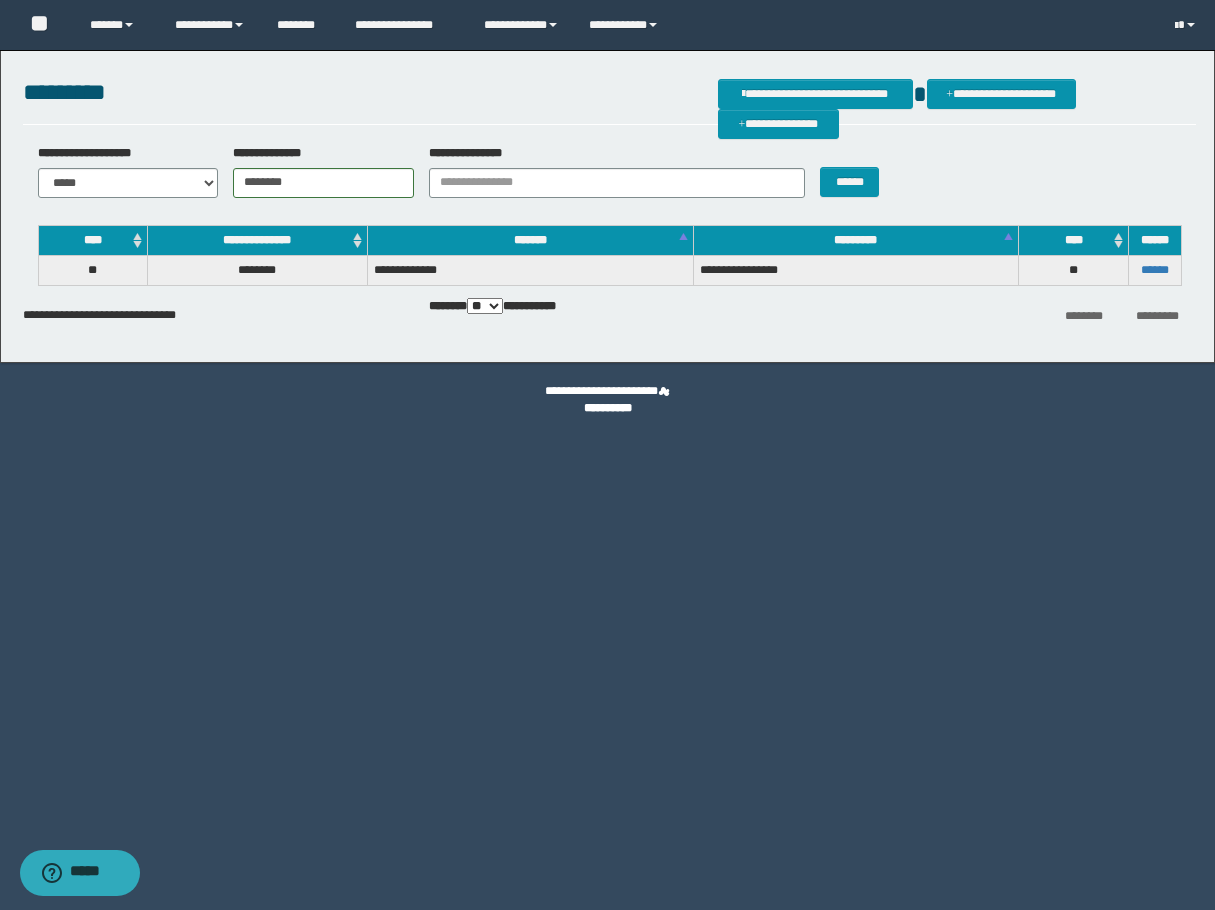 click on "******" at bounding box center [1154, 270] 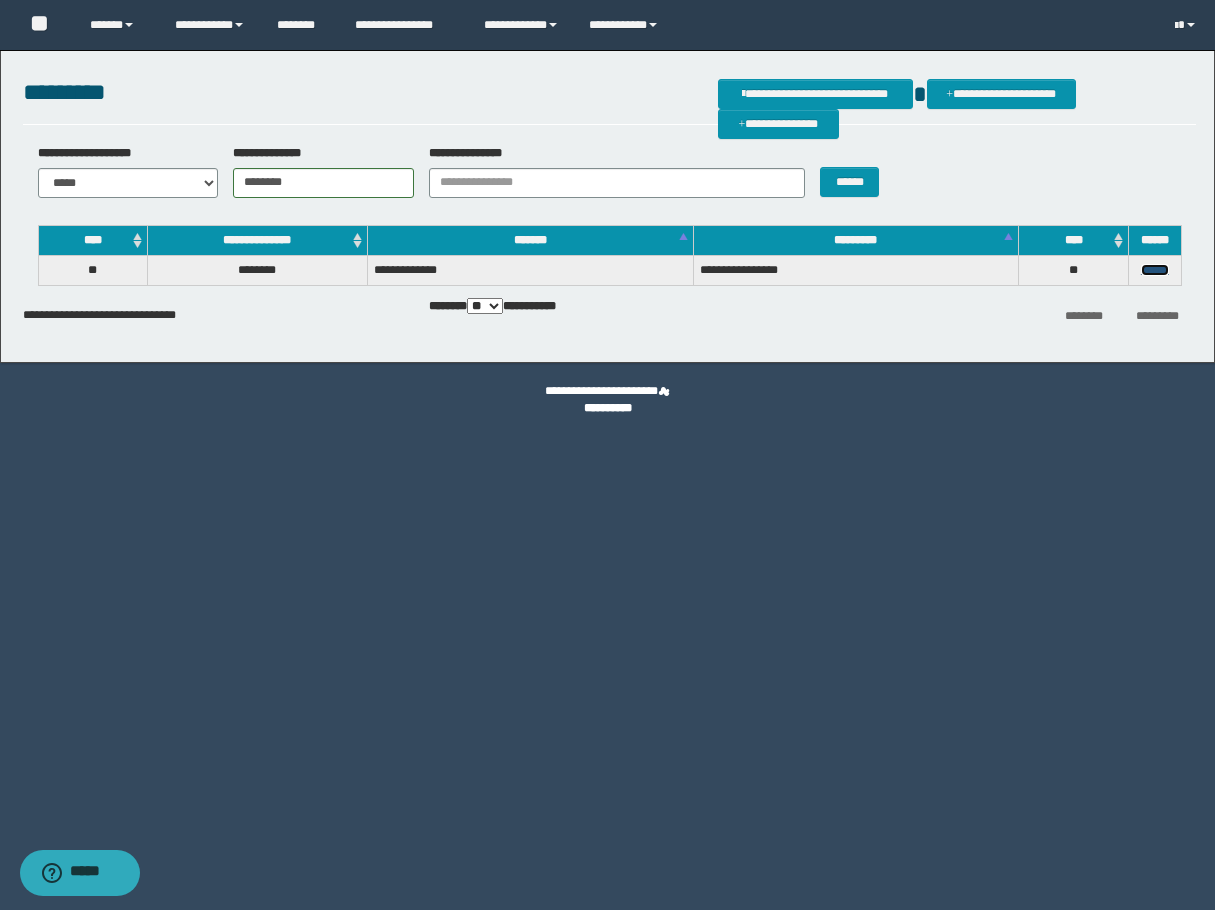 click on "******" at bounding box center [1155, 270] 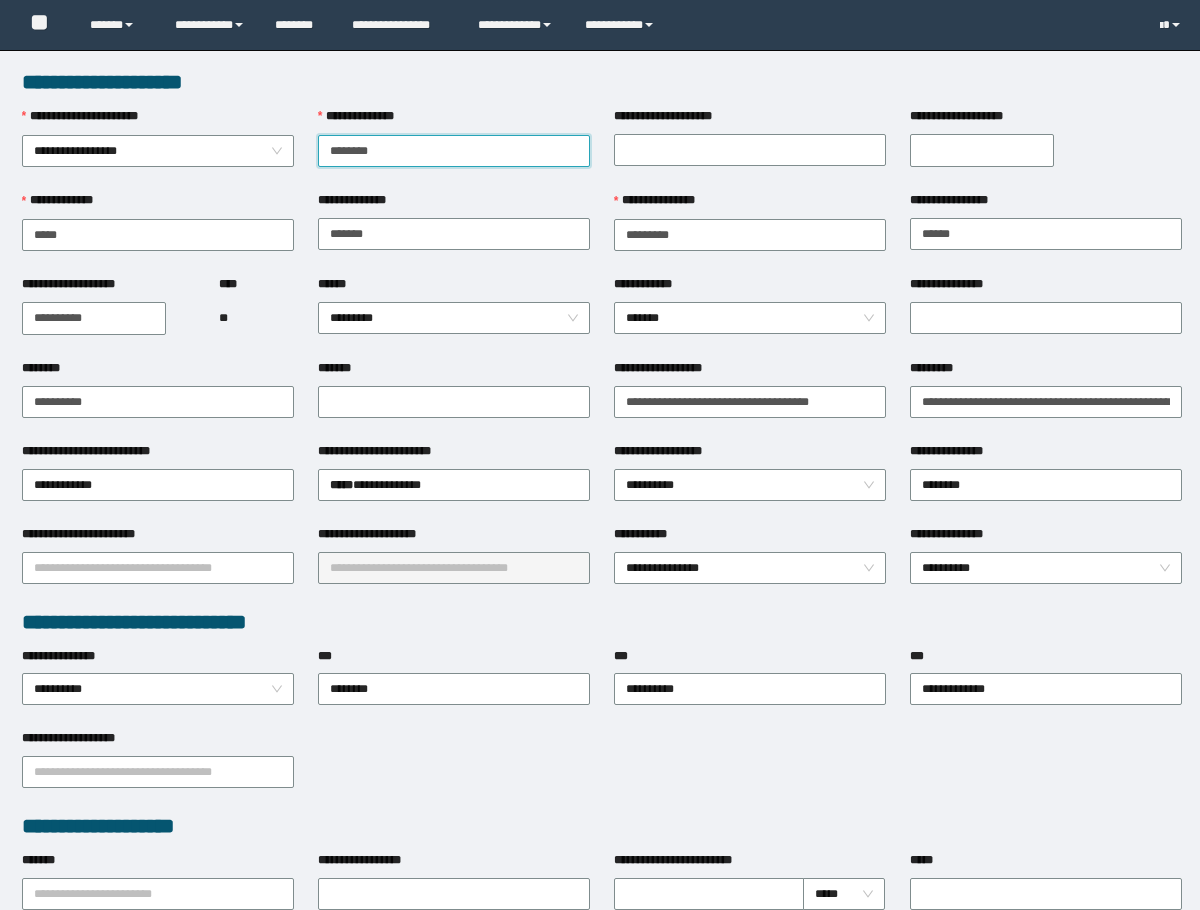 scroll, scrollTop: 0, scrollLeft: 0, axis: both 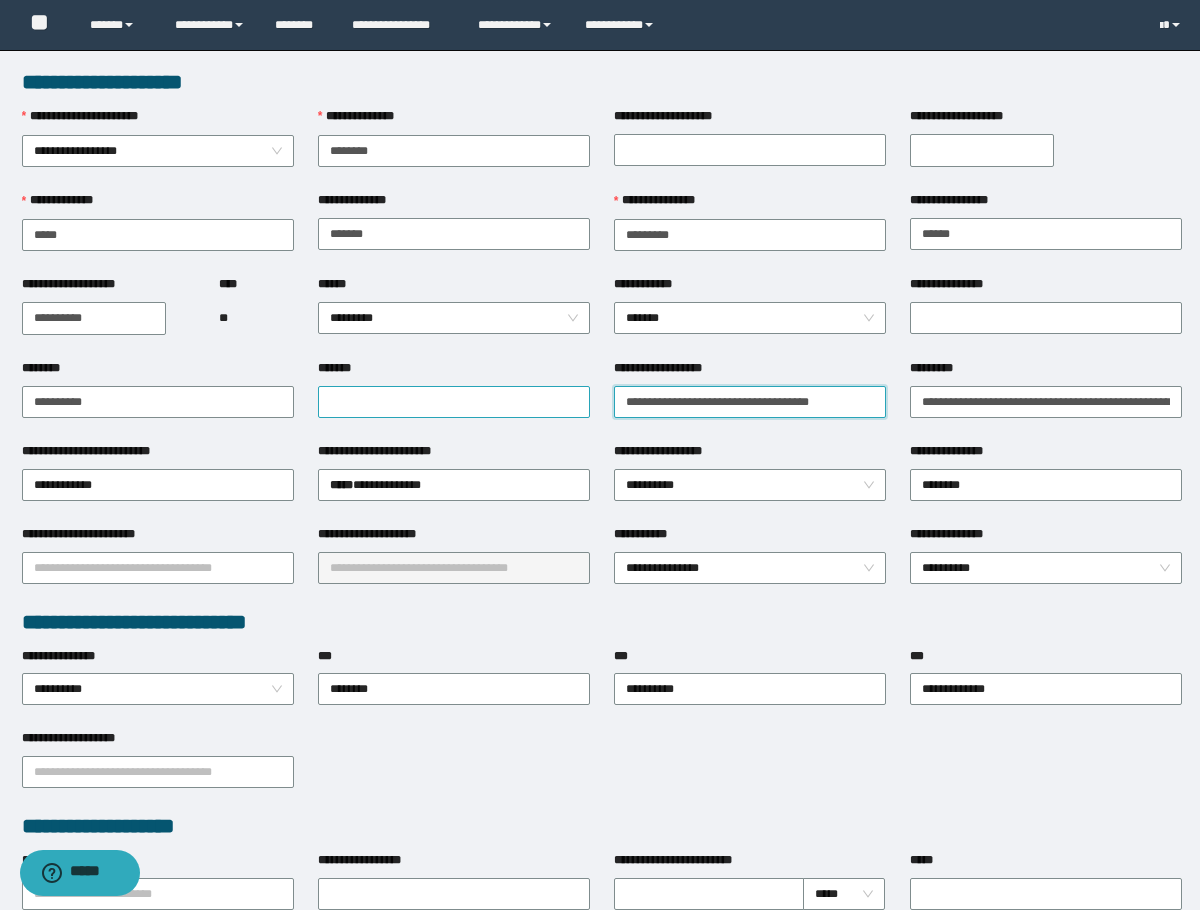 drag, startPoint x: 855, startPoint y: 400, endPoint x: 469, endPoint y: 406, distance: 386.04663 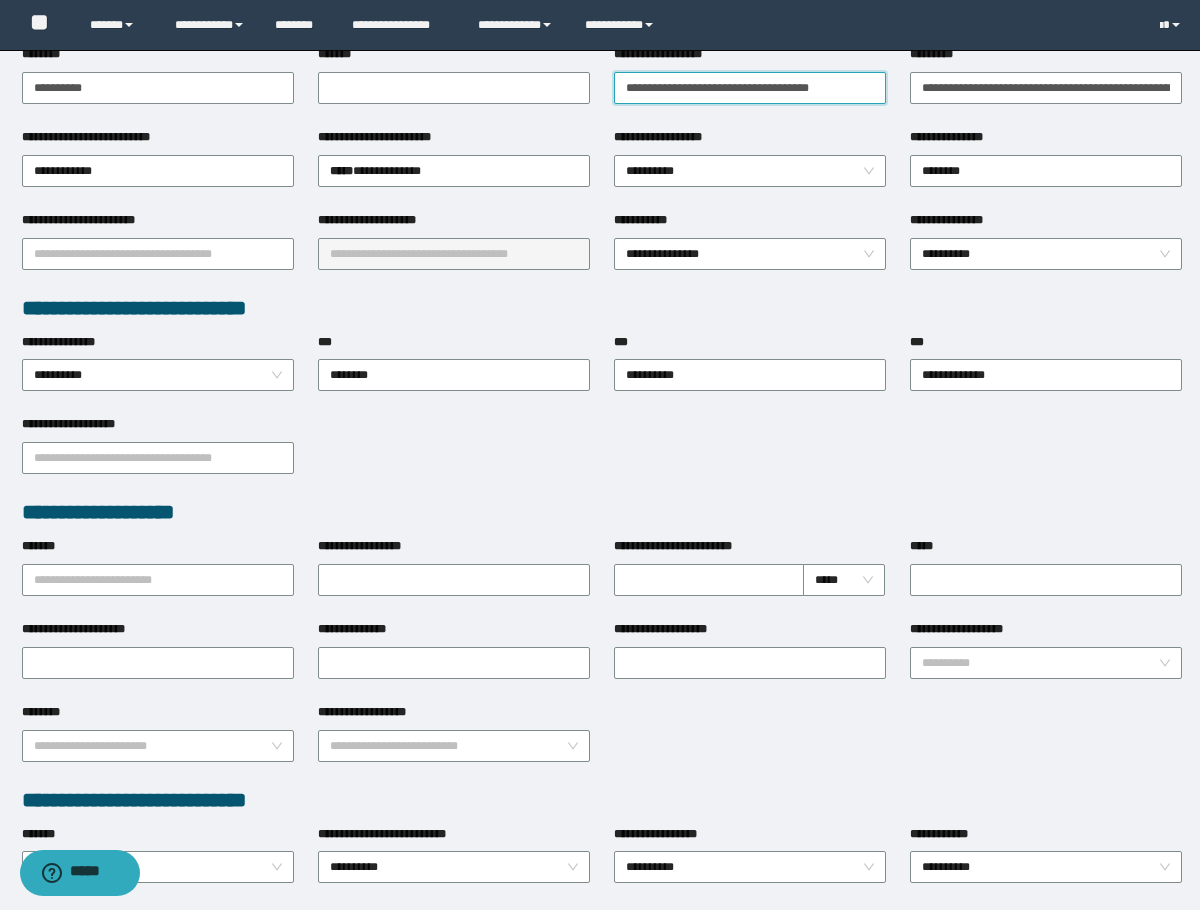 scroll, scrollTop: 700, scrollLeft: 0, axis: vertical 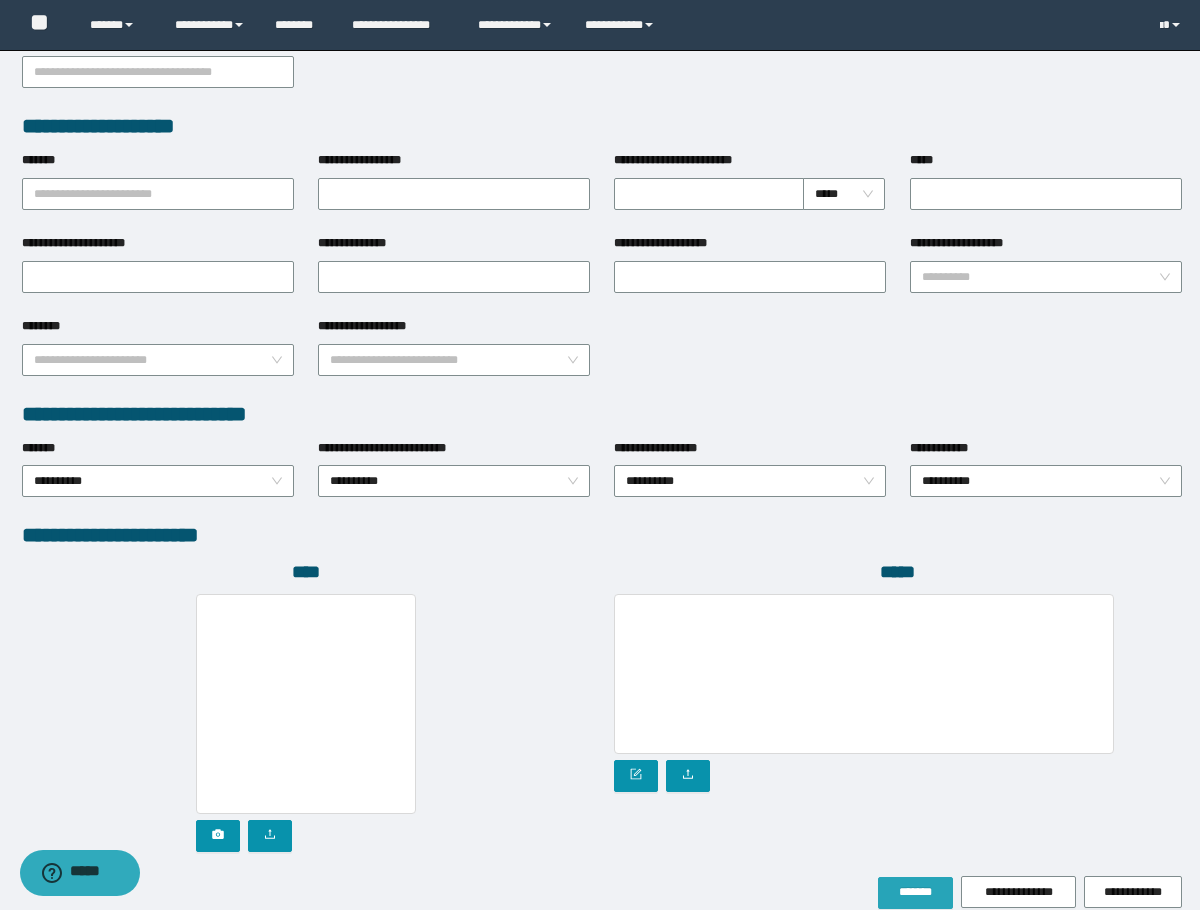 click on "*******" at bounding box center [915, 892] 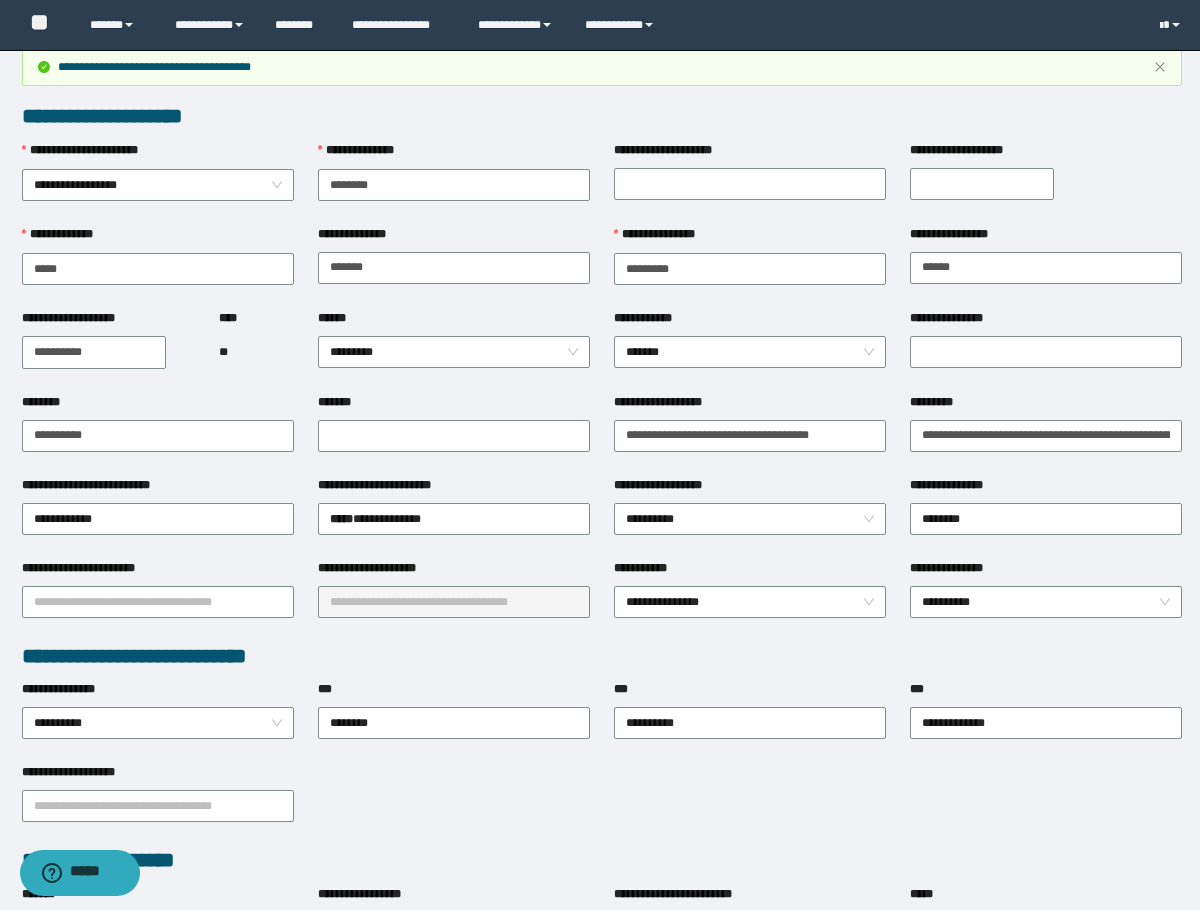 scroll, scrollTop: 0, scrollLeft: 0, axis: both 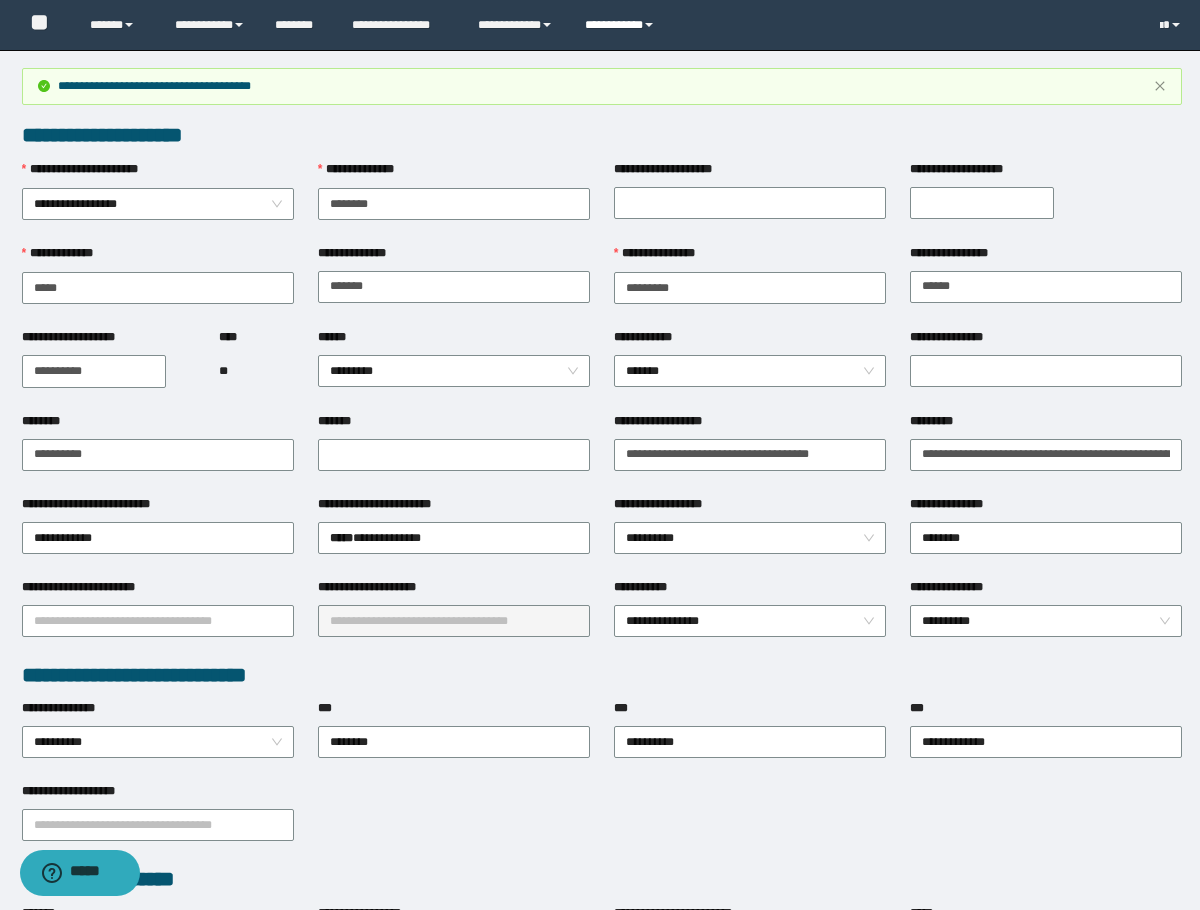 click on "**********" at bounding box center (622, 25) 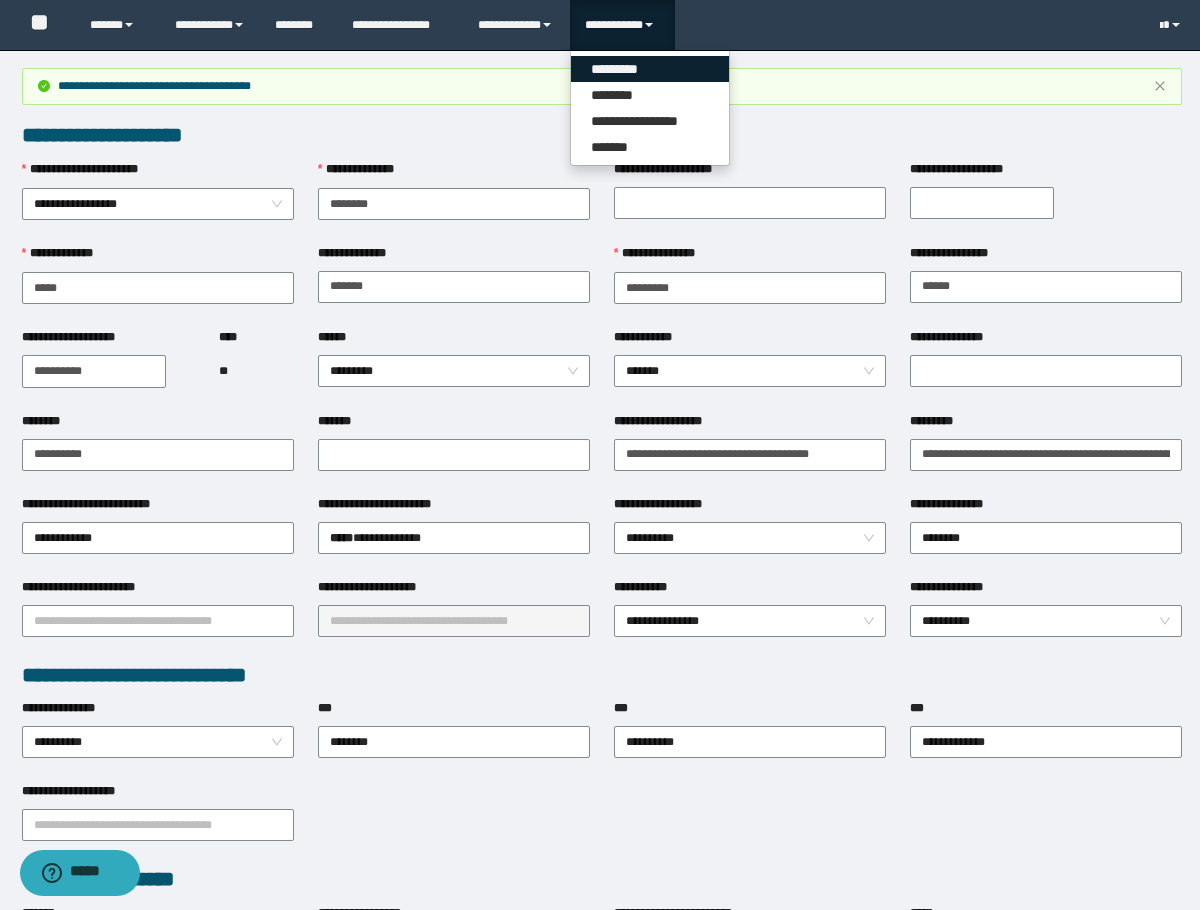 click on "*********" at bounding box center (650, 69) 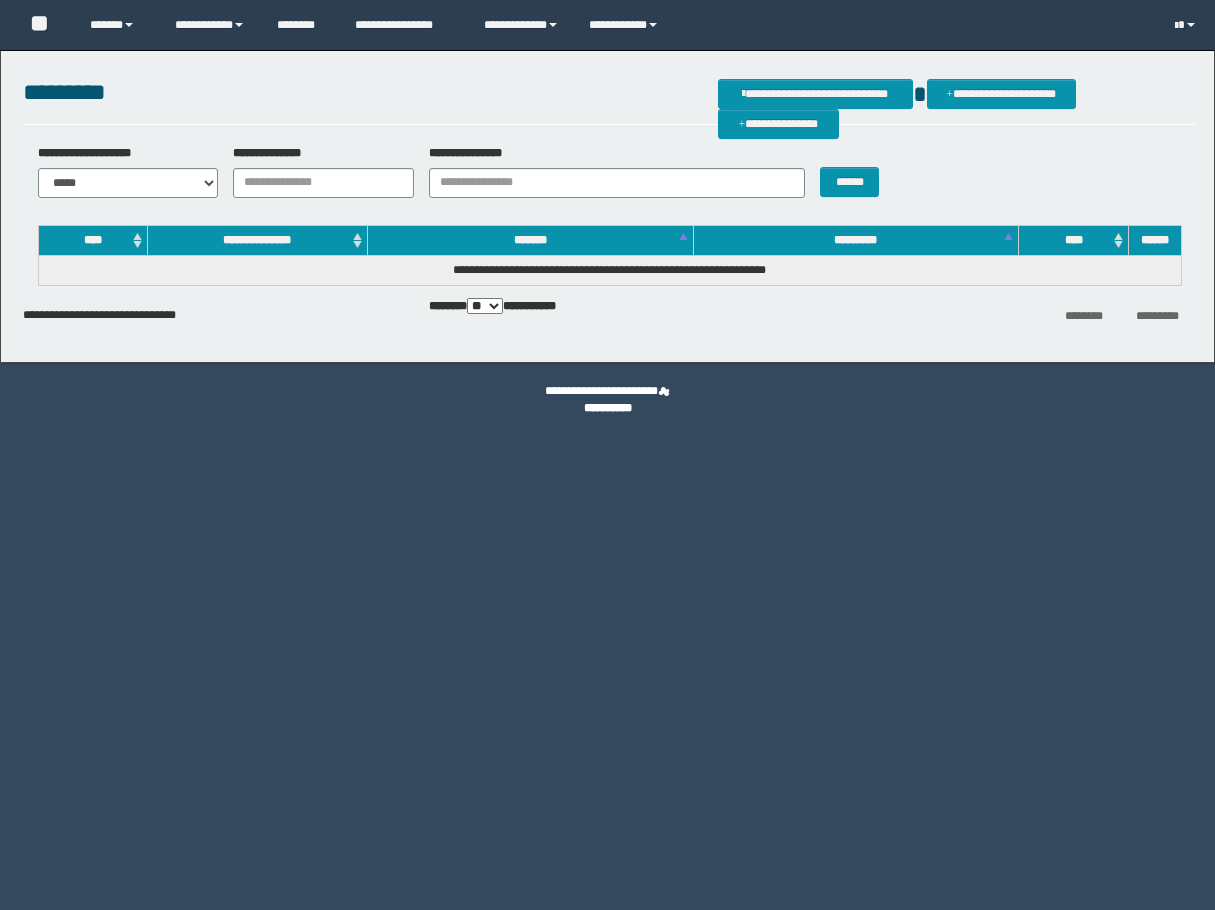 scroll, scrollTop: 0, scrollLeft: 0, axis: both 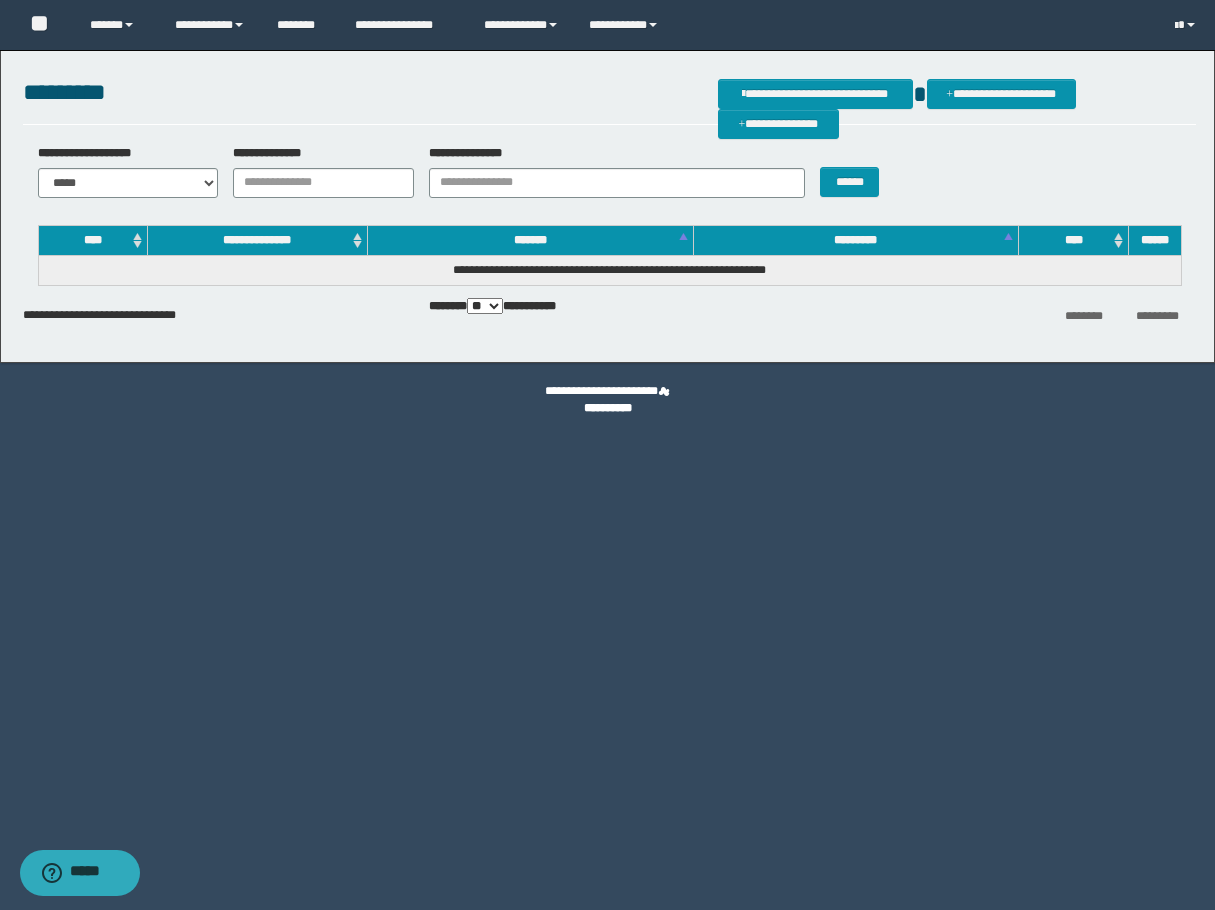 click on "**********" at bounding box center [316, 171] 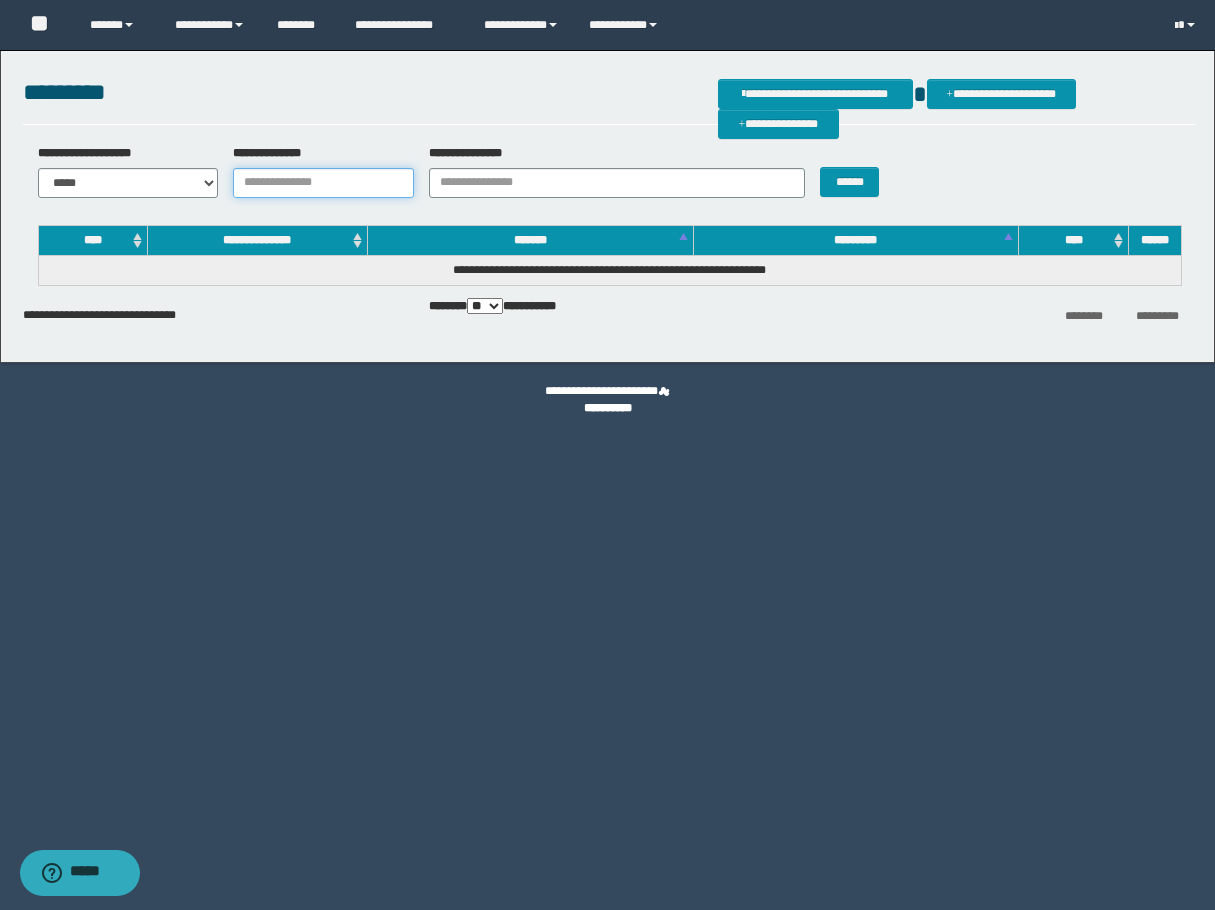 click on "**********" at bounding box center (323, 183) 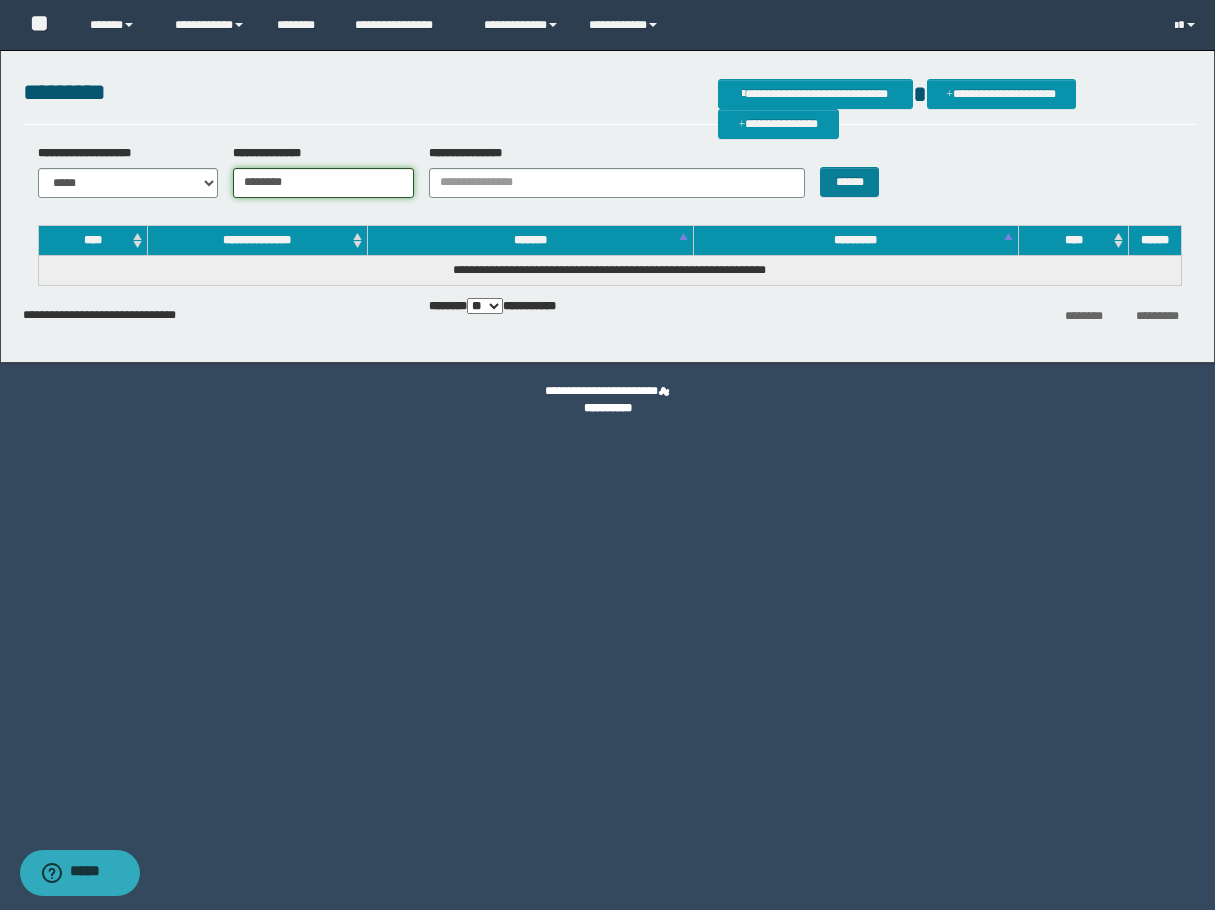 type on "********" 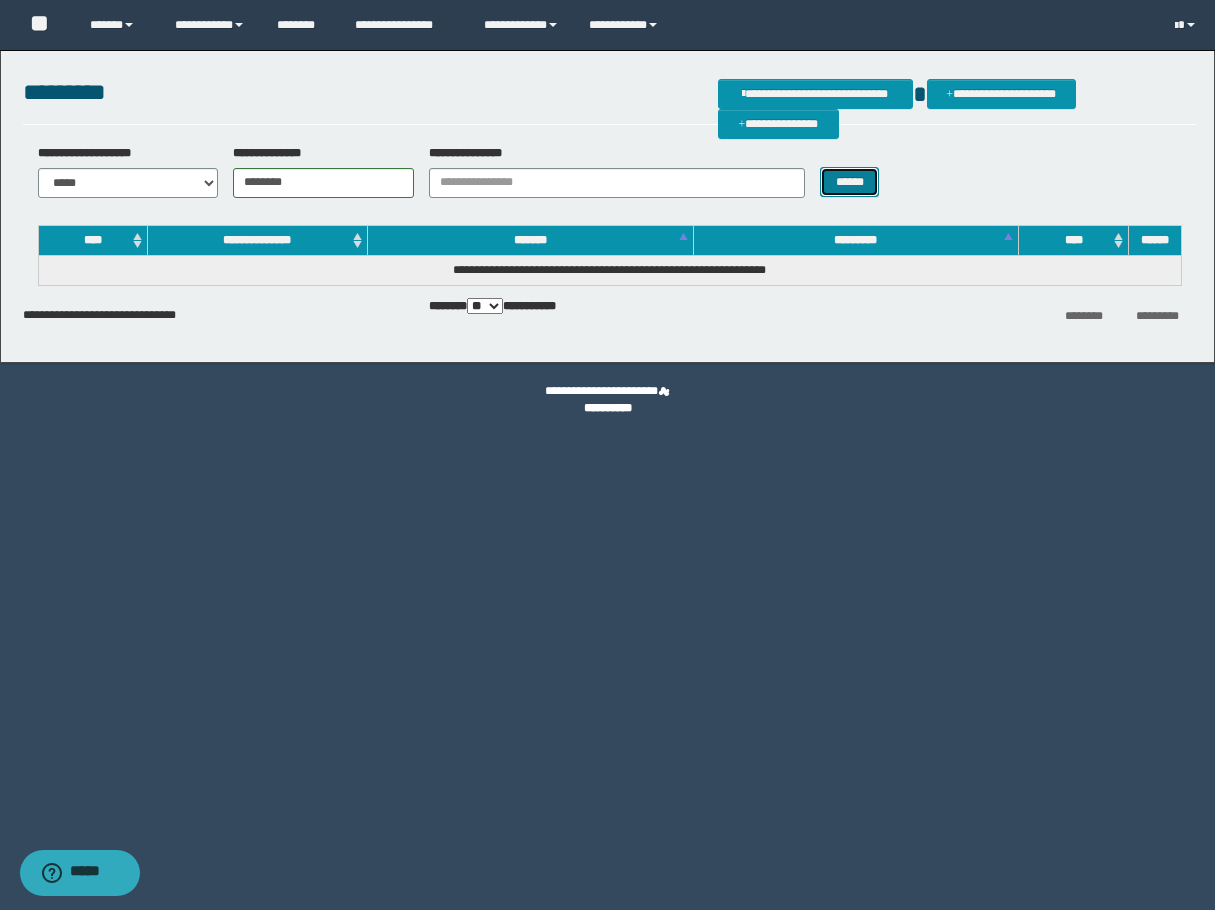 click on "******" at bounding box center (849, 182) 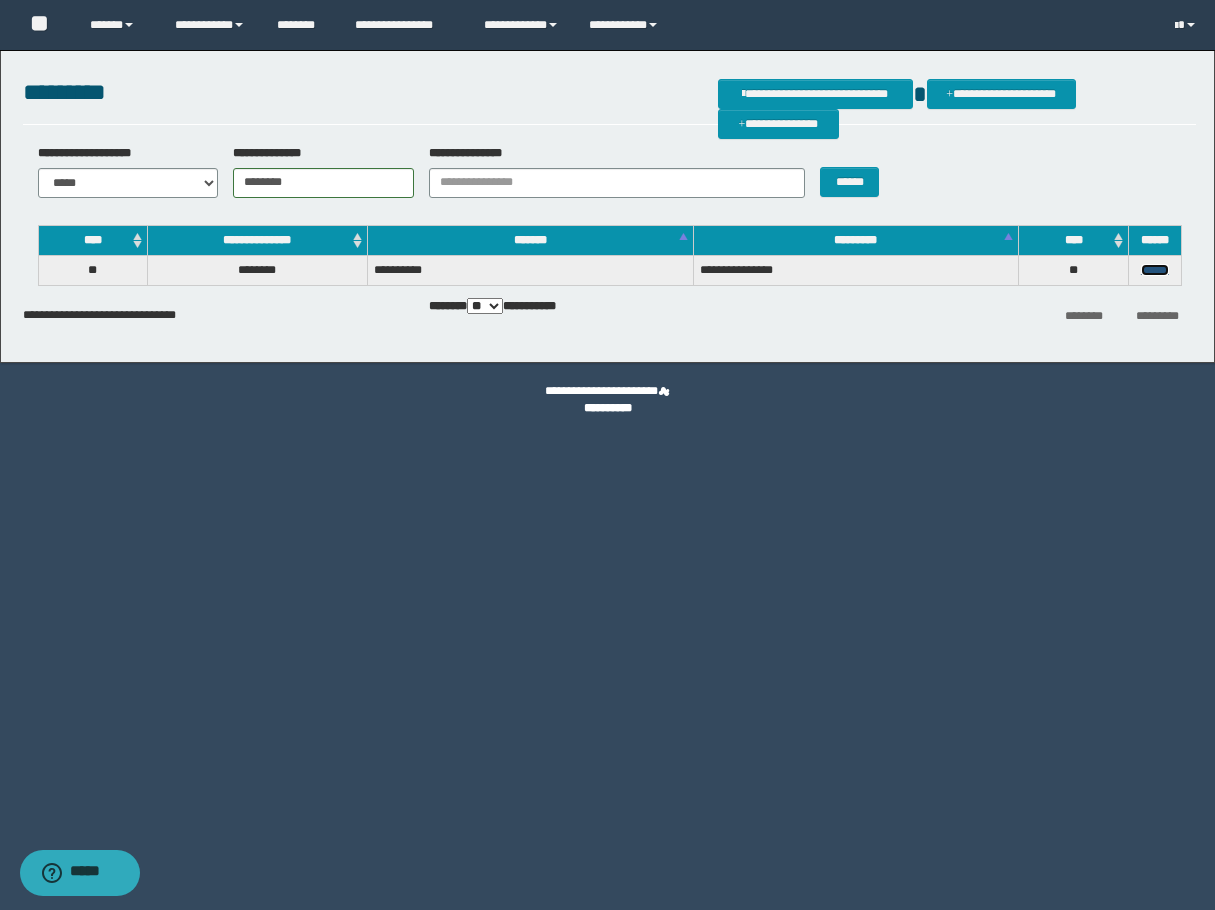 click on "******" at bounding box center (1155, 270) 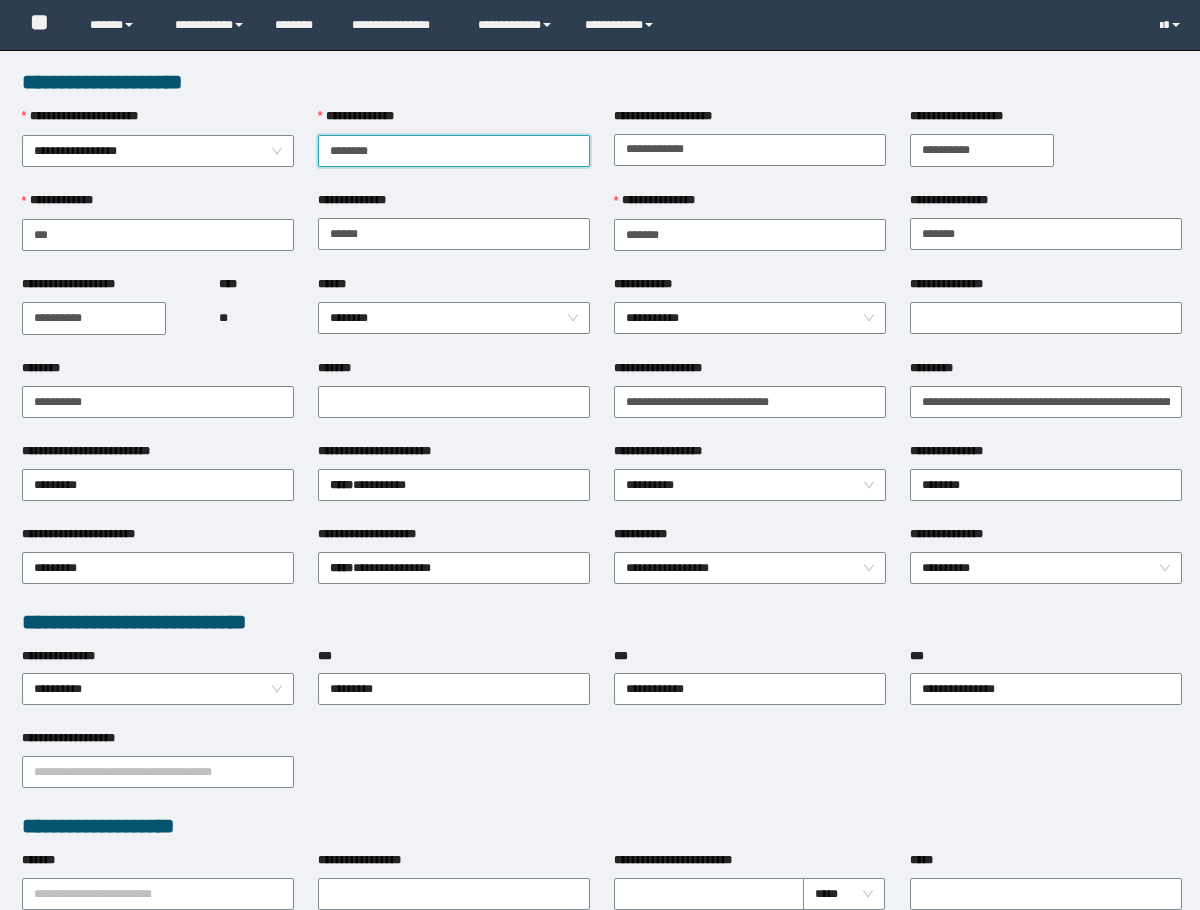 scroll, scrollTop: 0, scrollLeft: 0, axis: both 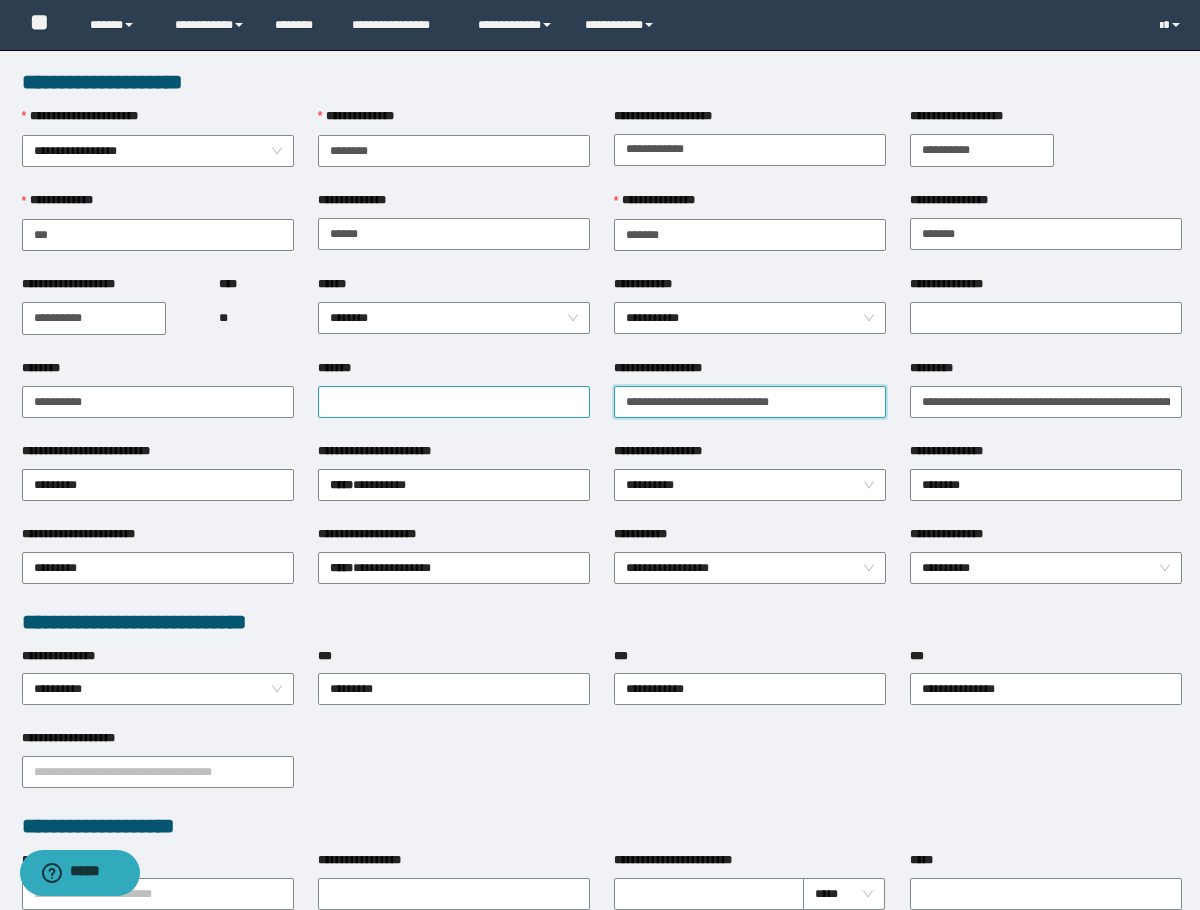 drag, startPoint x: 808, startPoint y: 406, endPoint x: 559, endPoint y: 401, distance: 249.0502 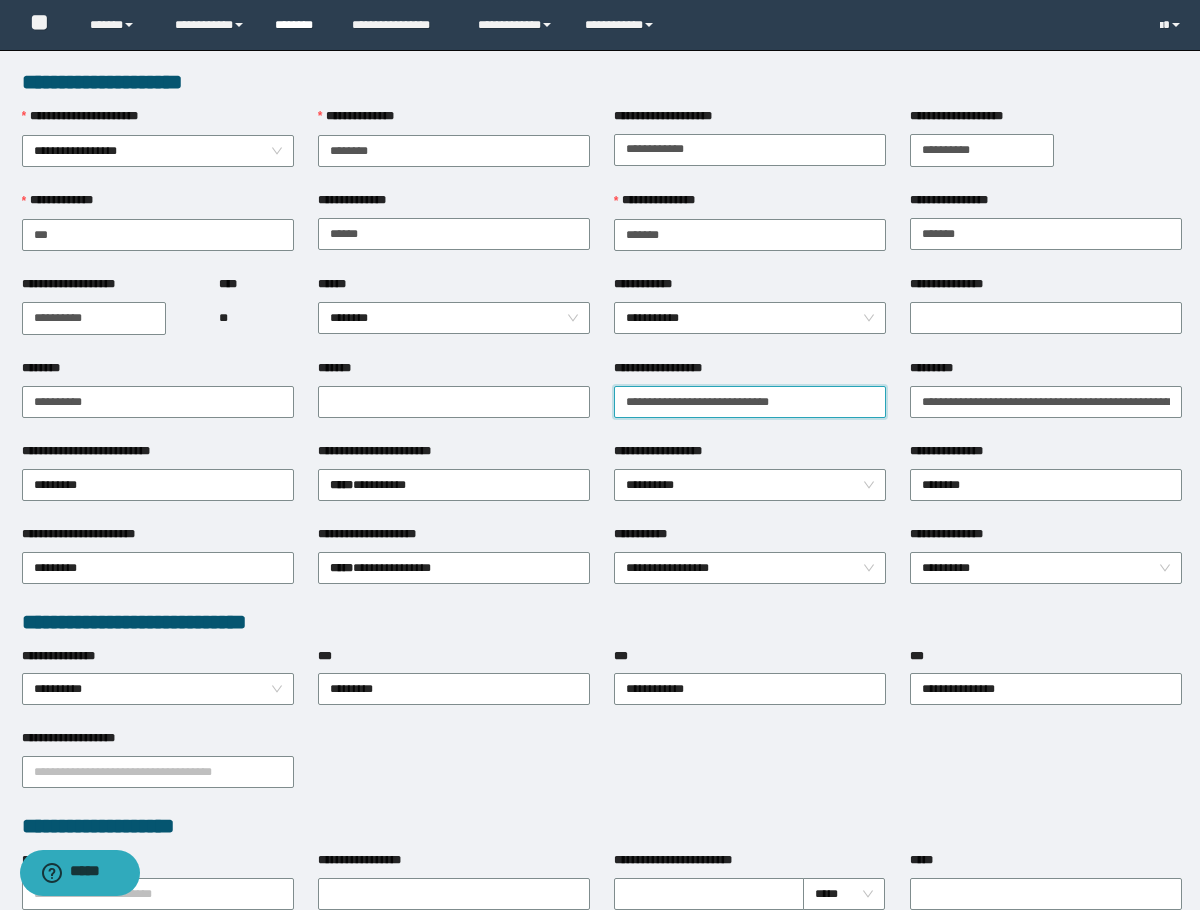 type on "**********" 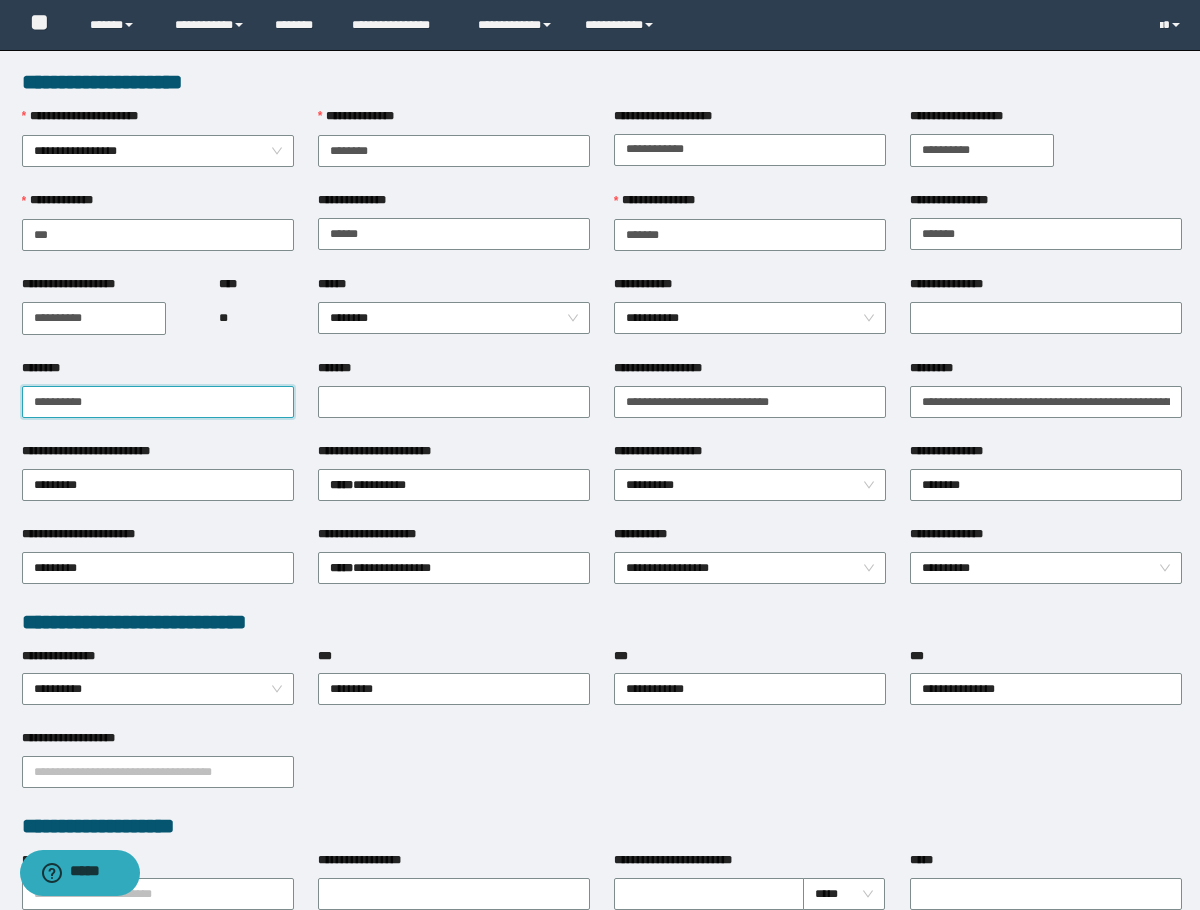 drag, startPoint x: 121, startPoint y: 399, endPoint x: -1, endPoint y: 399, distance: 122 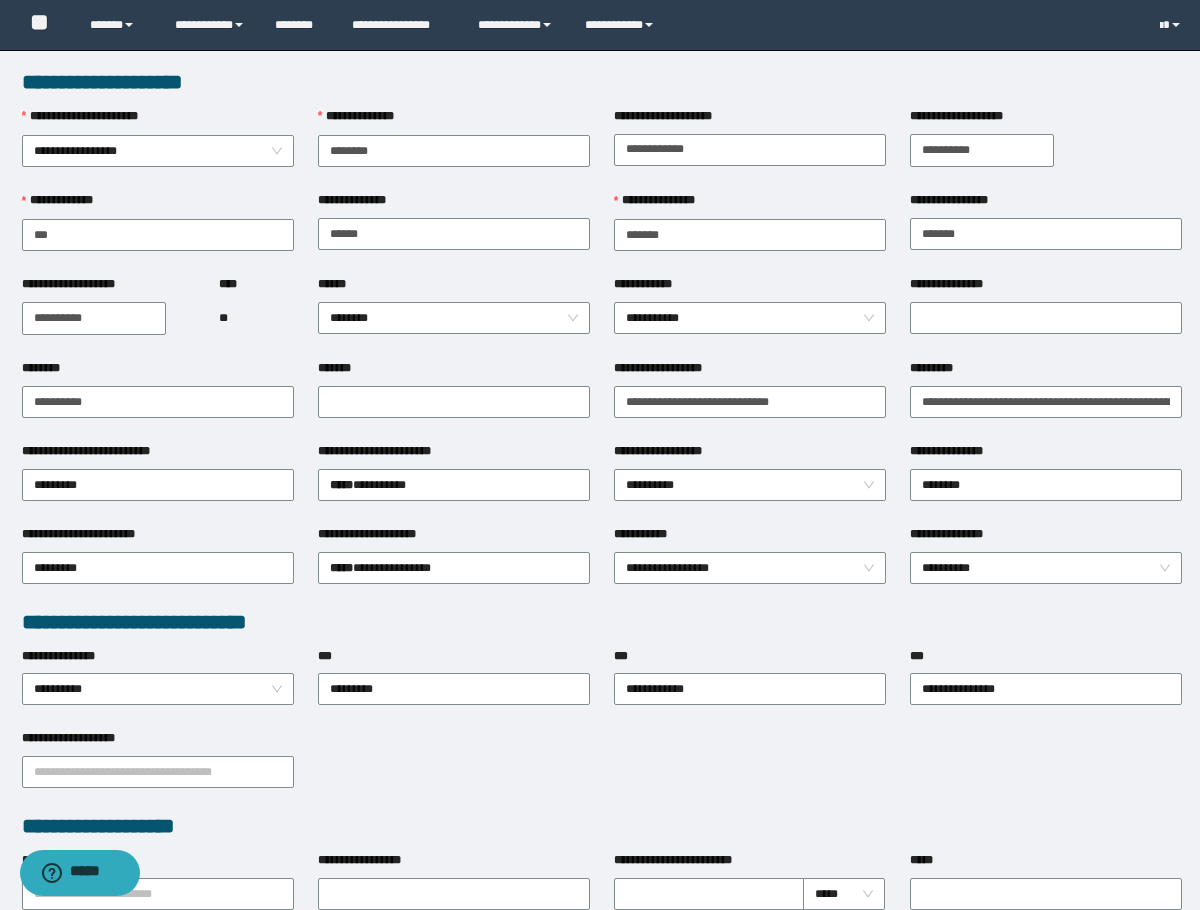click on "**********" at bounding box center (108, 317) 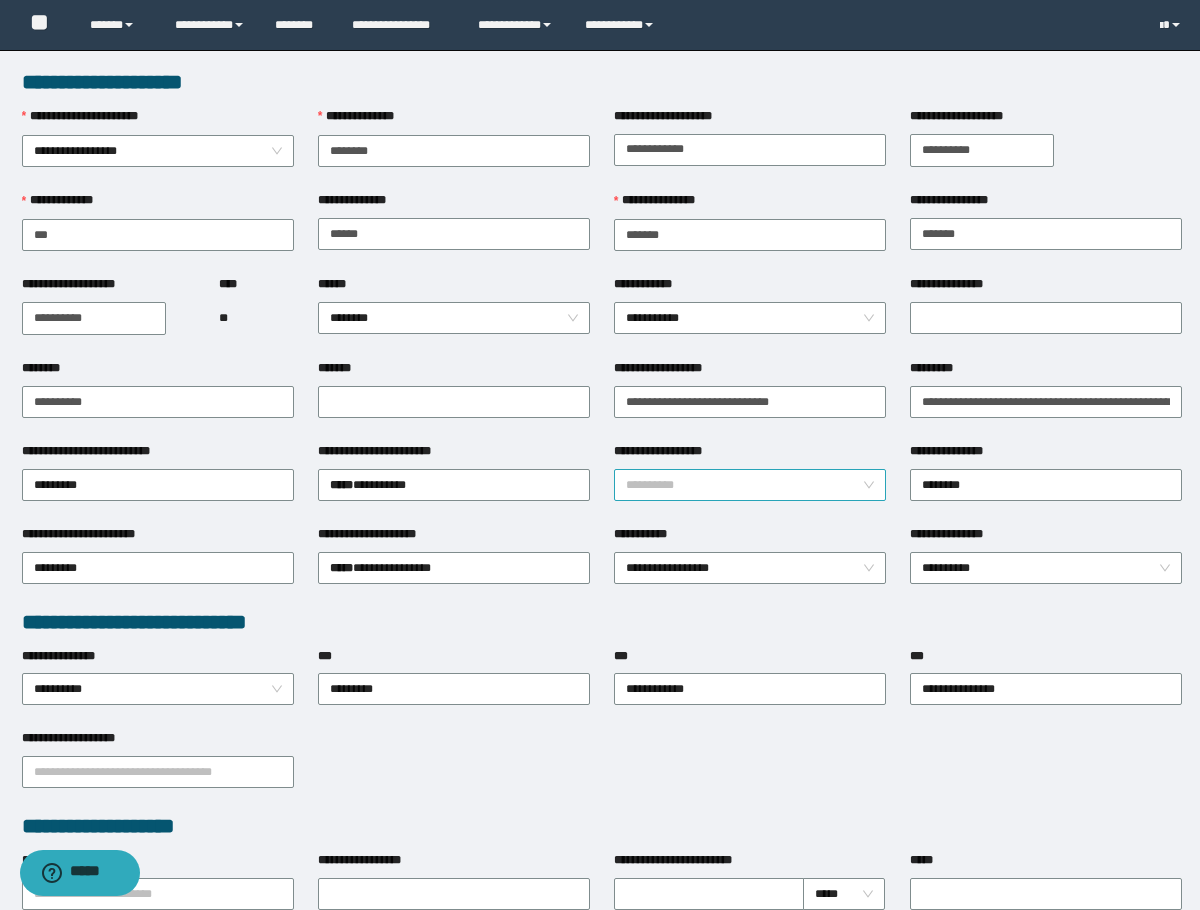 click on "**********" at bounding box center (750, 485) 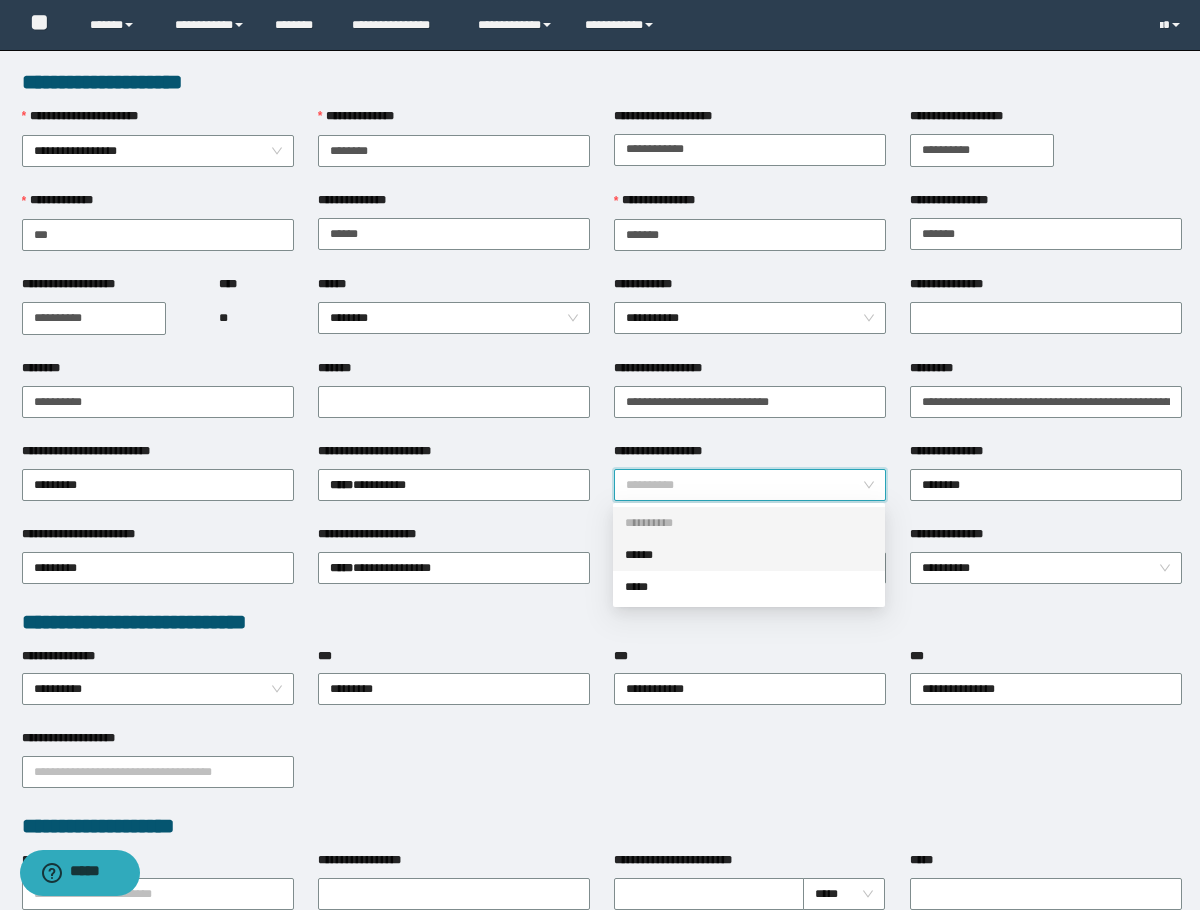 click on "******" at bounding box center [749, 555] 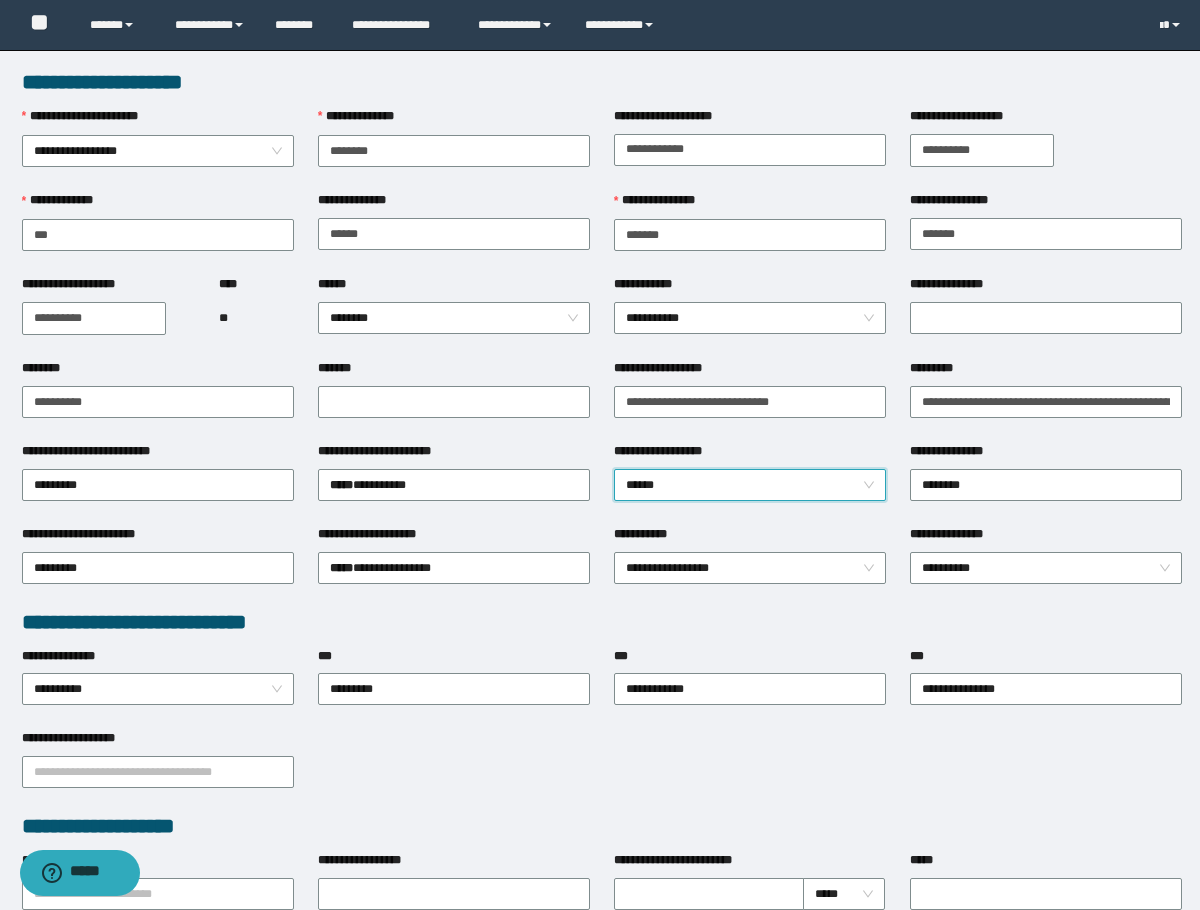 click on "**********" at bounding box center (158, 400) 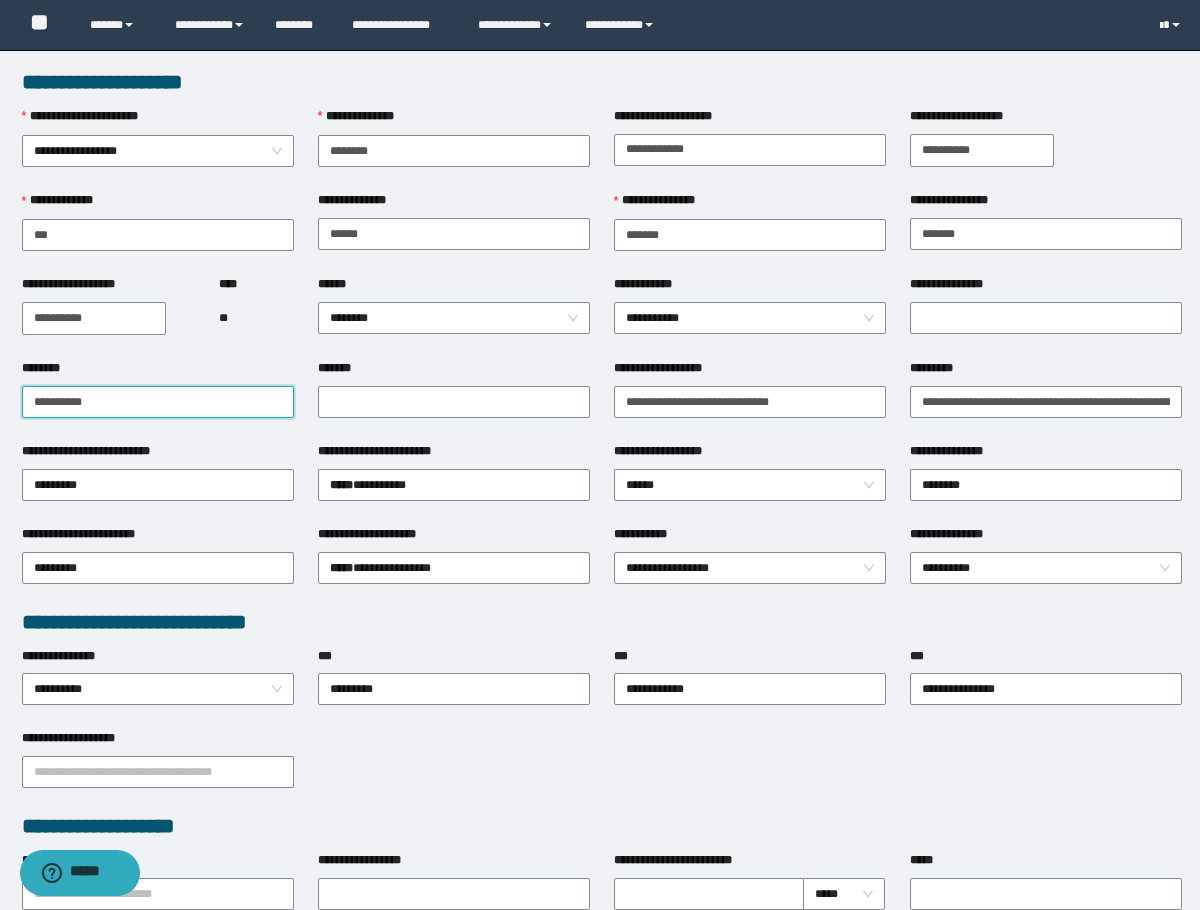 drag, startPoint x: 163, startPoint y: 409, endPoint x: -1, endPoint y: 415, distance: 164.10973 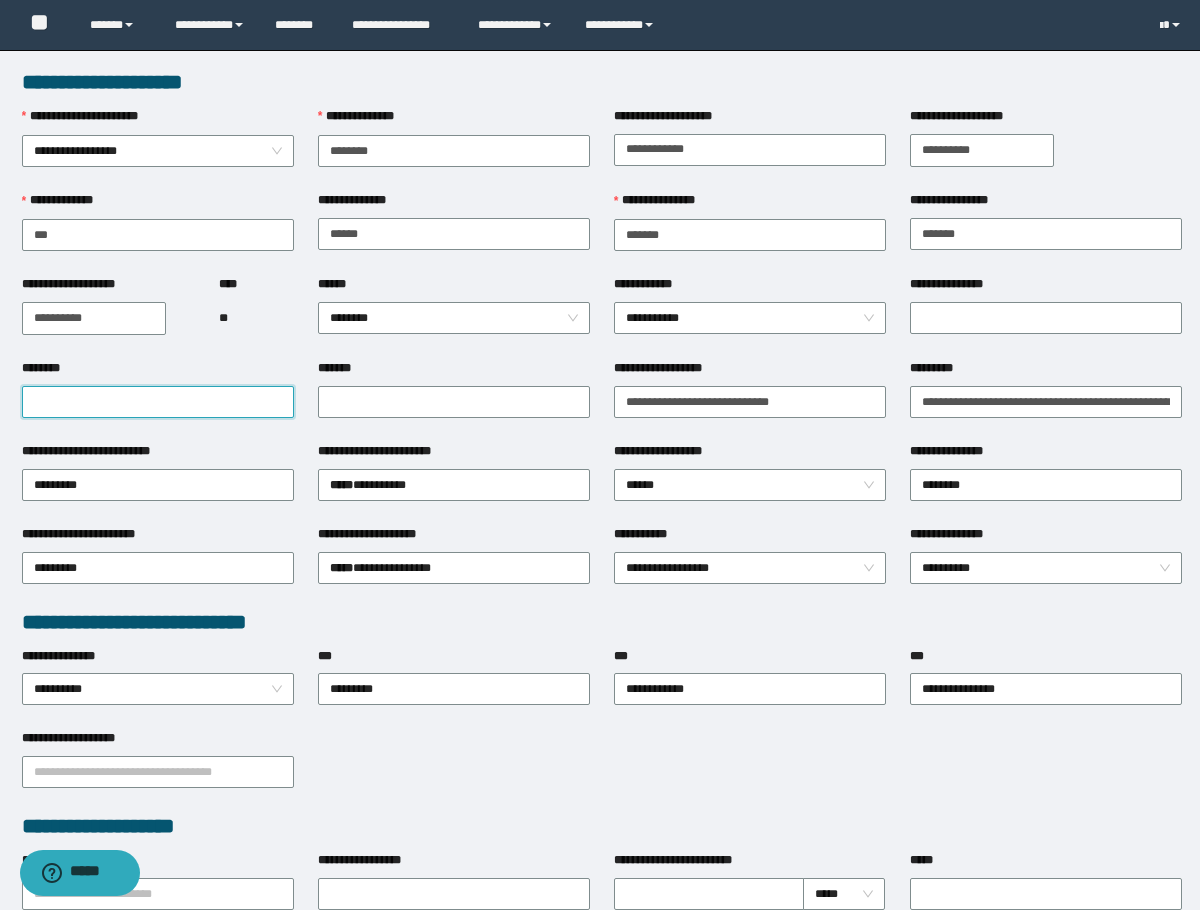paste on "**********" 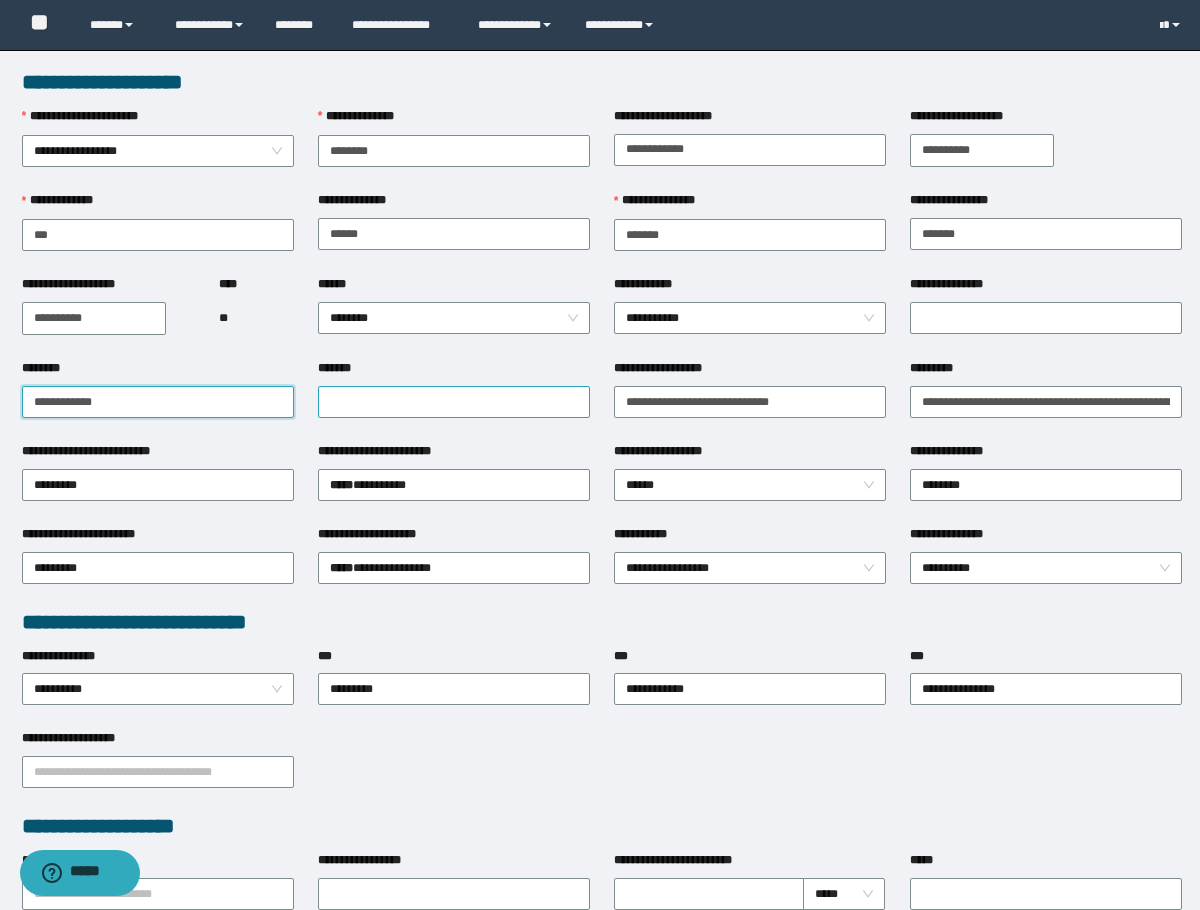type on "**********" 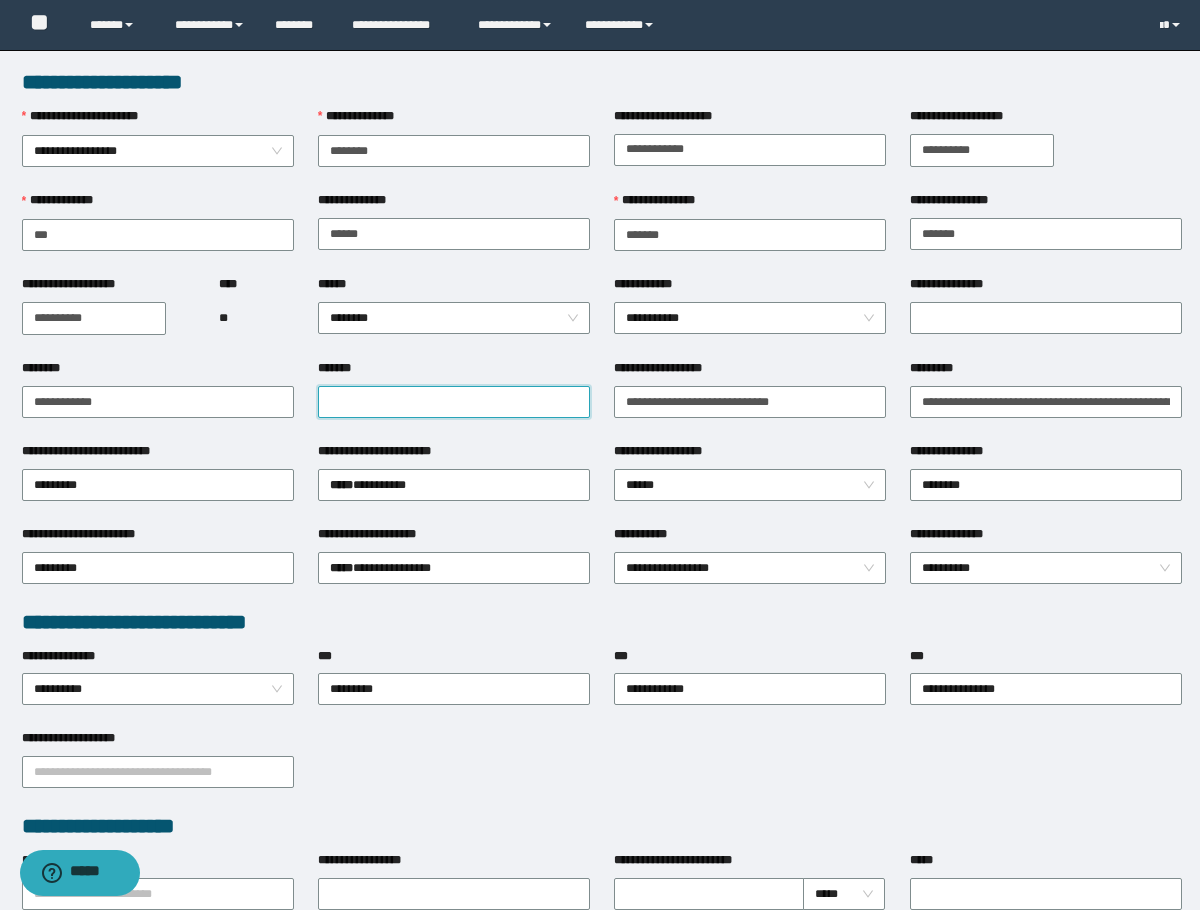 click on "*******" at bounding box center [454, 402] 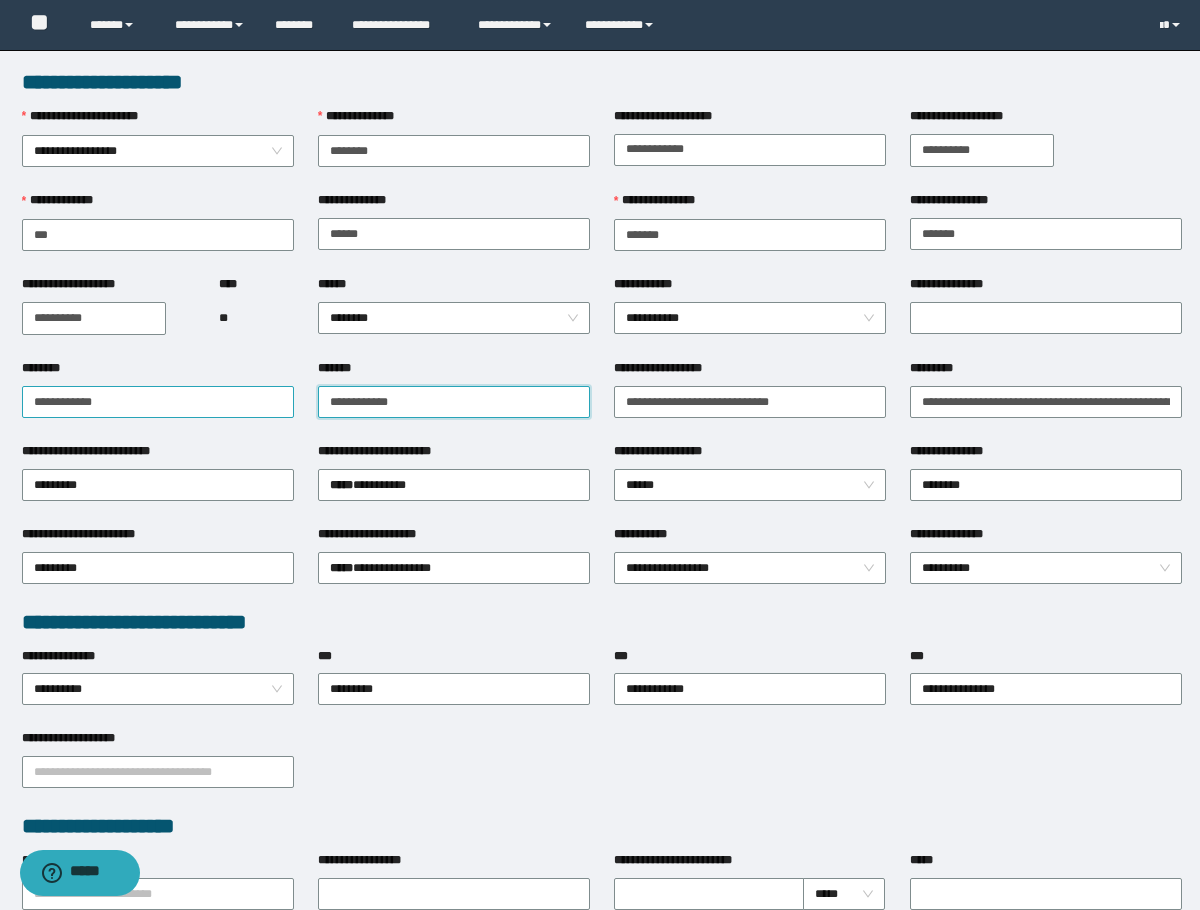 type on "**********" 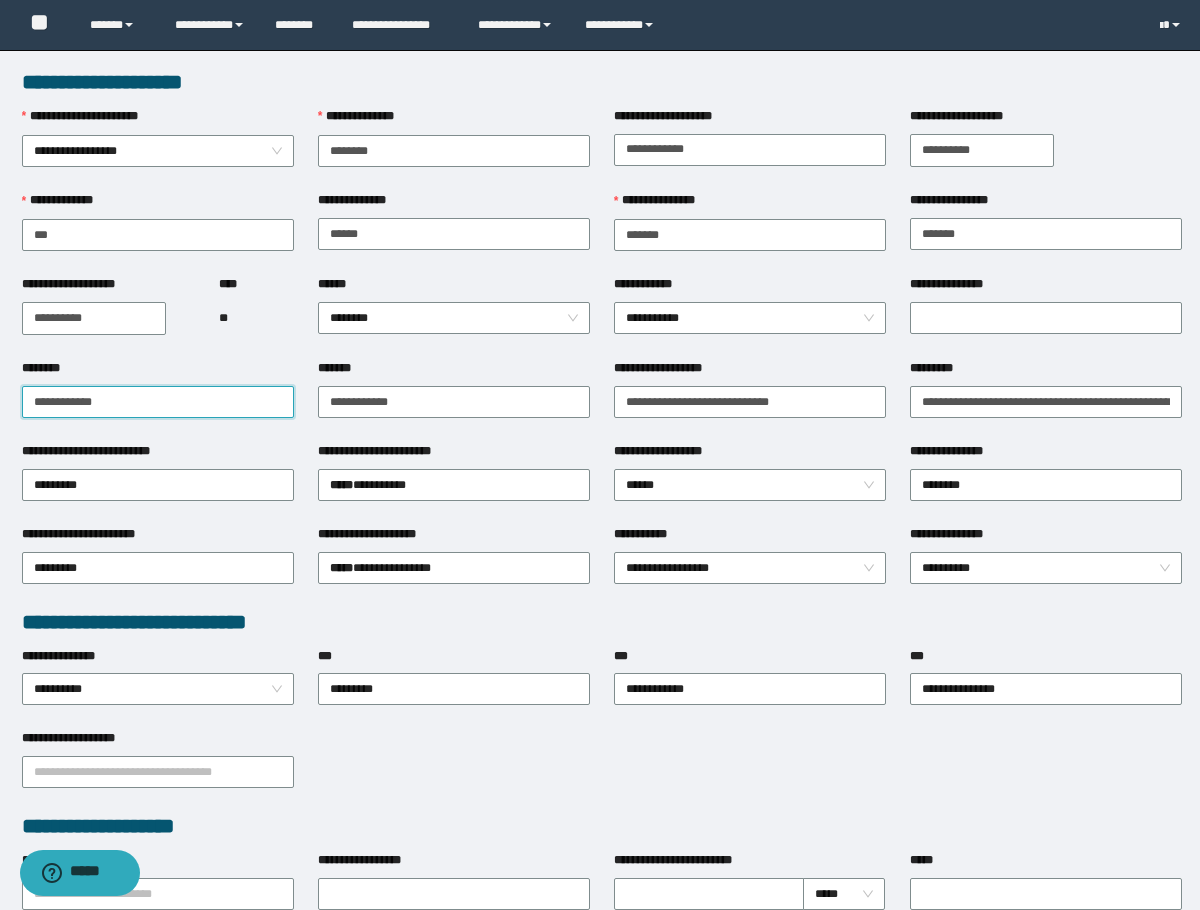 drag, startPoint x: 43, startPoint y: 401, endPoint x: 25, endPoint y: 410, distance: 20.12461 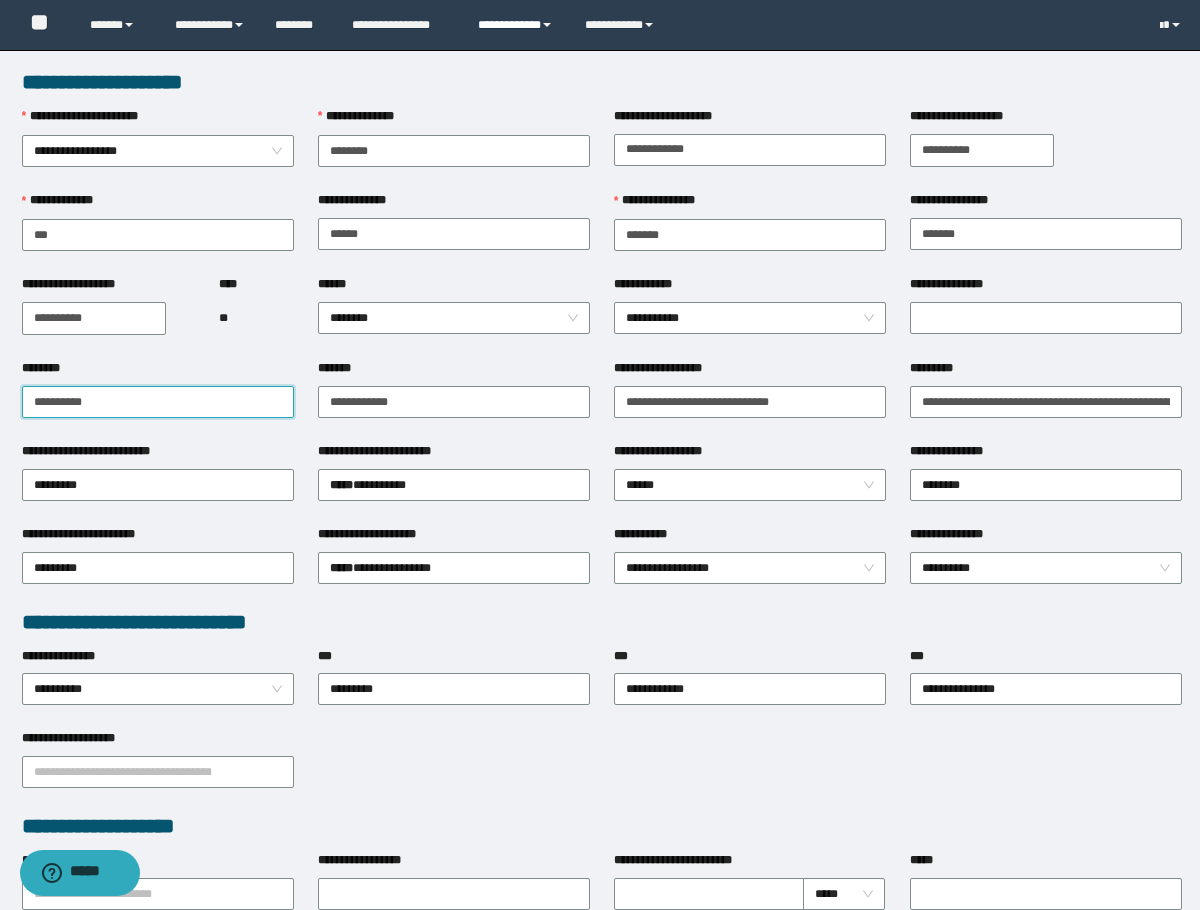 type on "**********" 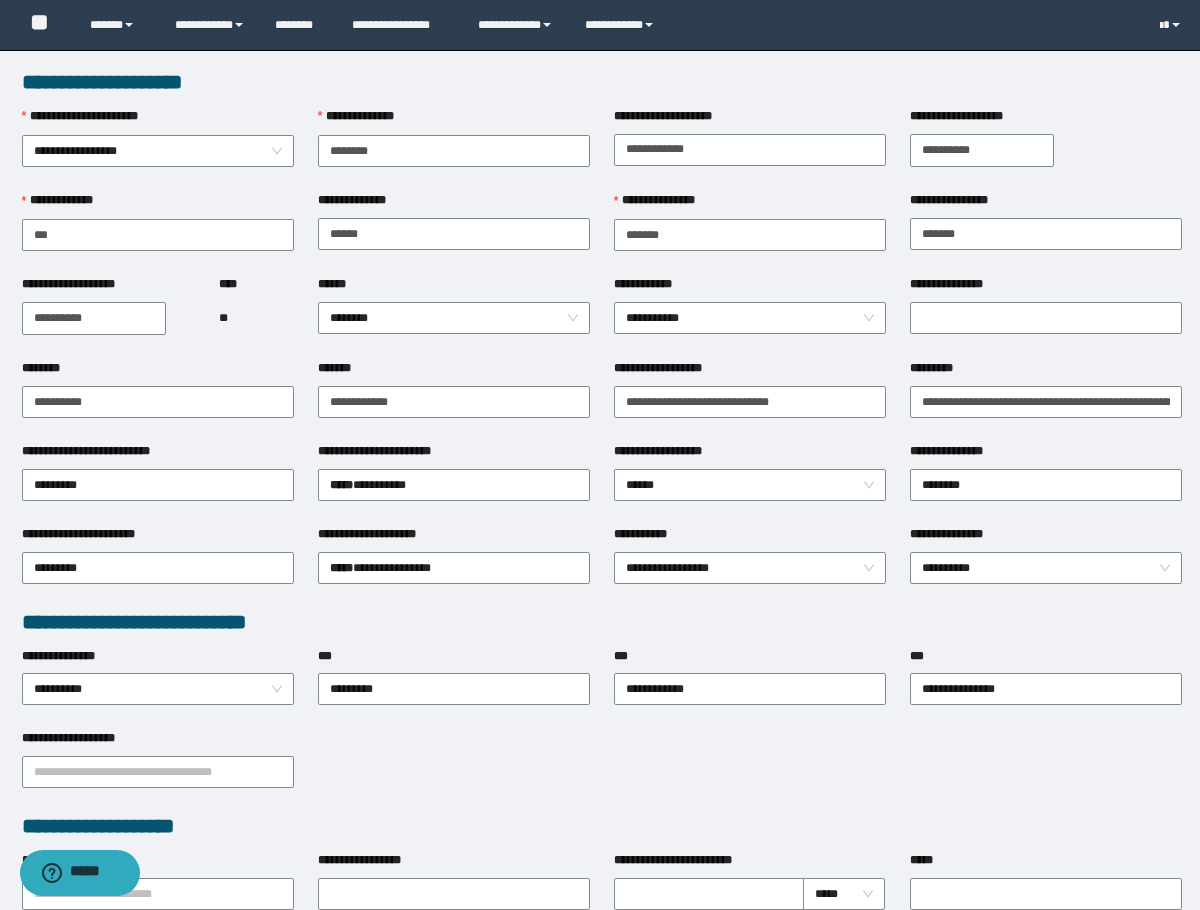 click on "********" at bounding box center (158, 372) 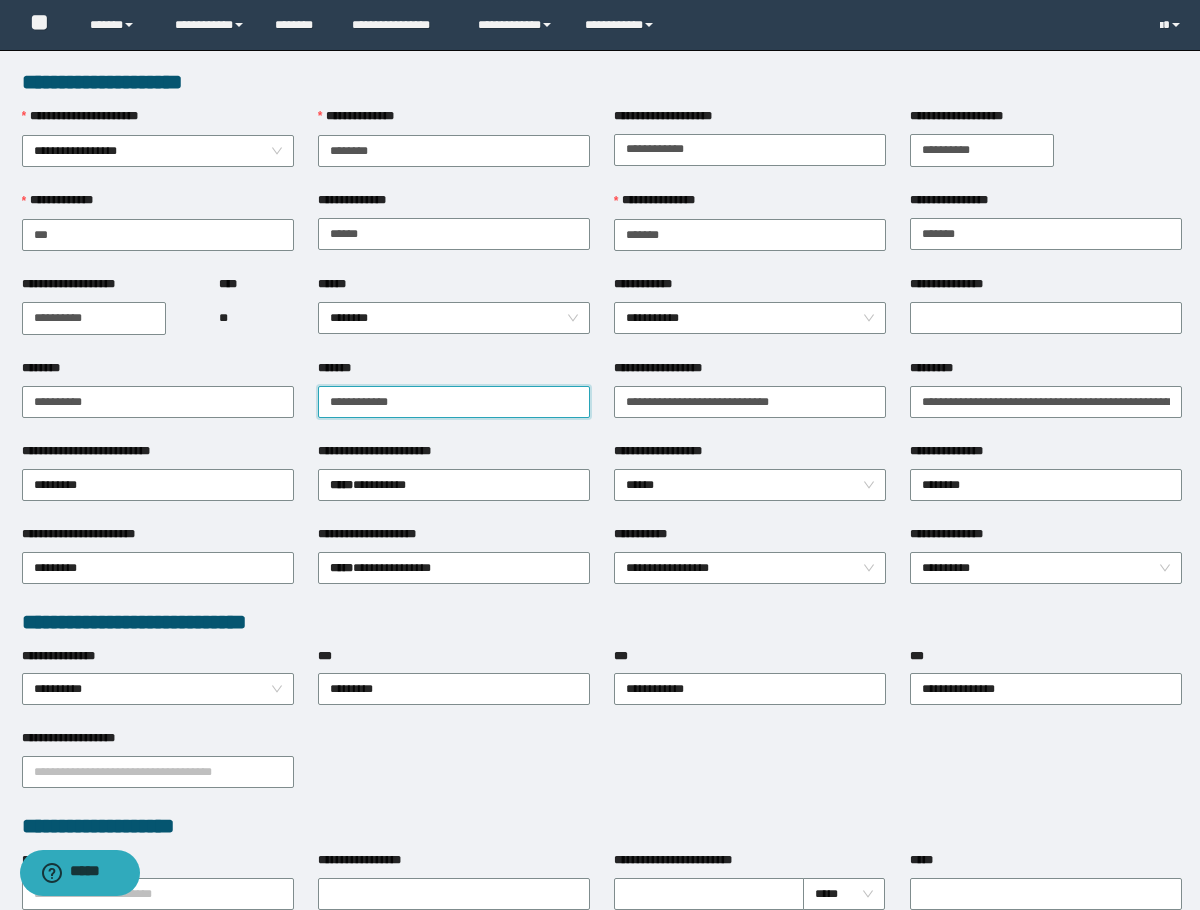 drag, startPoint x: 345, startPoint y: 408, endPoint x: 303, endPoint y: 424, distance: 44.94441 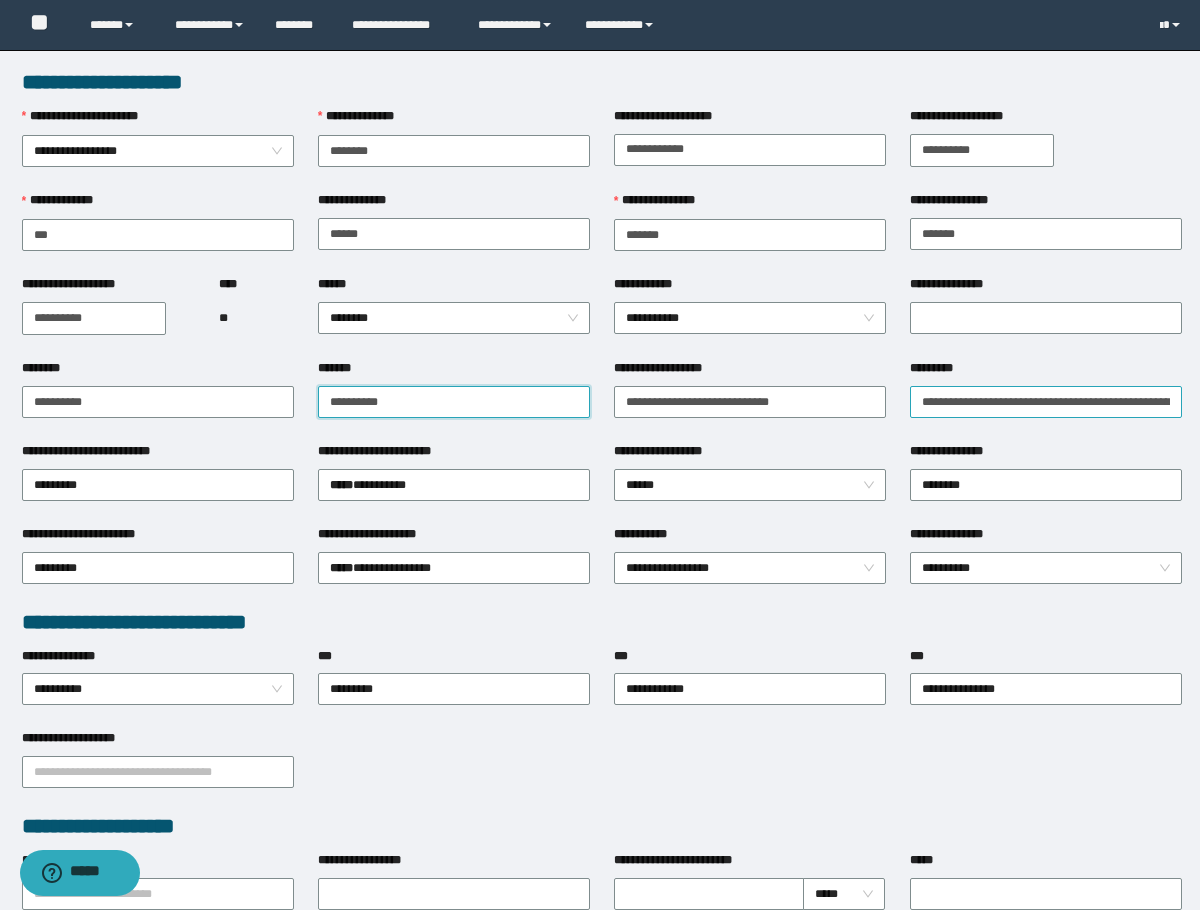 type on "**********" 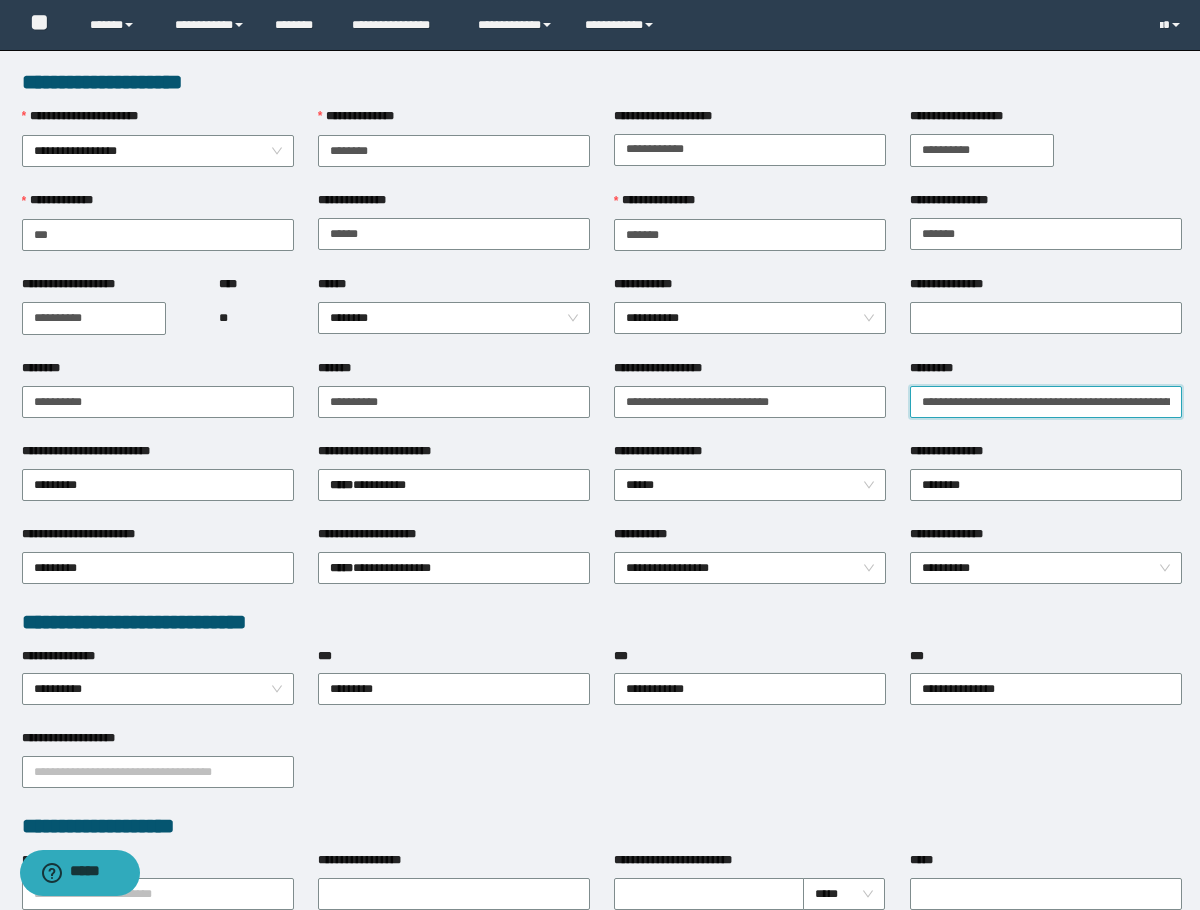 drag, startPoint x: 921, startPoint y: 401, endPoint x: 1395, endPoint y: 401, distance: 474 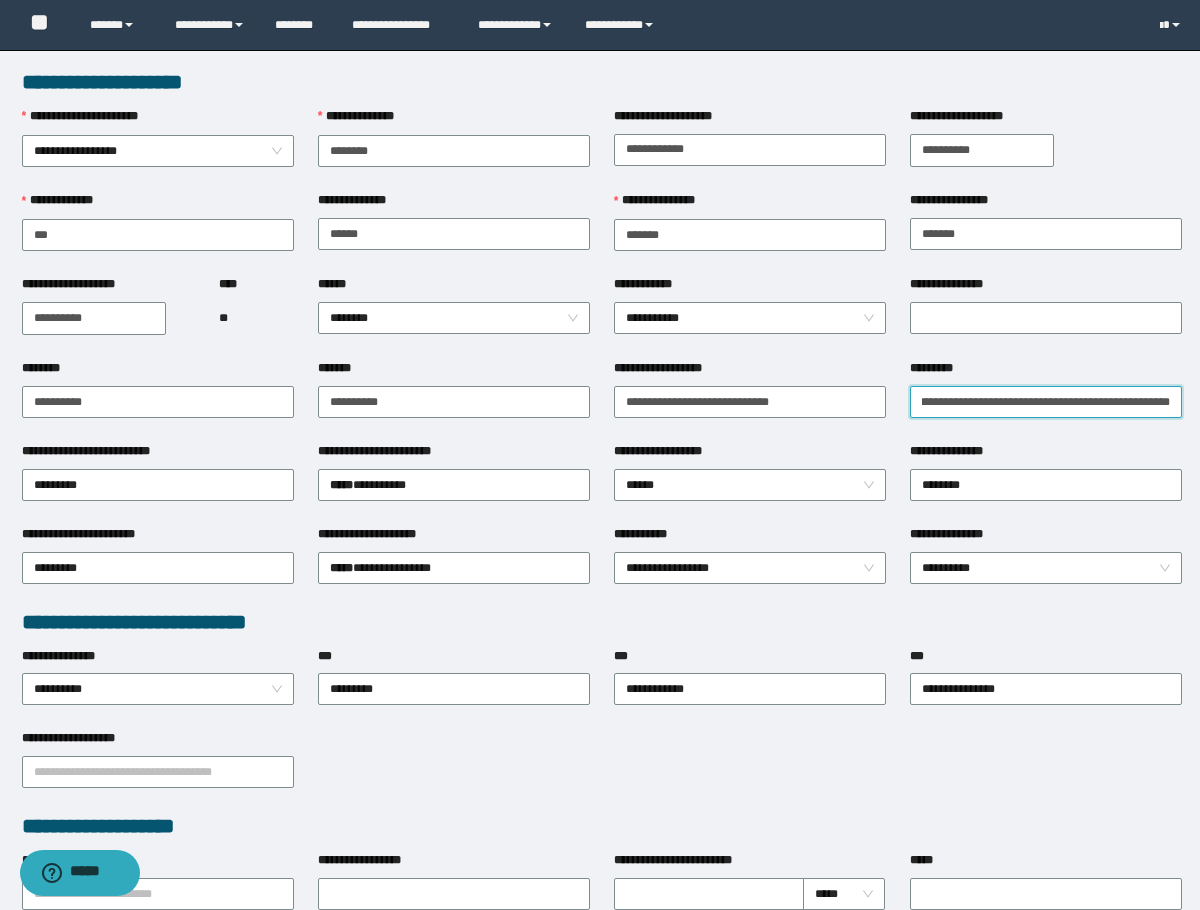 type on "**********" 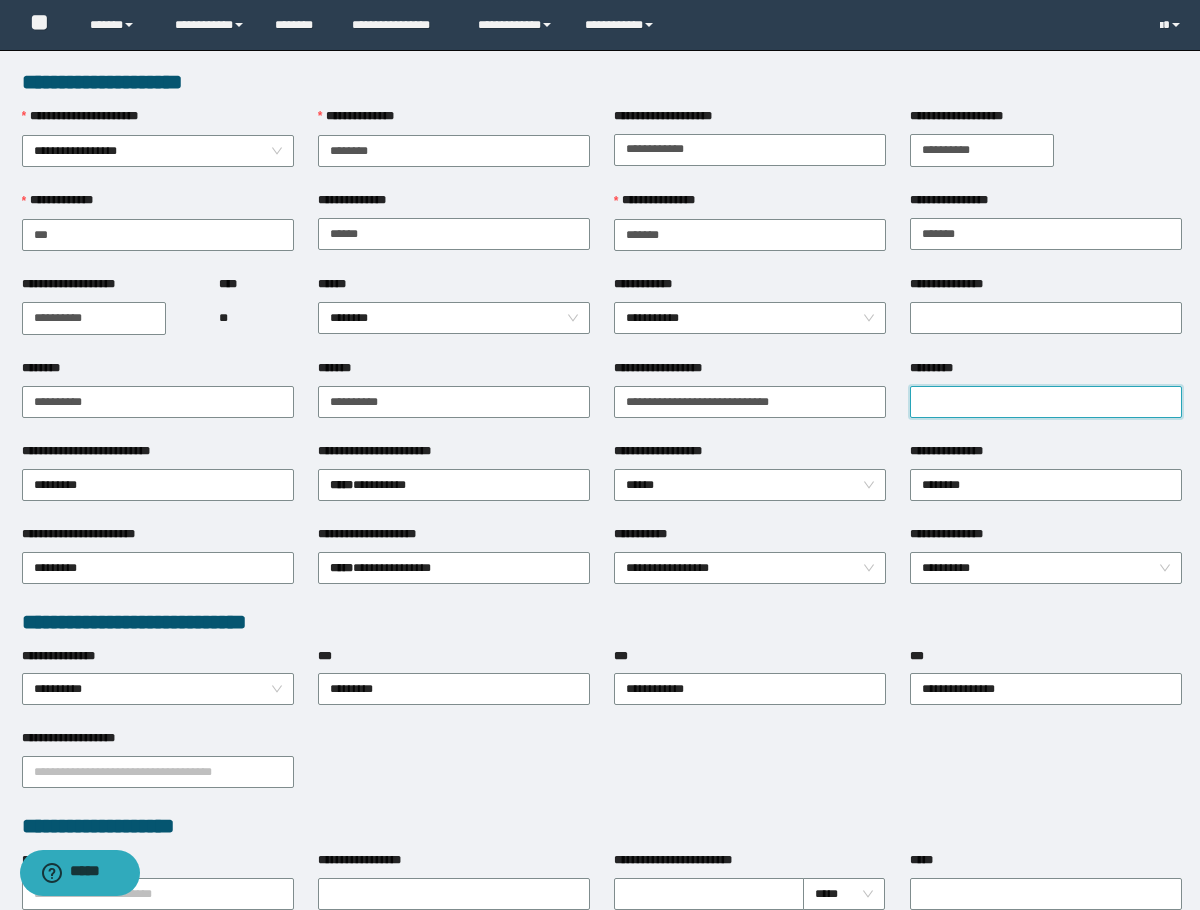 scroll, scrollTop: 0, scrollLeft: 0, axis: both 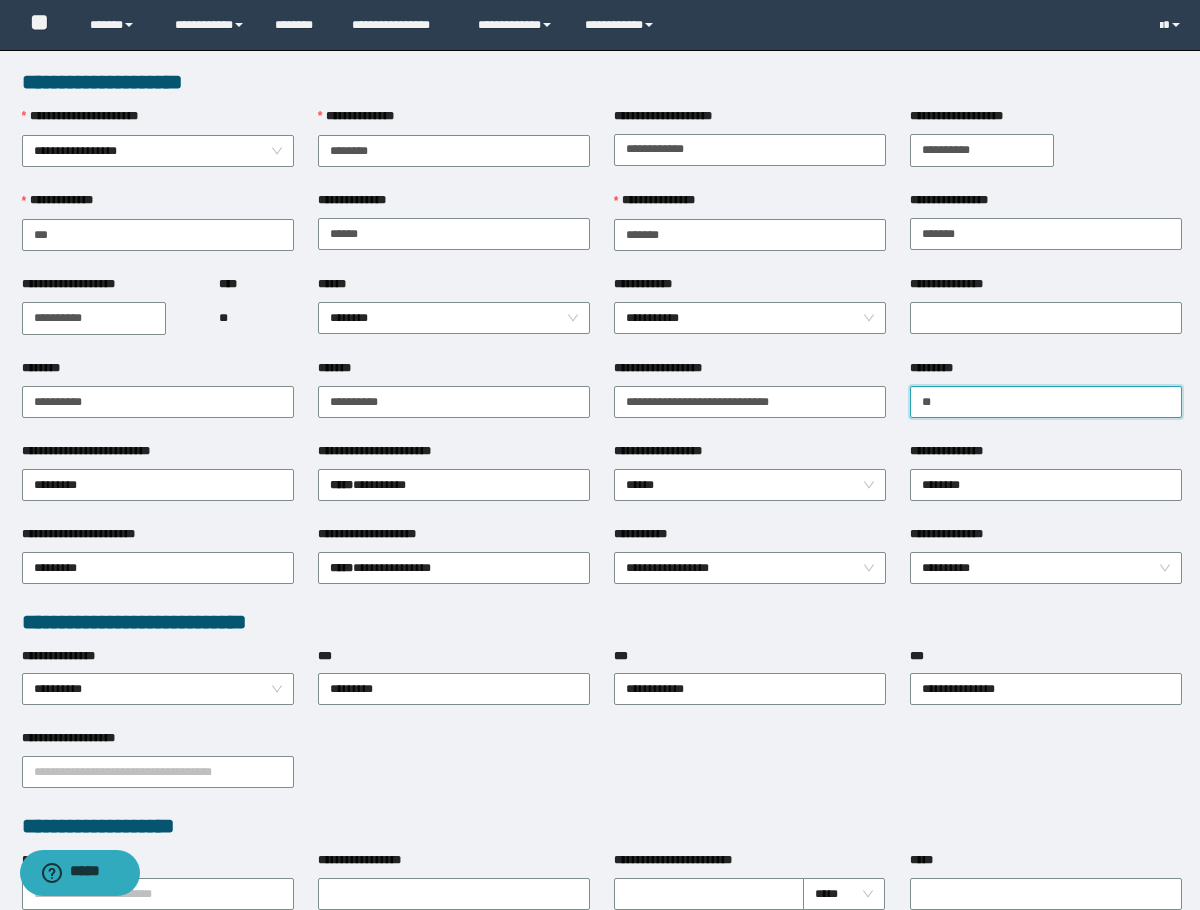 type on "*" 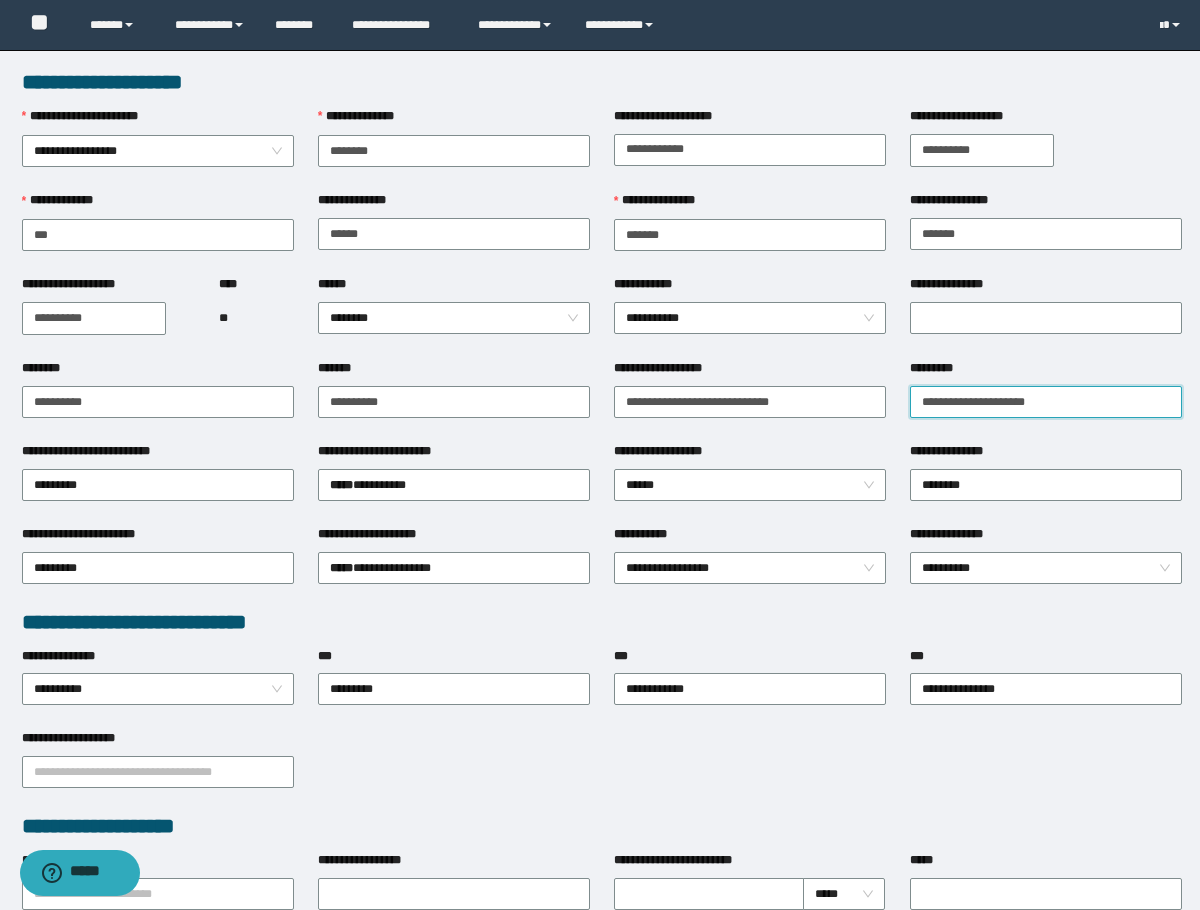 type on "**********" 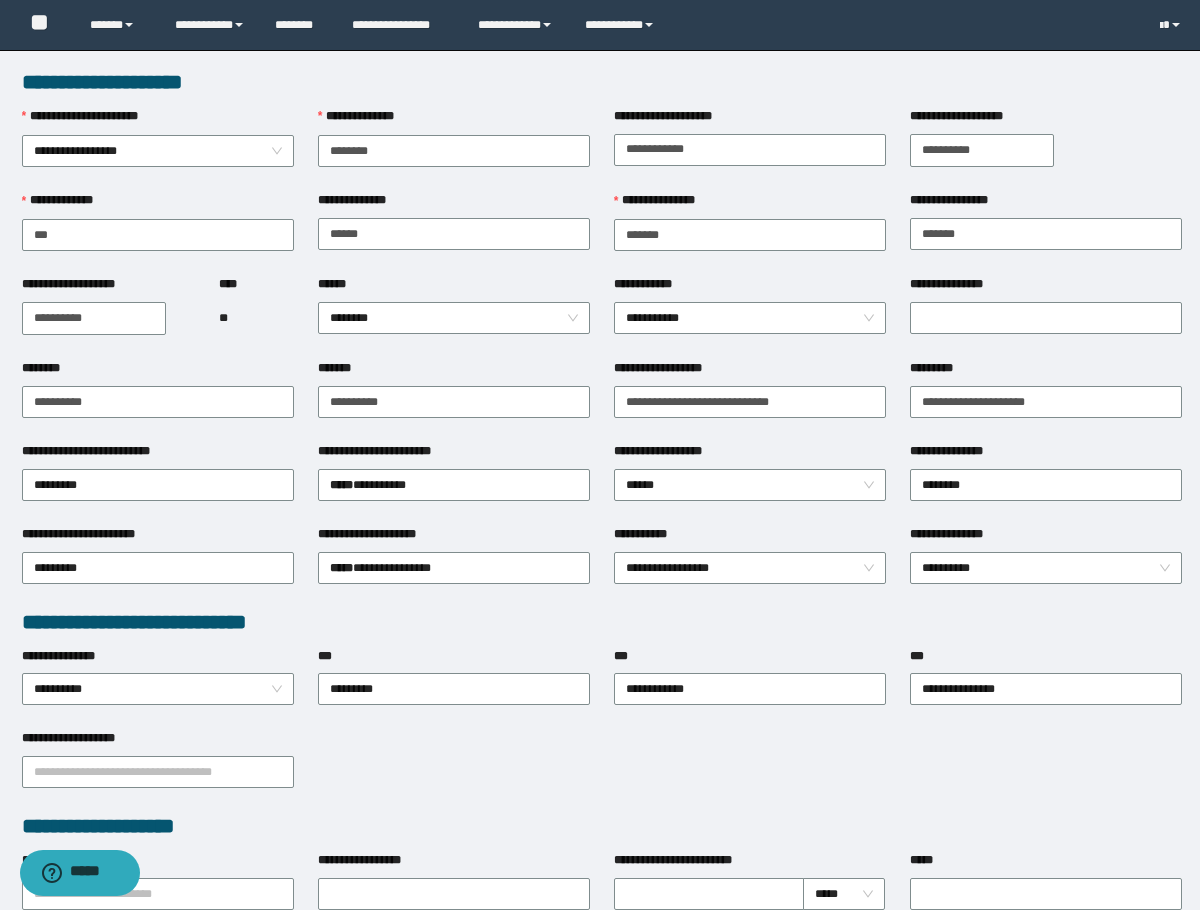 click on "**********" at bounding box center (750, 372) 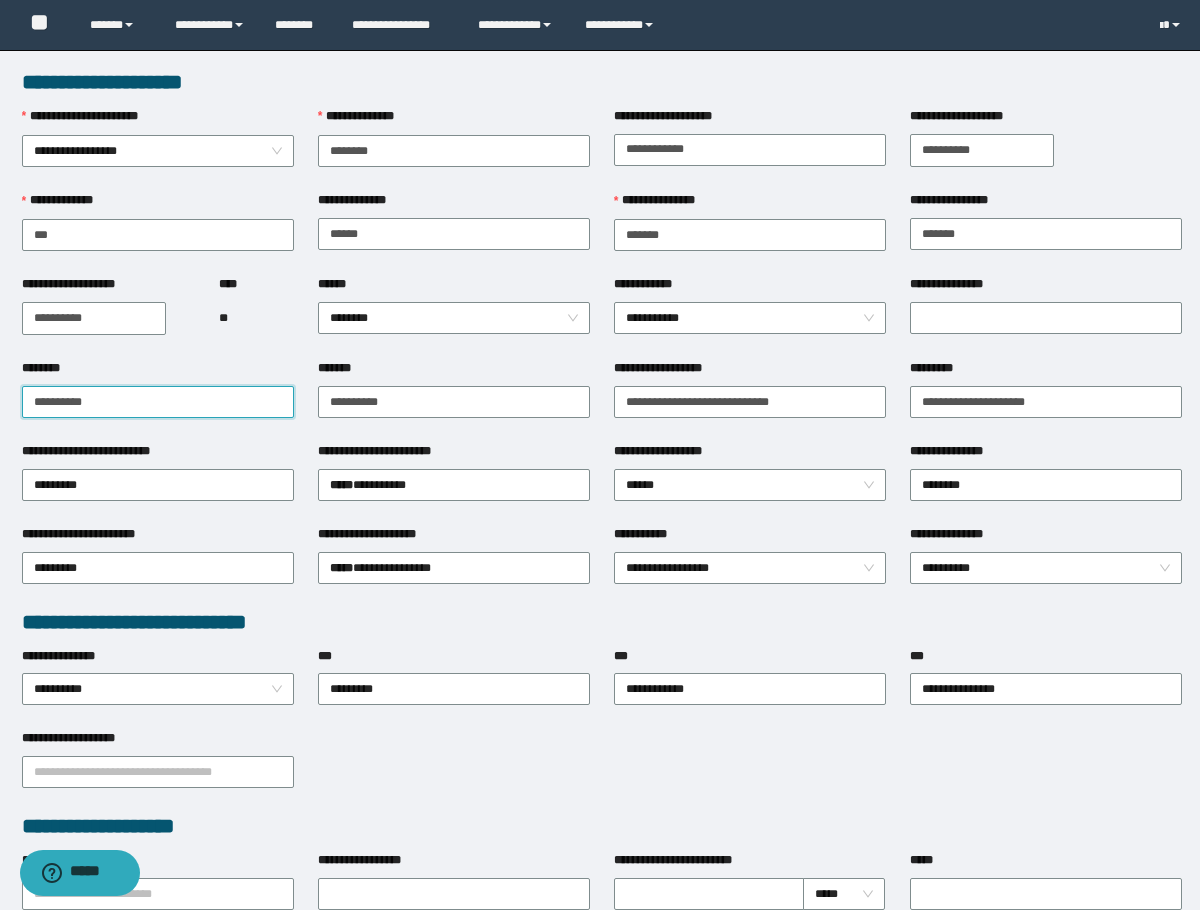 drag, startPoint x: 100, startPoint y: 399, endPoint x: -1, endPoint y: 405, distance: 101.17806 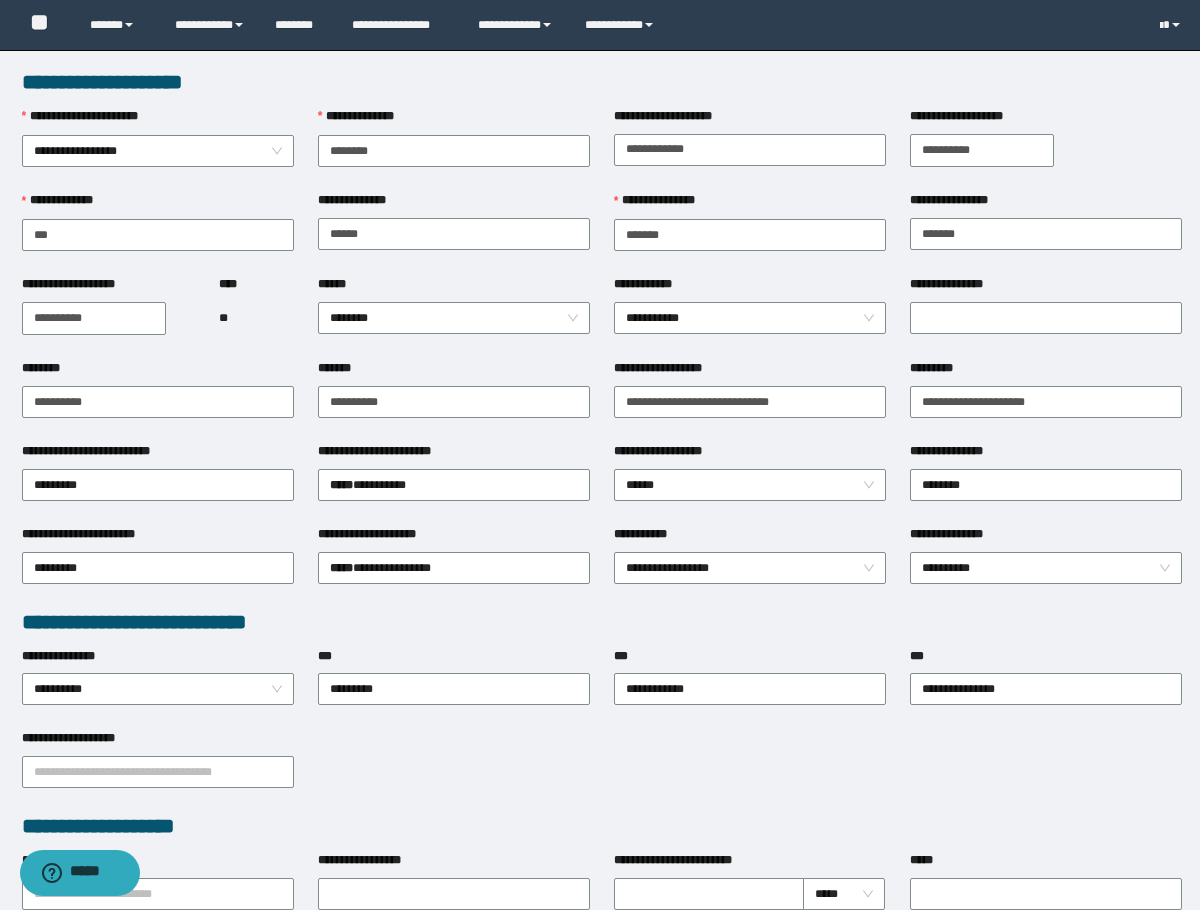 click on "**********" at bounding box center (602, 82) 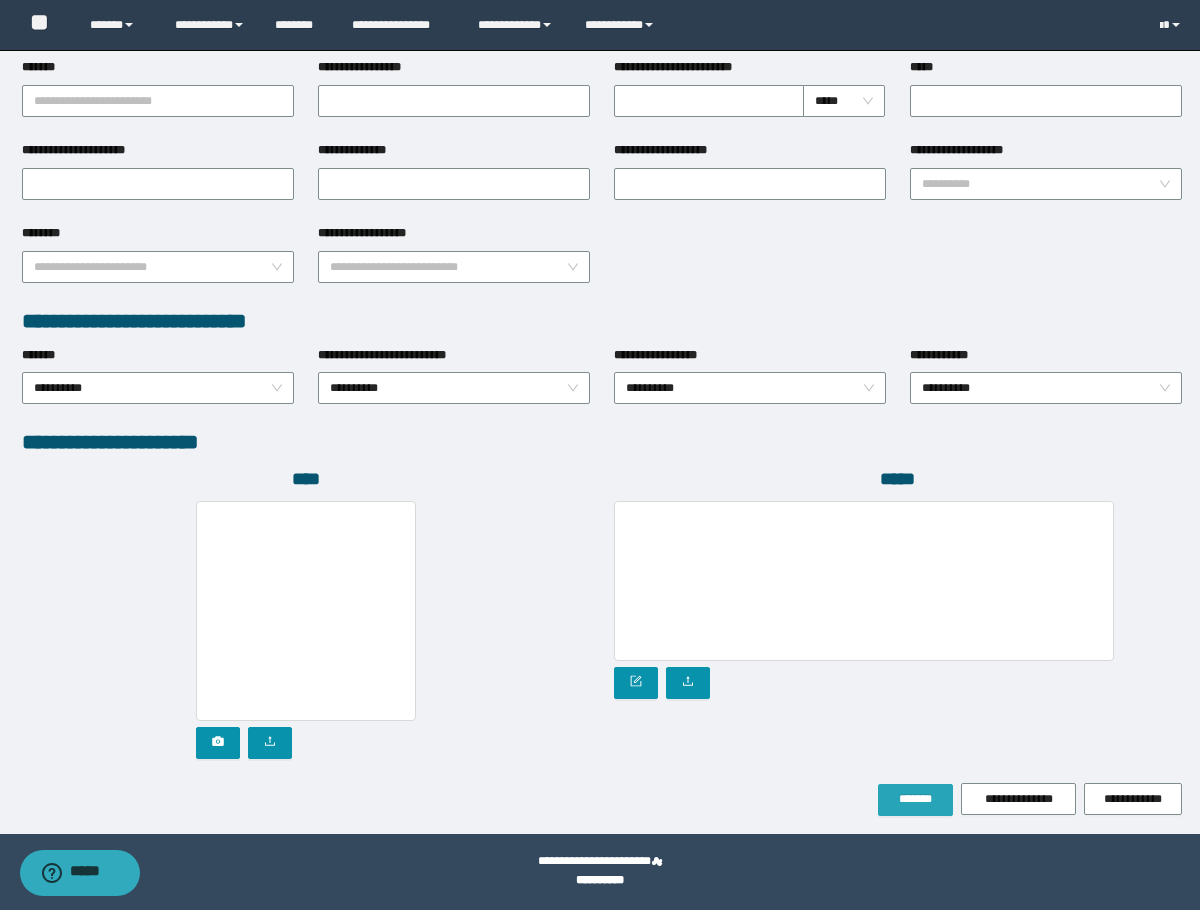 click on "*******" at bounding box center [915, 799] 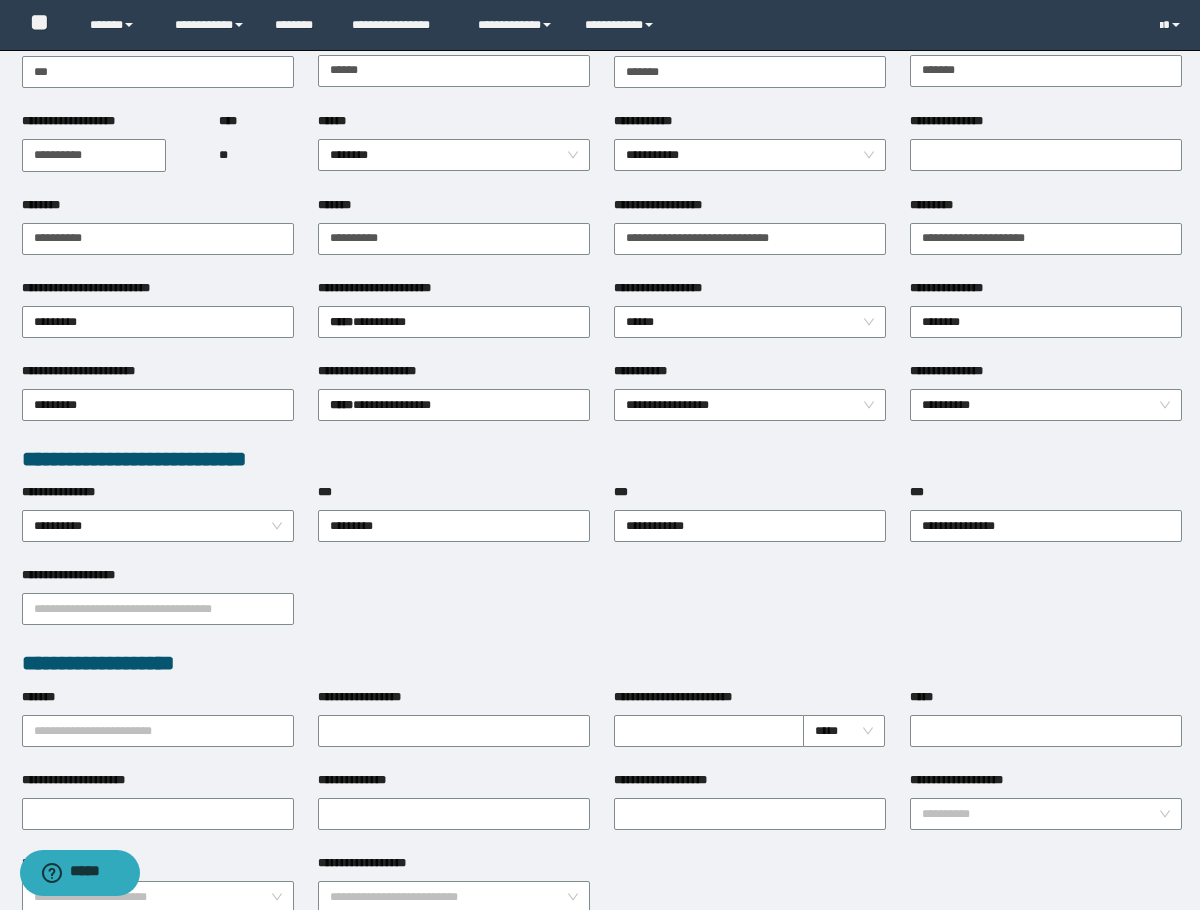 scroll, scrollTop: 0, scrollLeft: 0, axis: both 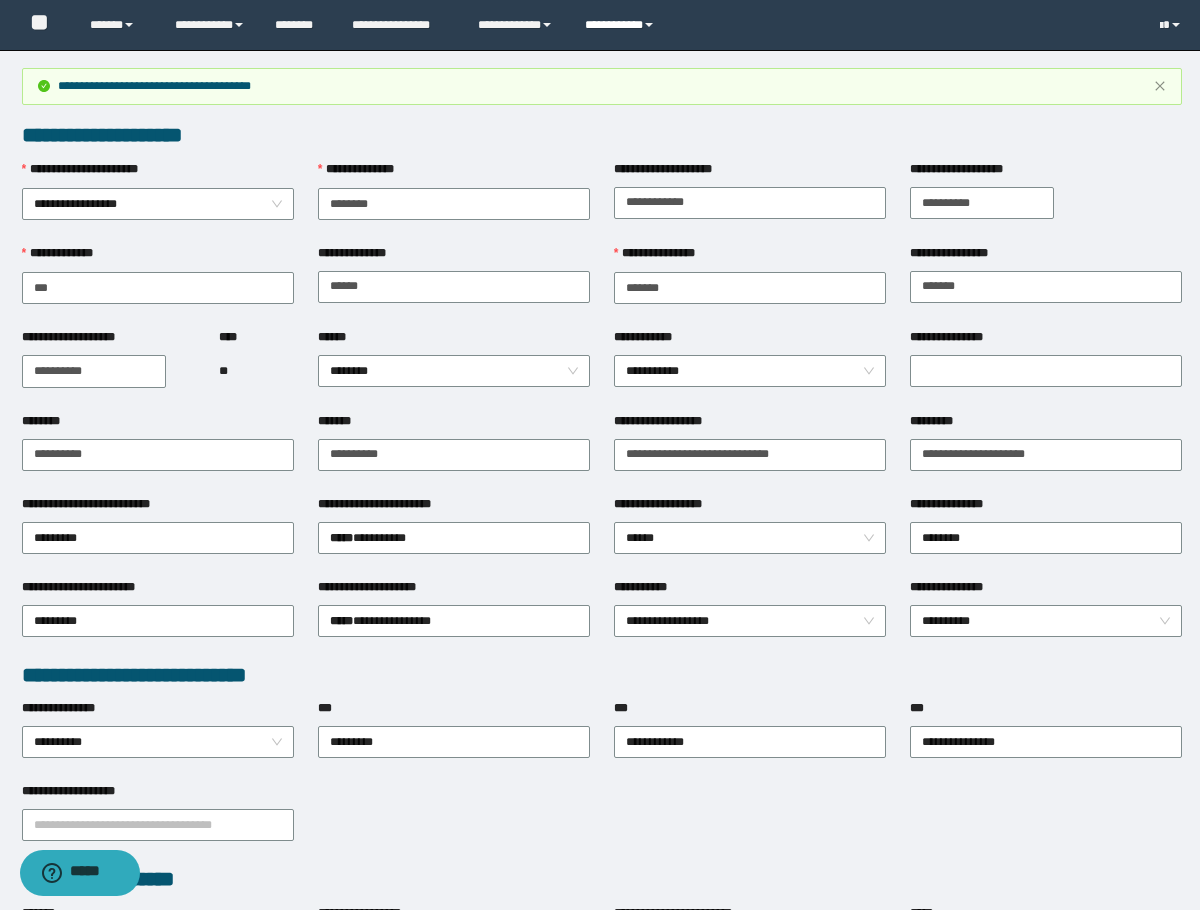 click on "**********" at bounding box center (622, 25) 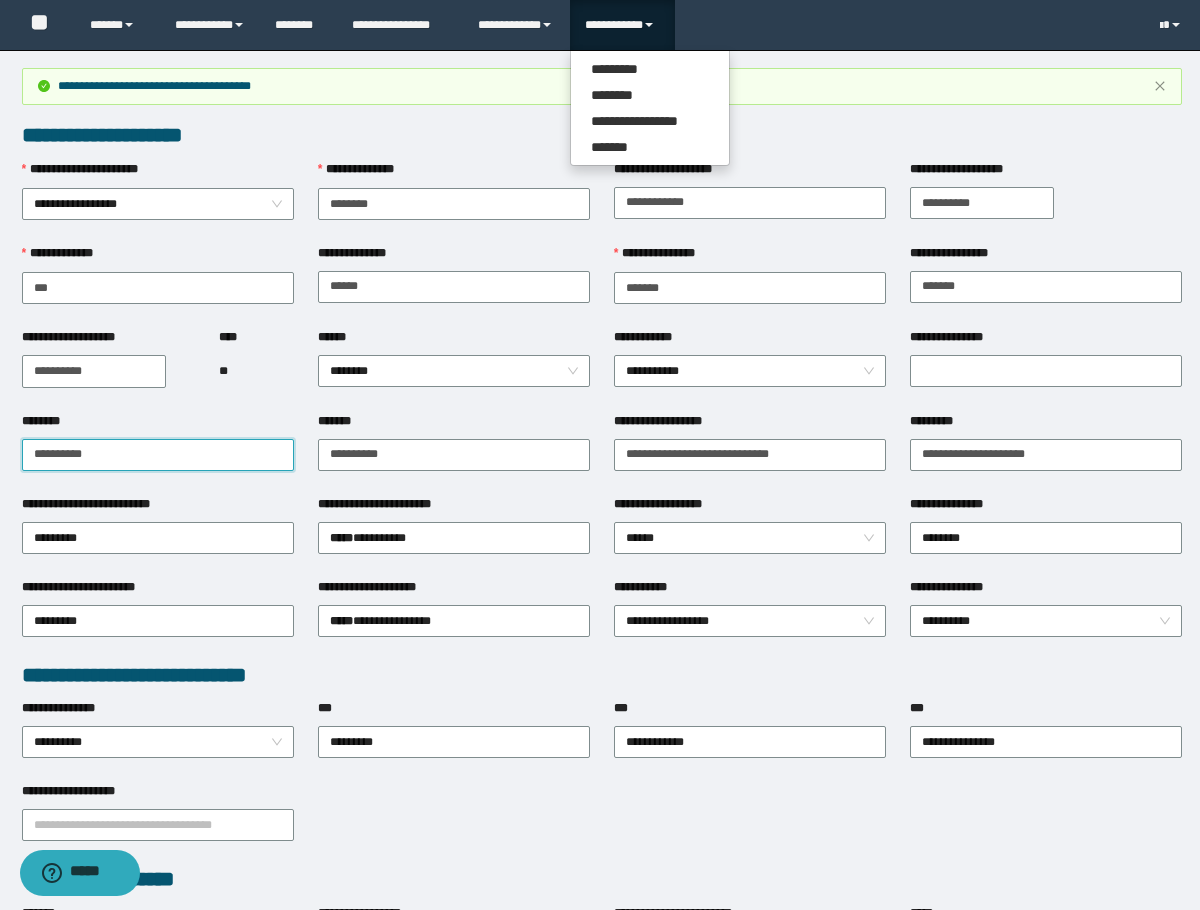 drag, startPoint x: 139, startPoint y: 446, endPoint x: -1, endPoint y: 466, distance: 141.42136 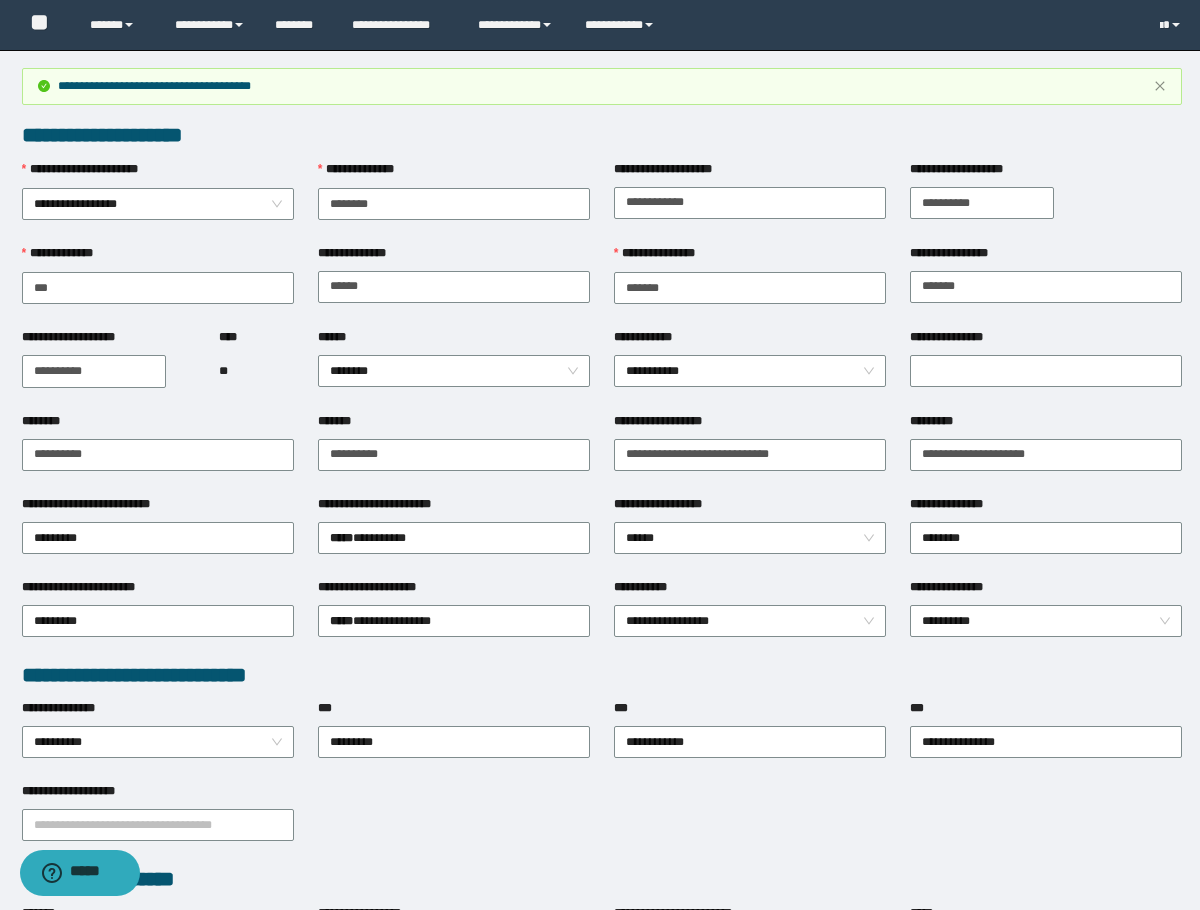 click on "********" at bounding box center (158, 425) 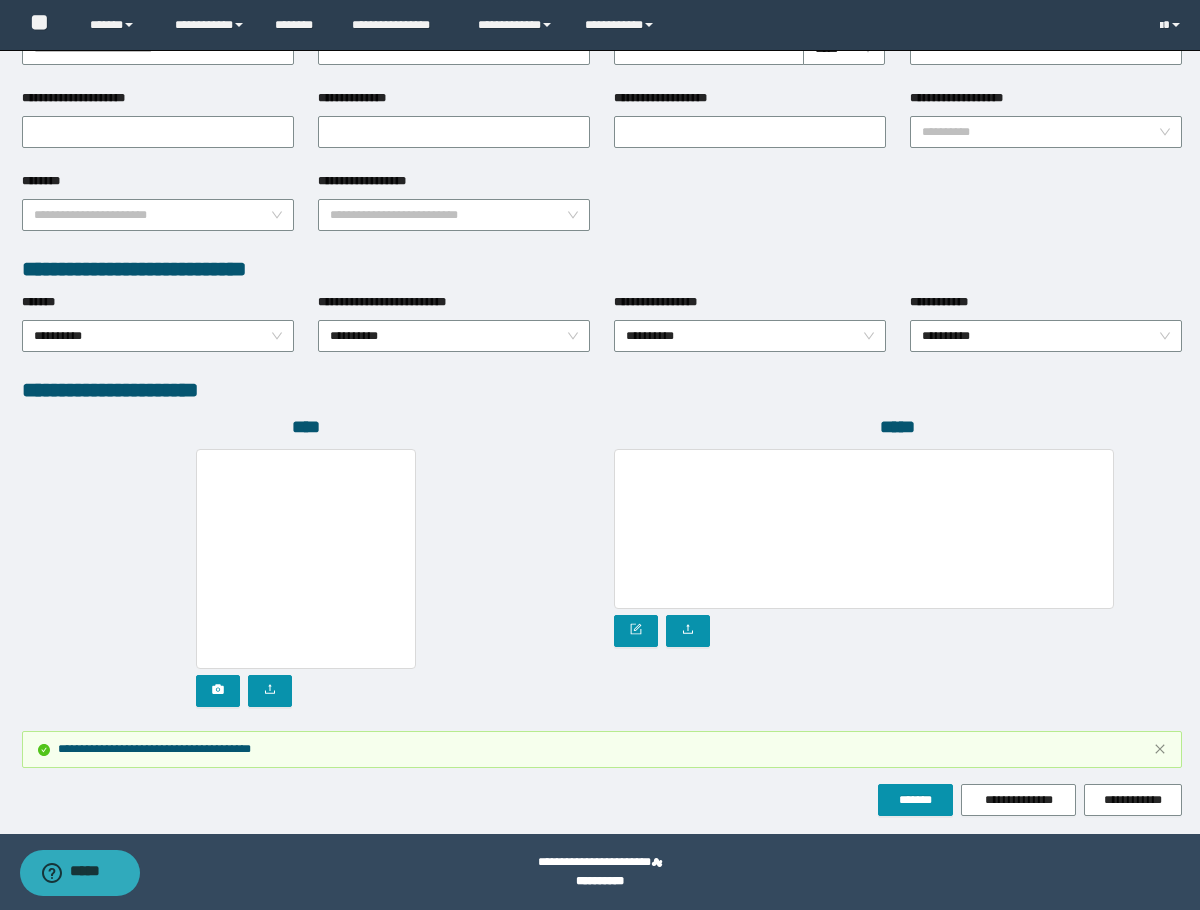 scroll, scrollTop: 899, scrollLeft: 0, axis: vertical 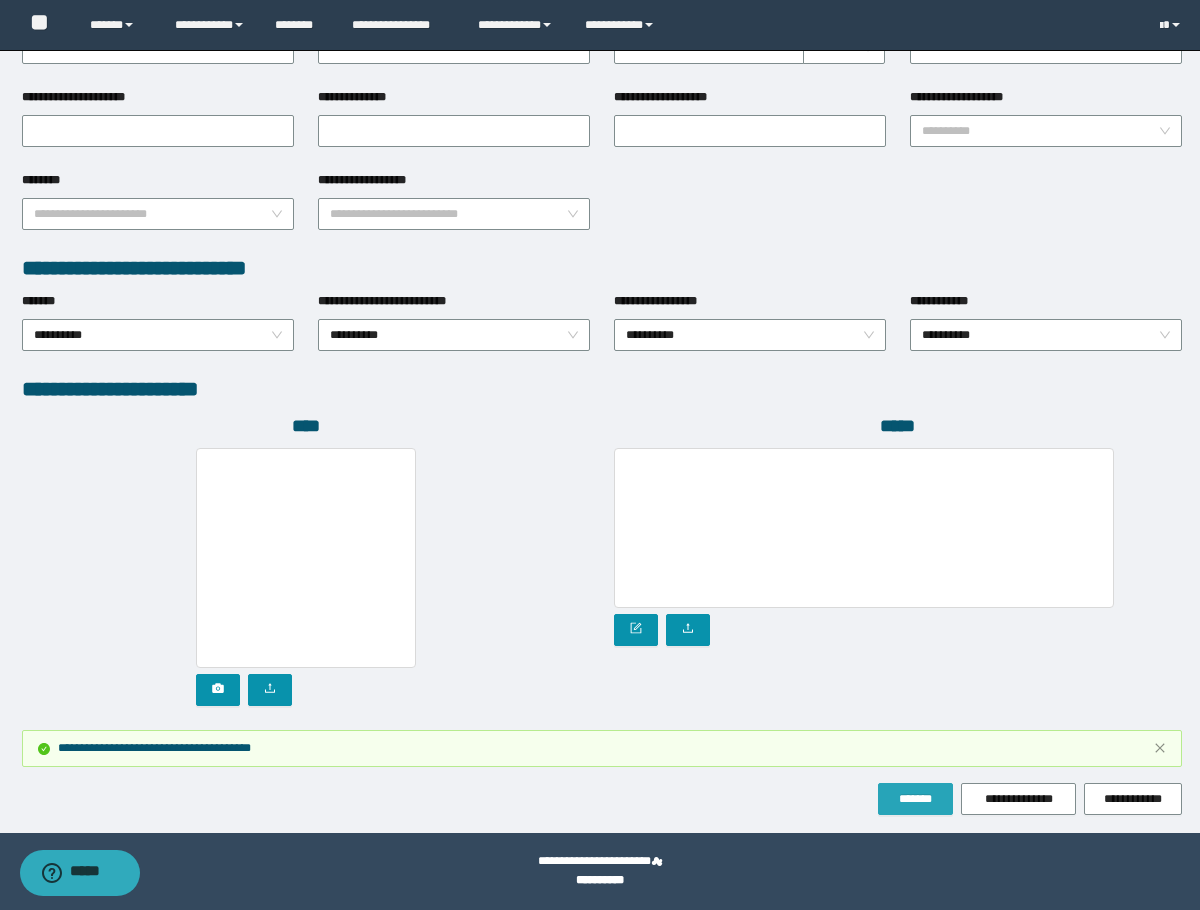 click on "*******" at bounding box center [915, 799] 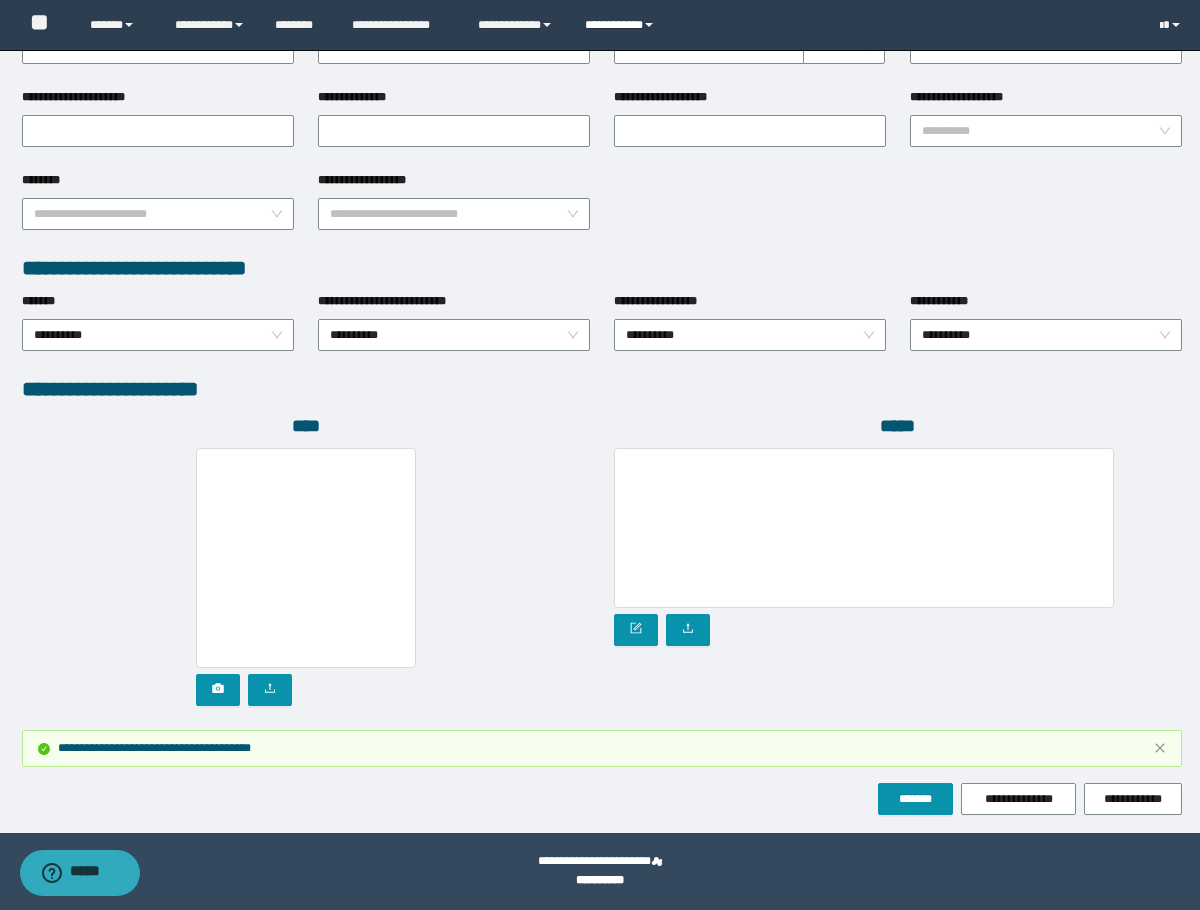 click on "**********" at bounding box center (622, 25) 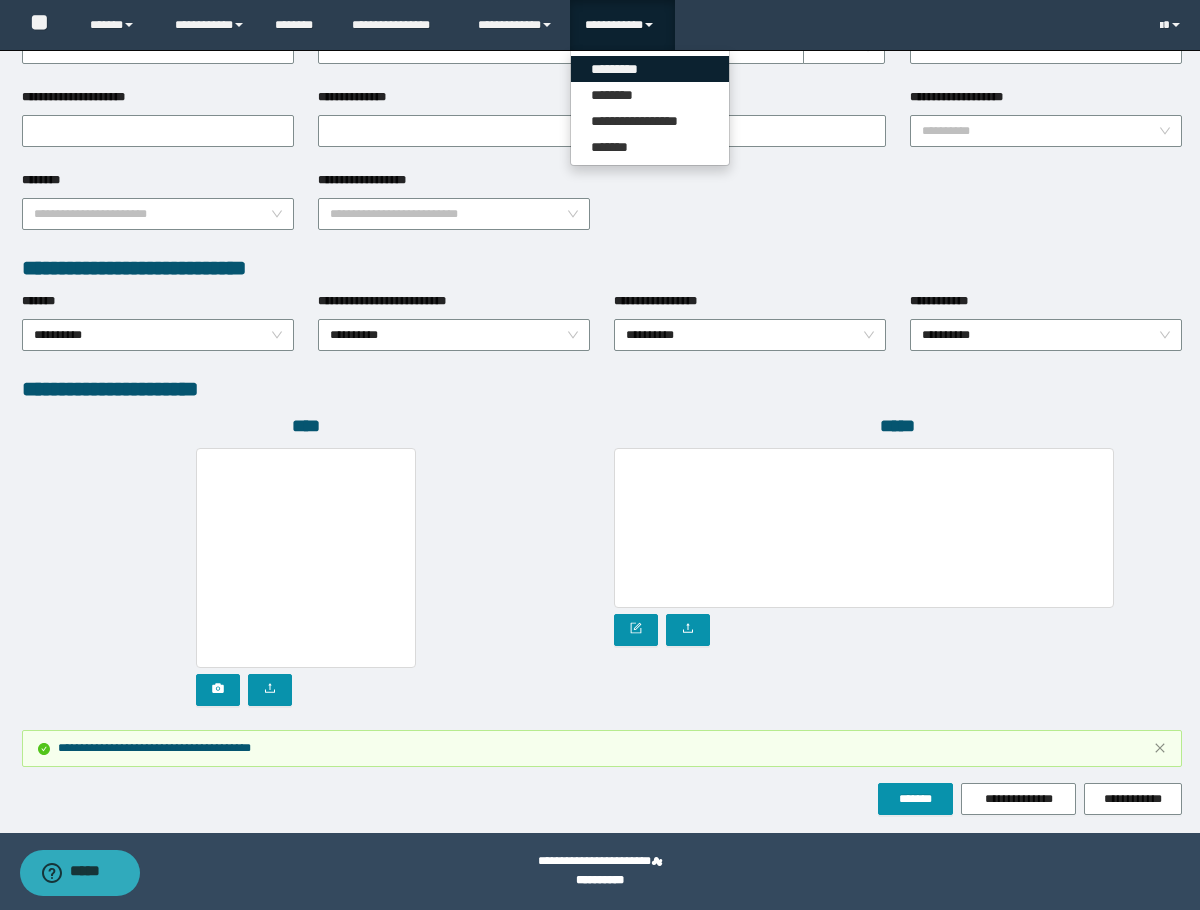 click on "*********" at bounding box center (650, 69) 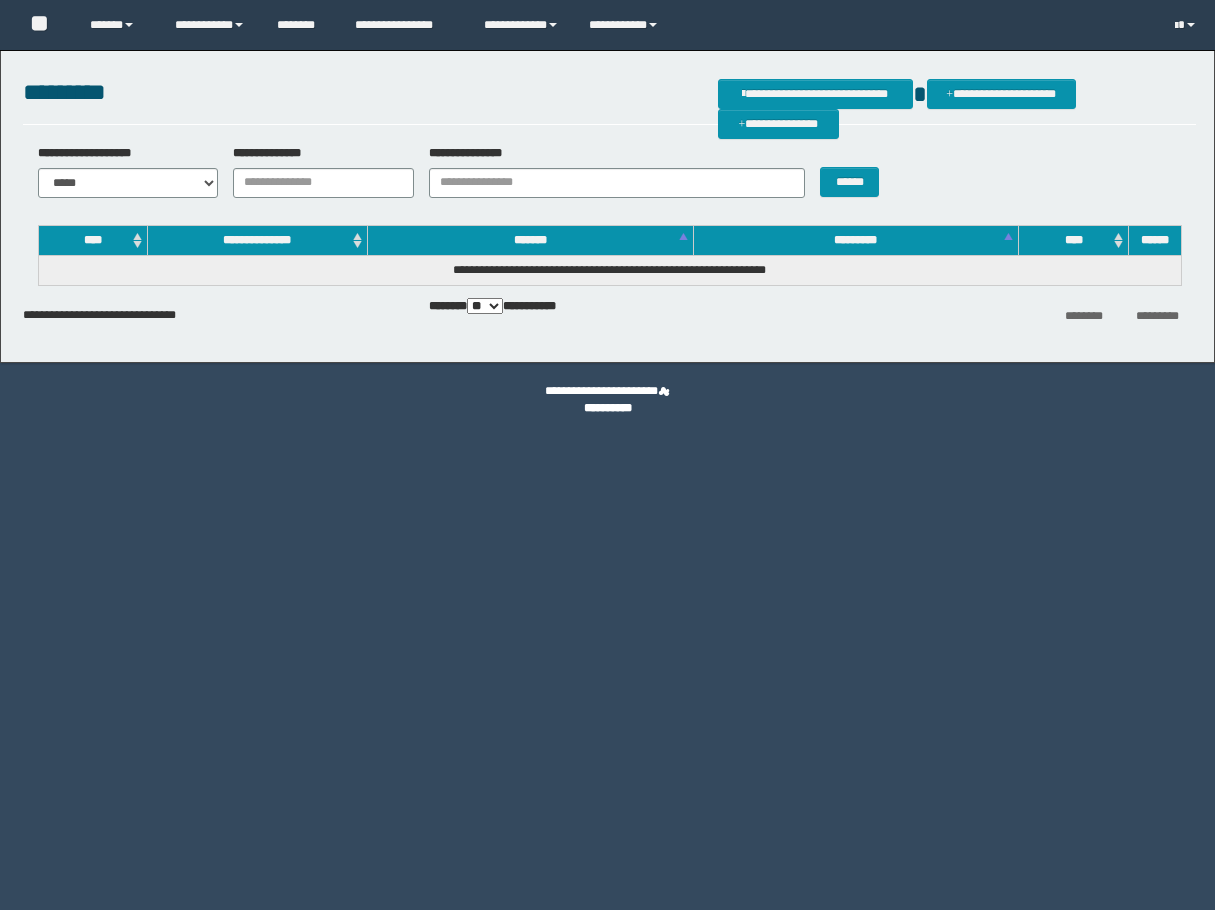 scroll, scrollTop: 0, scrollLeft: 0, axis: both 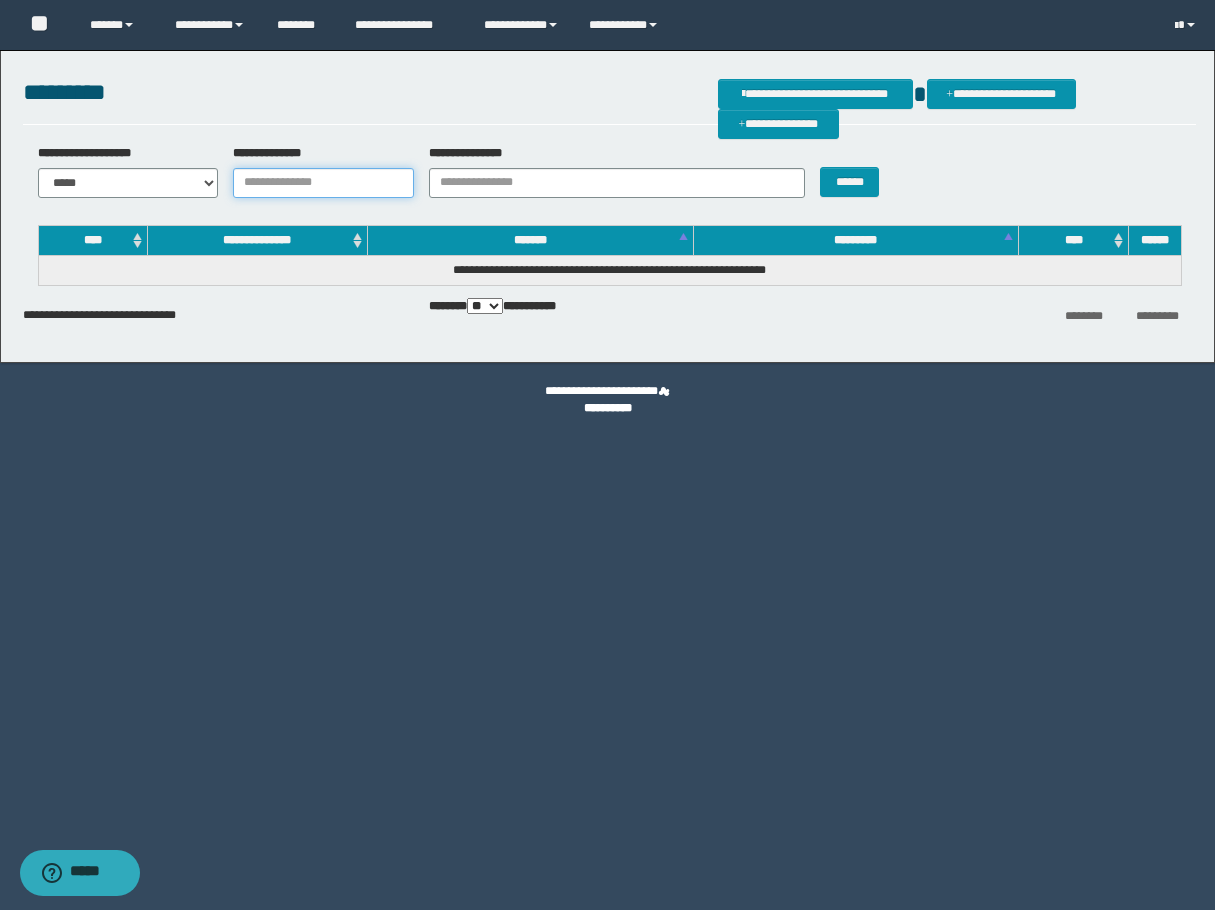 click on "**********" at bounding box center [323, 183] 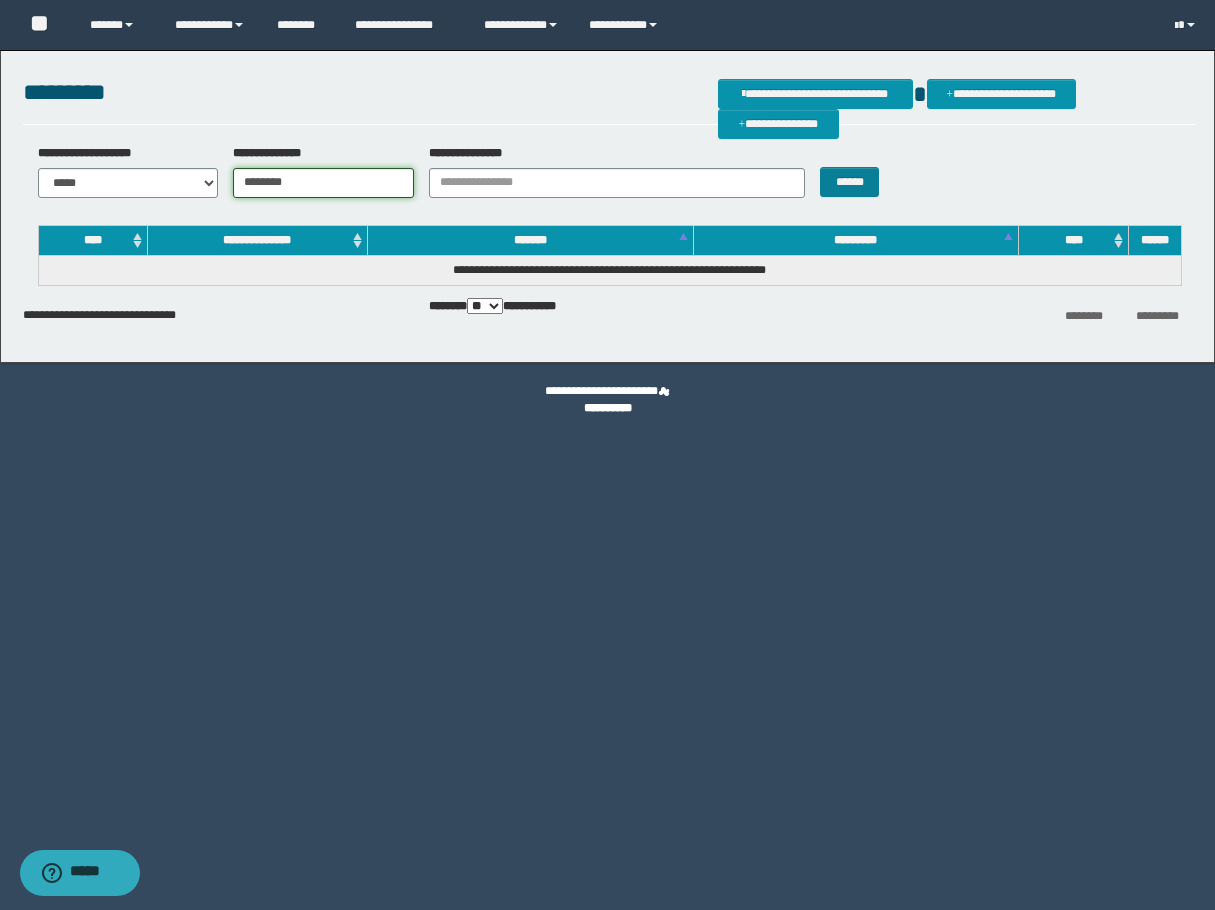 type on "********" 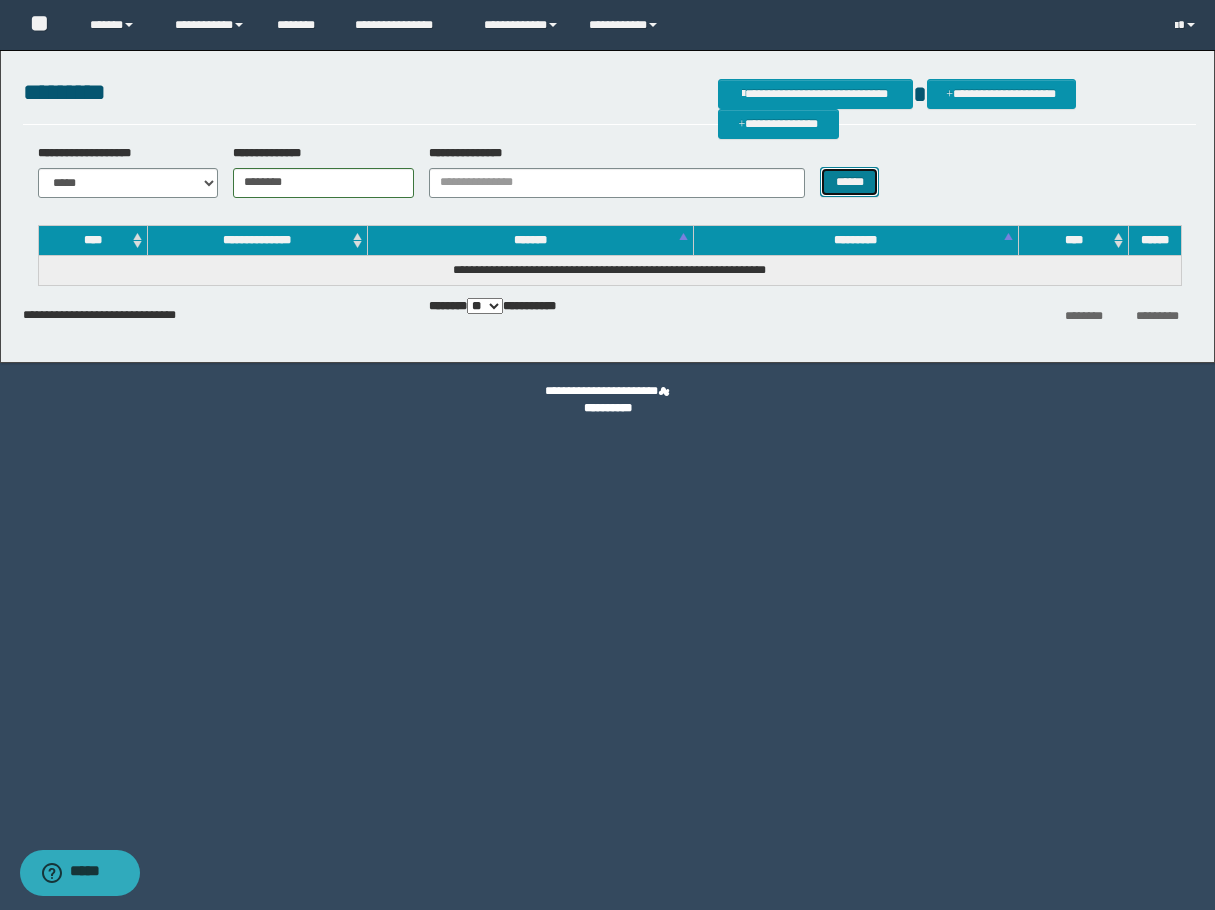 click on "******" at bounding box center [849, 182] 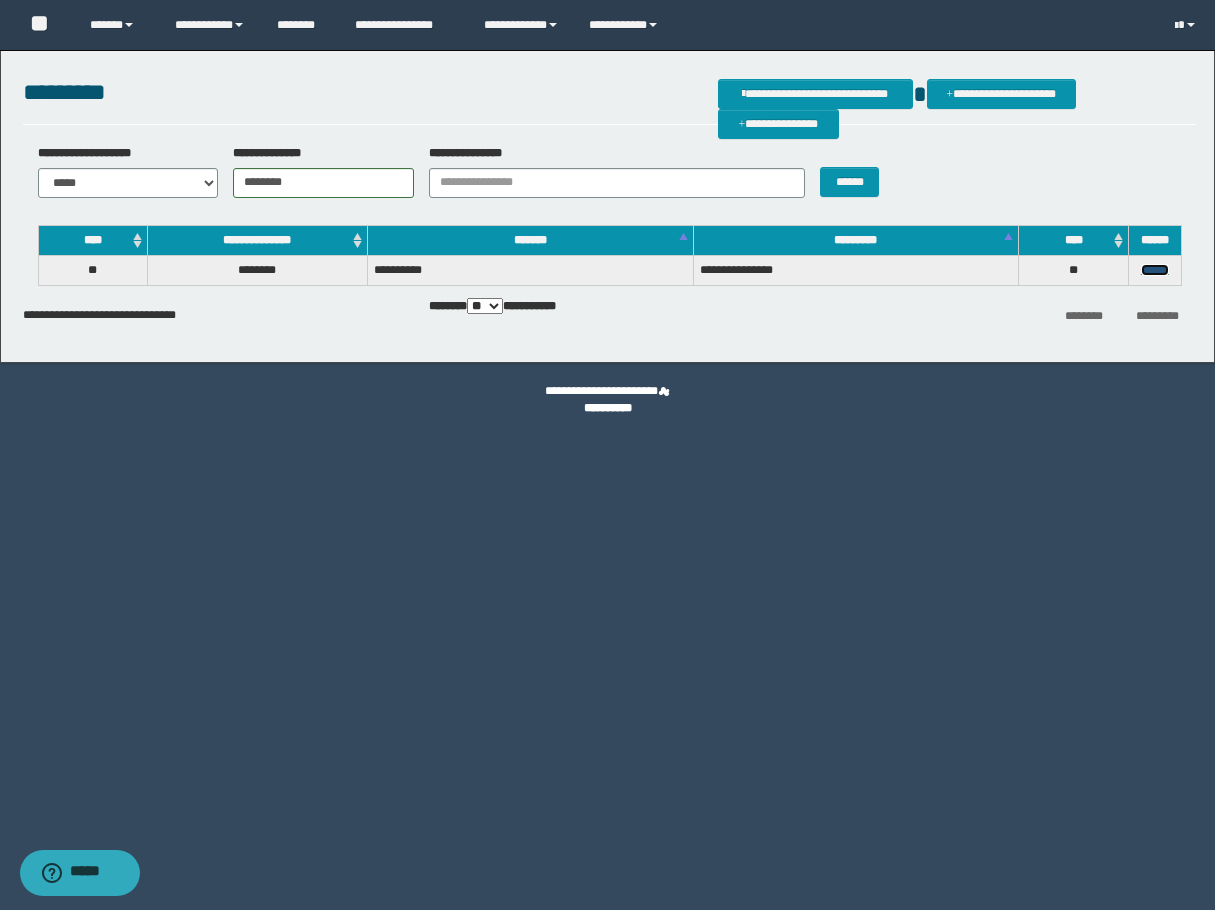 click on "******" at bounding box center (1155, 270) 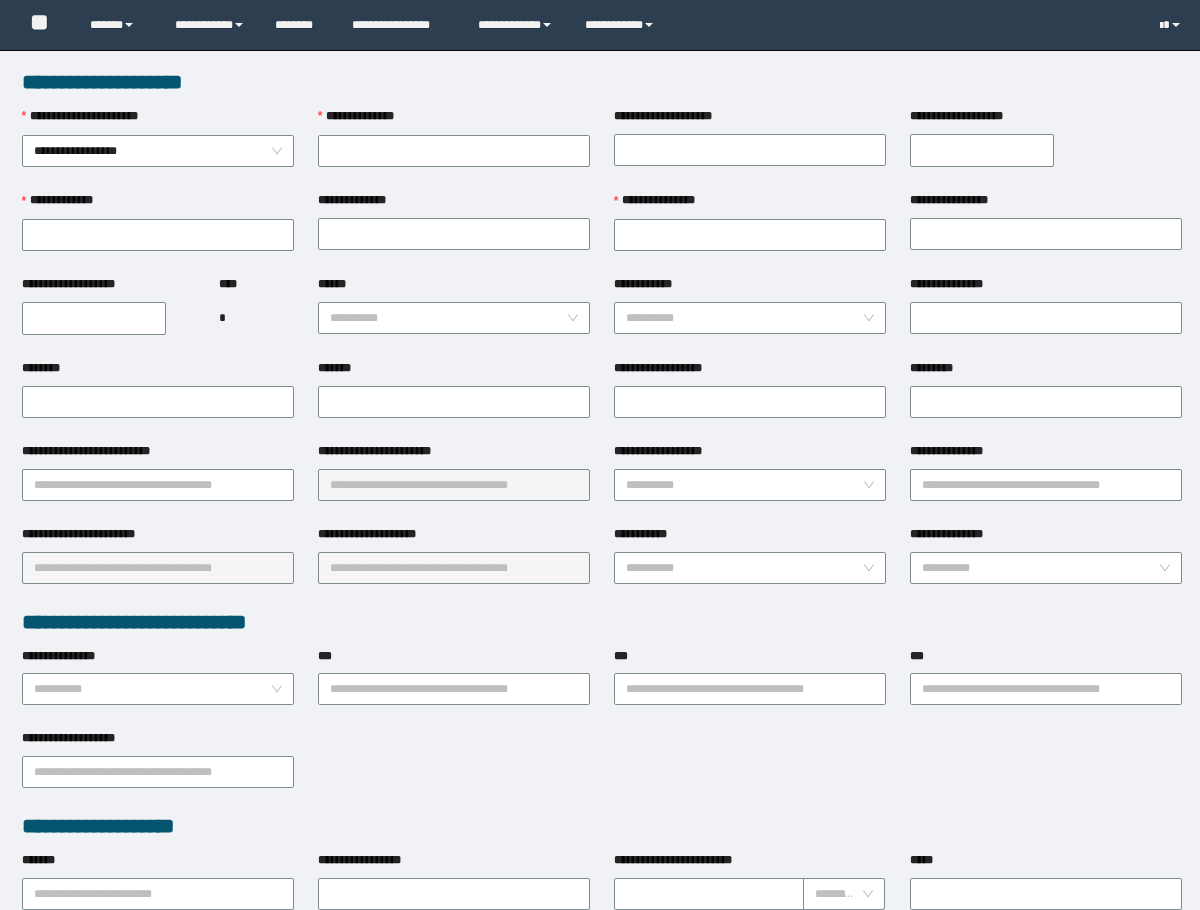 scroll, scrollTop: 0, scrollLeft: 0, axis: both 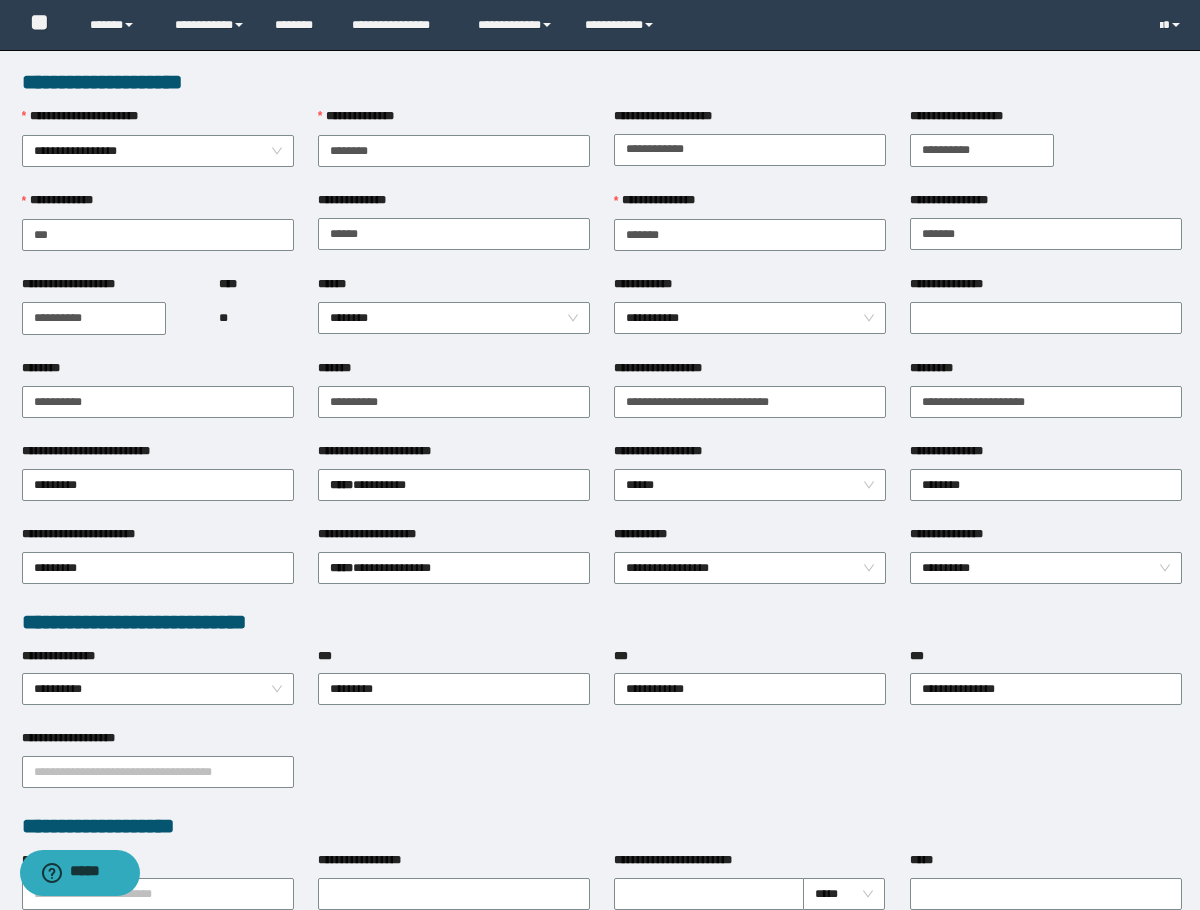 click on "********" at bounding box center [158, 372] 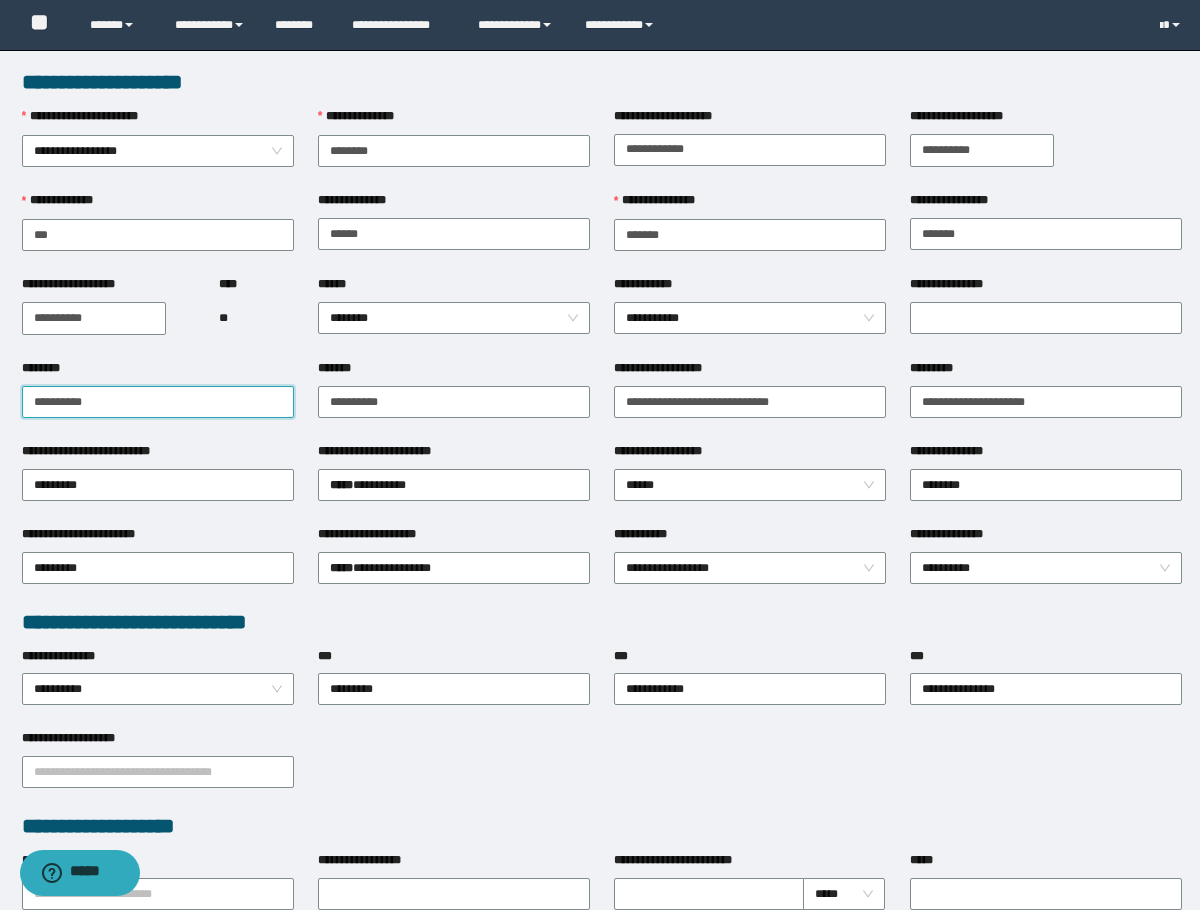 click on "********" at bounding box center (158, 402) 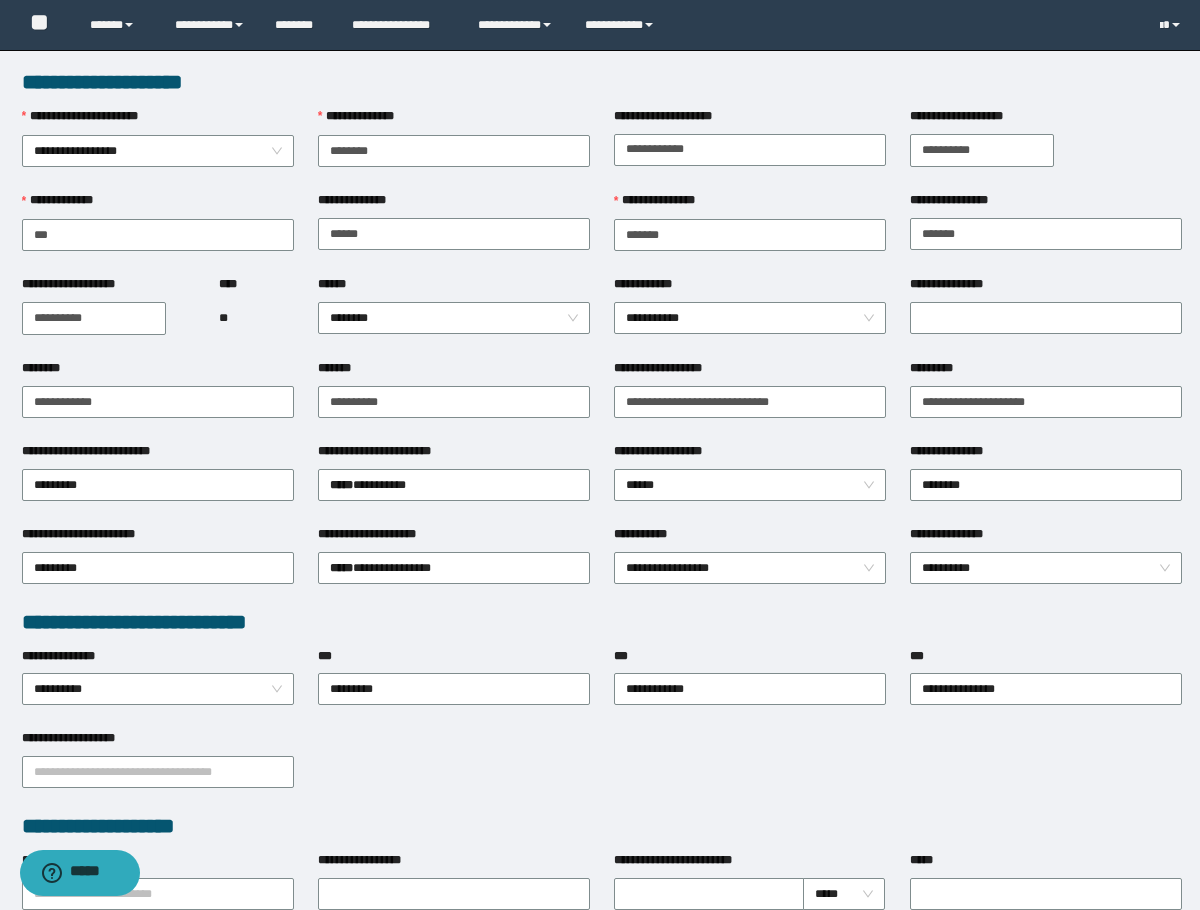 drag, startPoint x: 103, startPoint y: 365, endPoint x: 108, endPoint y: 378, distance: 13.928389 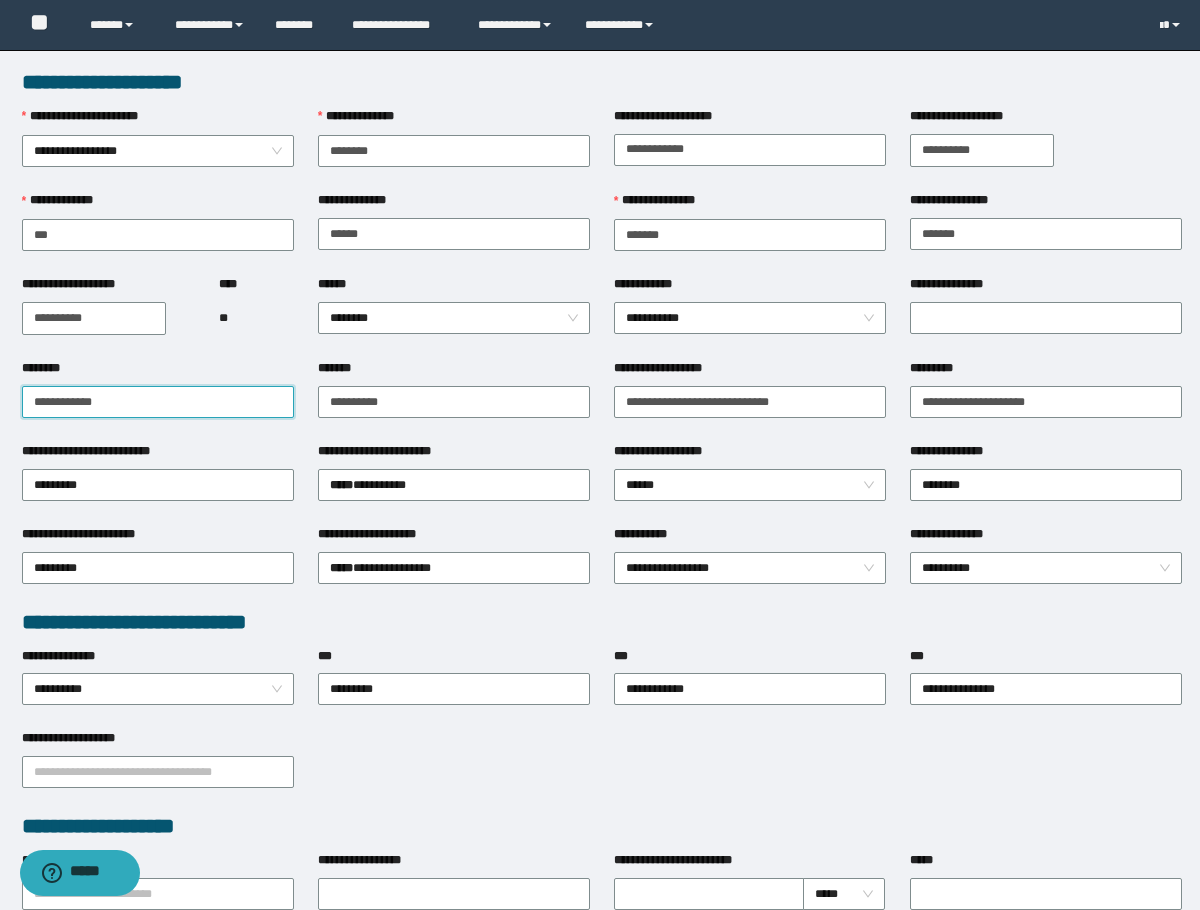 click on "**********" at bounding box center (158, 402) 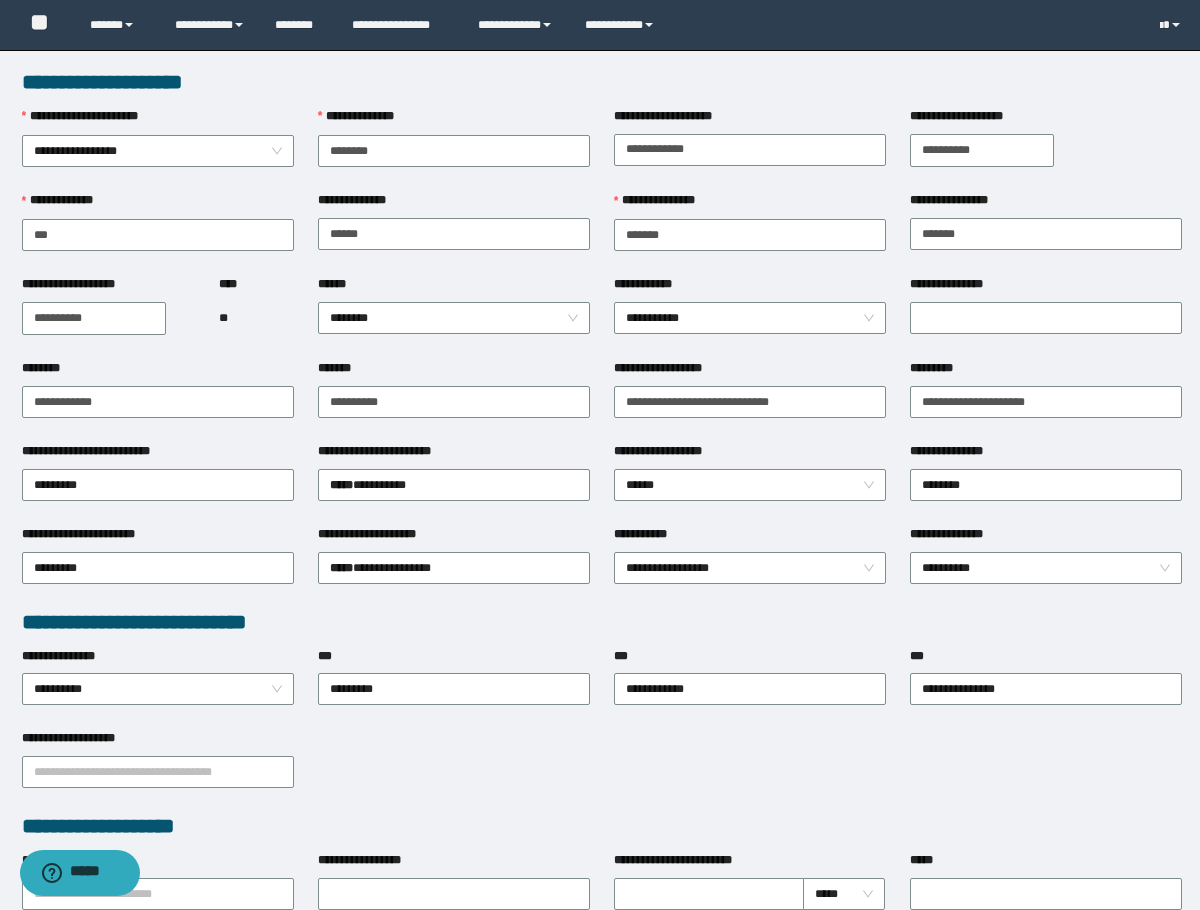 click on "********" at bounding box center [158, 372] 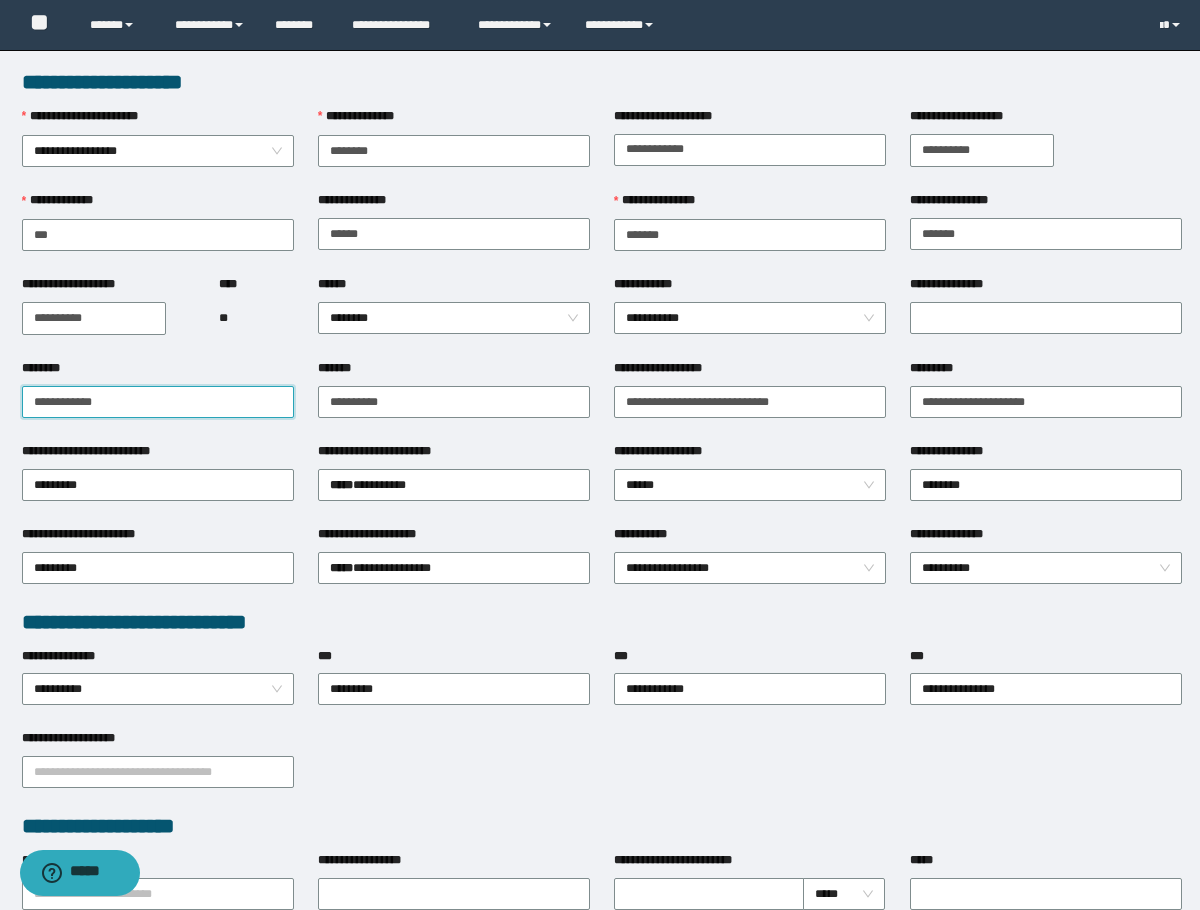 click on "**********" at bounding box center [158, 402] 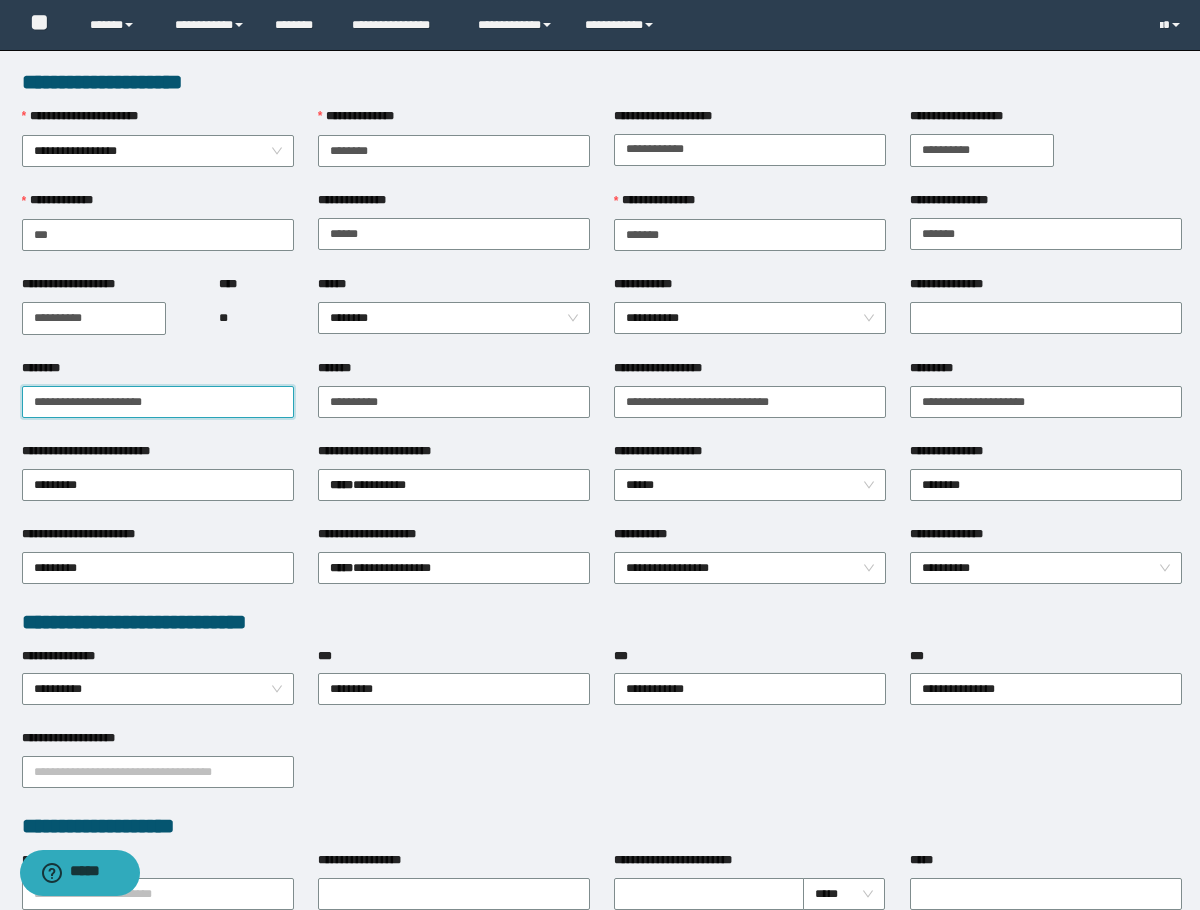 drag, startPoint x: 172, startPoint y: 396, endPoint x: -1, endPoint y: 404, distance: 173.18488 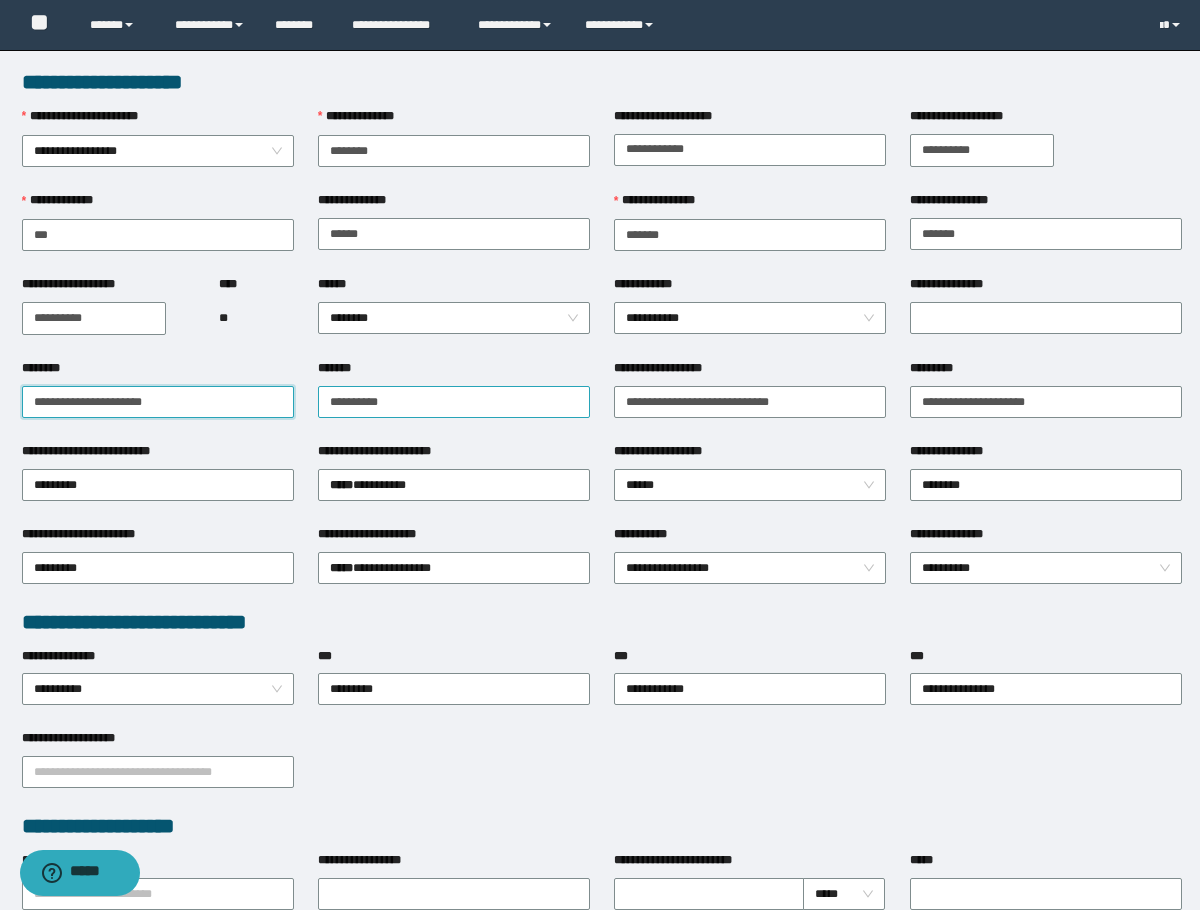 type on "**********" 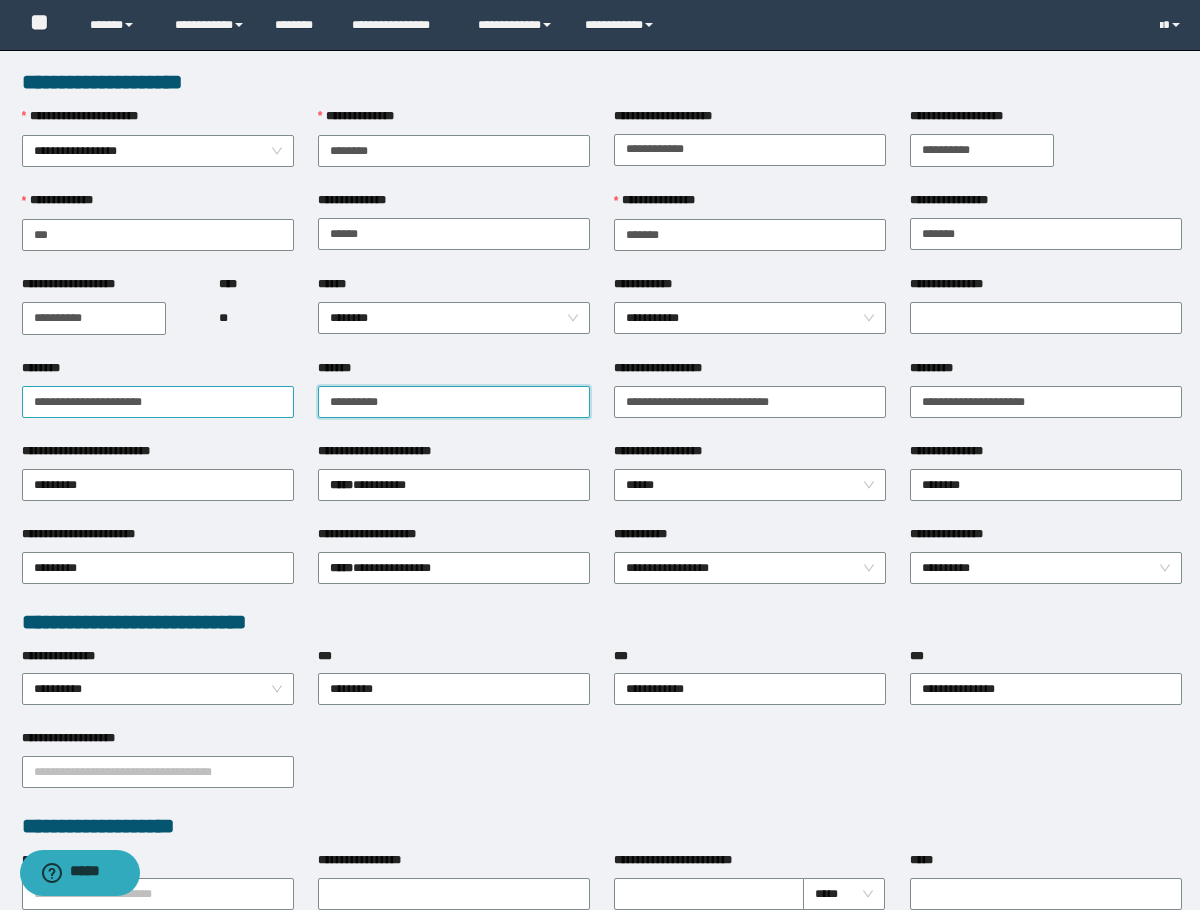 drag, startPoint x: 474, startPoint y: 399, endPoint x: 252, endPoint y: 399, distance: 222 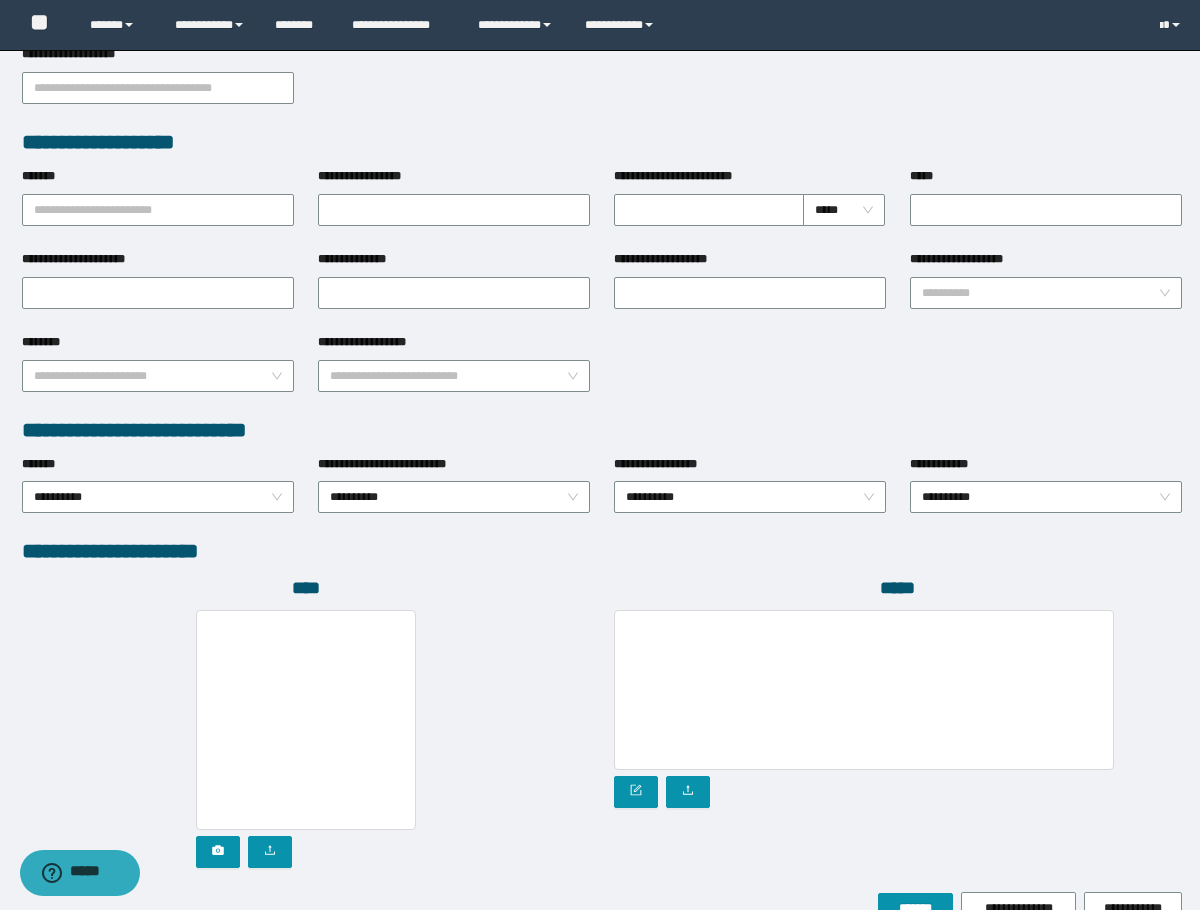 scroll, scrollTop: 793, scrollLeft: 0, axis: vertical 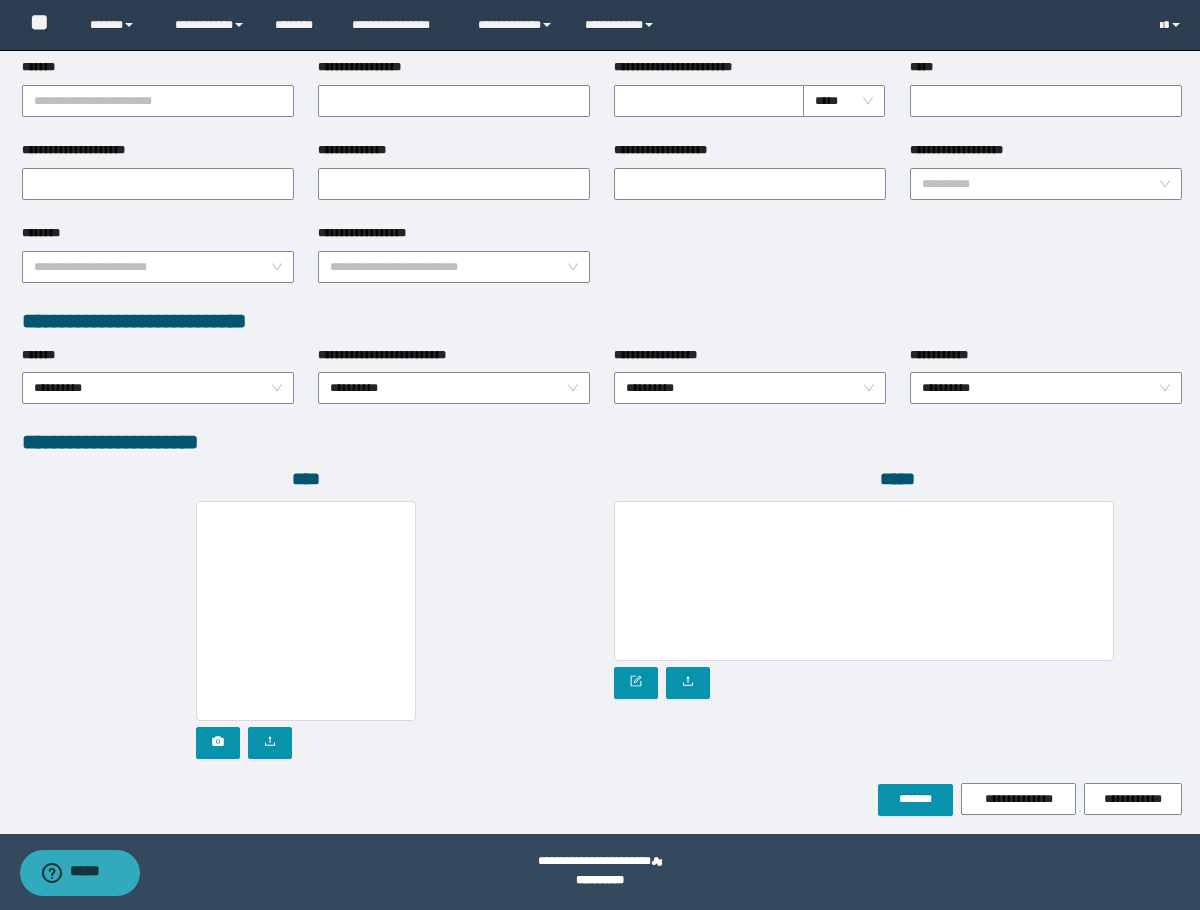 type on "**********" 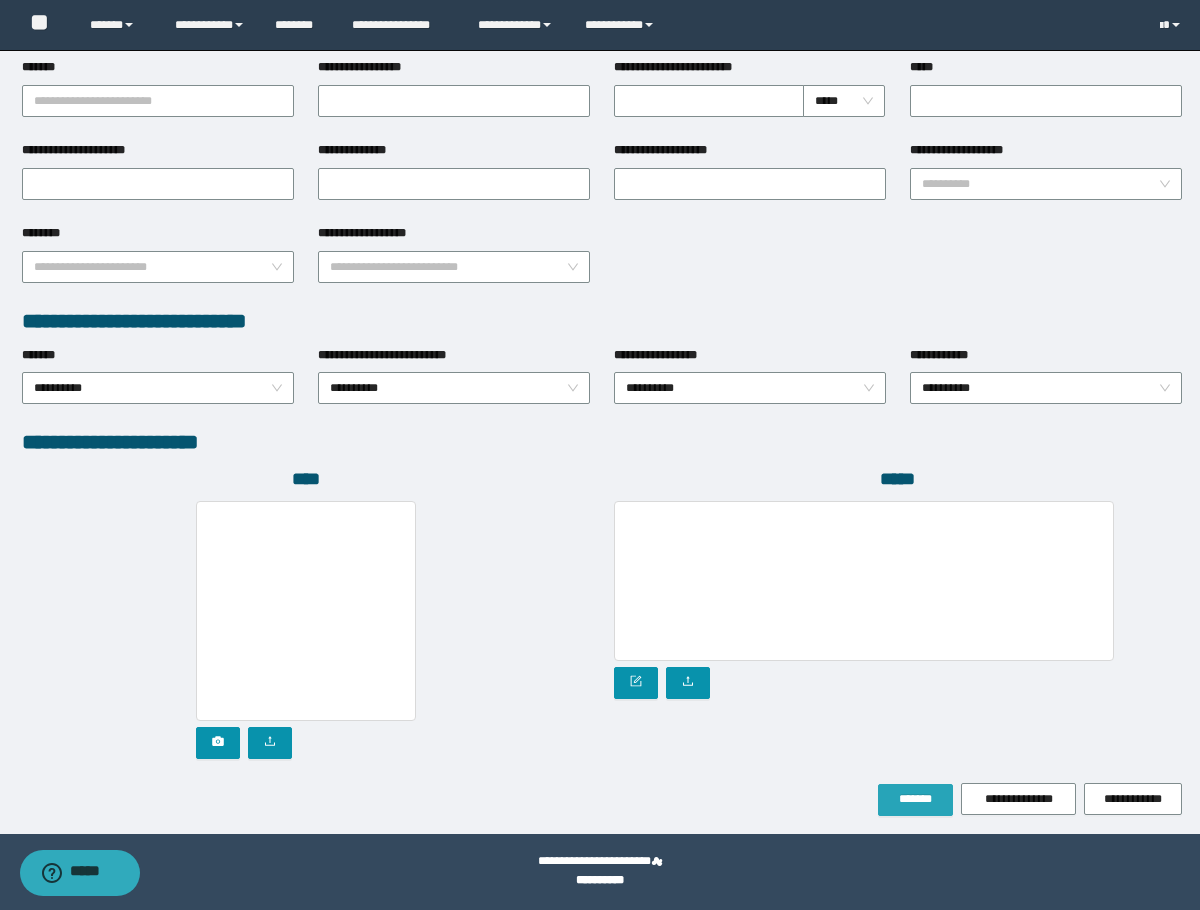 click on "*******" at bounding box center (915, 800) 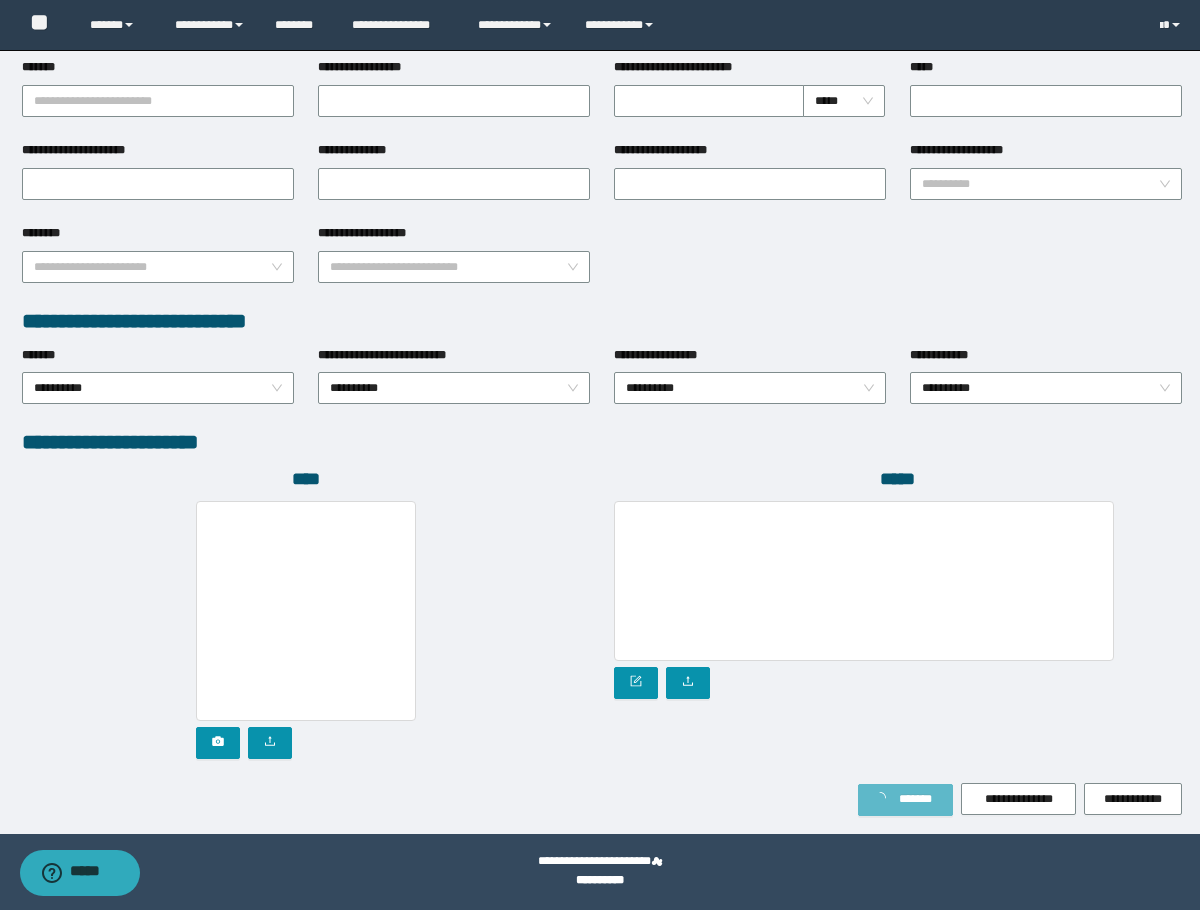 scroll, scrollTop: 846, scrollLeft: 0, axis: vertical 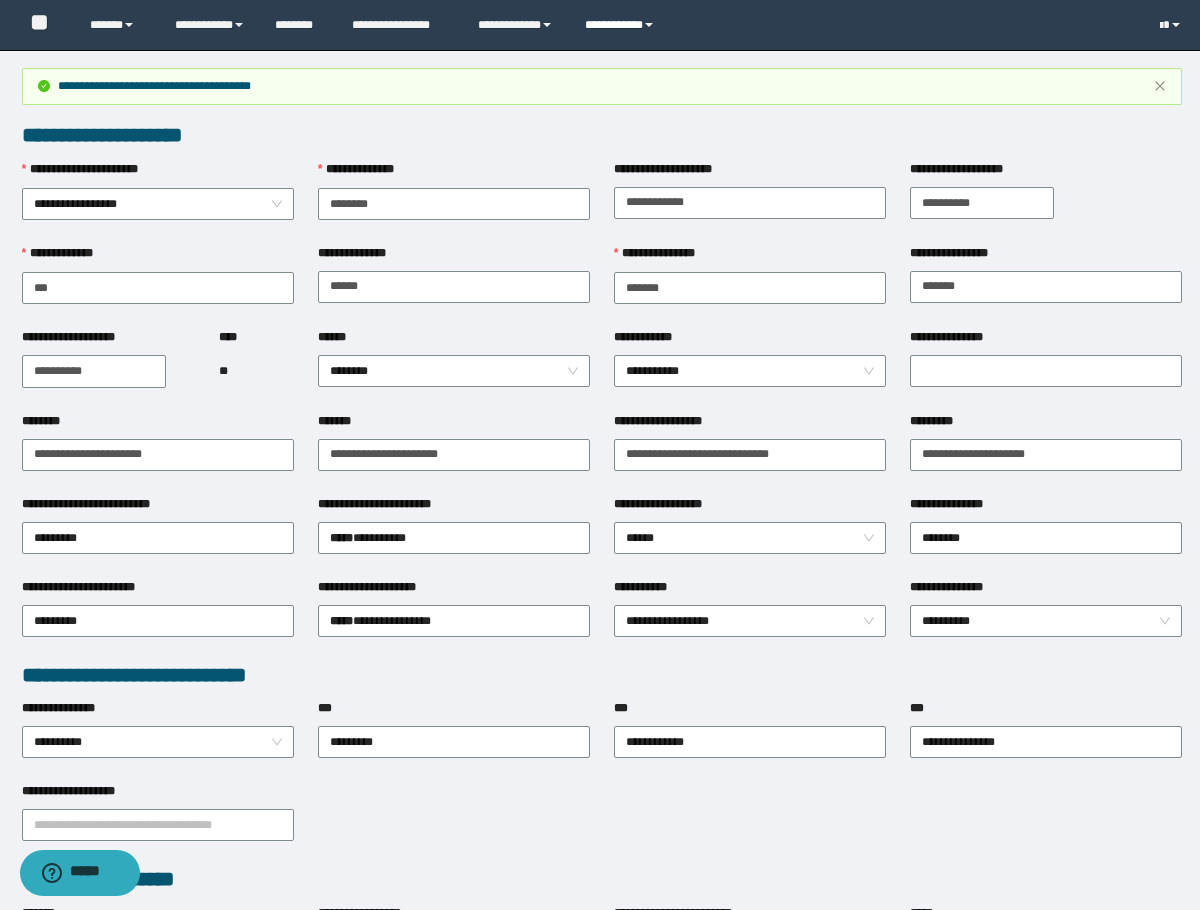 click on "**********" at bounding box center [622, 25] 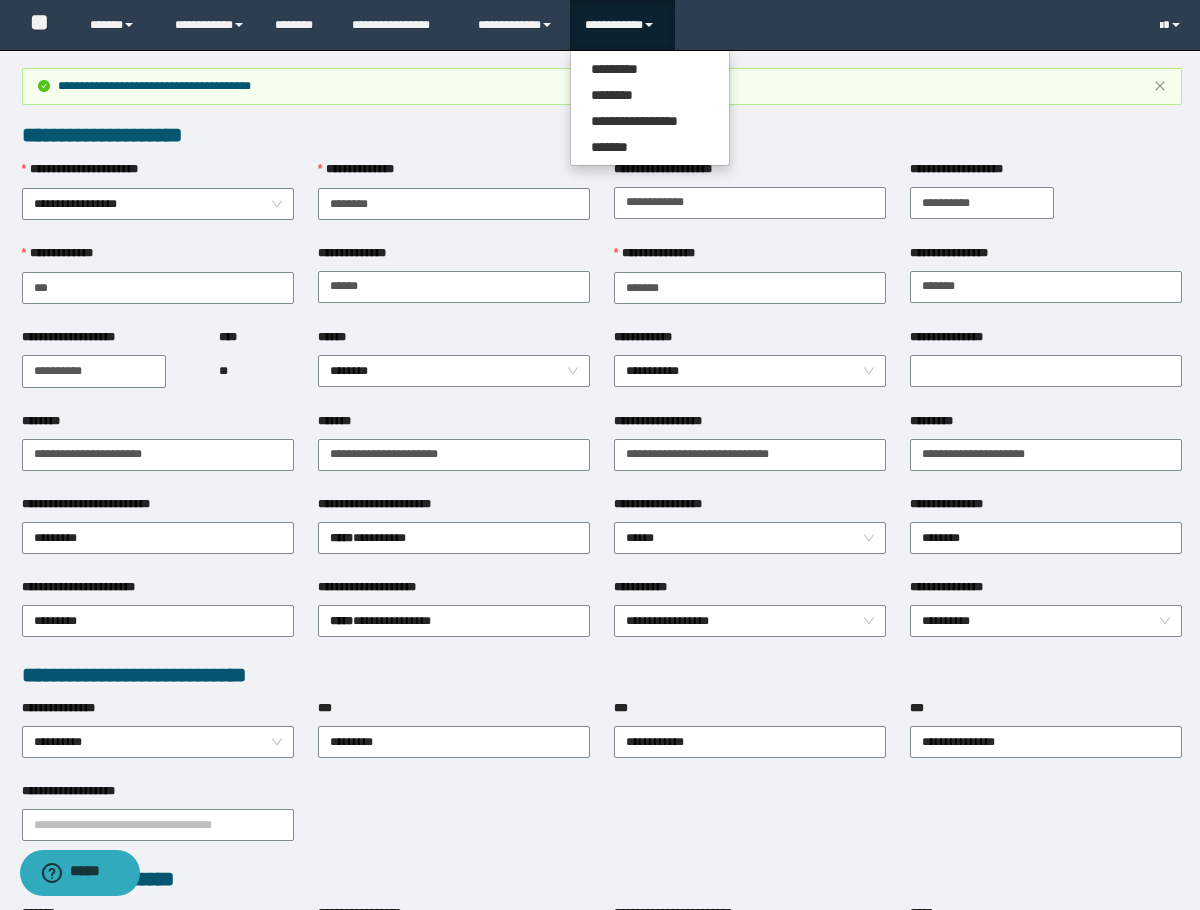 click on "**********" at bounding box center [622, 25] 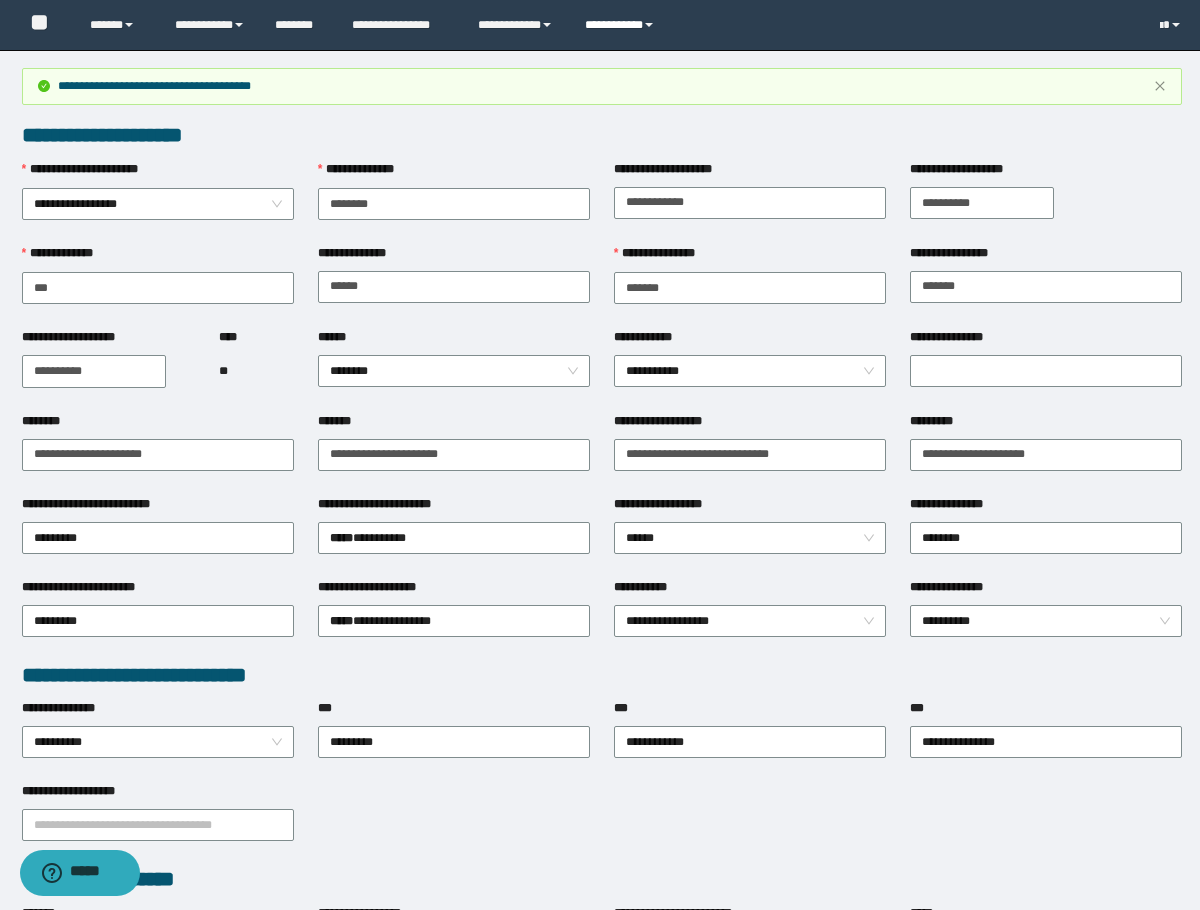 click on "**********" at bounding box center [622, 25] 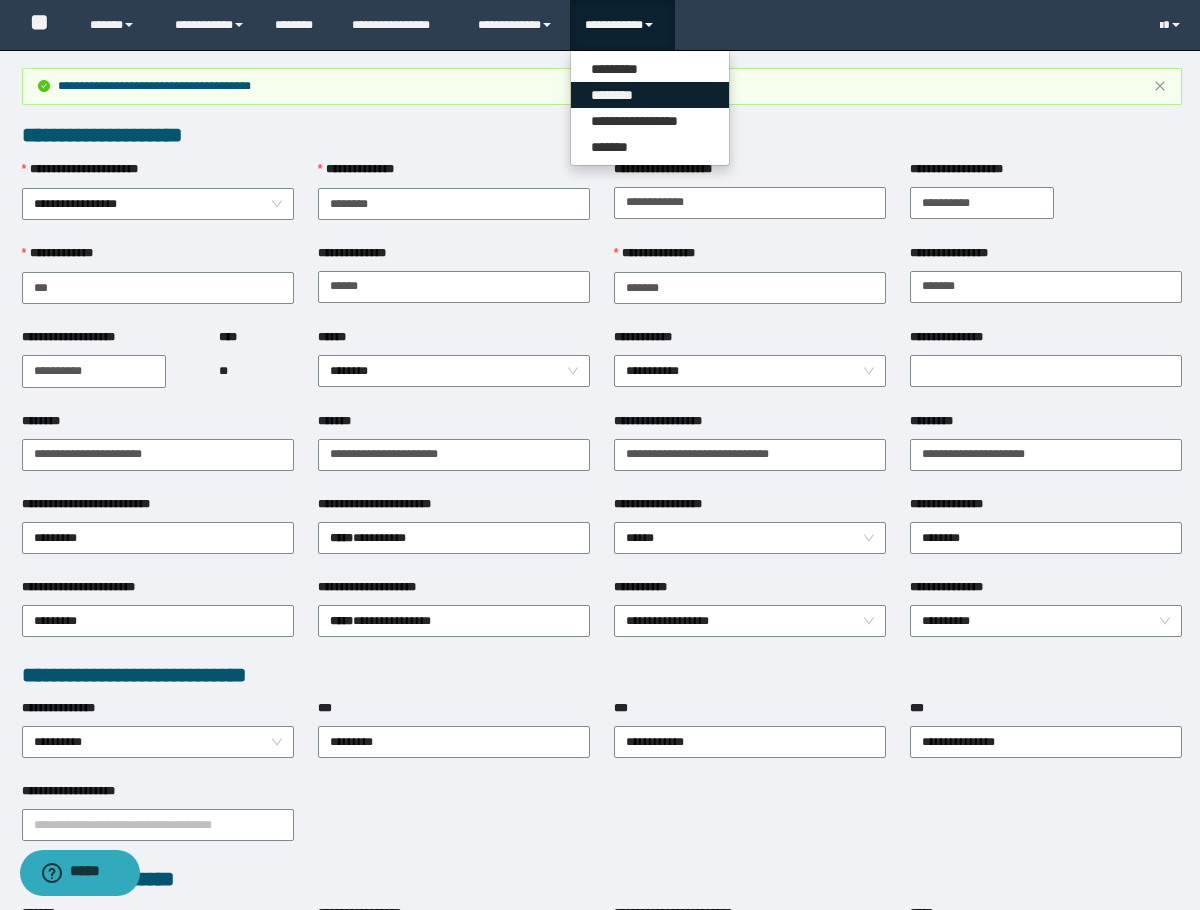 click on "********" at bounding box center [650, 95] 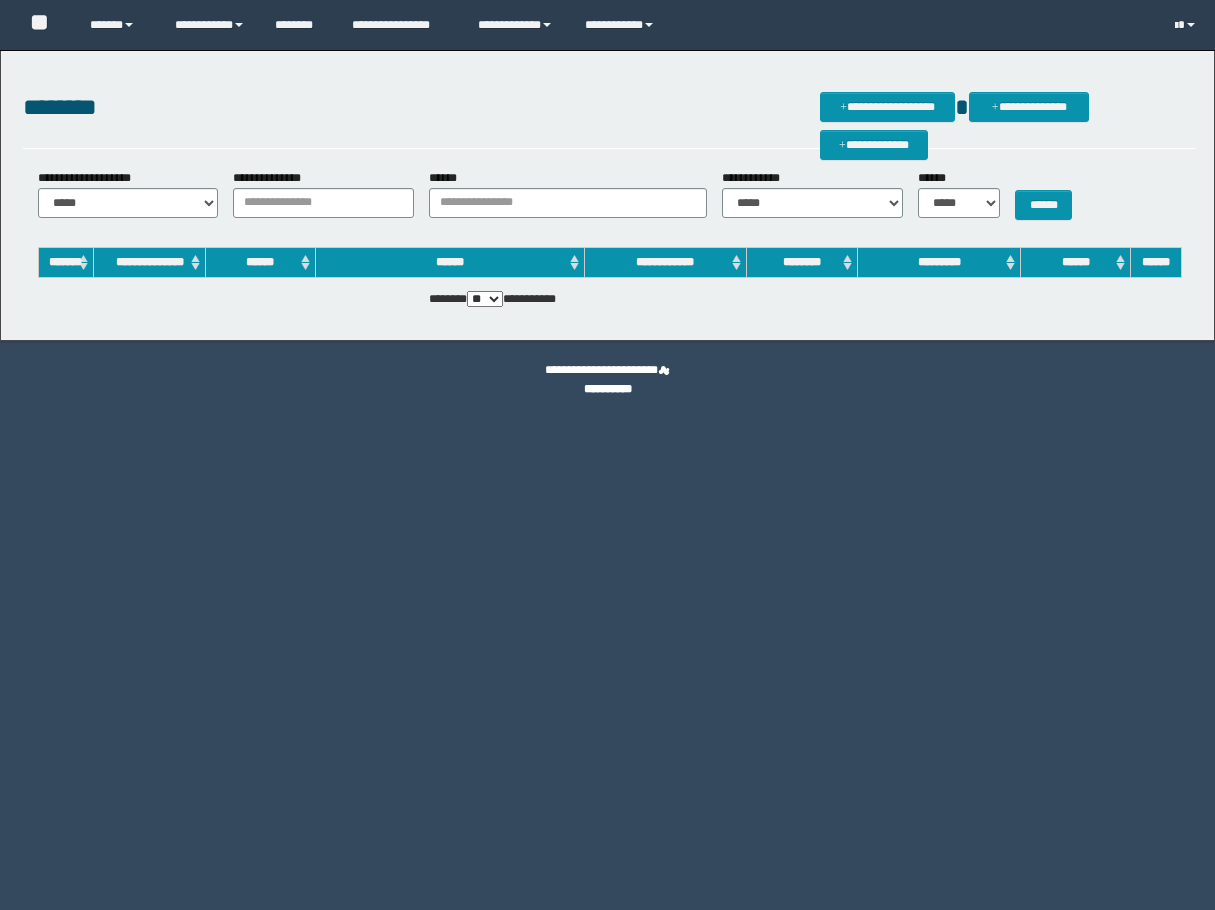 scroll, scrollTop: 0, scrollLeft: 0, axis: both 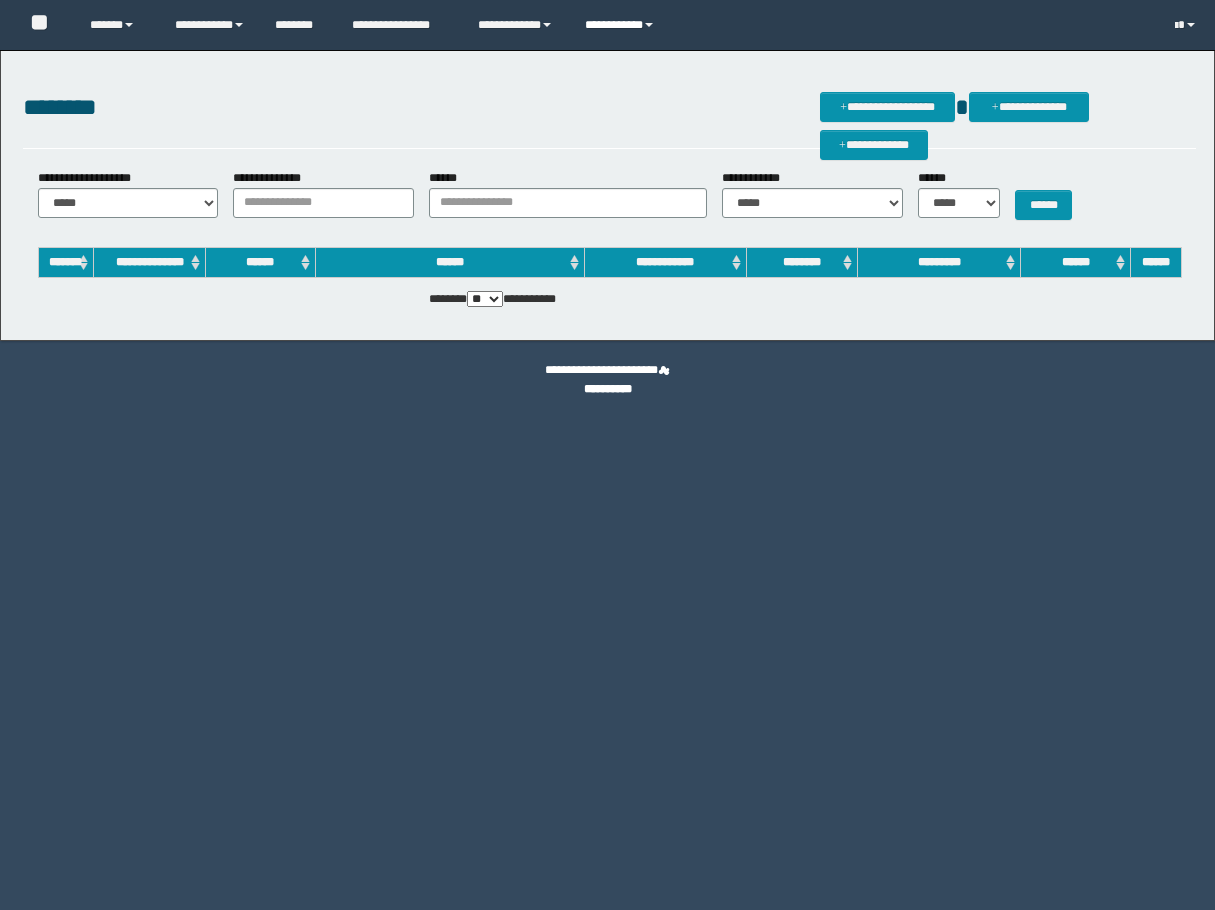 click on "**********" at bounding box center [622, 25] 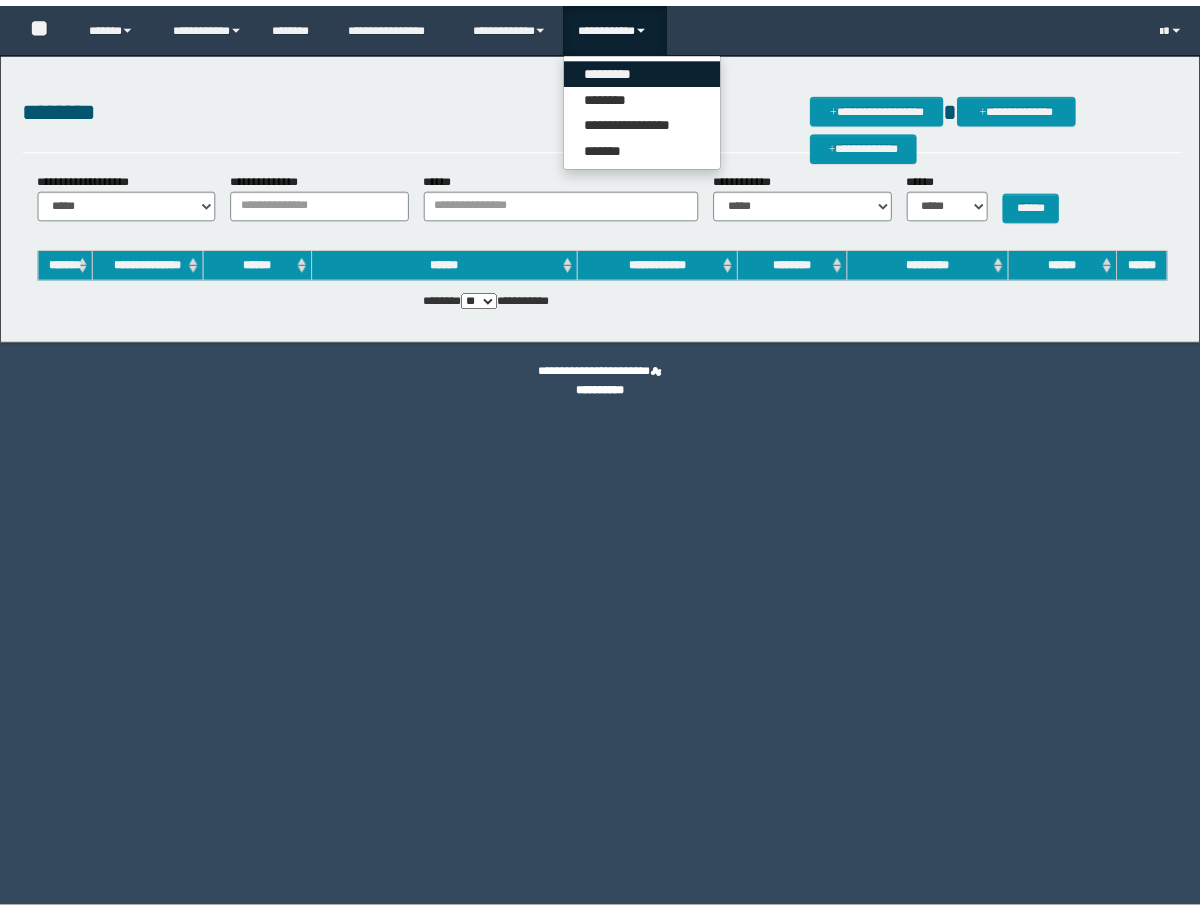 scroll, scrollTop: 0, scrollLeft: 0, axis: both 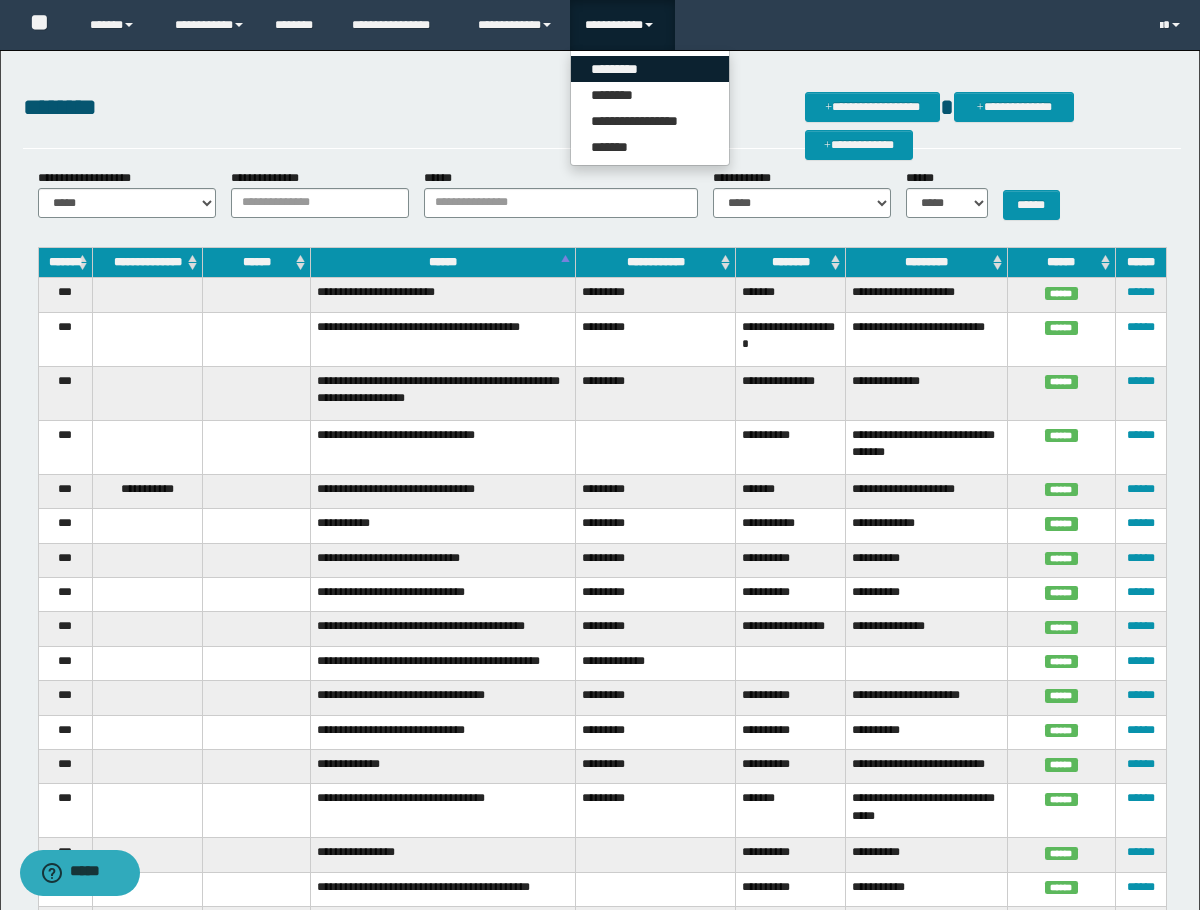 click on "*********" at bounding box center (650, 69) 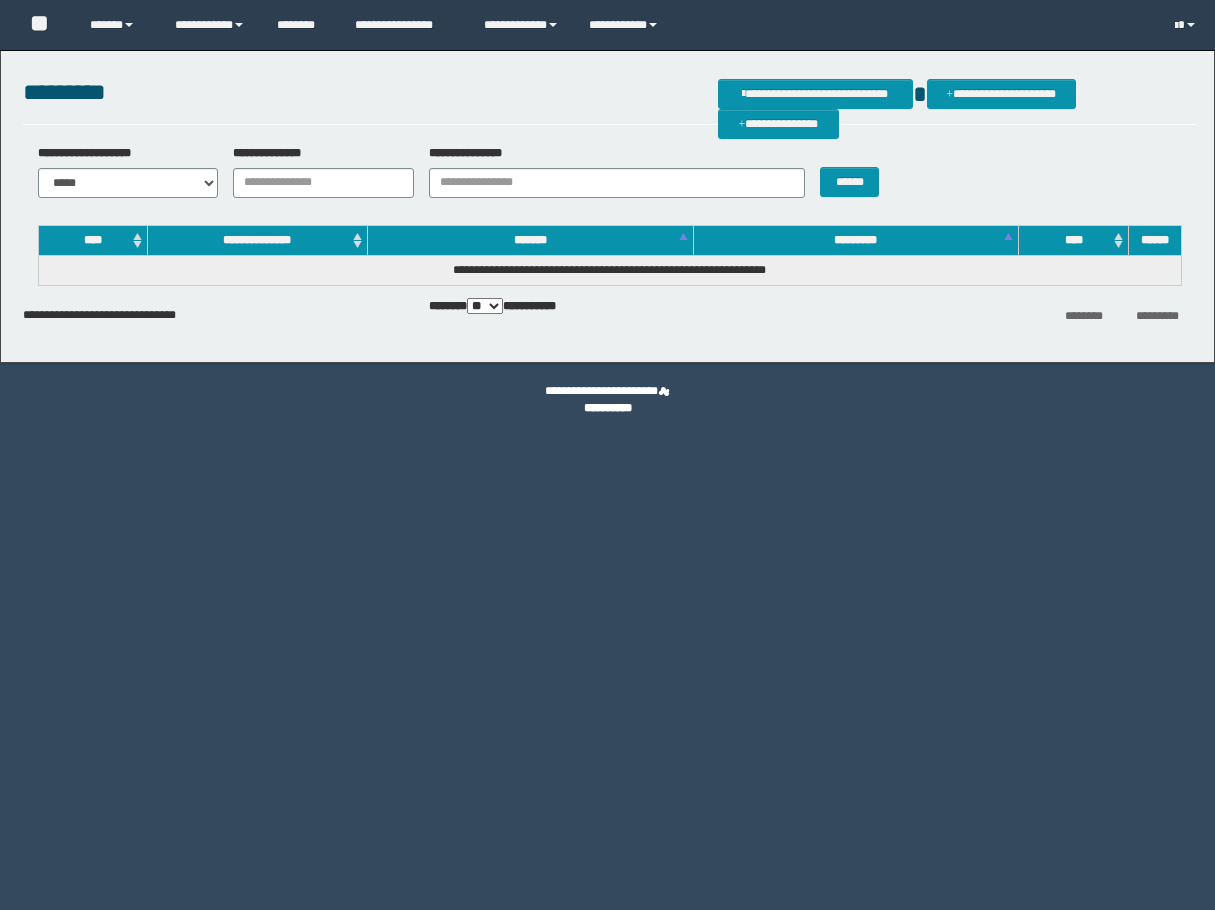 scroll, scrollTop: 0, scrollLeft: 0, axis: both 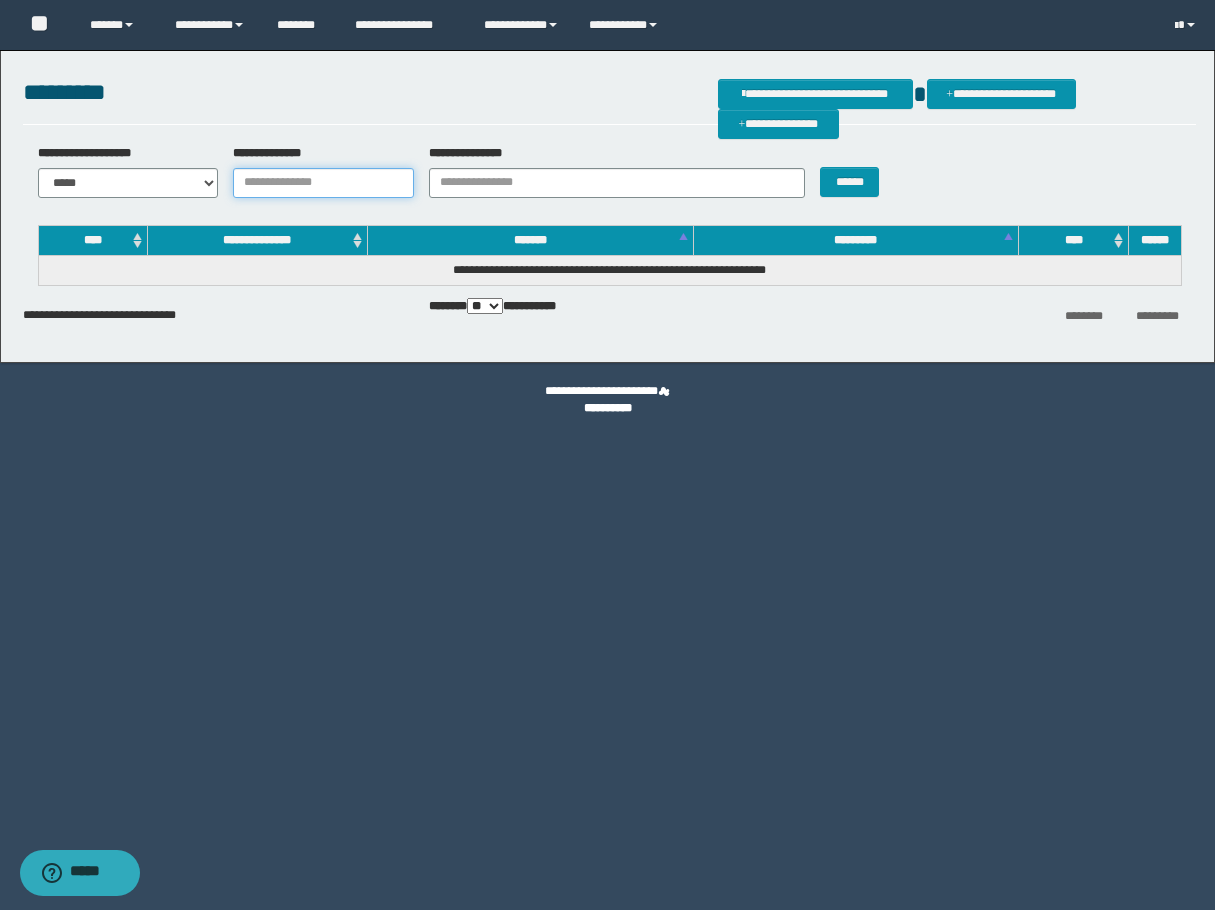 click on "**********" at bounding box center [323, 183] 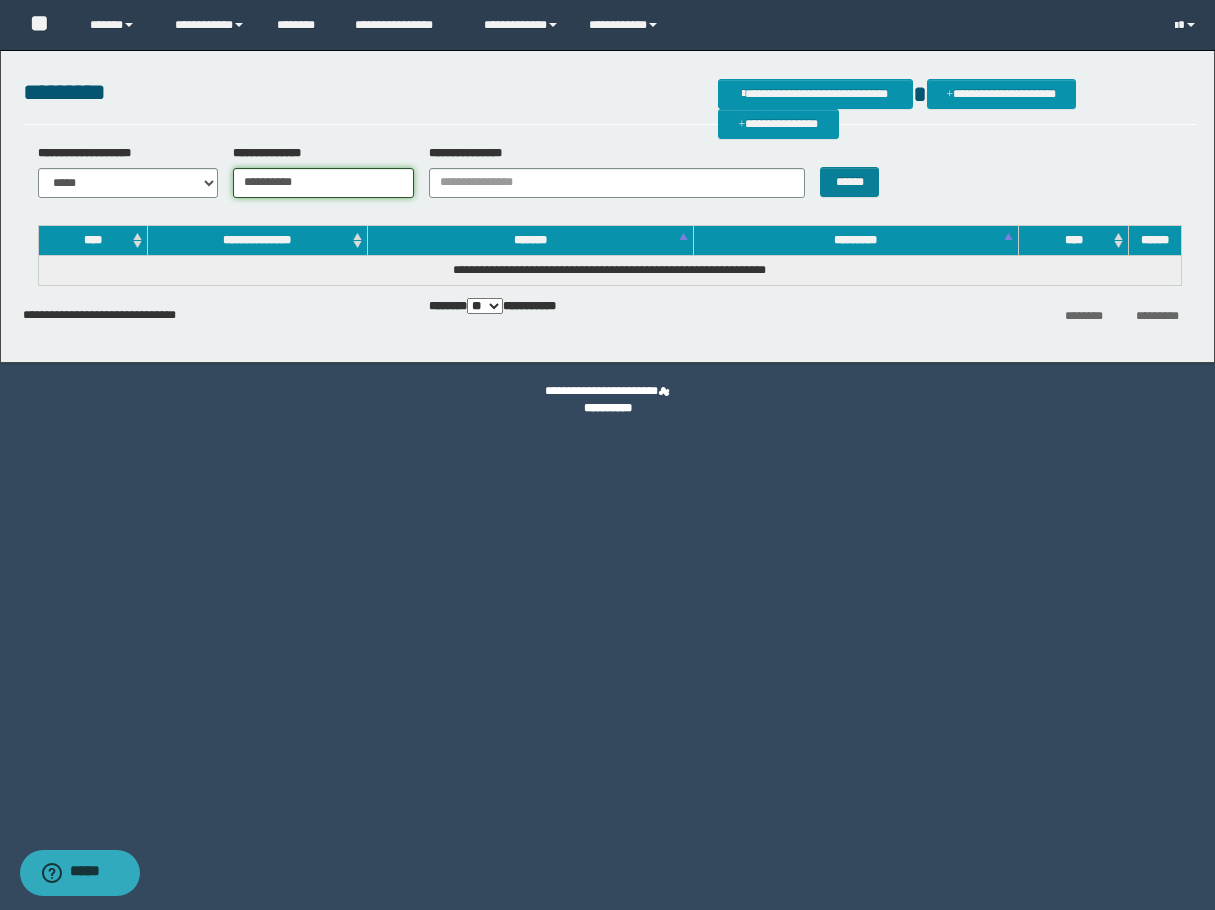type on "**********" 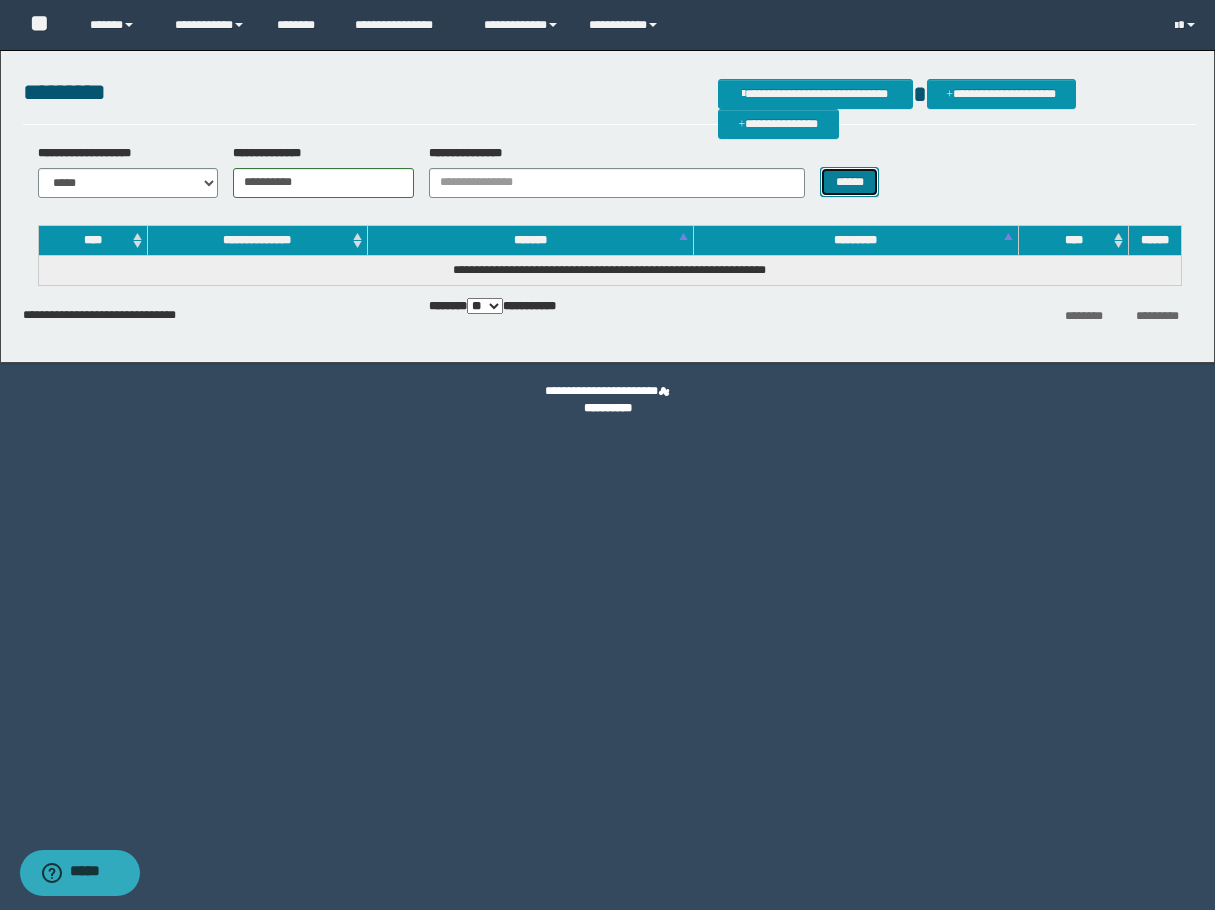 click on "******" at bounding box center (849, 182) 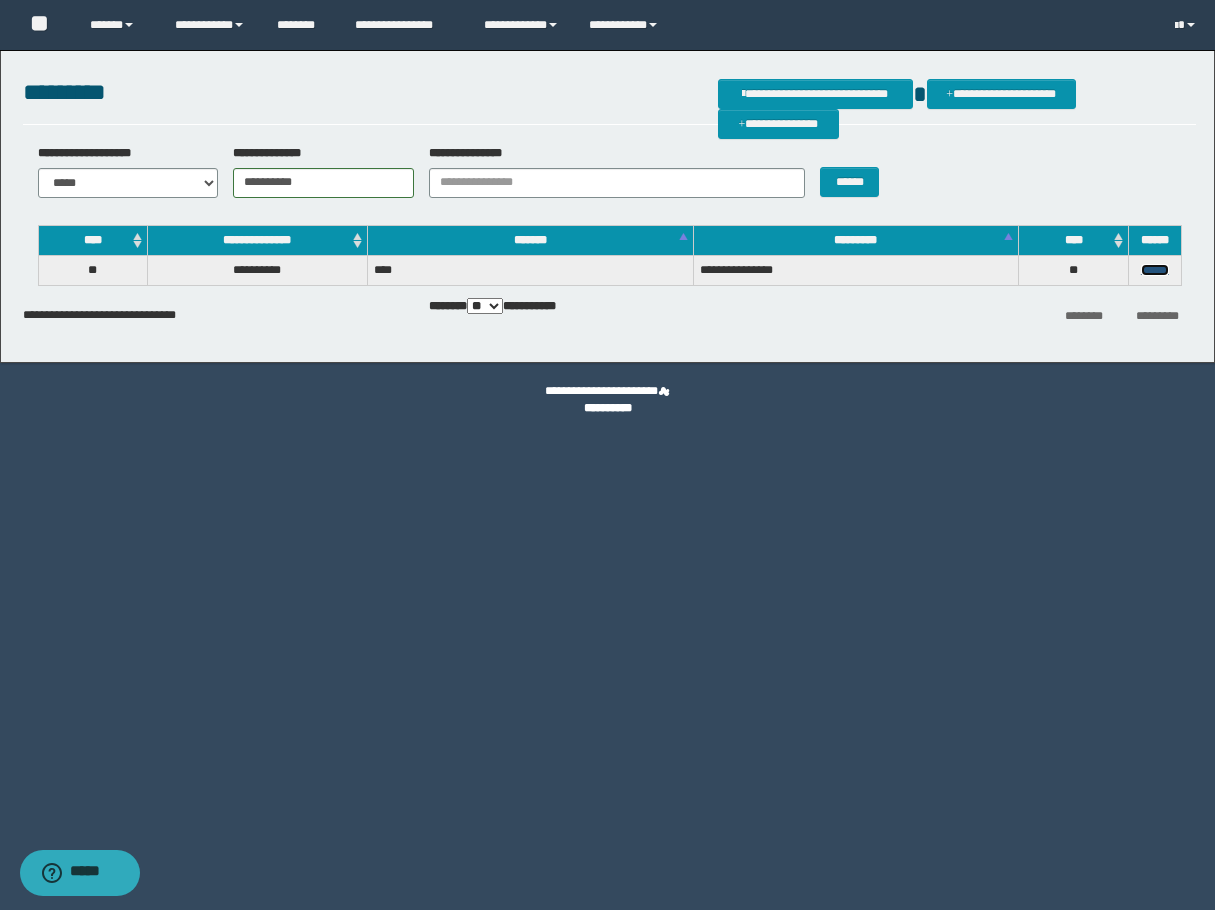 click on "******" at bounding box center [1155, 270] 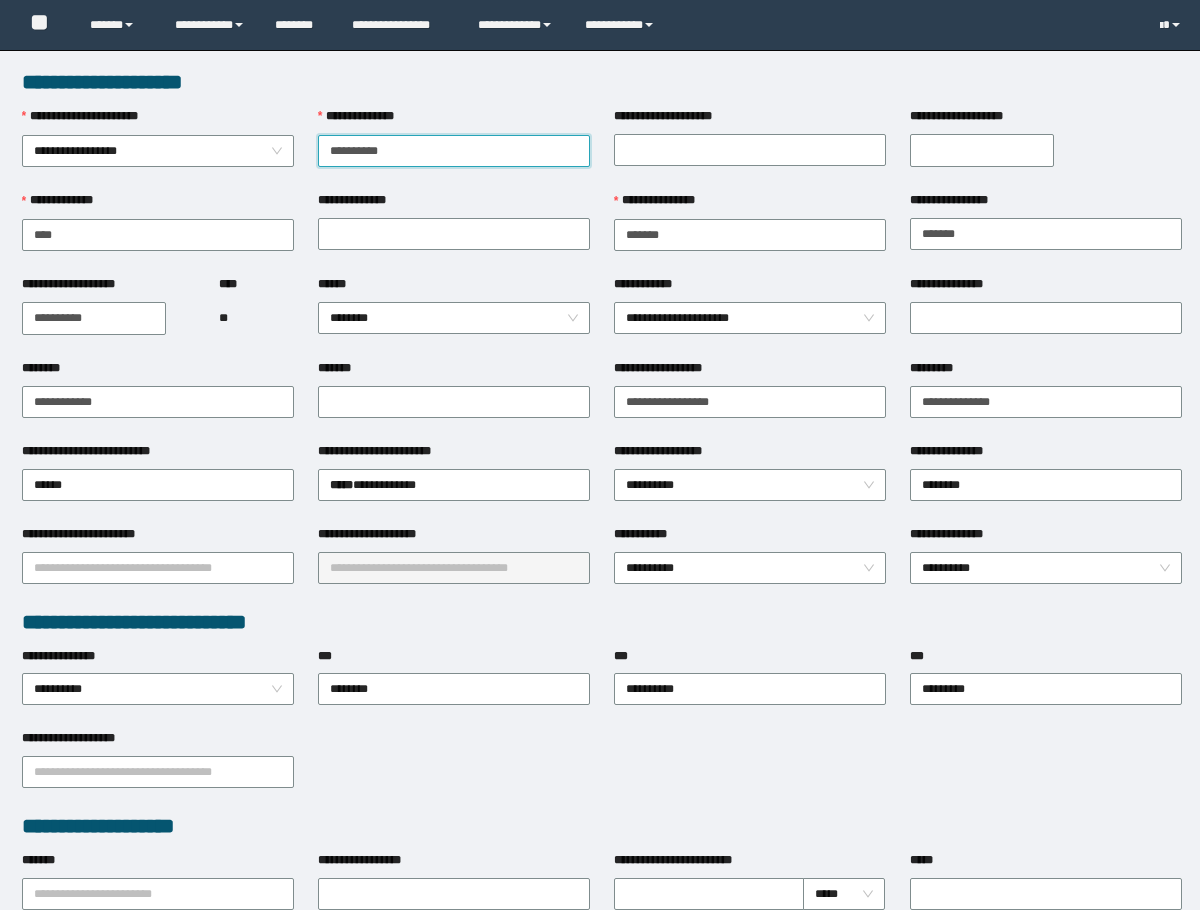 scroll, scrollTop: 0, scrollLeft: 0, axis: both 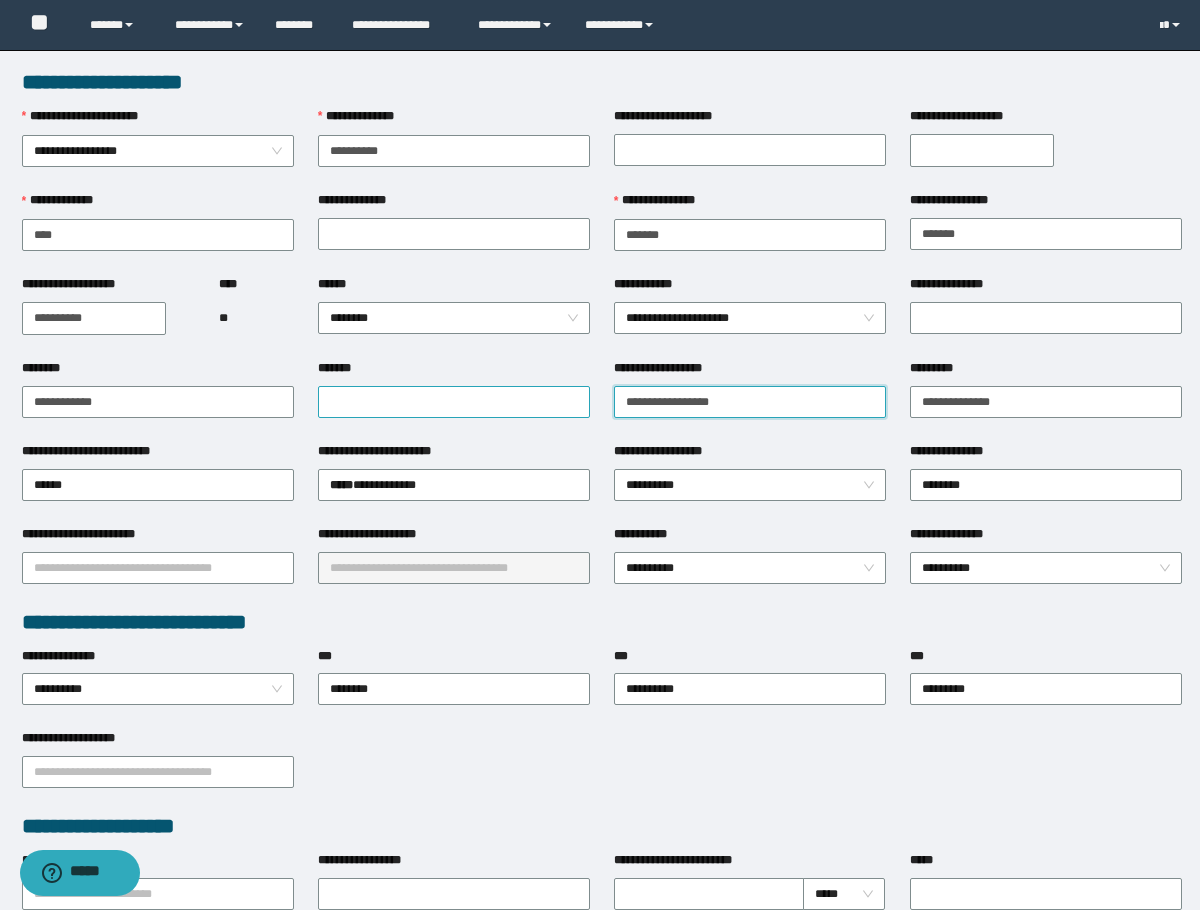 drag, startPoint x: 778, startPoint y: 386, endPoint x: 500, endPoint y: 399, distance: 278.3038 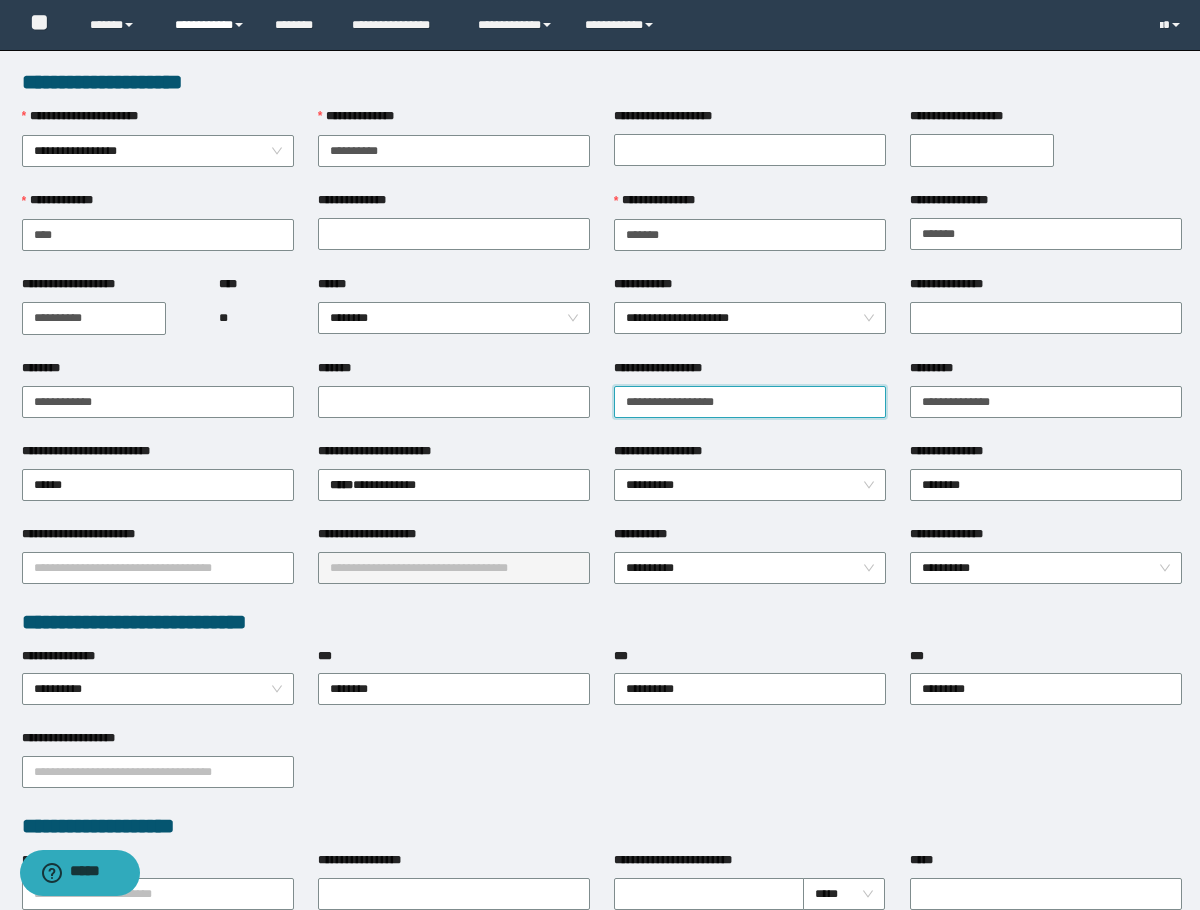 type on "**********" 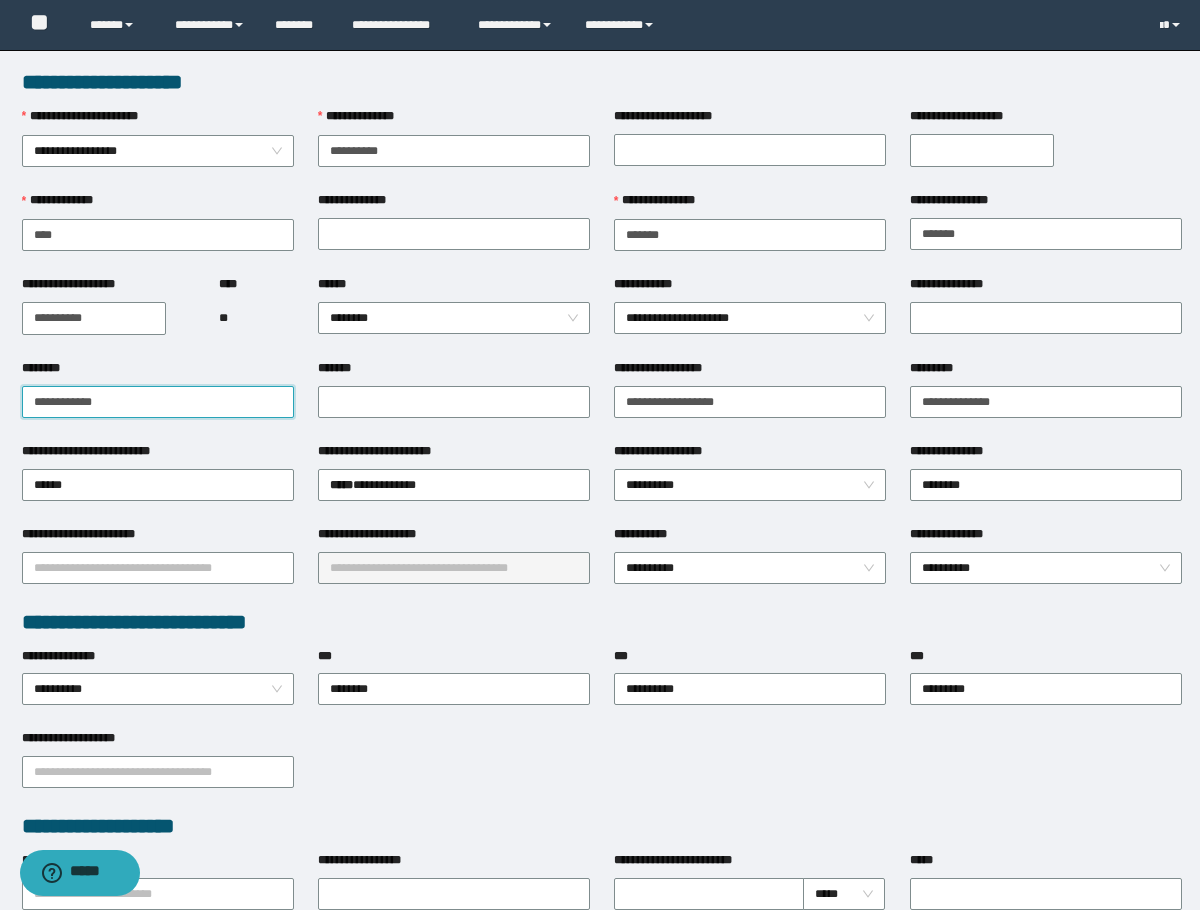 click on "********" at bounding box center (158, 402) 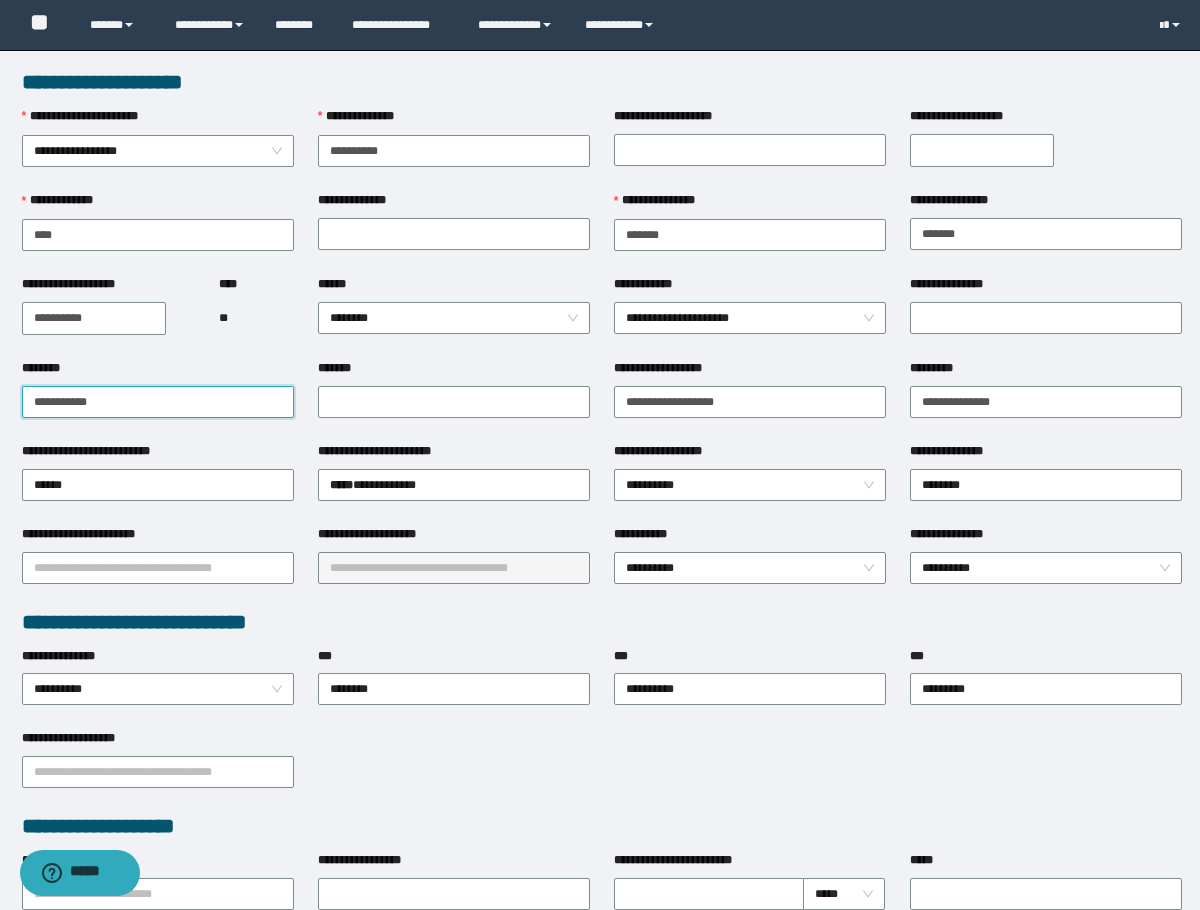 click on "**********" at bounding box center (158, 402) 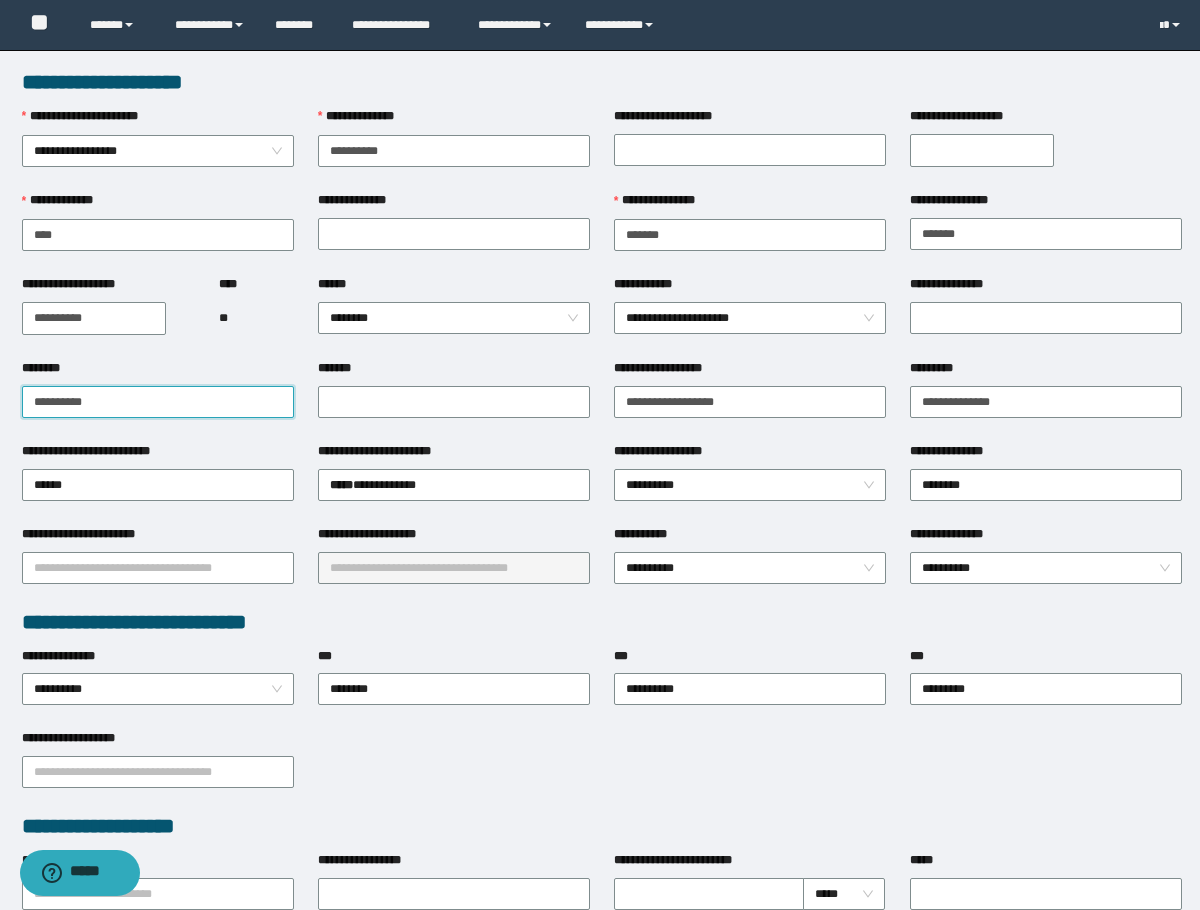 type on "**********" 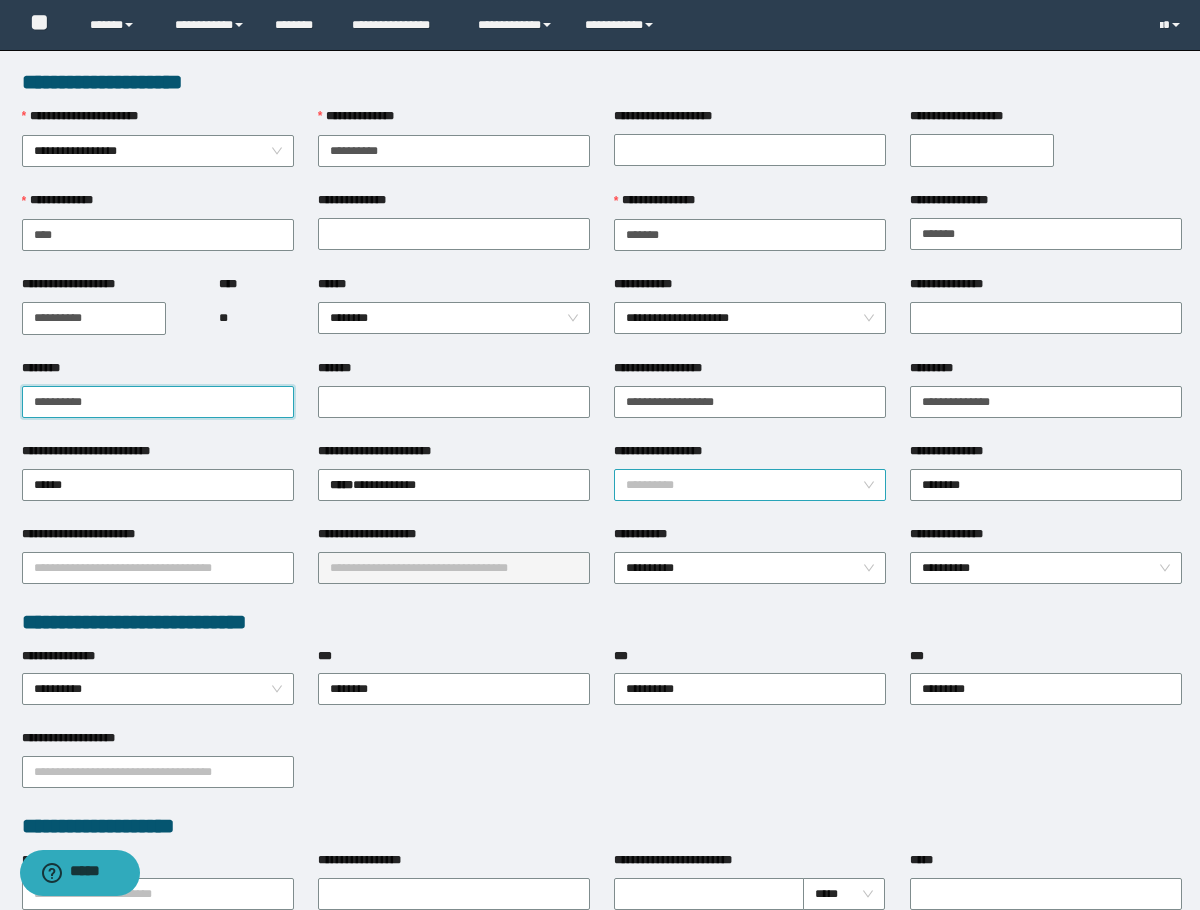 click on "**********" at bounding box center (750, 485) 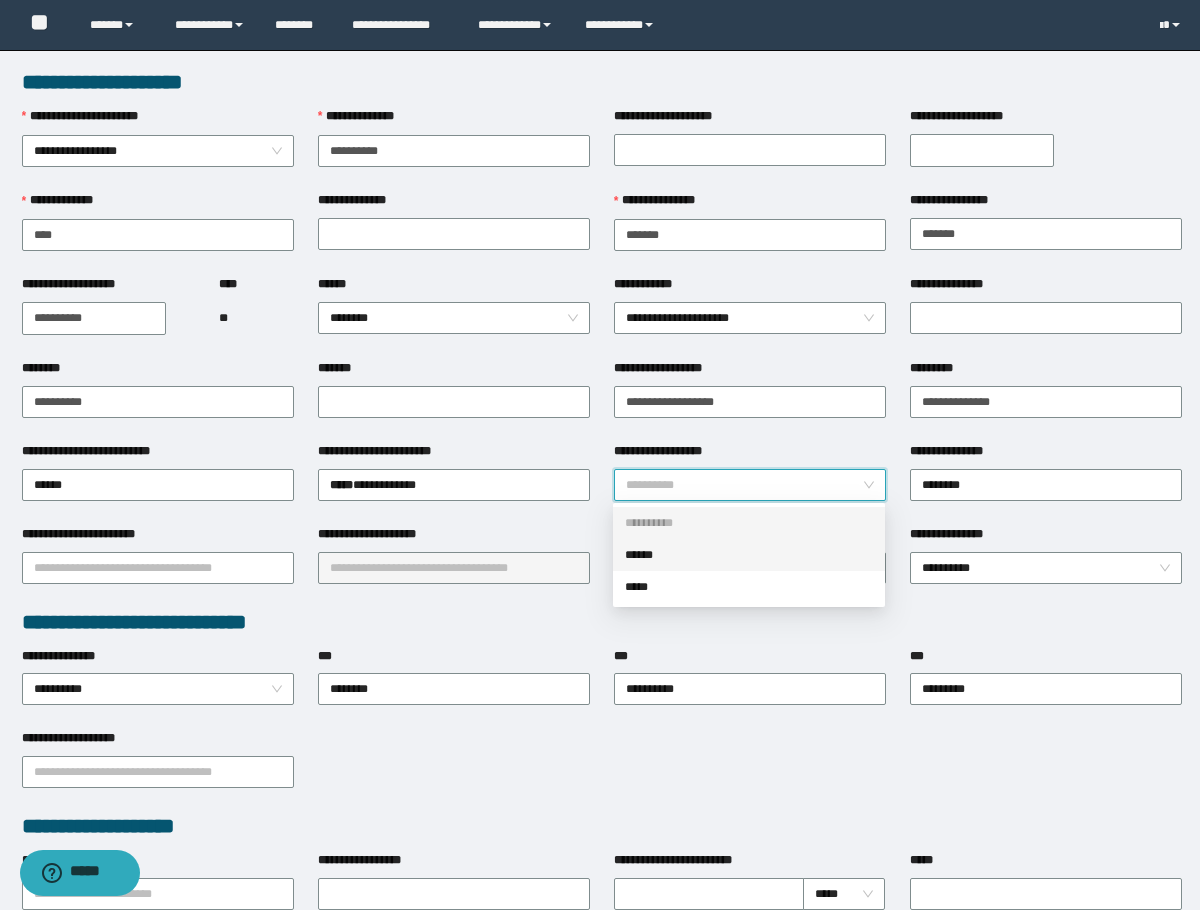 click on "******" at bounding box center [749, 555] 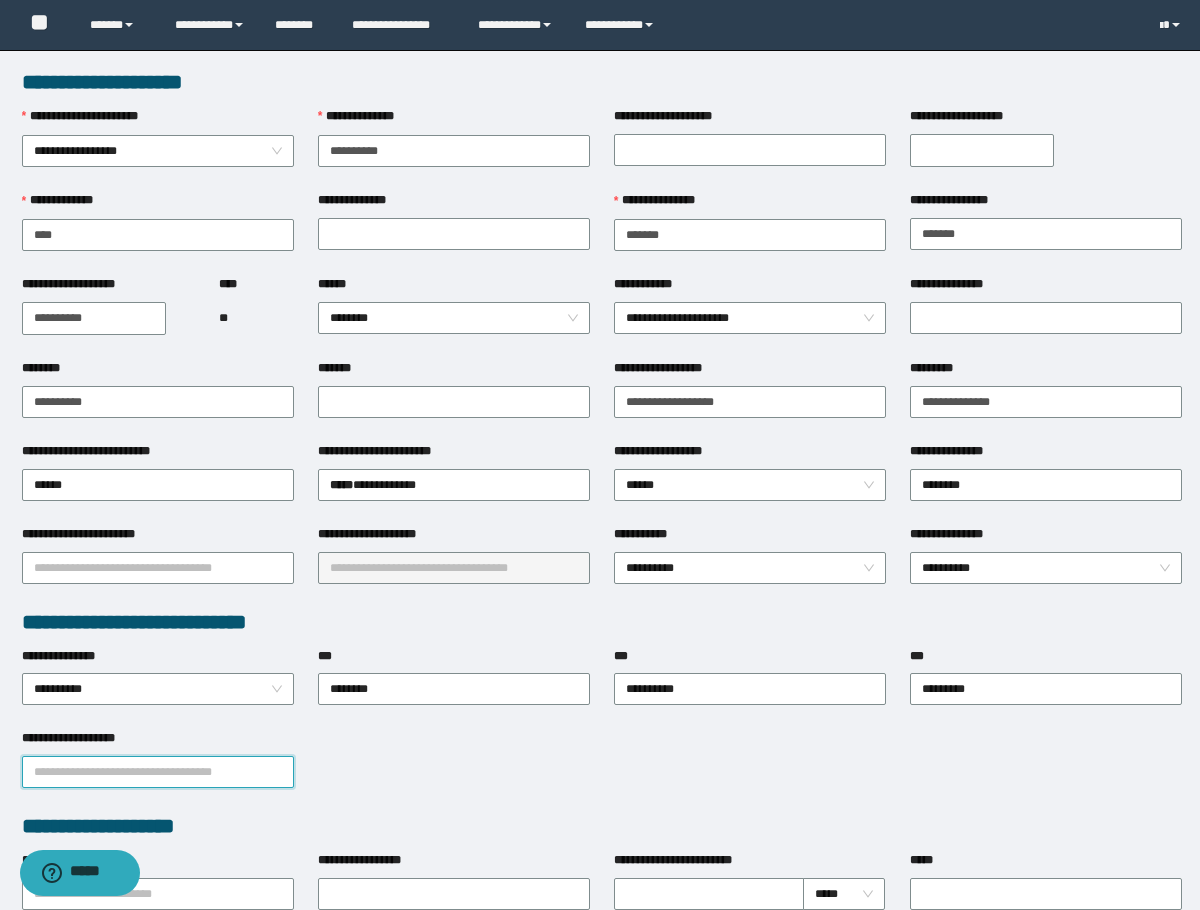 click on "**********" at bounding box center (158, 772) 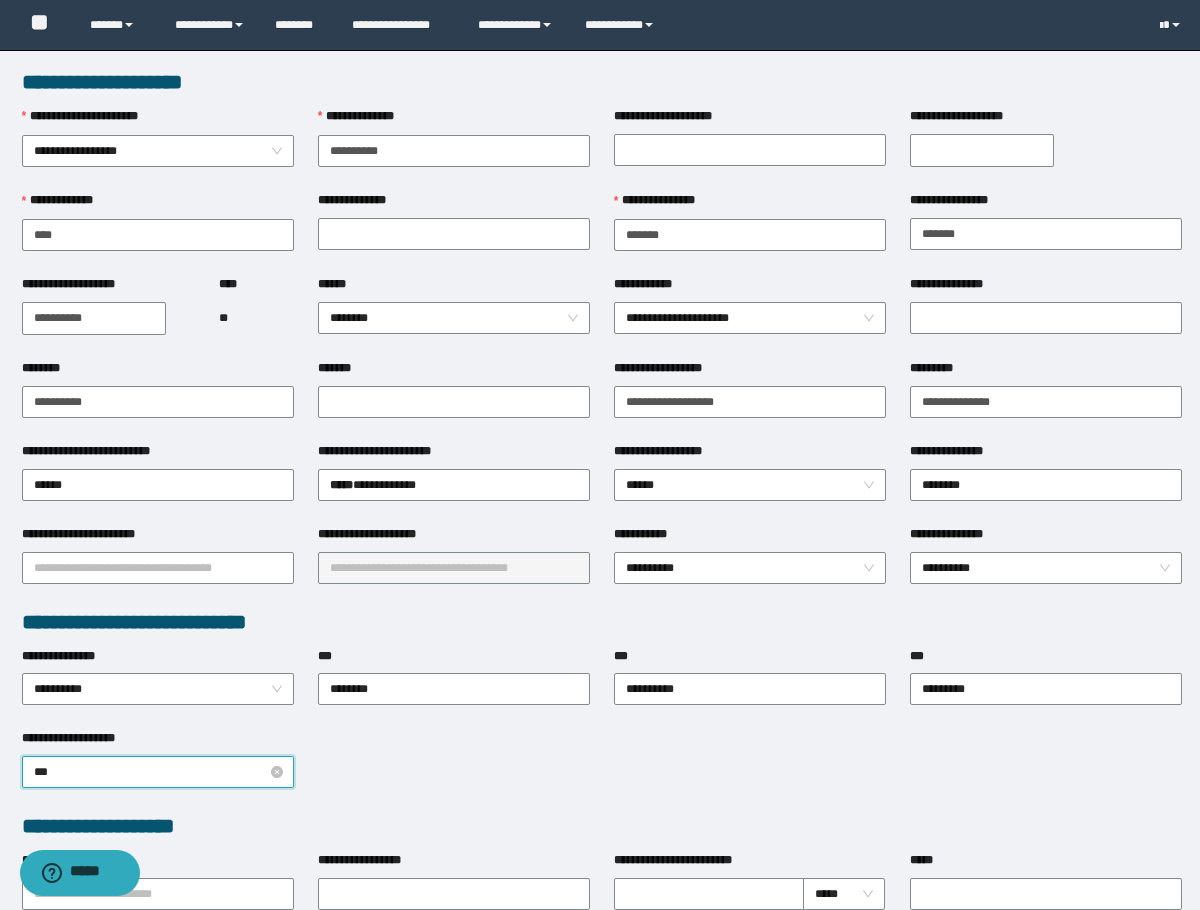 type on "****" 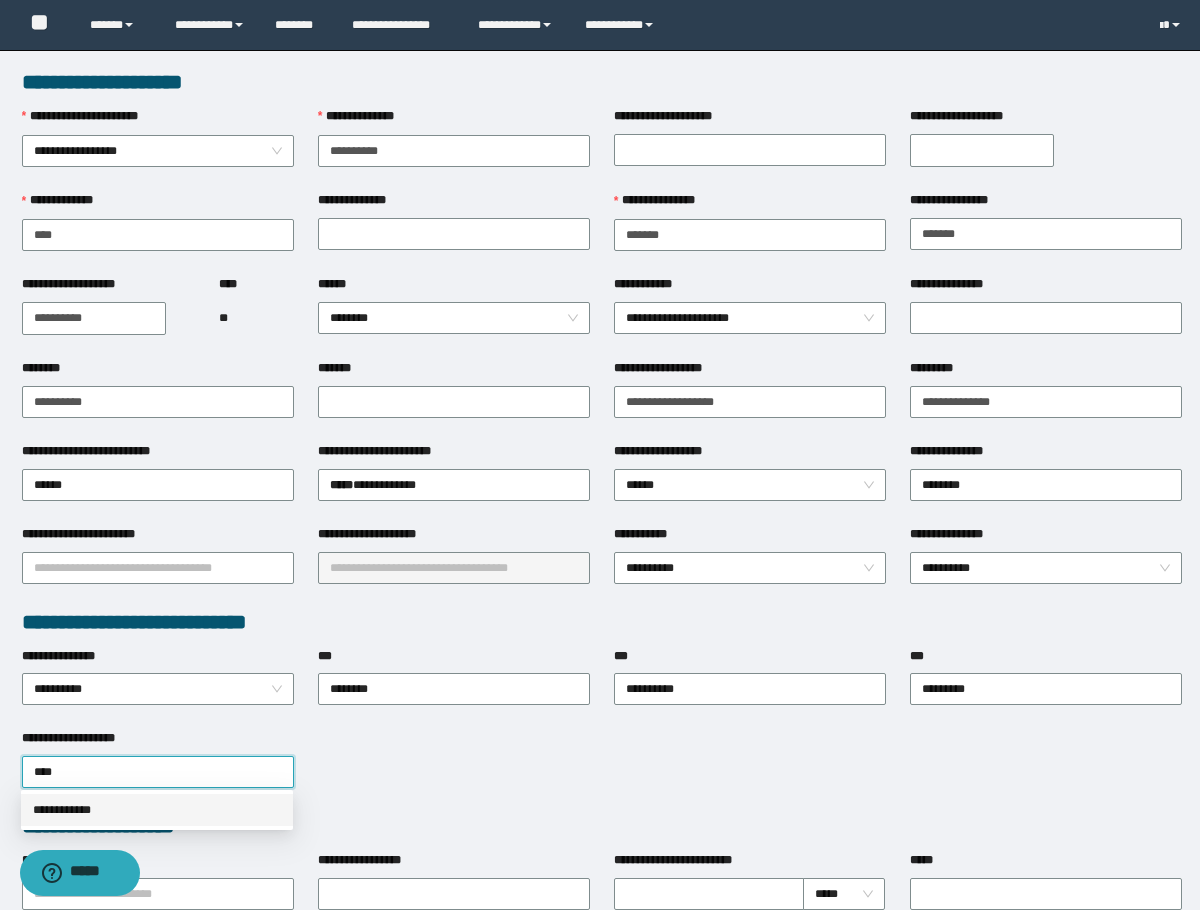click on "**********" at bounding box center (157, 810) 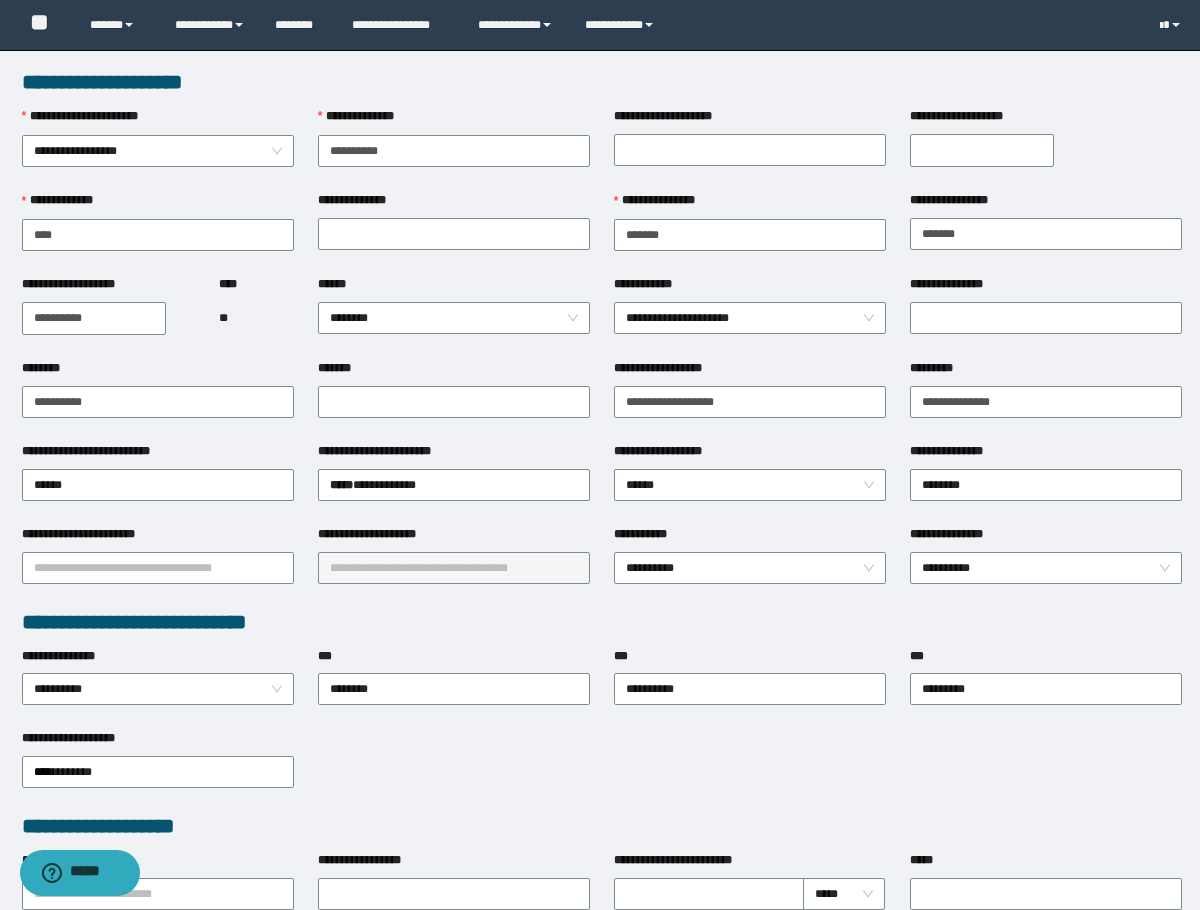 click on "********" at bounding box center (158, 372) 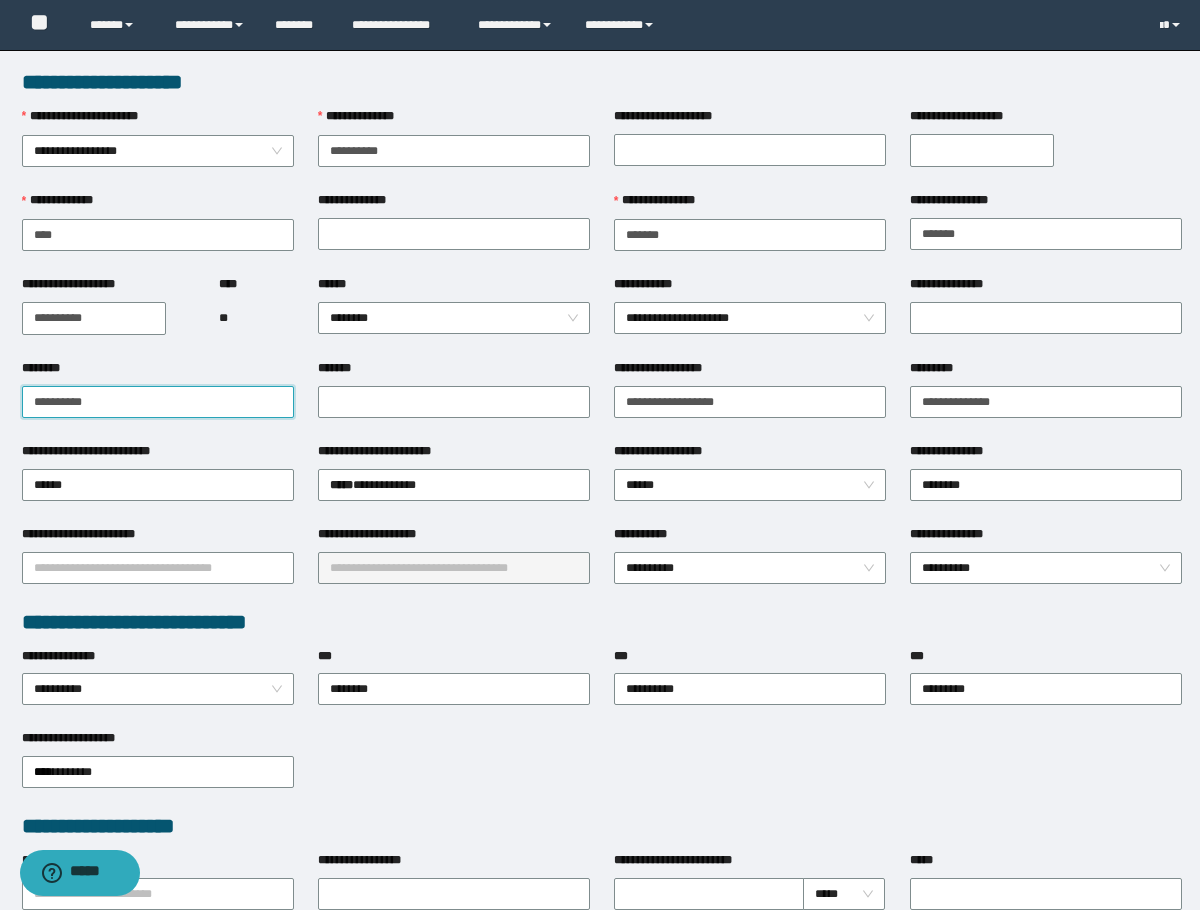 click on "**********" at bounding box center [158, 402] 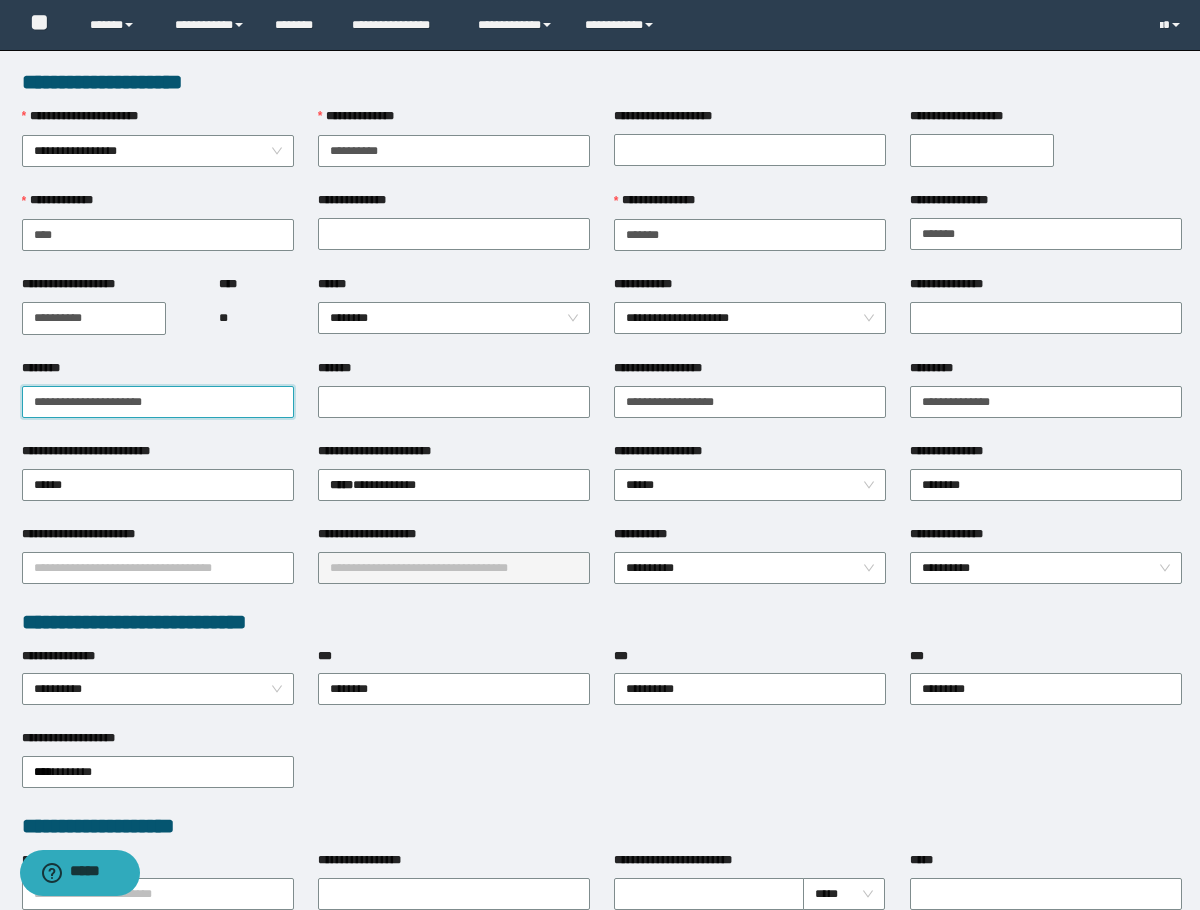 drag, startPoint x: 254, startPoint y: 401, endPoint x: -1, endPoint y: 395, distance: 255.07057 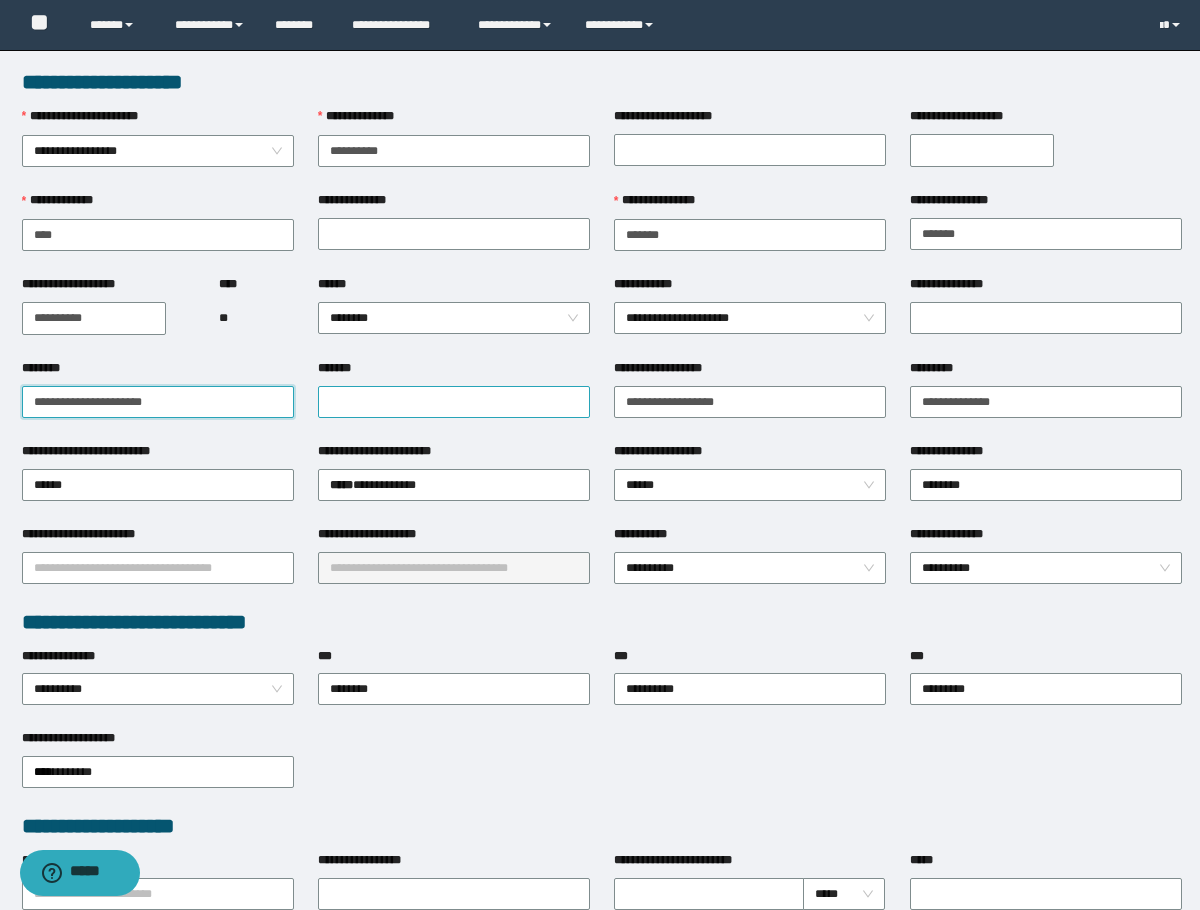 type on "**********" 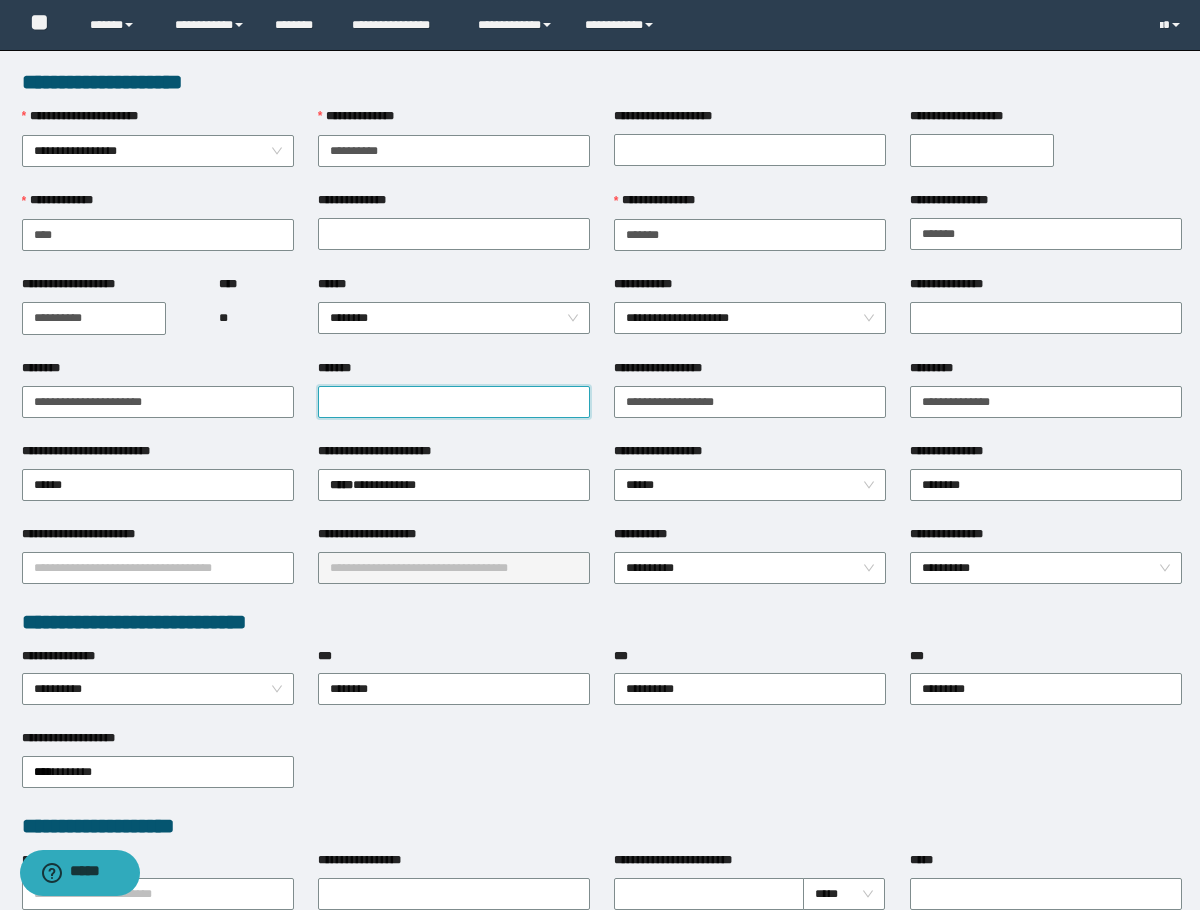 click on "*******" at bounding box center (454, 402) 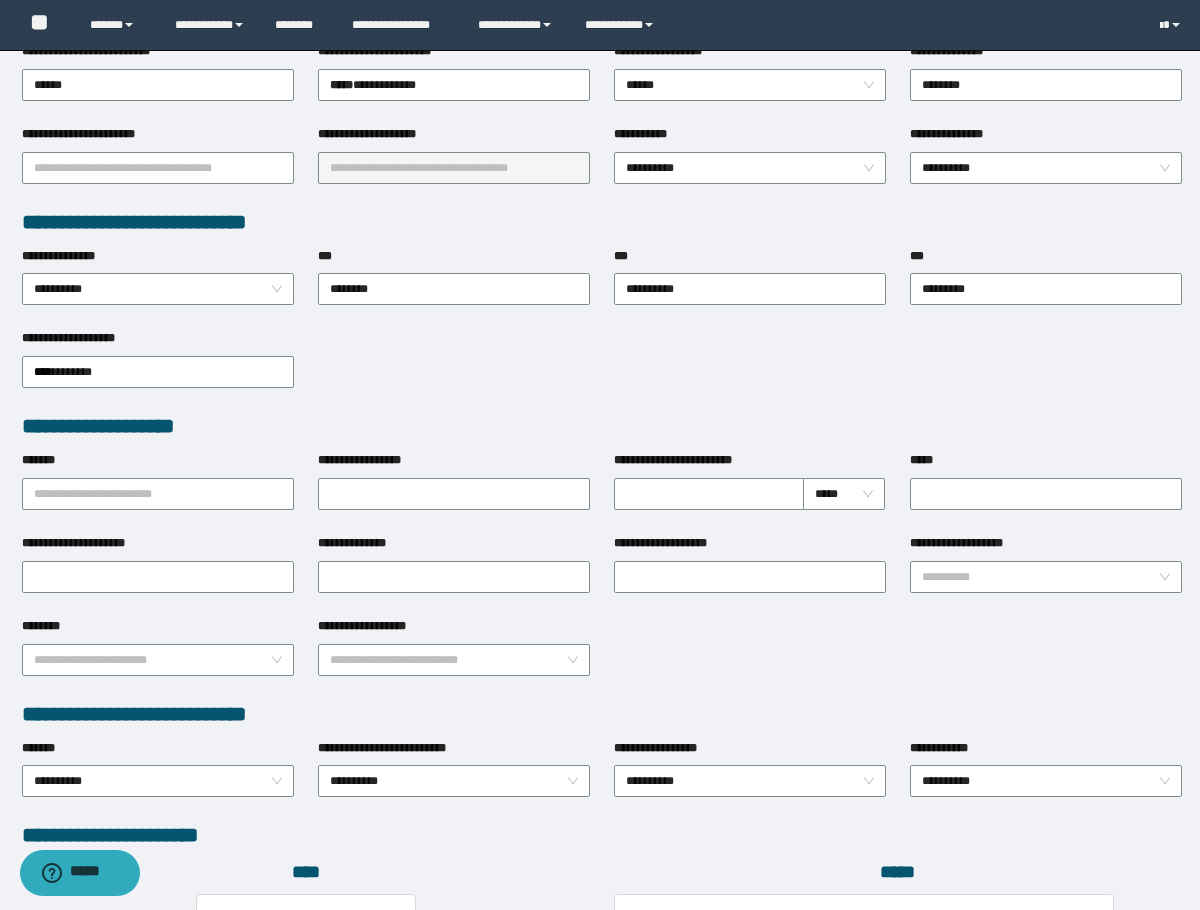 scroll, scrollTop: 793, scrollLeft: 0, axis: vertical 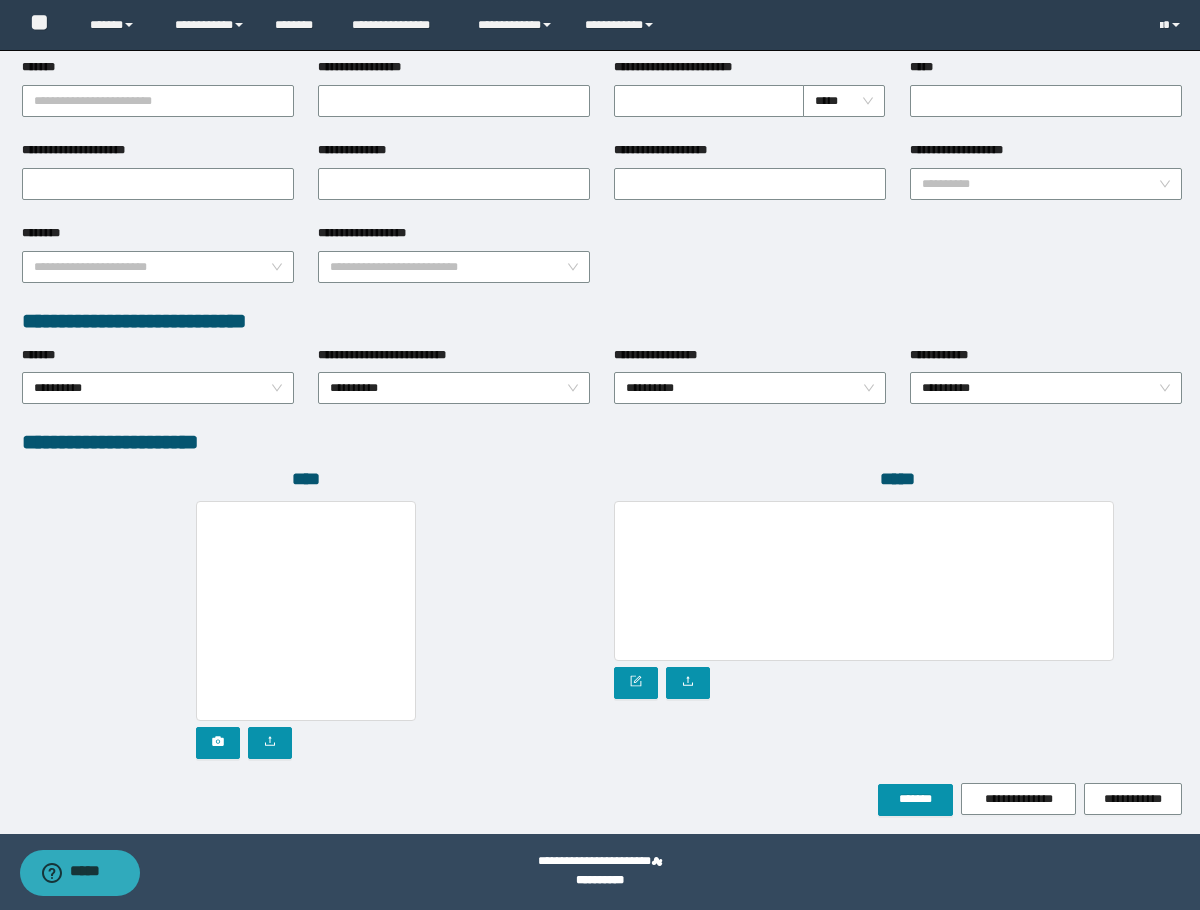 type on "**********" 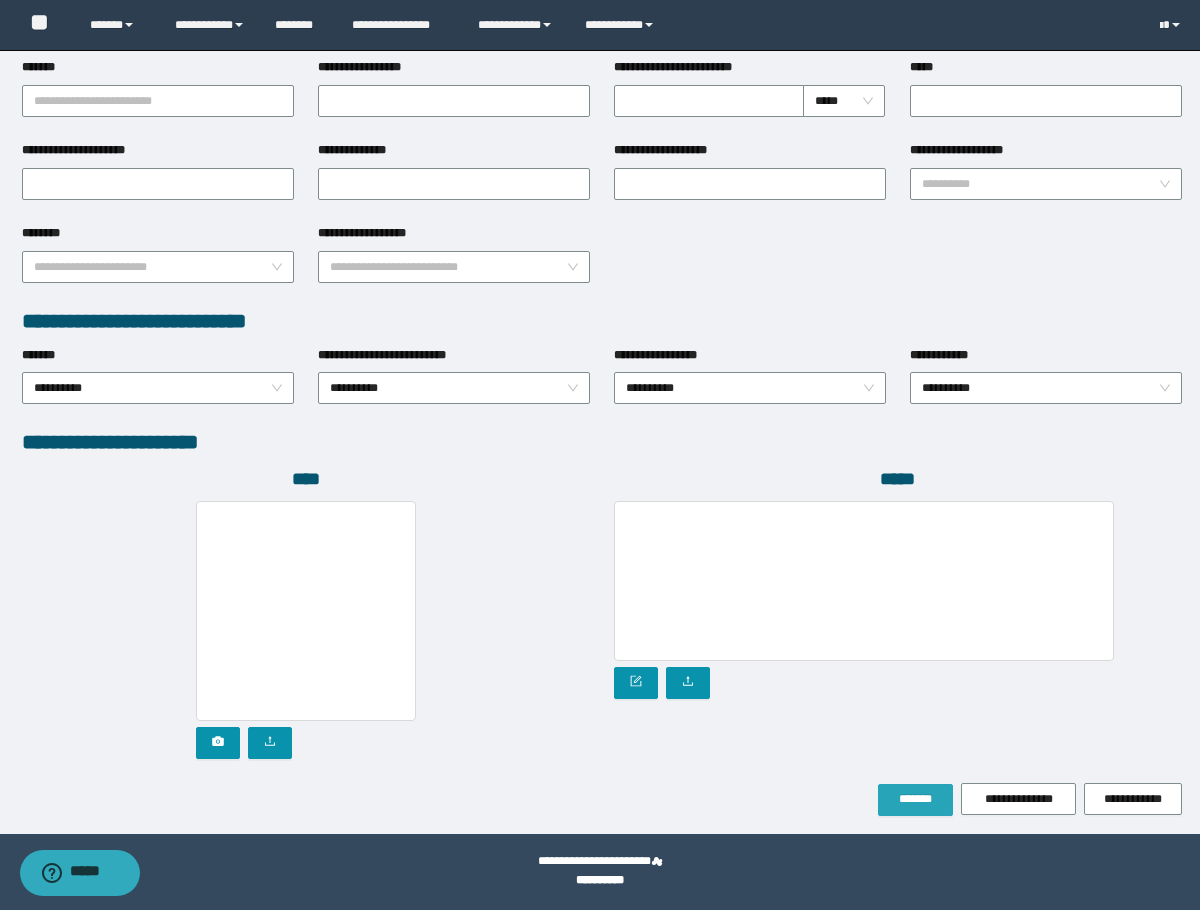 click on "*******" at bounding box center (915, 800) 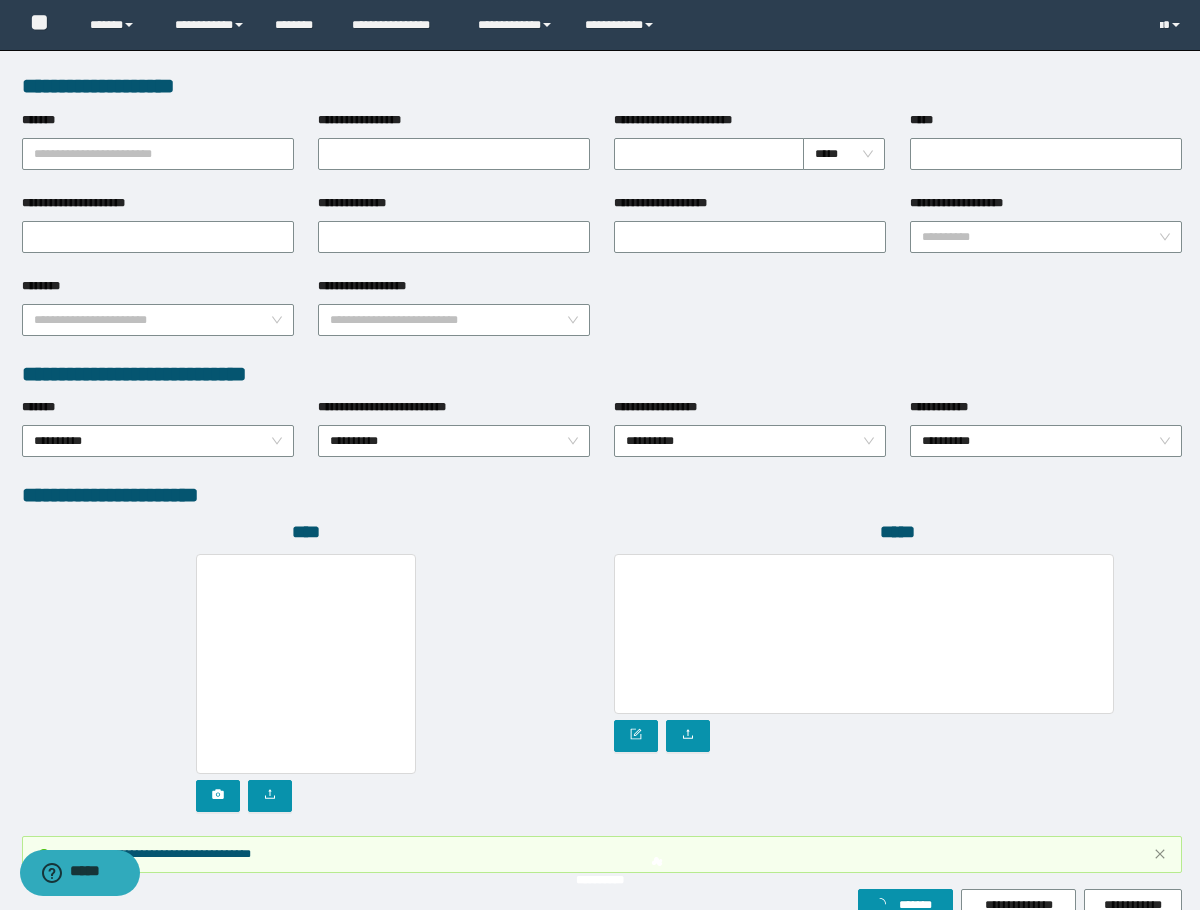 scroll, scrollTop: 846, scrollLeft: 0, axis: vertical 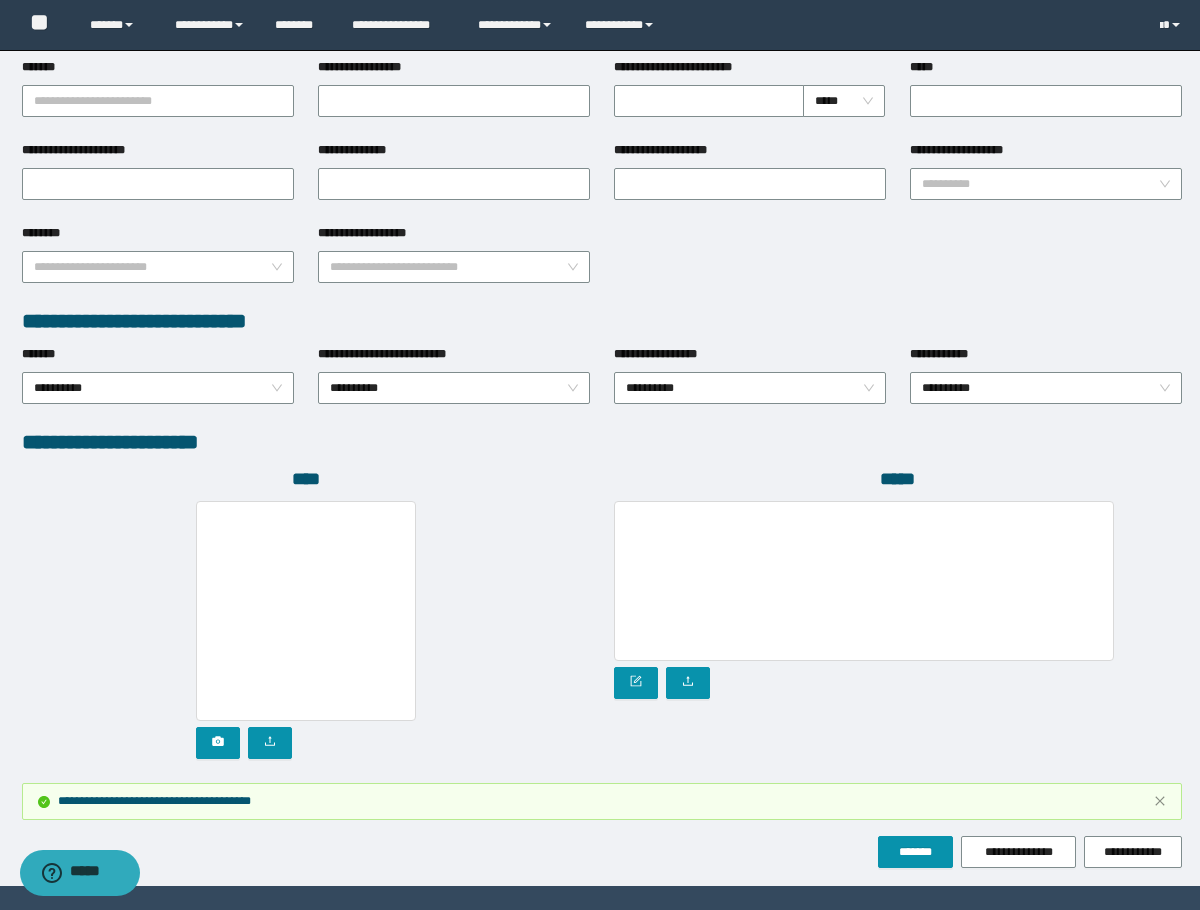 click at bounding box center [306, 630] 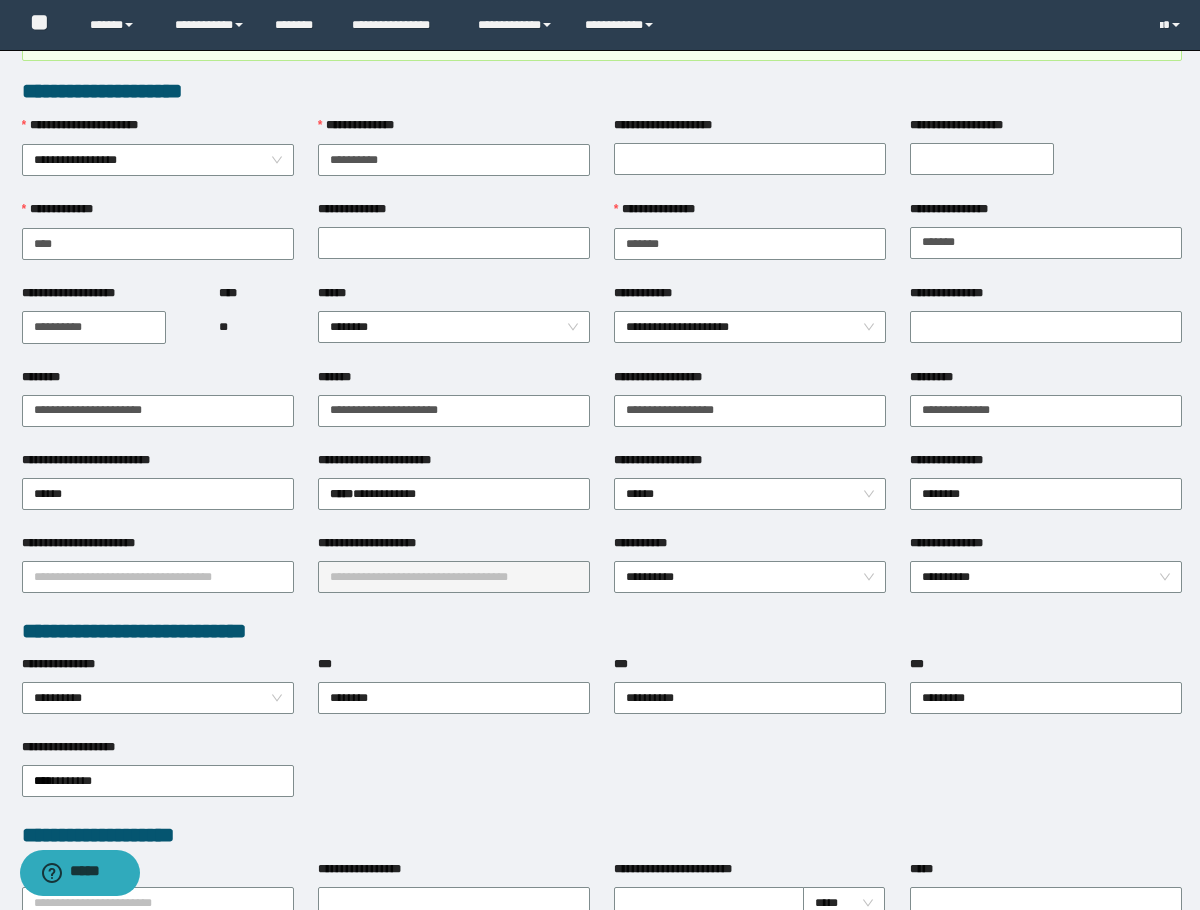 scroll, scrollTop: 0, scrollLeft: 0, axis: both 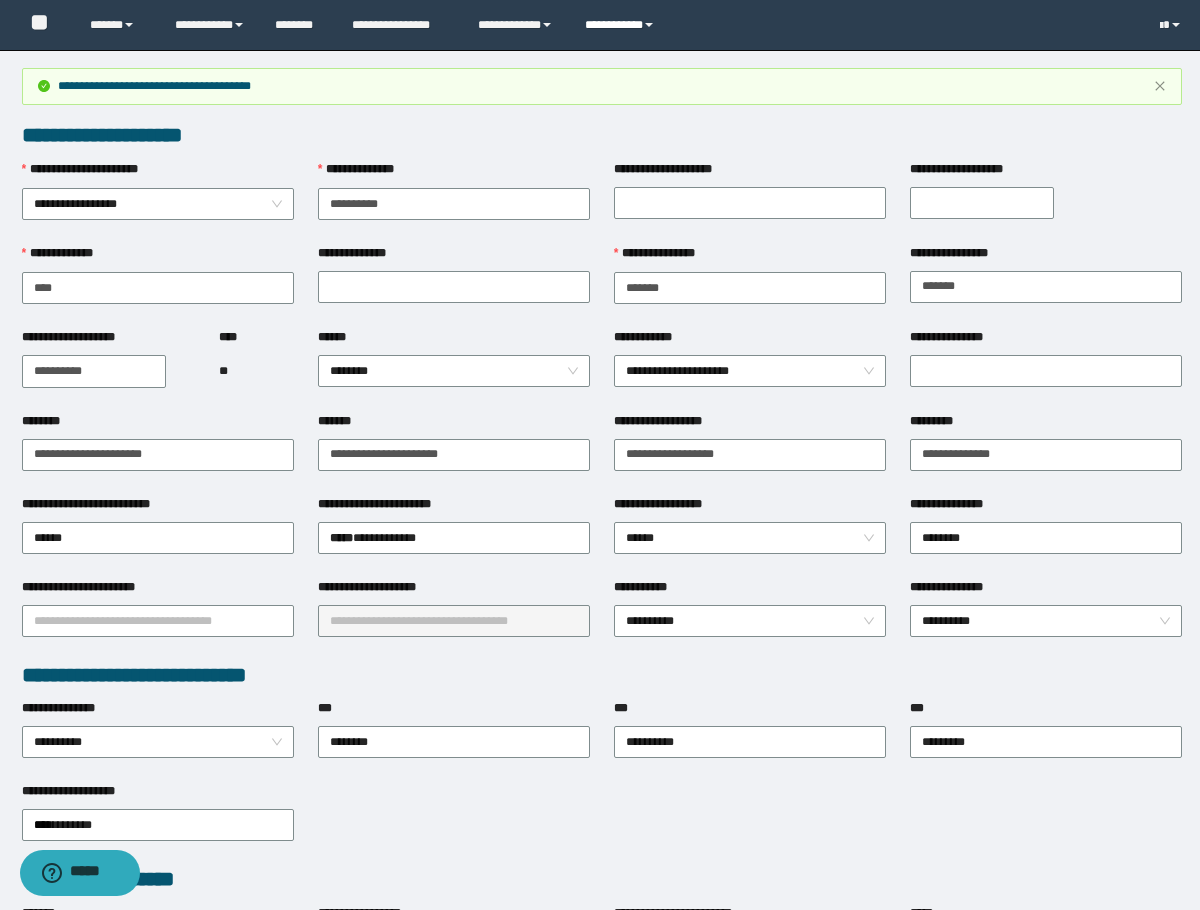 click on "**********" at bounding box center [622, 25] 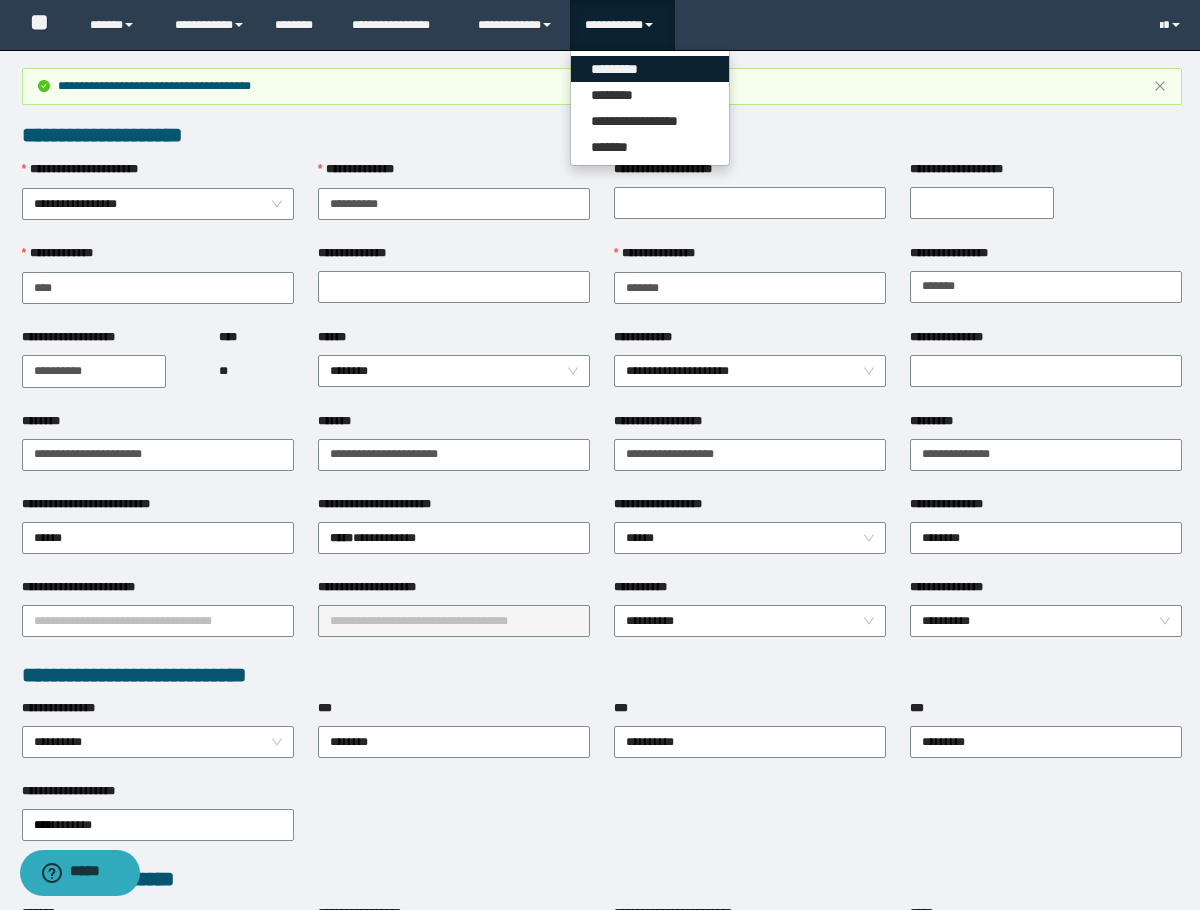 click on "*********" at bounding box center [650, 69] 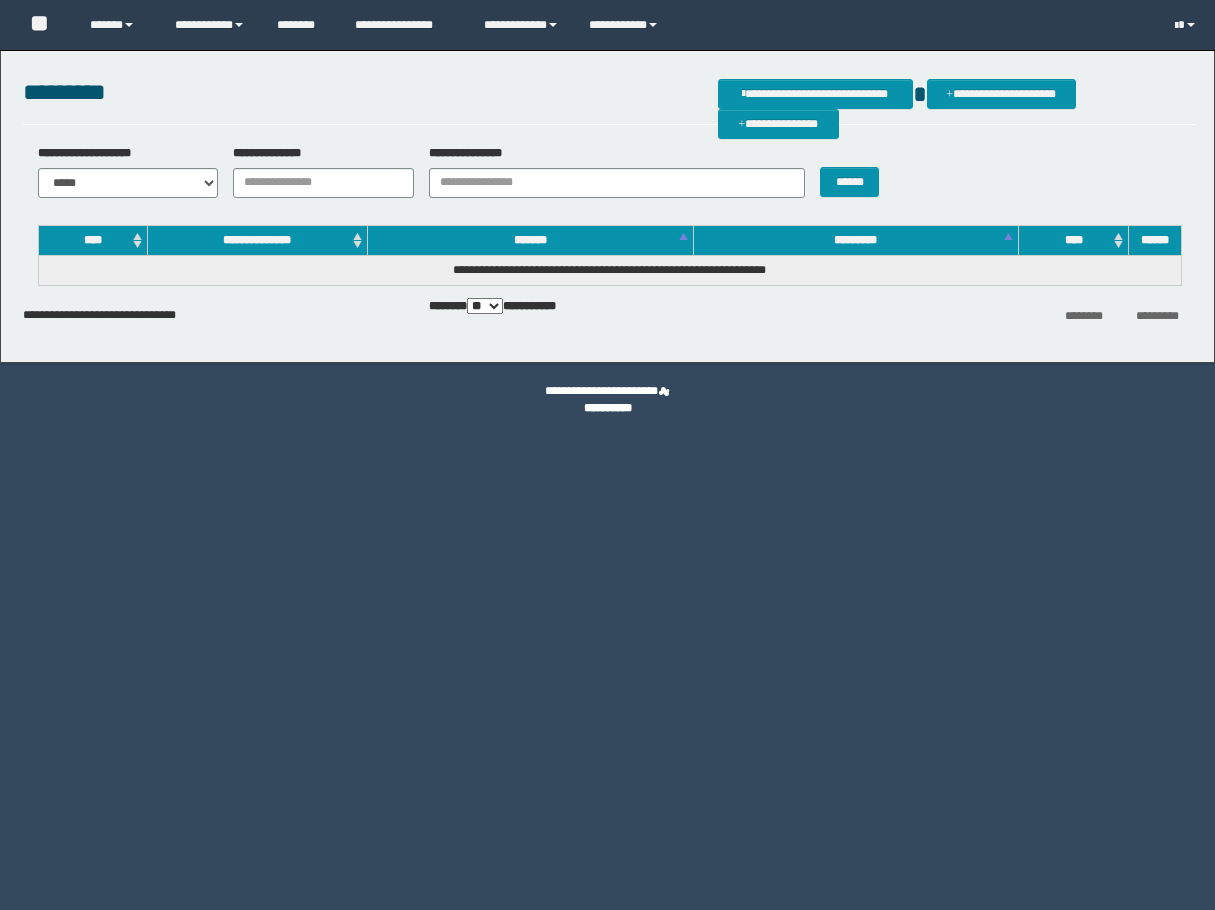 scroll, scrollTop: 0, scrollLeft: 0, axis: both 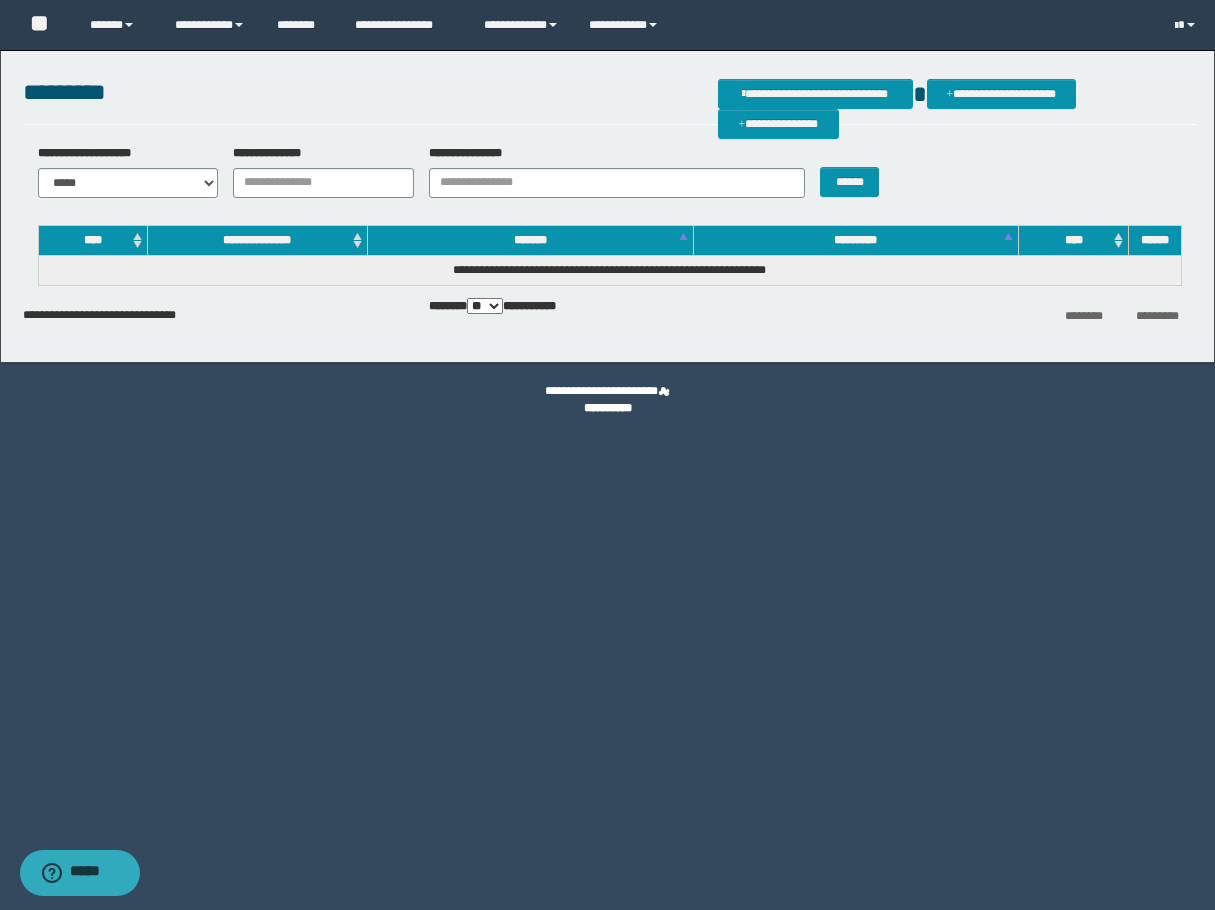 drag, startPoint x: 116, startPoint y: 577, endPoint x: 335, endPoint y: 363, distance: 306.19766 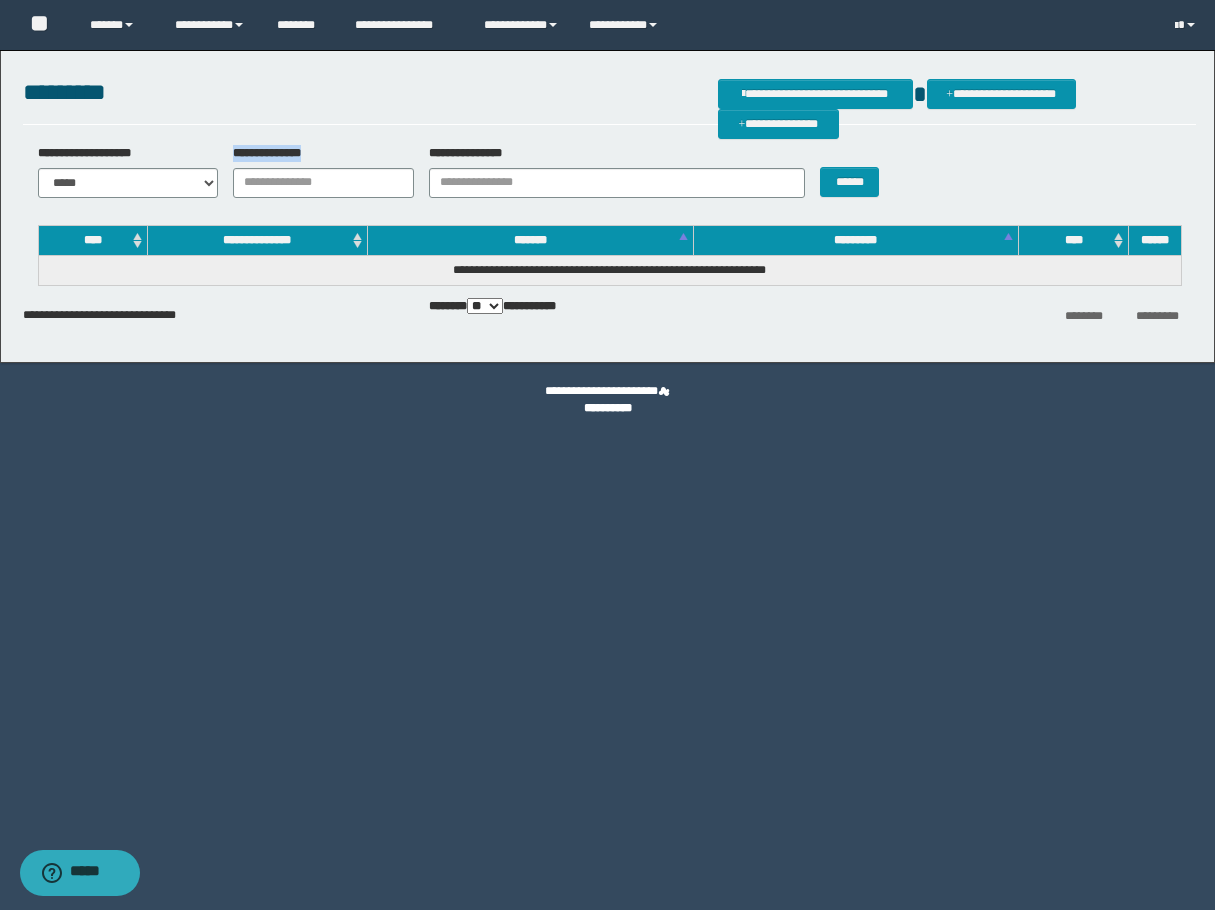 click on "**********" at bounding box center [316, 171] 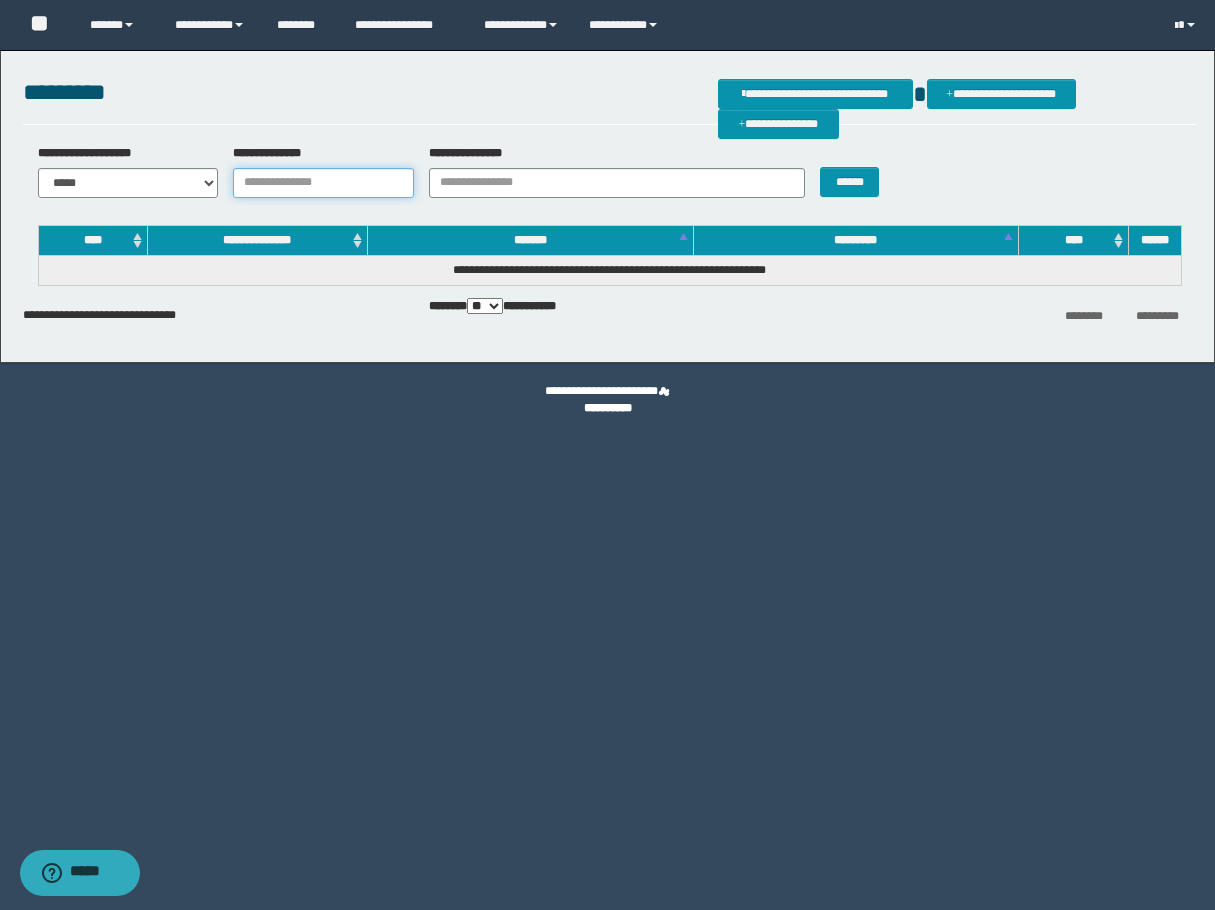 click on "**********" at bounding box center (323, 183) 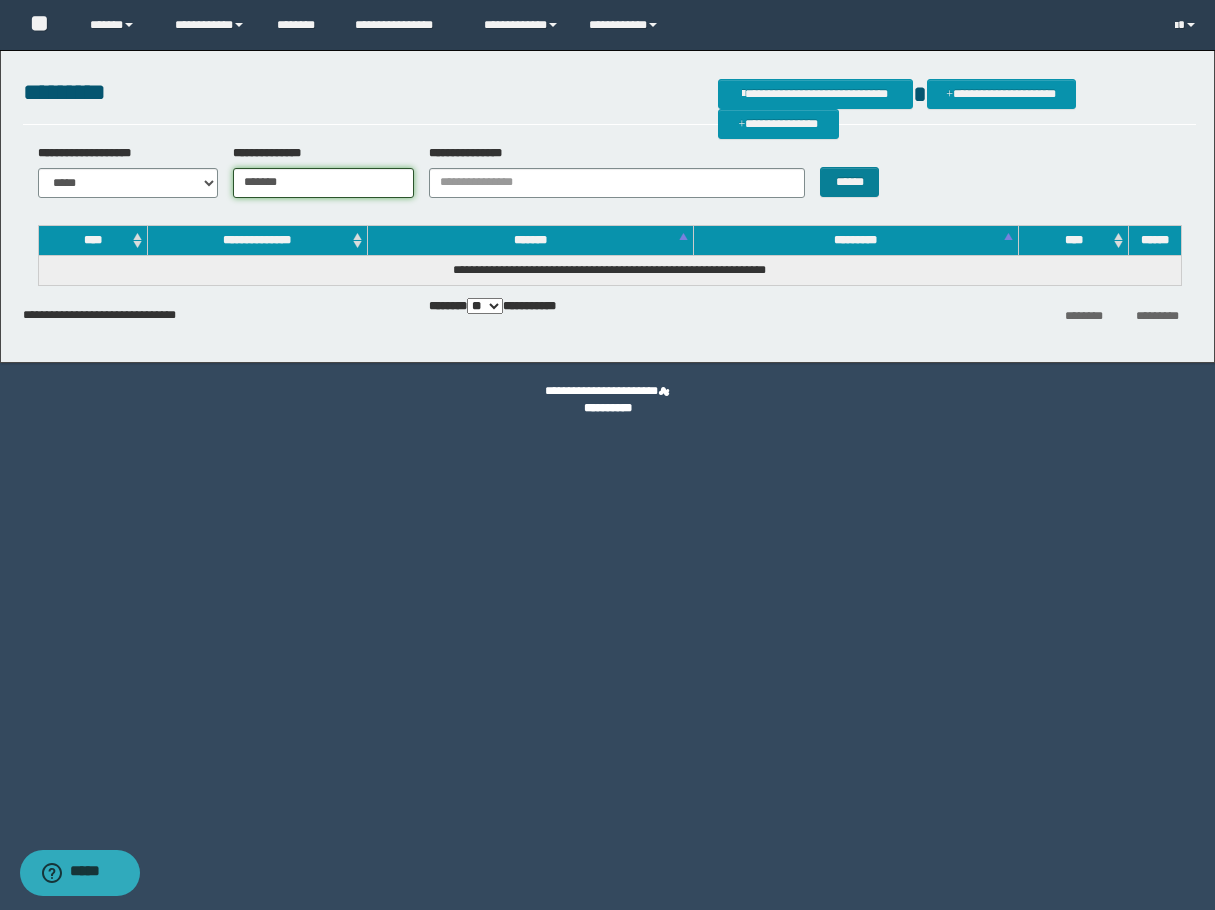 type on "*******" 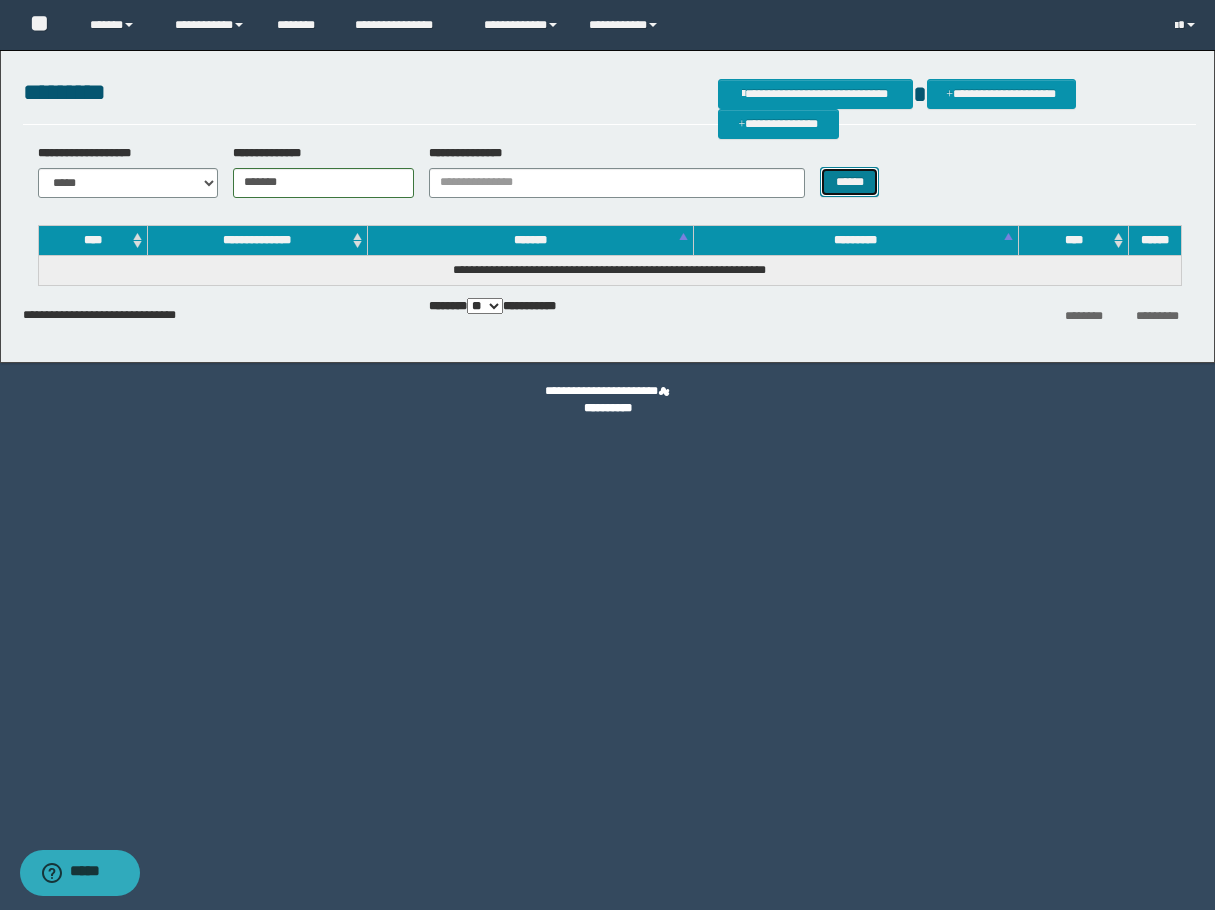 click on "******" at bounding box center (849, 182) 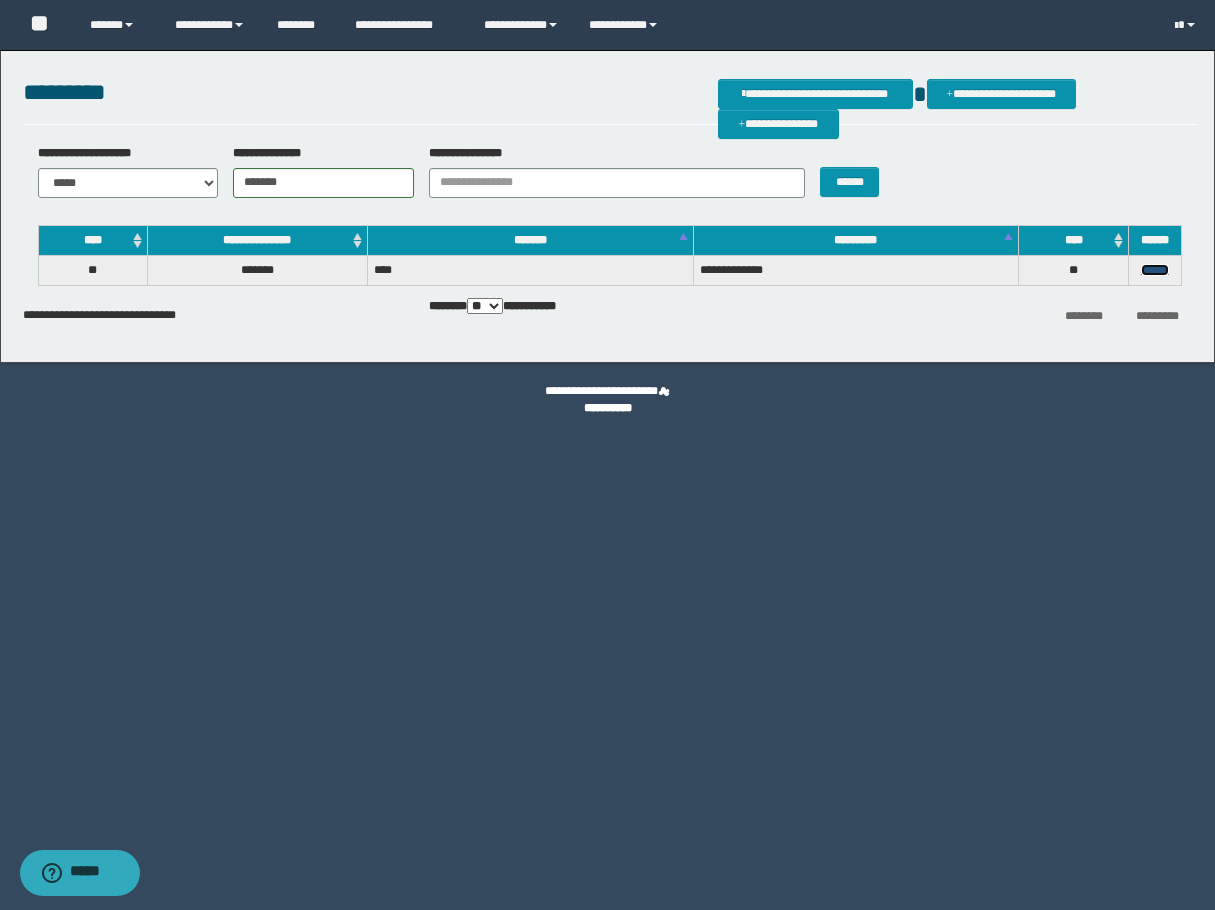click on "******" at bounding box center [1155, 270] 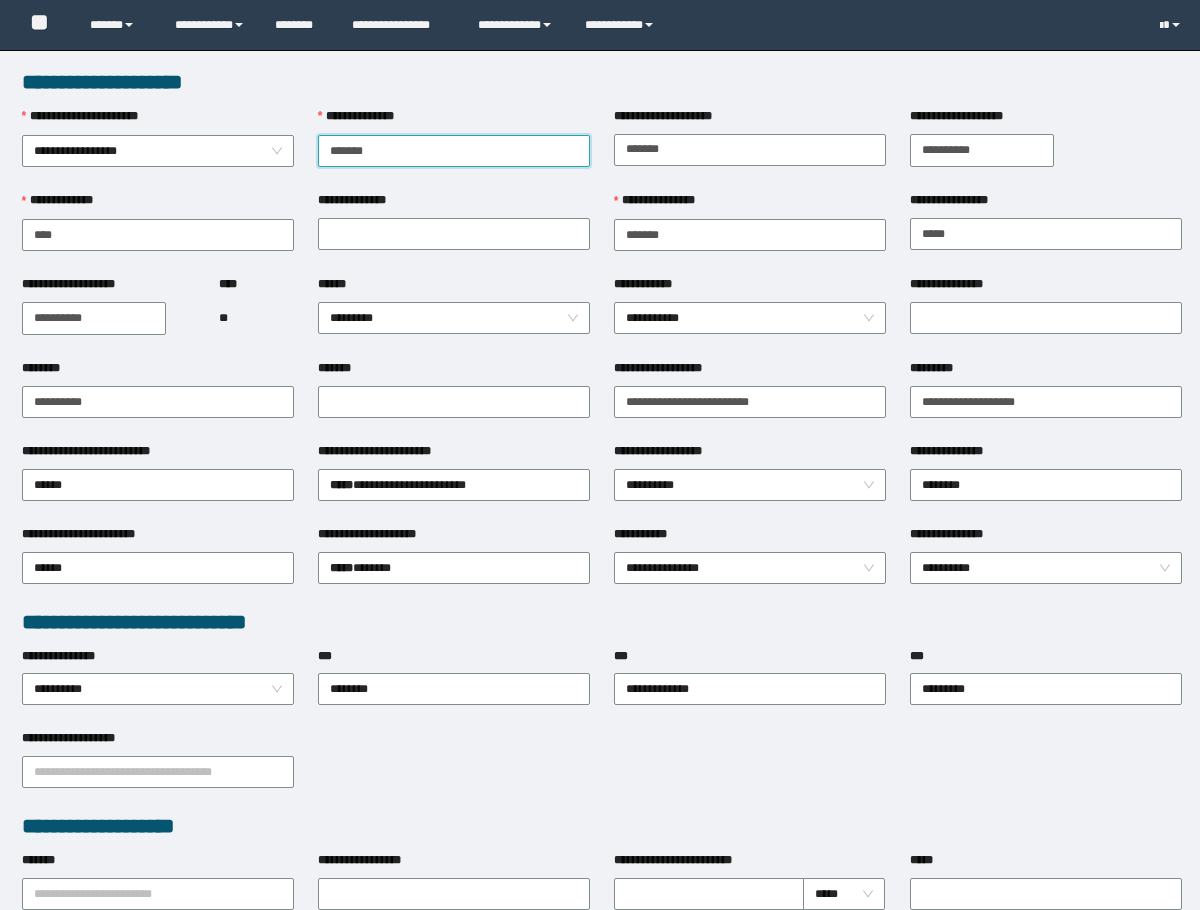 scroll, scrollTop: 0, scrollLeft: 0, axis: both 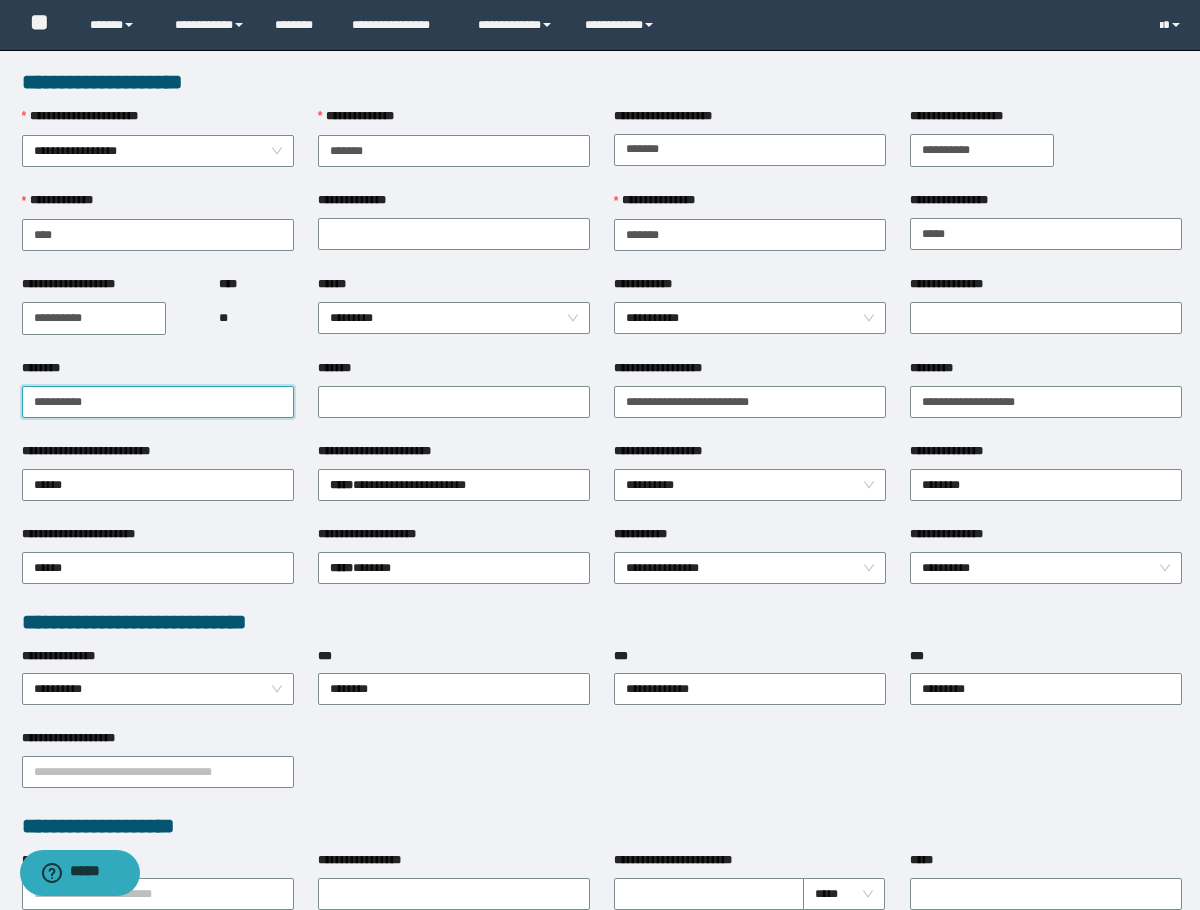 drag, startPoint x: 154, startPoint y: 395, endPoint x: -1, endPoint y: 407, distance: 155.46382 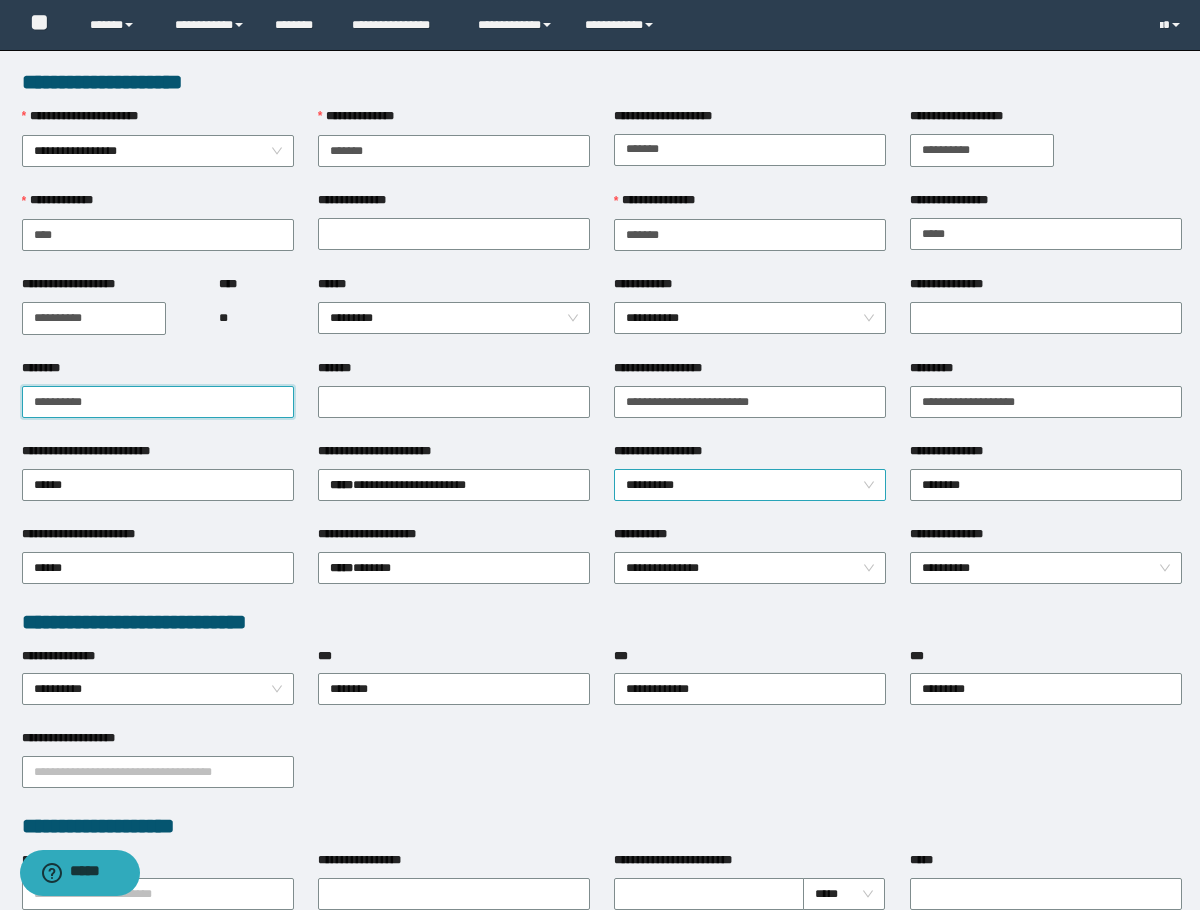 click on "**********" at bounding box center [750, 485] 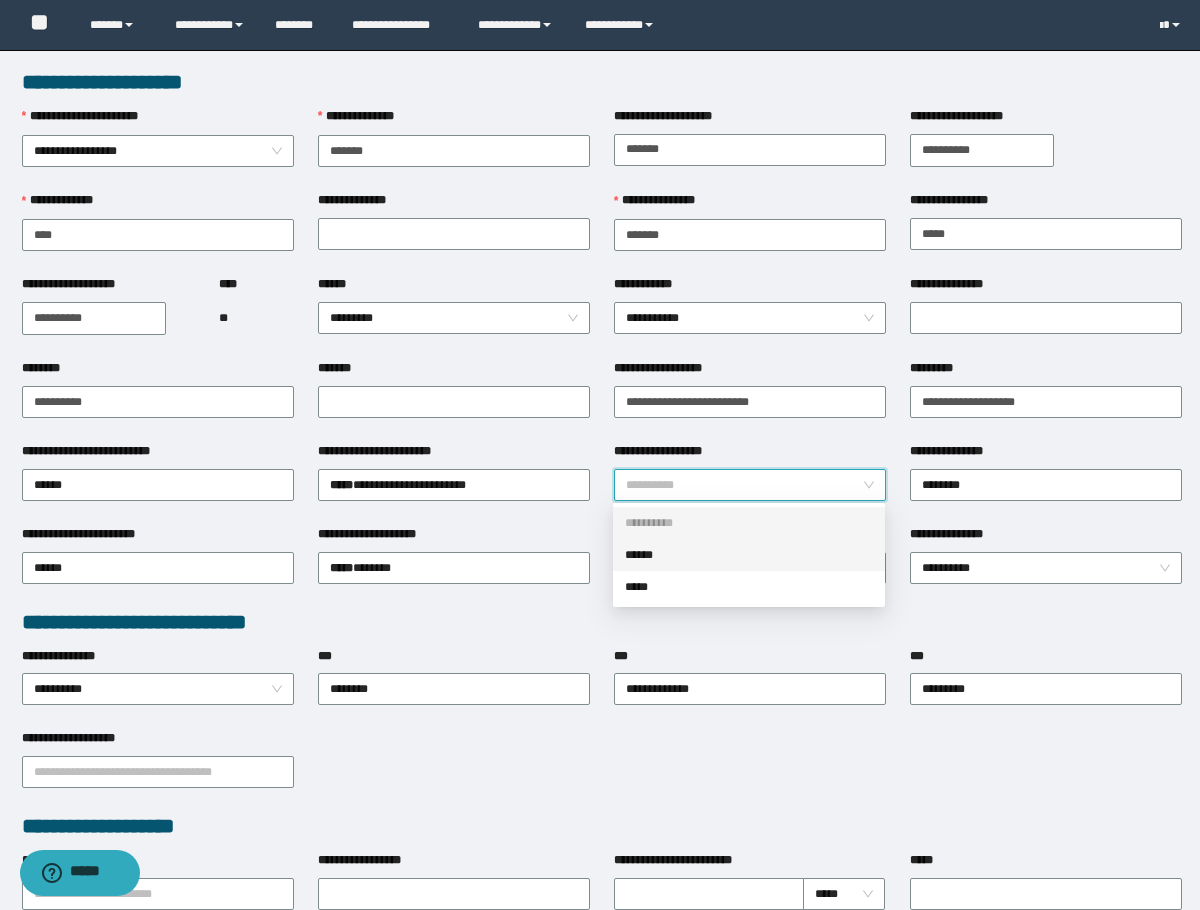 click on "******" at bounding box center [749, 555] 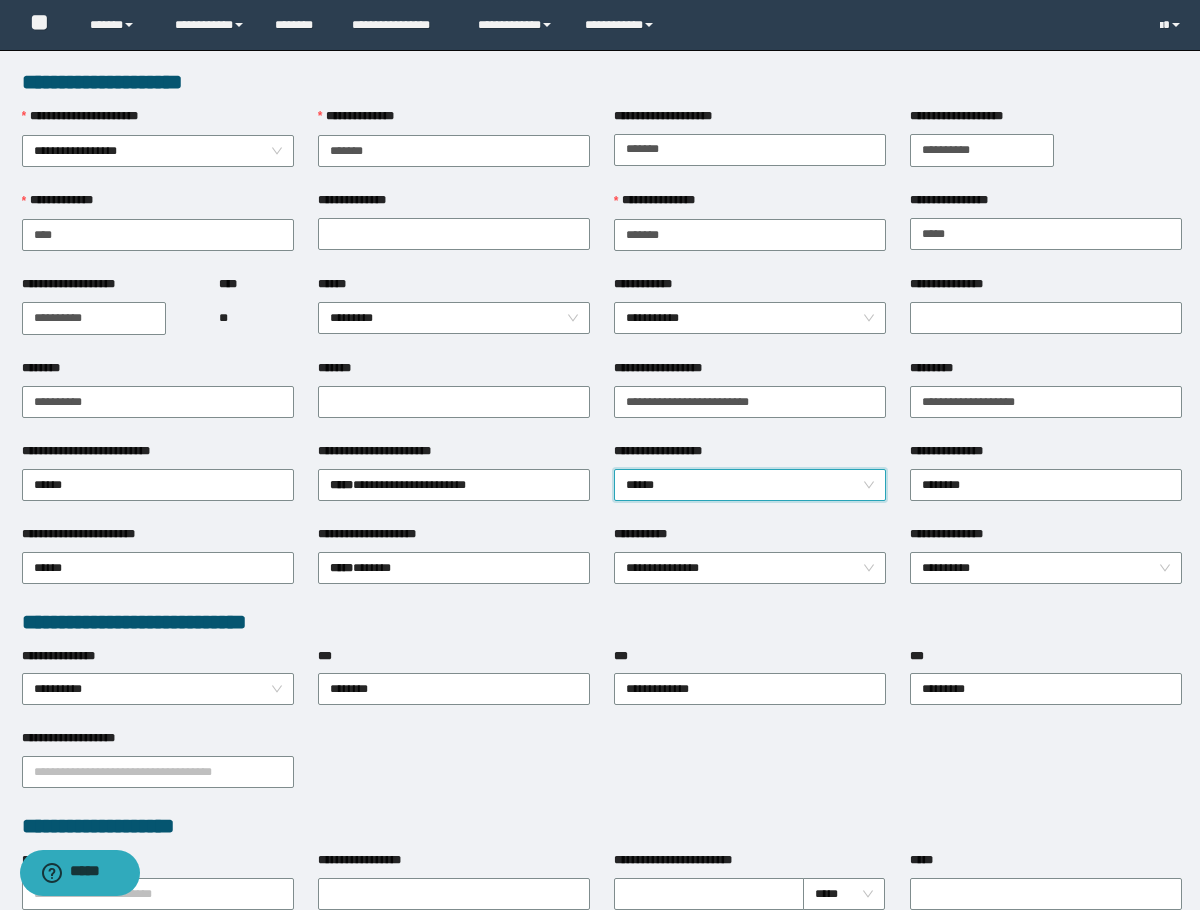 click on "**********" at bounding box center [158, 770] 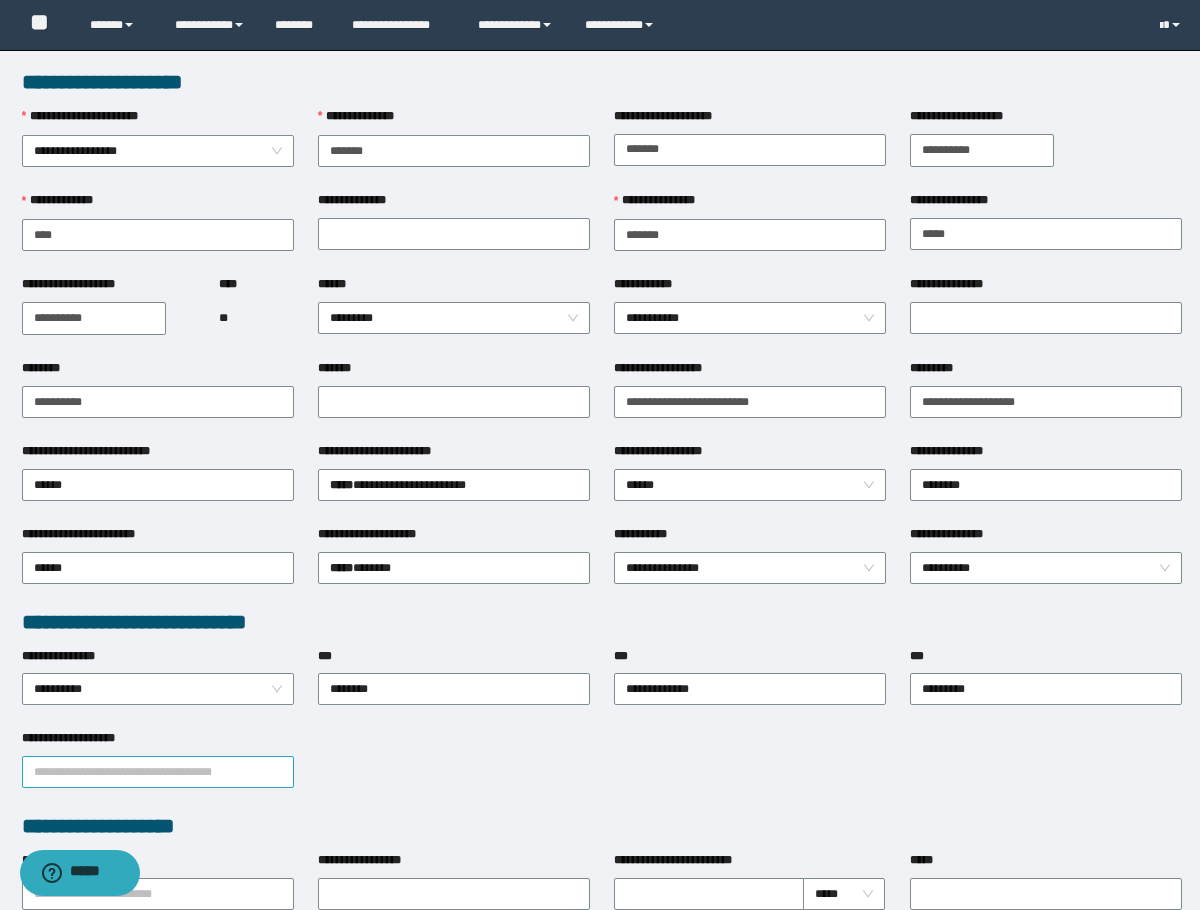 click on "**********" at bounding box center (158, 772) 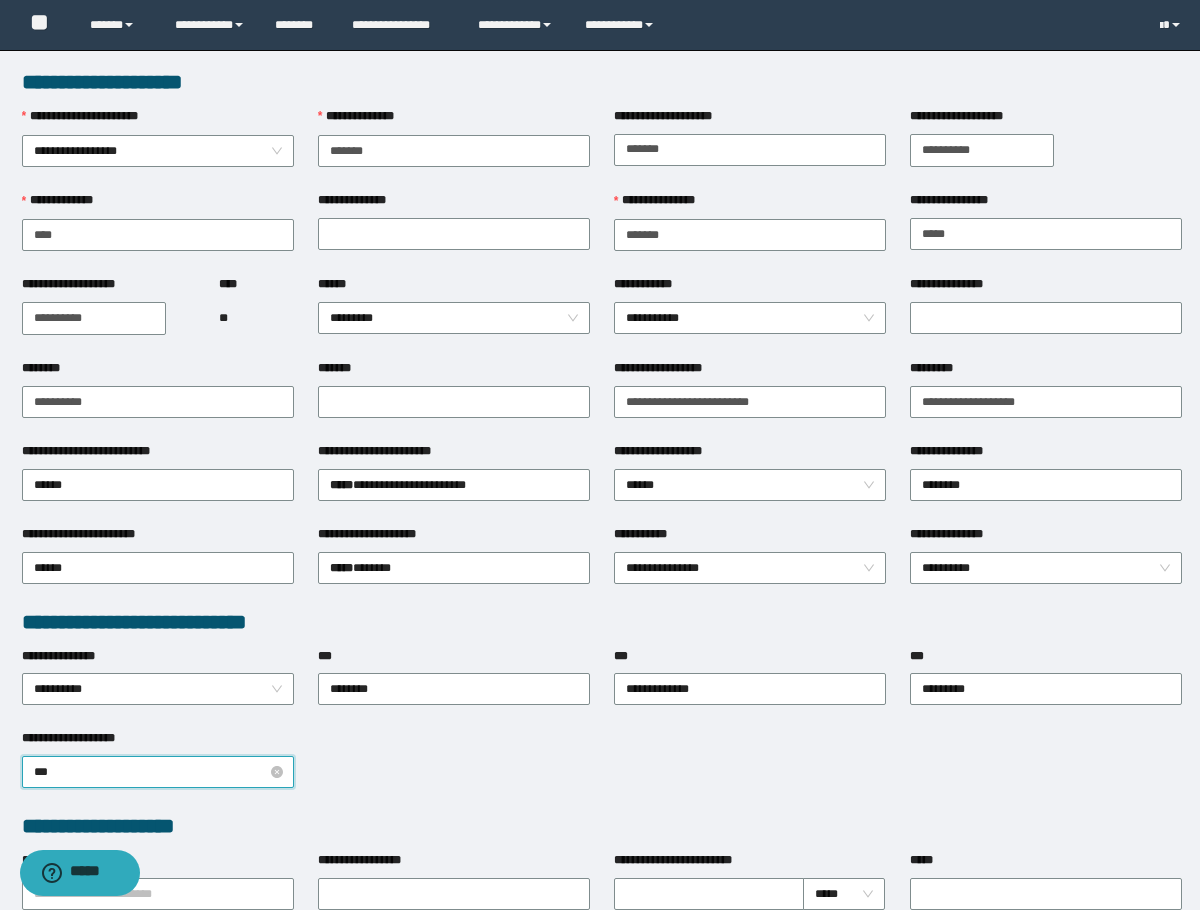 type on "****" 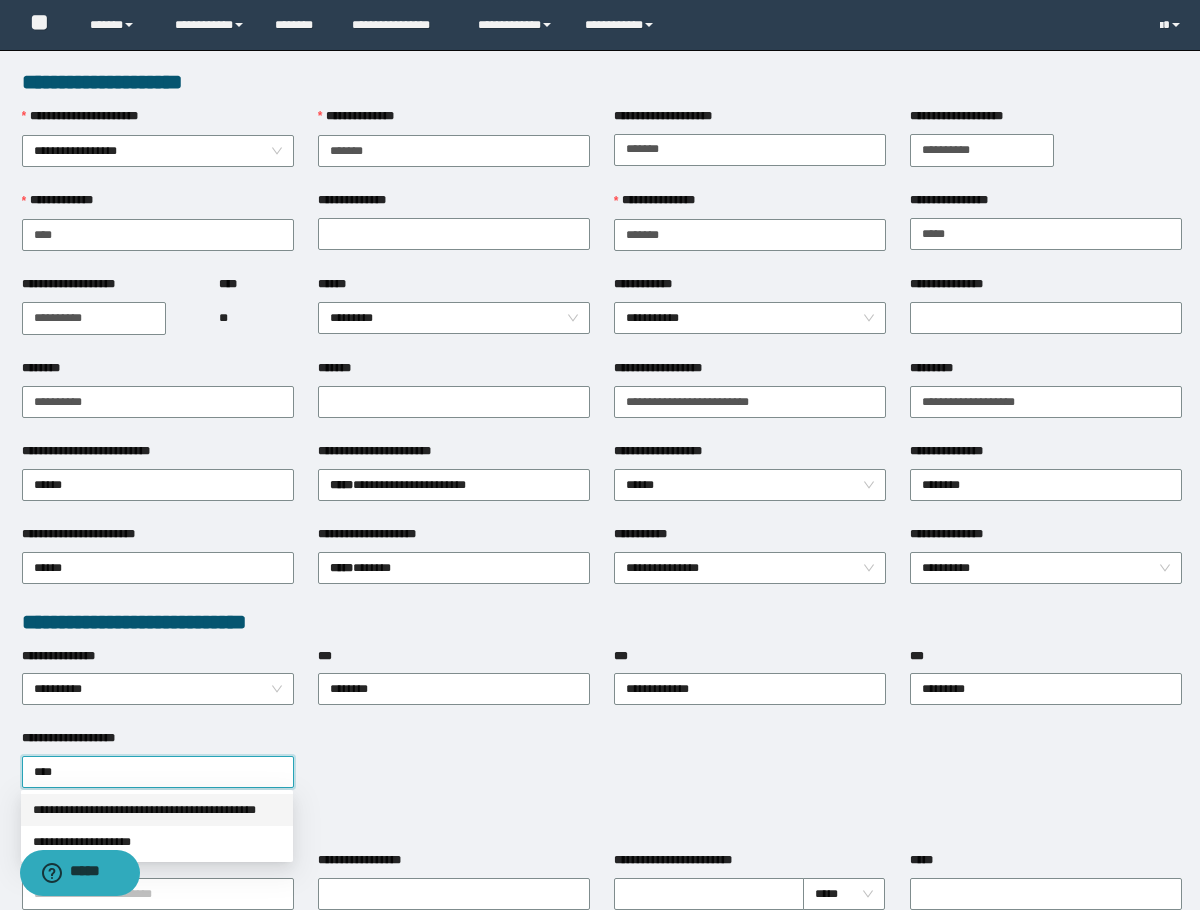 click on "**********" at bounding box center (157, 810) 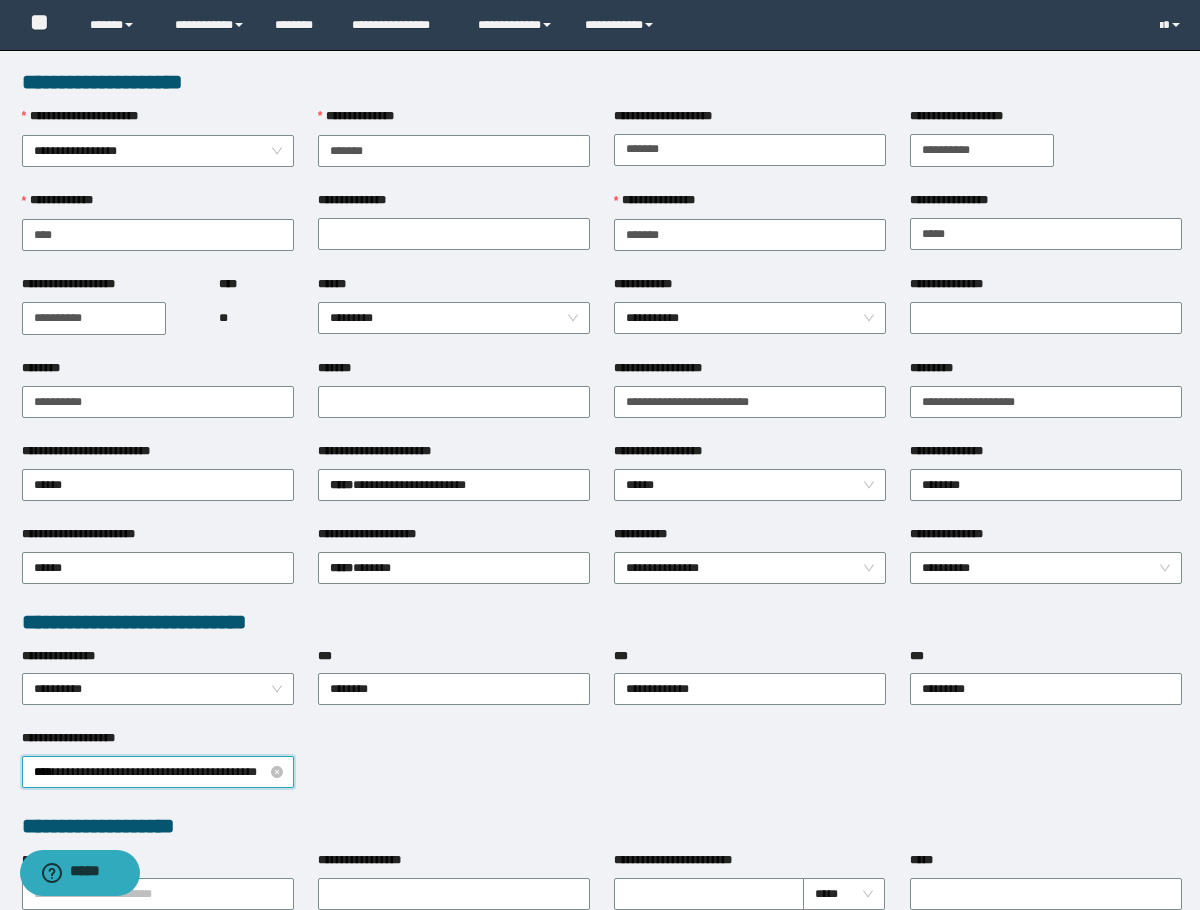 click on "**********" at bounding box center [158, 772] 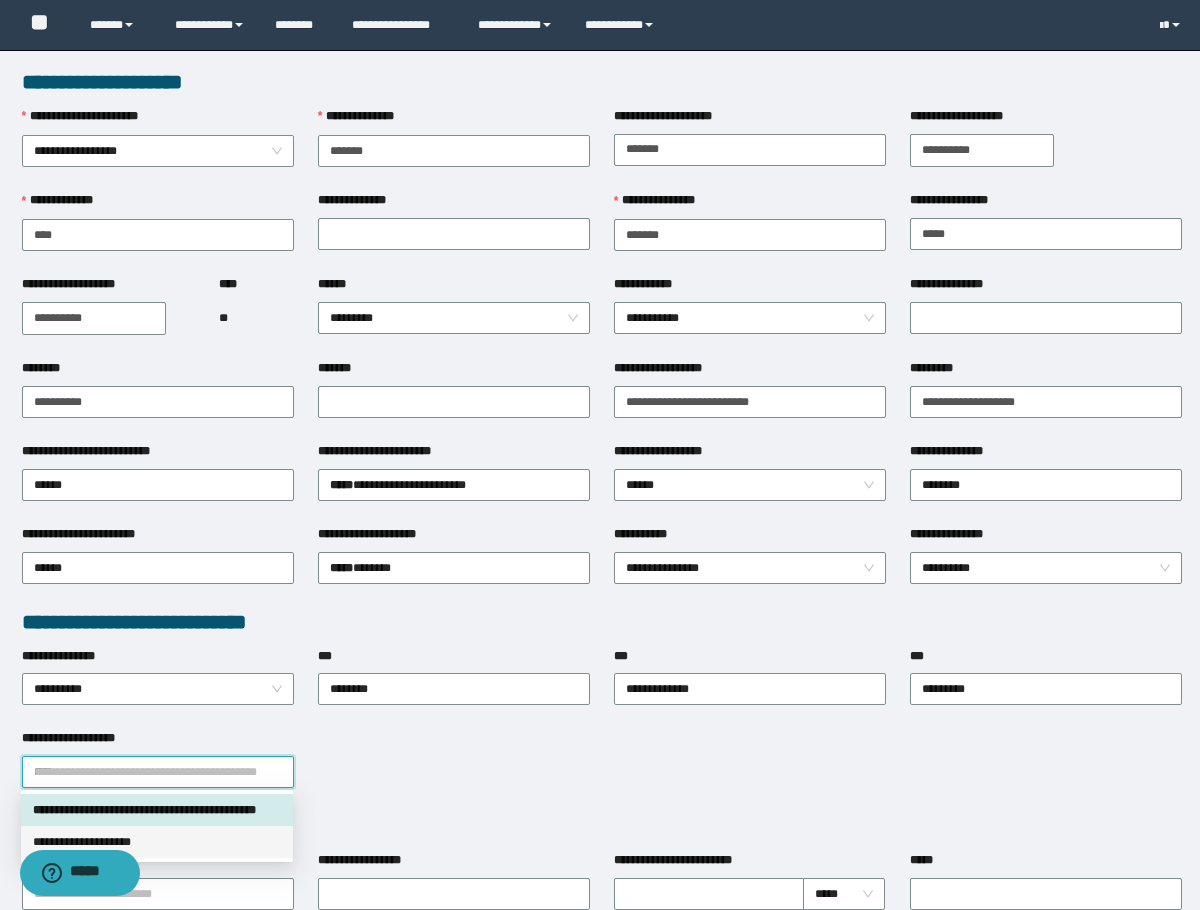 click on "**********" at bounding box center (157, 842) 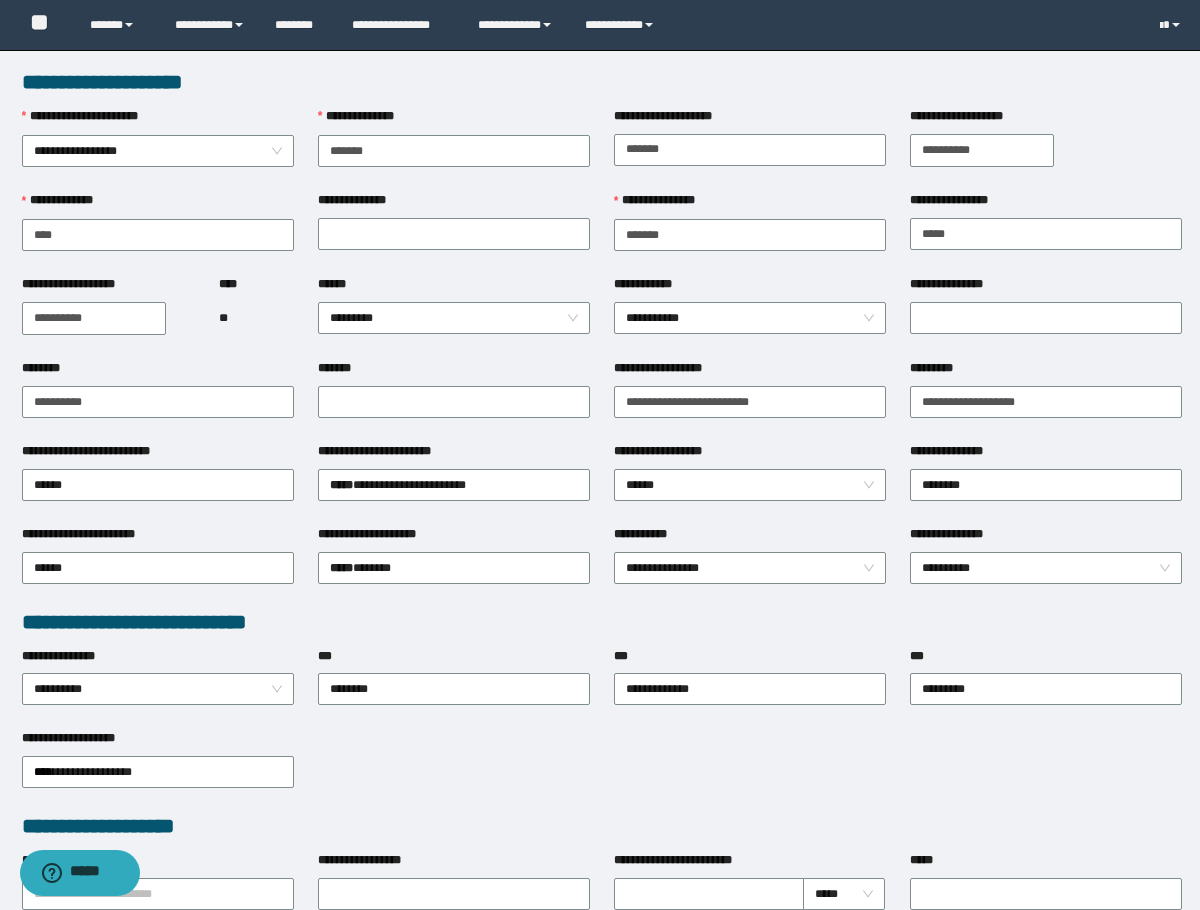 click on "**********" at bounding box center (602, 82) 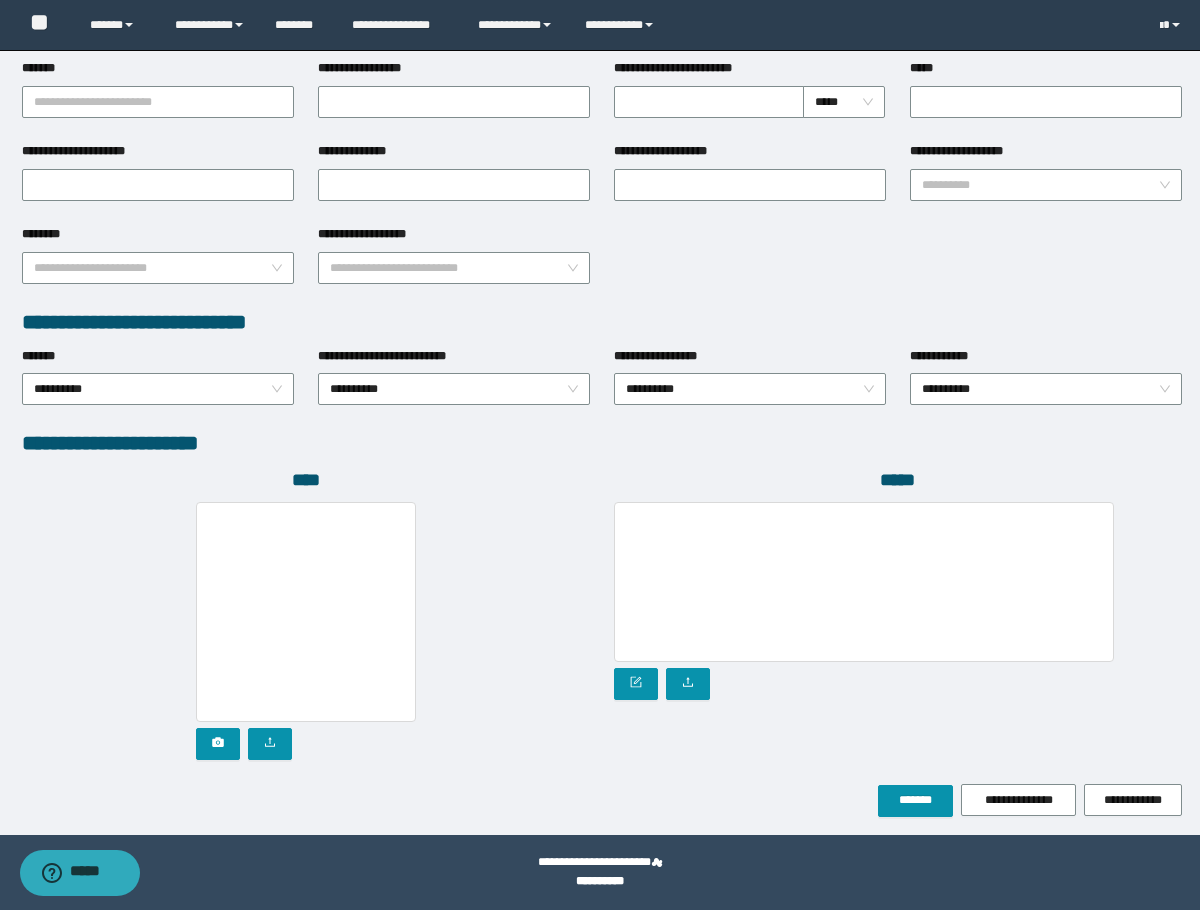 scroll, scrollTop: 793, scrollLeft: 0, axis: vertical 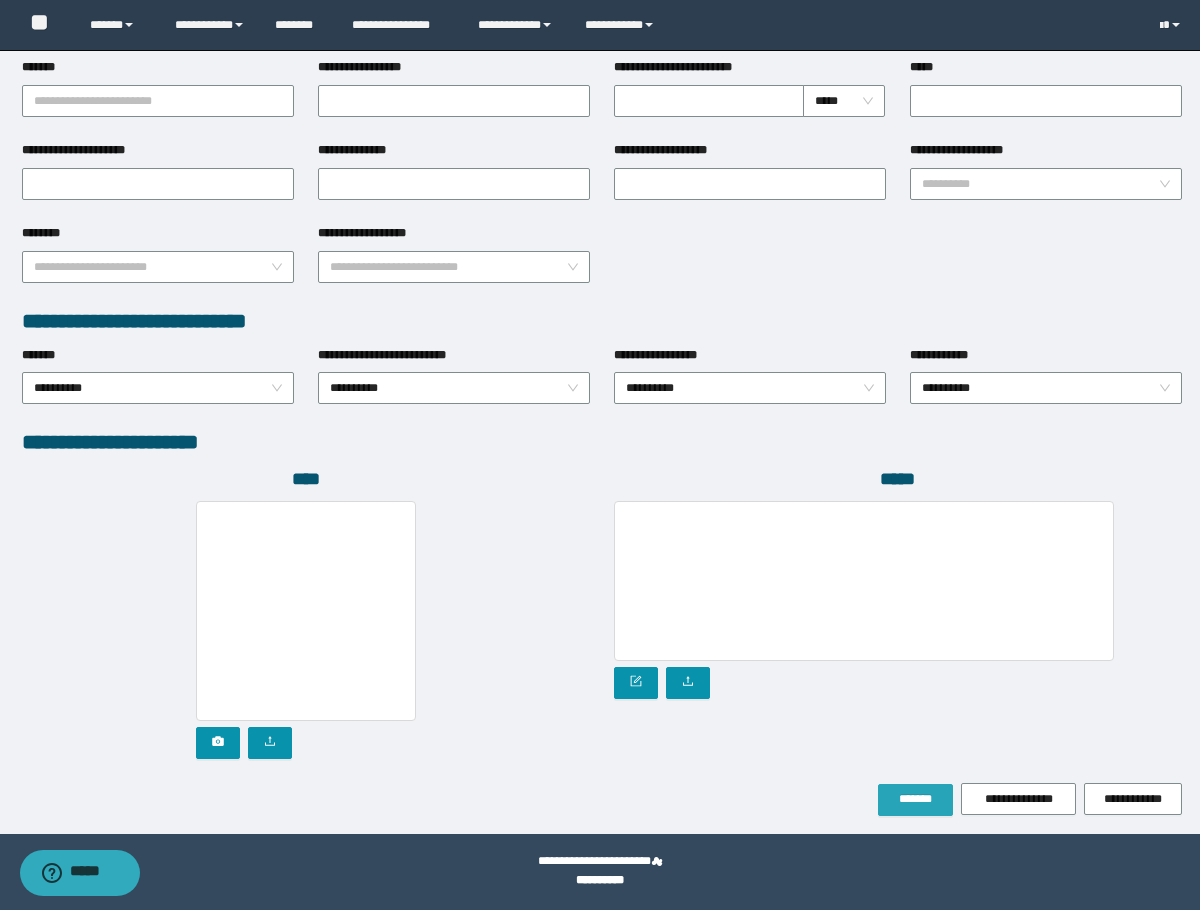 drag, startPoint x: 910, startPoint y: 785, endPoint x: 935, endPoint y: 762, distance: 33.970577 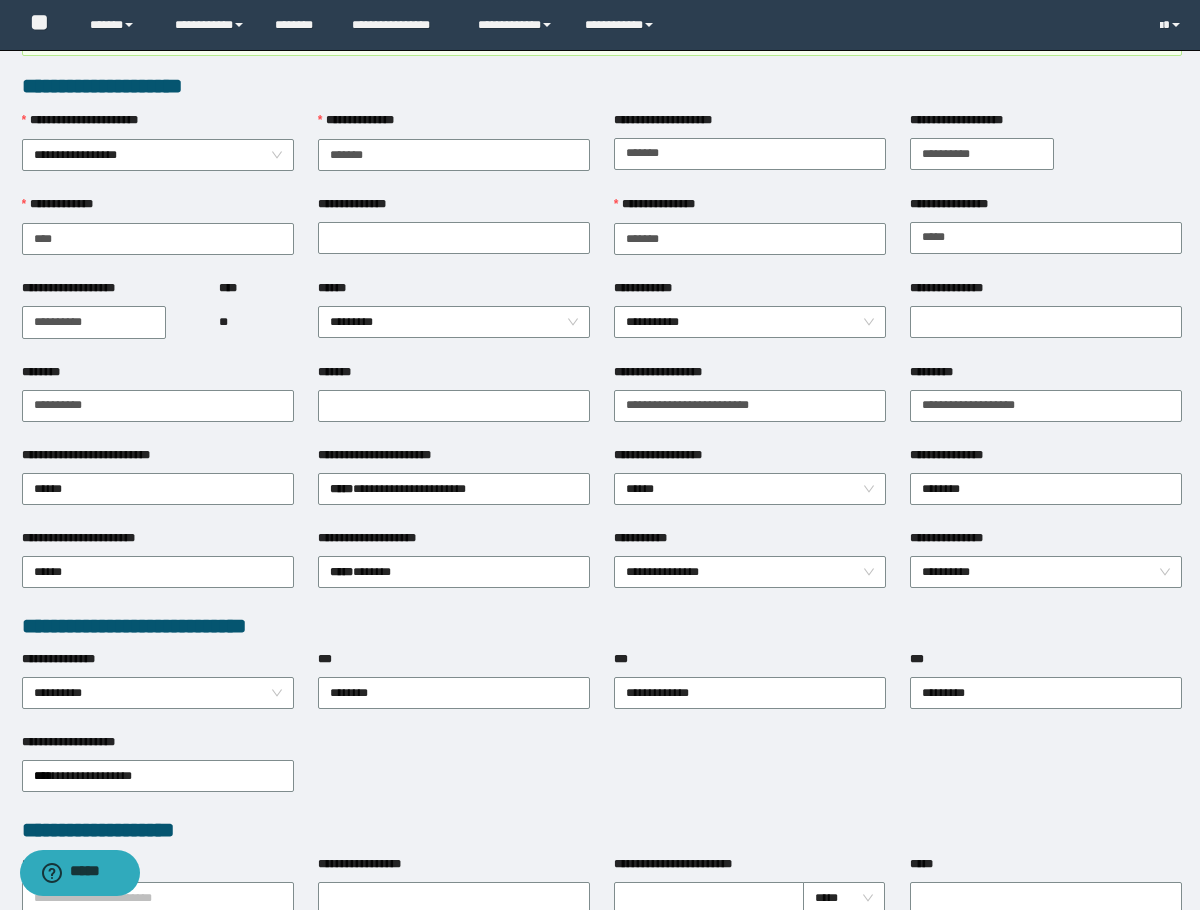 scroll, scrollTop: 0, scrollLeft: 0, axis: both 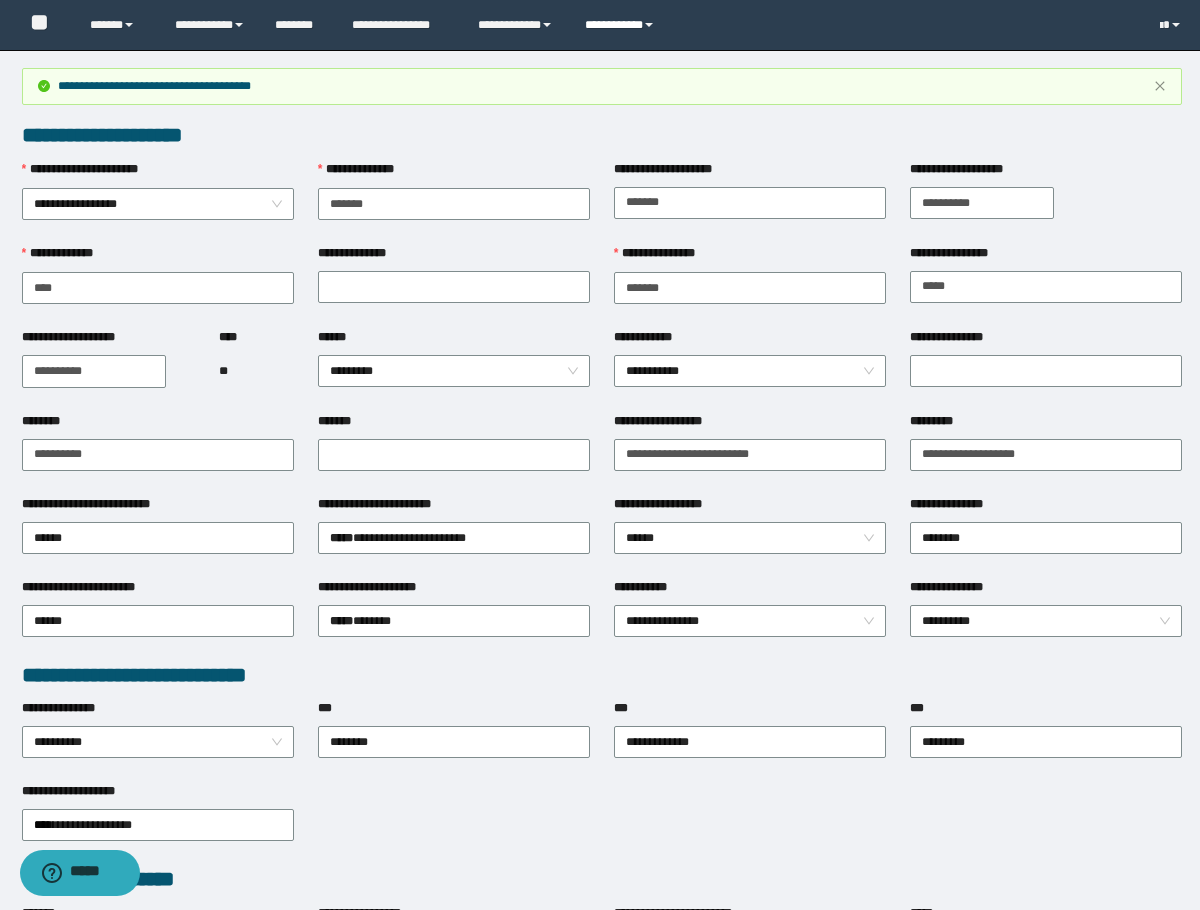 click on "**********" at bounding box center [622, 25] 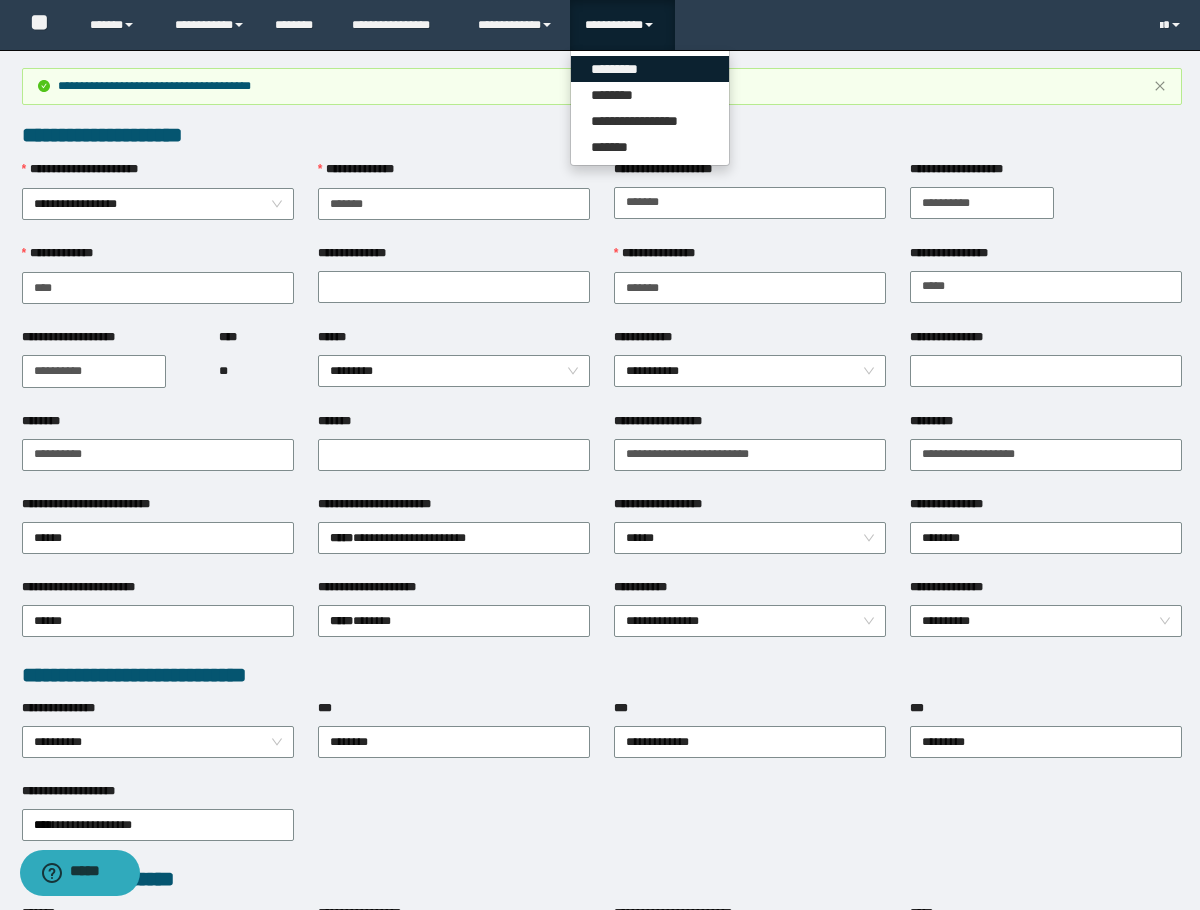 click on "*********" at bounding box center (650, 69) 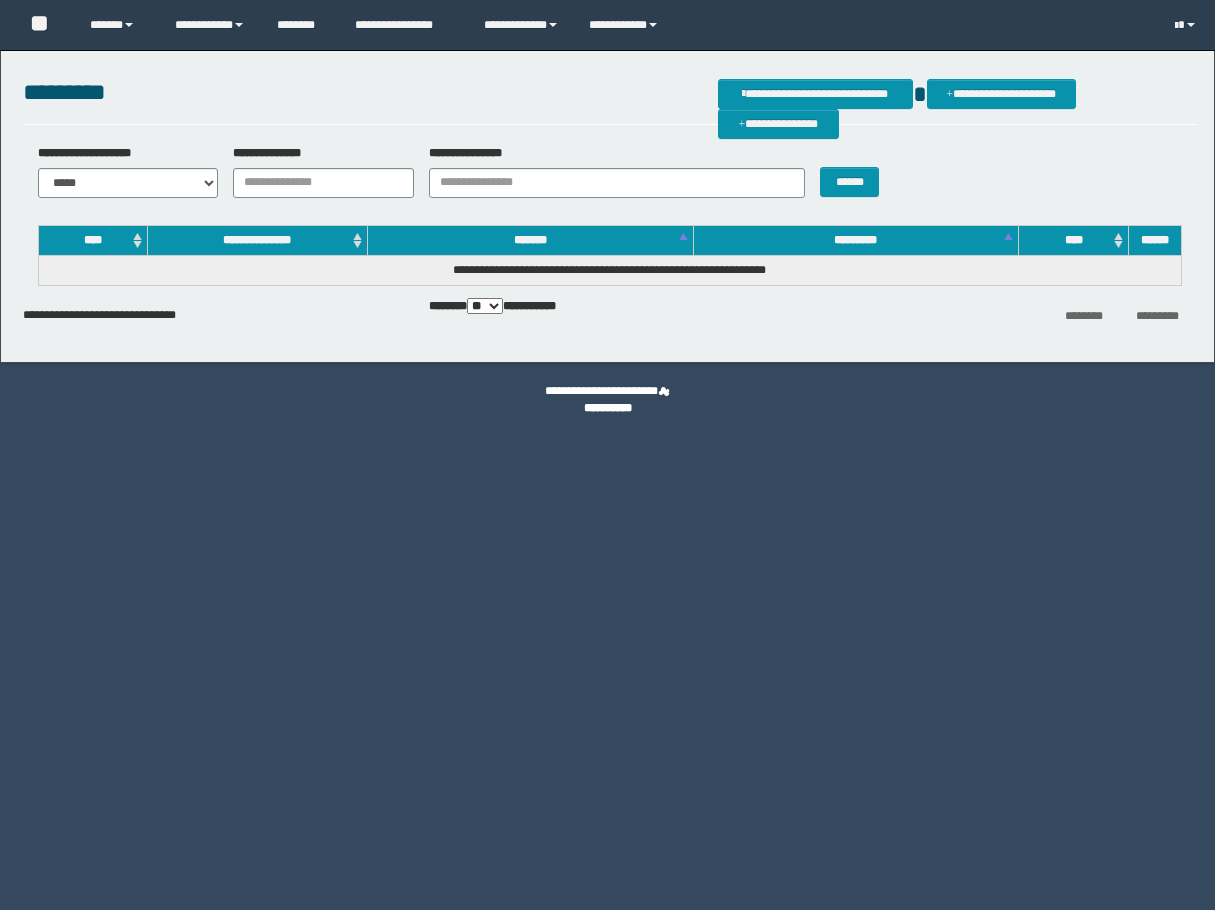 scroll, scrollTop: 0, scrollLeft: 0, axis: both 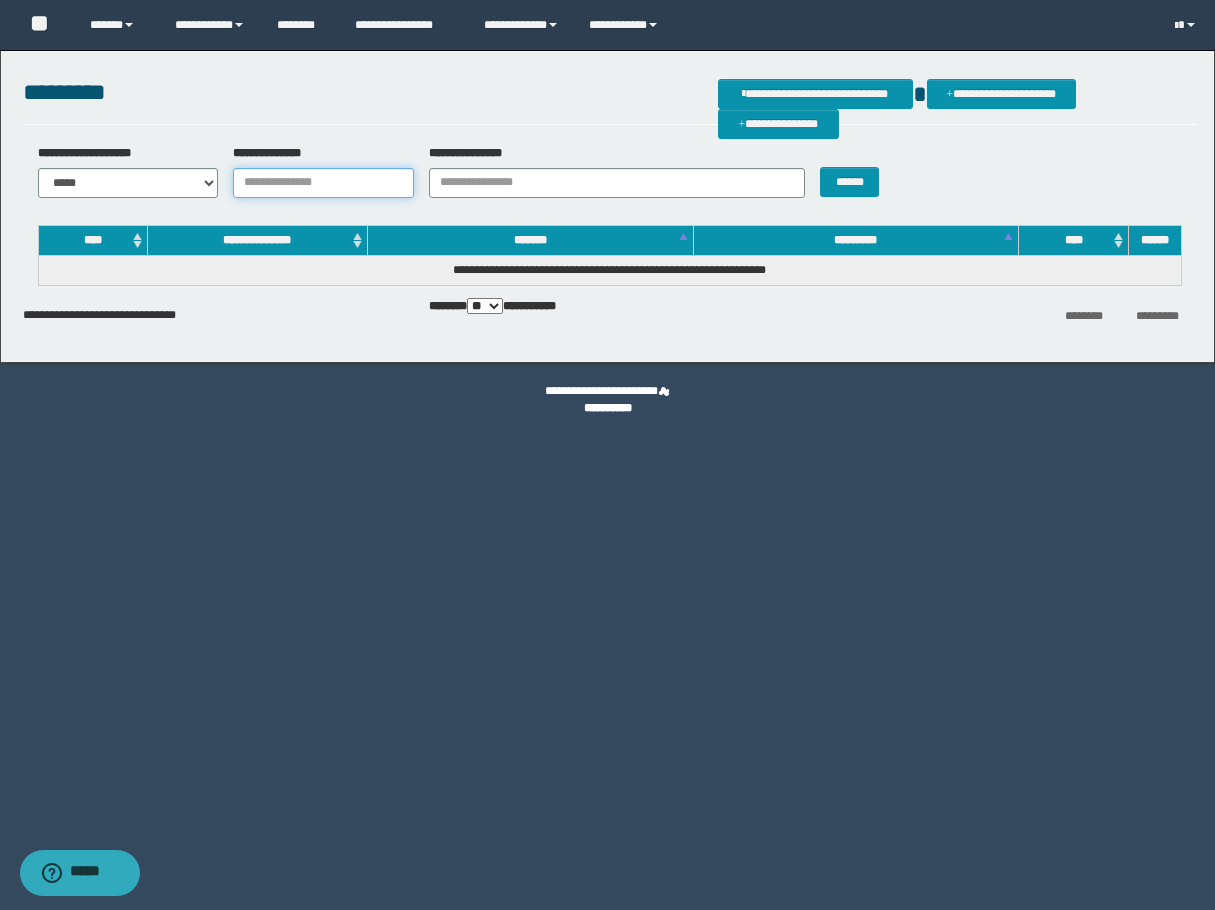 click on "**********" at bounding box center (323, 183) 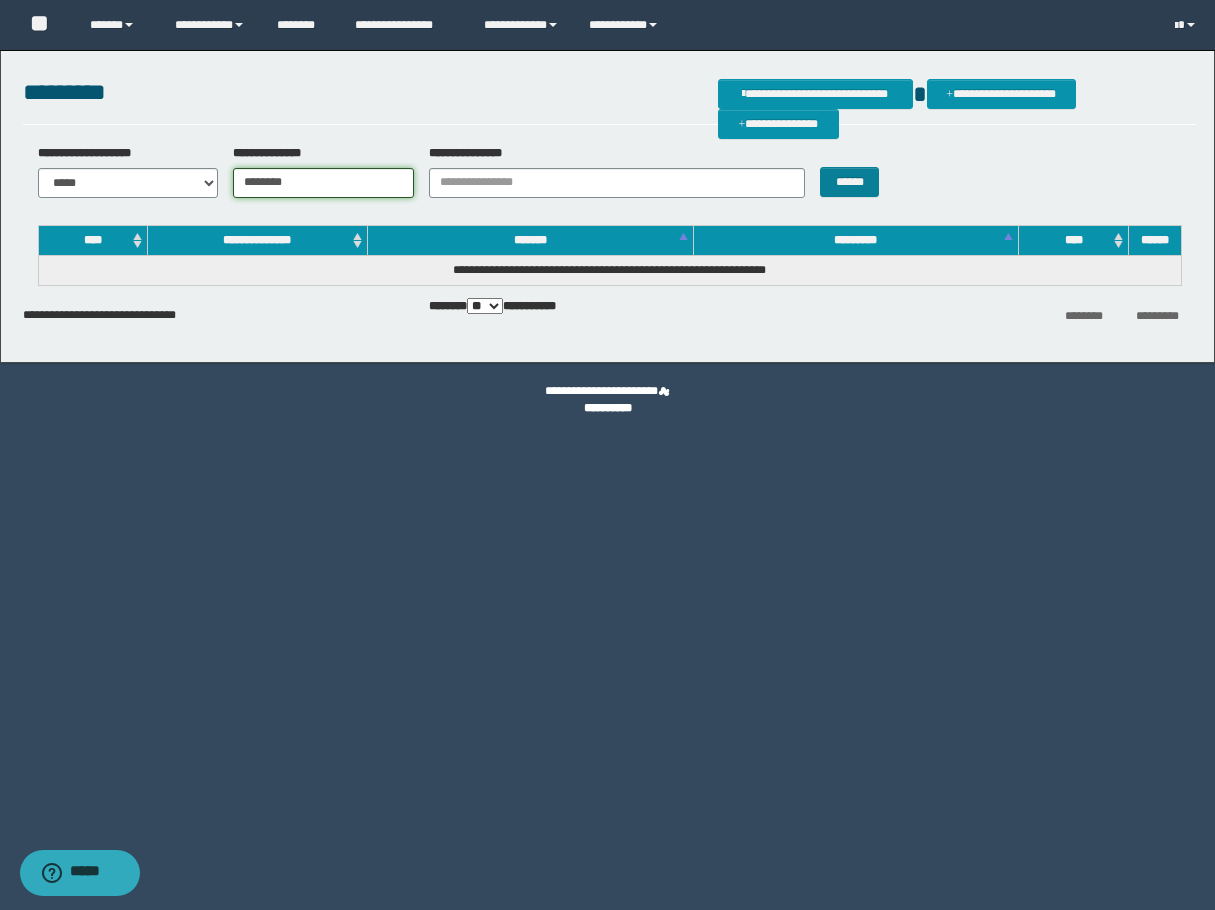 type on "********" 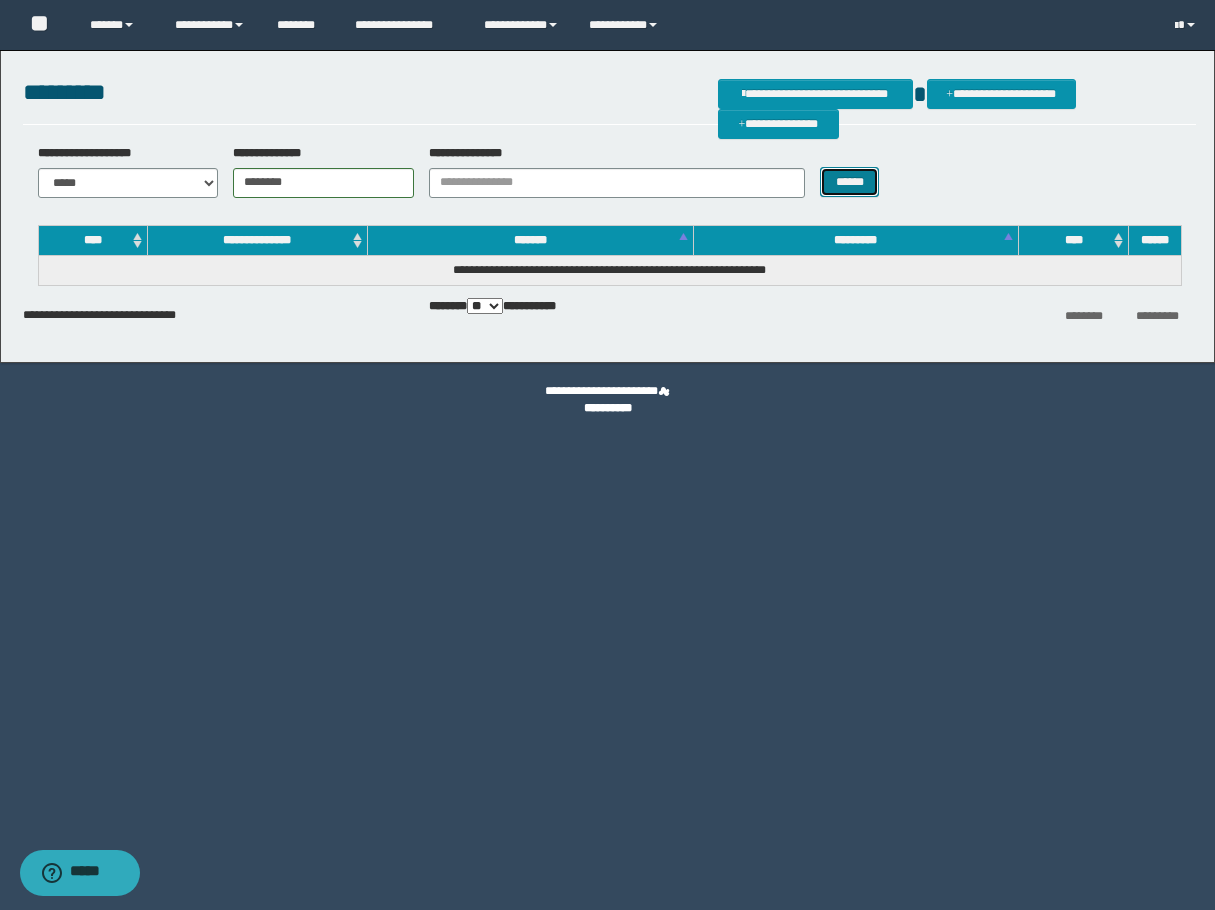 click on "******" at bounding box center (849, 182) 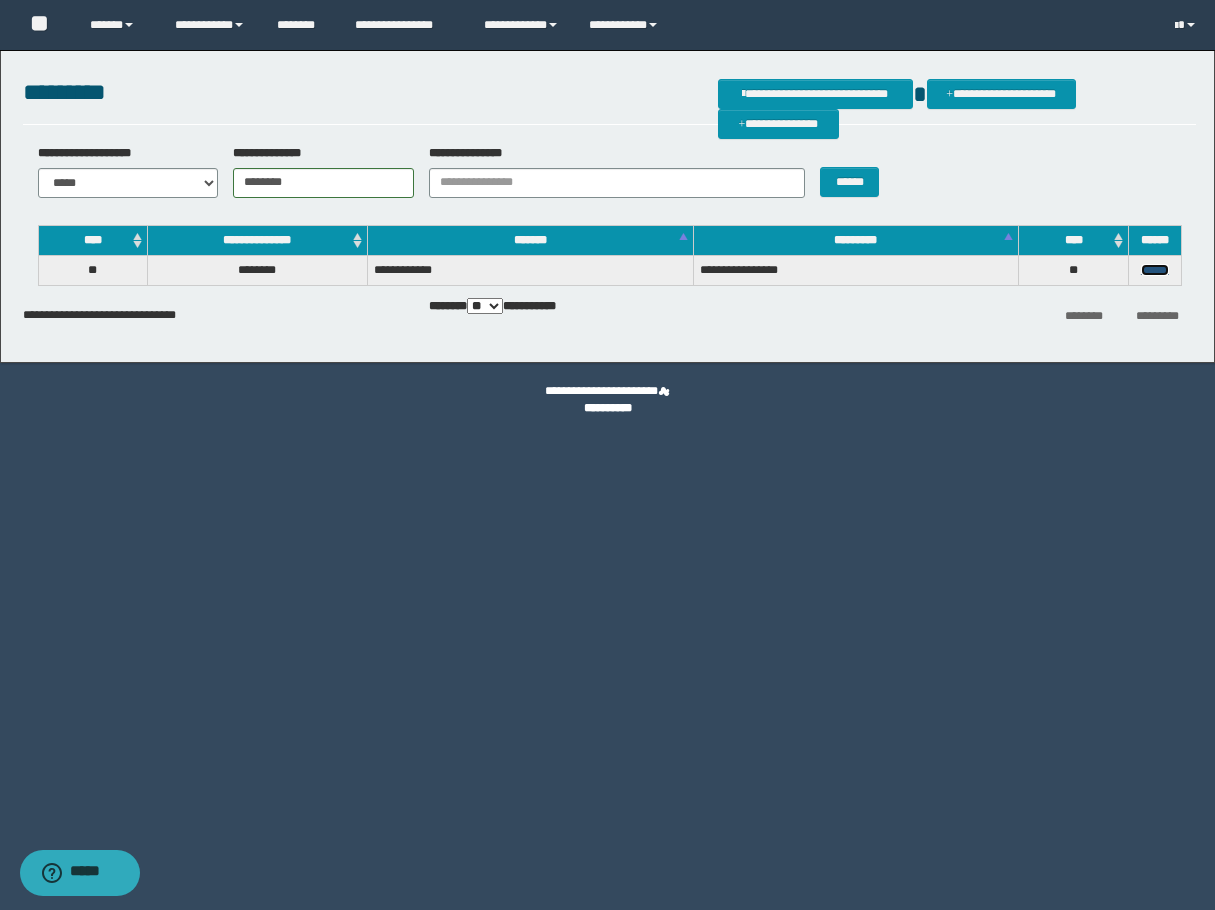 click on "******" at bounding box center [1155, 270] 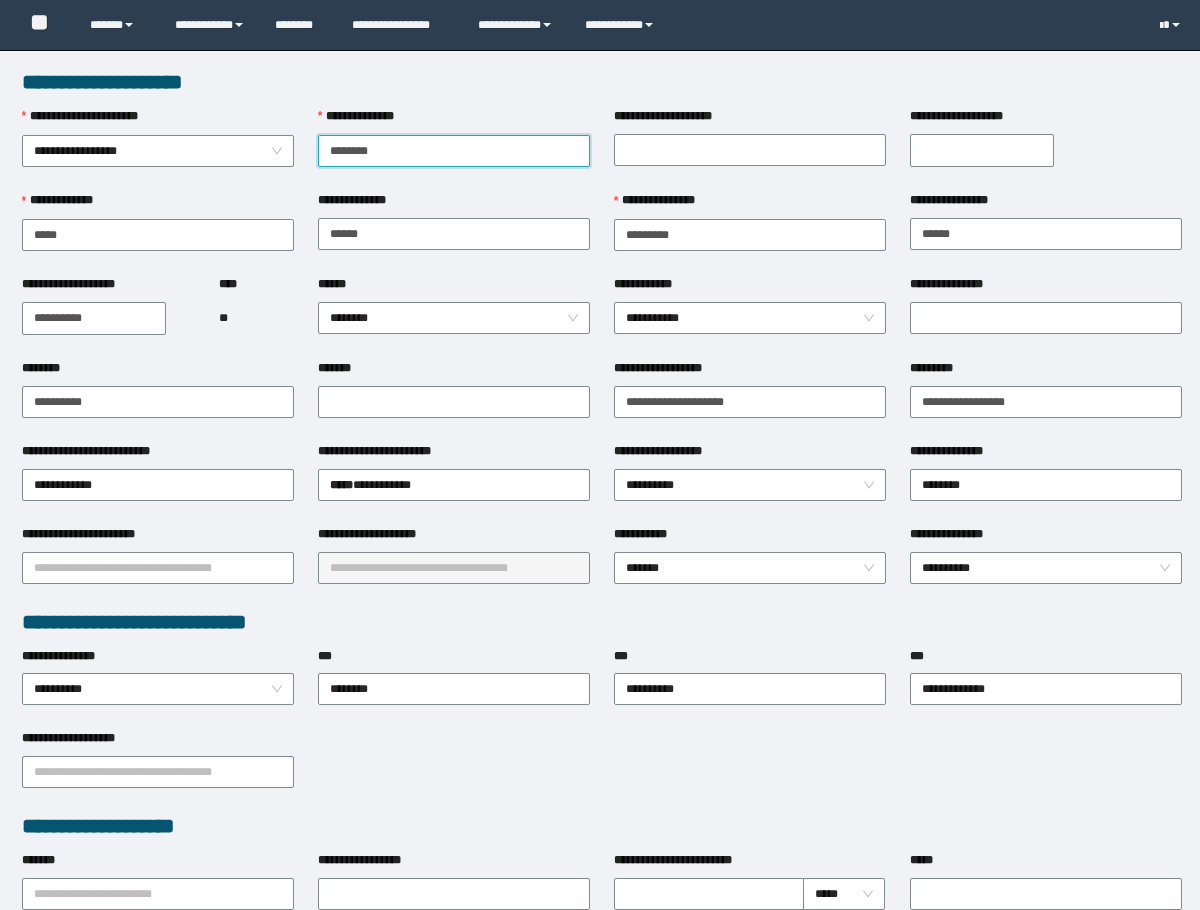 scroll, scrollTop: 0, scrollLeft: 0, axis: both 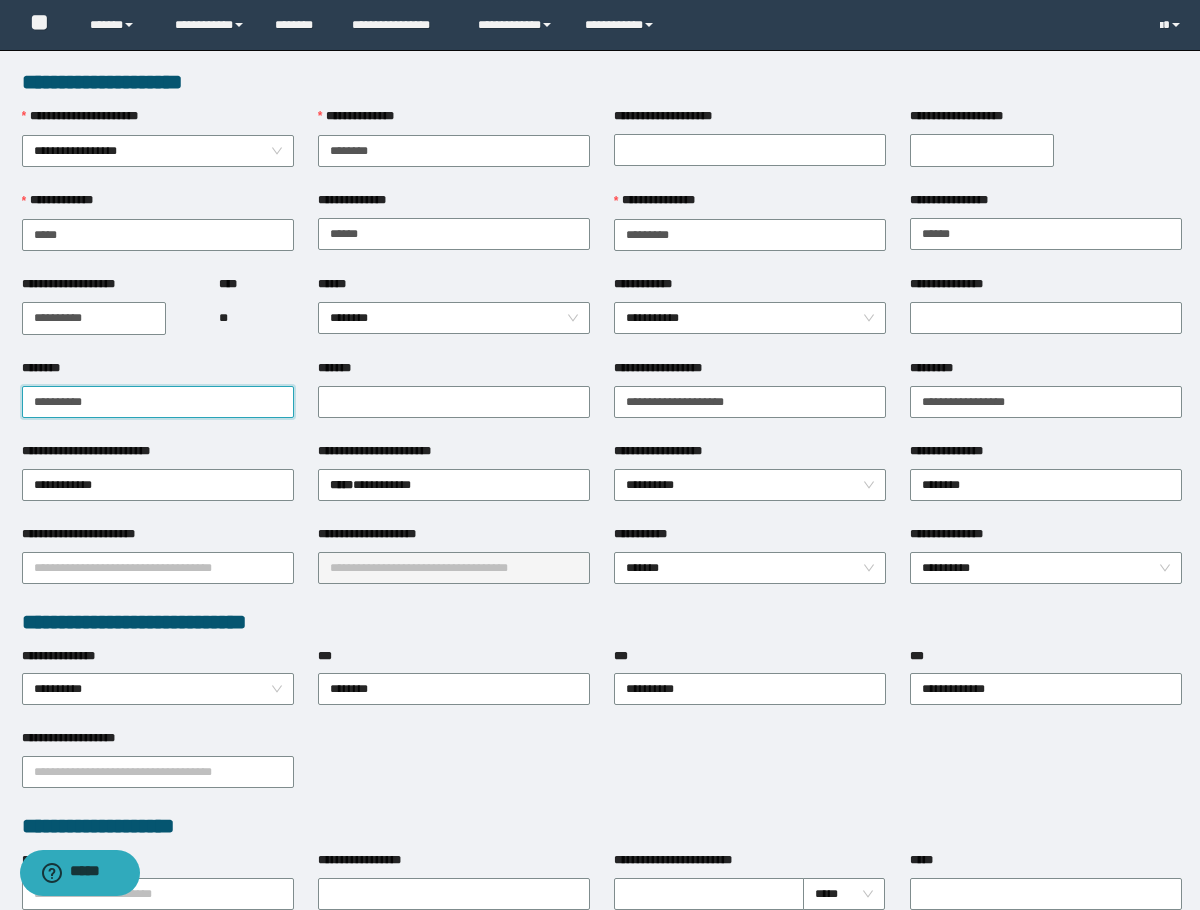 drag, startPoint x: 130, startPoint y: 404, endPoint x: 6, endPoint y: 416, distance: 124.57929 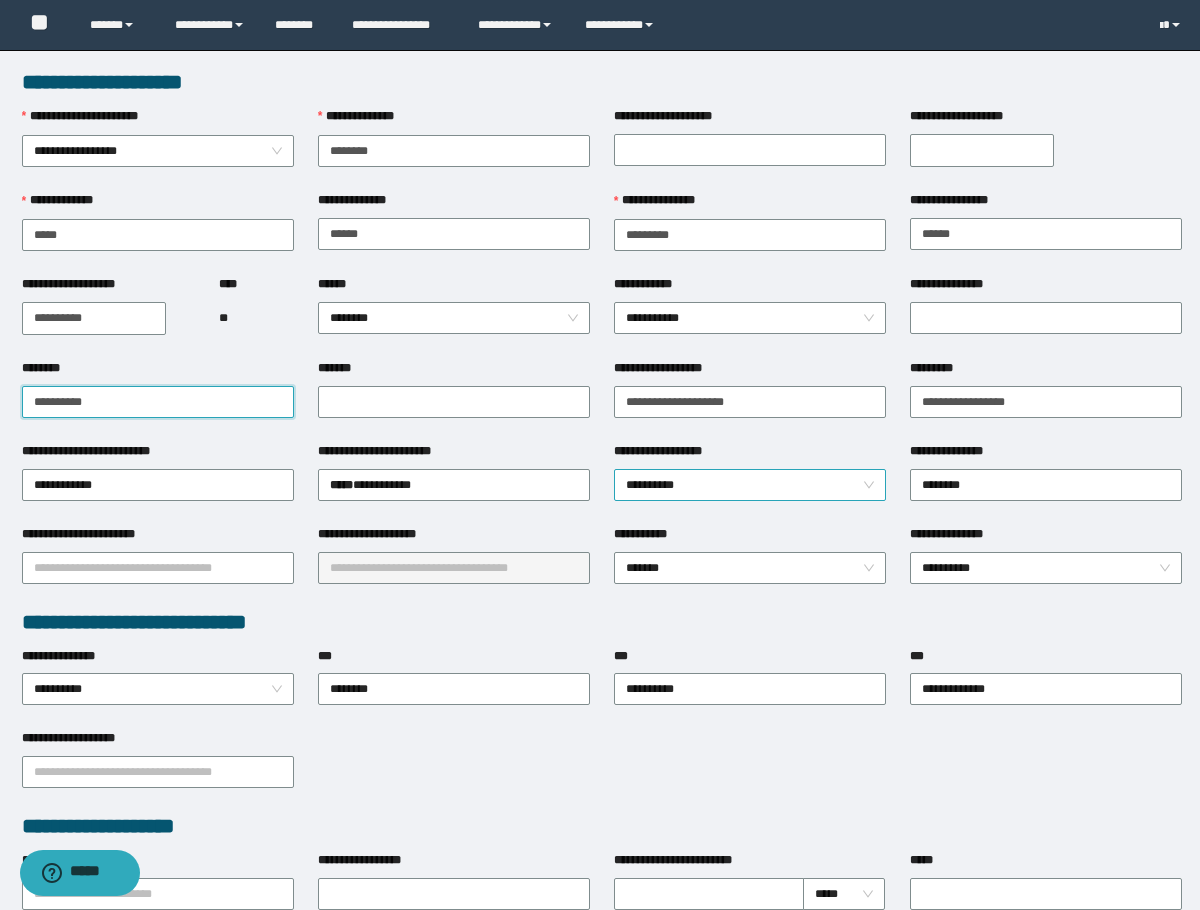click on "**********" at bounding box center (750, 485) 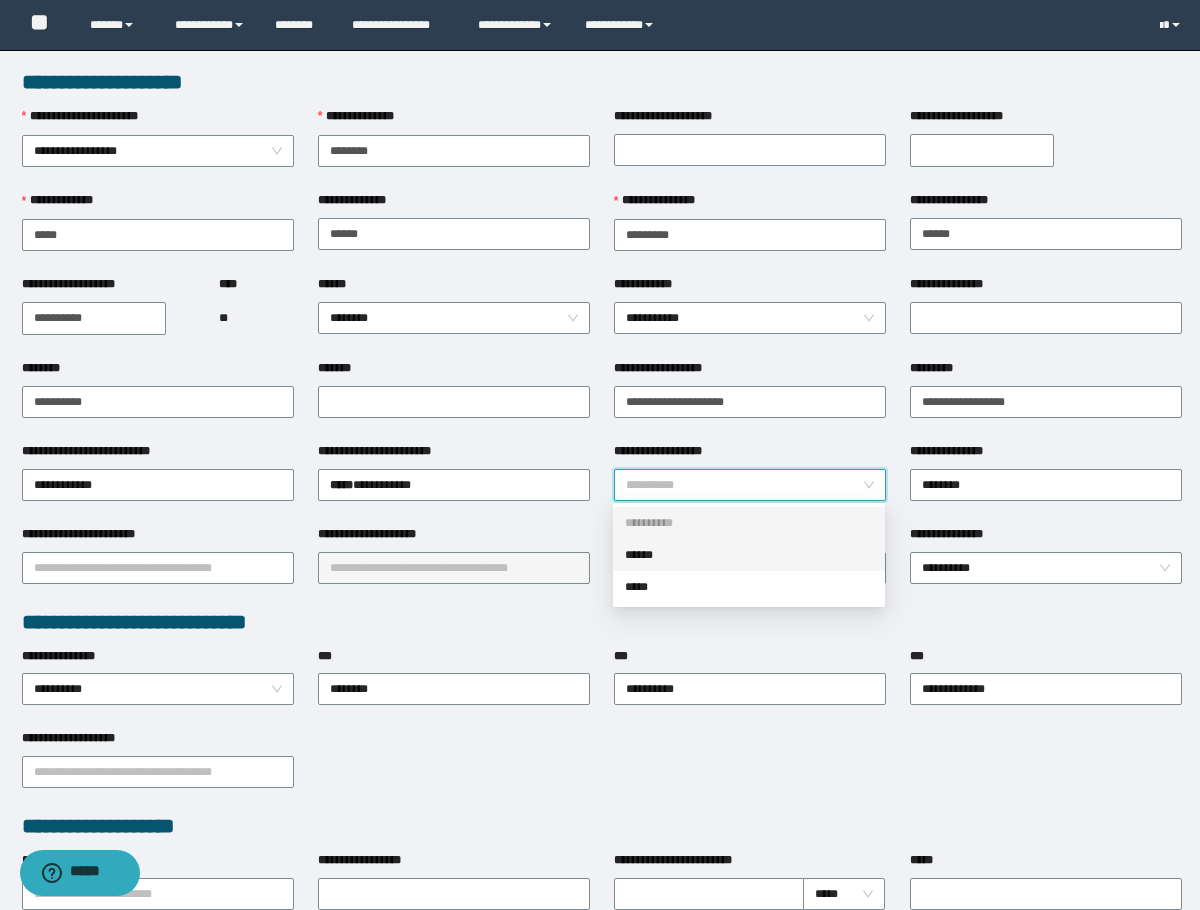 click on "******" at bounding box center [749, 555] 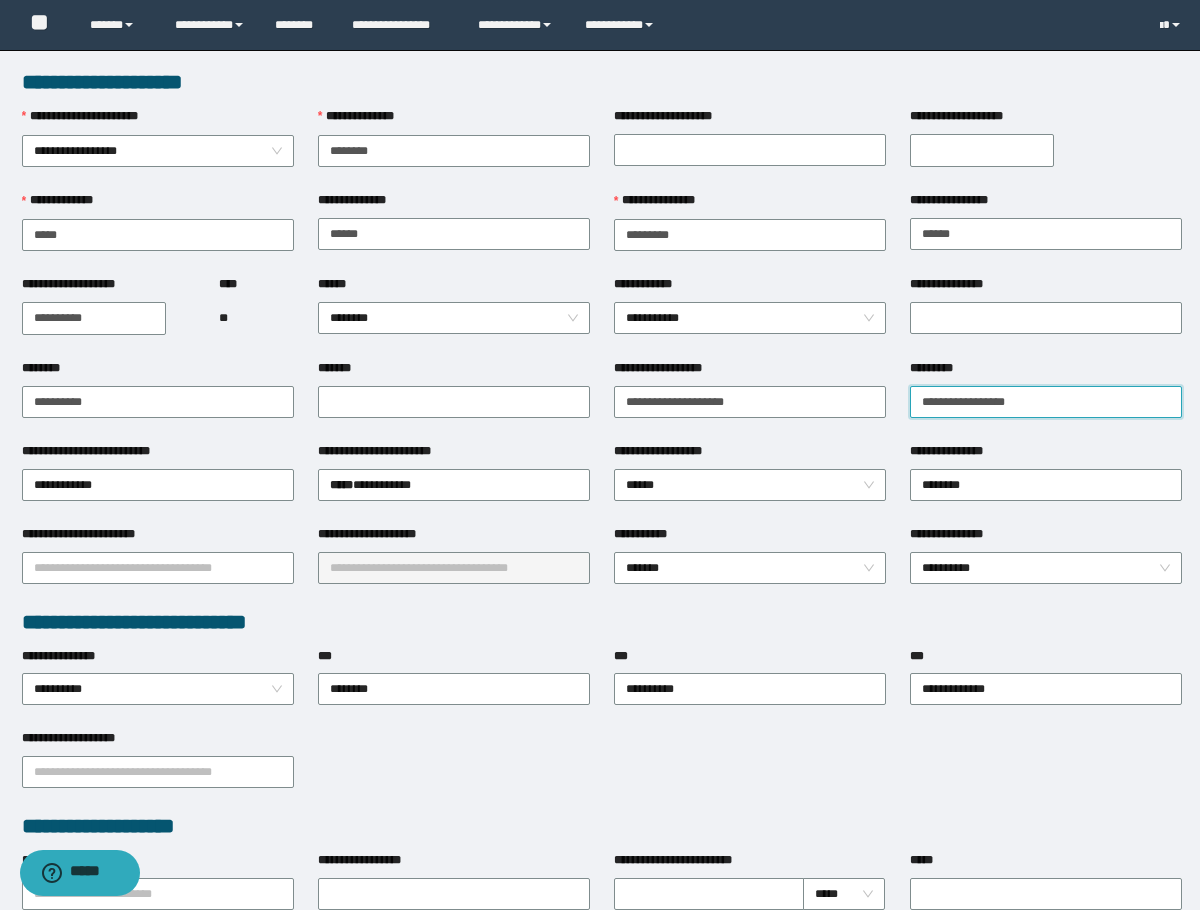 drag, startPoint x: 946, startPoint y: 406, endPoint x: 925, endPoint y: 419, distance: 24.698177 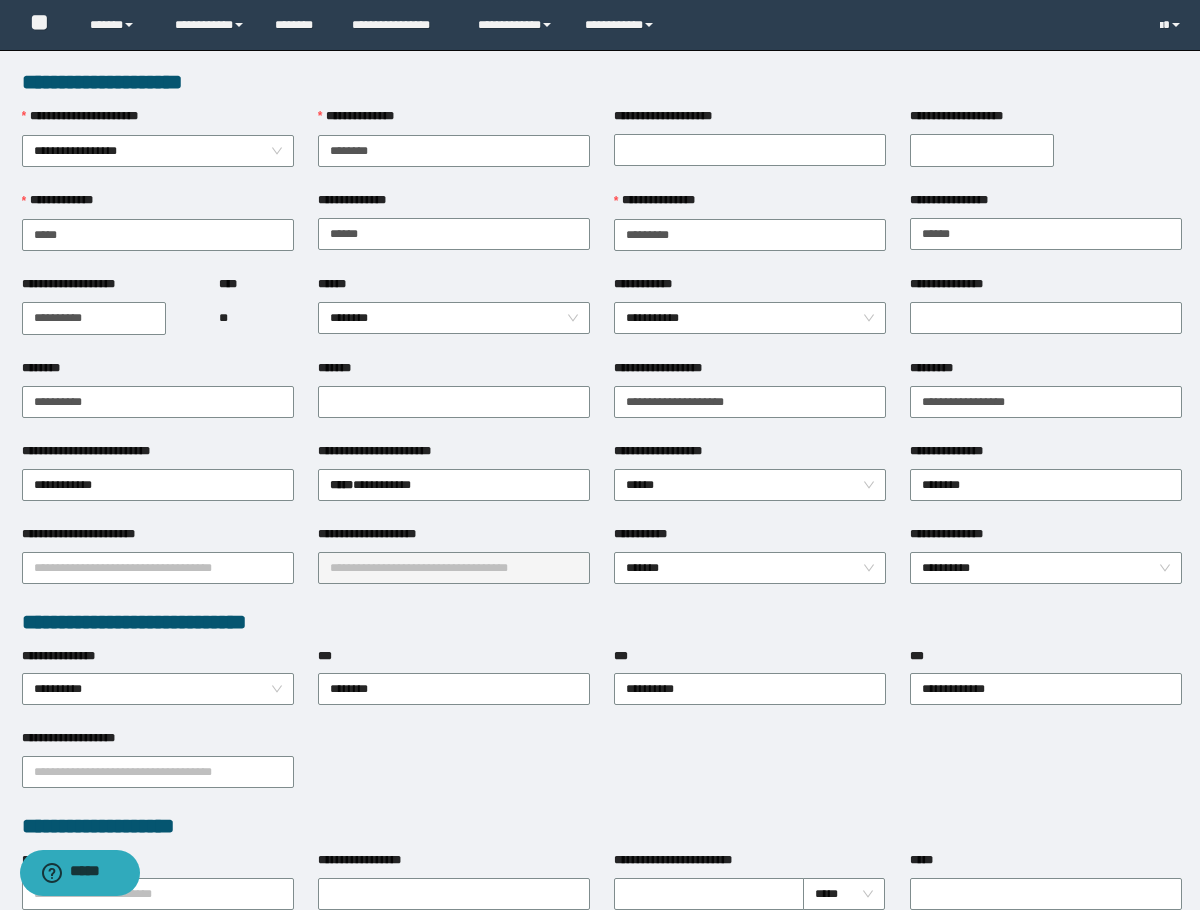 click on "**********" at bounding box center (602, 622) 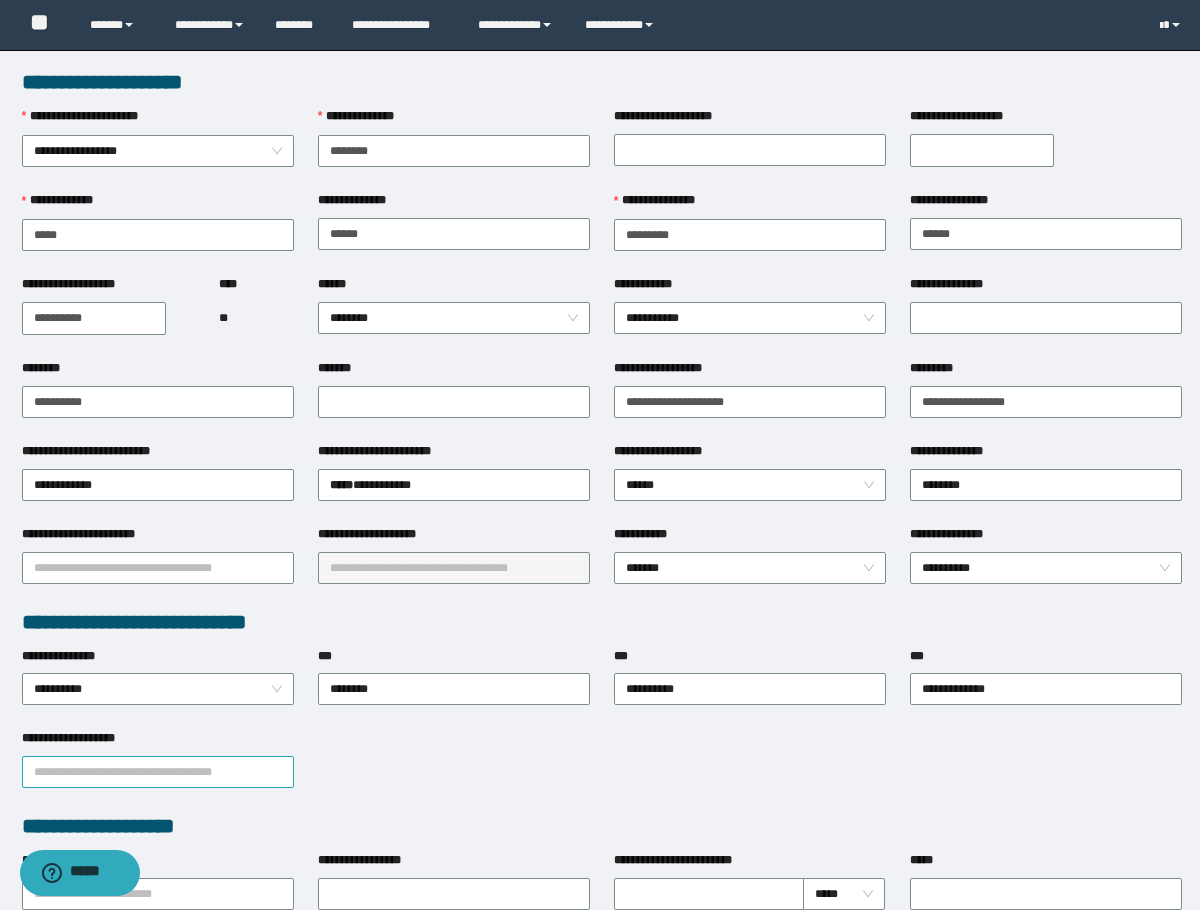 click on "**********" at bounding box center (158, 772) 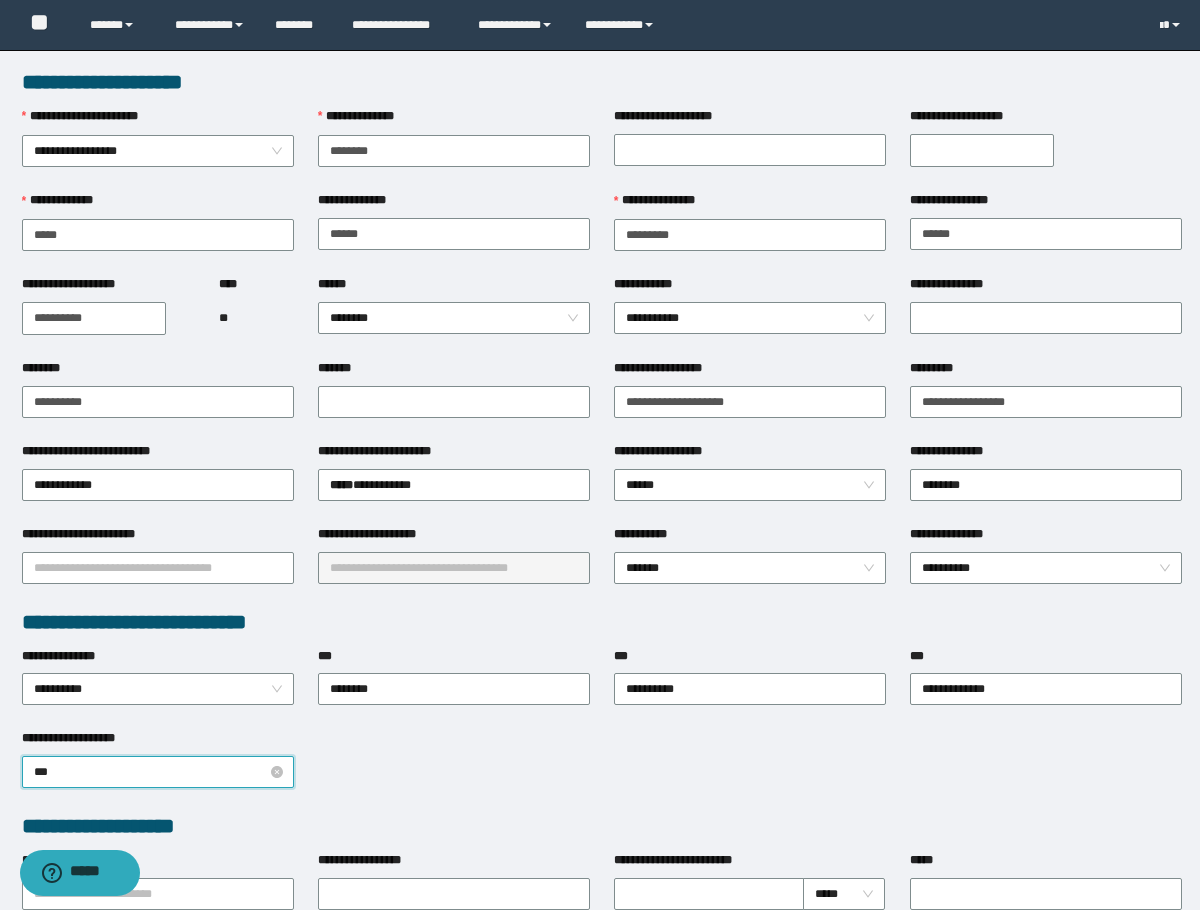 type on "****" 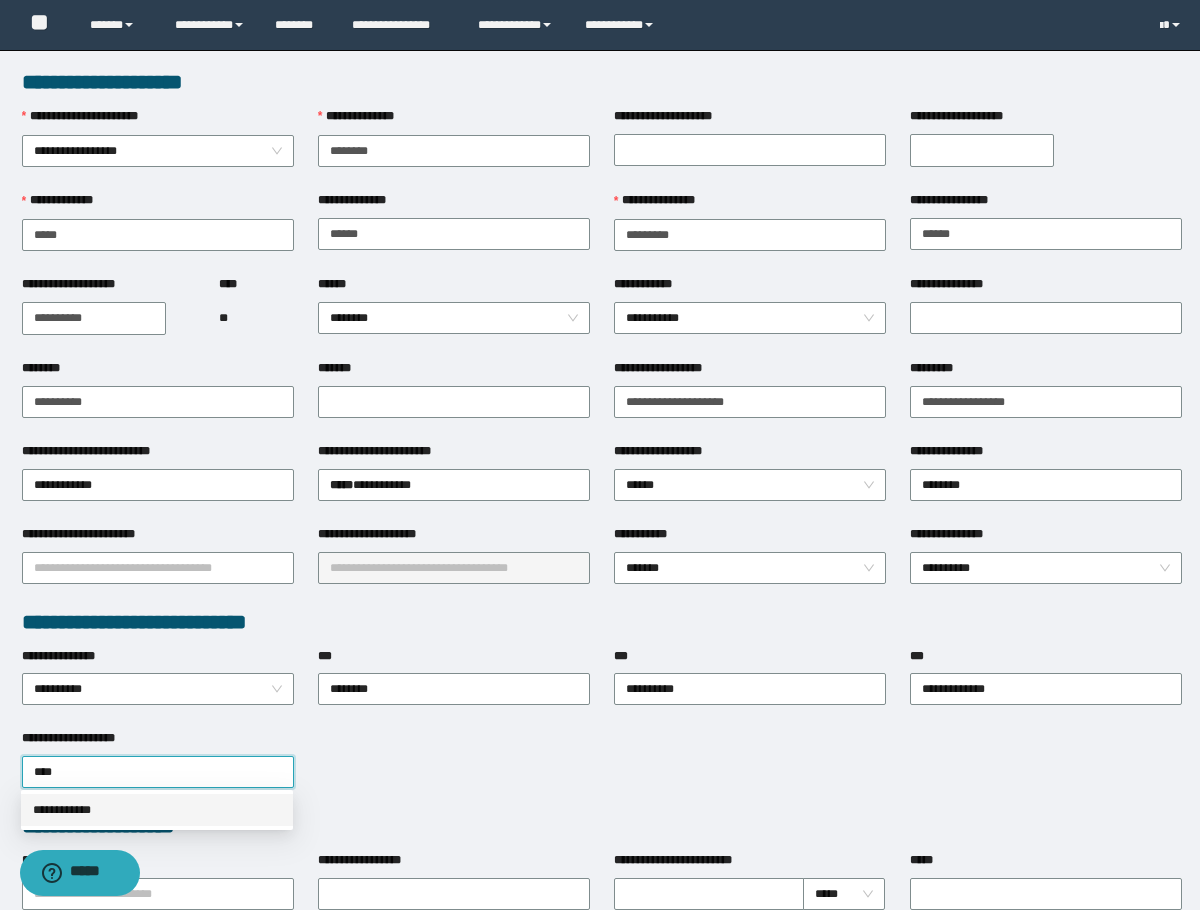 click on "**********" at bounding box center [157, 810] 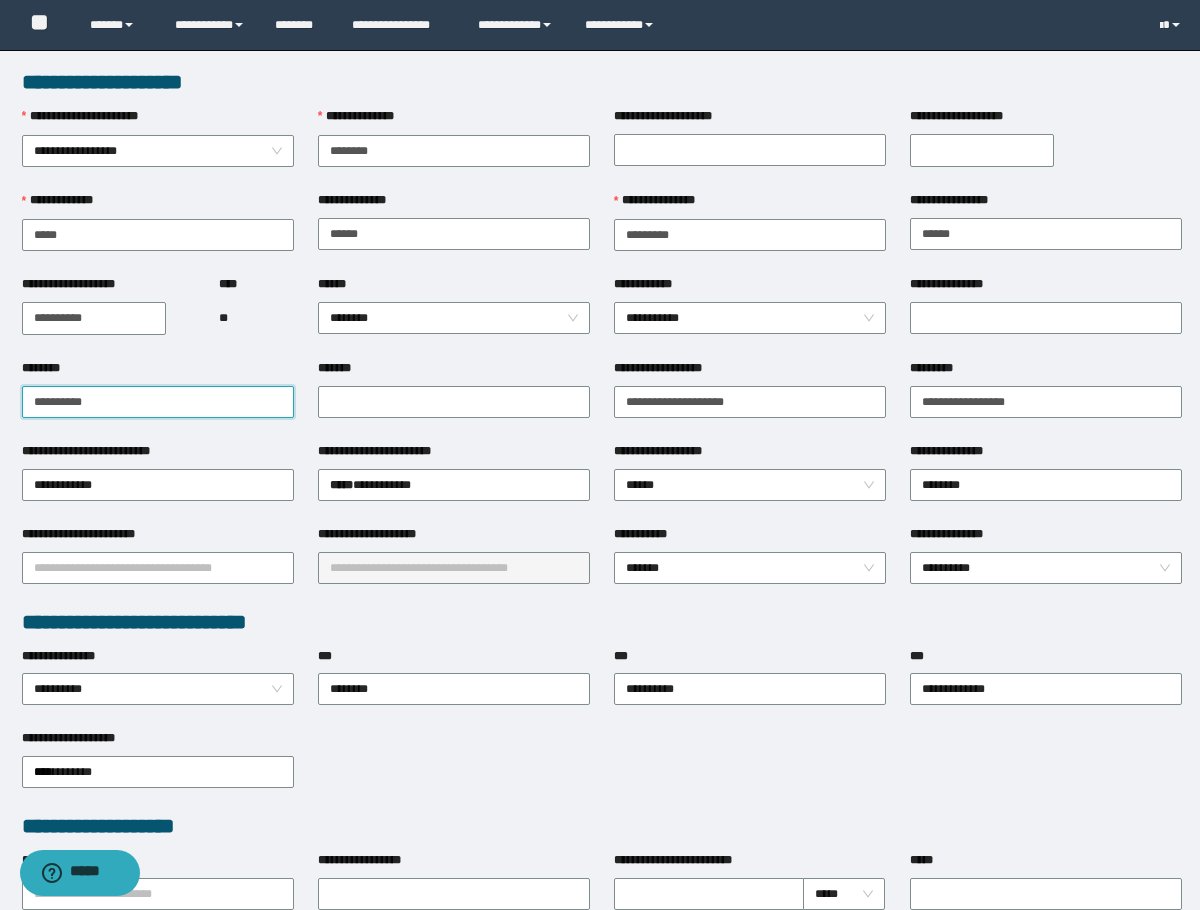 click on "**********" at bounding box center [158, 402] 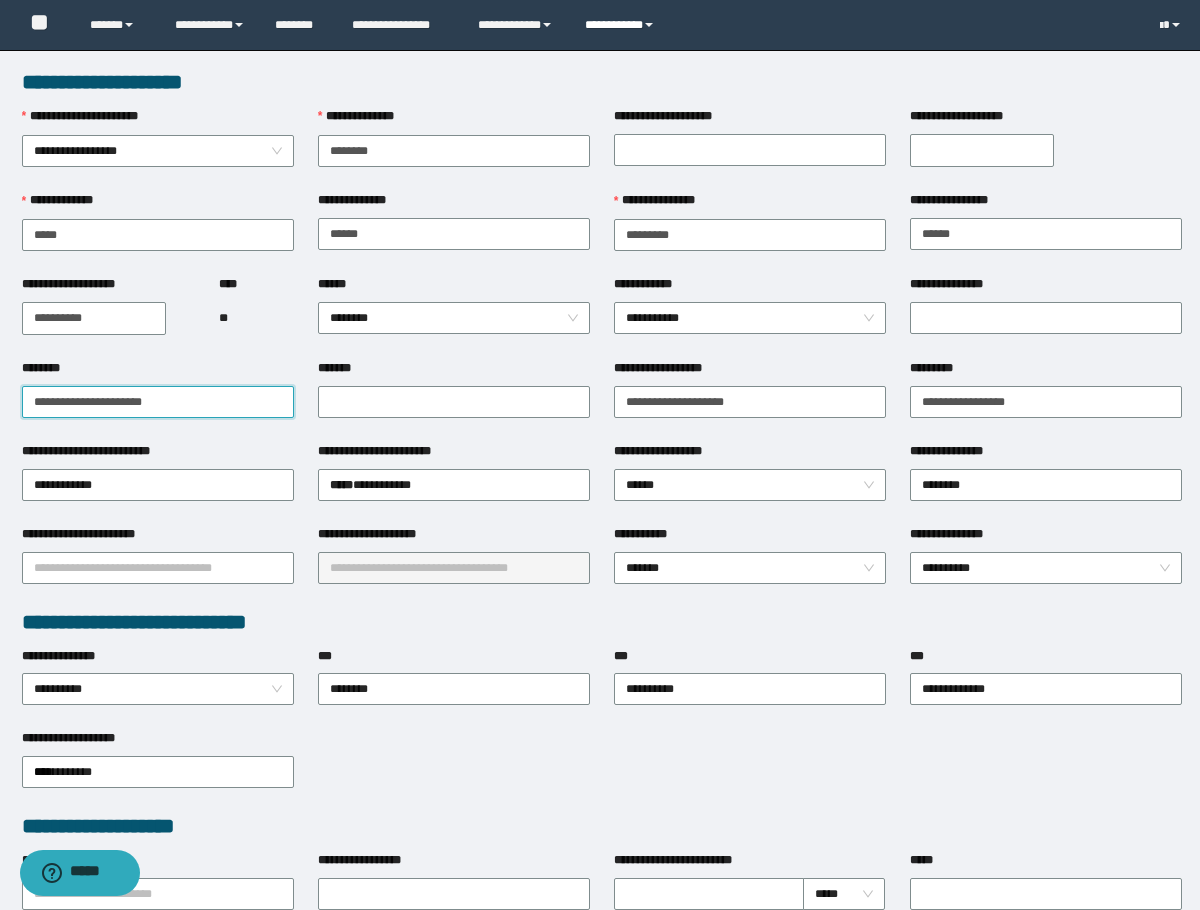type on "**********" 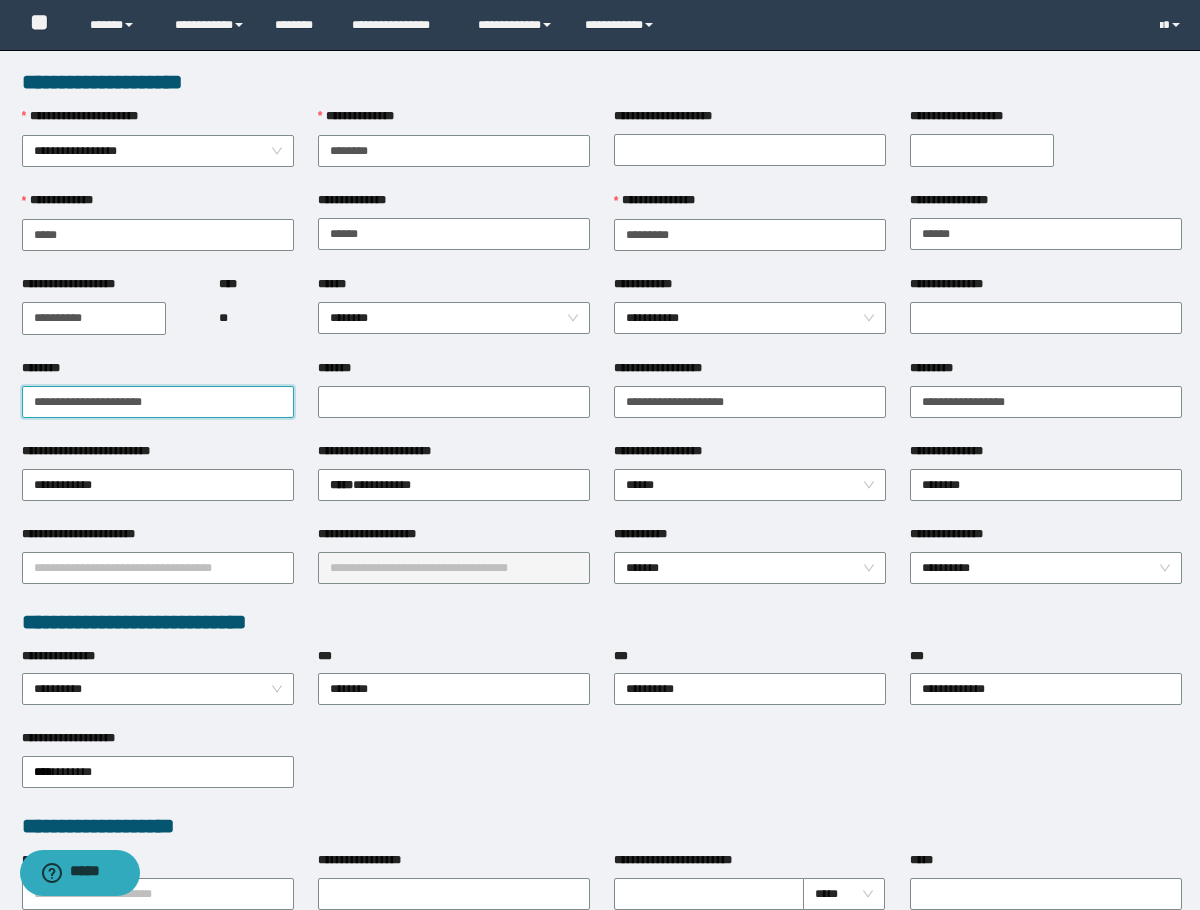 drag, startPoint x: 170, startPoint y: 403, endPoint x: -1, endPoint y: 402, distance: 171.00293 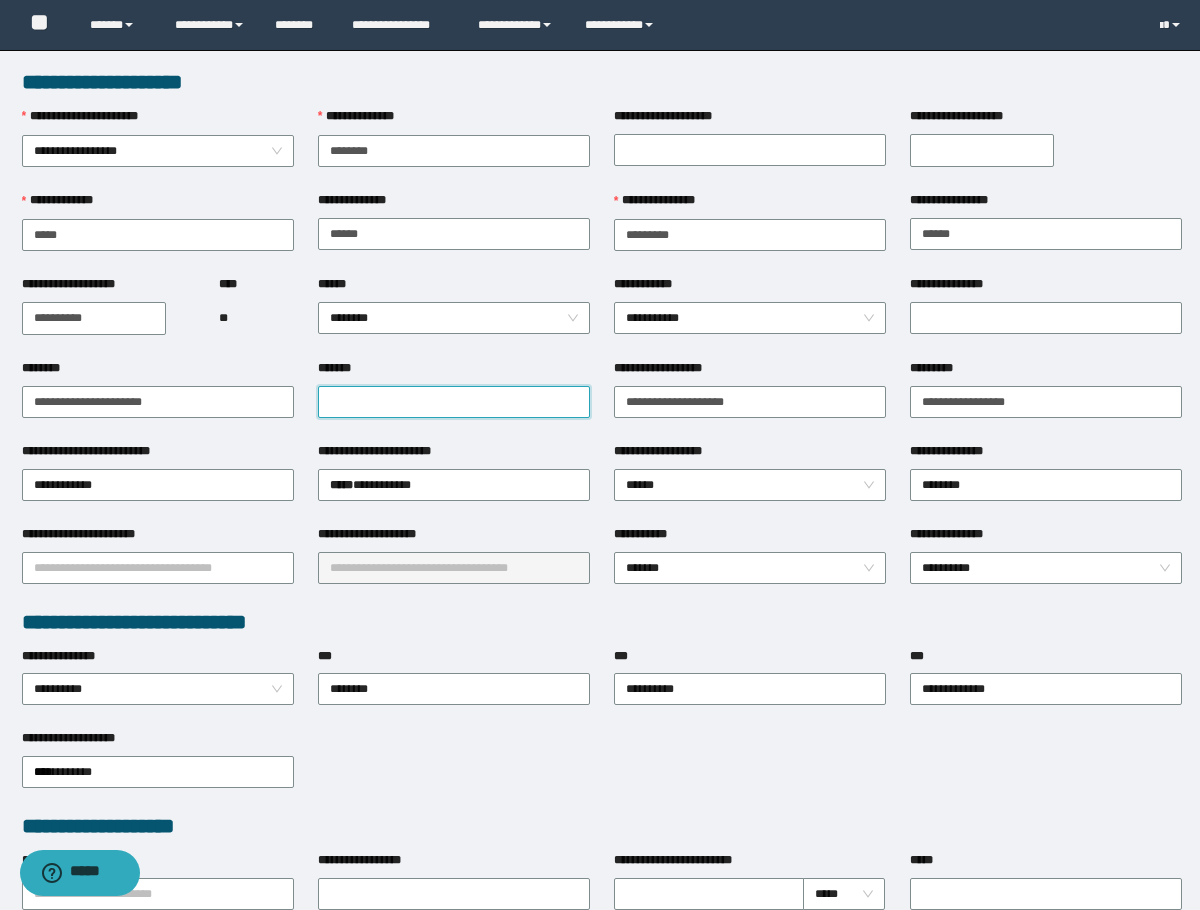 click on "*******" at bounding box center (454, 402) 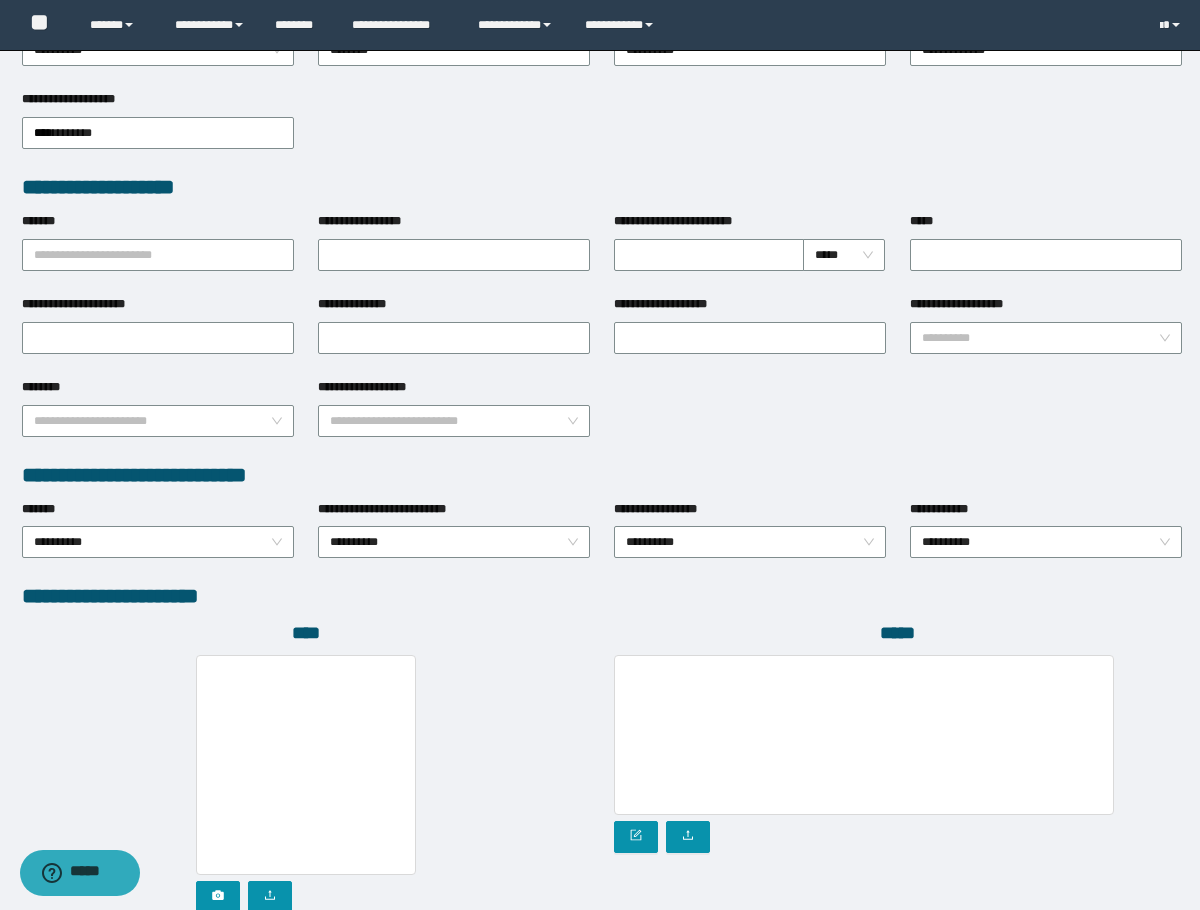 scroll, scrollTop: 793, scrollLeft: 0, axis: vertical 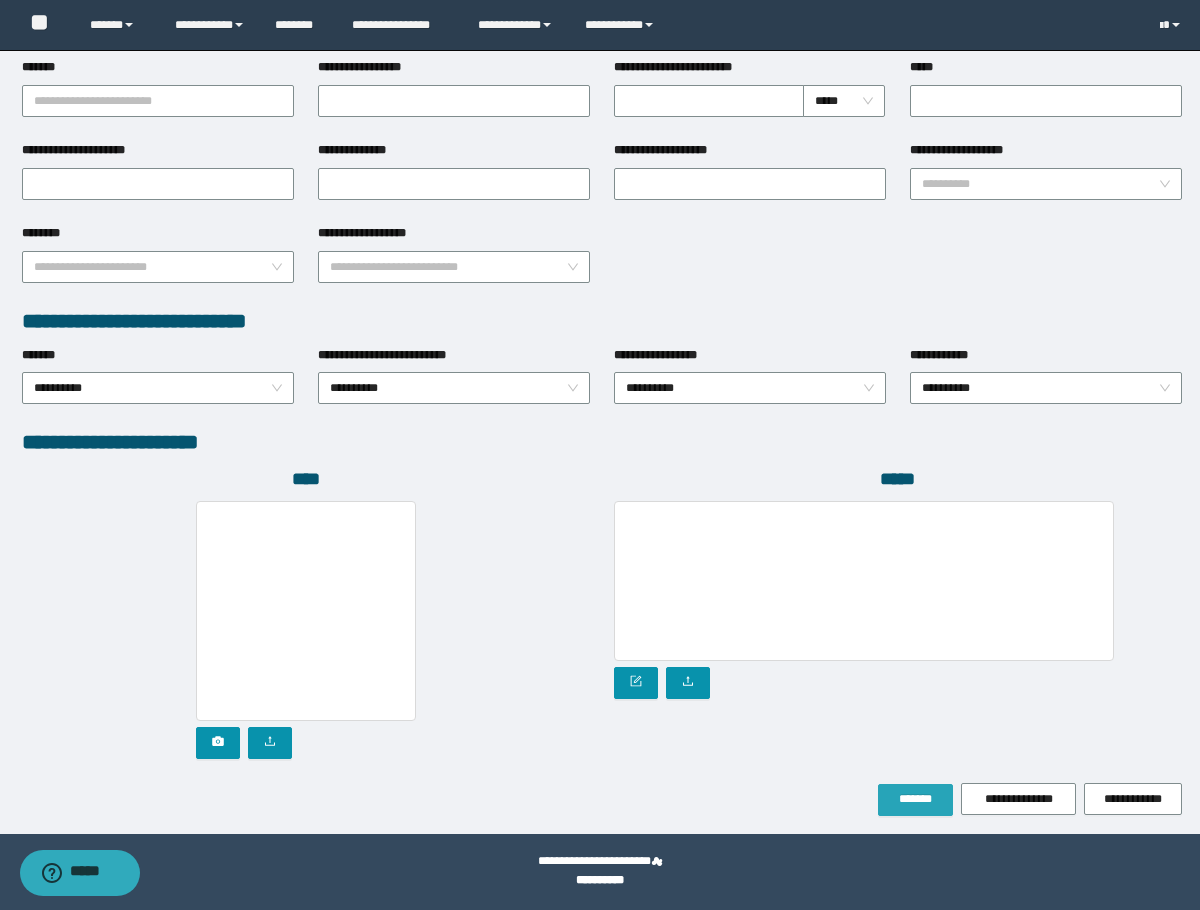 type on "**********" 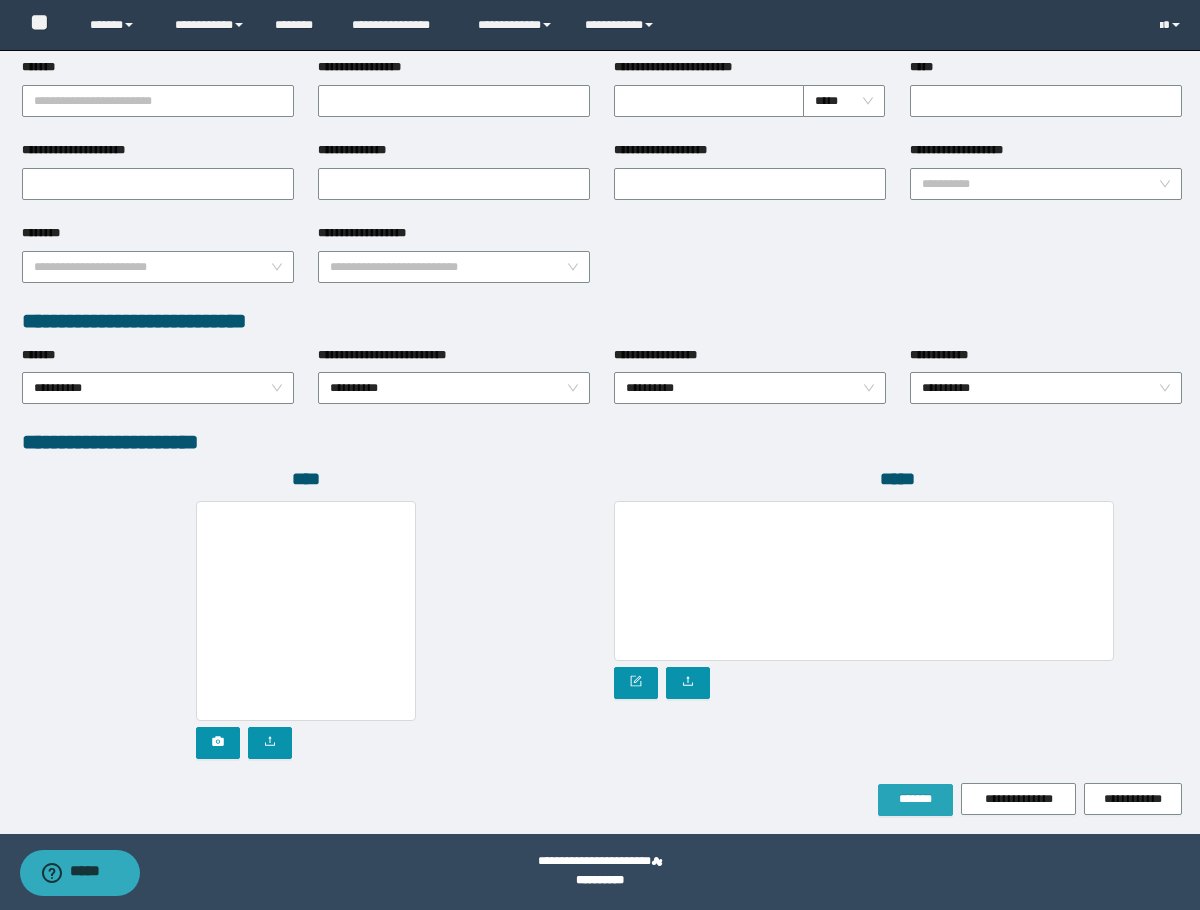 click on "*******" at bounding box center [915, 799] 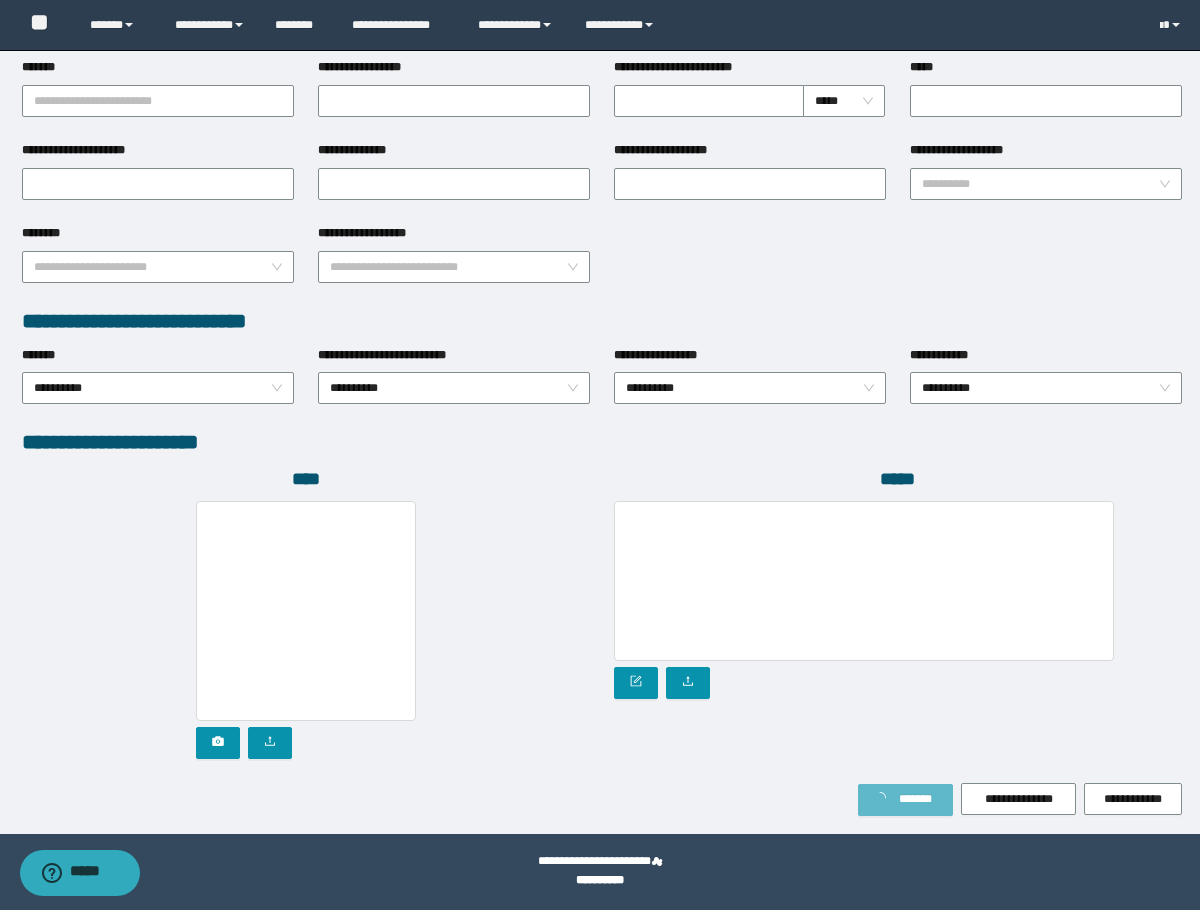 scroll, scrollTop: 846, scrollLeft: 0, axis: vertical 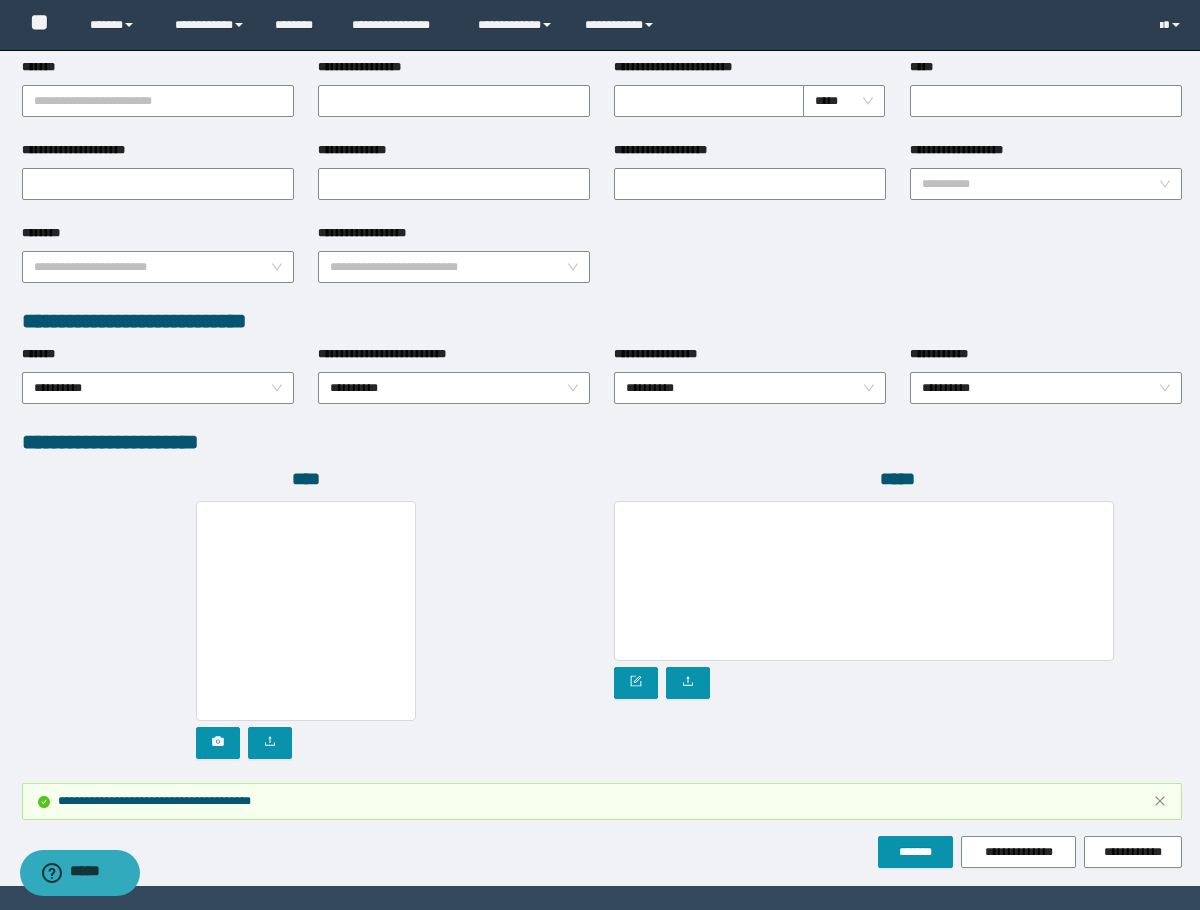 click at bounding box center [306, 630] 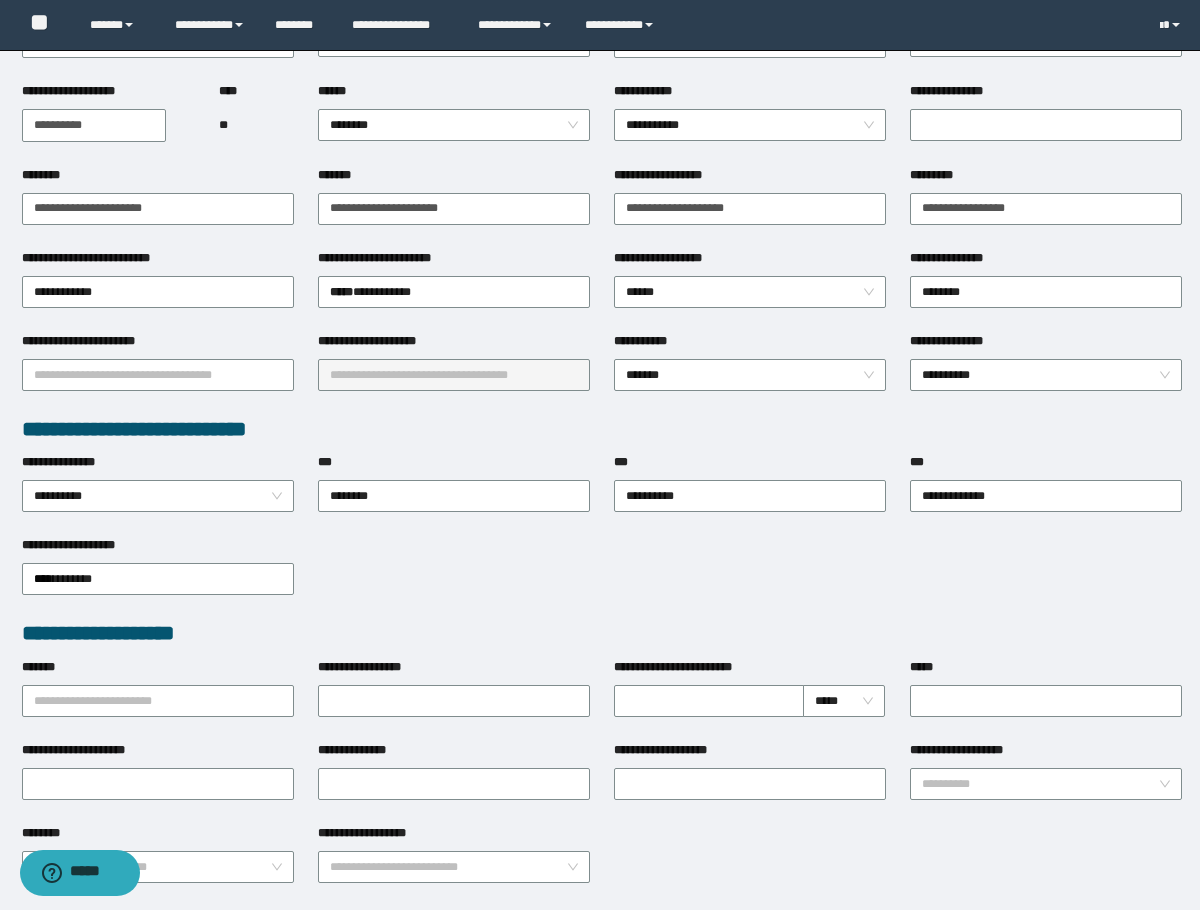 scroll, scrollTop: 0, scrollLeft: 0, axis: both 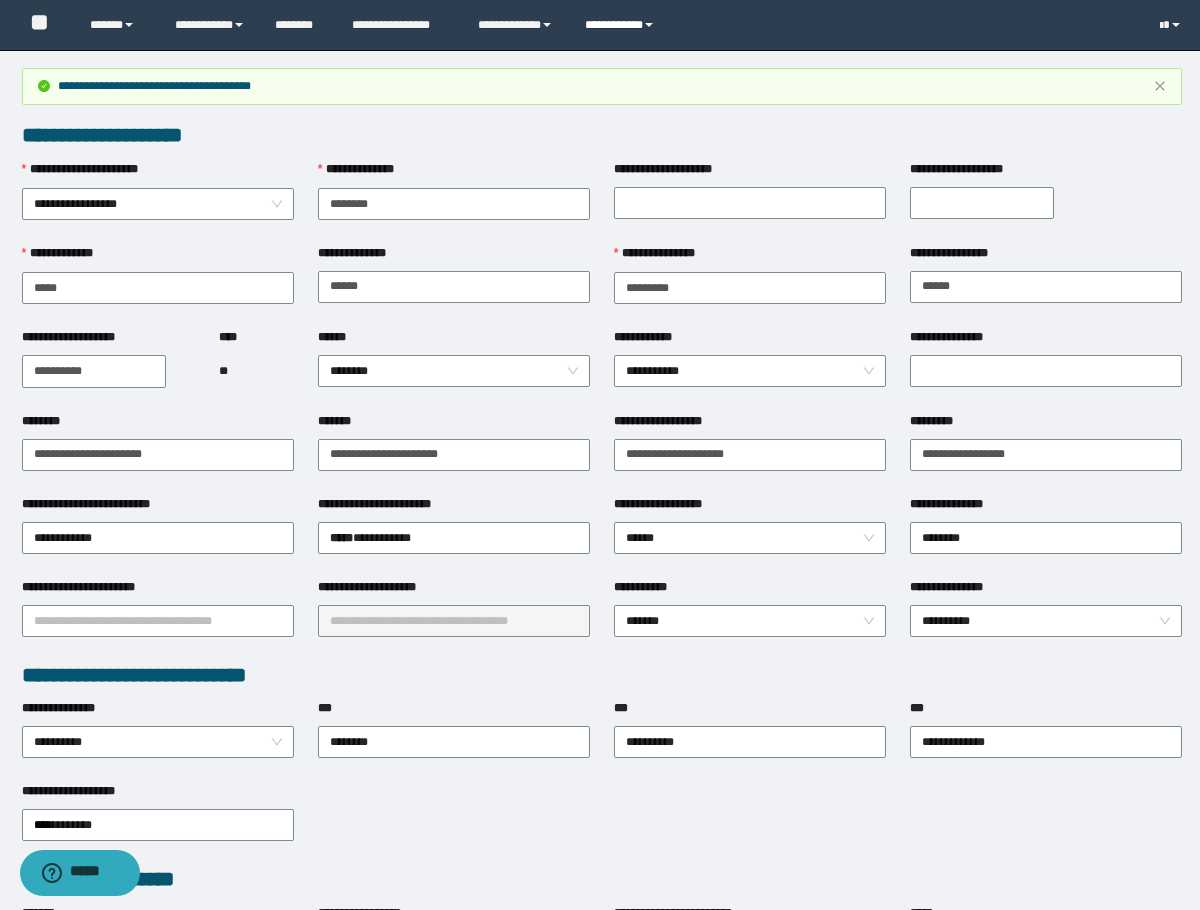 click on "**********" at bounding box center (622, 25) 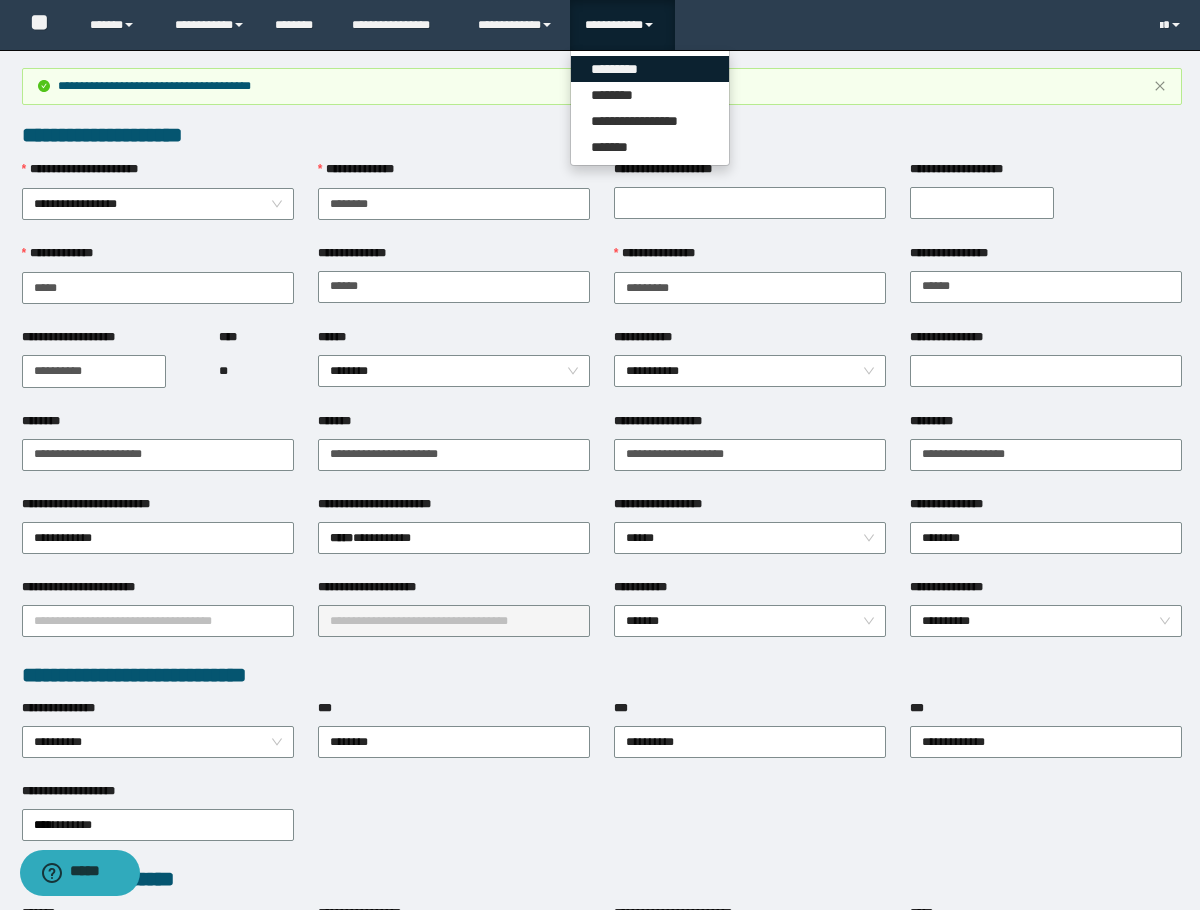 click on "*********" at bounding box center [650, 69] 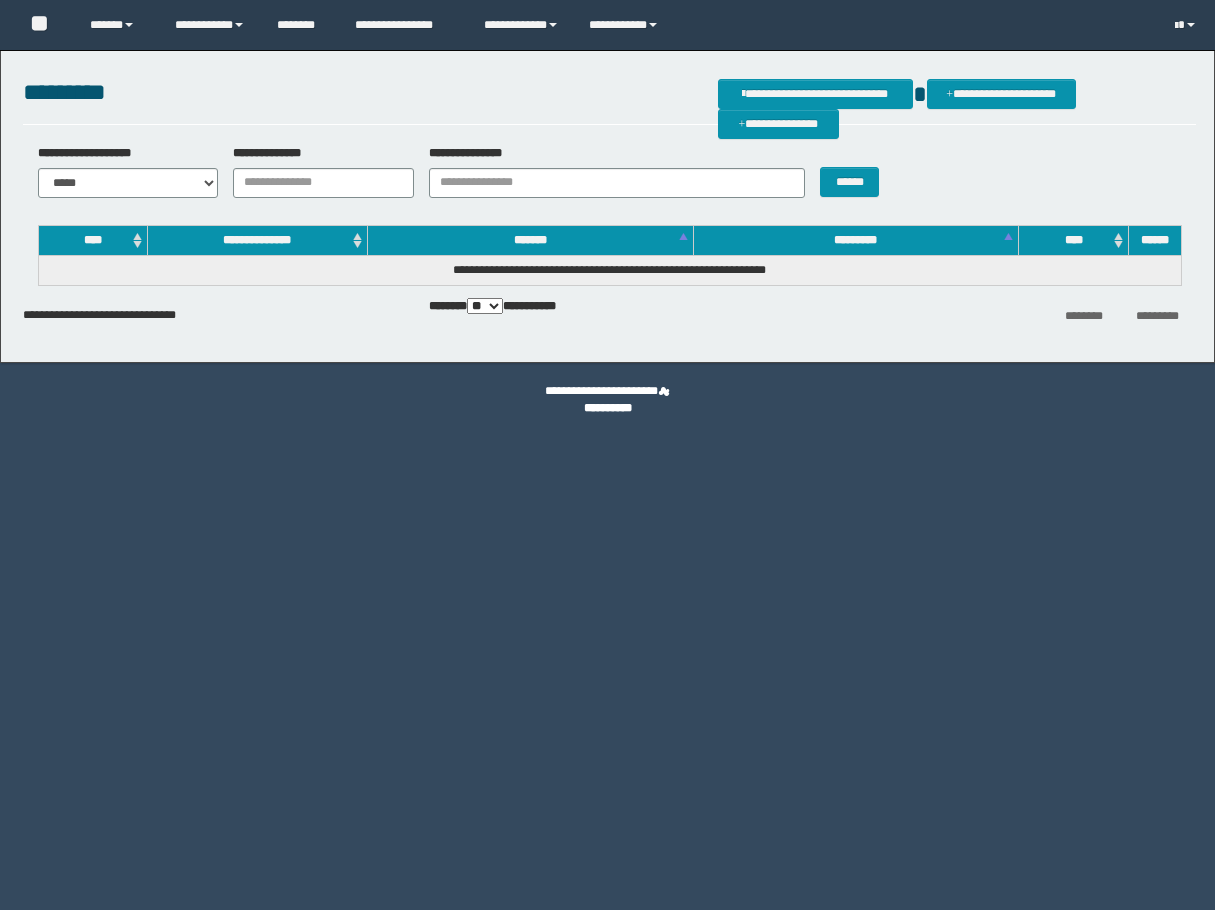 scroll, scrollTop: 0, scrollLeft: 0, axis: both 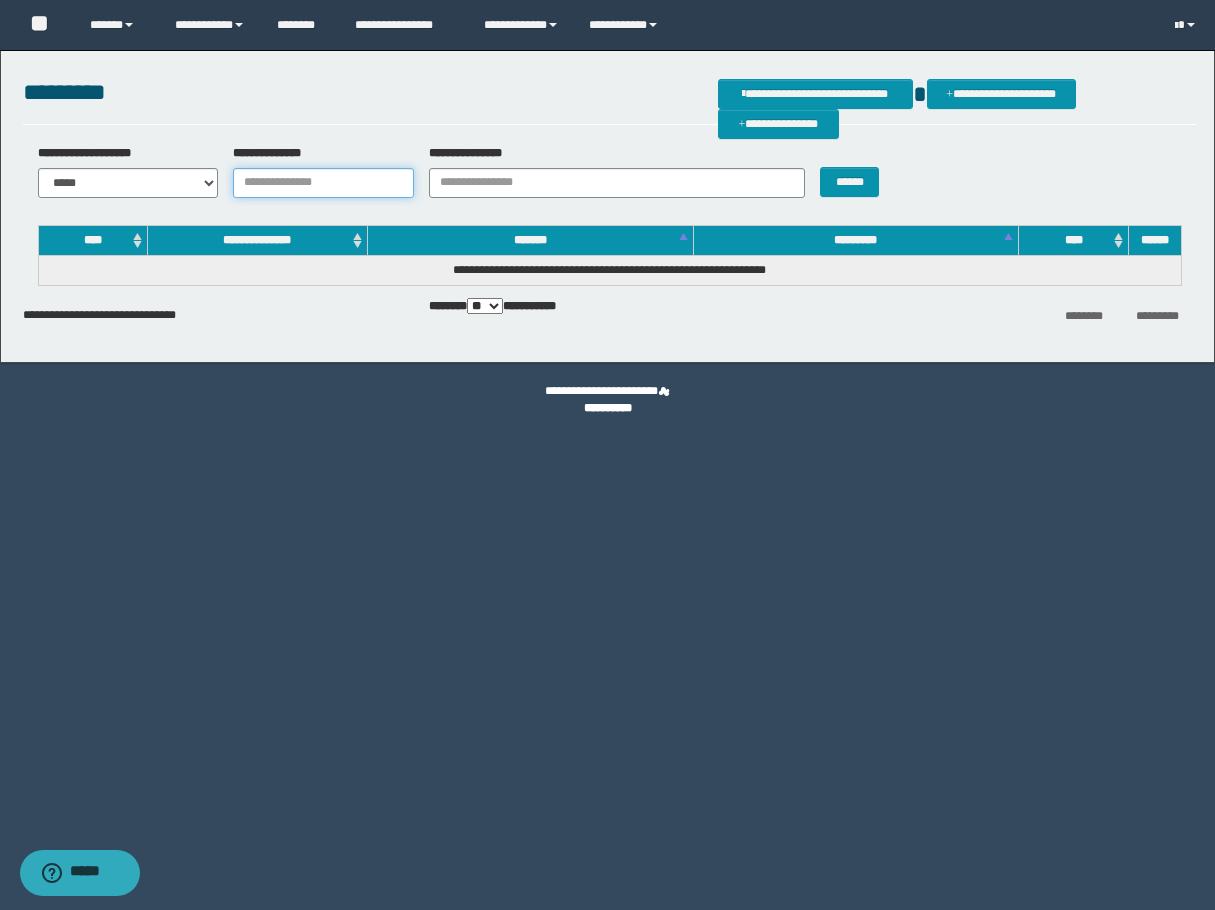 drag, startPoint x: 353, startPoint y: 190, endPoint x: 440, endPoint y: 194, distance: 87.0919 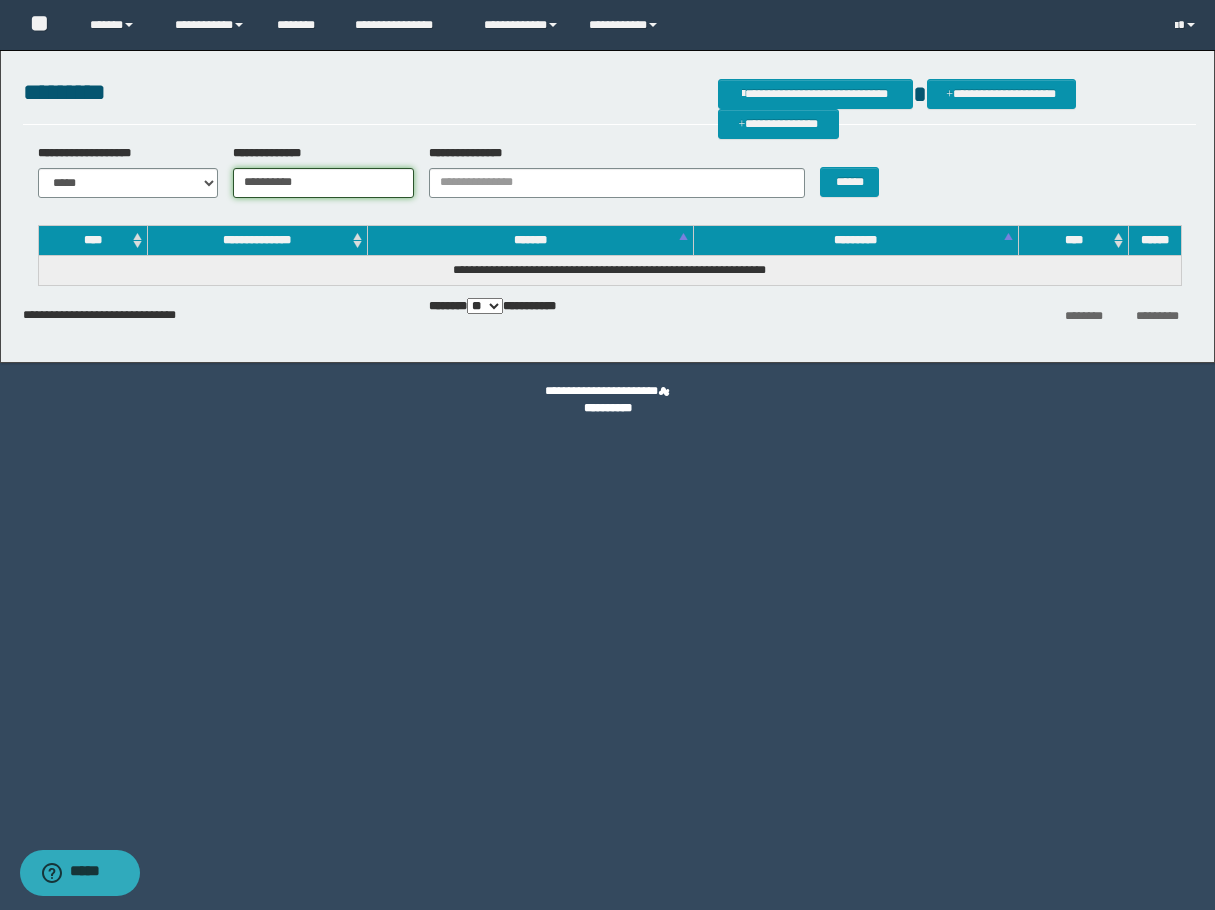 type on "**********" 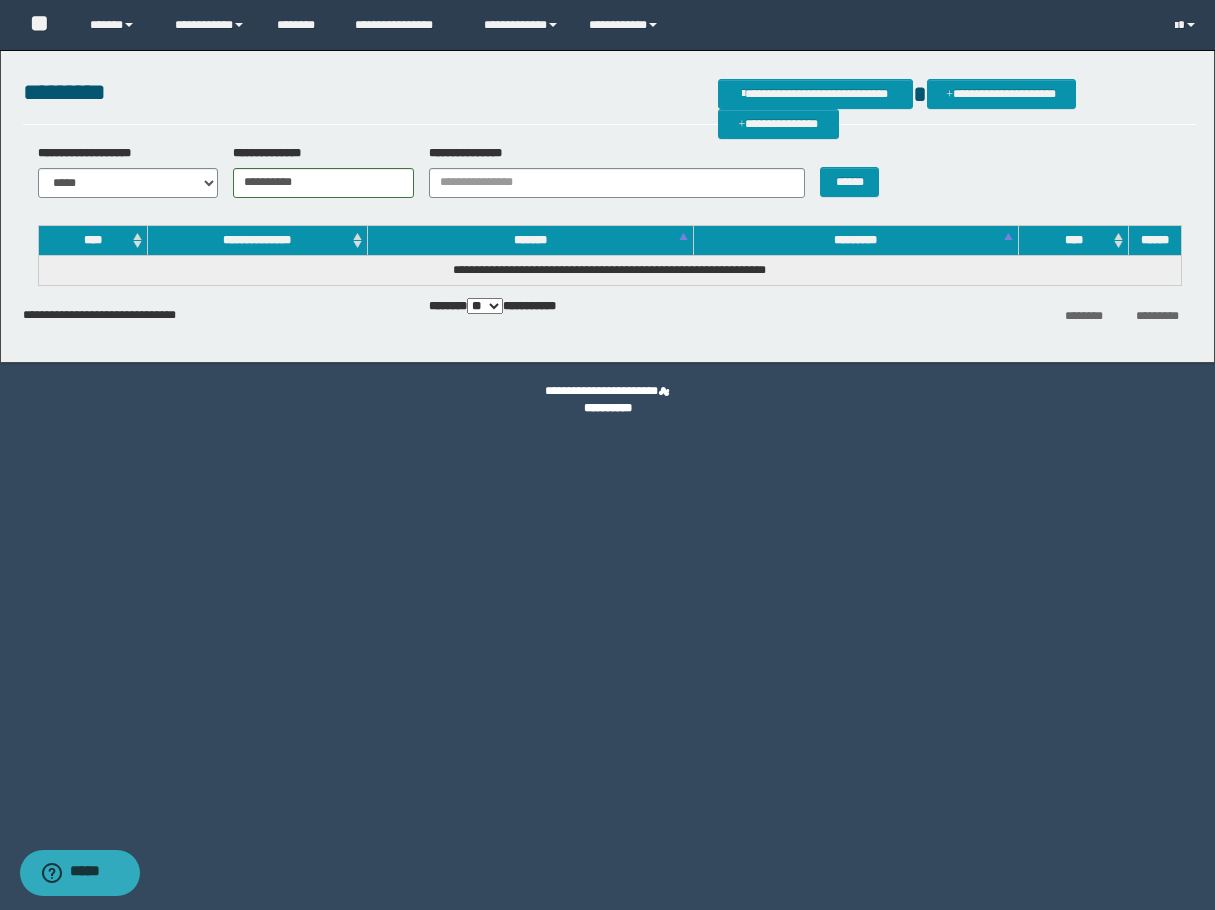 click on "******" at bounding box center (854, 171) 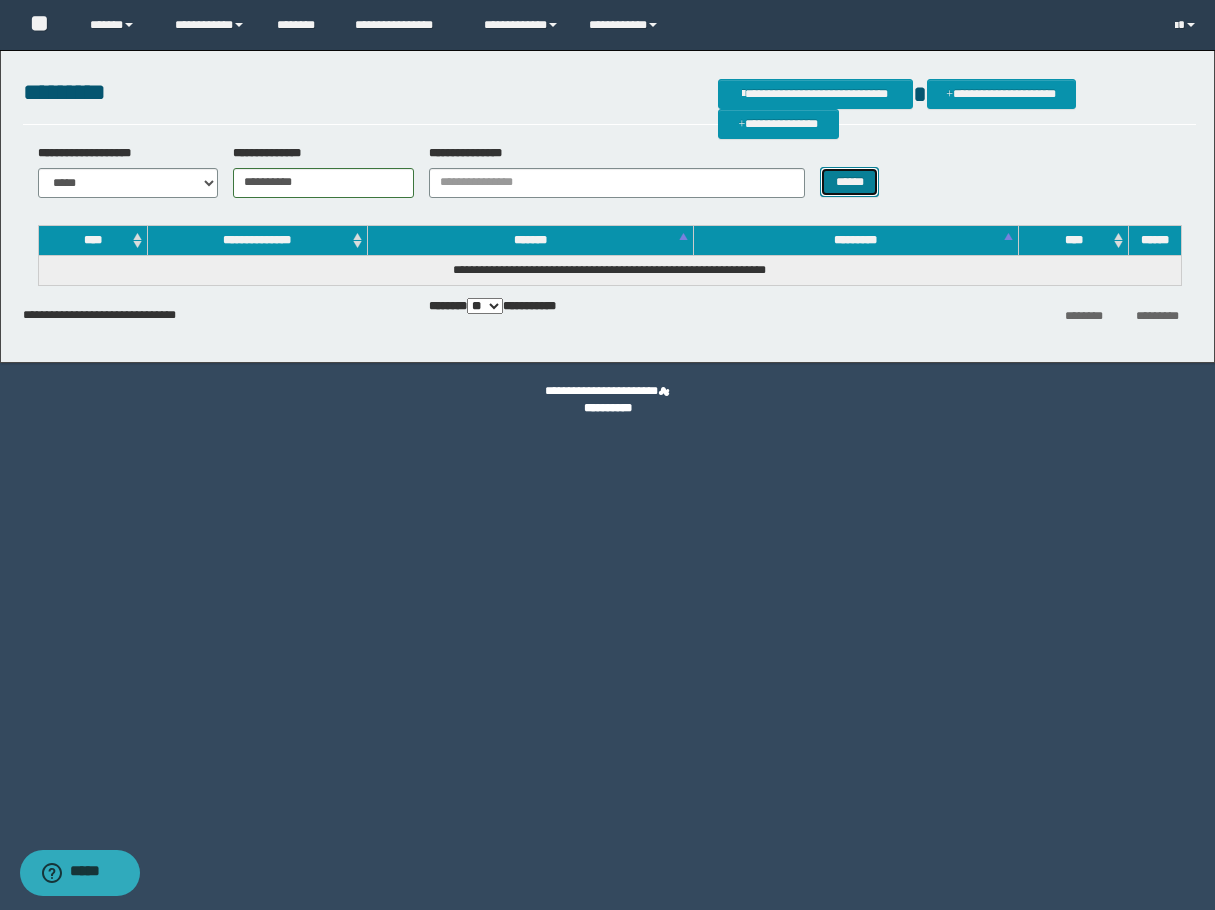 click on "******" at bounding box center [849, 182] 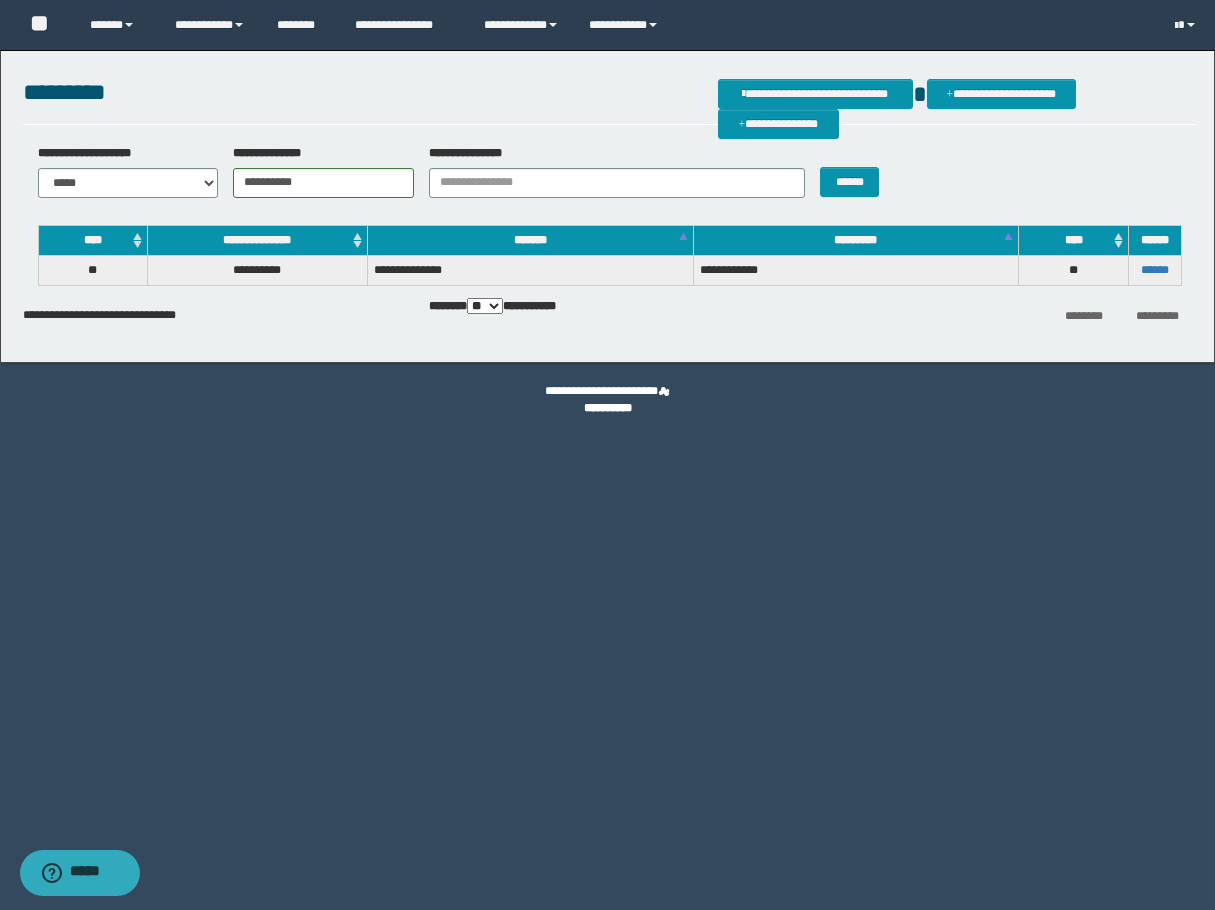 click on "******" at bounding box center [1154, 270] 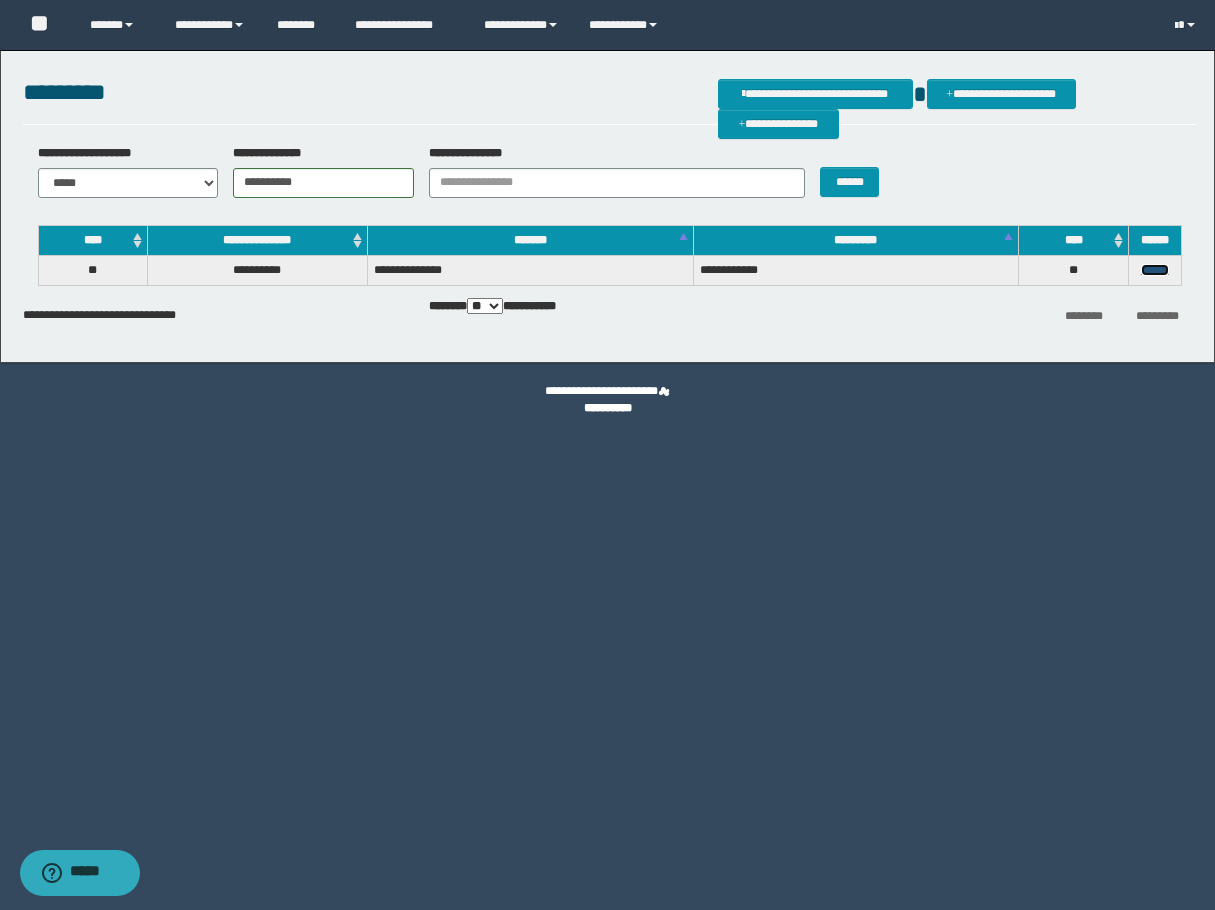 click on "******" at bounding box center [1155, 270] 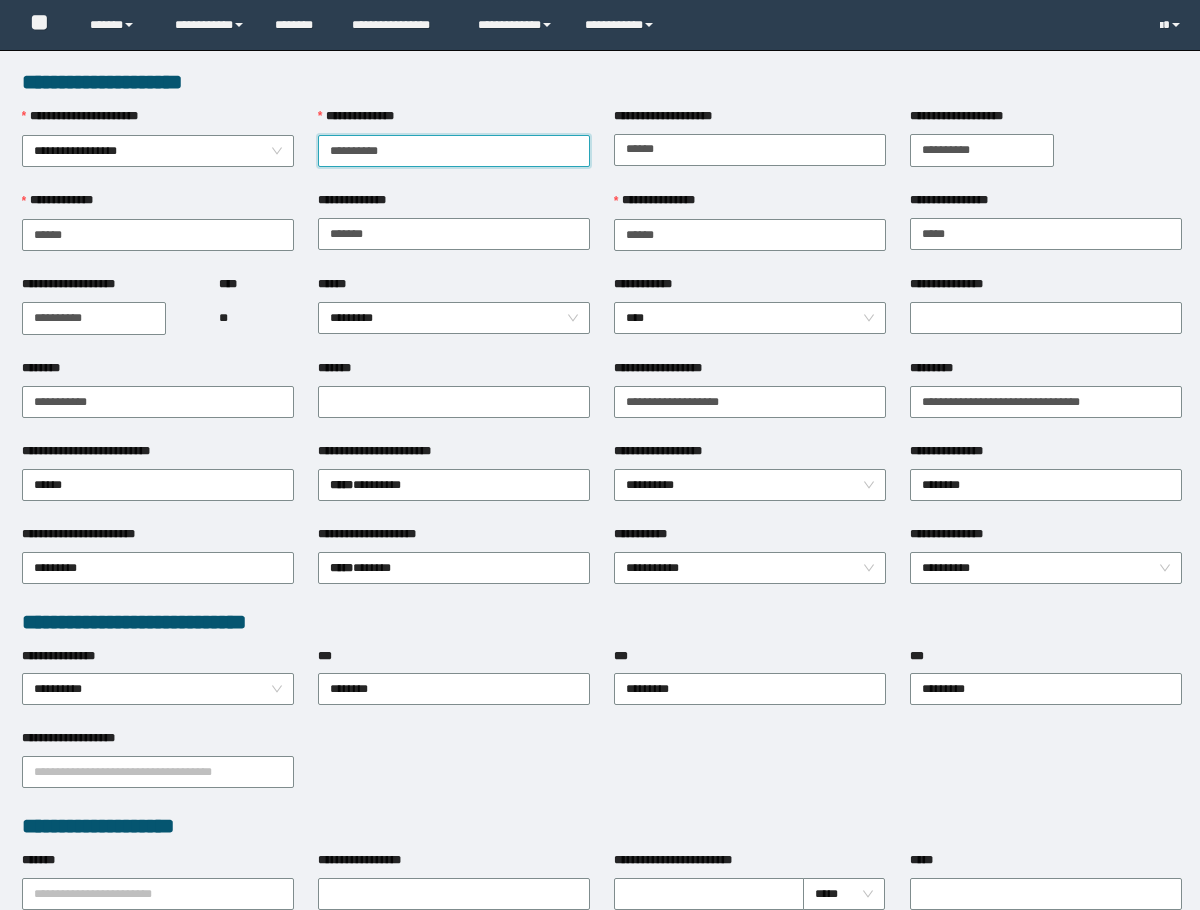 scroll, scrollTop: 0, scrollLeft: 0, axis: both 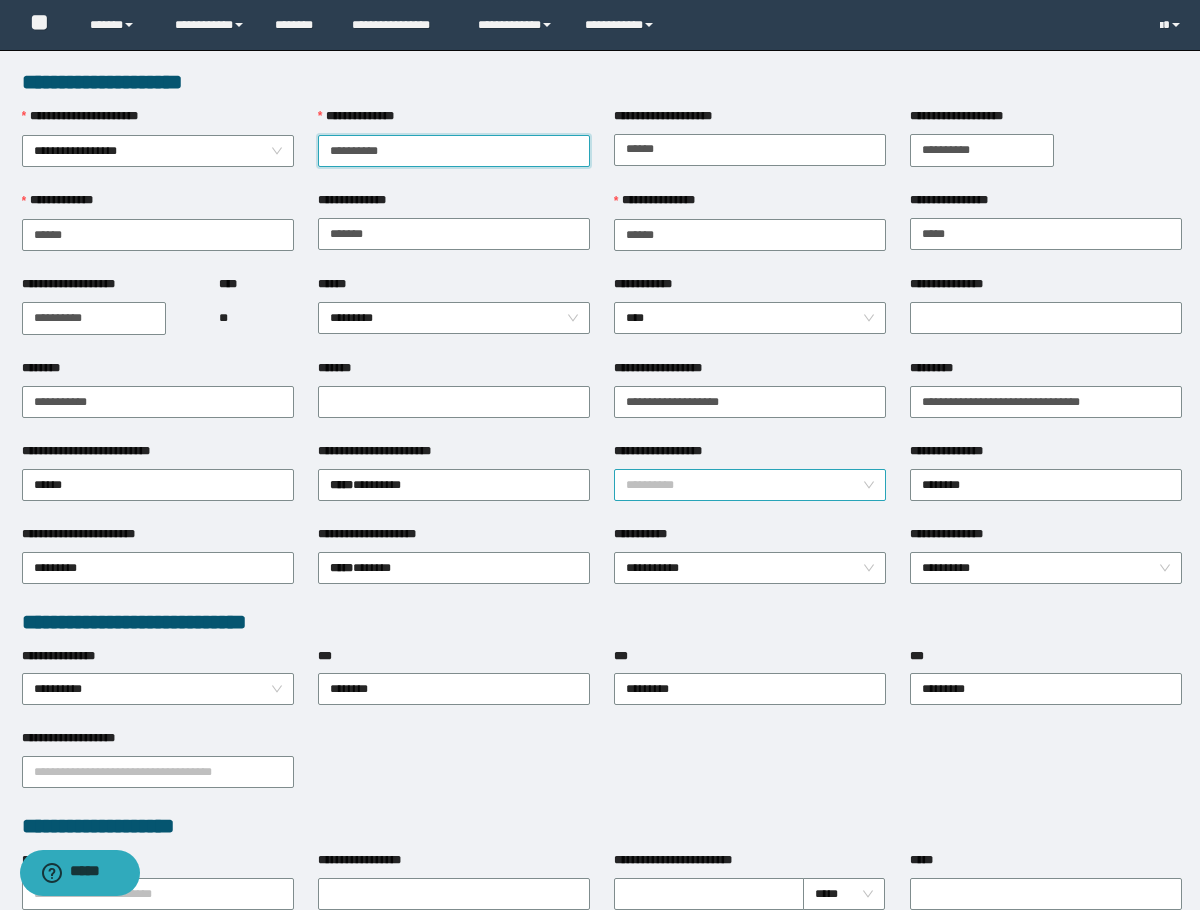 click on "**********" at bounding box center [750, 485] 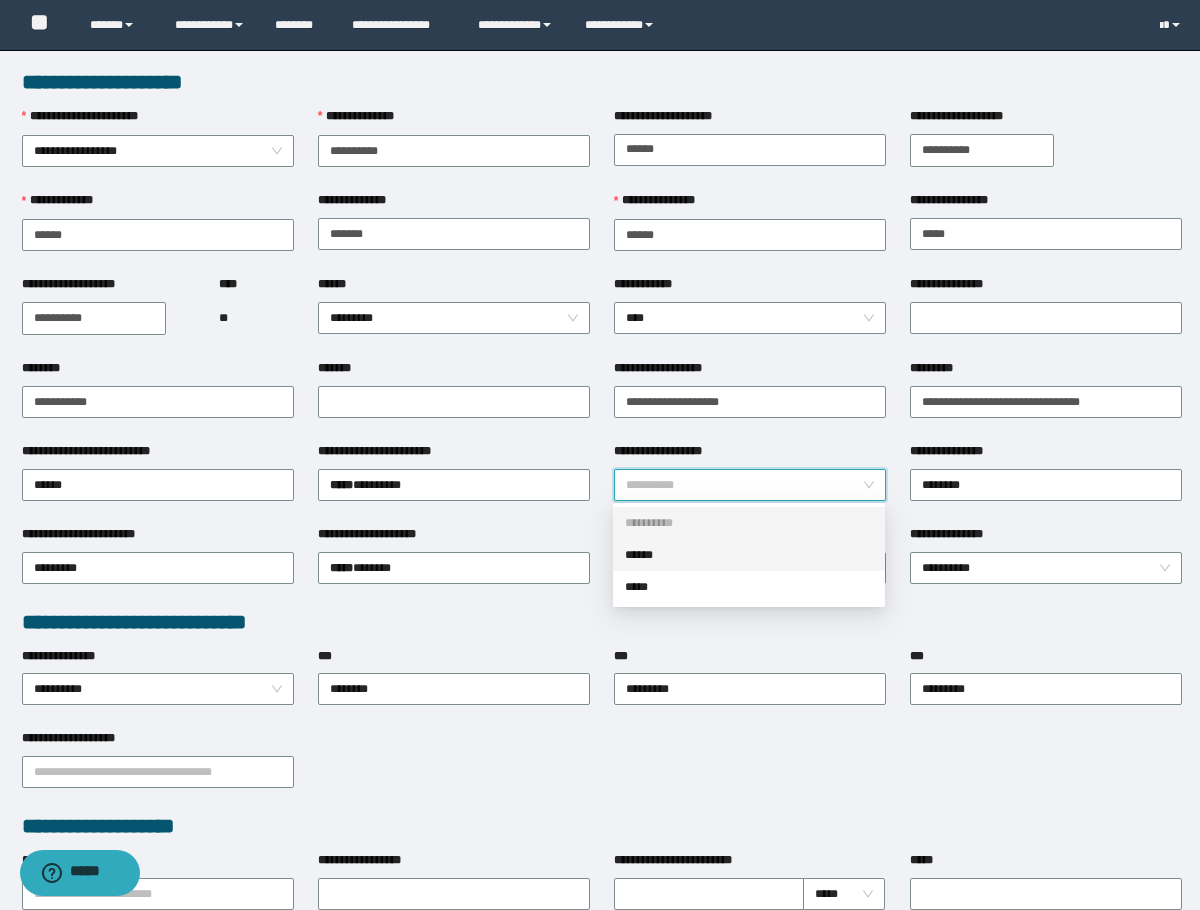 click on "******" at bounding box center [749, 555] 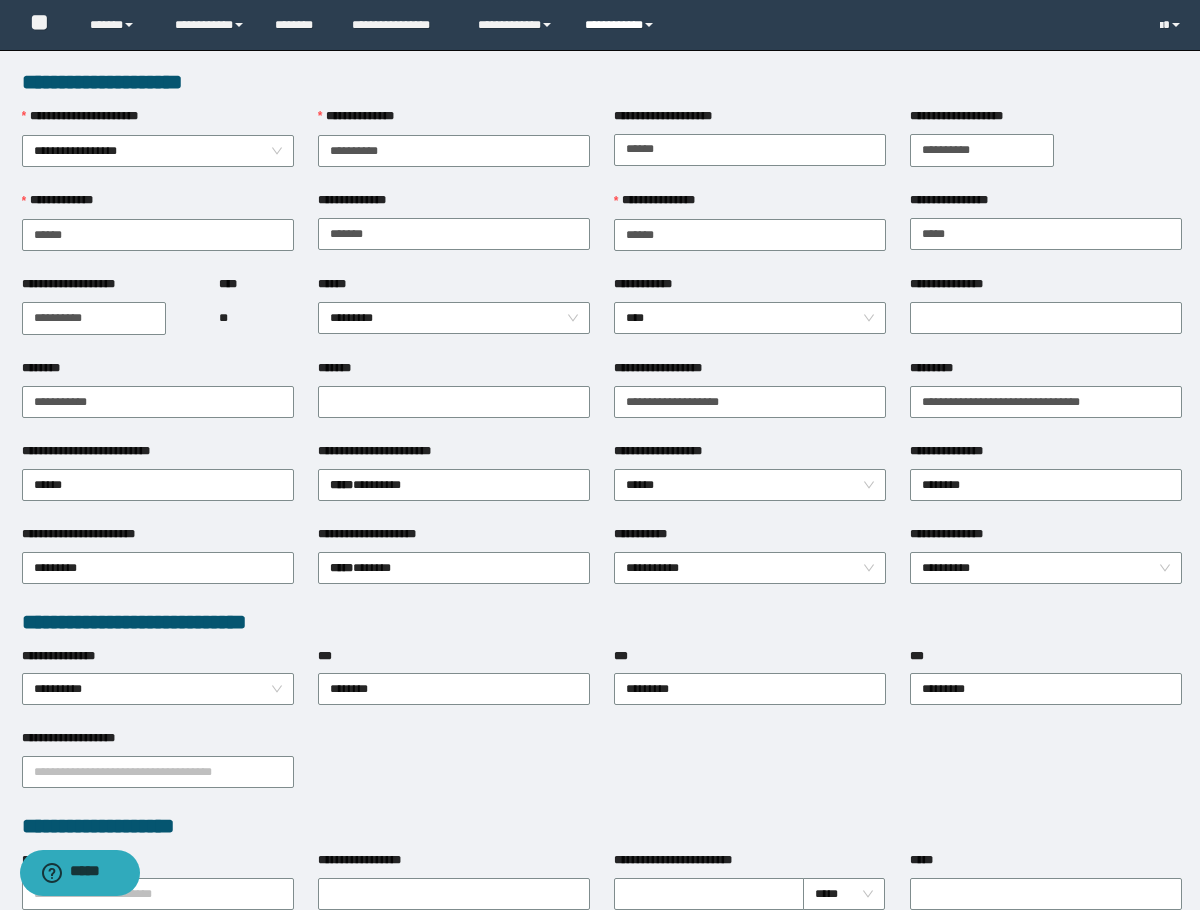 click on "**********" at bounding box center (622, 25) 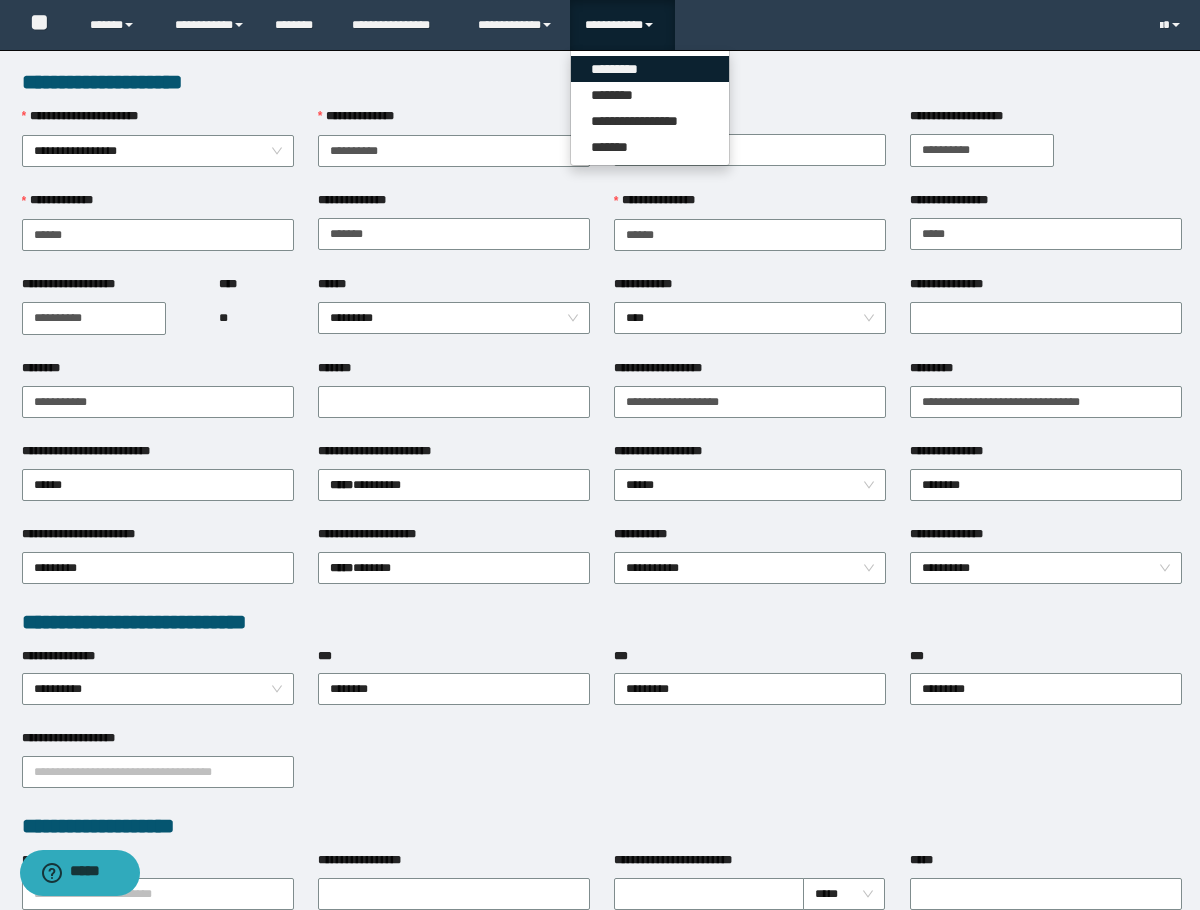 click on "*********" at bounding box center [650, 69] 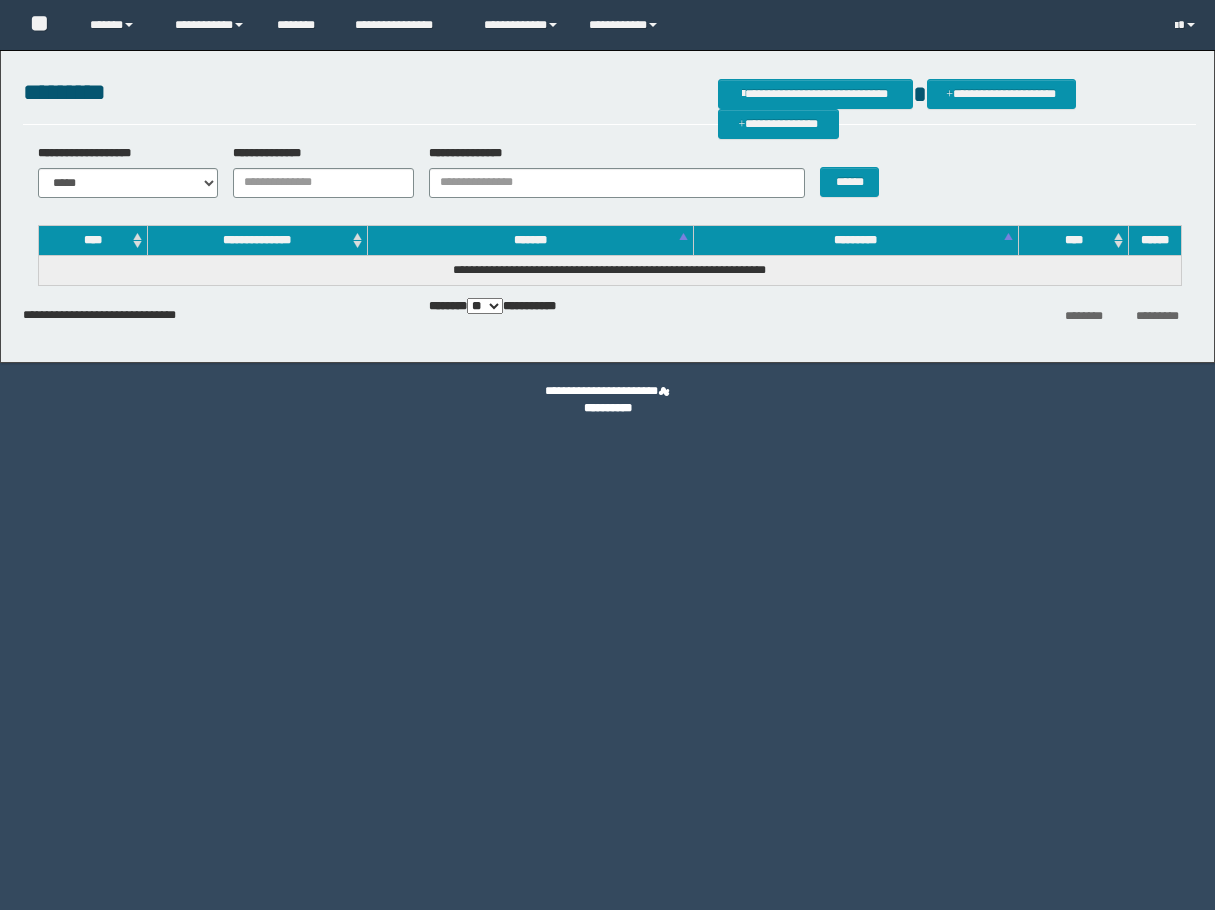 scroll, scrollTop: 0, scrollLeft: 0, axis: both 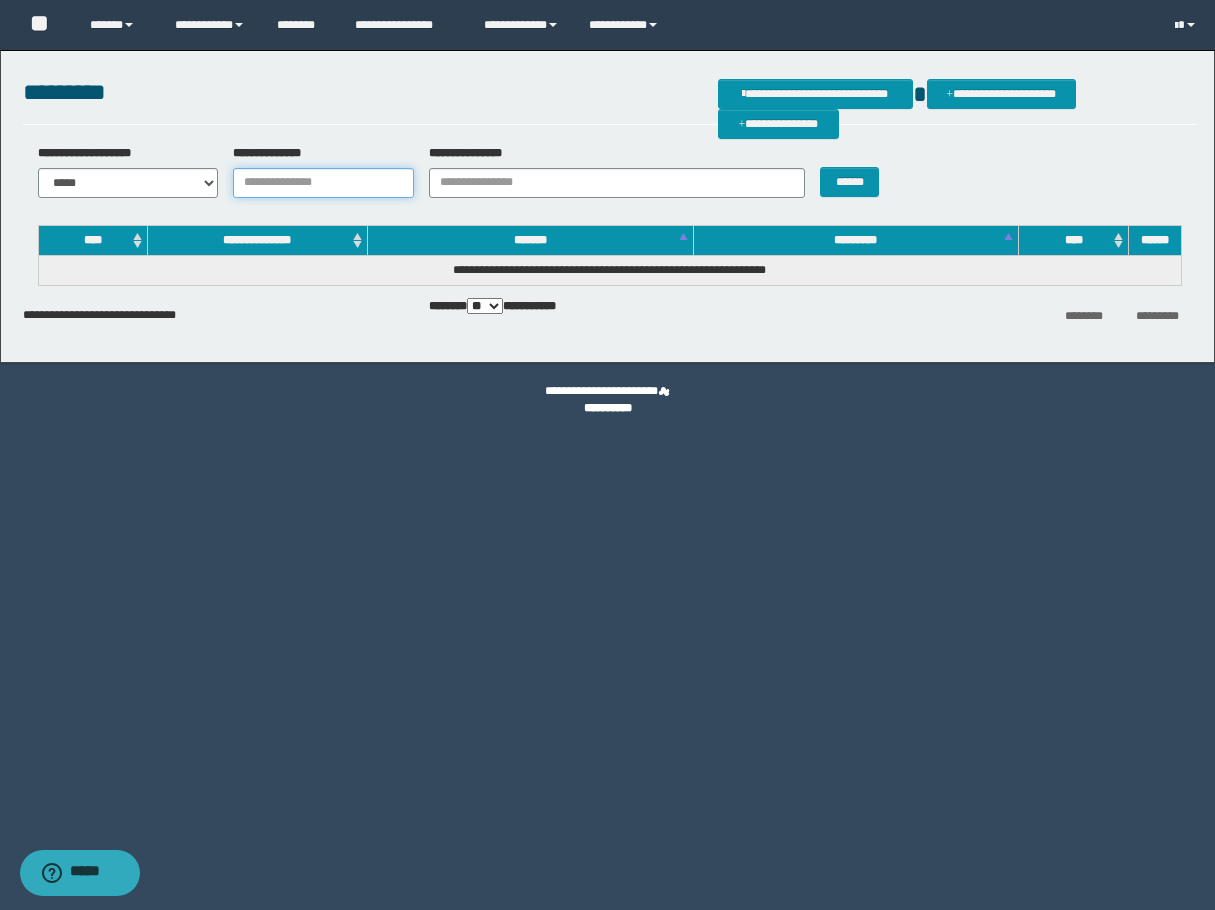 click on "**********" at bounding box center (323, 183) 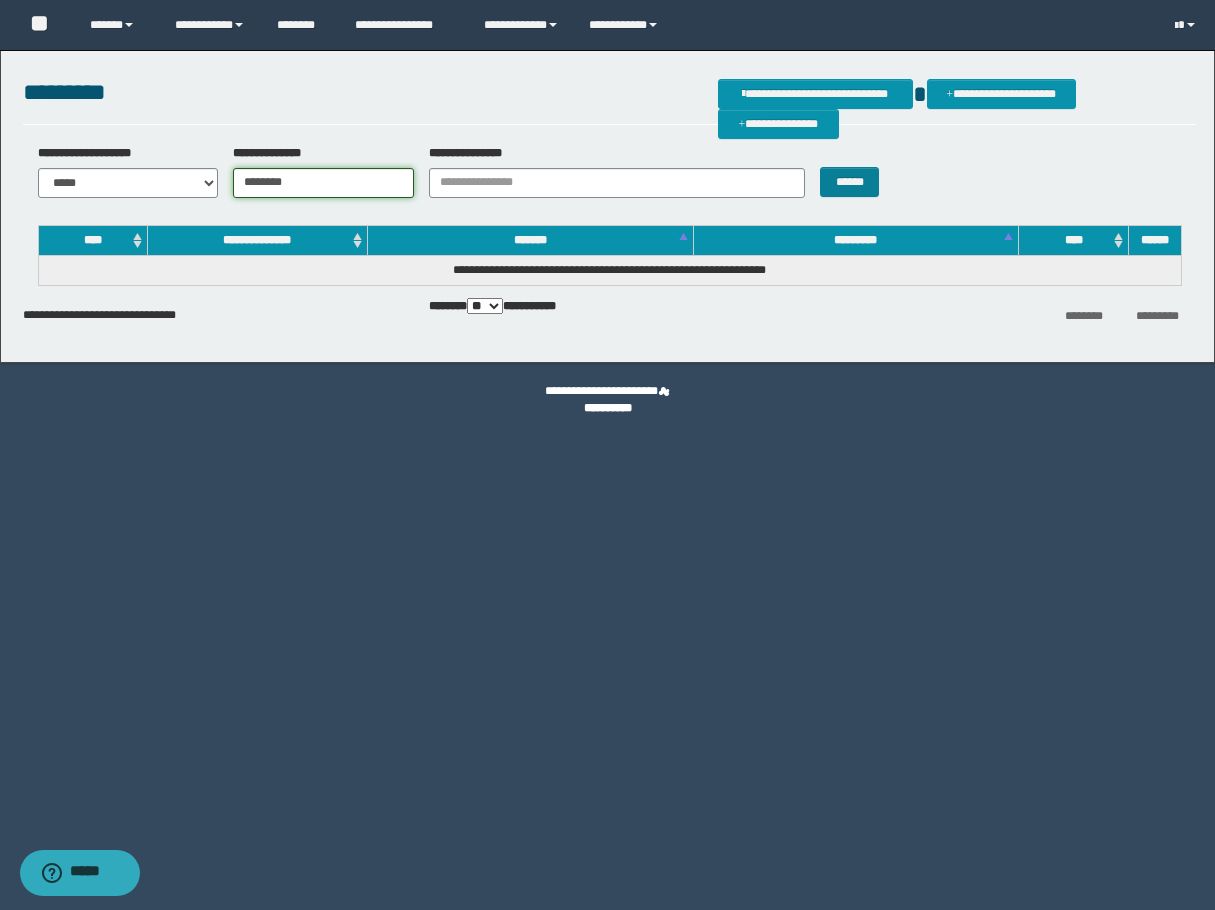 type on "********" 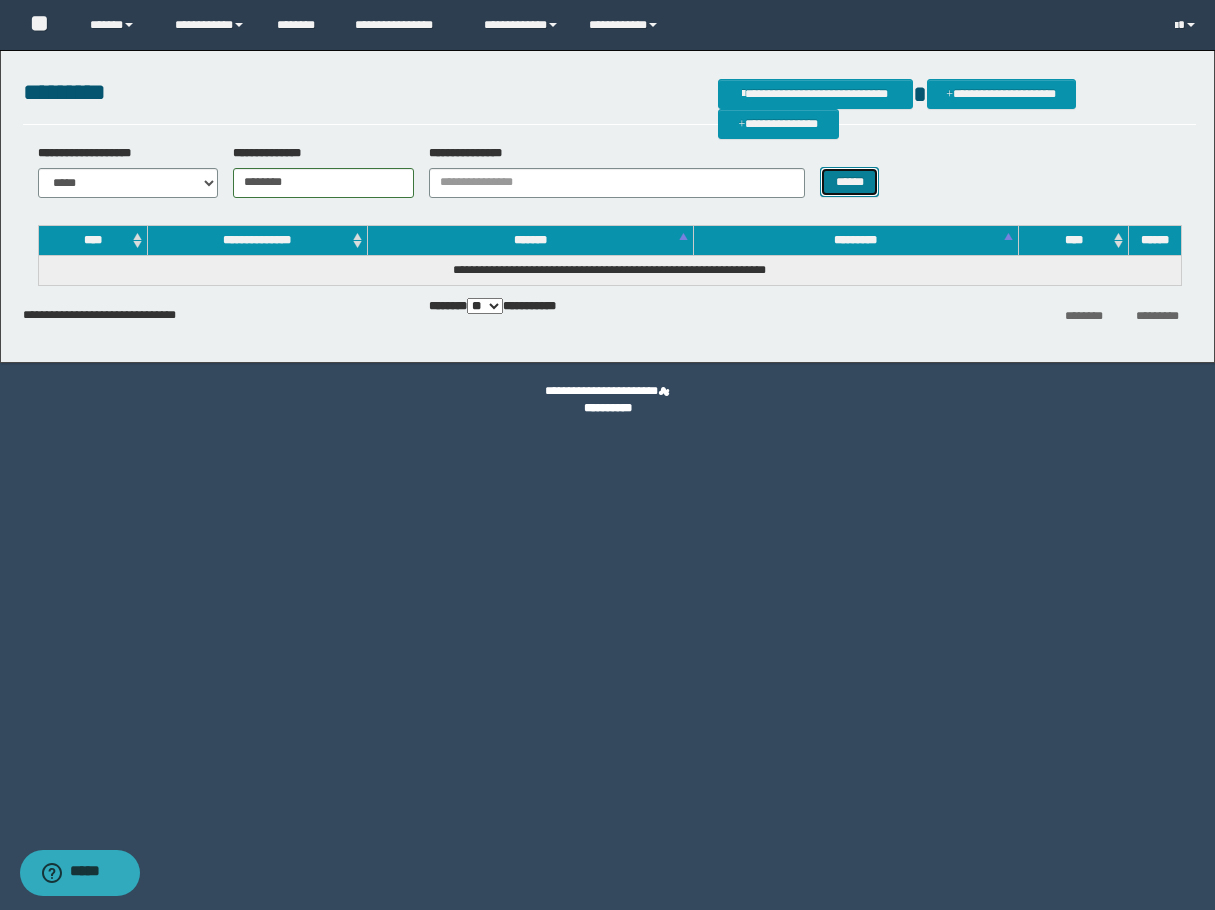 click on "******" at bounding box center [849, 182] 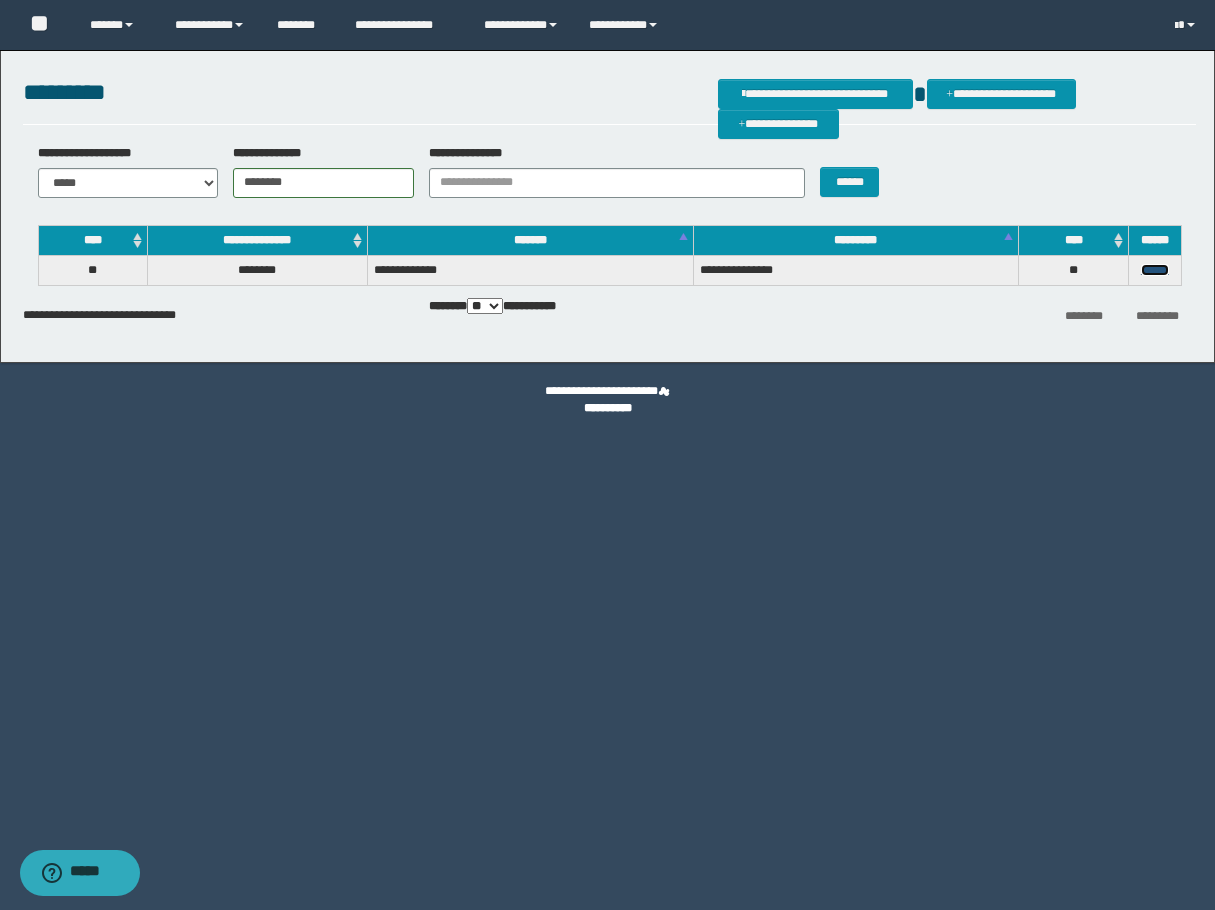 click on "******" at bounding box center [1155, 270] 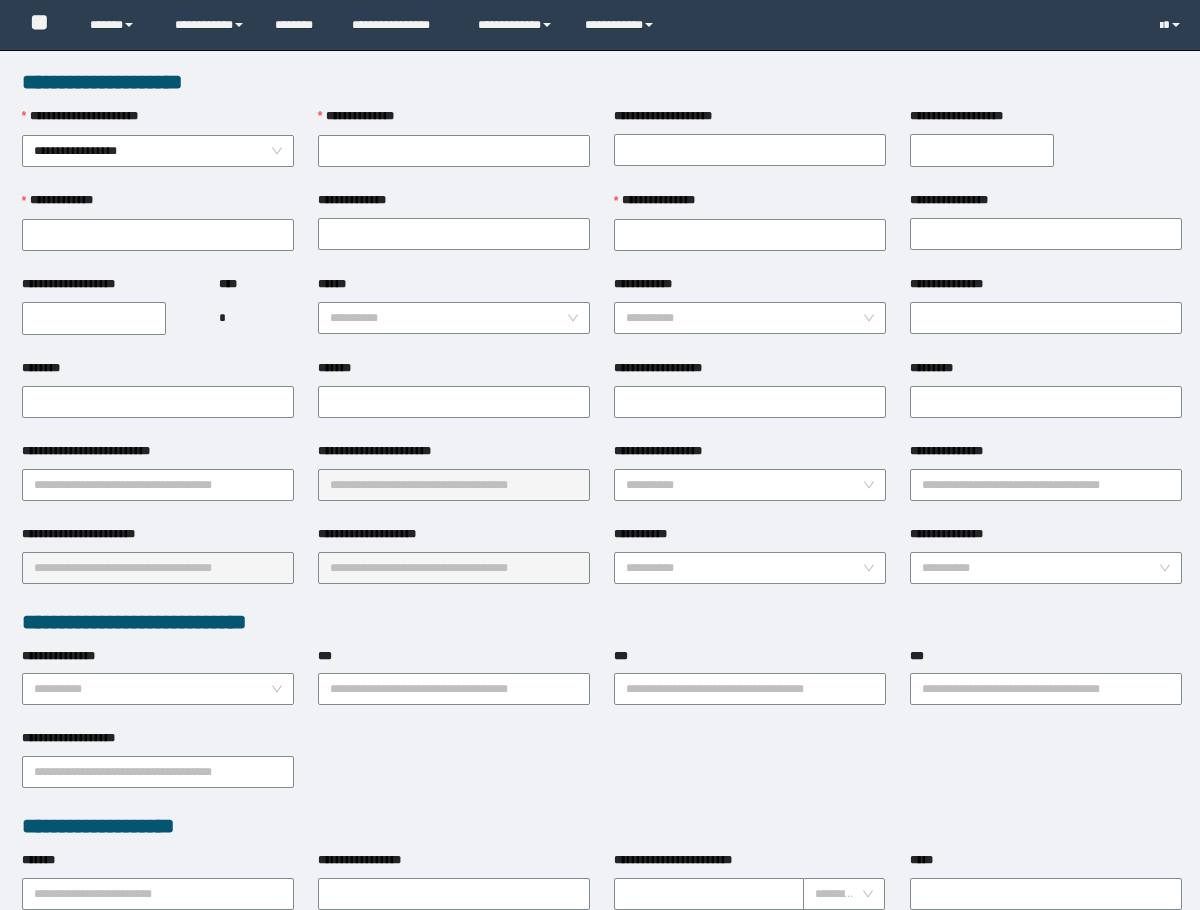 scroll, scrollTop: 0, scrollLeft: 0, axis: both 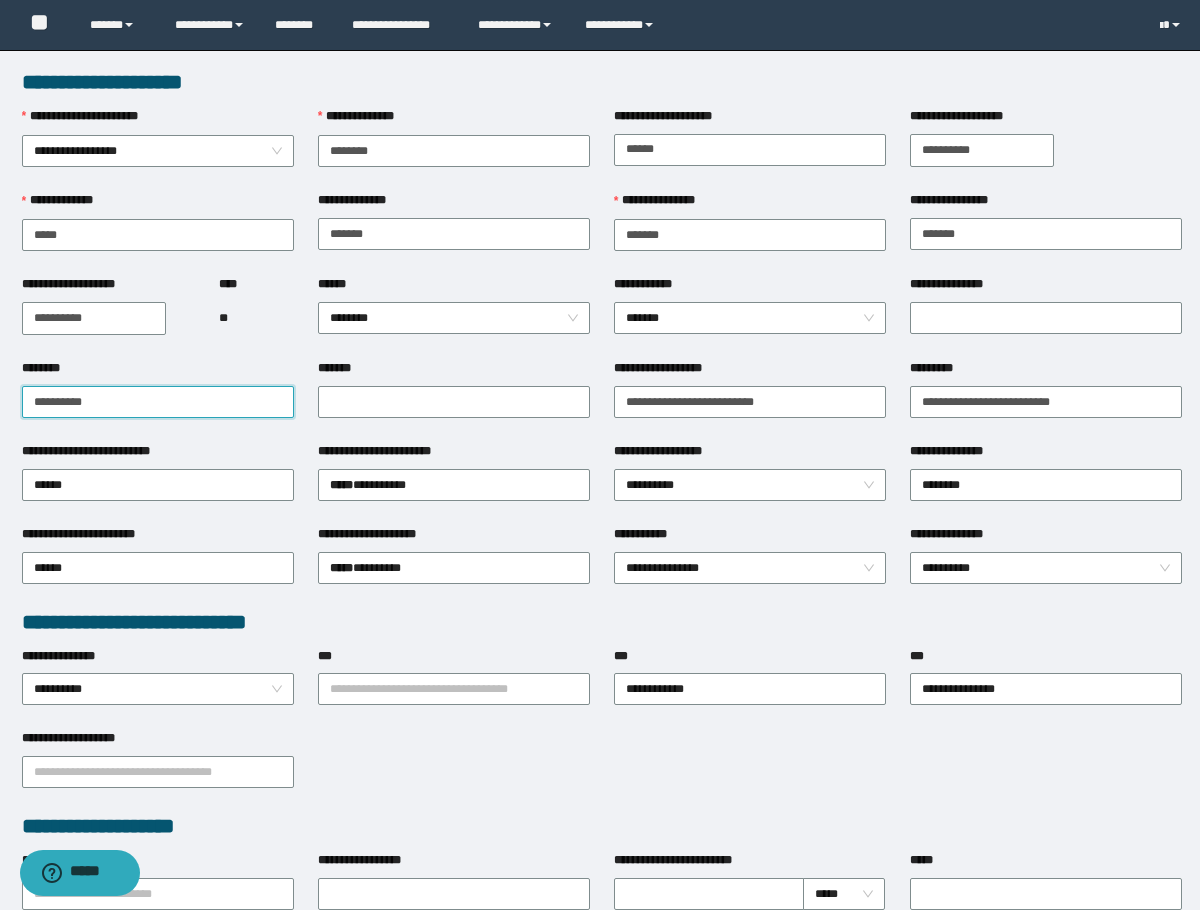 drag, startPoint x: 103, startPoint y: 398, endPoint x: -1, endPoint y: 400, distance: 104.019226 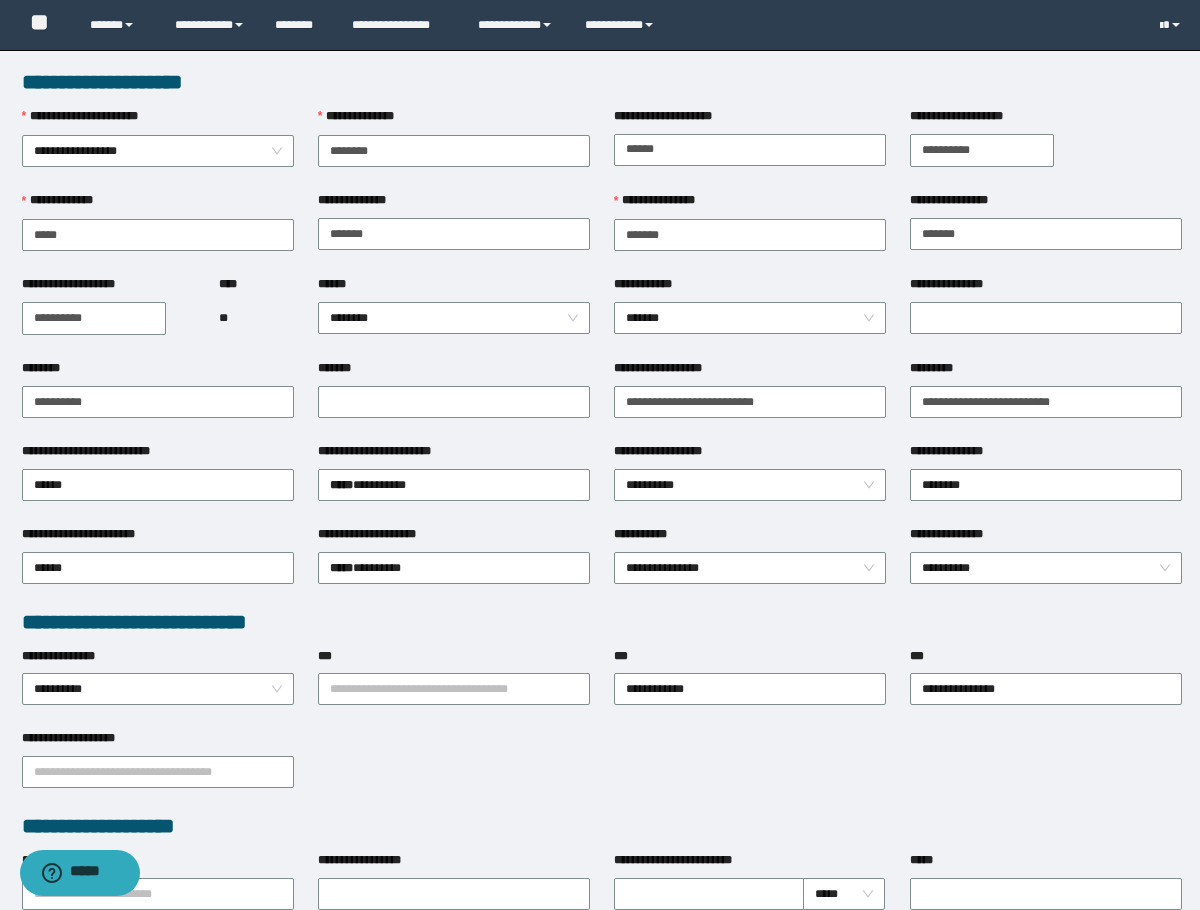 drag, startPoint x: 879, startPoint y: 88, endPoint x: 862, endPoint y: 85, distance: 17.262676 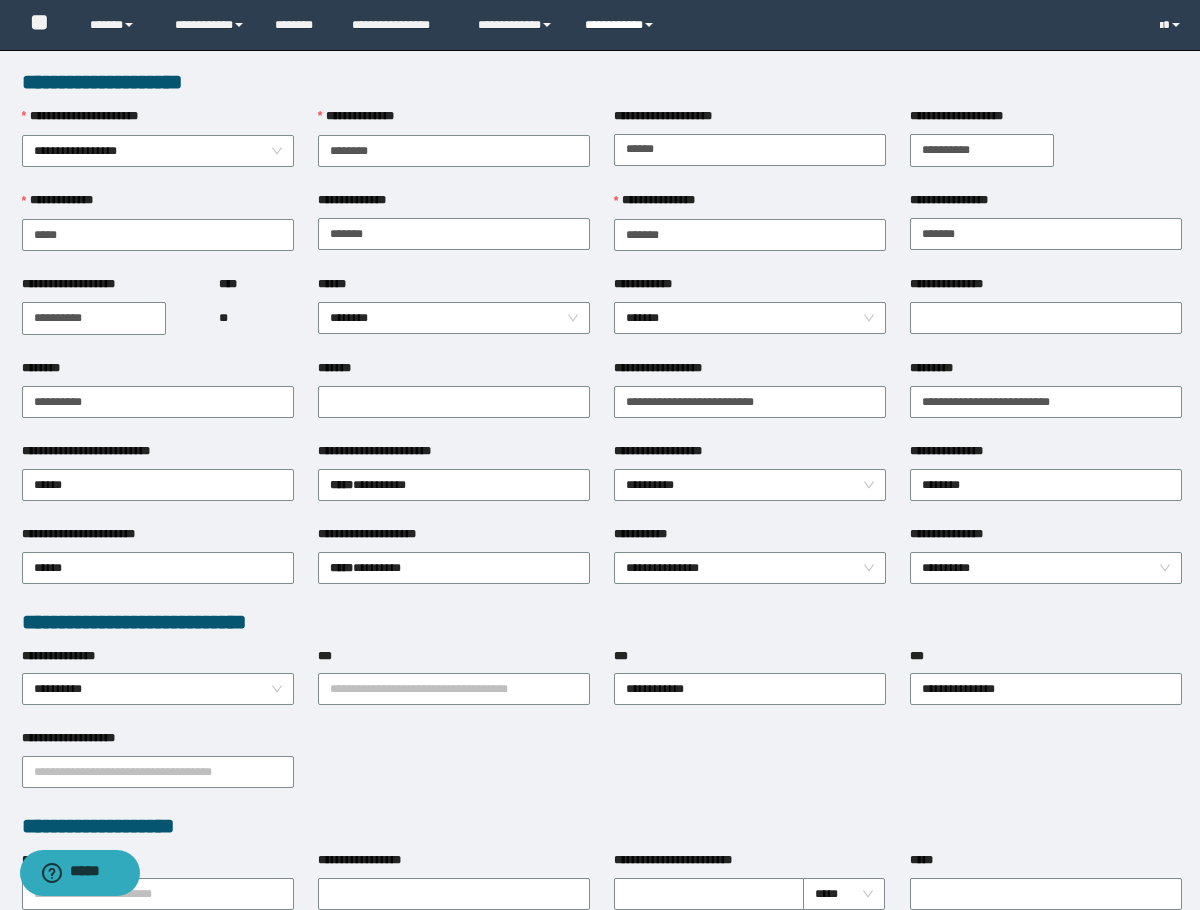 click on "**********" at bounding box center (622, 25) 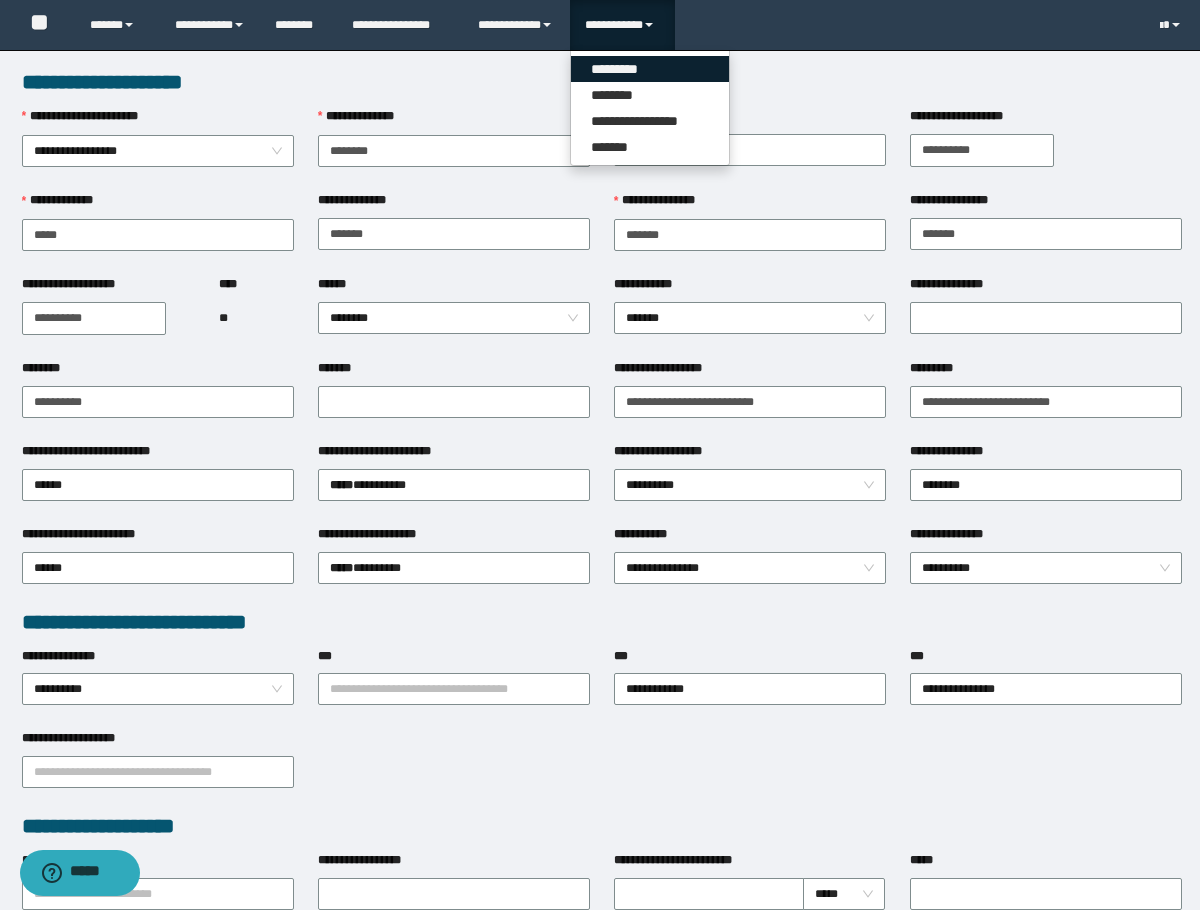 click on "*********" at bounding box center (650, 69) 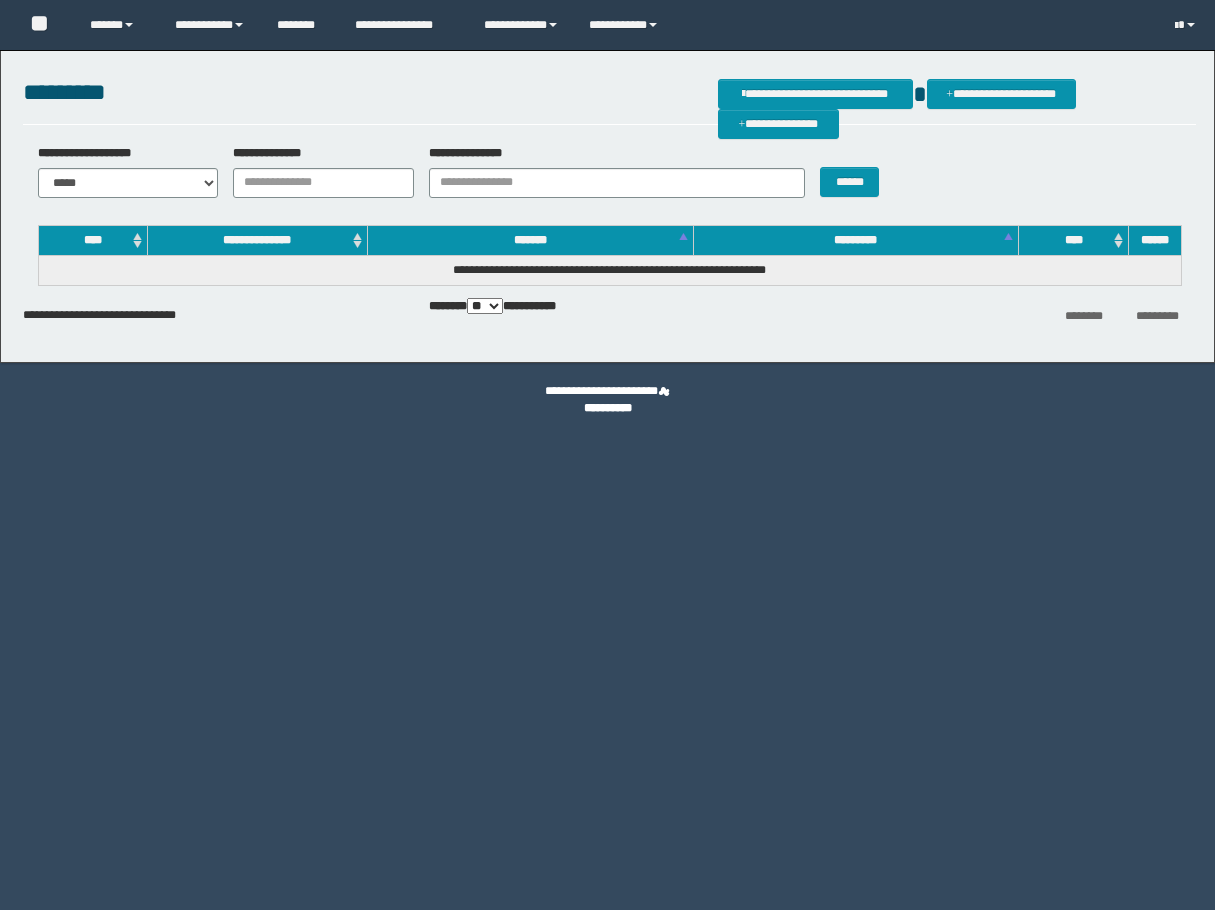scroll, scrollTop: 0, scrollLeft: 0, axis: both 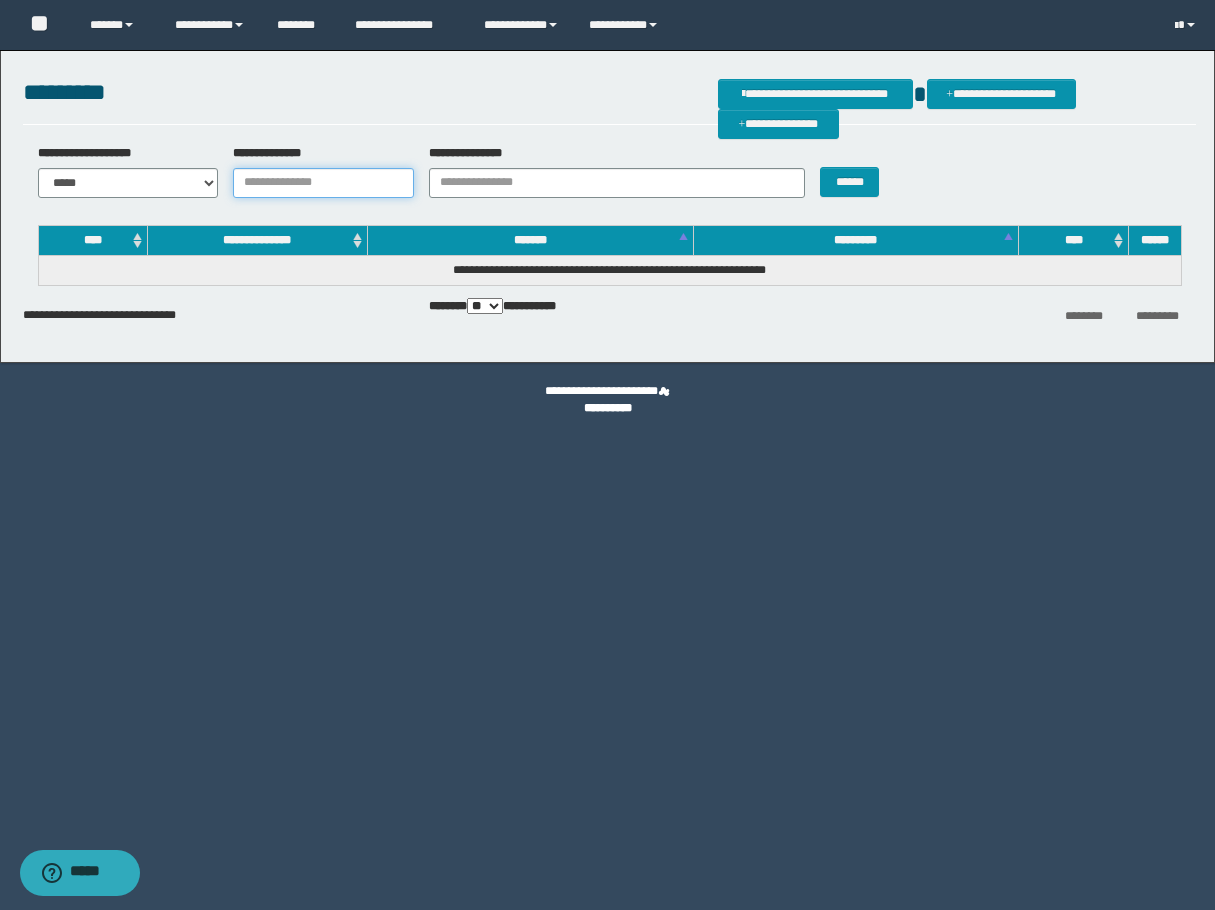 drag, startPoint x: 350, startPoint y: 177, endPoint x: 362, endPoint y: 184, distance: 13.892444 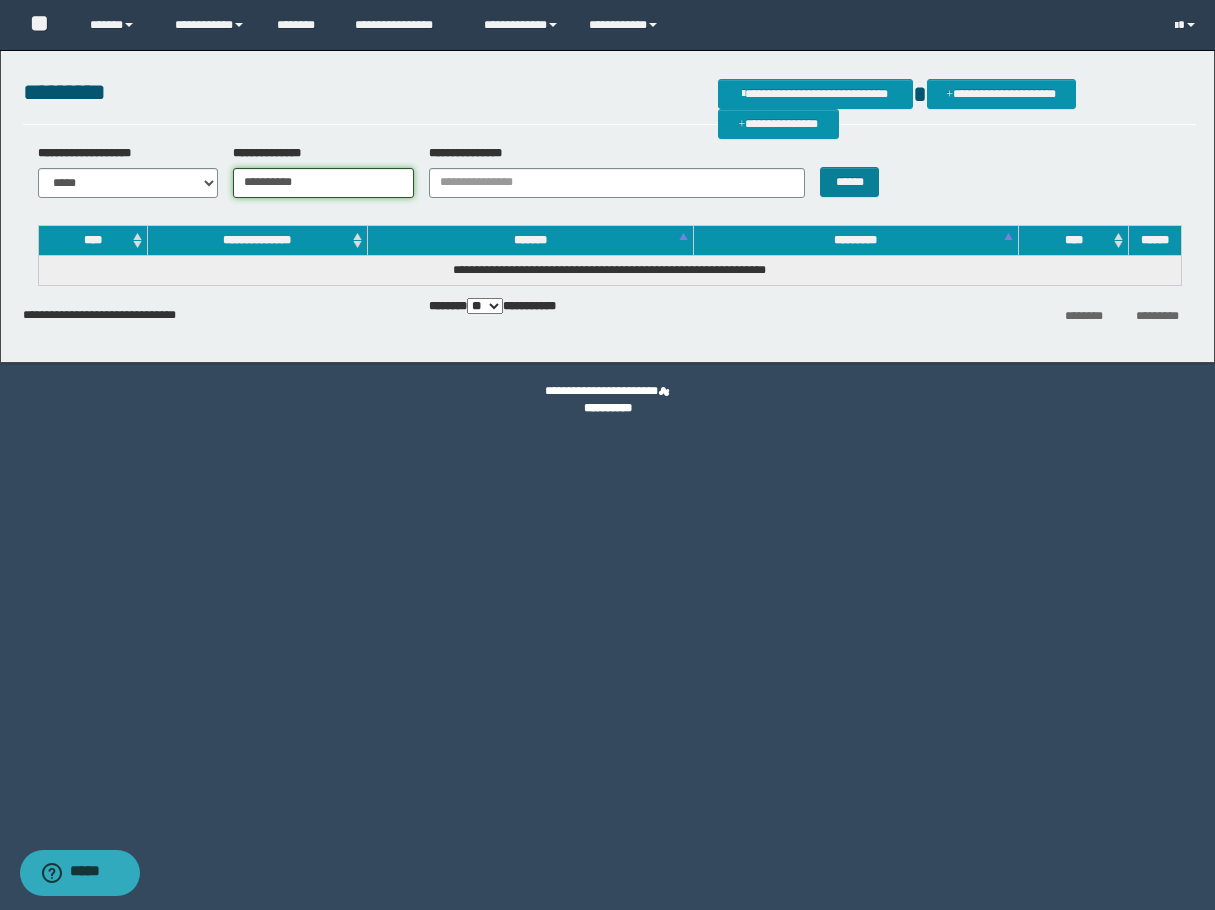 type on "**********" 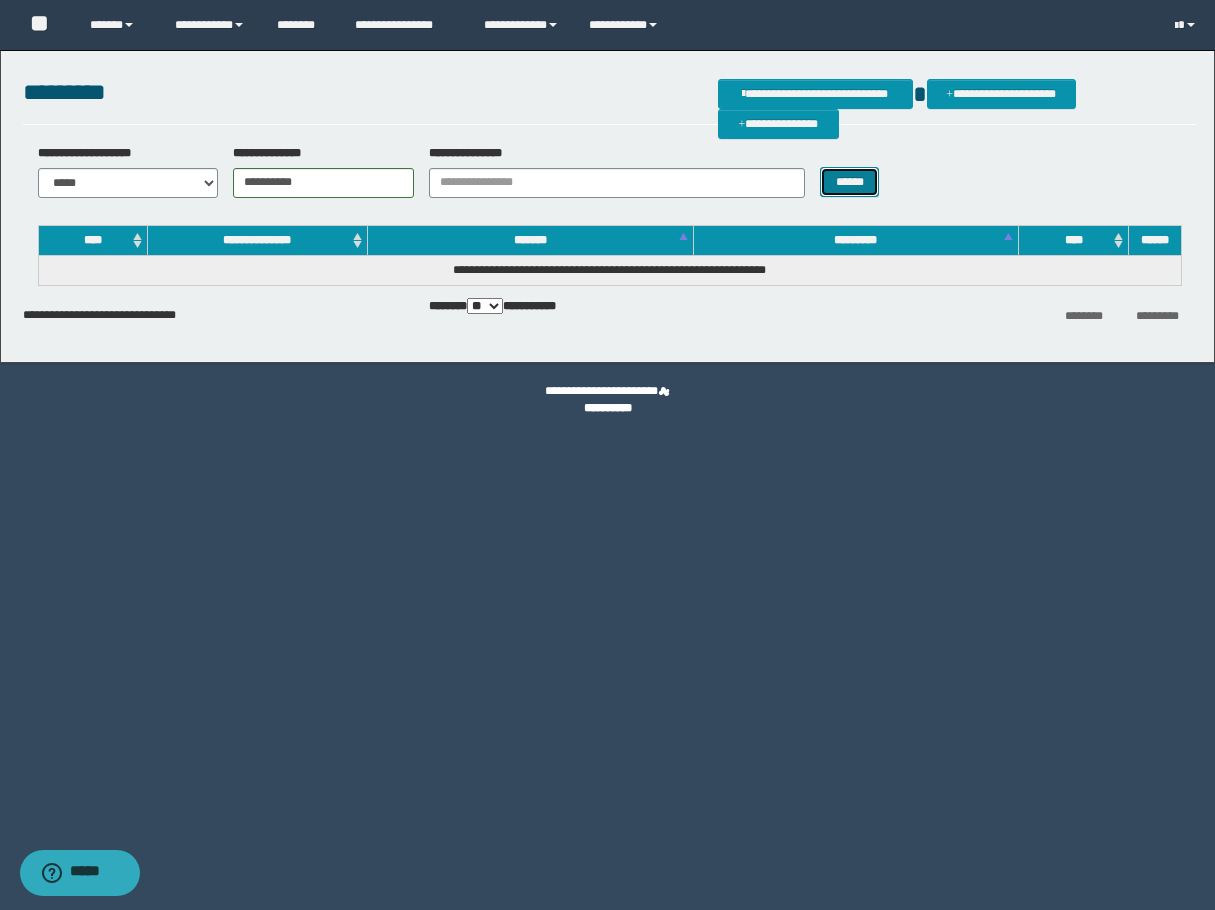 click on "******" at bounding box center (849, 182) 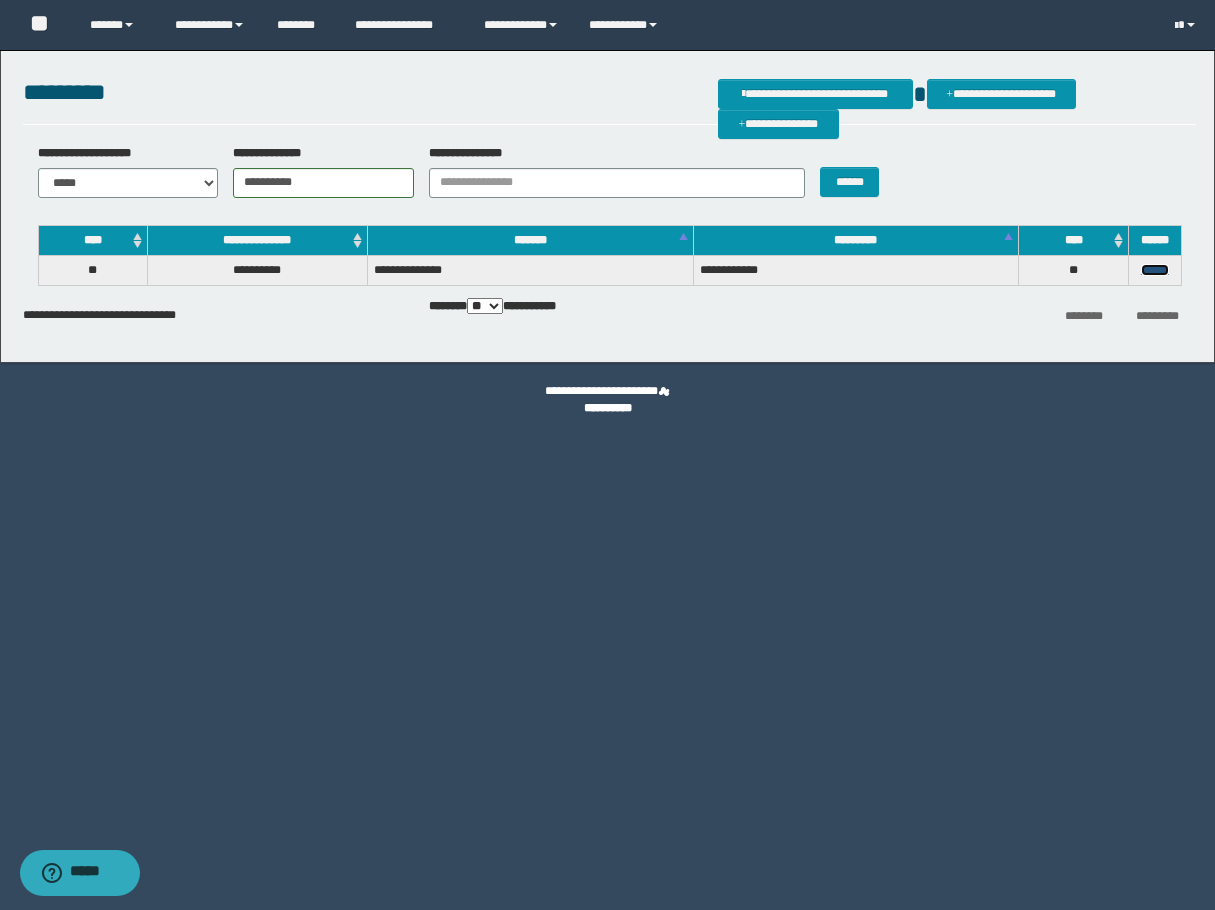 click on "******" at bounding box center (1155, 270) 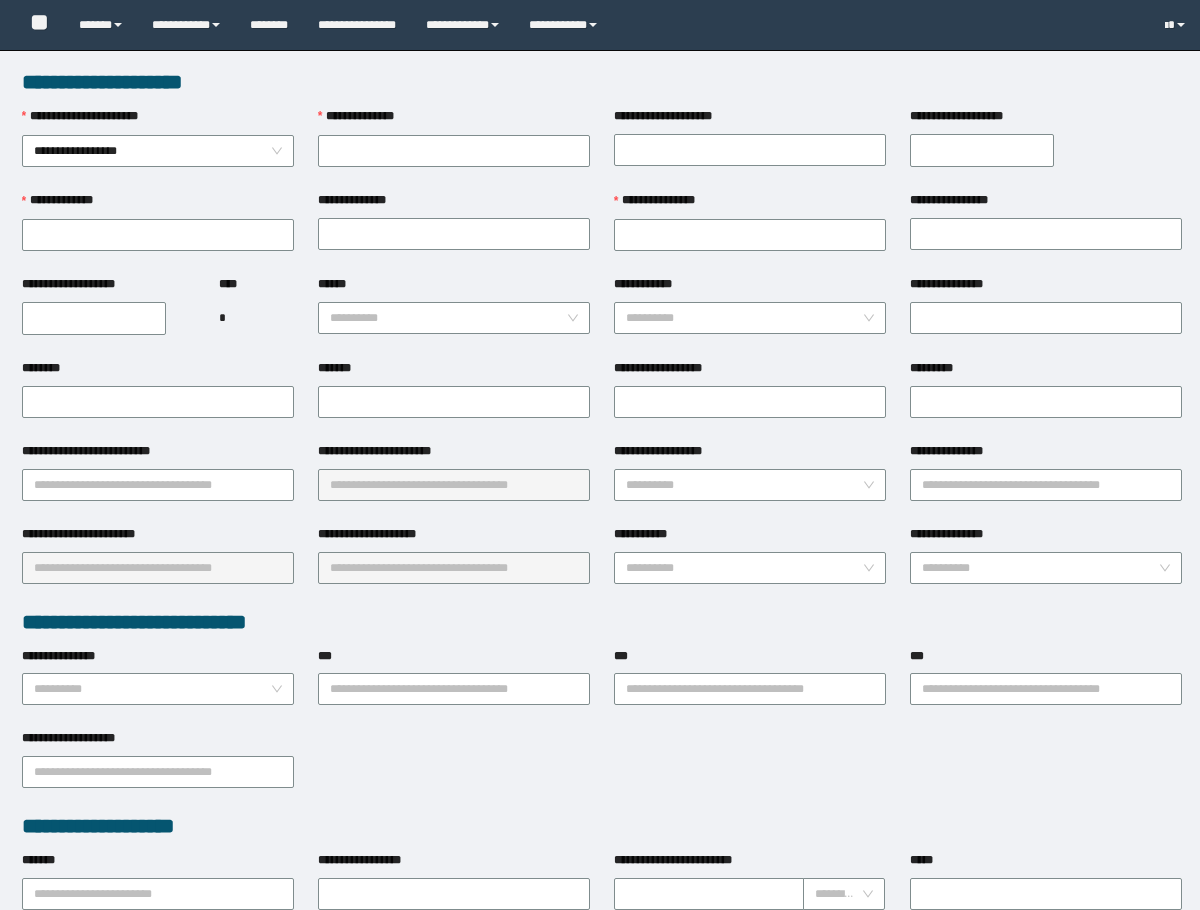 scroll, scrollTop: 0, scrollLeft: 0, axis: both 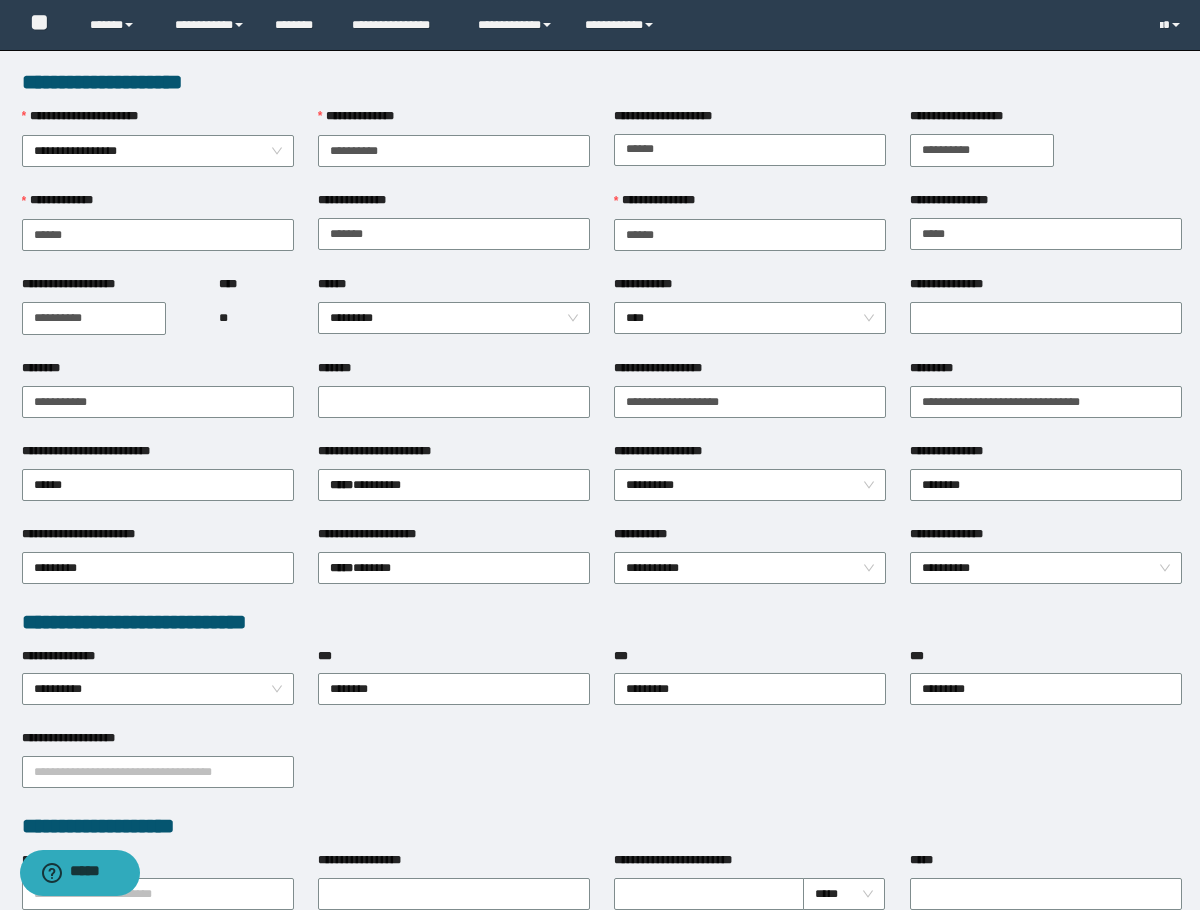 type on "**********" 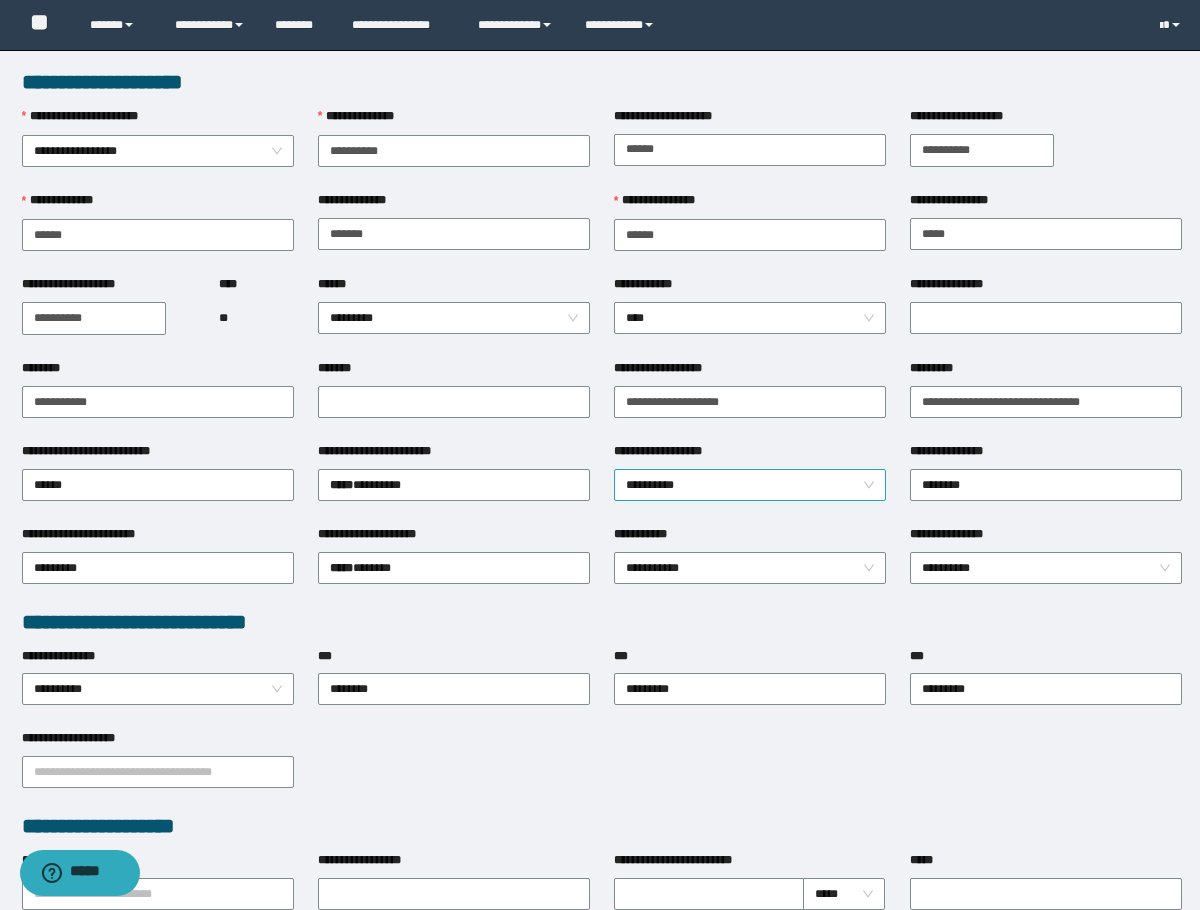 click on "**********" at bounding box center (750, 485) 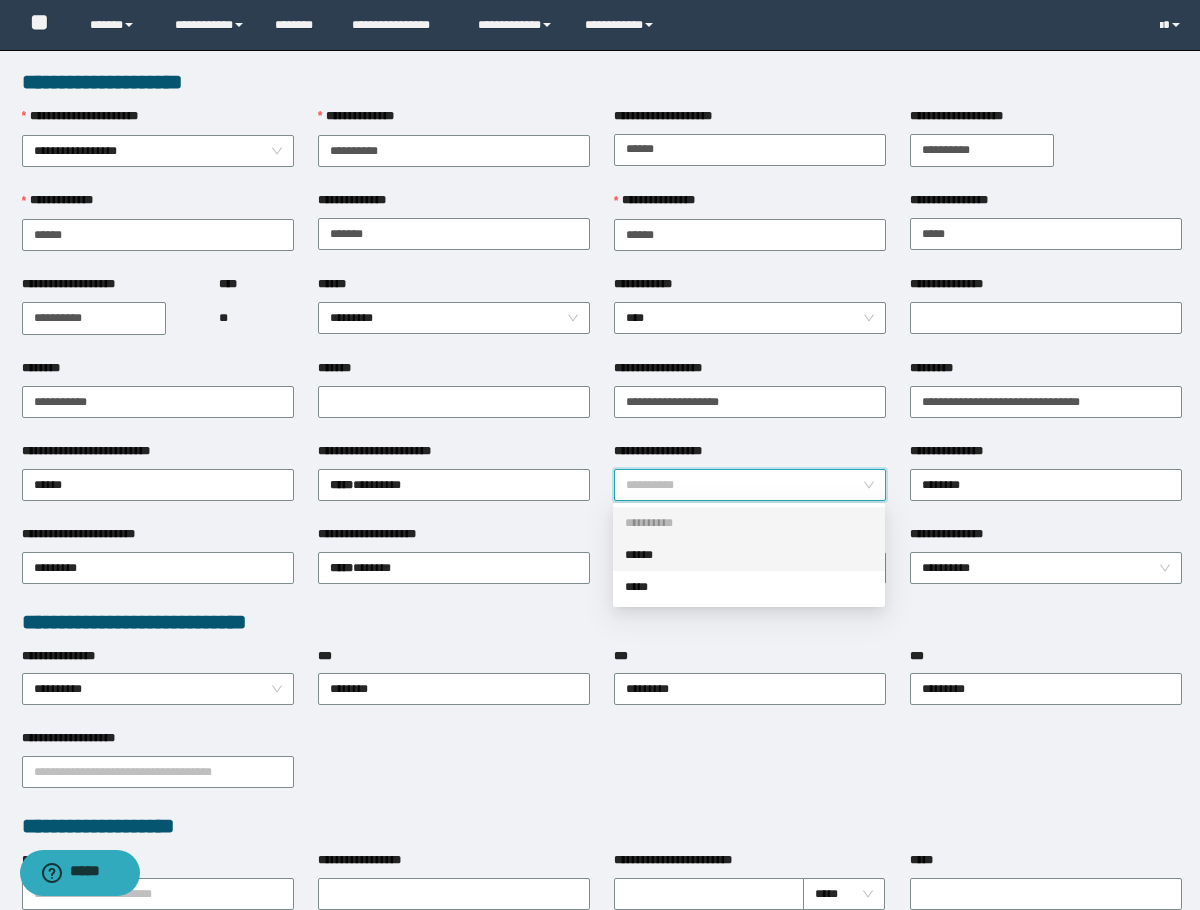 click on "******" at bounding box center [749, 555] 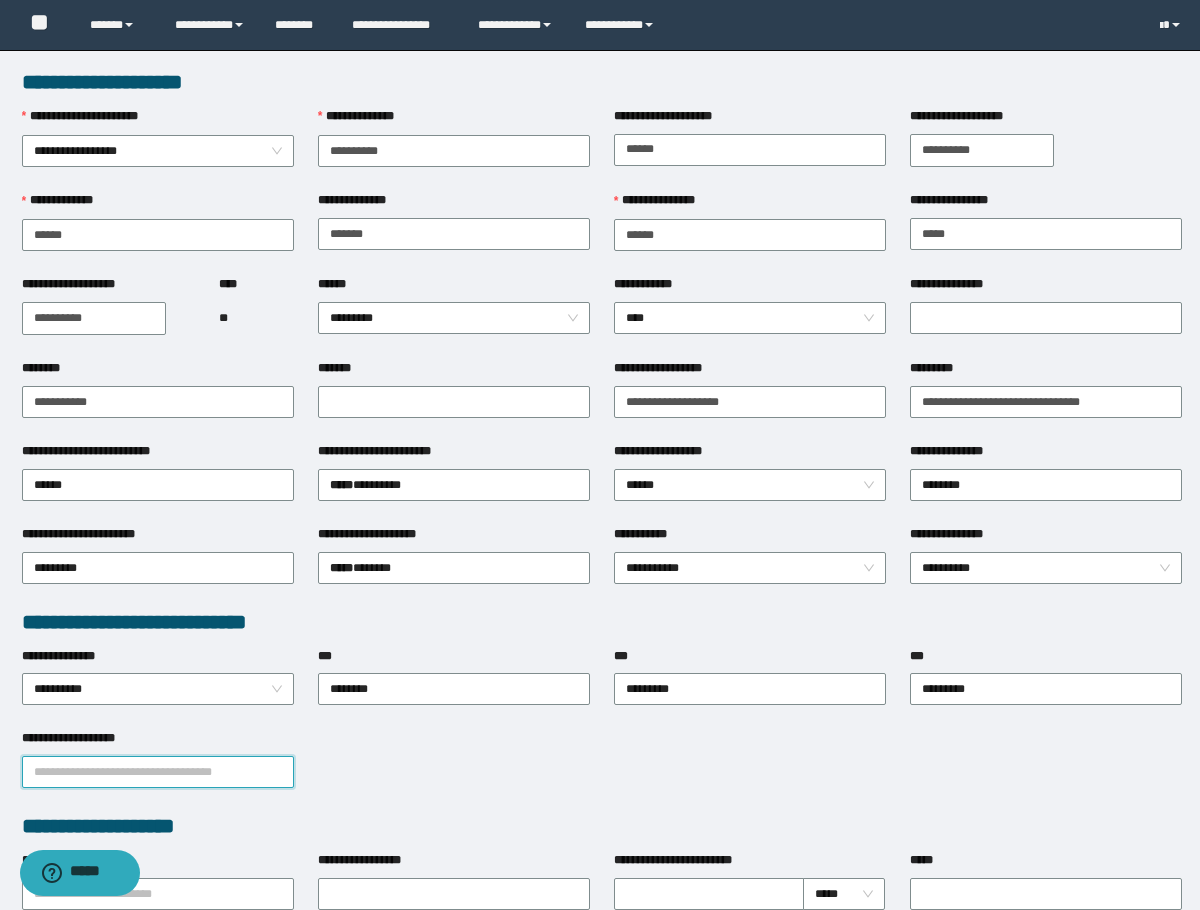 click on "**********" at bounding box center (158, 772) 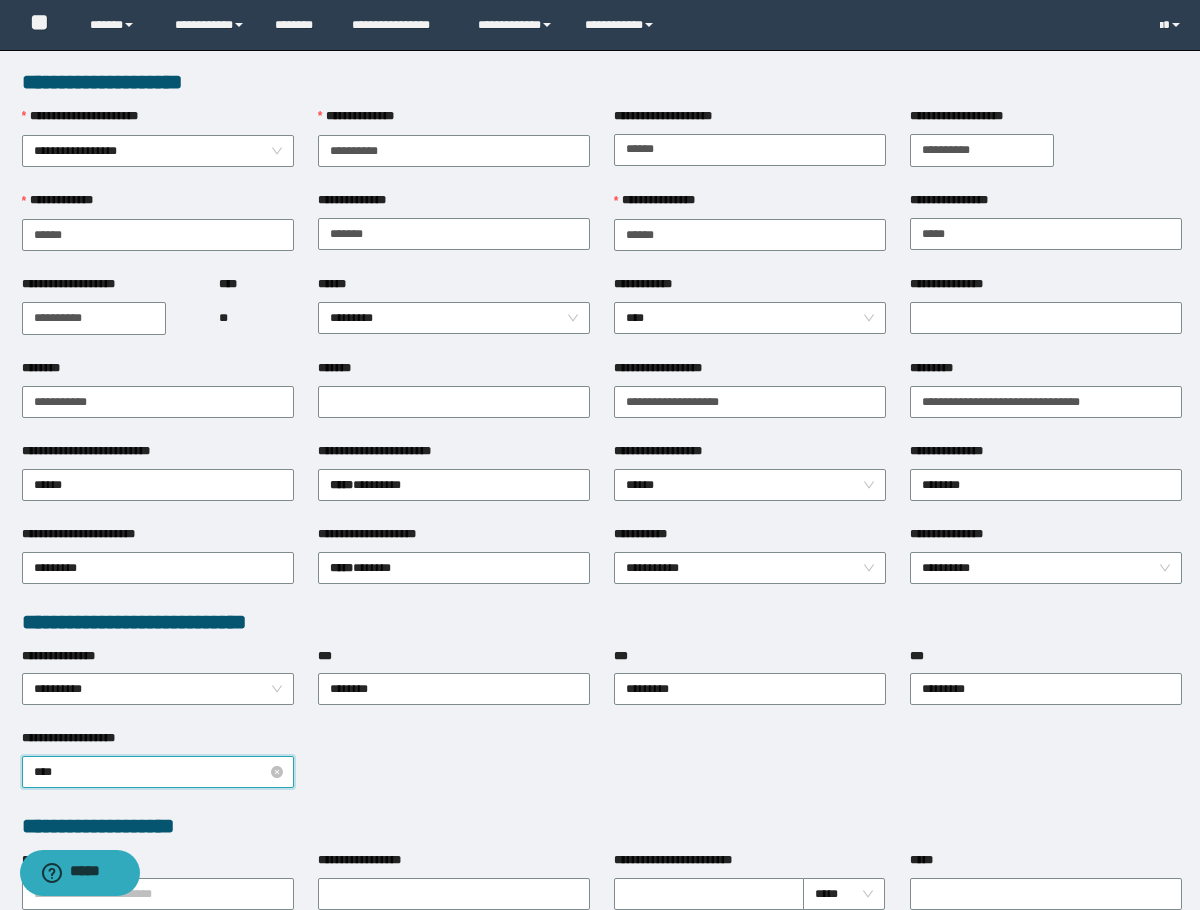 type on "*****" 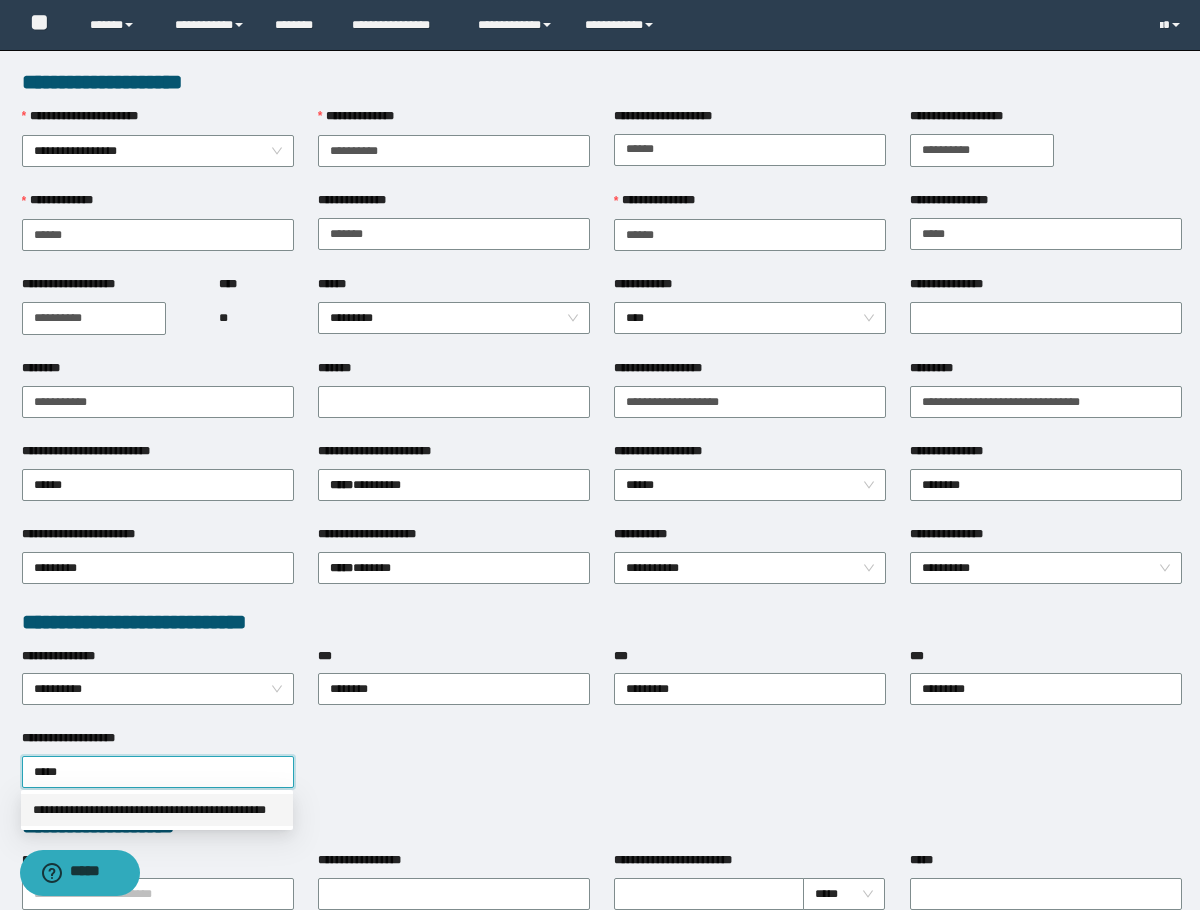 click on "**********" at bounding box center [157, 810] 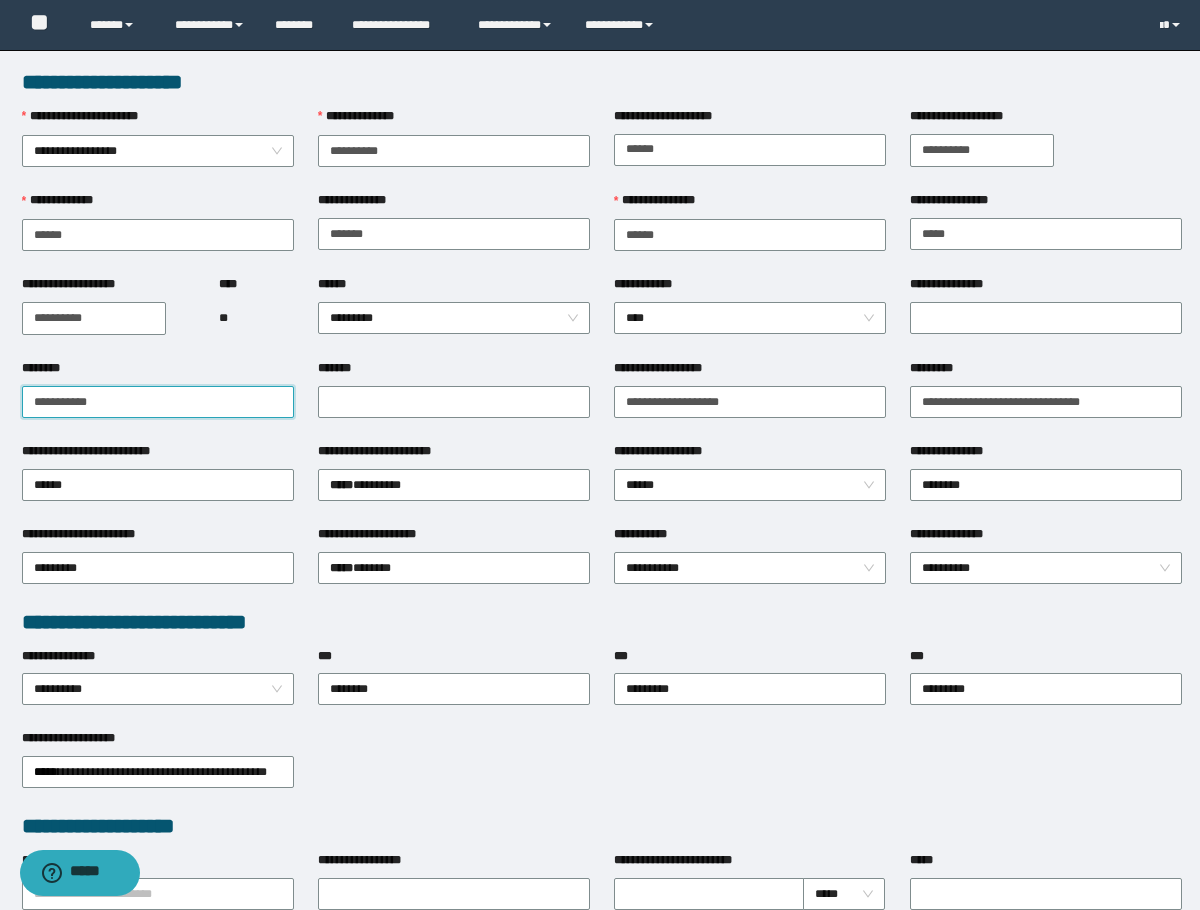 drag, startPoint x: 139, startPoint y: 413, endPoint x: 89, endPoint y: 413, distance: 50 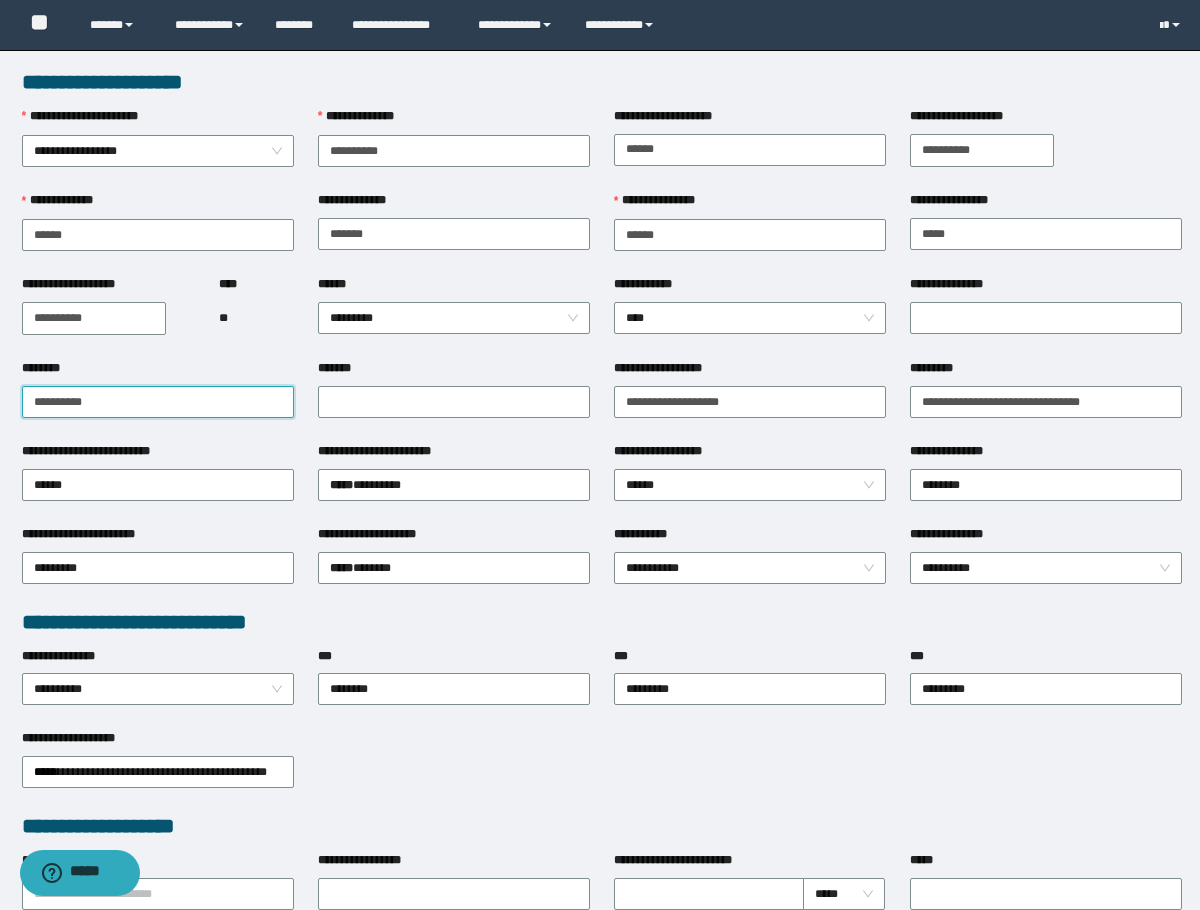 drag, startPoint x: 142, startPoint y: 404, endPoint x: -1, endPoint y: 418, distance: 143.68369 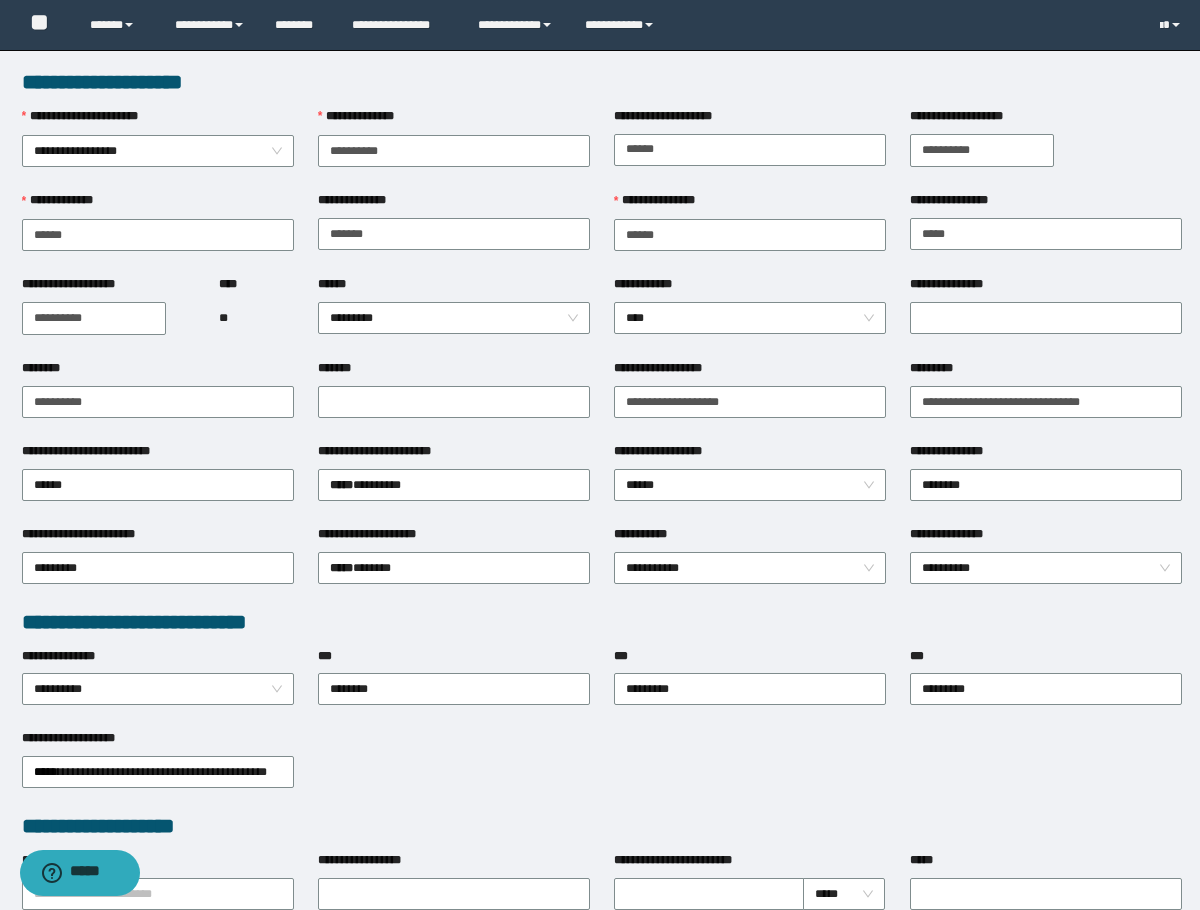 click on "*******" at bounding box center [454, 372] 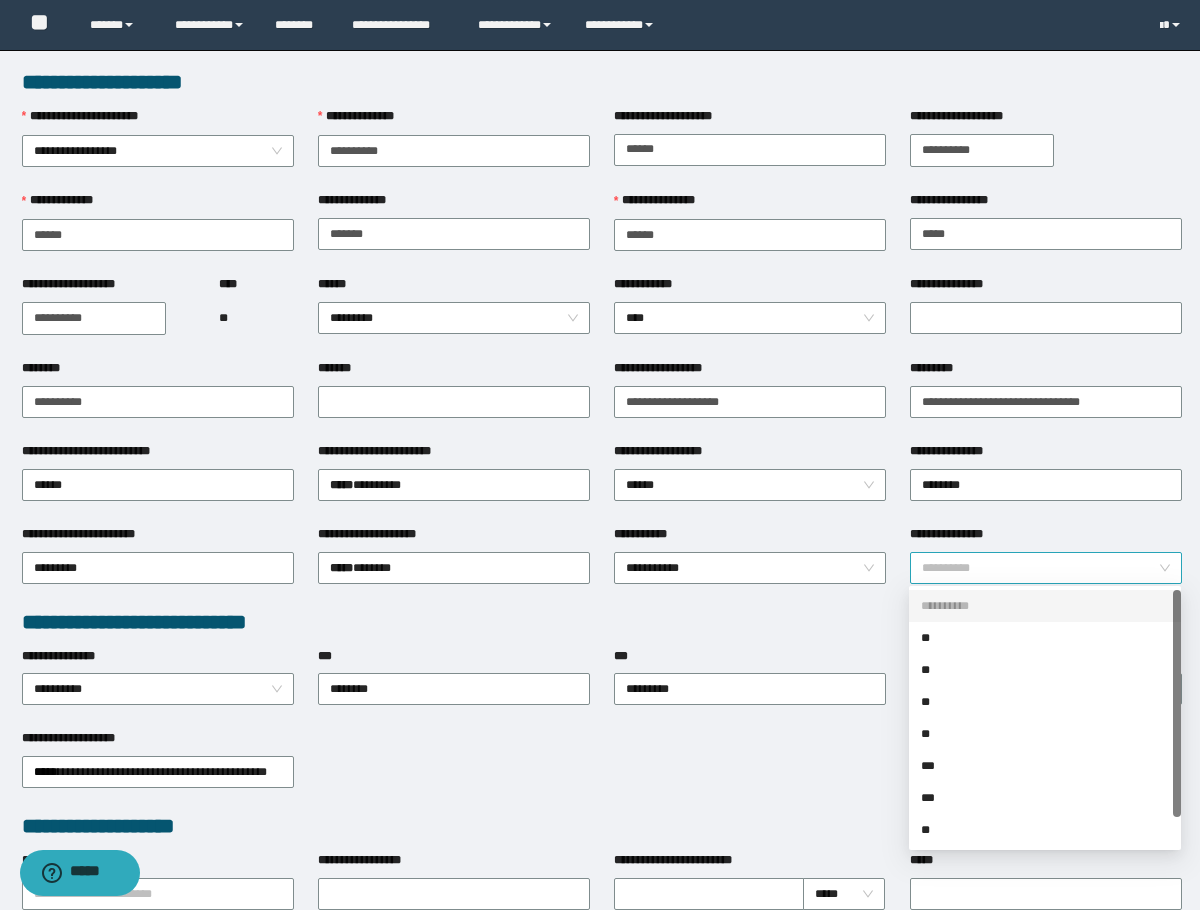 click on "**********" at bounding box center [1046, 568] 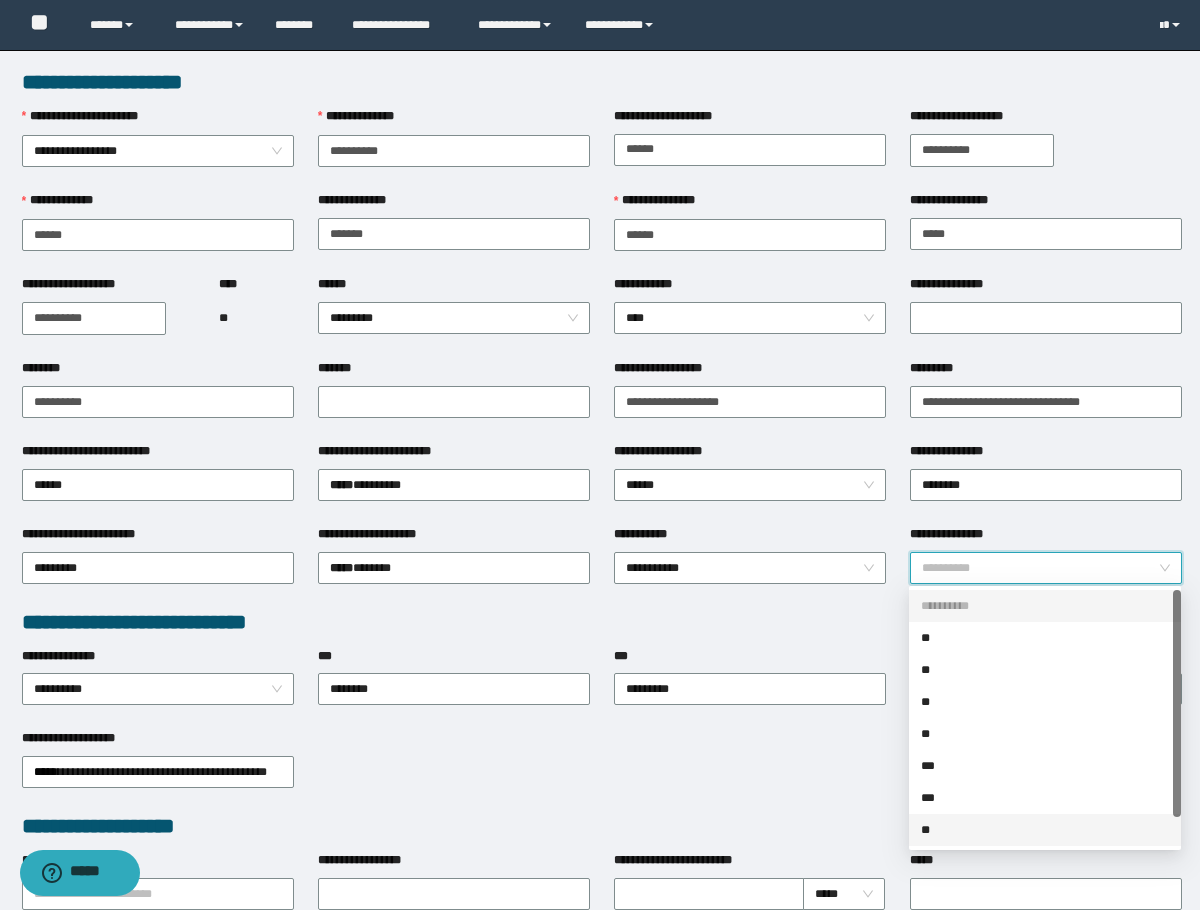 click on "**" at bounding box center (1045, 830) 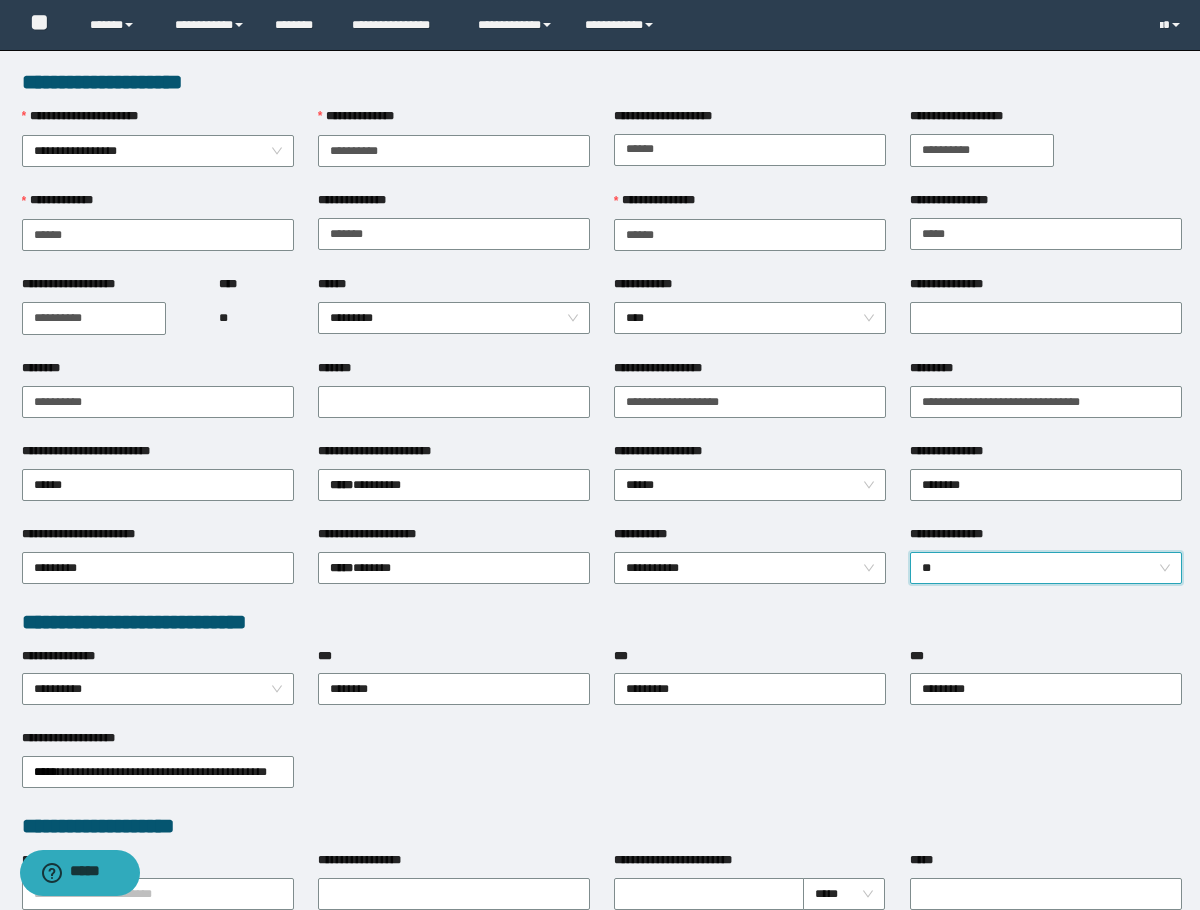 click on "**********" at bounding box center (602, 770) 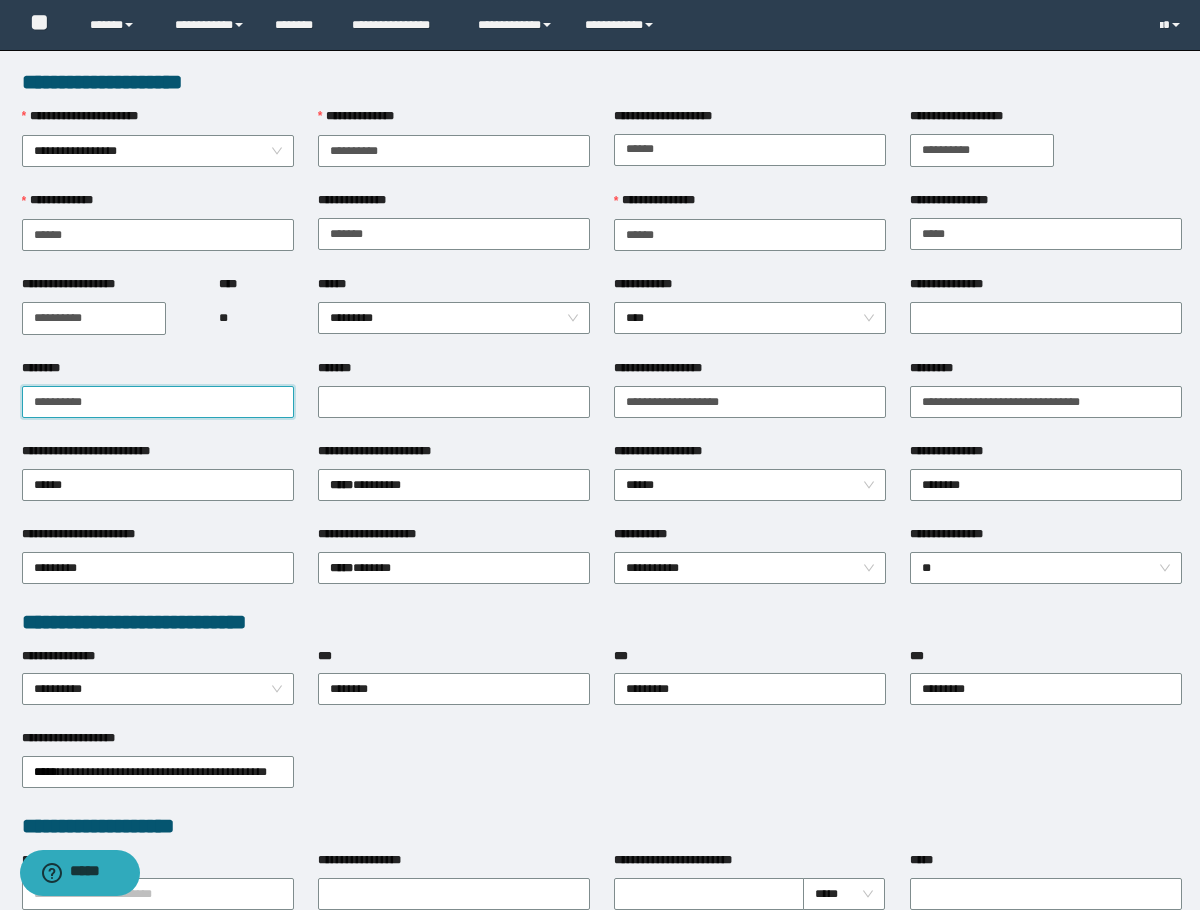click on "**********" at bounding box center [158, 402] 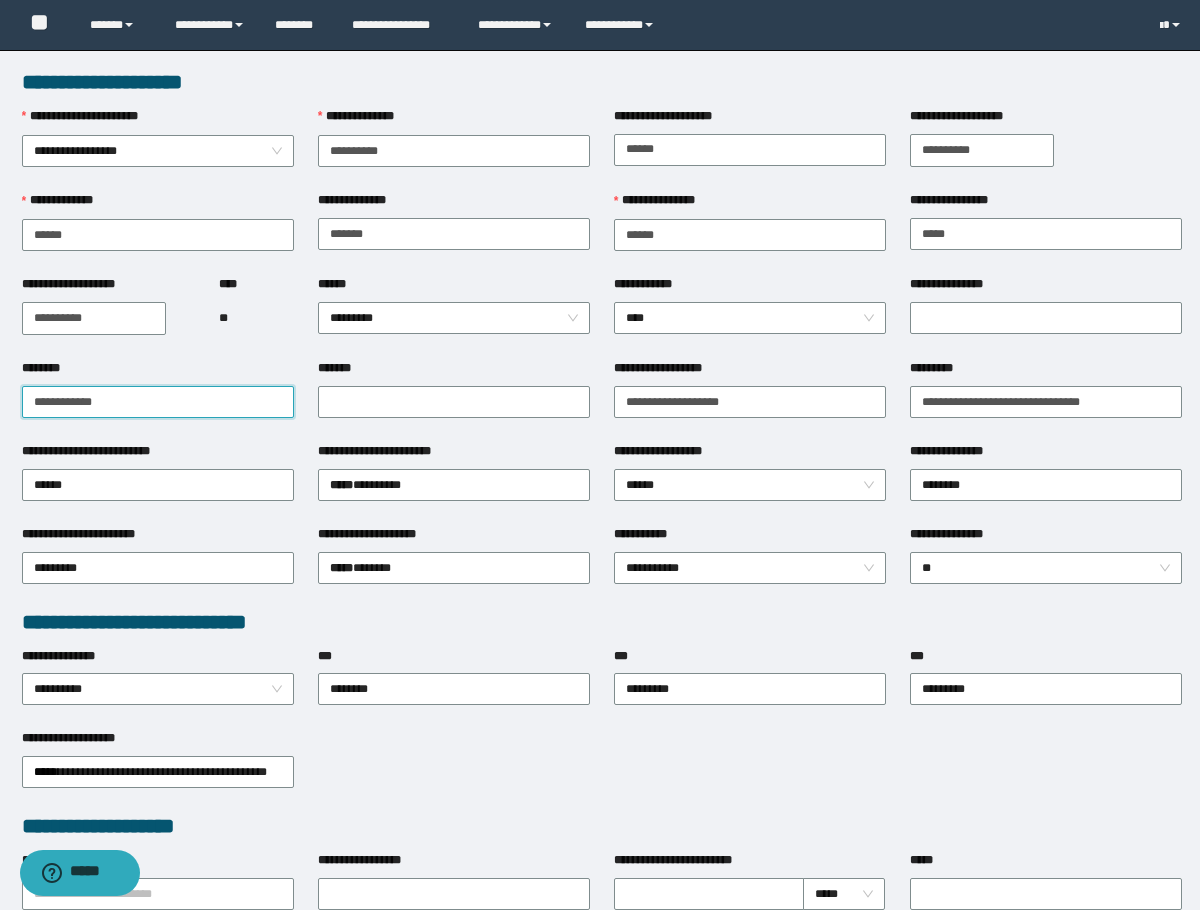 paste on "**********" 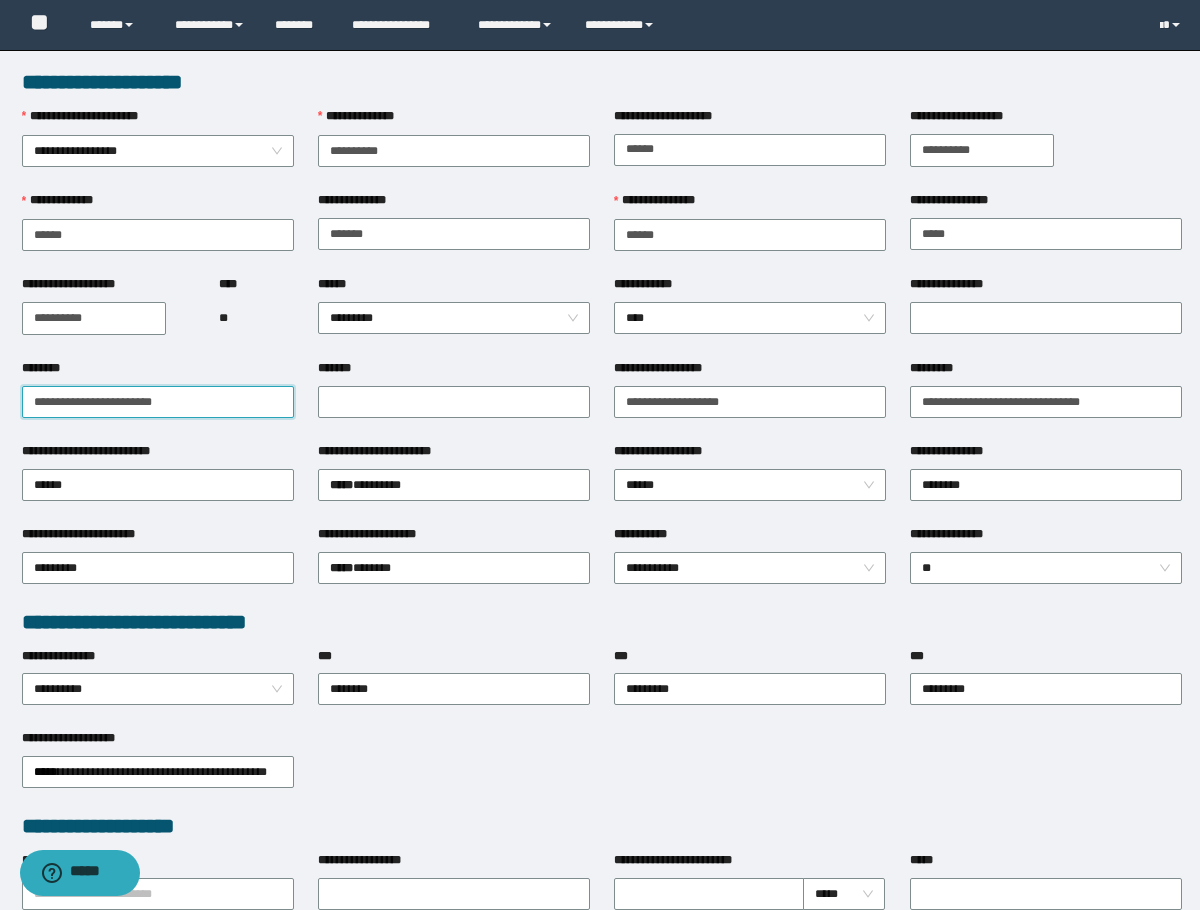 paste on "**********" 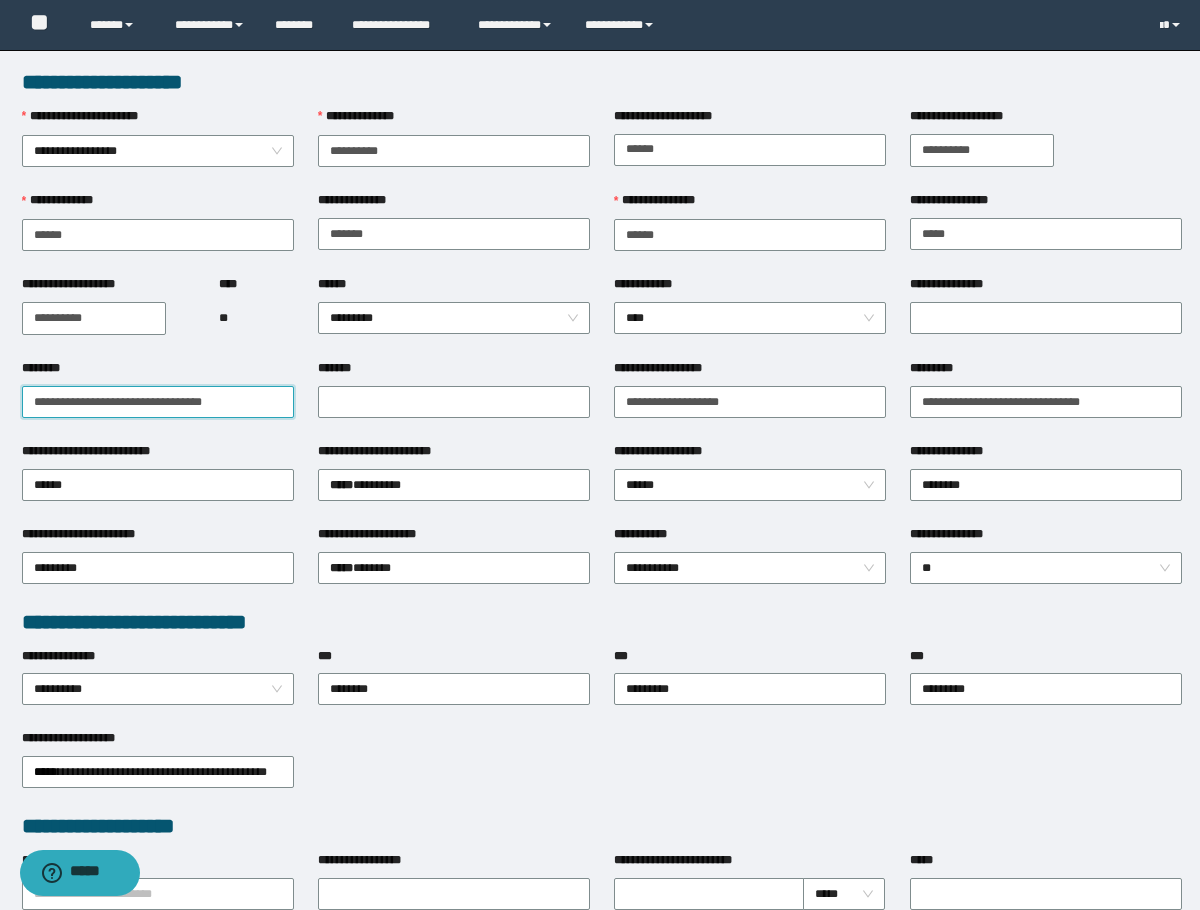 type on "**********" 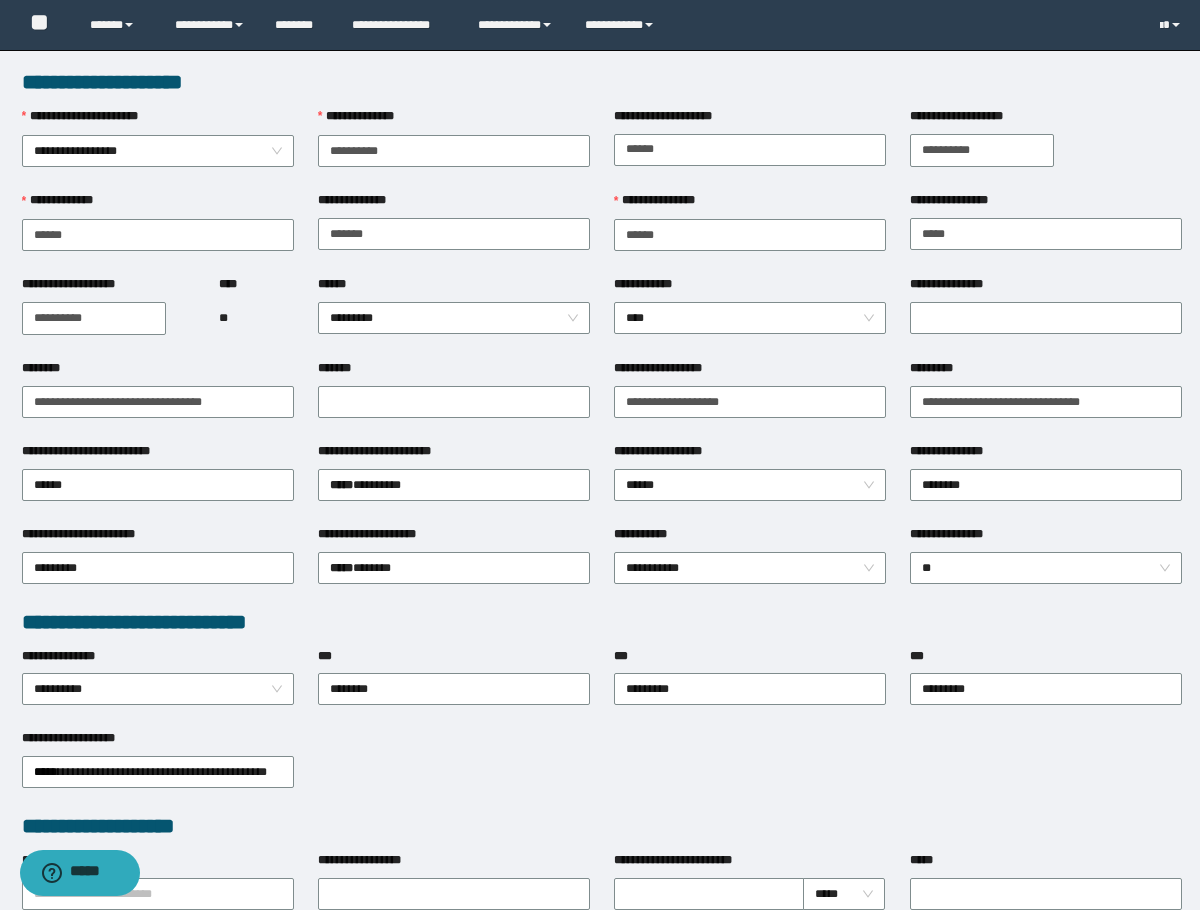 click on "**********" at bounding box center (454, 121) 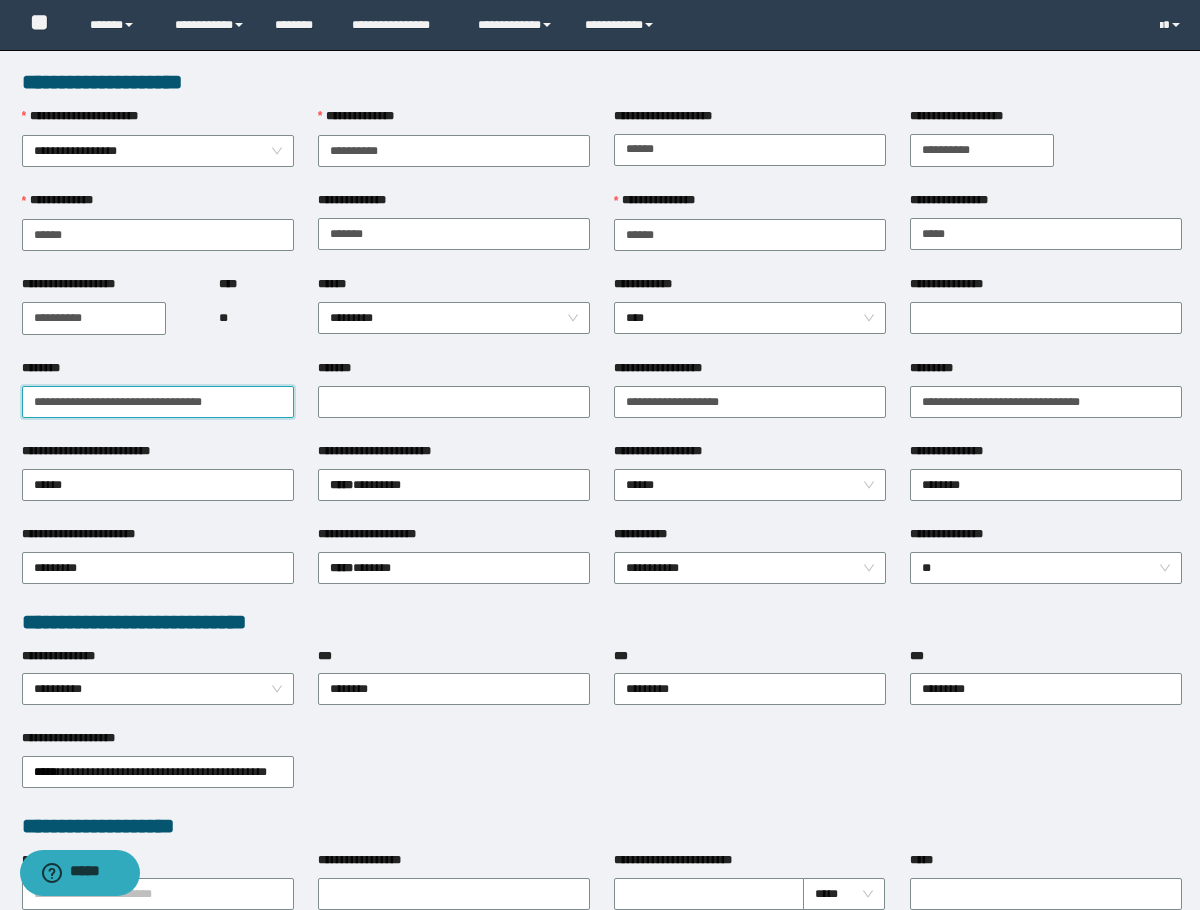 drag, startPoint x: 239, startPoint y: 408, endPoint x: -1, endPoint y: 414, distance: 240.07498 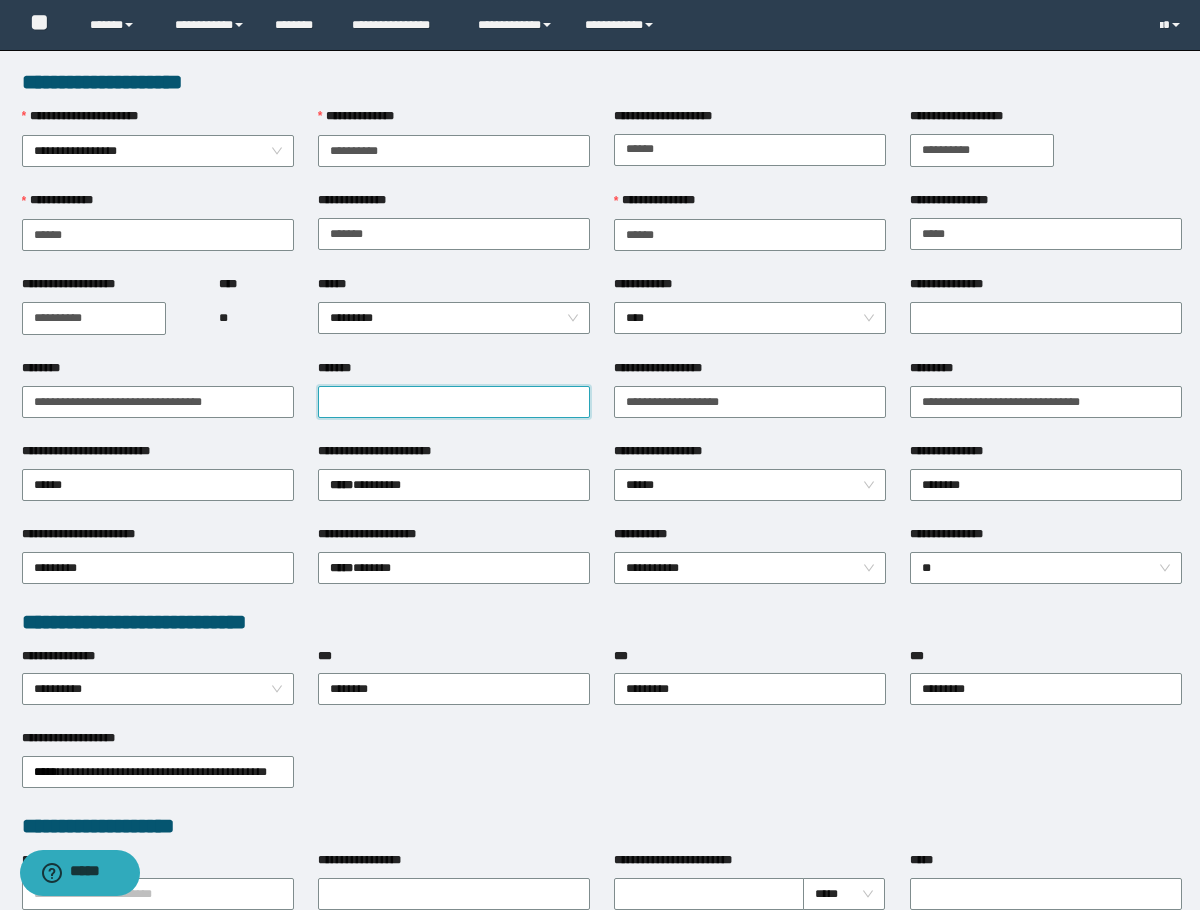 click on "*******" at bounding box center [454, 402] 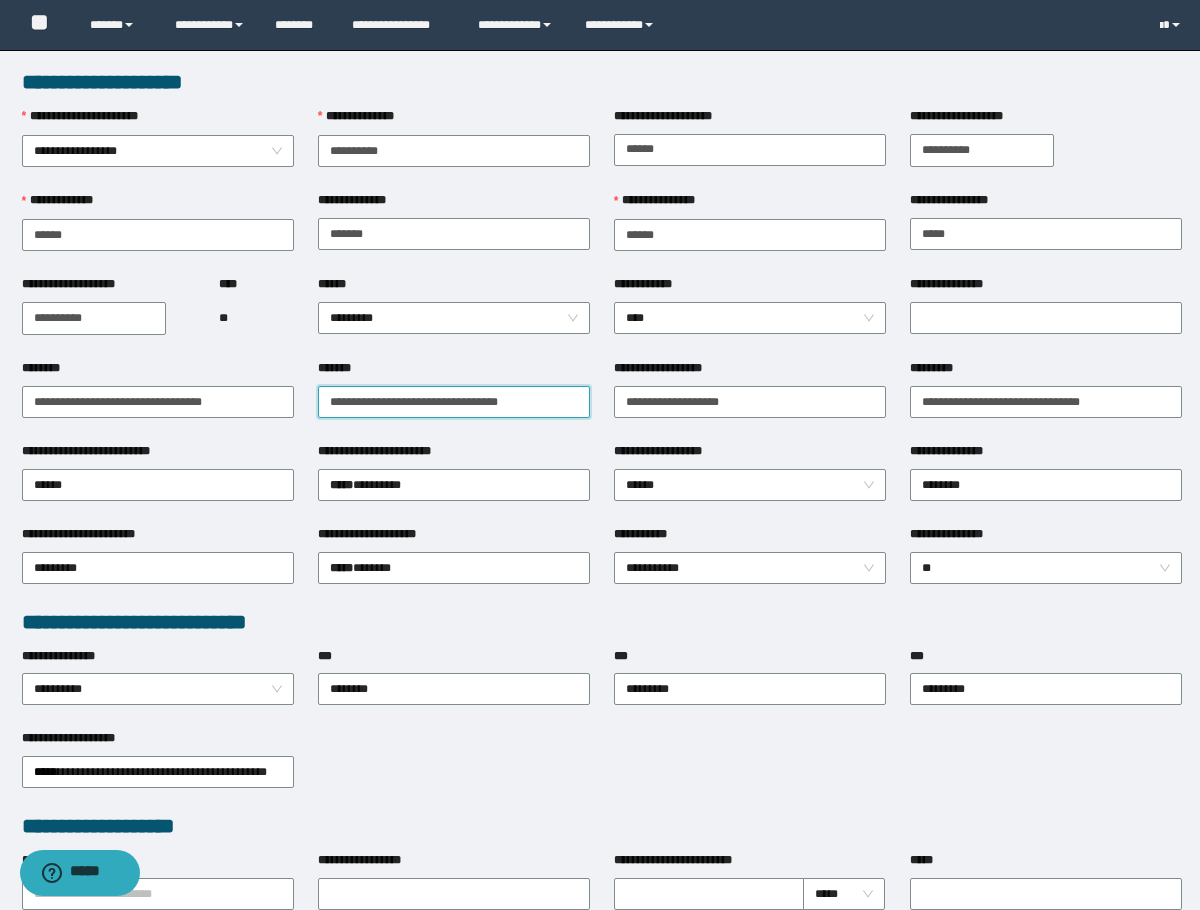 type on "**********" 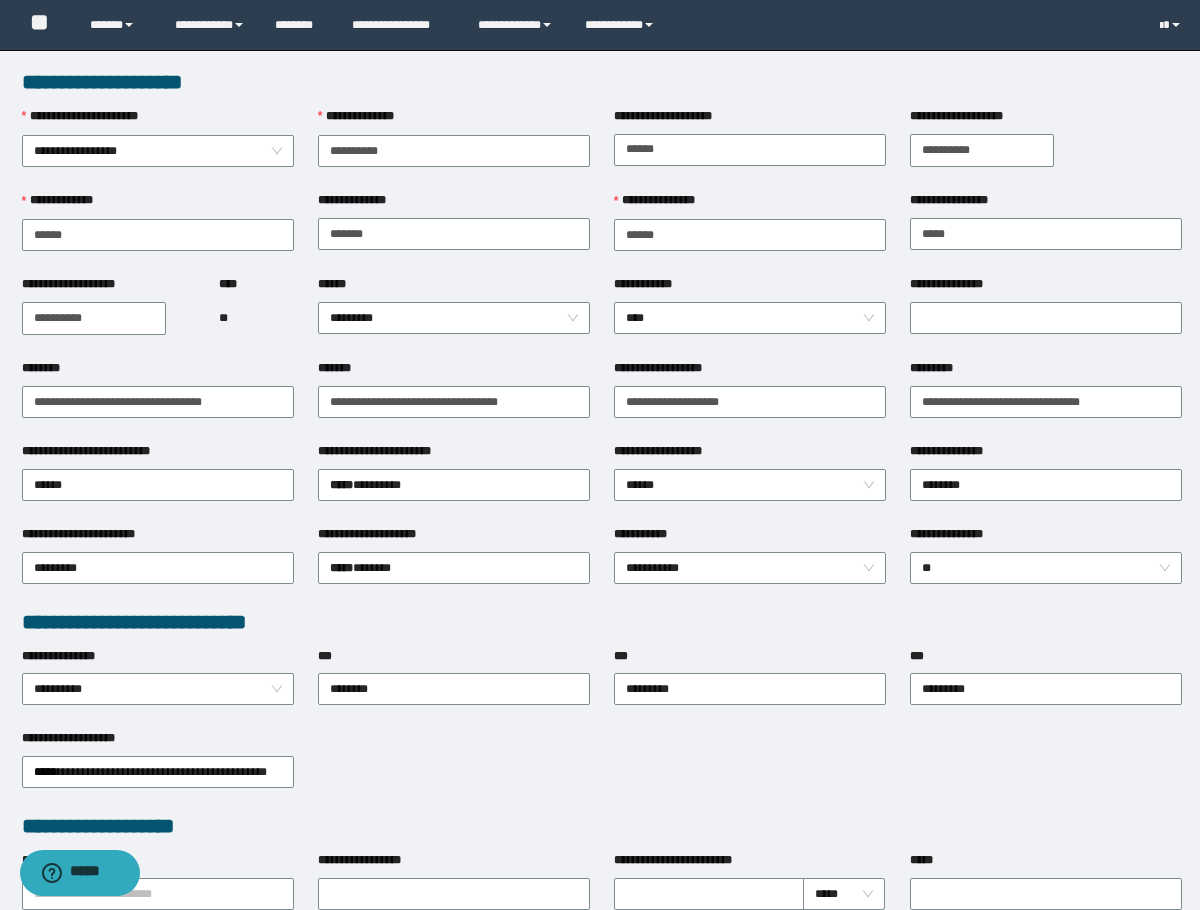 click on "**" at bounding box center [256, 318] 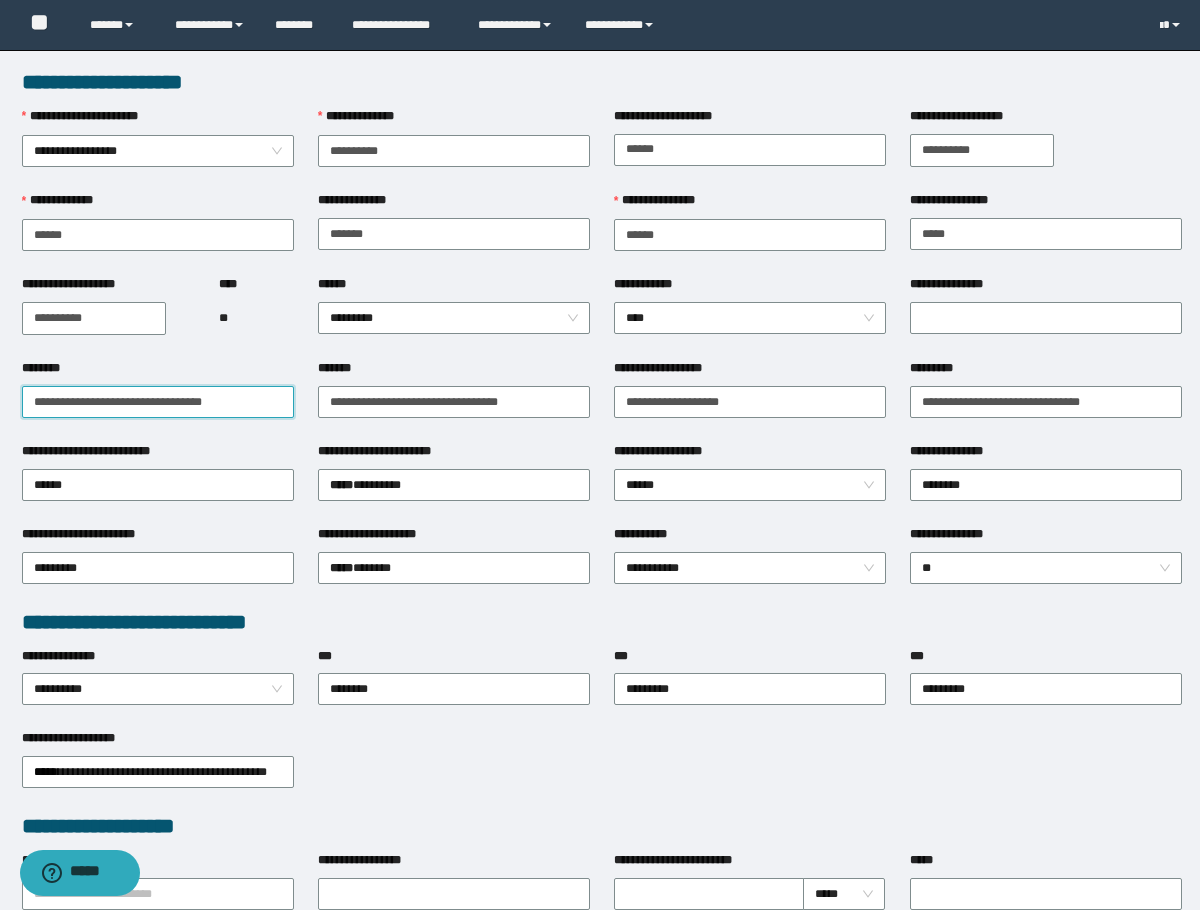 drag, startPoint x: 175, startPoint y: 402, endPoint x: 105, endPoint y: 411, distance: 70.5762 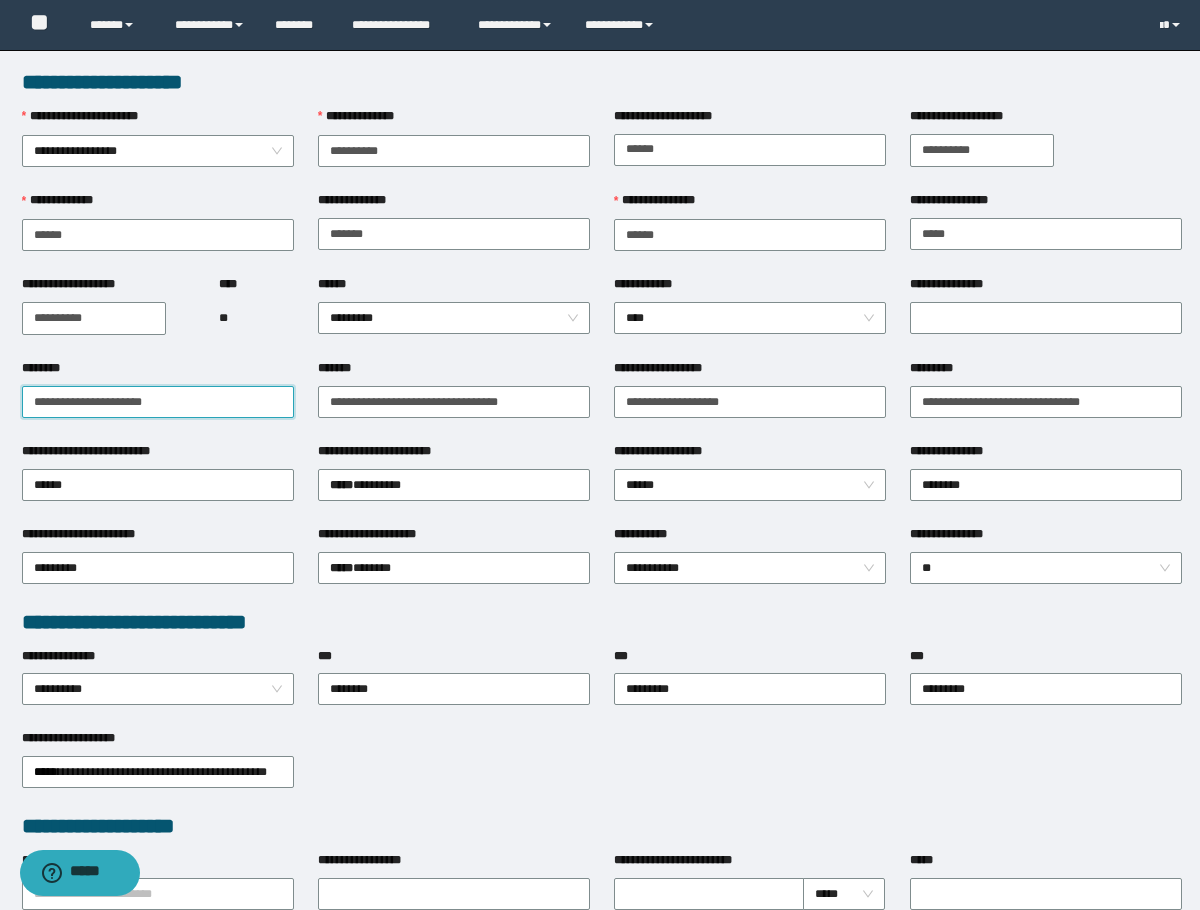 type on "**********" 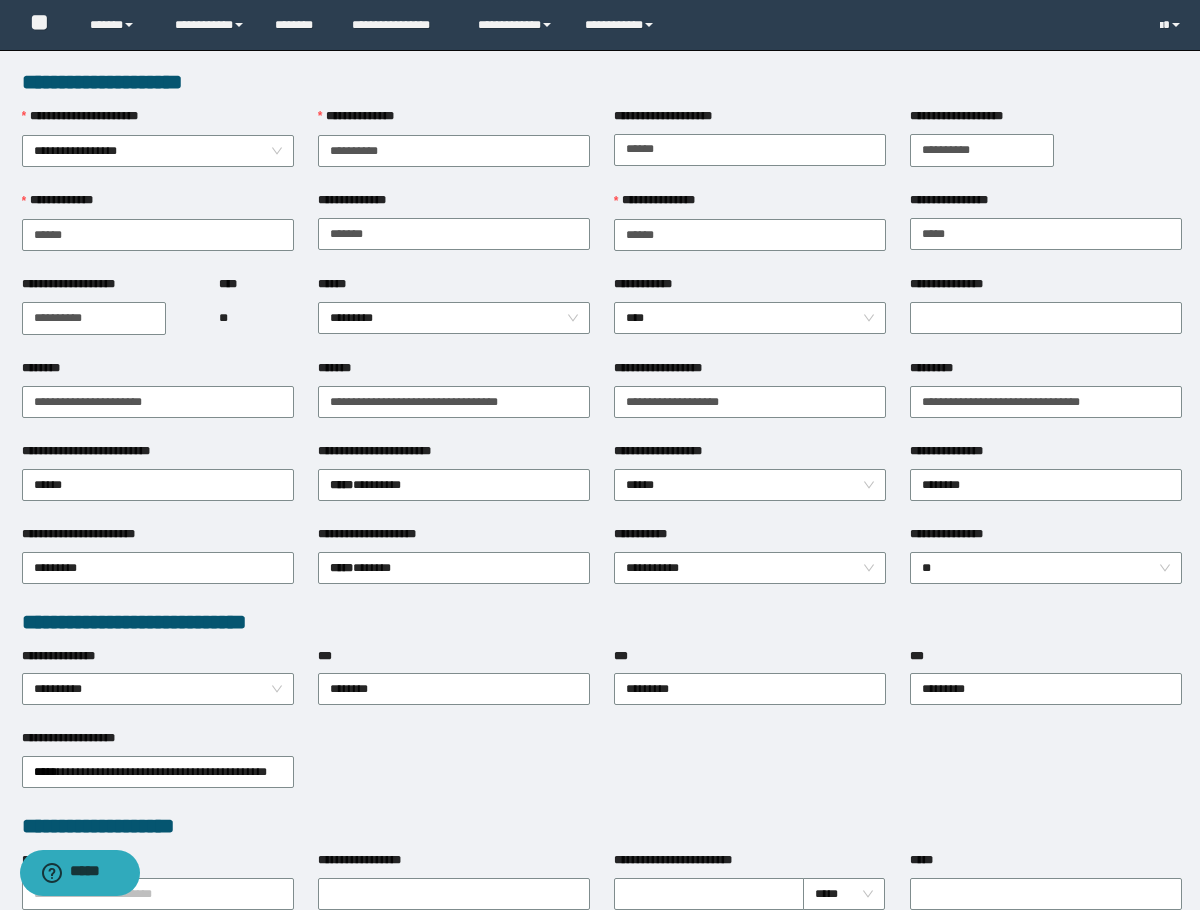 click on "**" at bounding box center (256, 318) 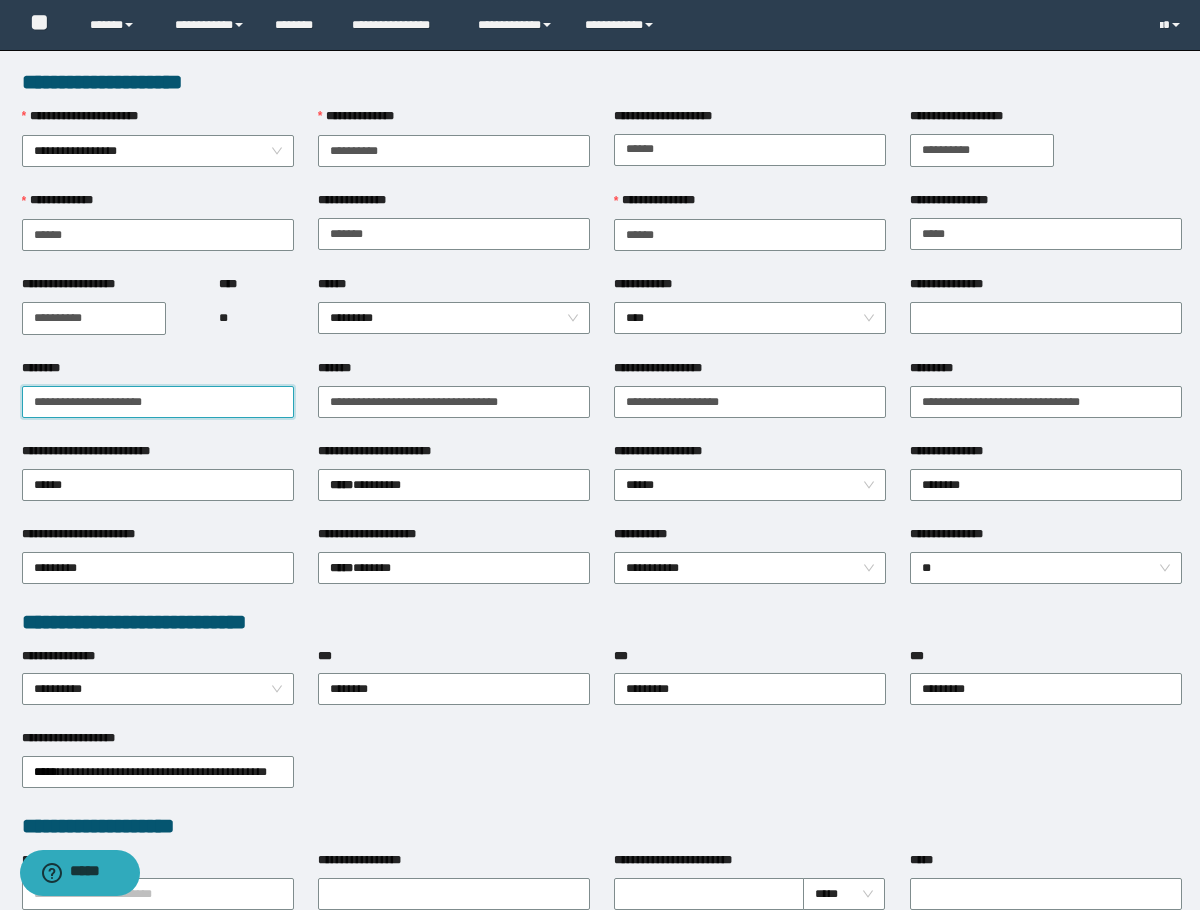 drag, startPoint x: 190, startPoint y: 400, endPoint x: -1, endPoint y: 407, distance: 191.12823 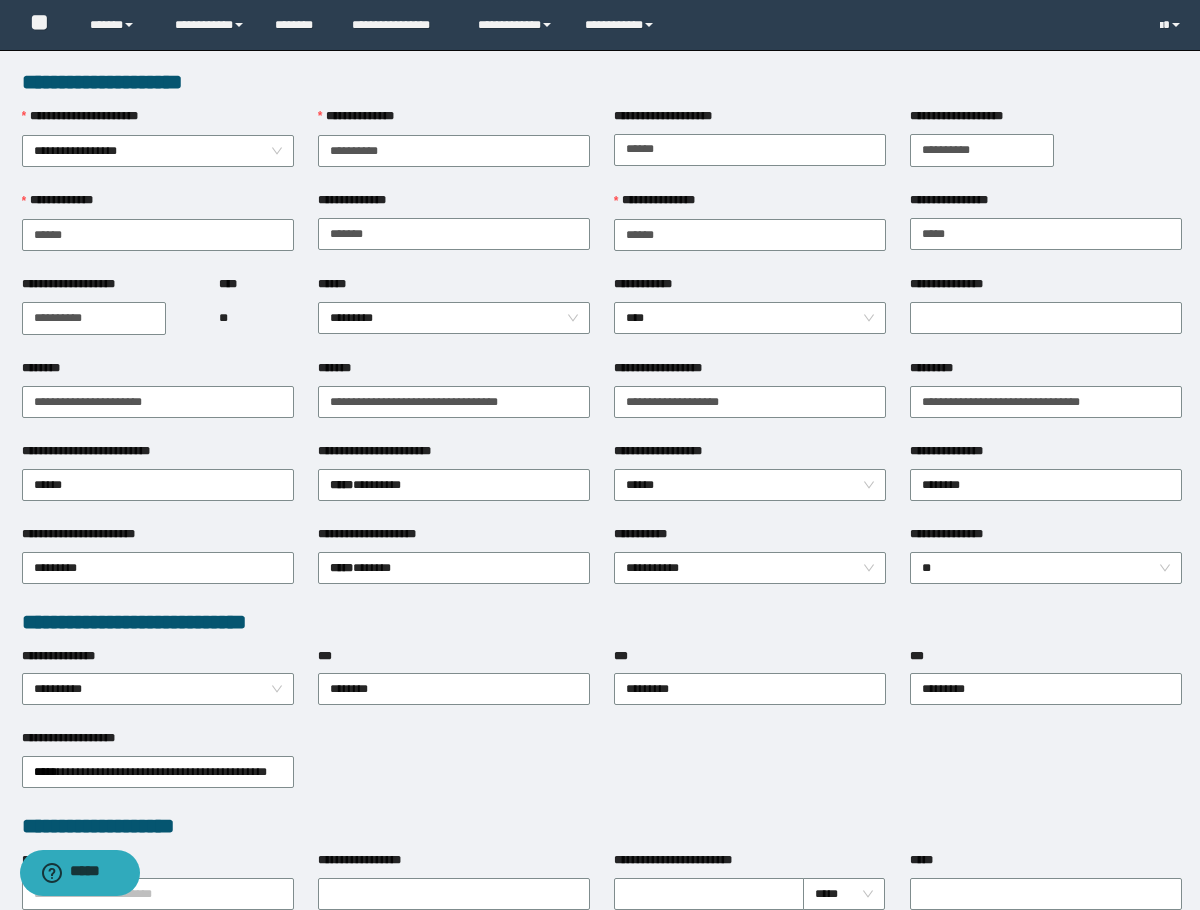 click on "**** **" at bounding box center (256, 317) 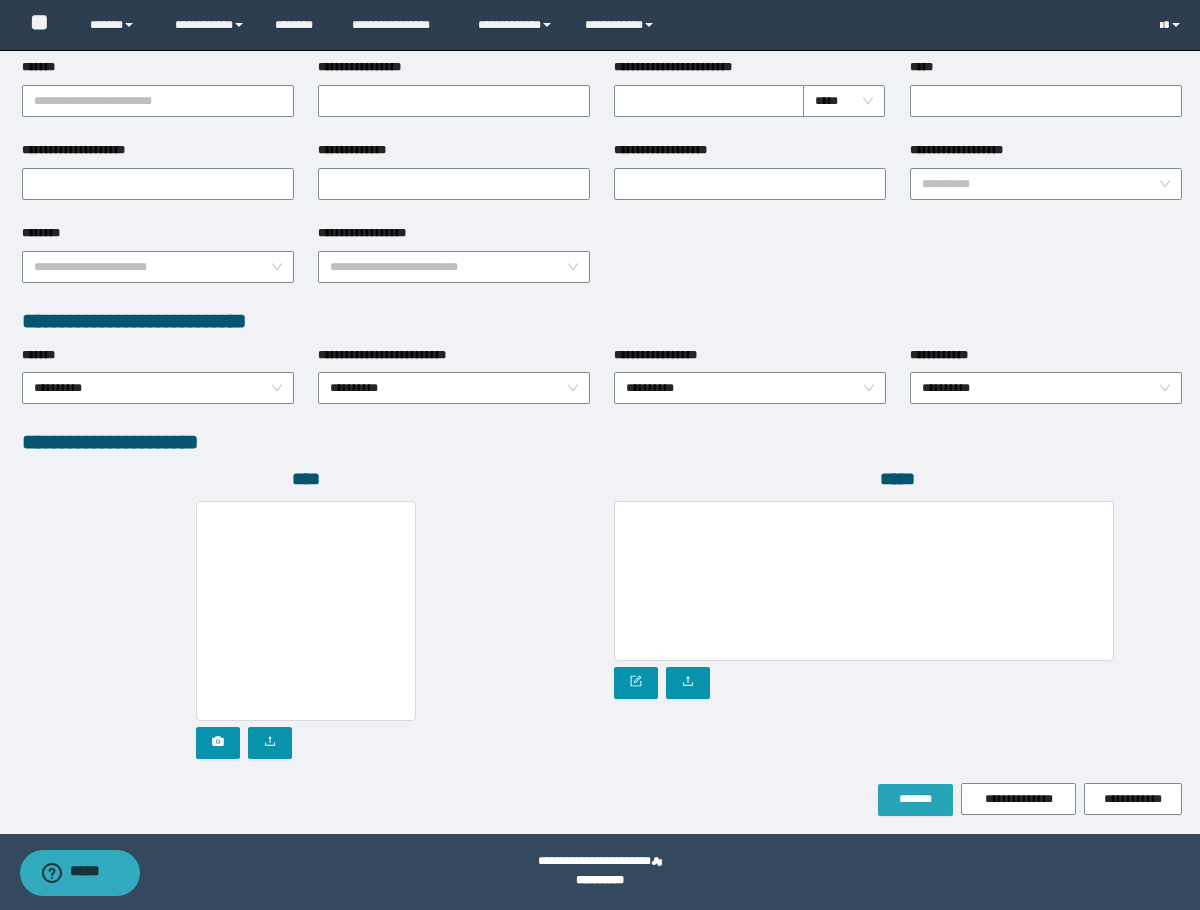 click on "*******" at bounding box center (915, 800) 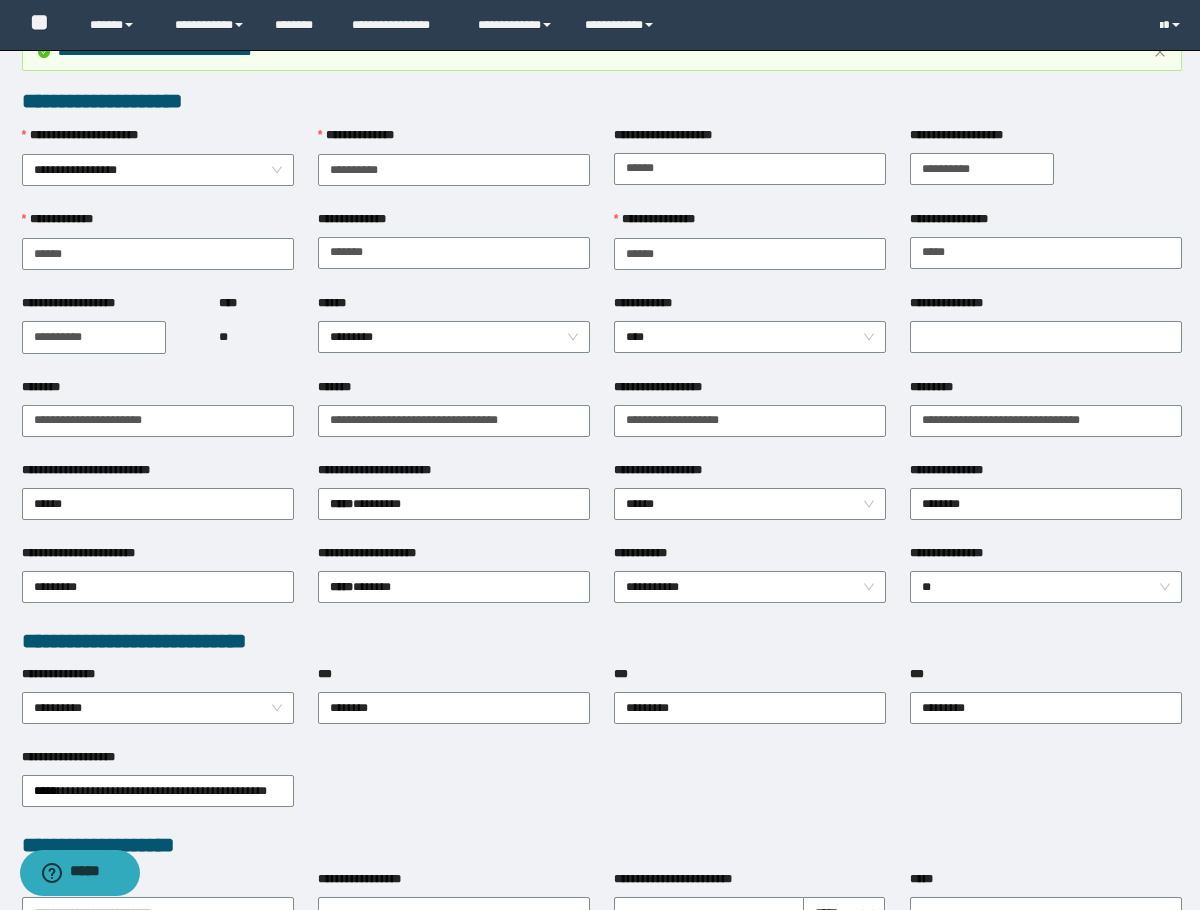 scroll, scrollTop: 0, scrollLeft: 0, axis: both 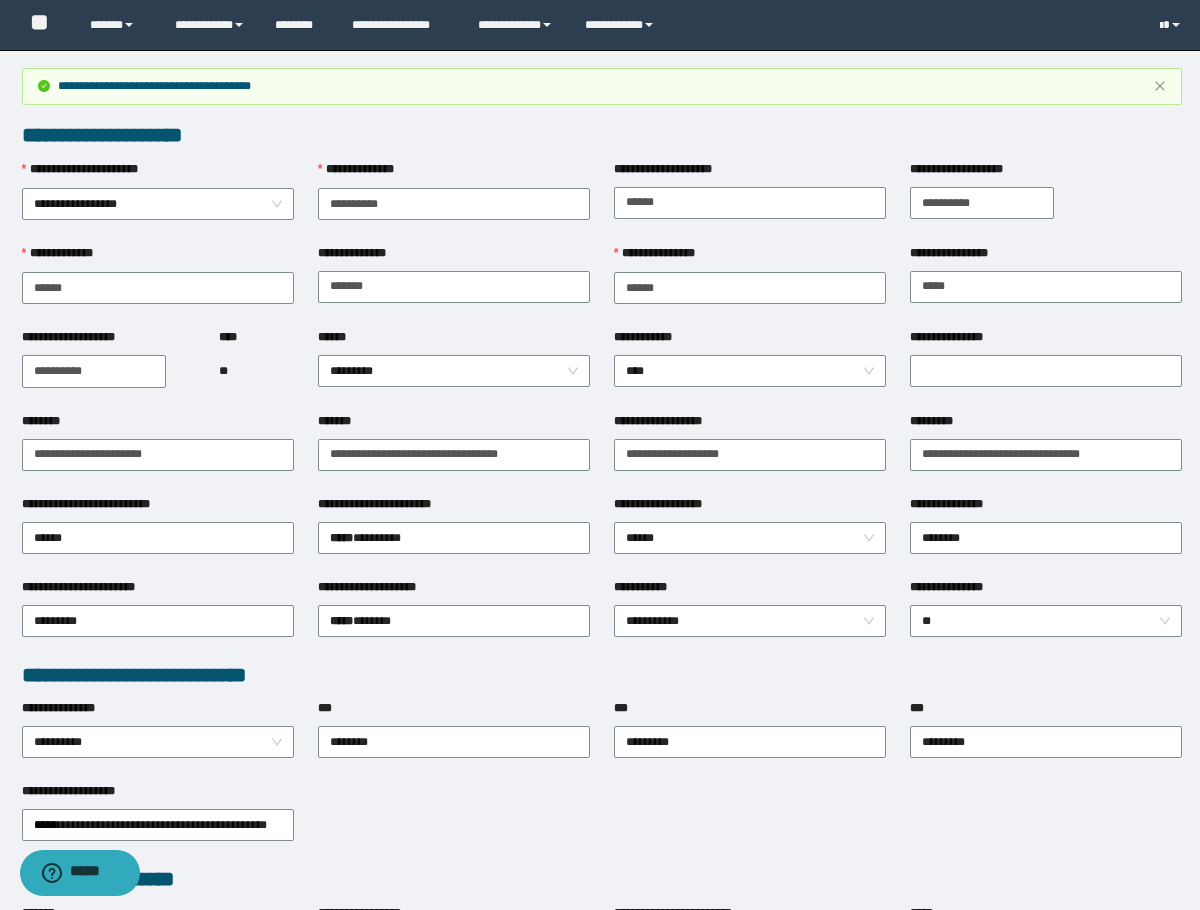 click on "**********" at bounding box center [158, 286] 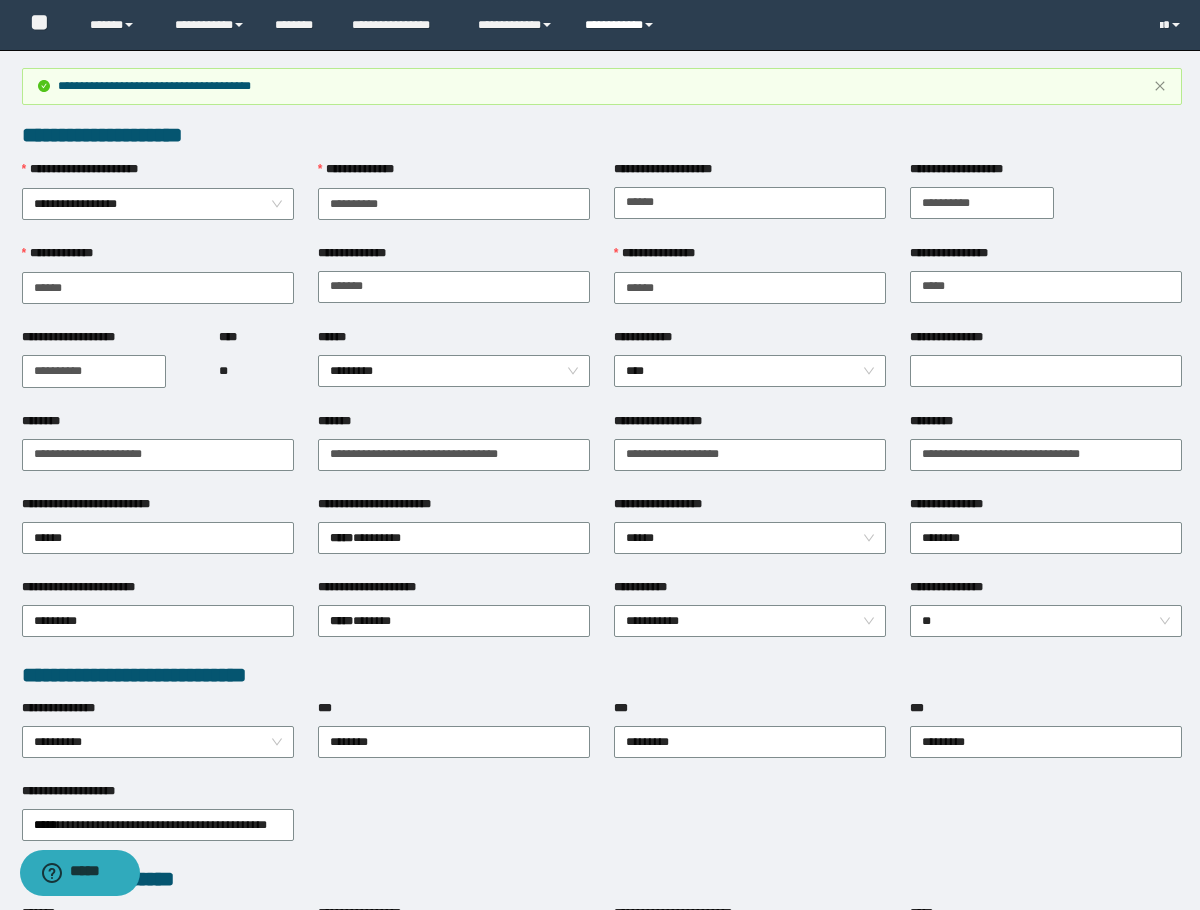 click on "**********" at bounding box center [622, 25] 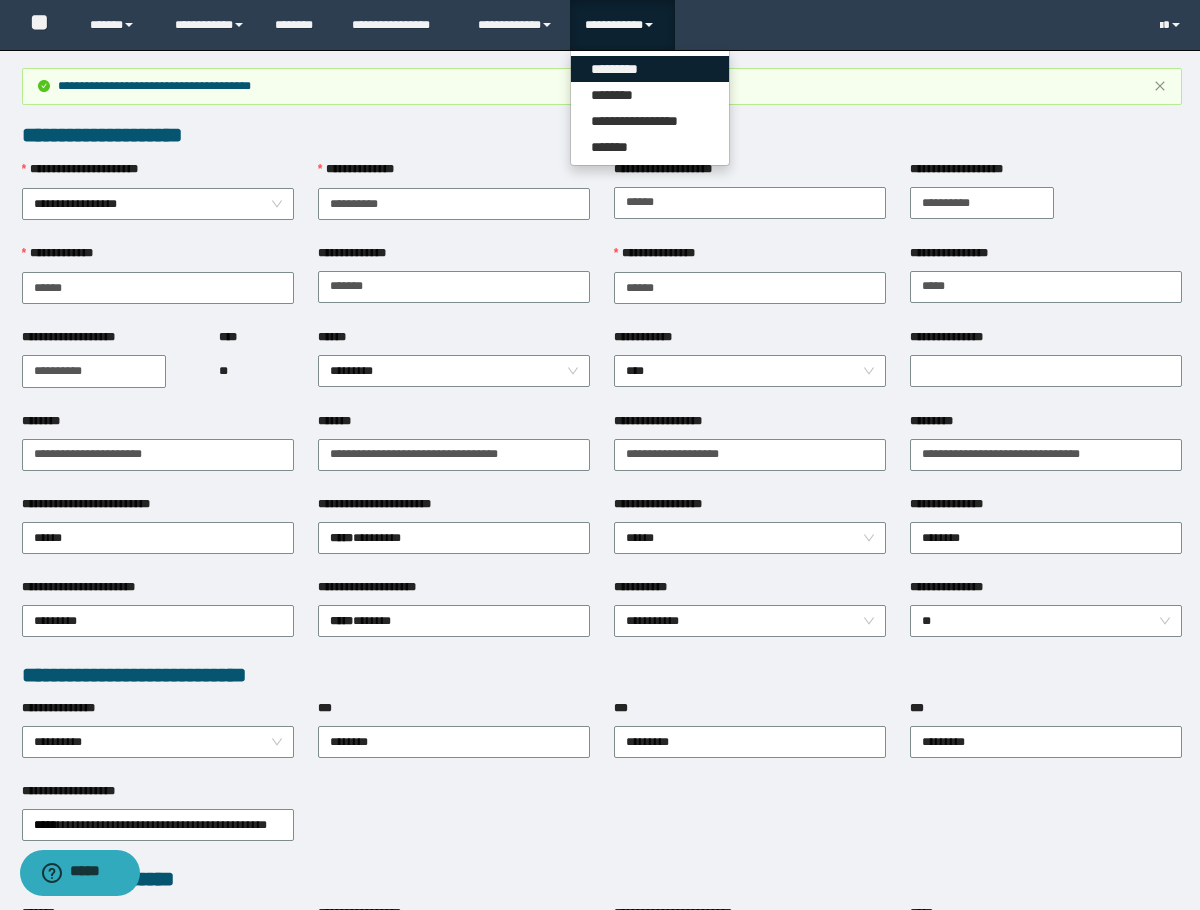 click on "*********" at bounding box center (650, 69) 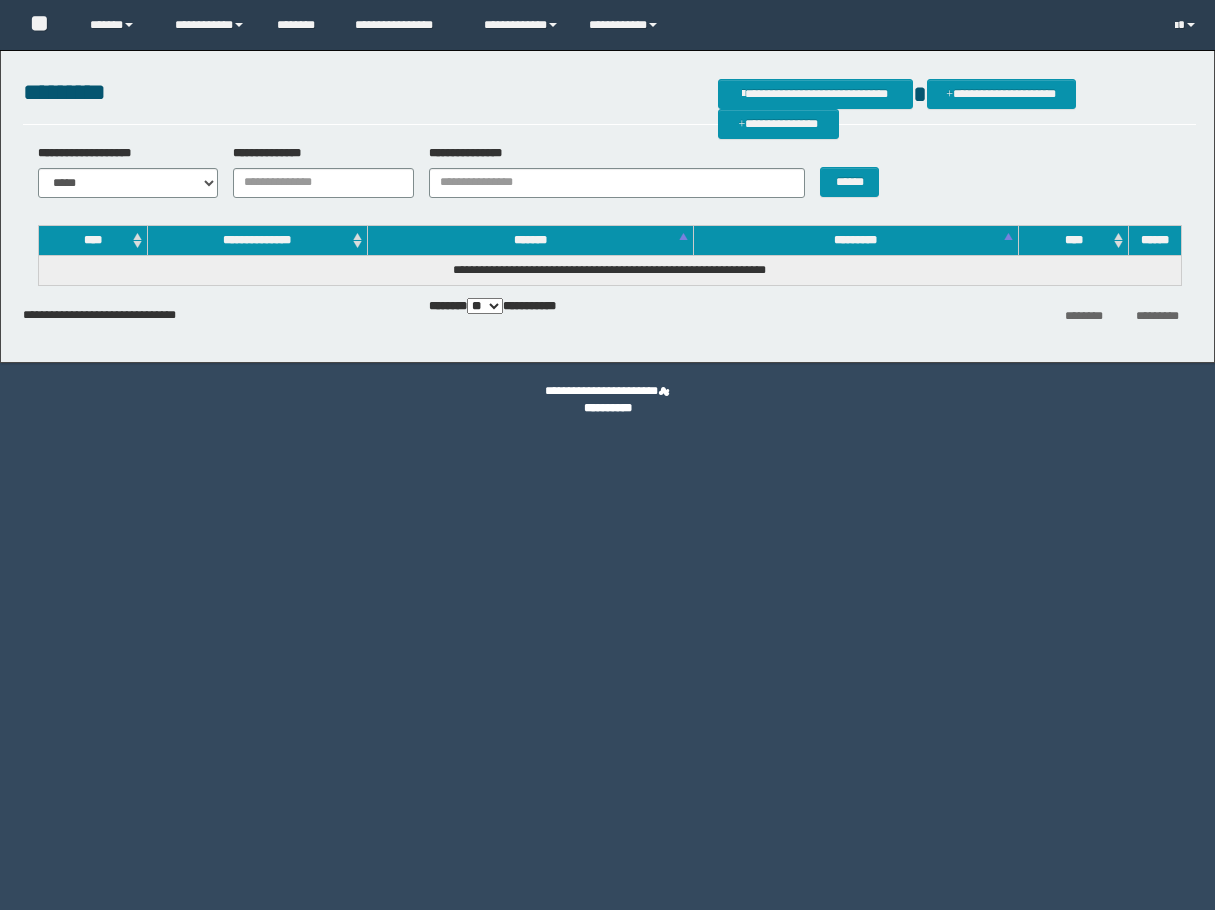 scroll, scrollTop: 0, scrollLeft: 0, axis: both 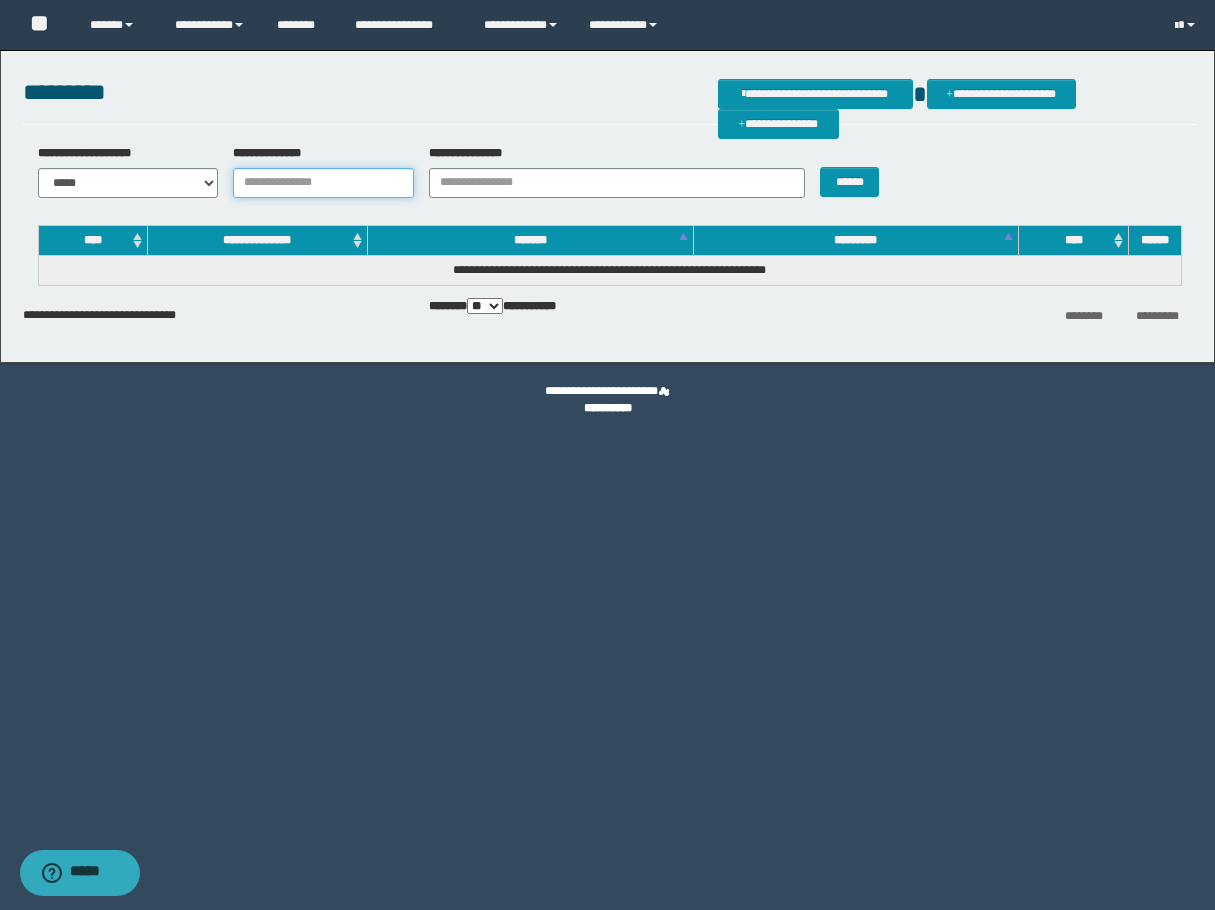 click on "**********" at bounding box center [323, 183] 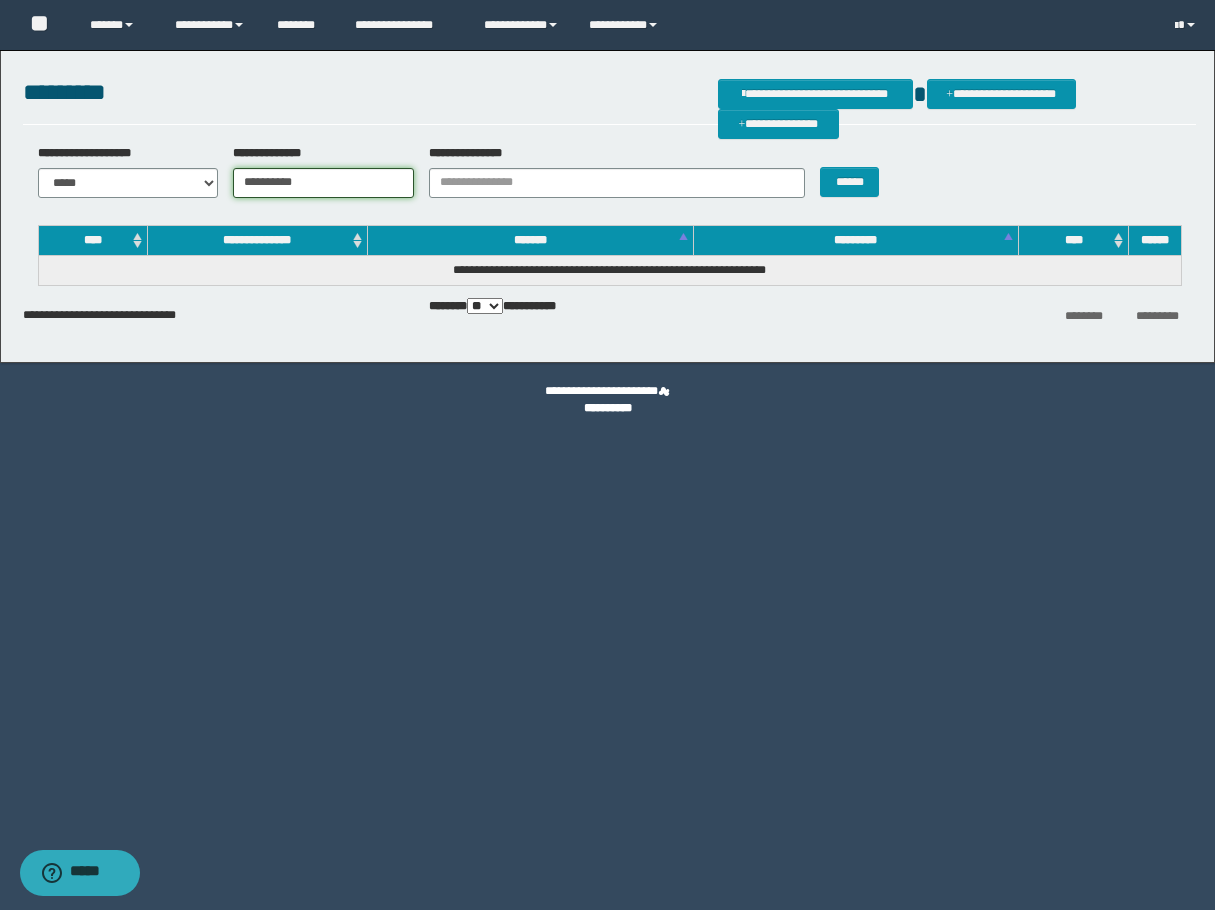 type on "**********" 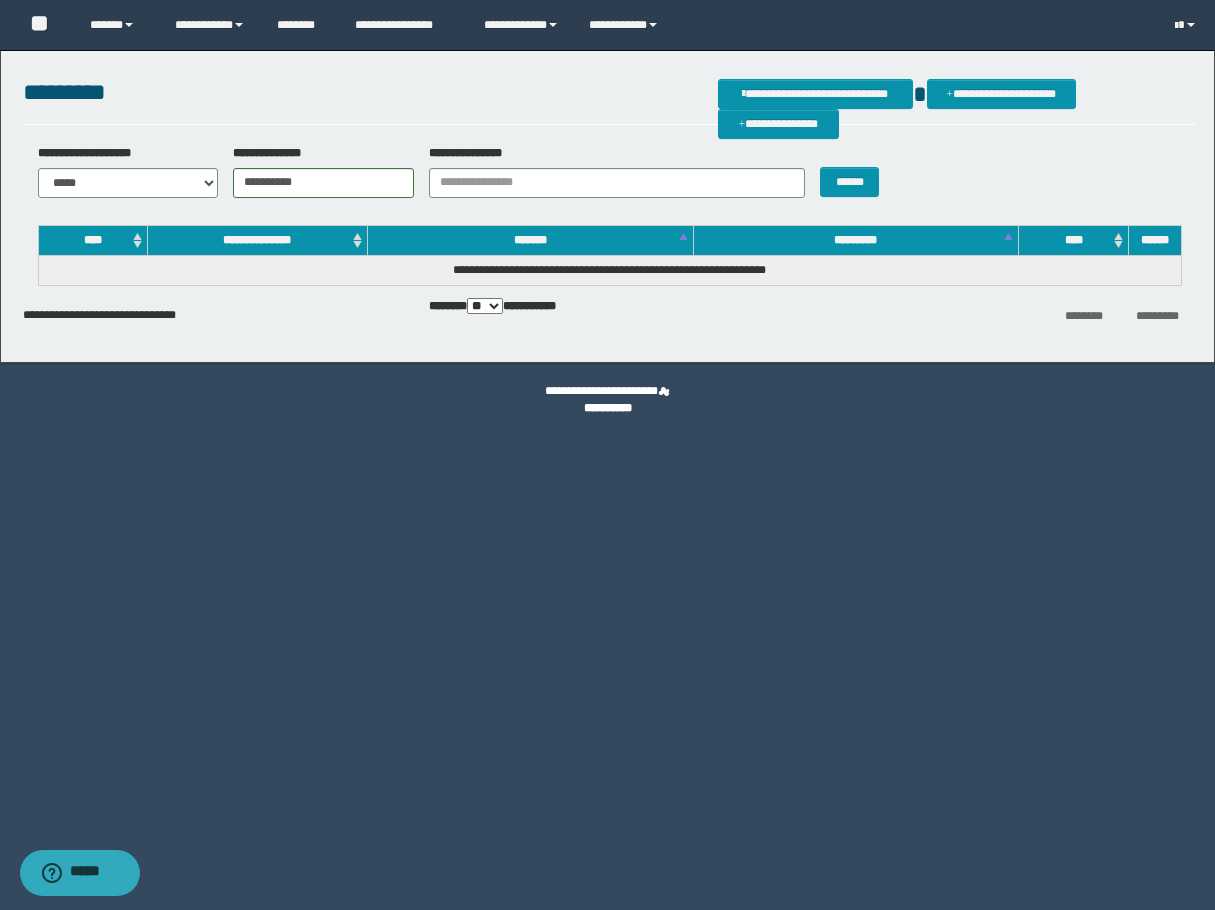click on "******" at bounding box center [854, 171] 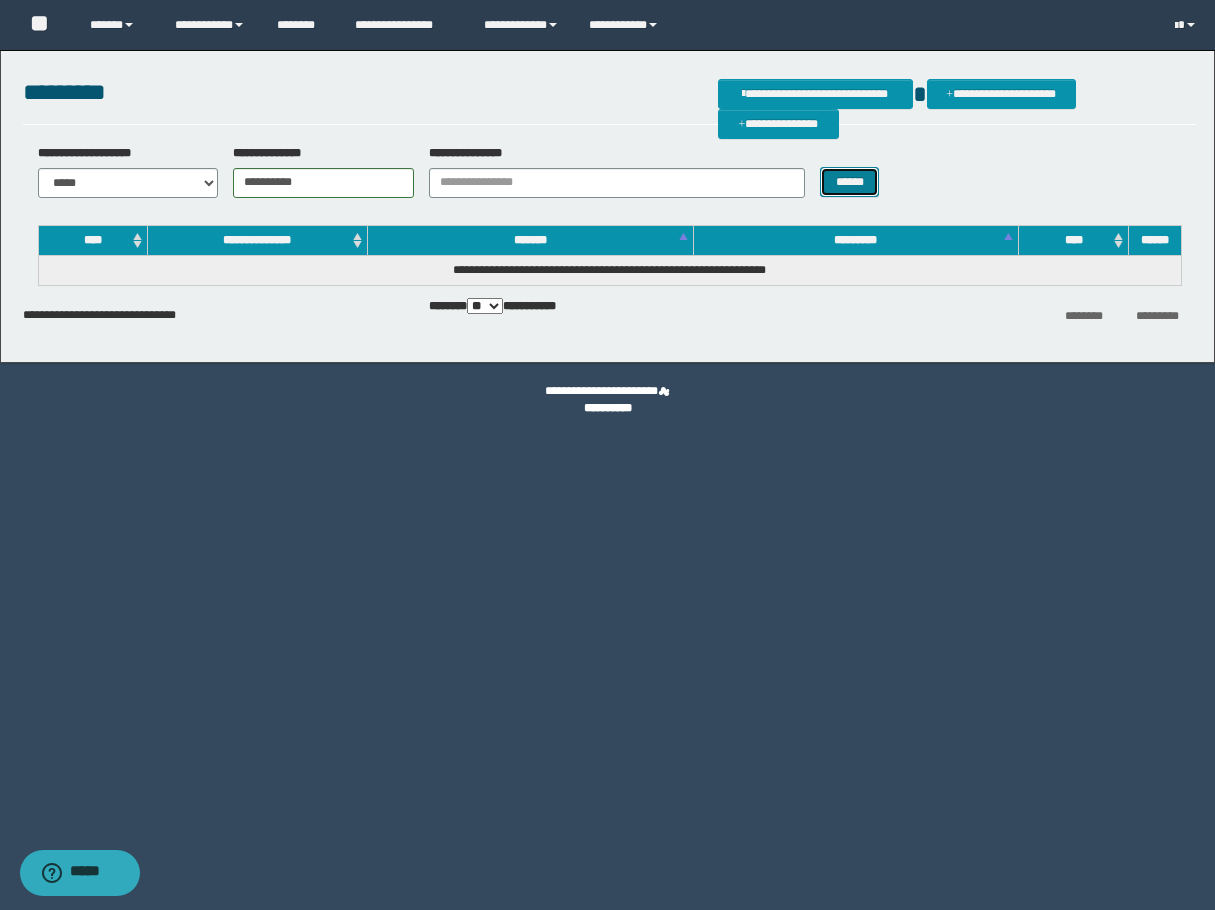 click on "******" at bounding box center (849, 182) 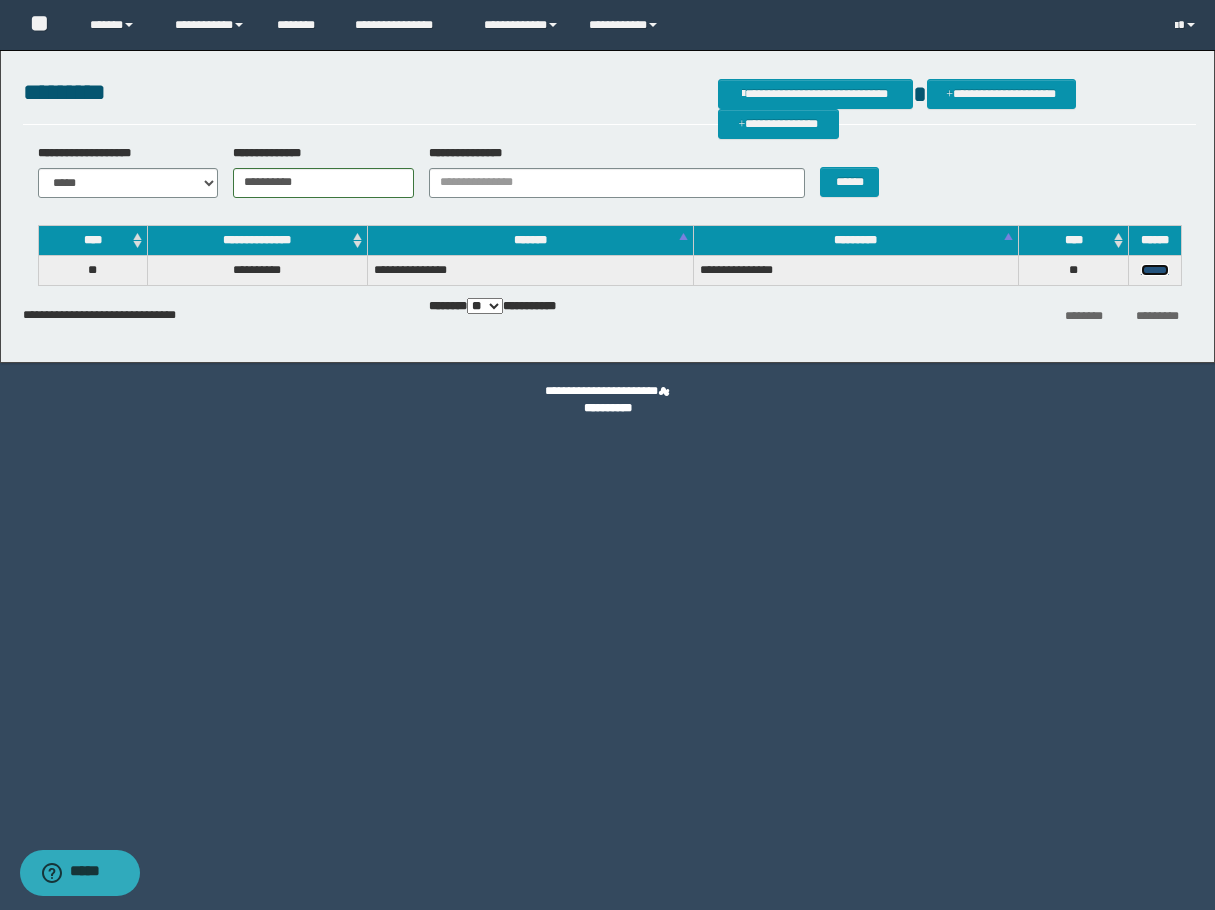 click on "******" at bounding box center [1155, 270] 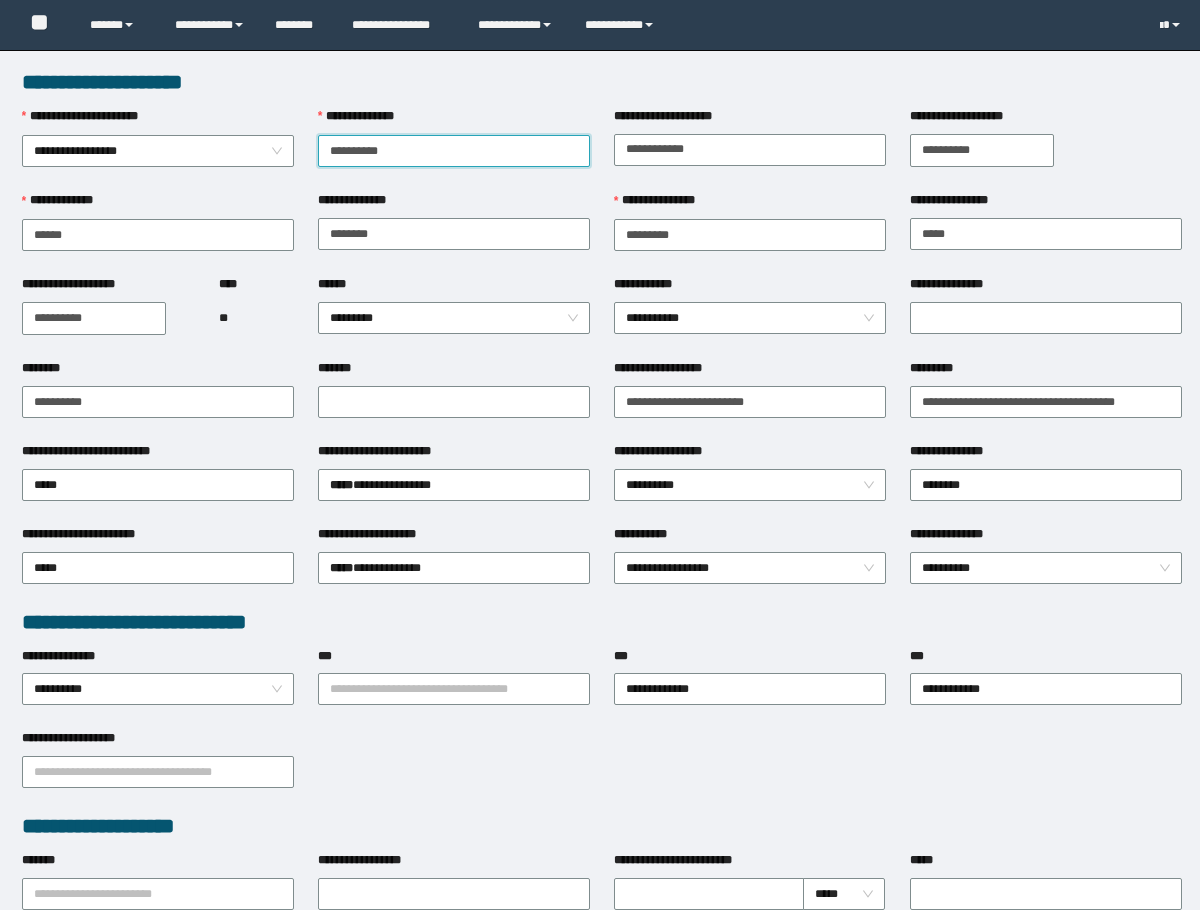 scroll, scrollTop: 0, scrollLeft: 0, axis: both 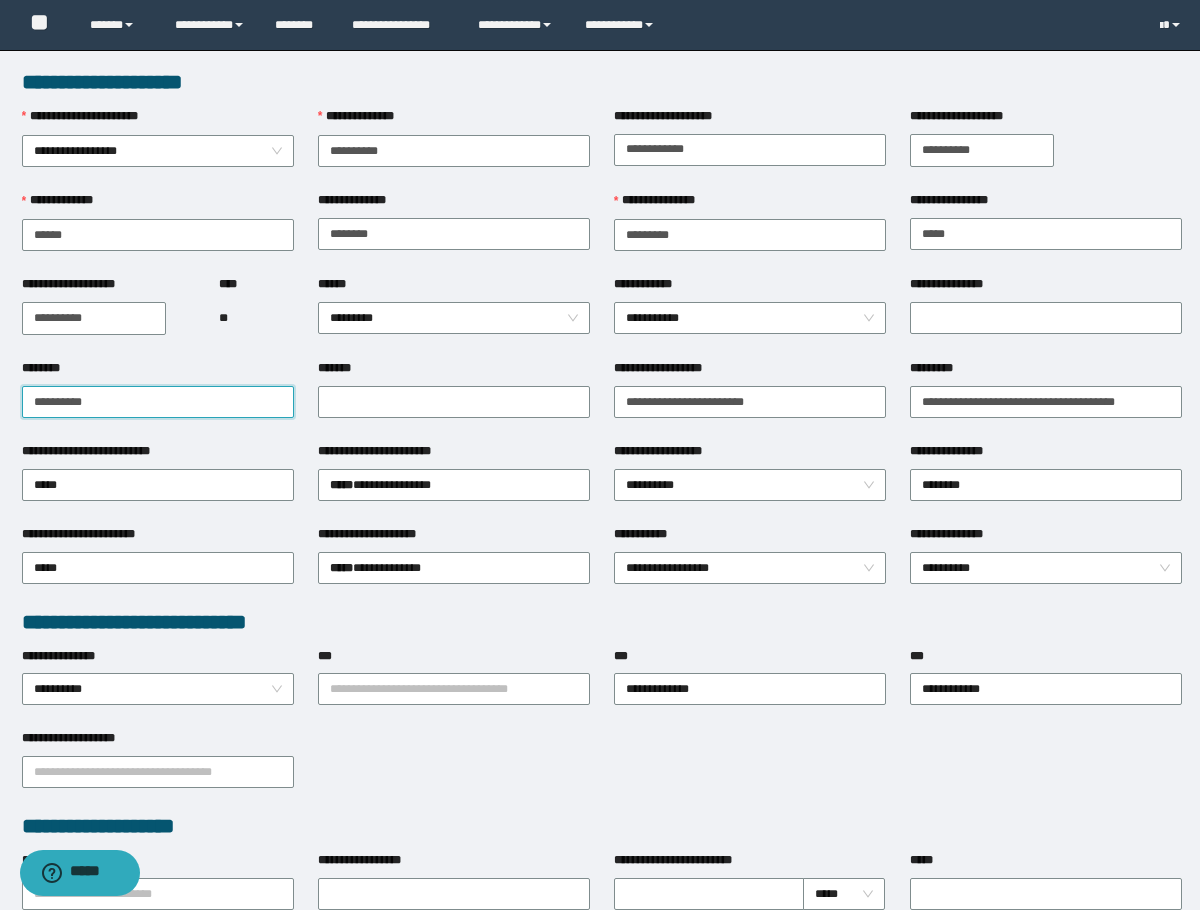 drag, startPoint x: 145, startPoint y: 387, endPoint x: -1, endPoint y: 394, distance: 146.16771 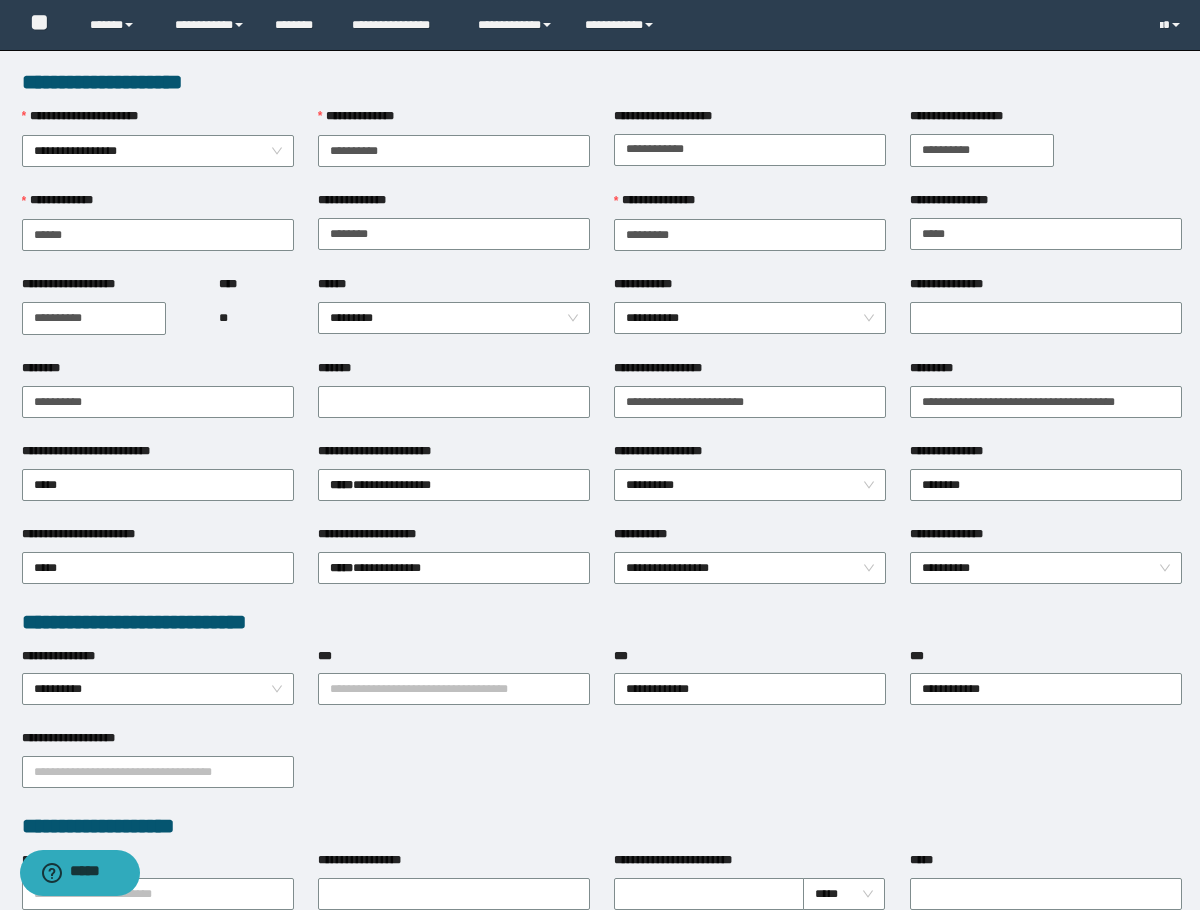 click on "**********" at bounding box center [750, 455] 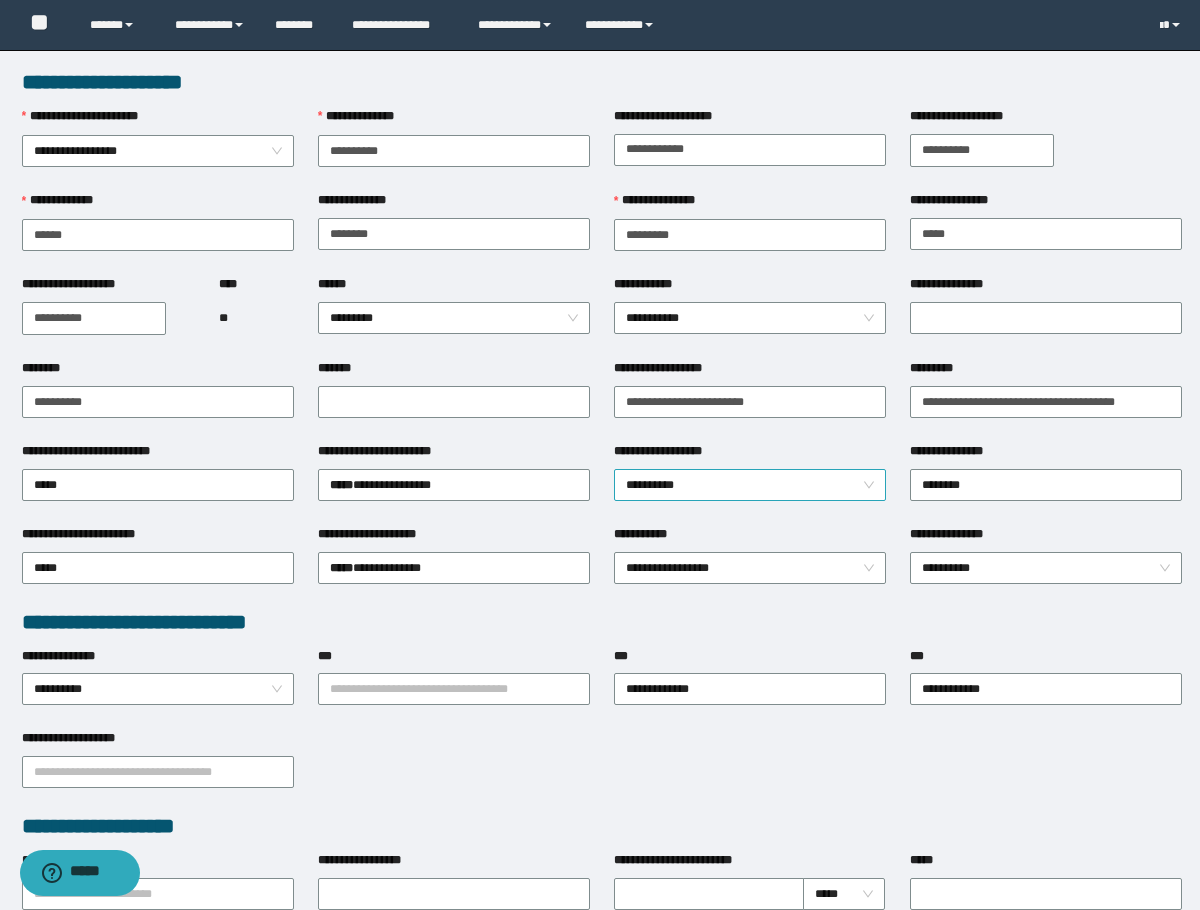 click on "**********" at bounding box center (750, 485) 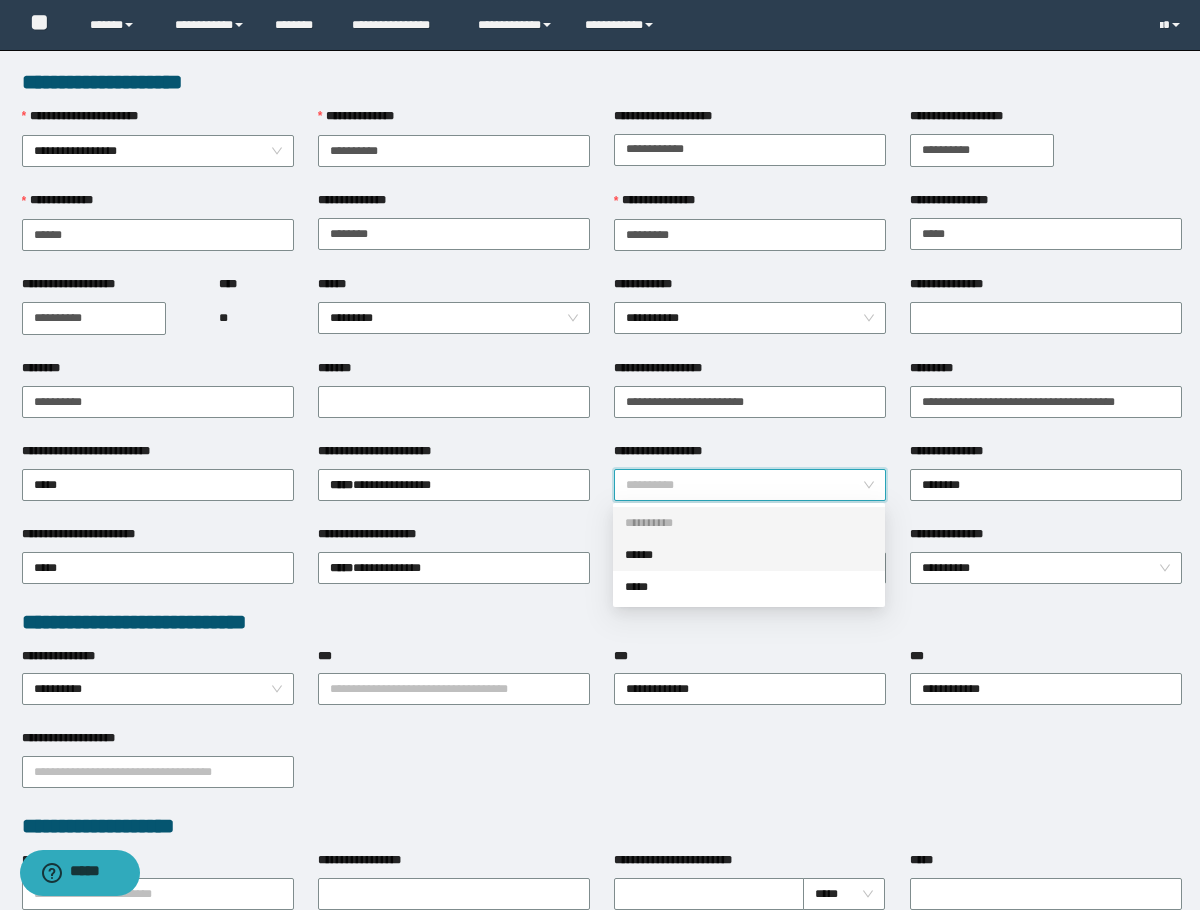 click on "******" at bounding box center [749, 555] 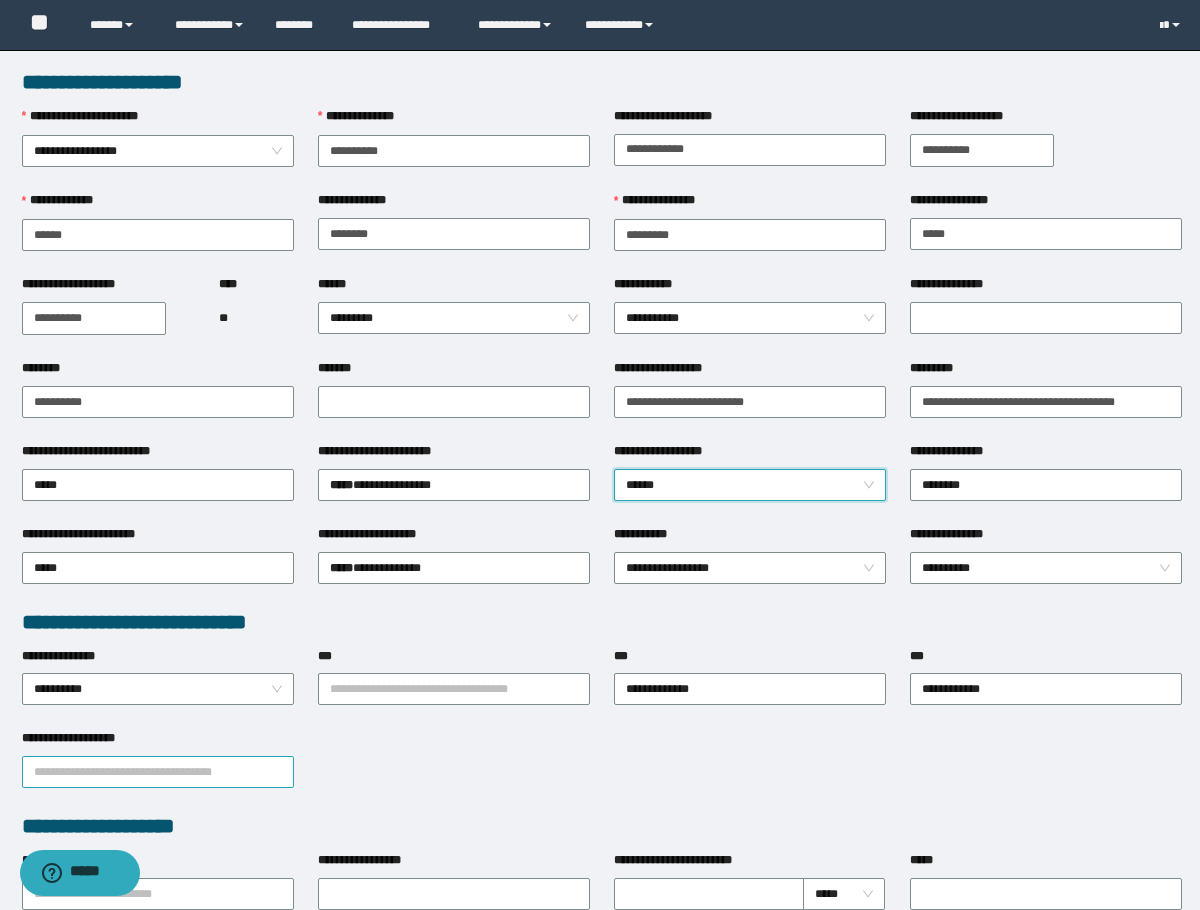 click on "**********" at bounding box center (158, 772) 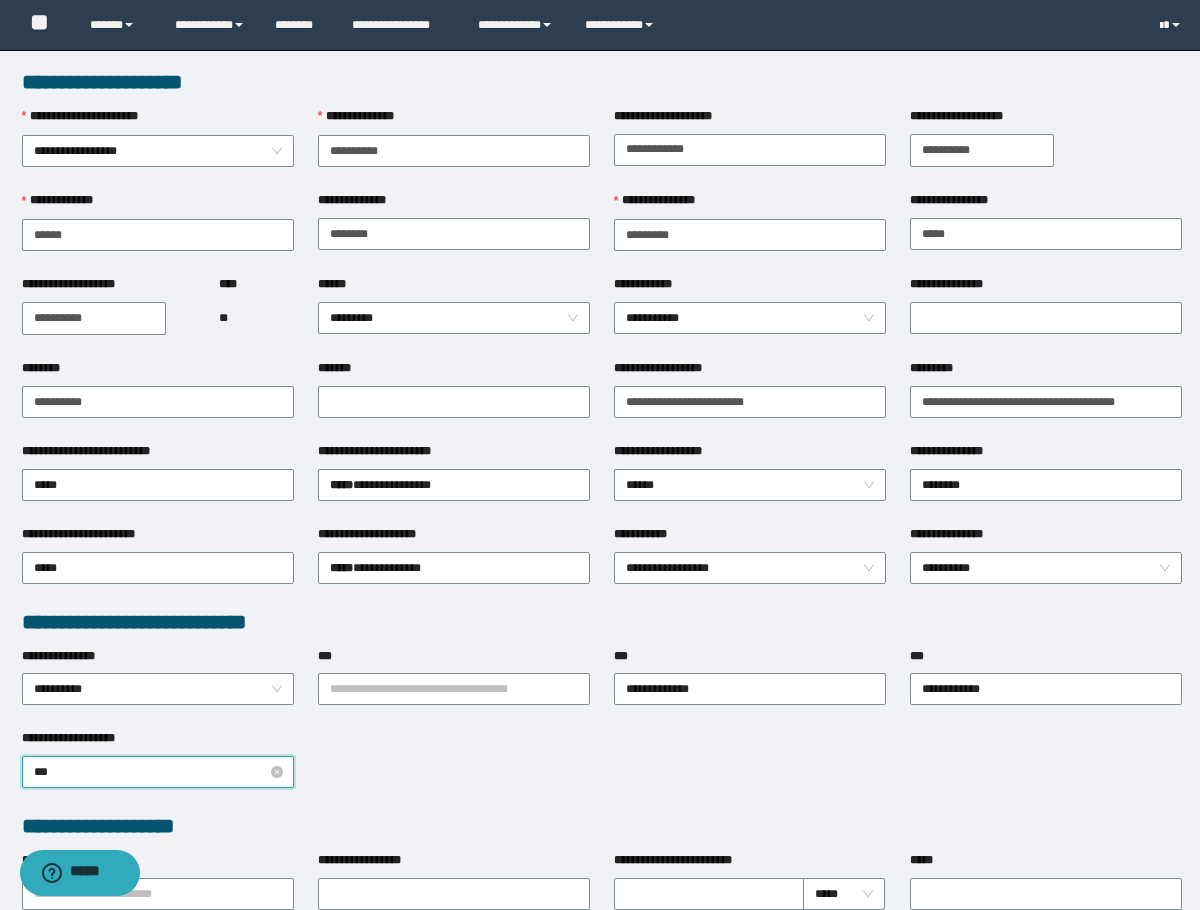 type on "****" 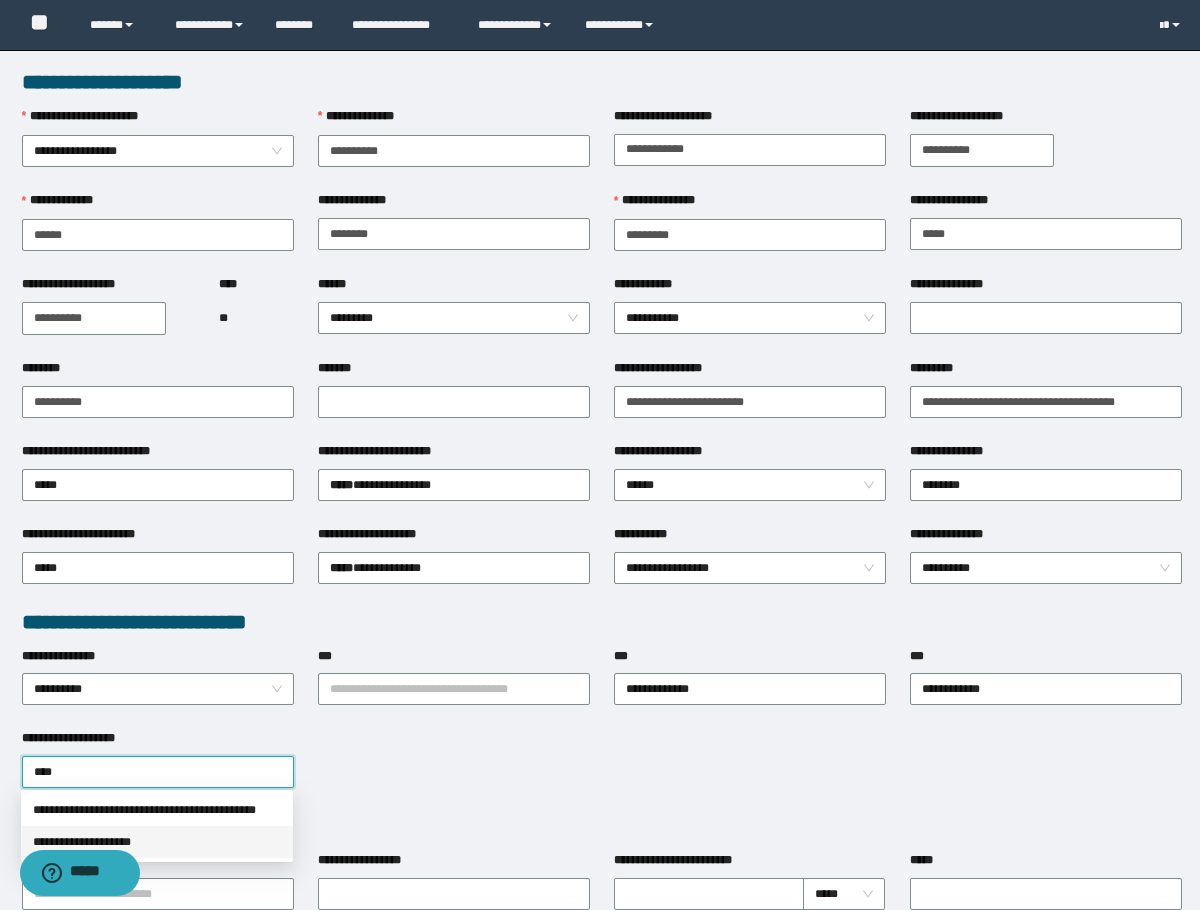 click on "**********" at bounding box center [157, 842] 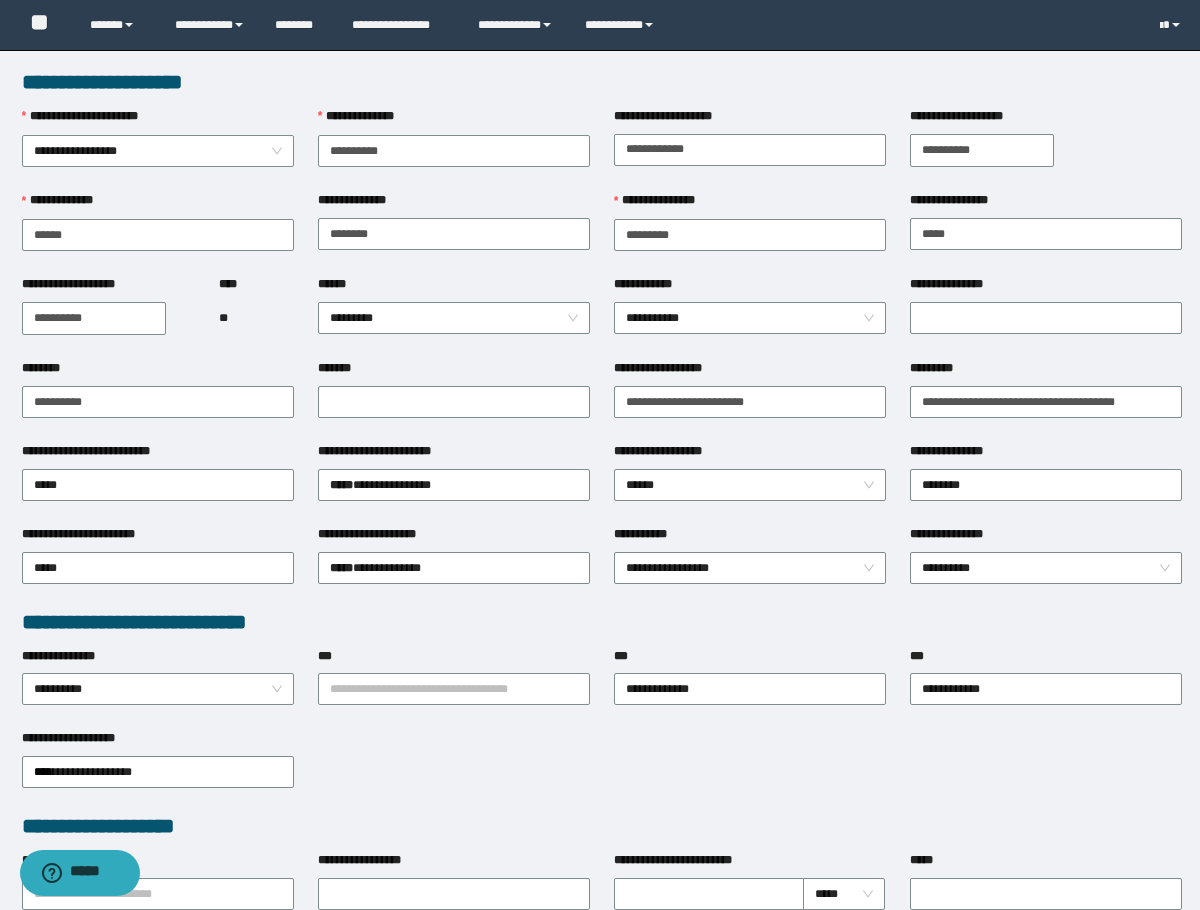click on "****** *********" at bounding box center [454, 317] 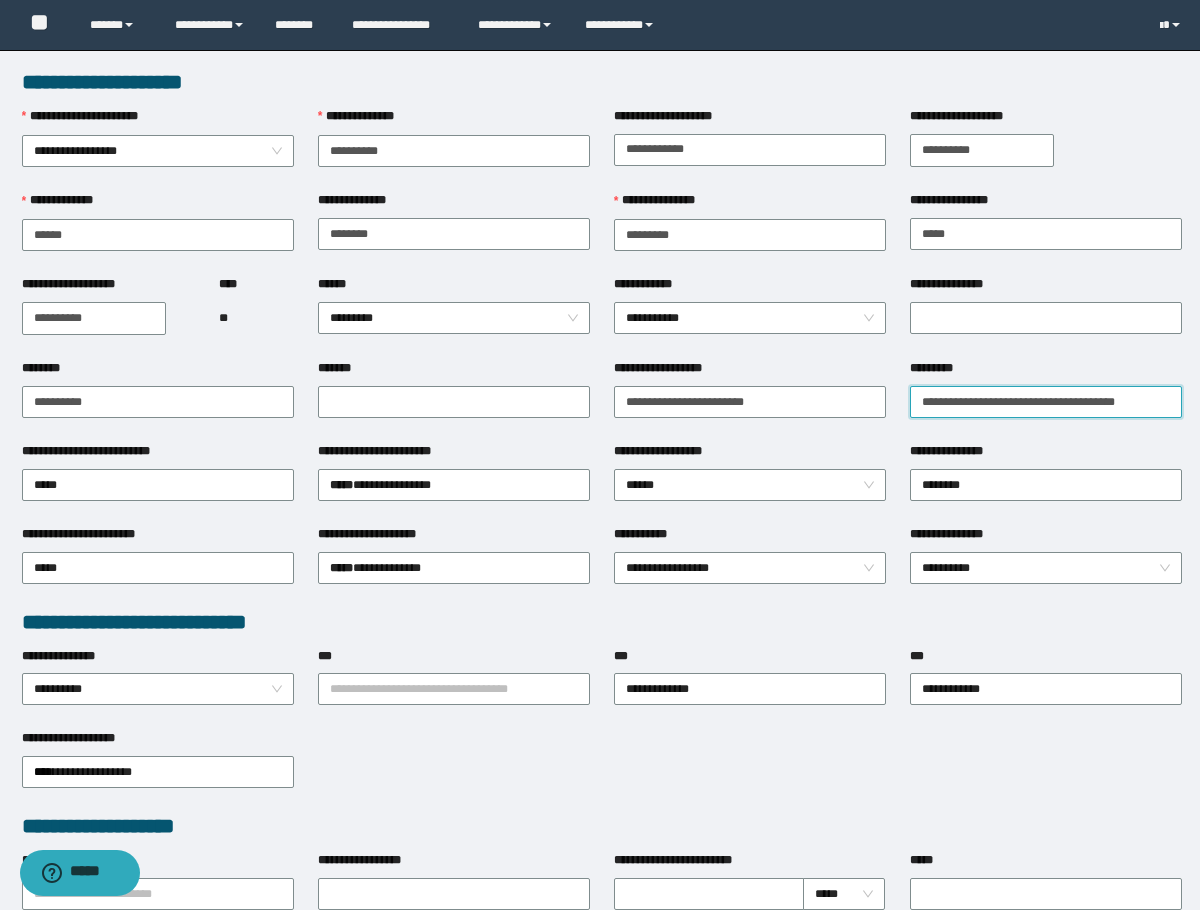 drag, startPoint x: 959, startPoint y: 402, endPoint x: 932, endPoint y: 419, distance: 31.906113 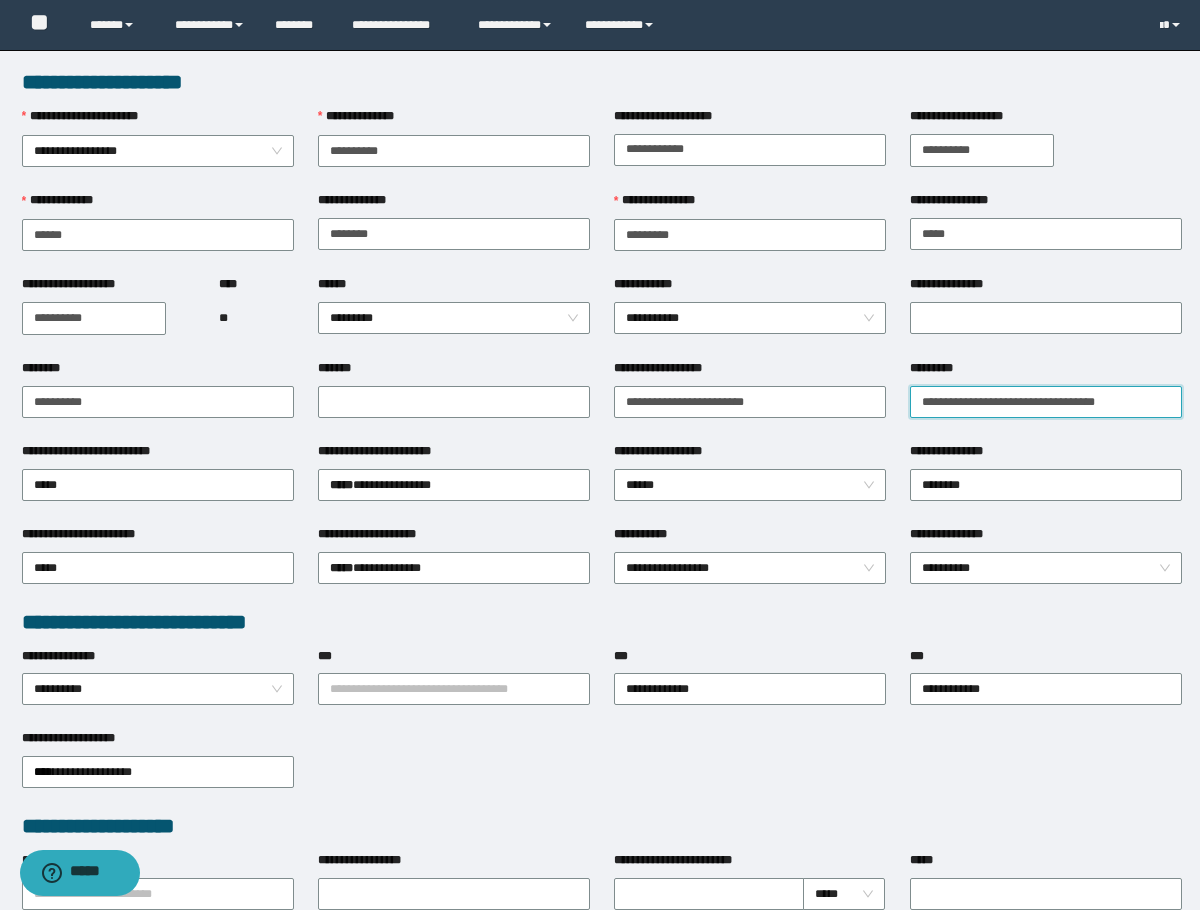 click on "**********" at bounding box center (1046, 402) 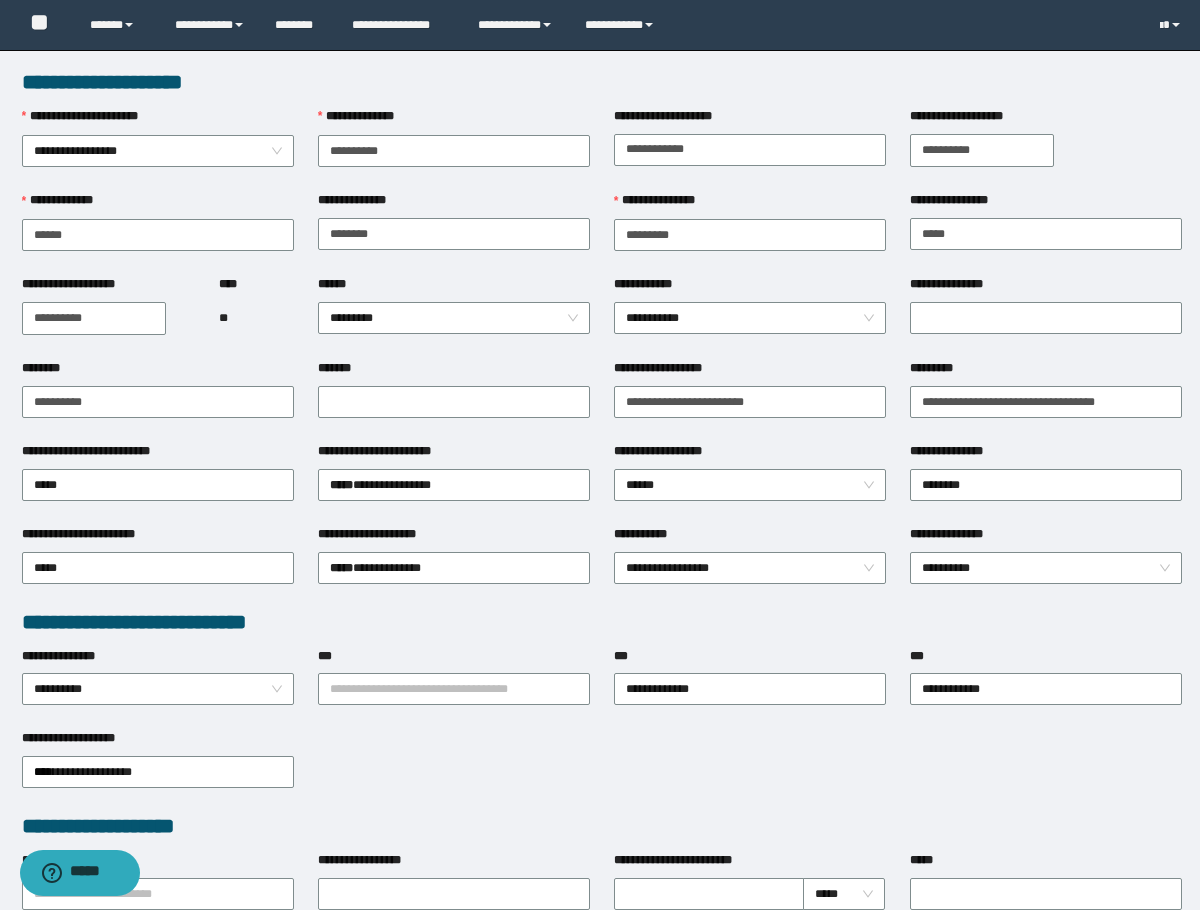 click on "*********" at bounding box center (1046, 372) 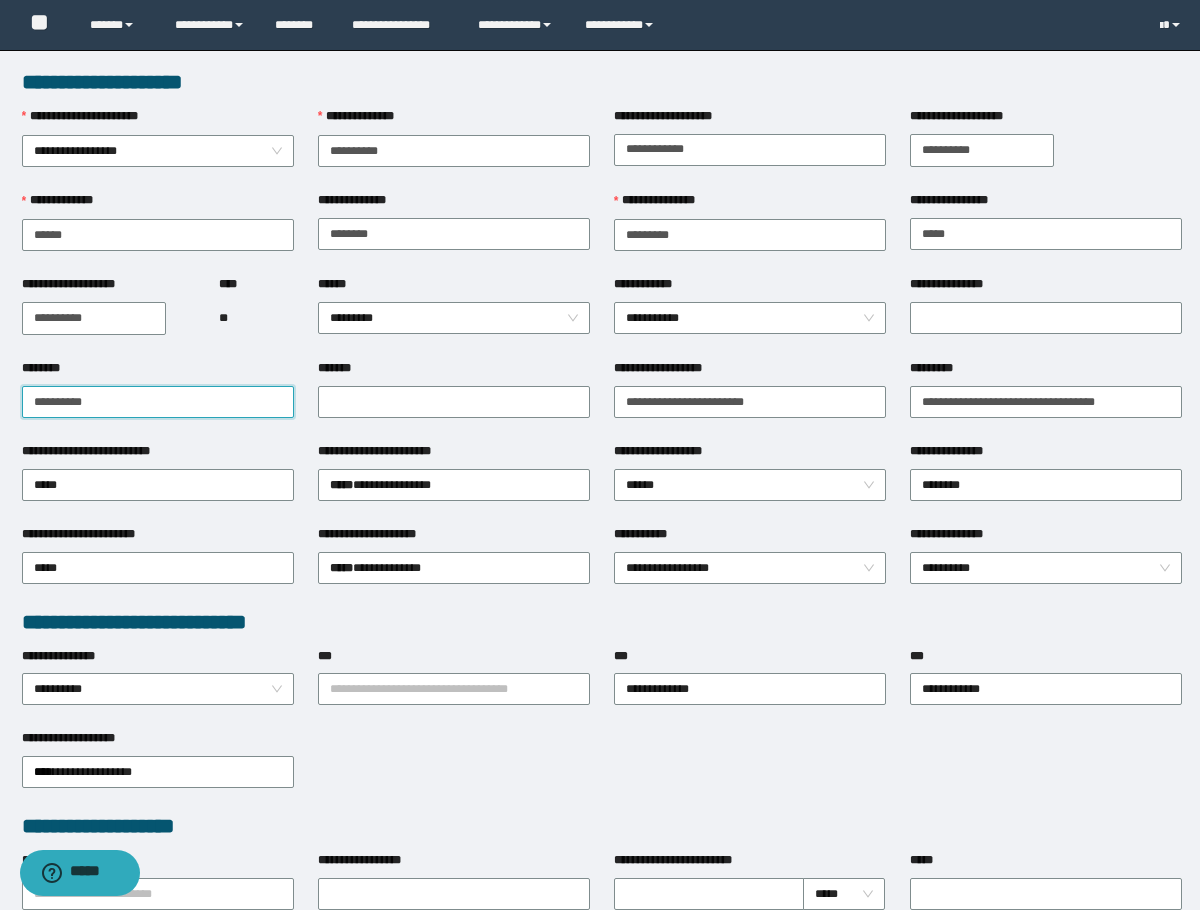 drag, startPoint x: 109, startPoint y: 404, endPoint x: -1, endPoint y: 419, distance: 111.01801 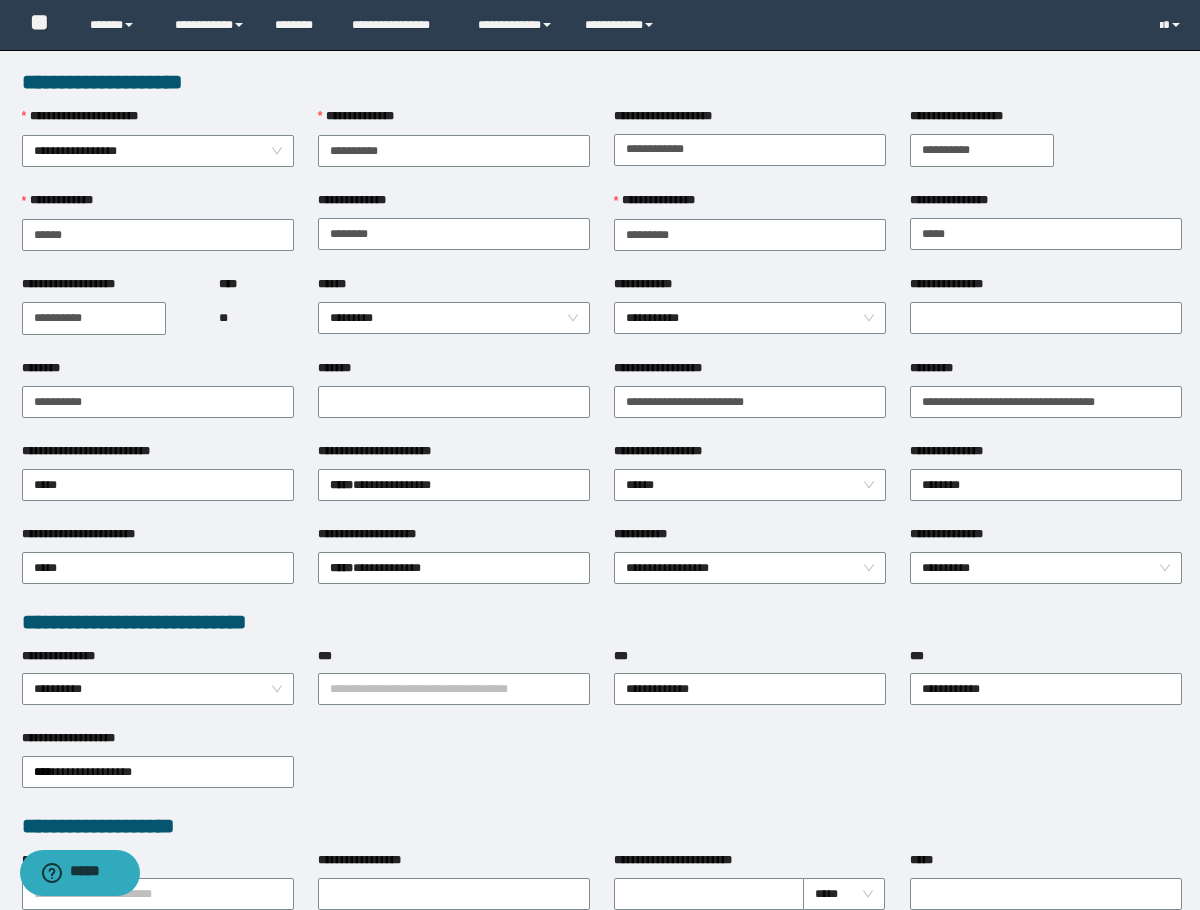 click on "**" at bounding box center (256, 318) 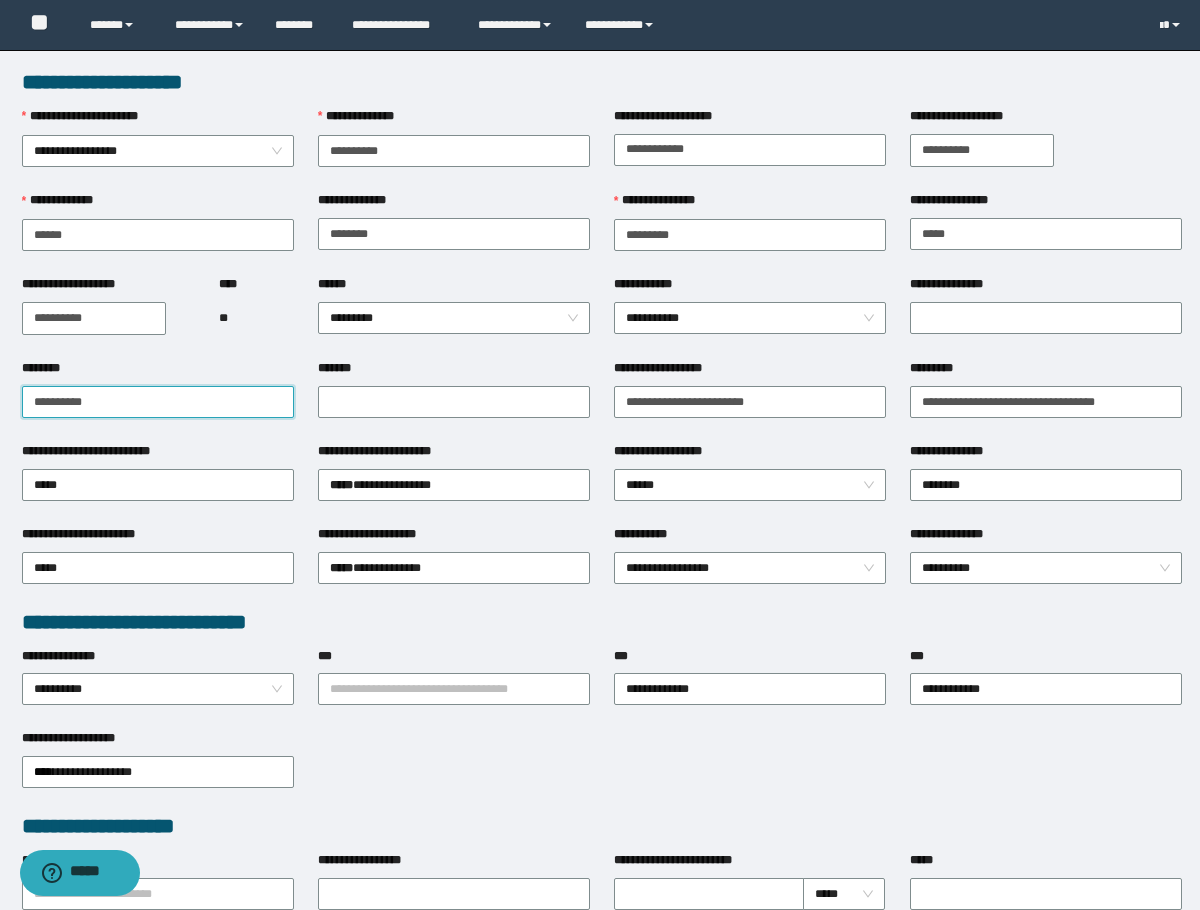 click on "**********" at bounding box center [158, 402] 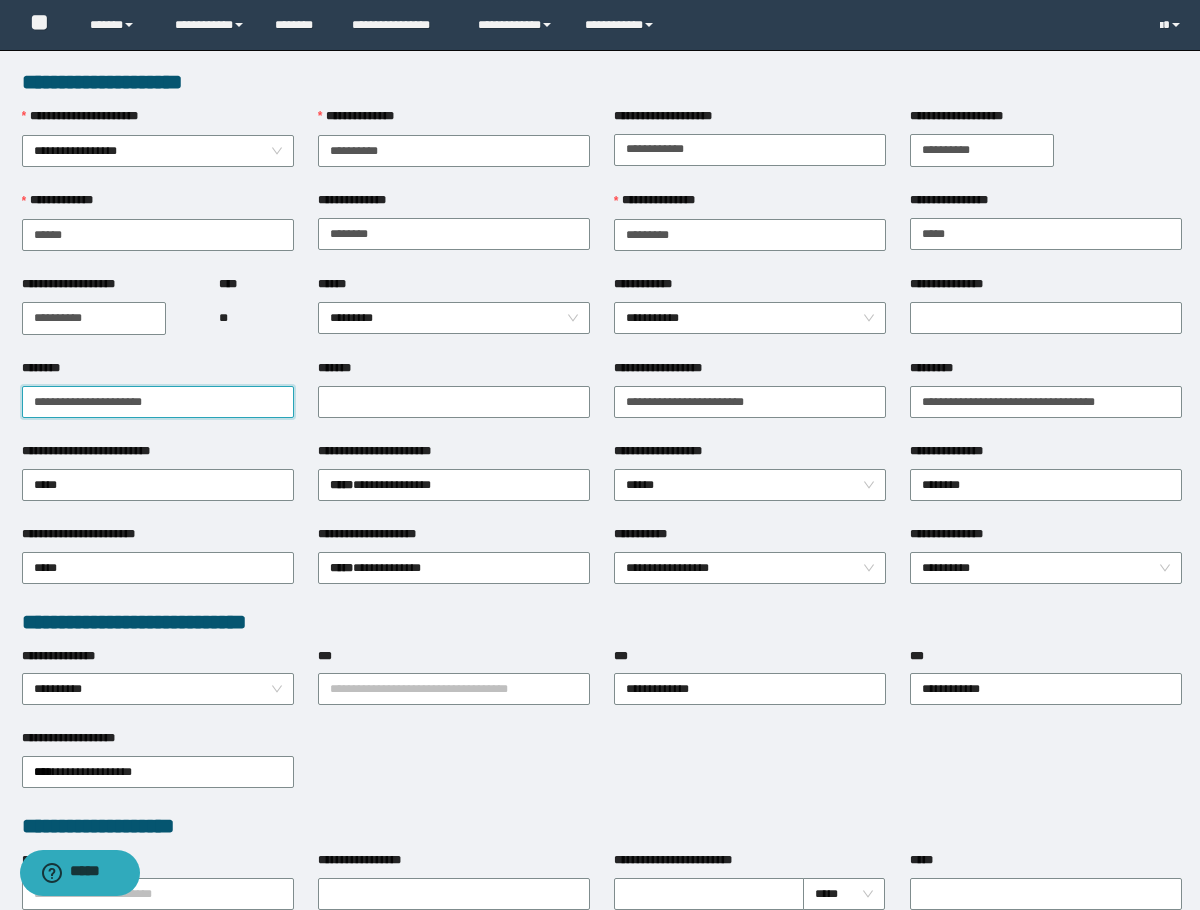 drag, startPoint x: 264, startPoint y: 395, endPoint x: -1, endPoint y: 449, distance: 270.44592 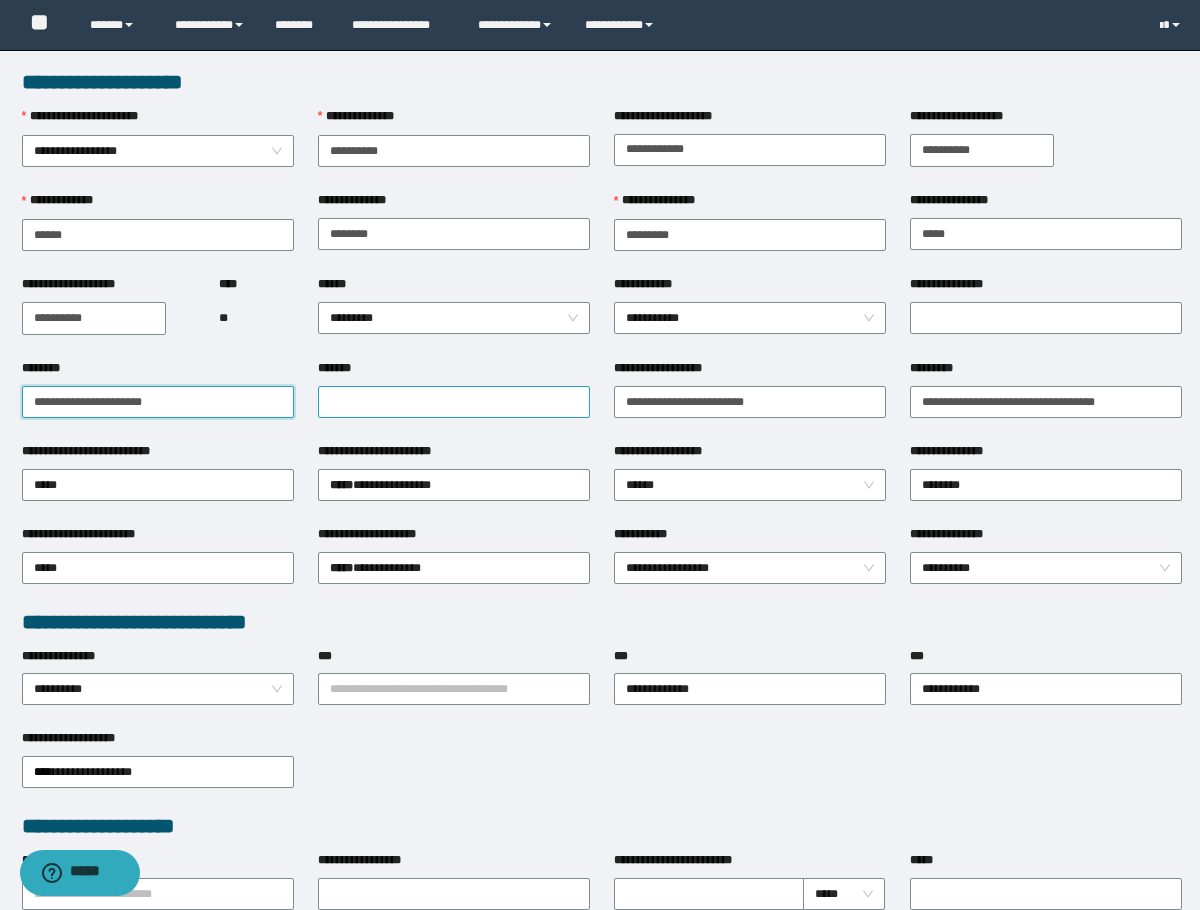 type on "**********" 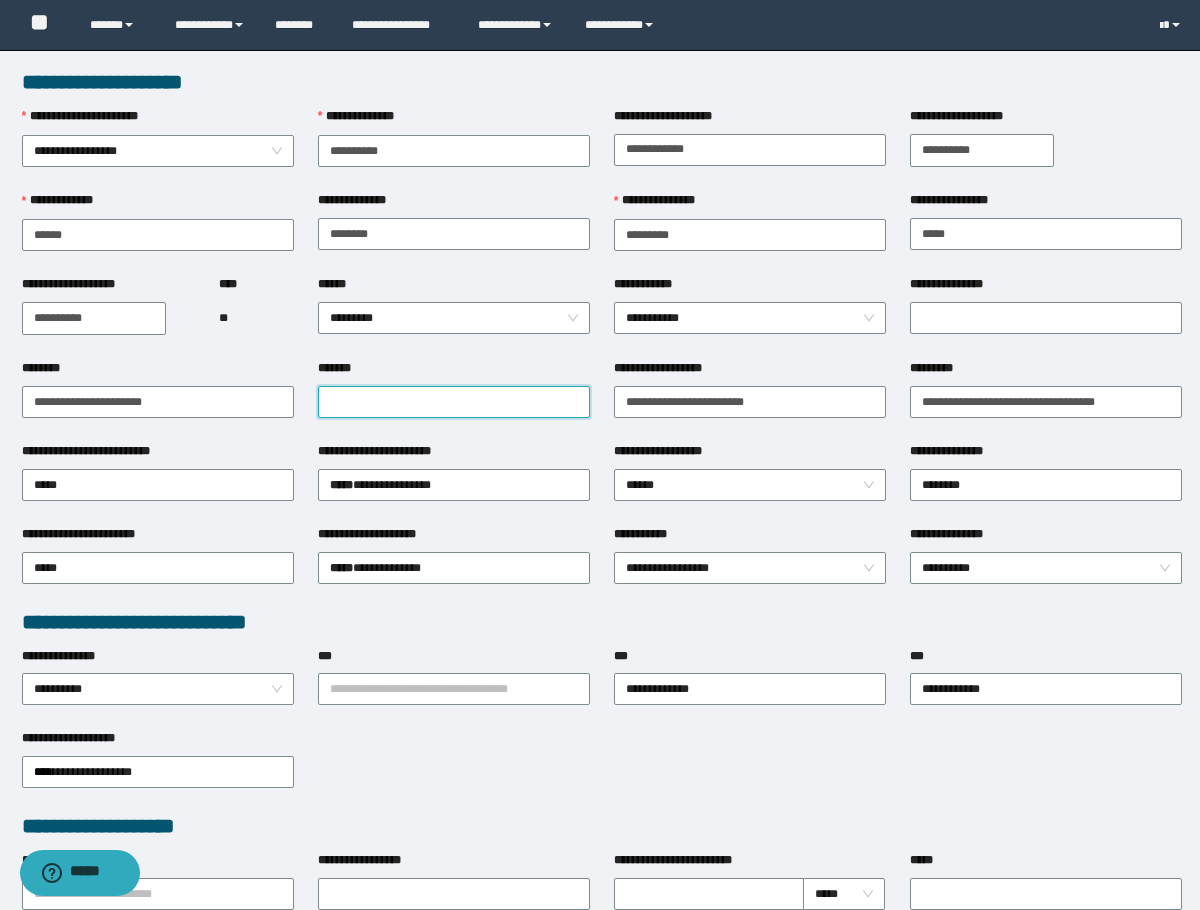 click on "*******" at bounding box center (454, 402) 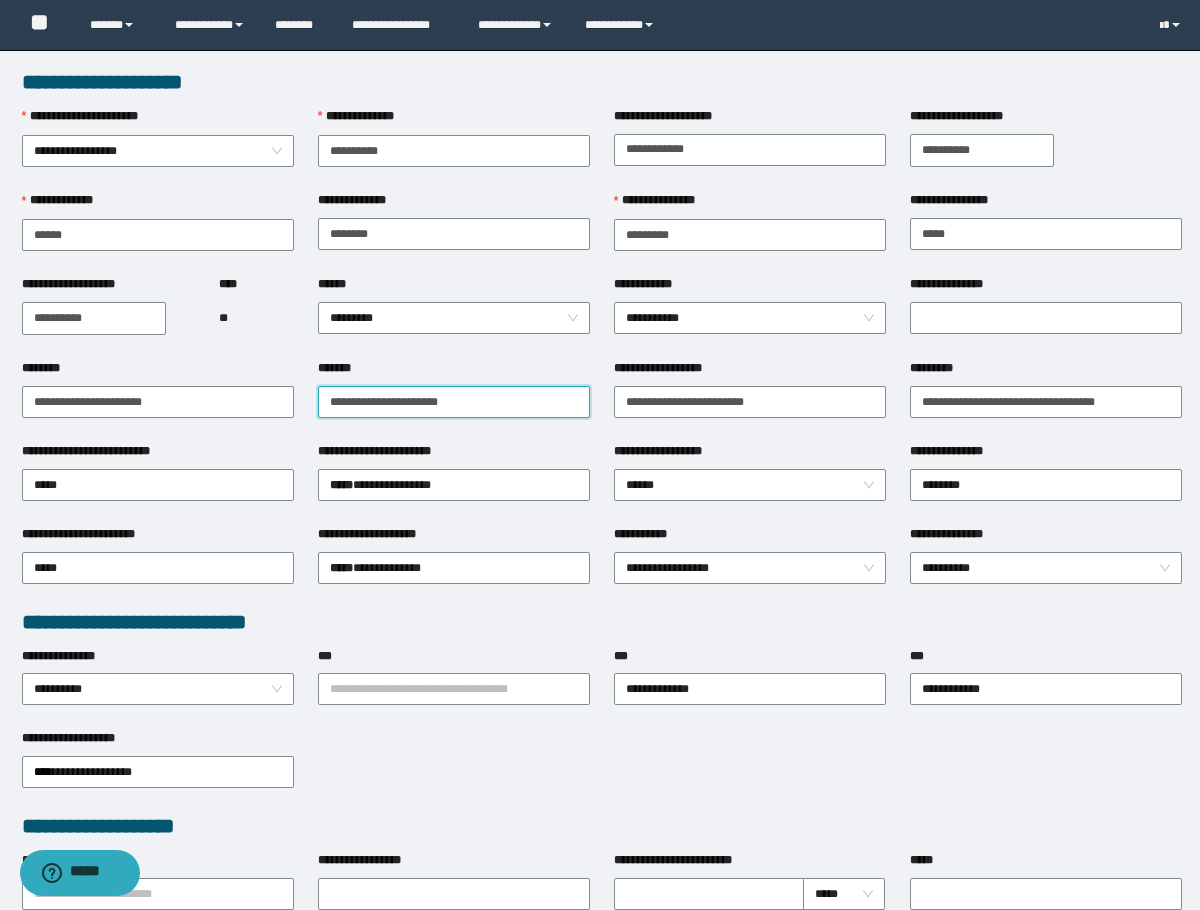 type on "**********" 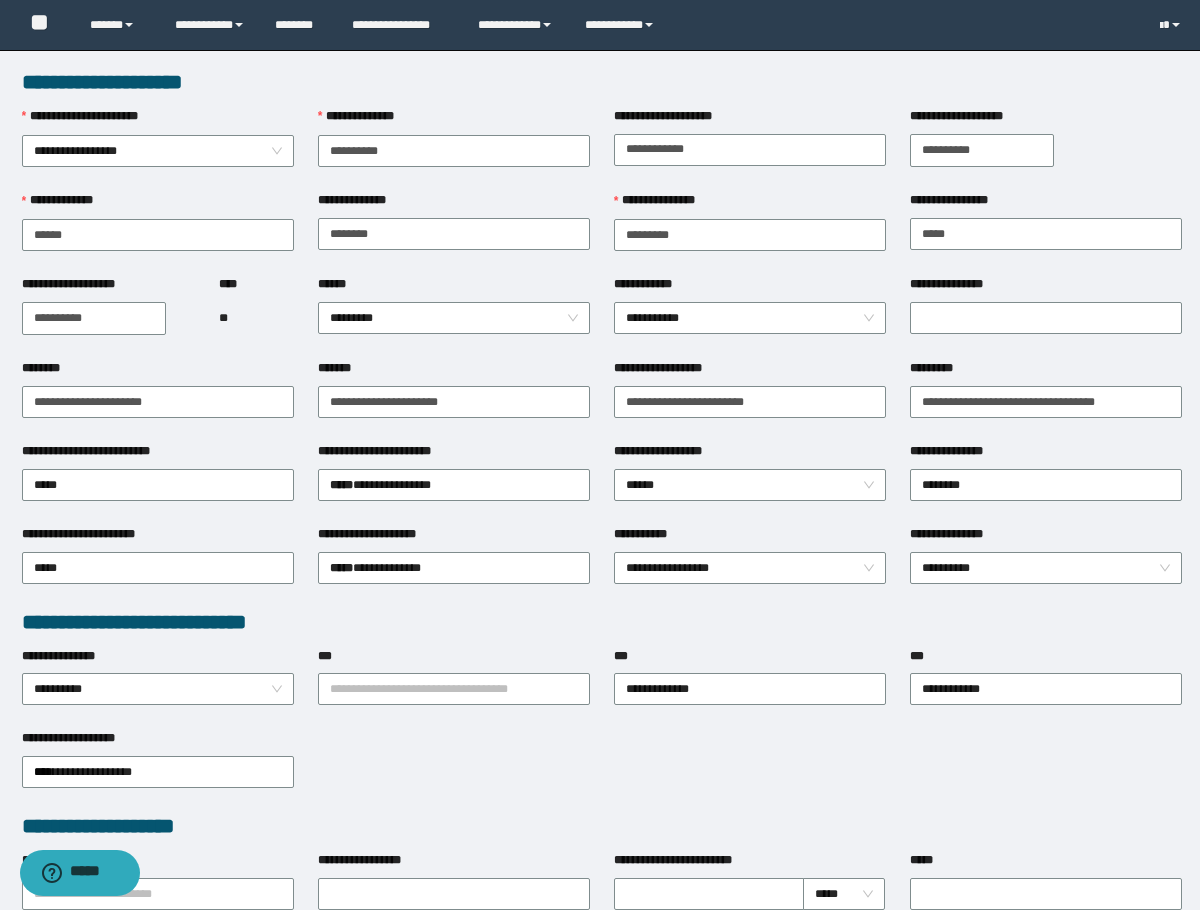click on "****** *********" at bounding box center [454, 317] 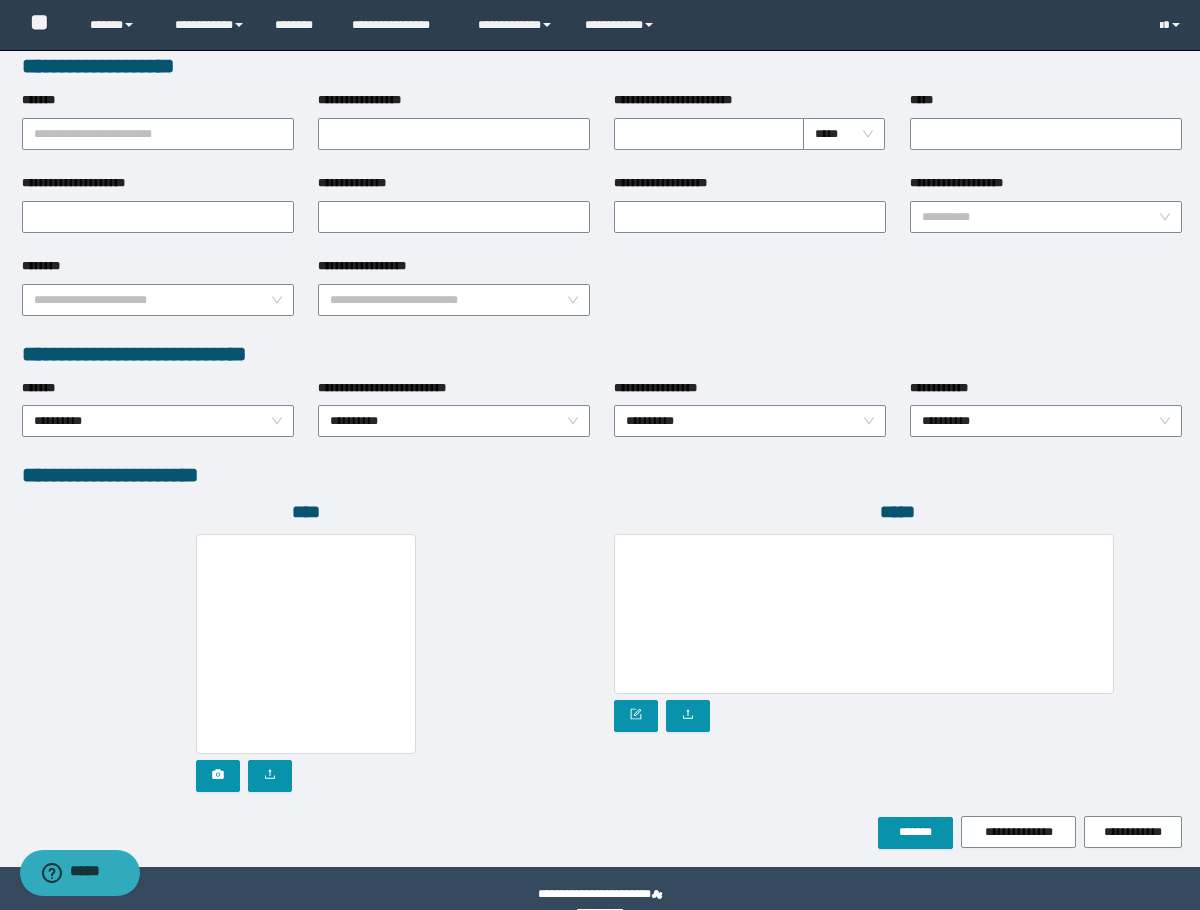 scroll, scrollTop: 793, scrollLeft: 0, axis: vertical 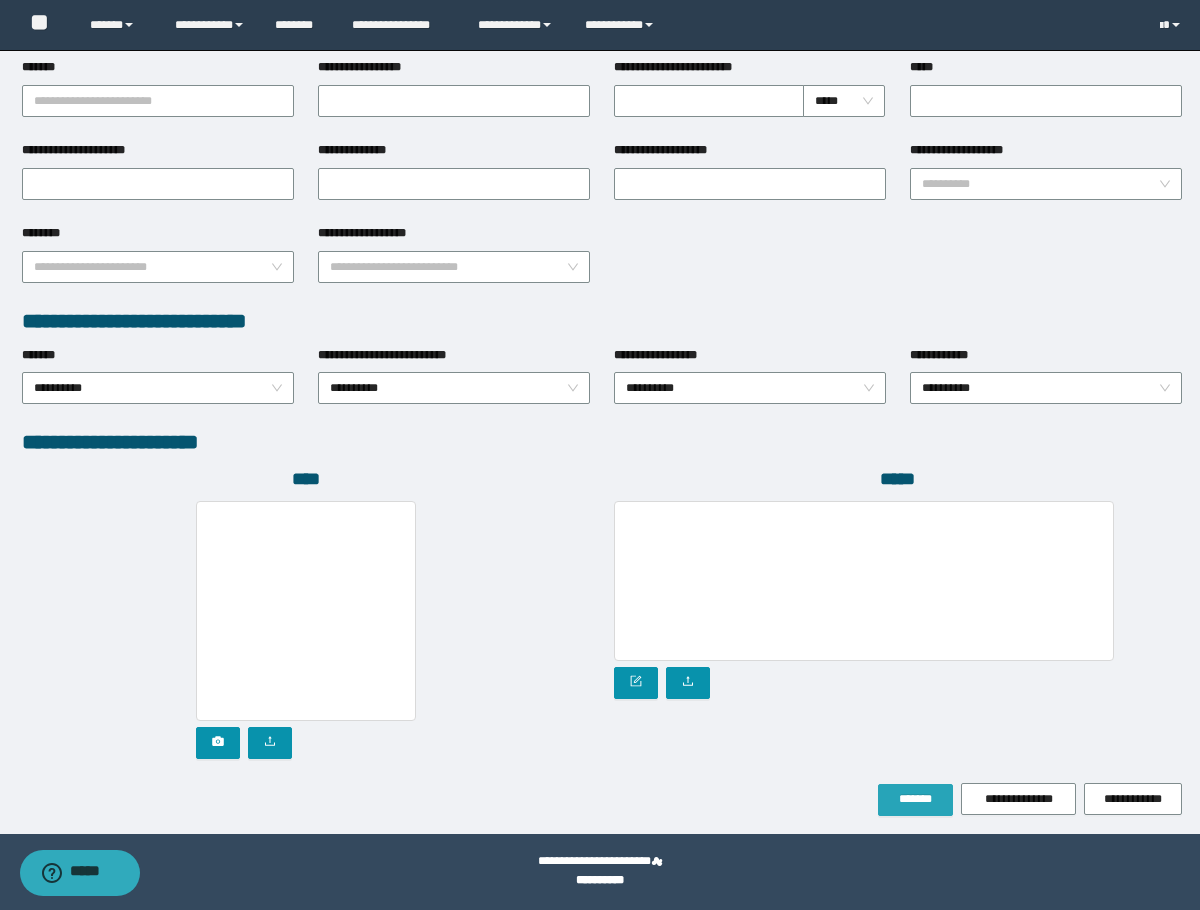 click on "*******" at bounding box center (915, 799) 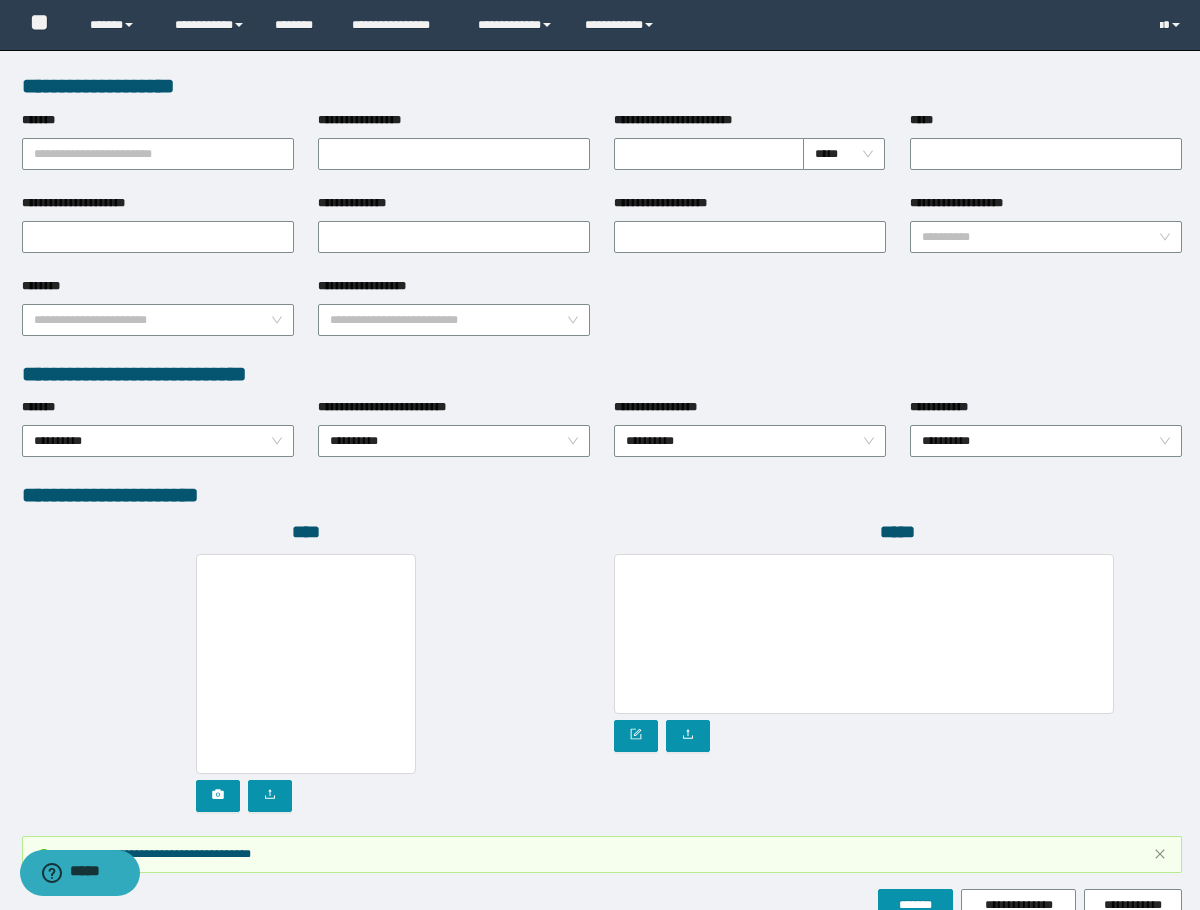scroll, scrollTop: 846, scrollLeft: 0, axis: vertical 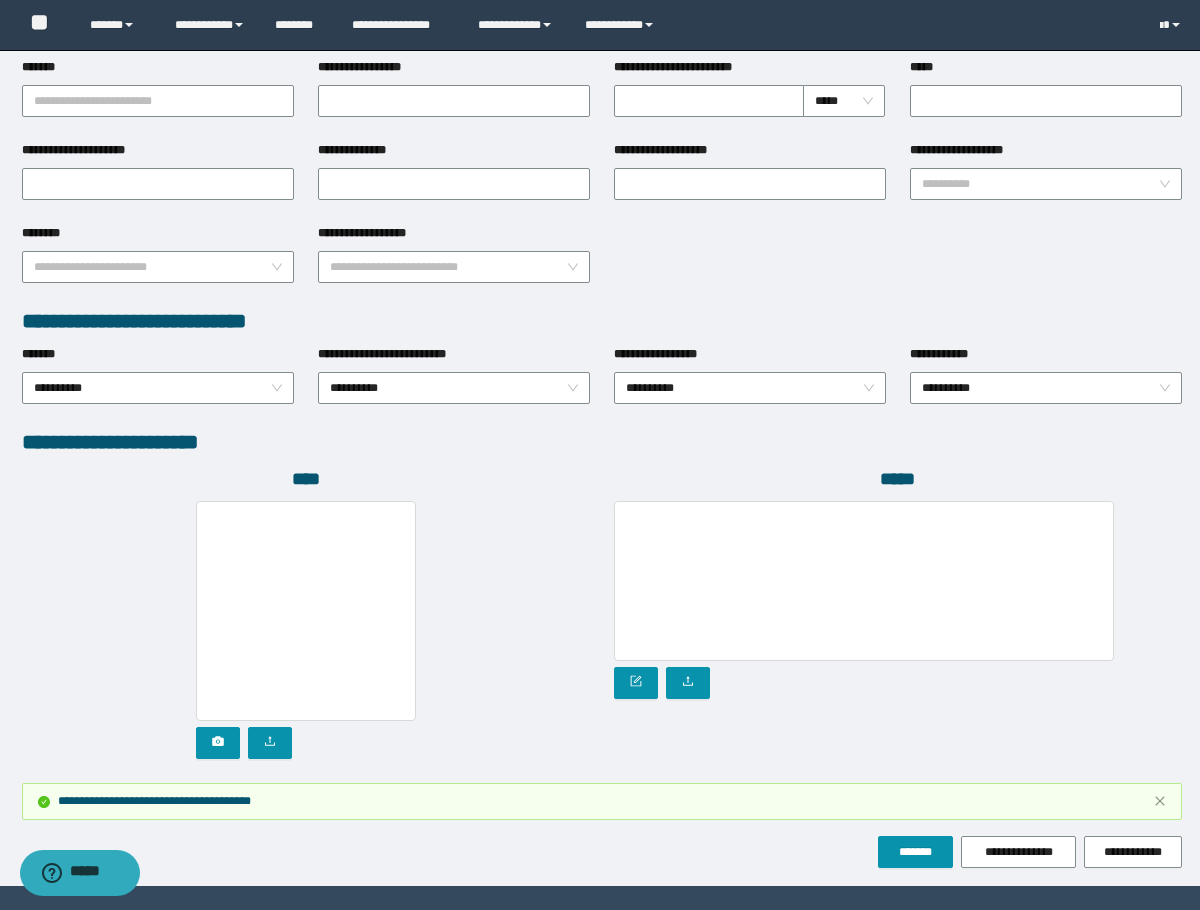 click at bounding box center [306, 630] 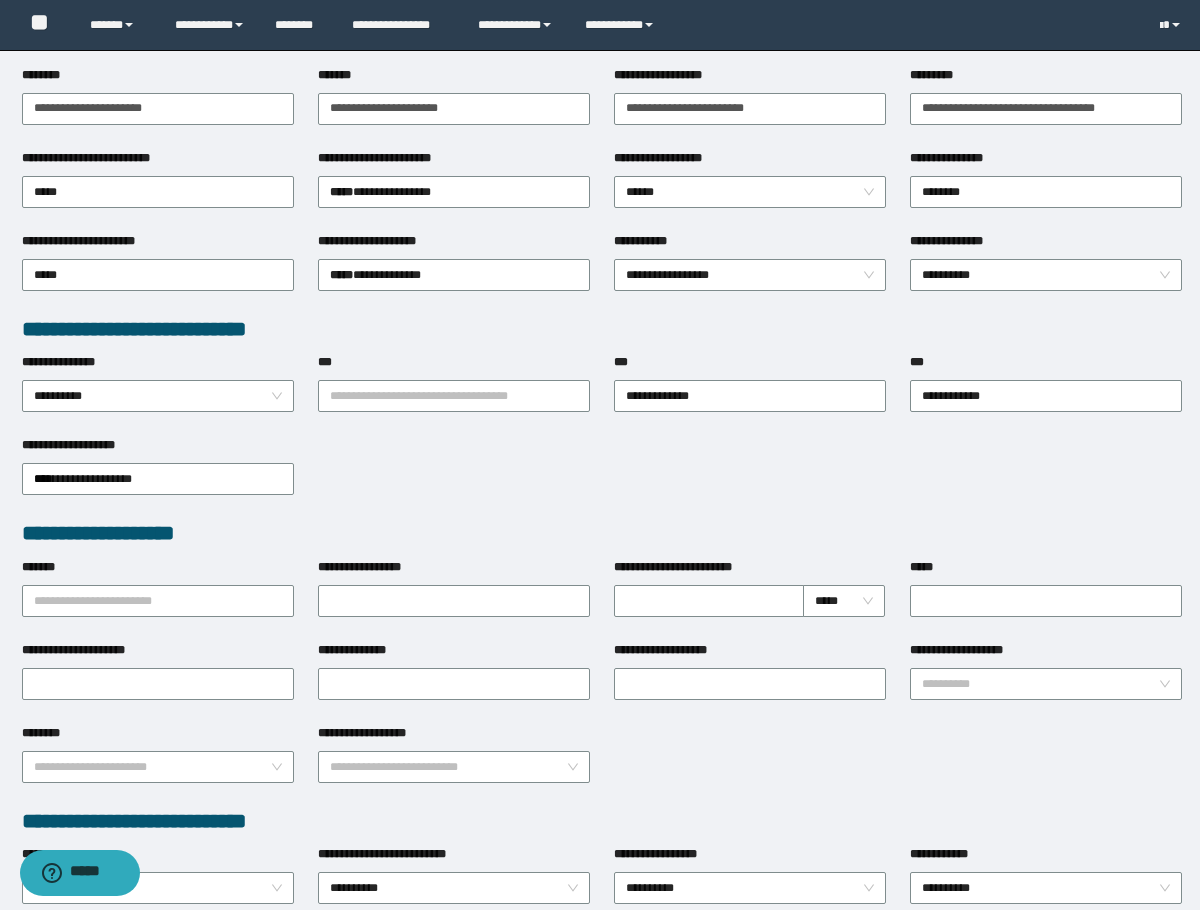 scroll, scrollTop: 0, scrollLeft: 0, axis: both 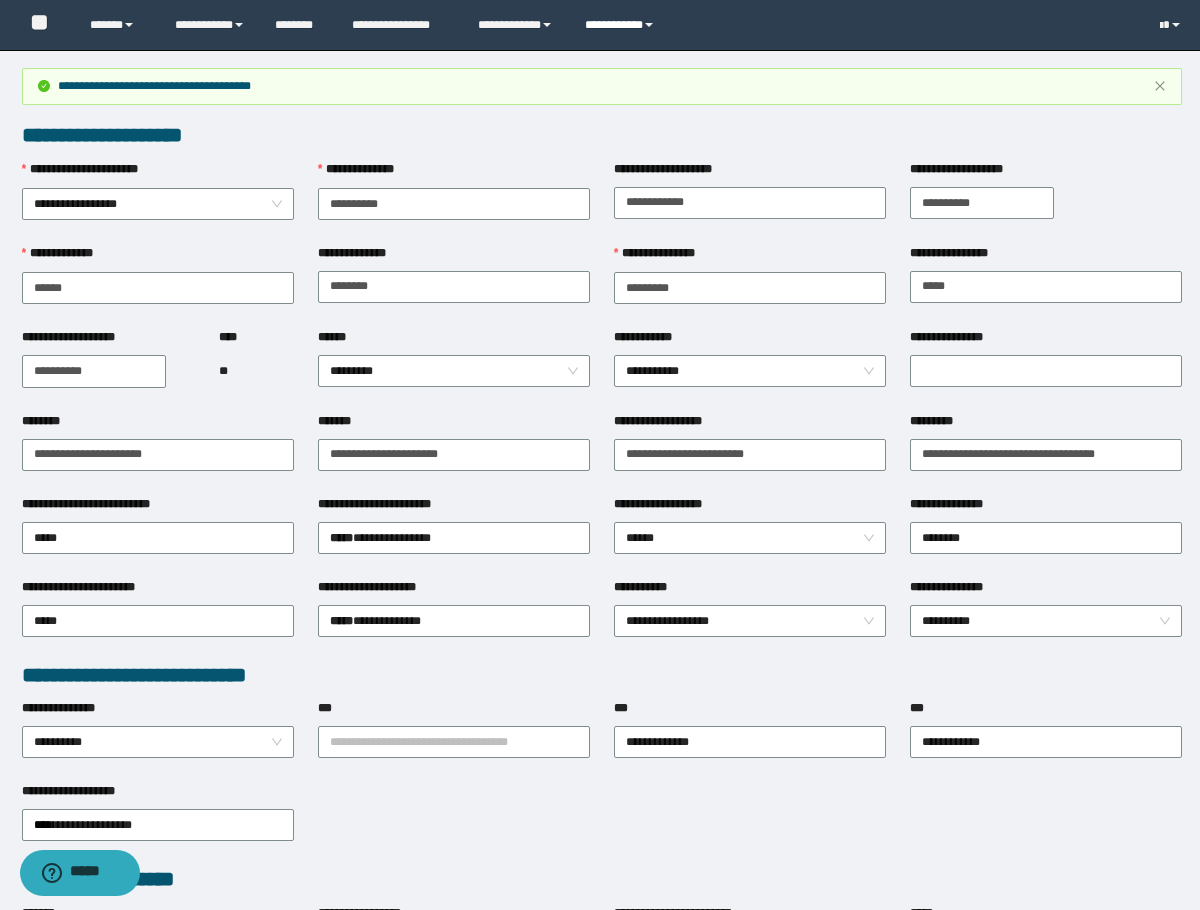 drag, startPoint x: 611, startPoint y: 18, endPoint x: 612, endPoint y: 51, distance: 33.01515 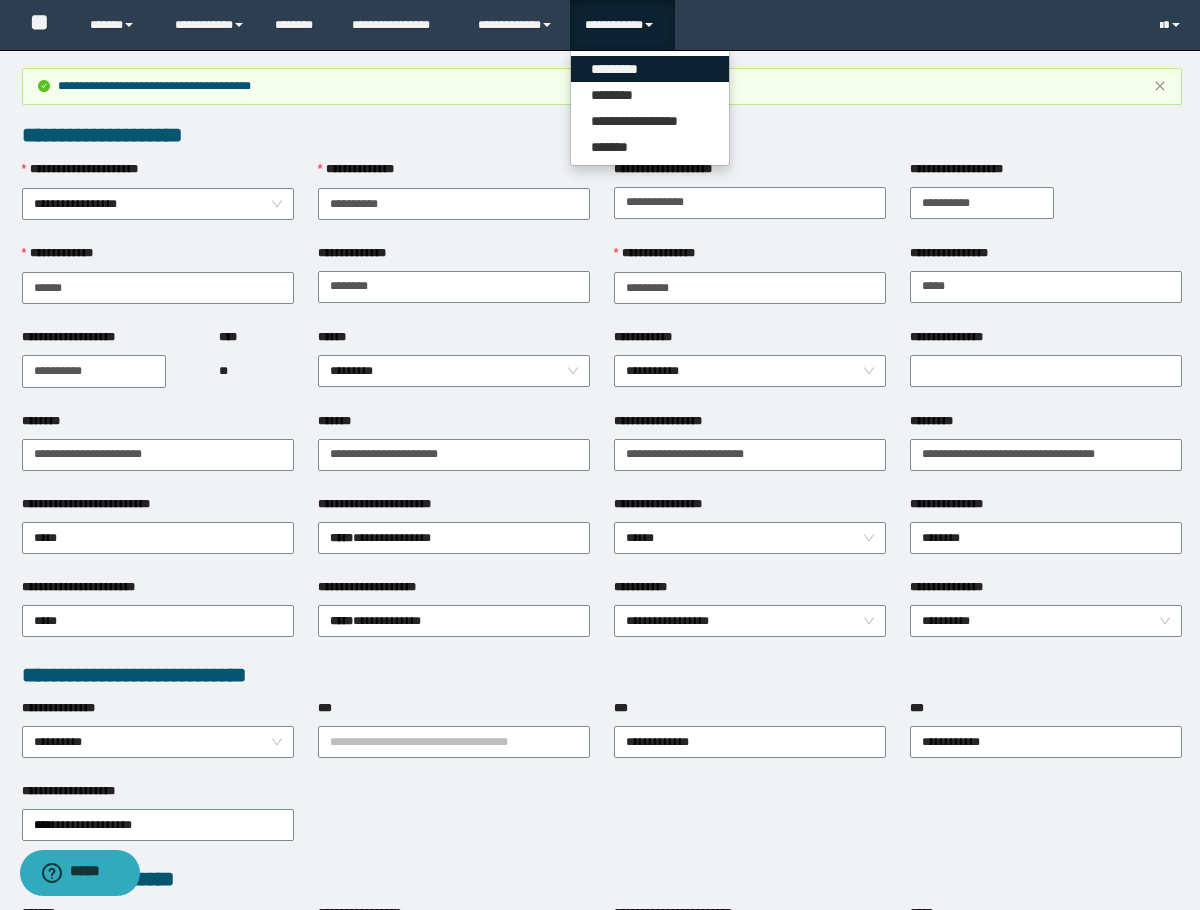 click on "*********" at bounding box center (650, 69) 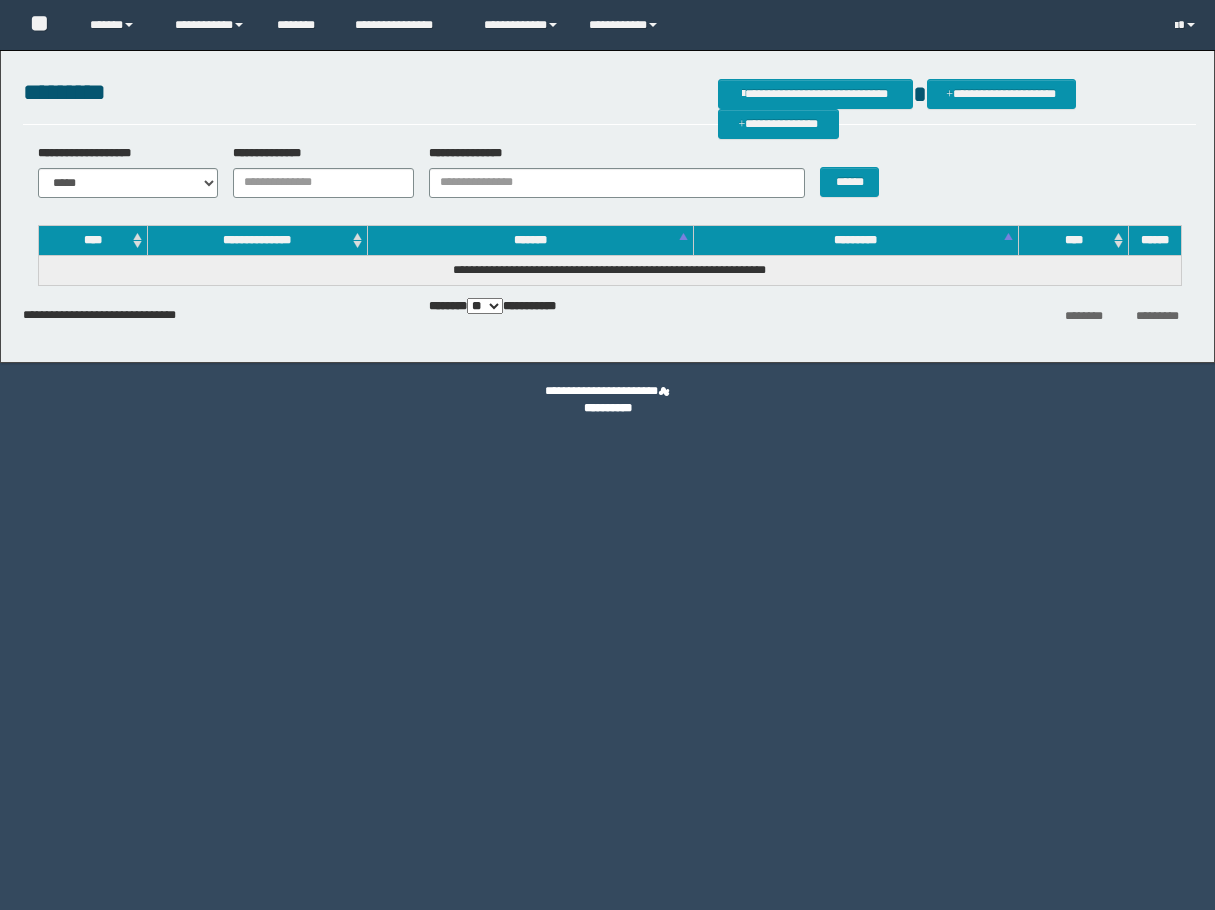 scroll, scrollTop: 0, scrollLeft: 0, axis: both 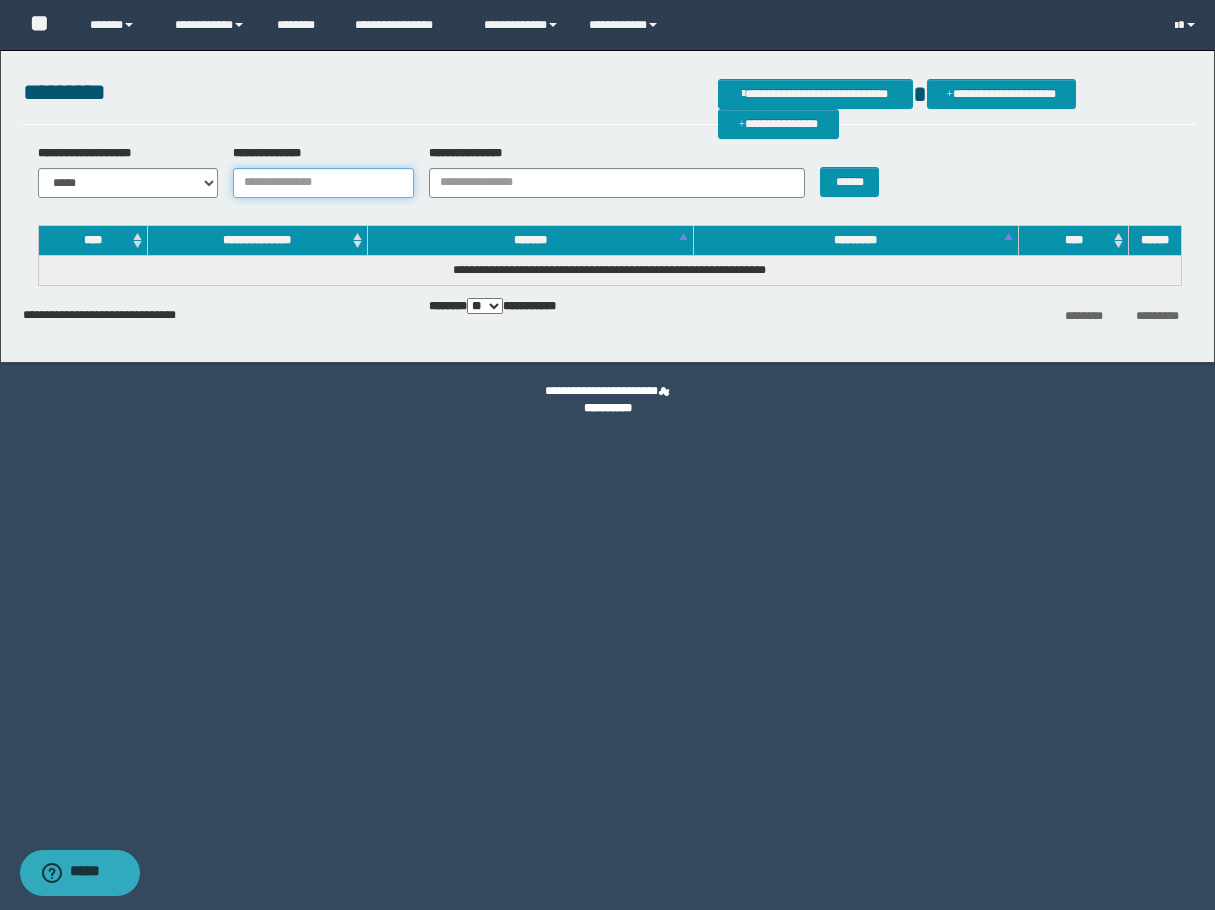 click on "**********" at bounding box center [323, 183] 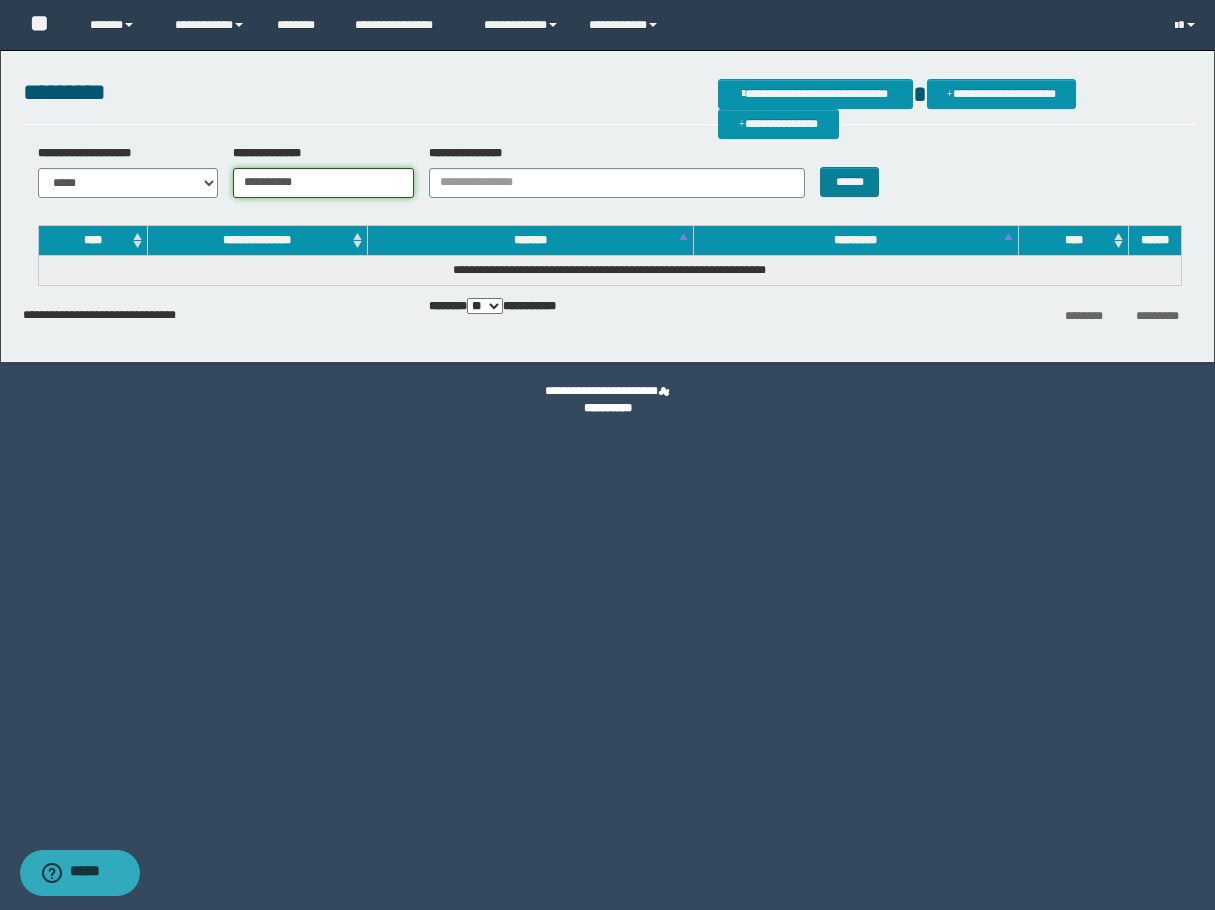 type on "**********" 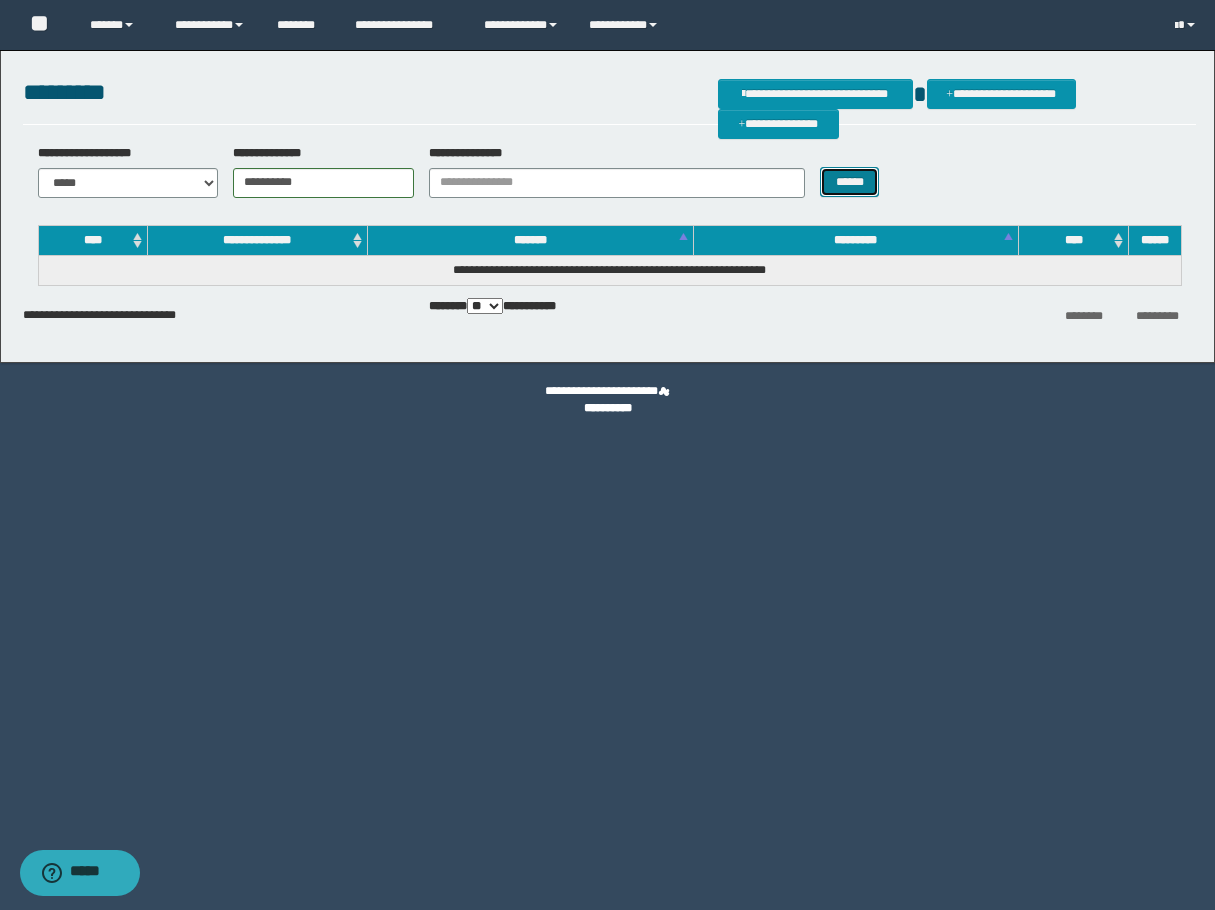 click on "******" at bounding box center (849, 182) 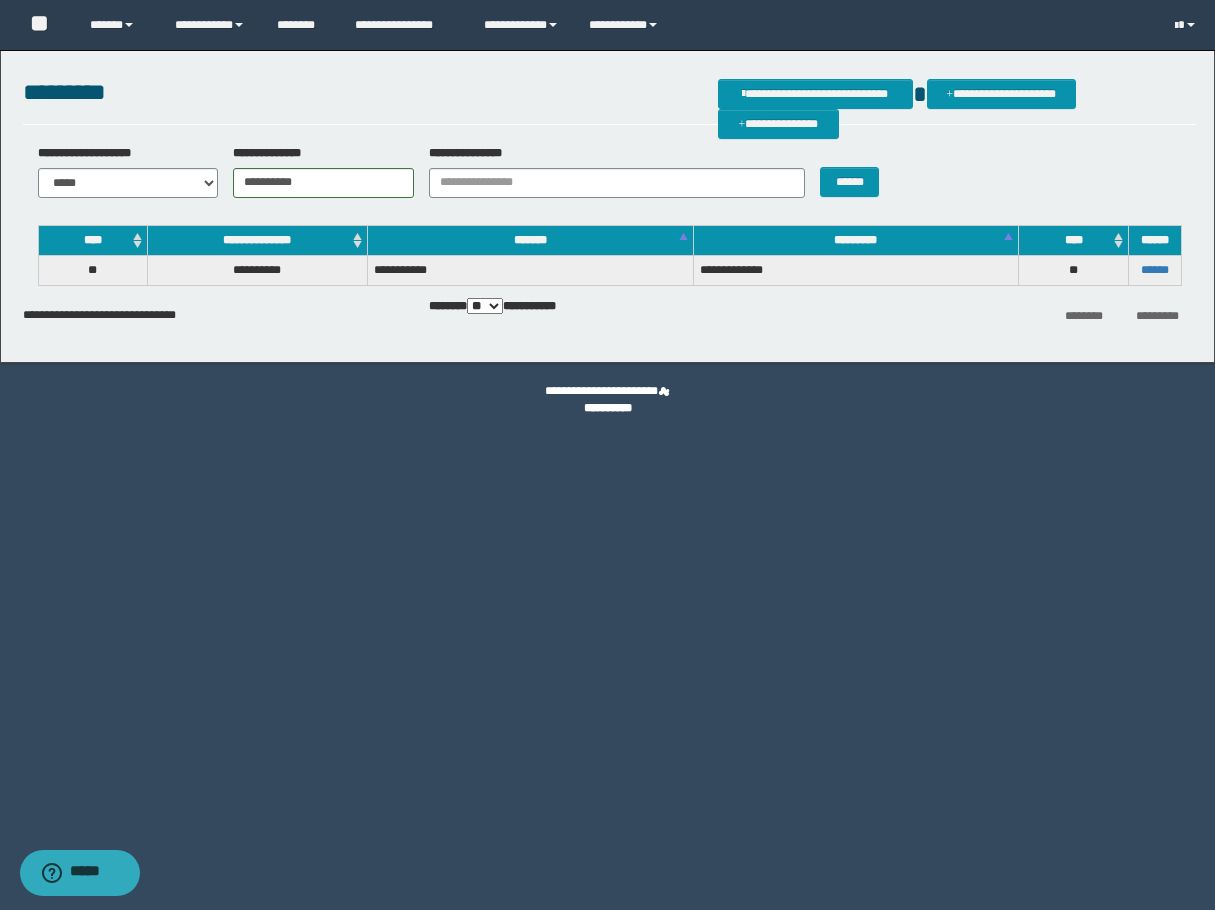 click on "******" at bounding box center [1154, 270] 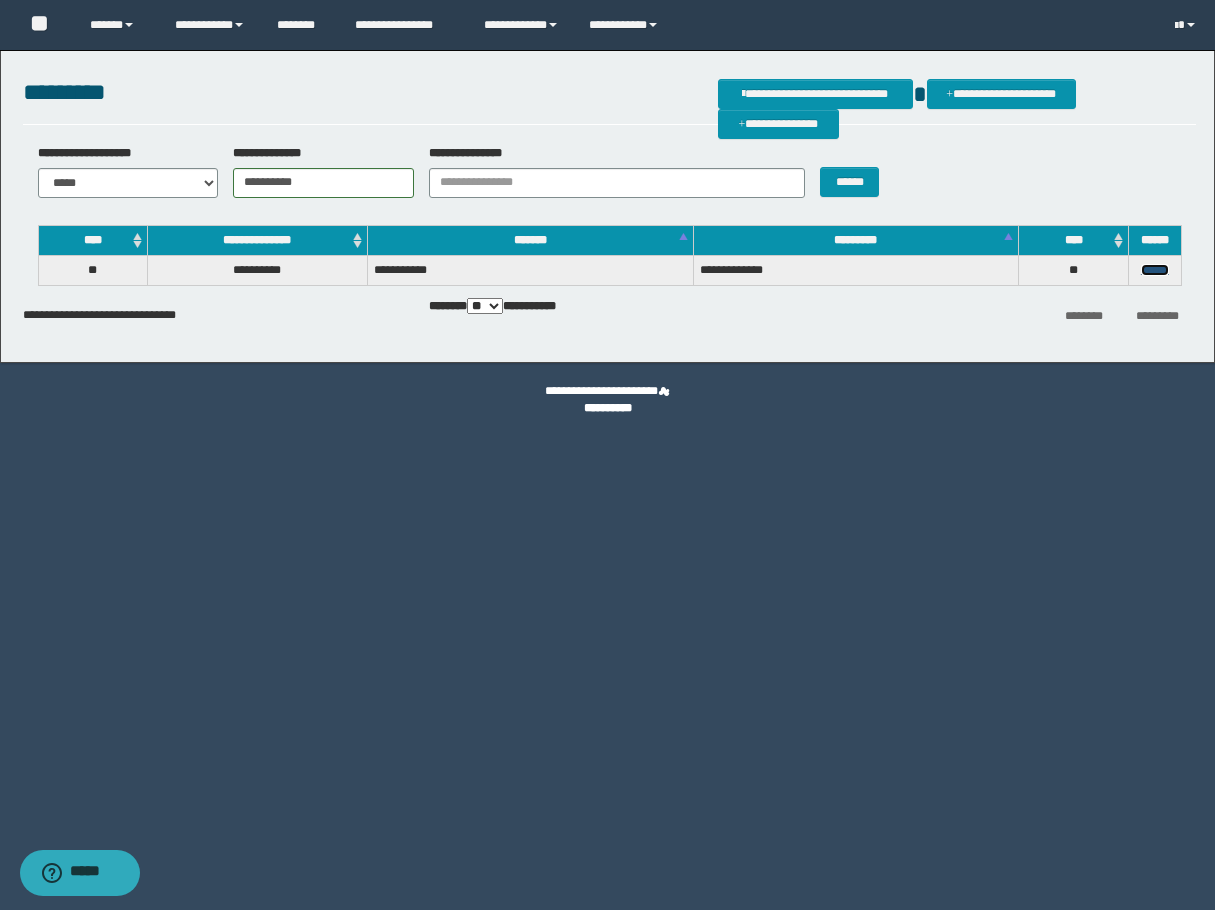 click on "******" at bounding box center [1155, 270] 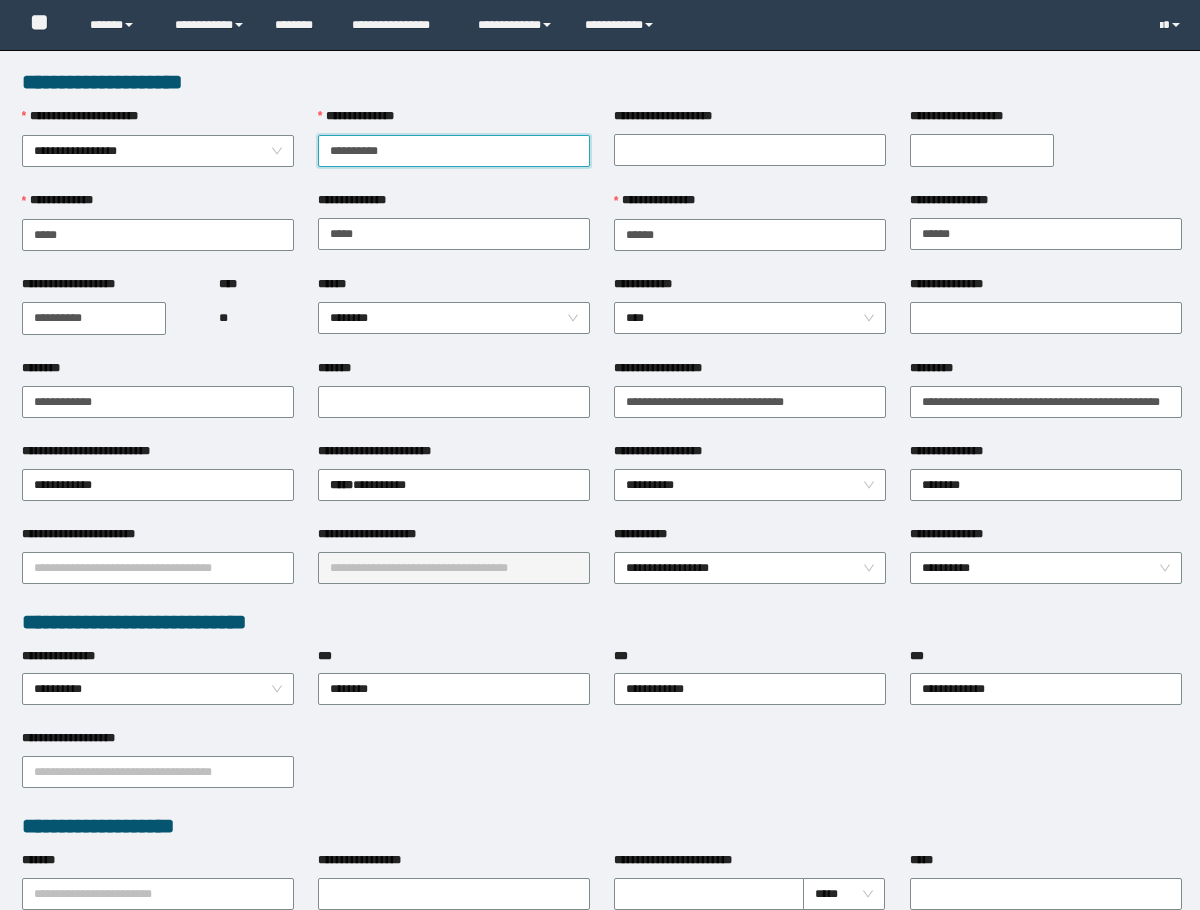 scroll, scrollTop: 0, scrollLeft: 0, axis: both 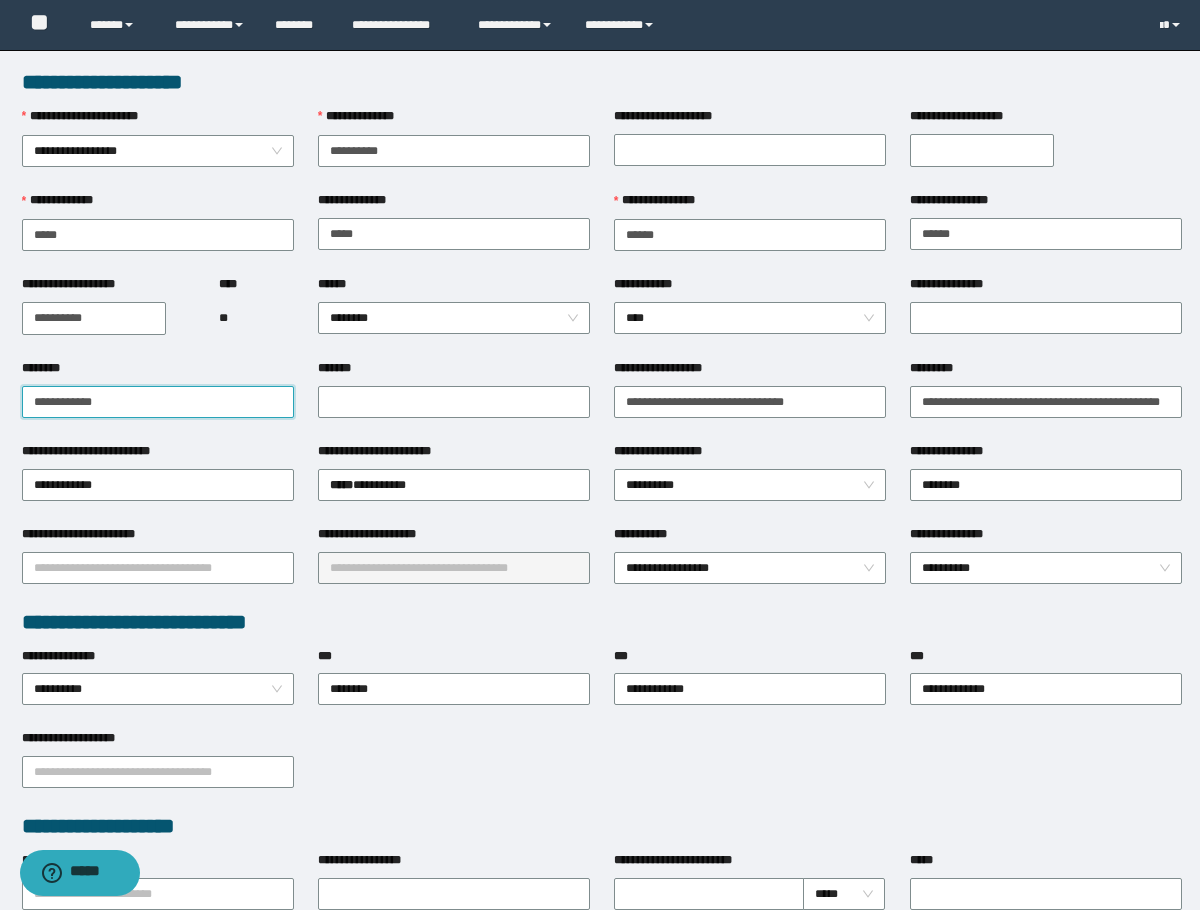 drag, startPoint x: 31, startPoint y: 412, endPoint x: 42, endPoint y: 412, distance: 11 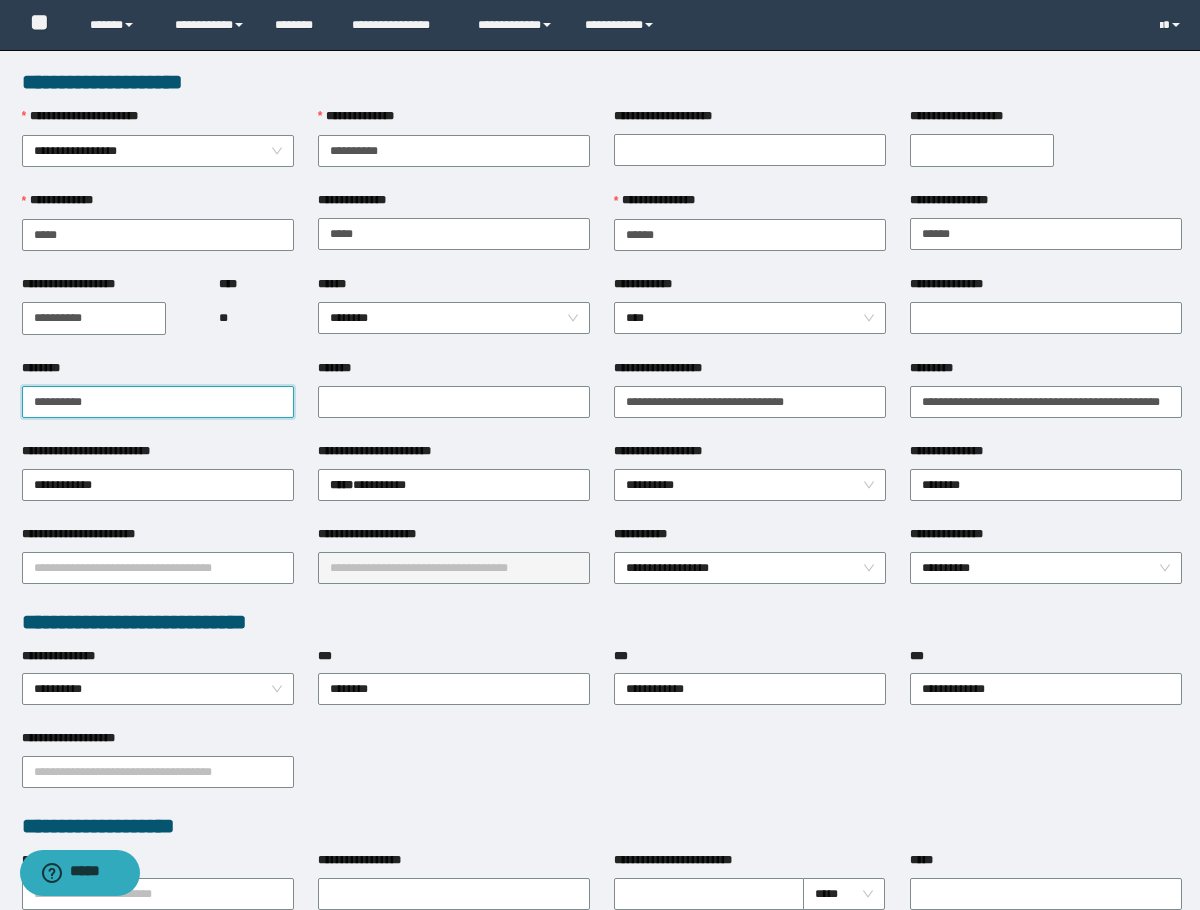drag, startPoint x: 183, startPoint y: 391, endPoint x: -1, endPoint y: 399, distance: 184.17383 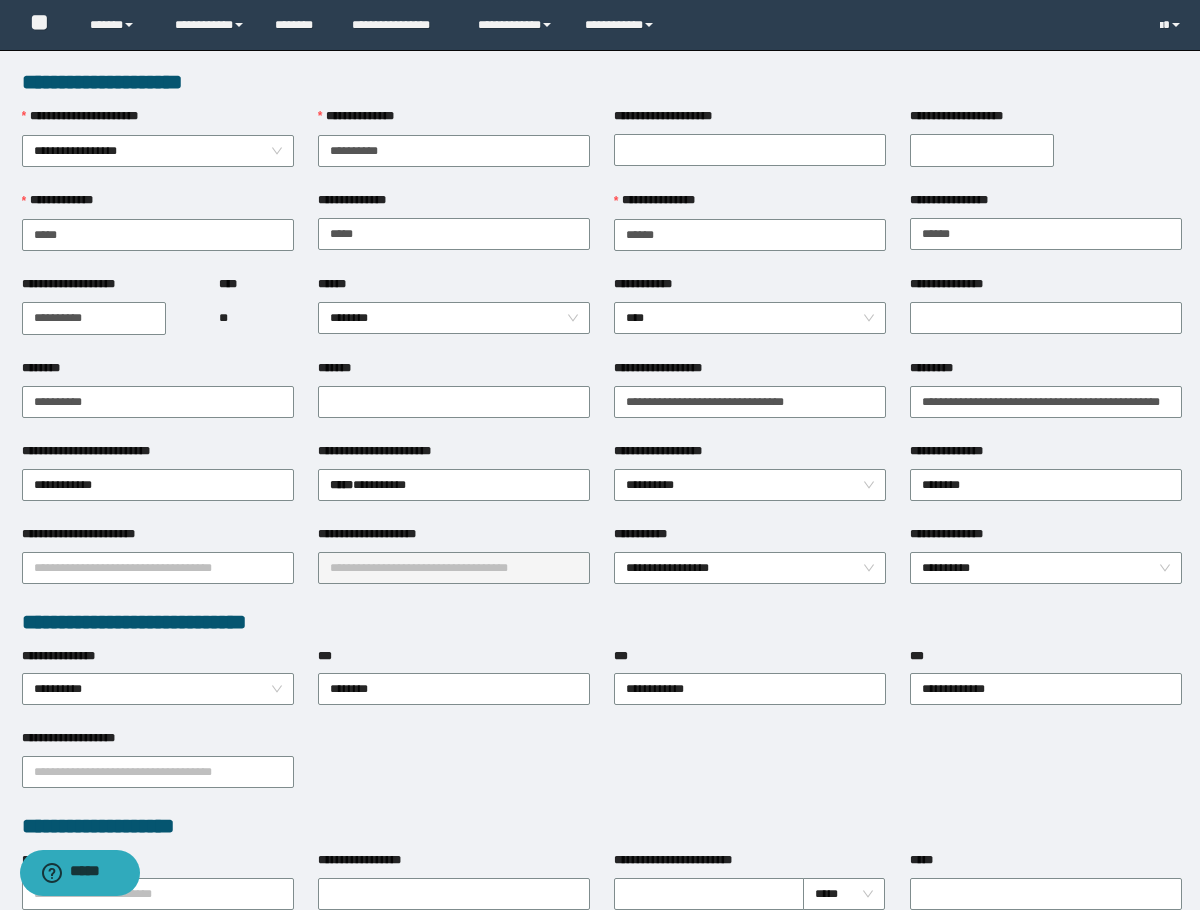 click on "**********" at bounding box center [108, 317] 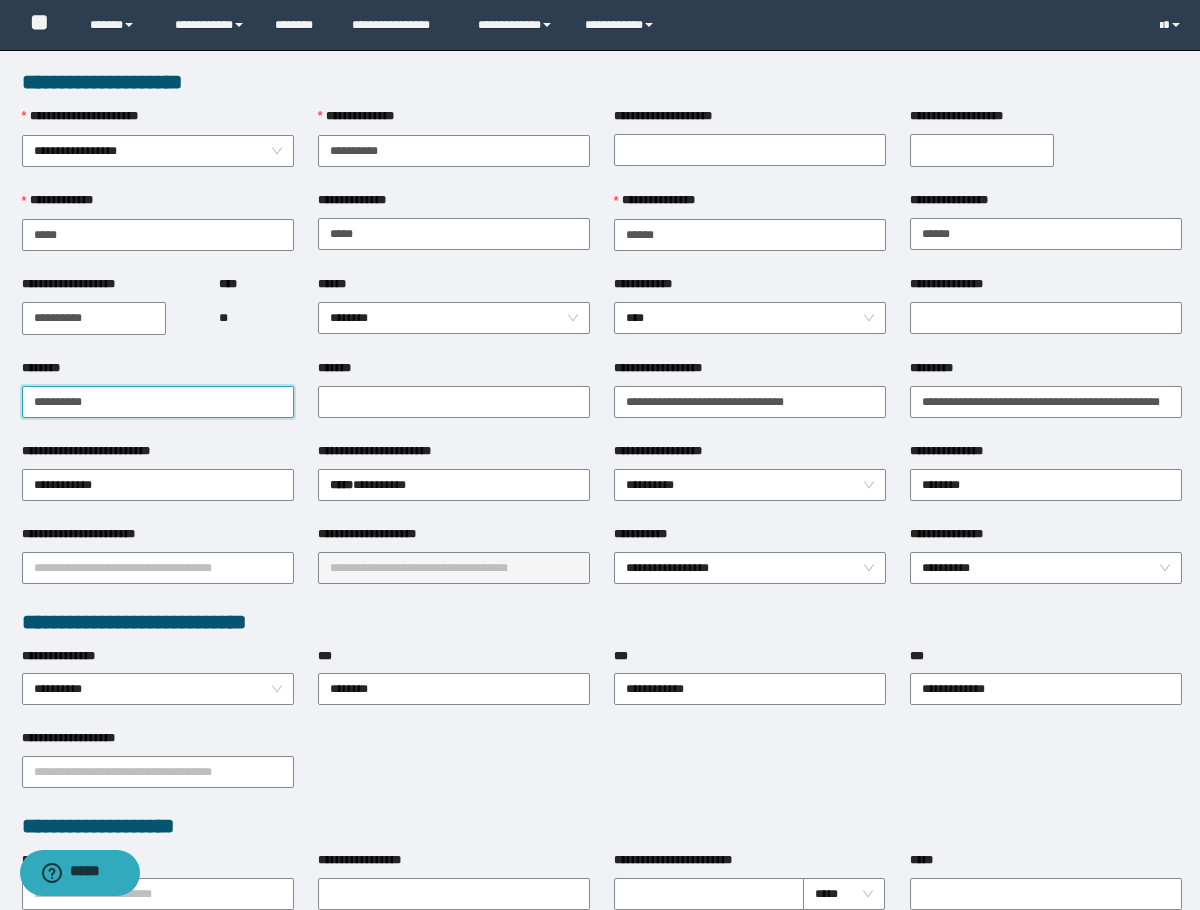 drag, startPoint x: 176, startPoint y: 393, endPoint x: -1, endPoint y: 410, distance: 177.81451 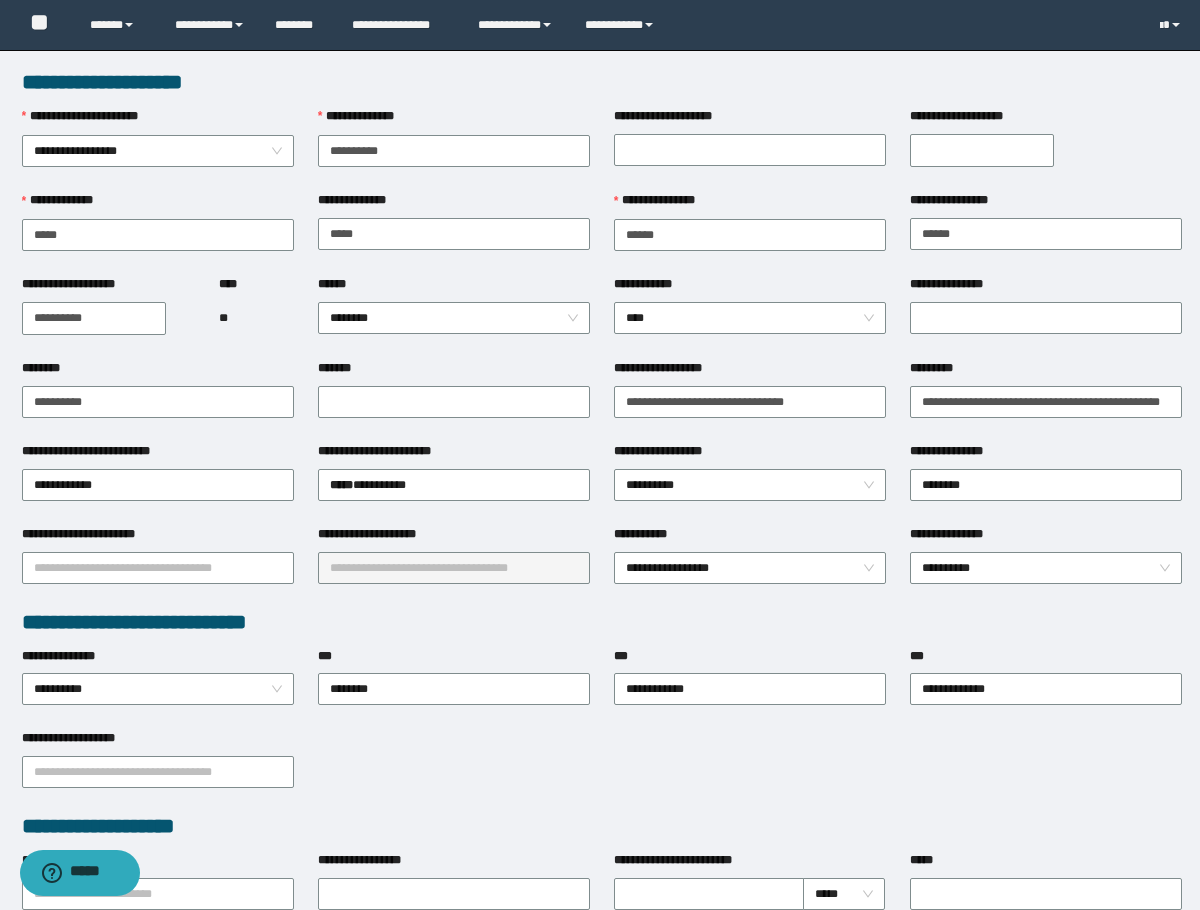 click on "****** ********" at bounding box center (454, 317) 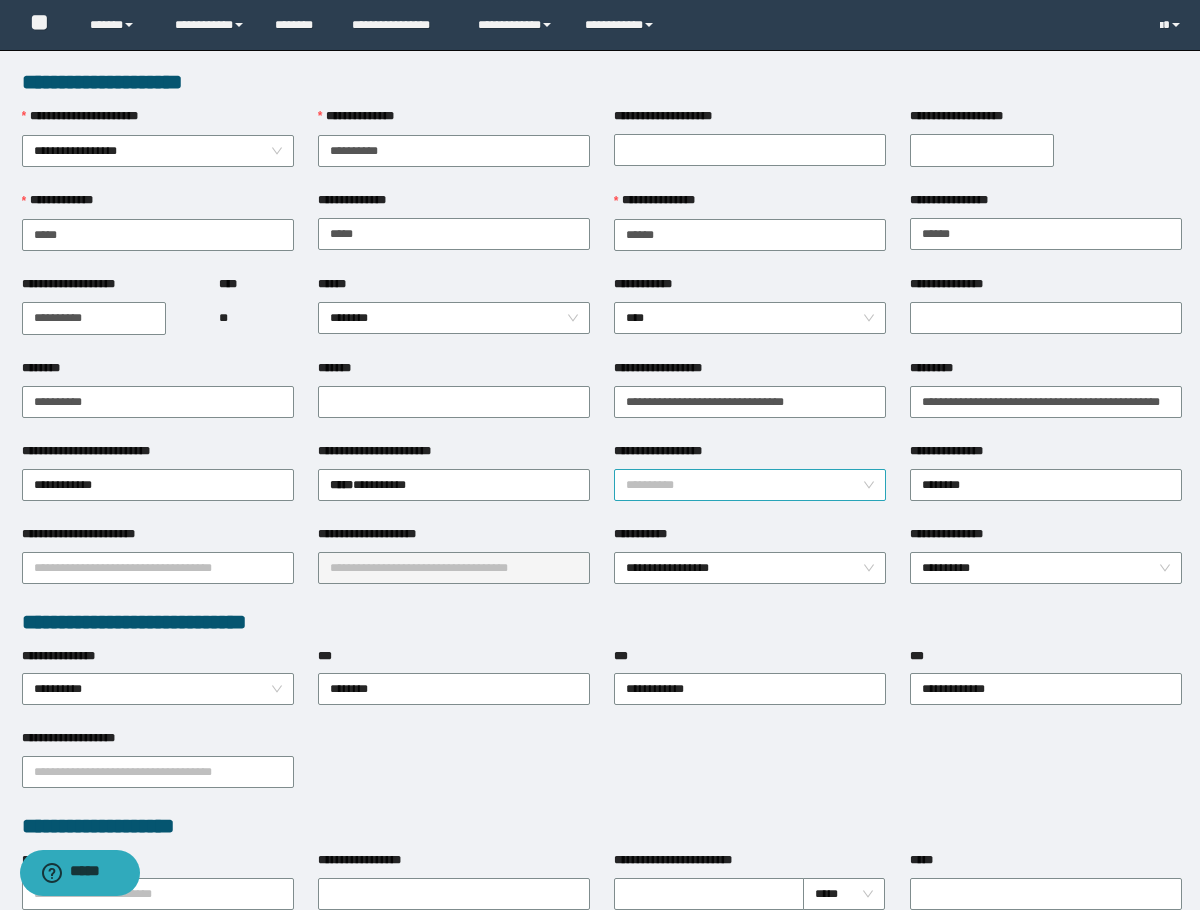 click on "**********" at bounding box center [750, 485] 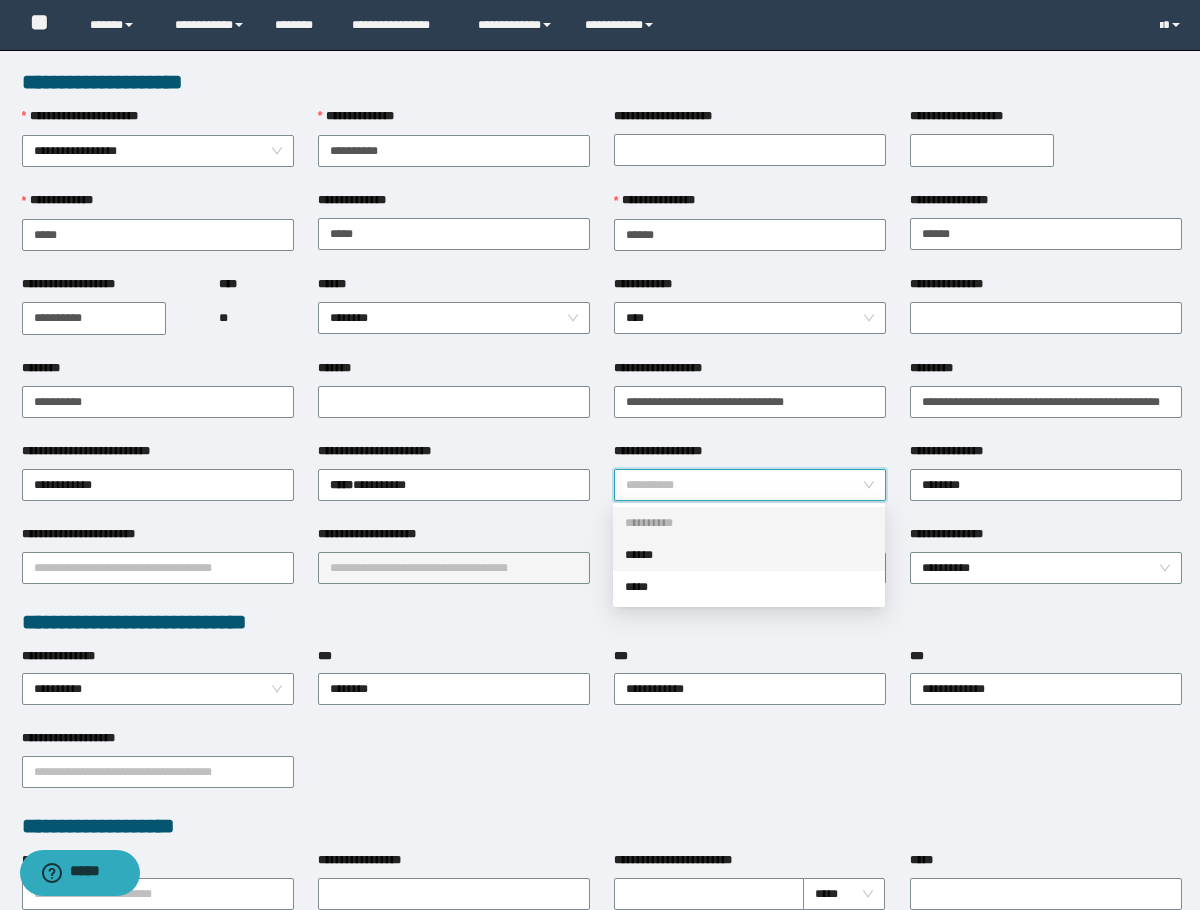 click on "******" at bounding box center [749, 555] 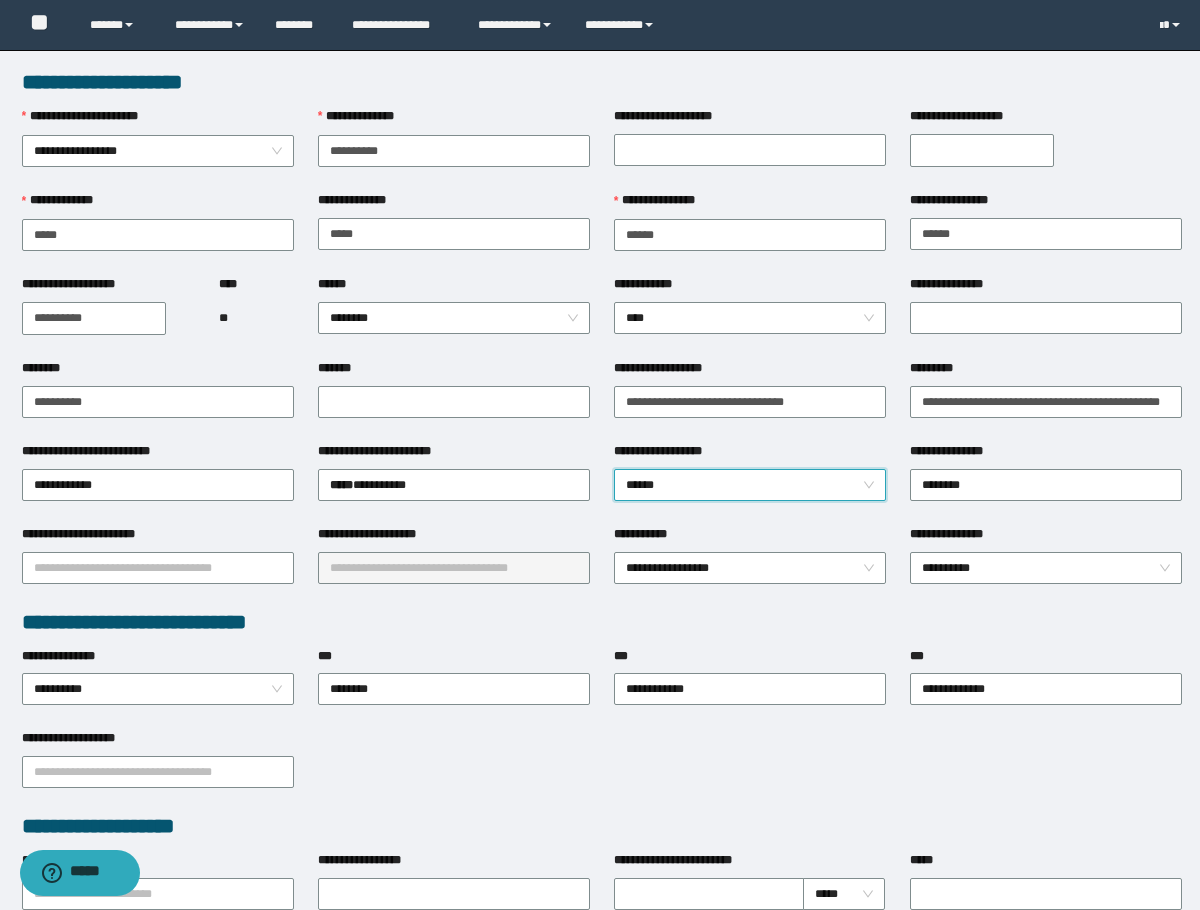 click on "**********" at bounding box center [1046, 317] 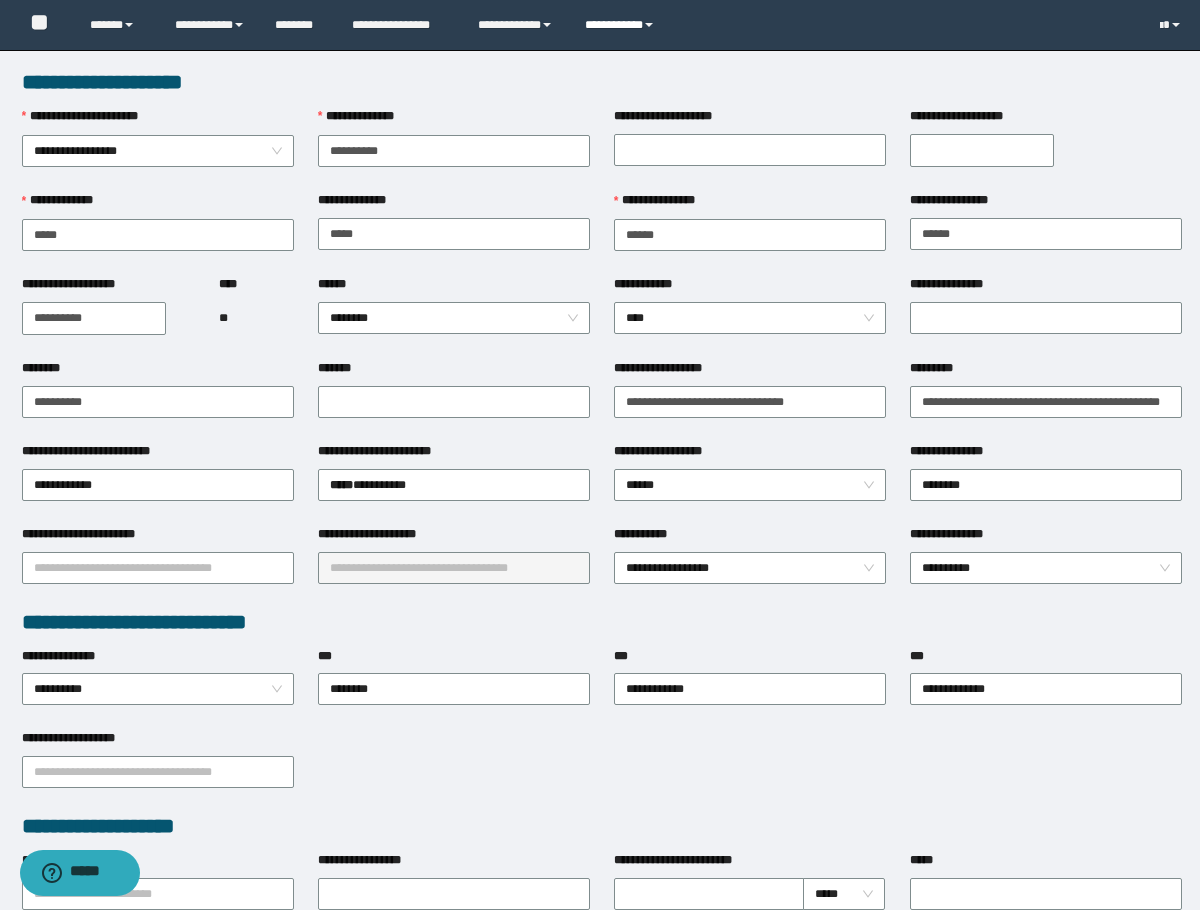 click on "**********" at bounding box center (622, 25) 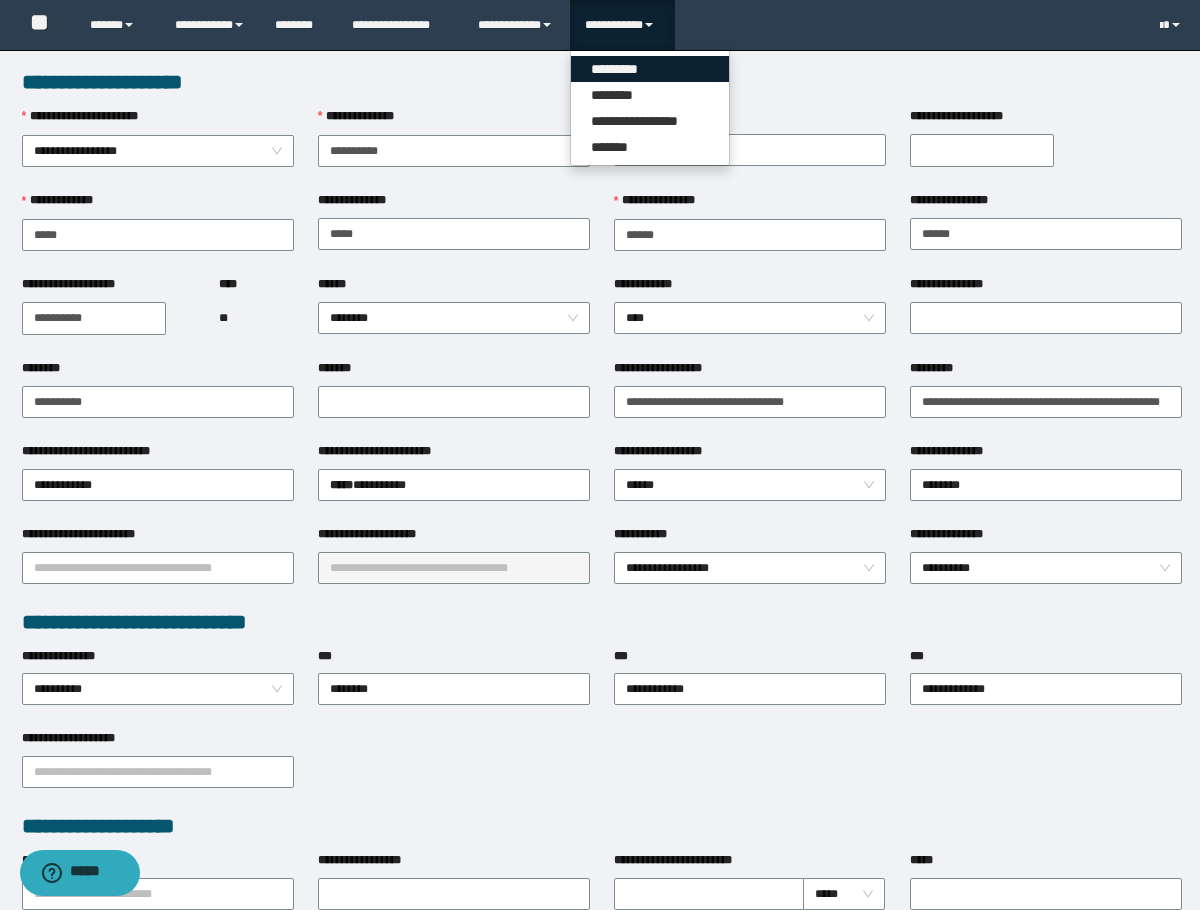 click on "*********" at bounding box center (650, 69) 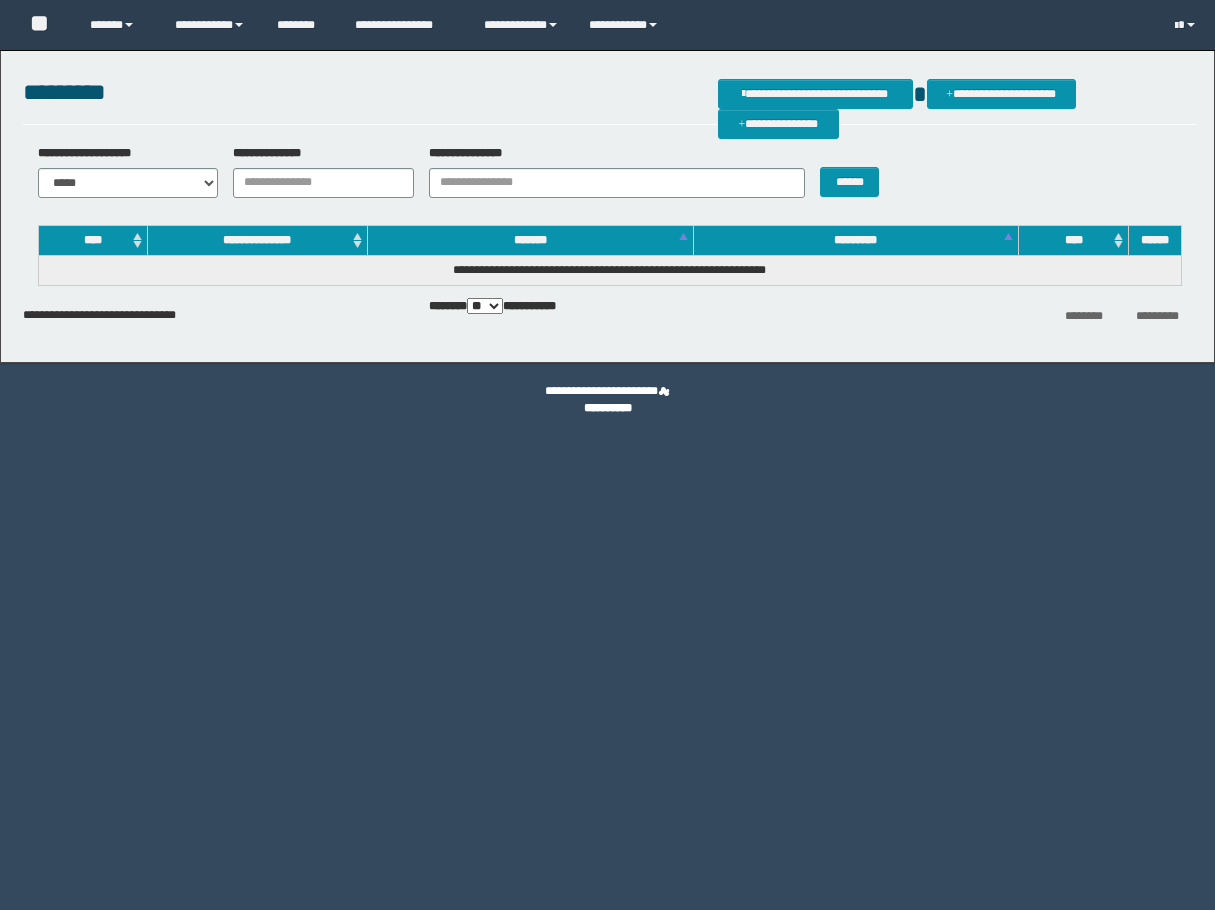 scroll, scrollTop: 0, scrollLeft: 0, axis: both 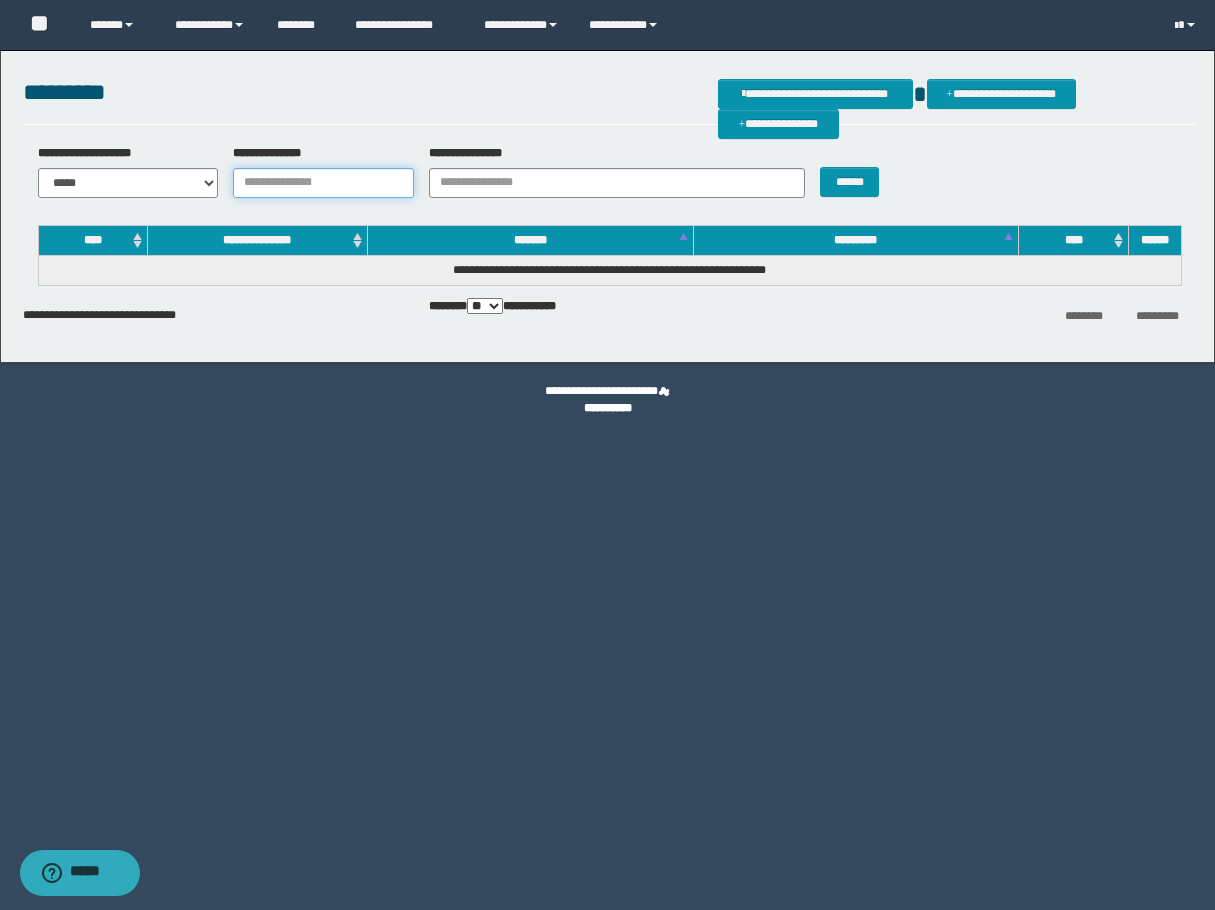 click on "**********" at bounding box center [323, 183] 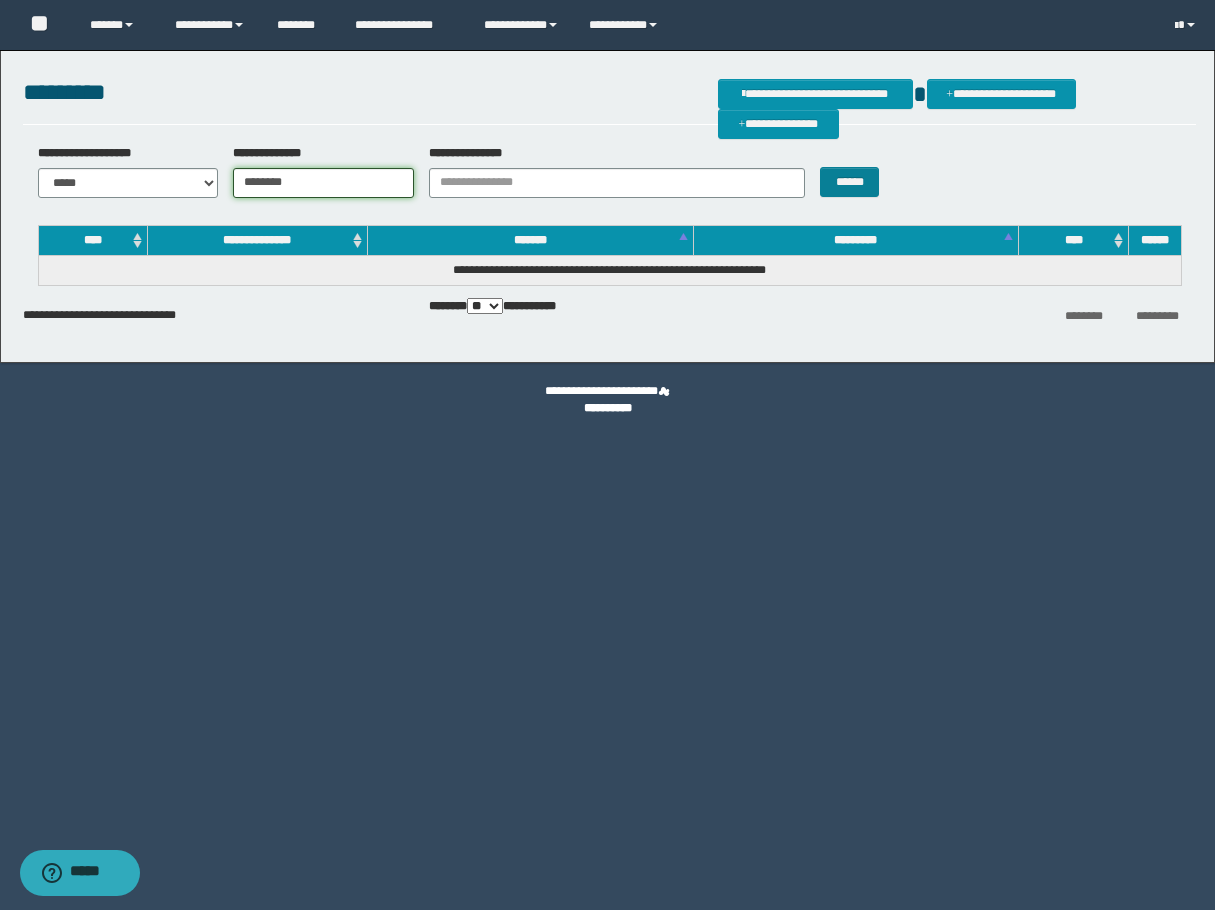 type on "********" 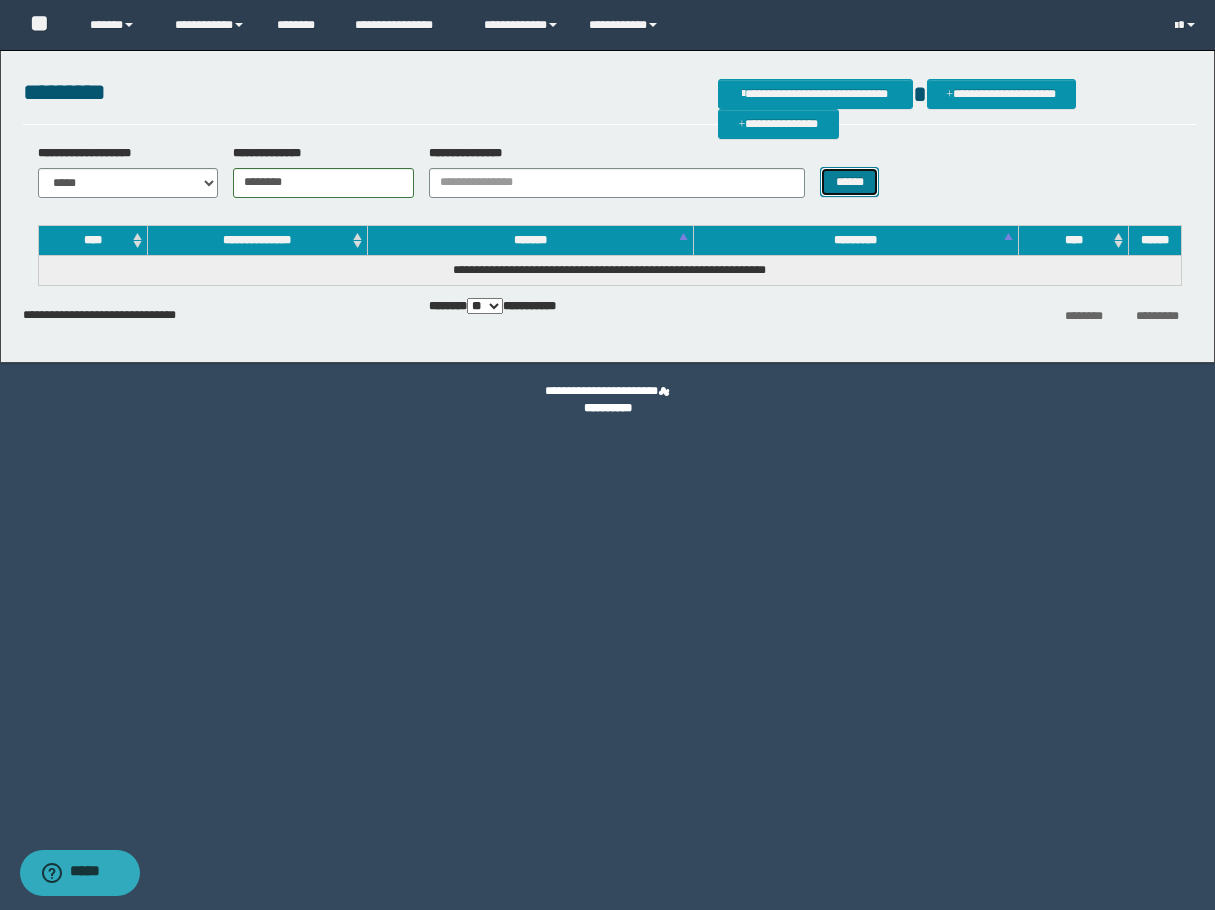 click on "******" at bounding box center [849, 182] 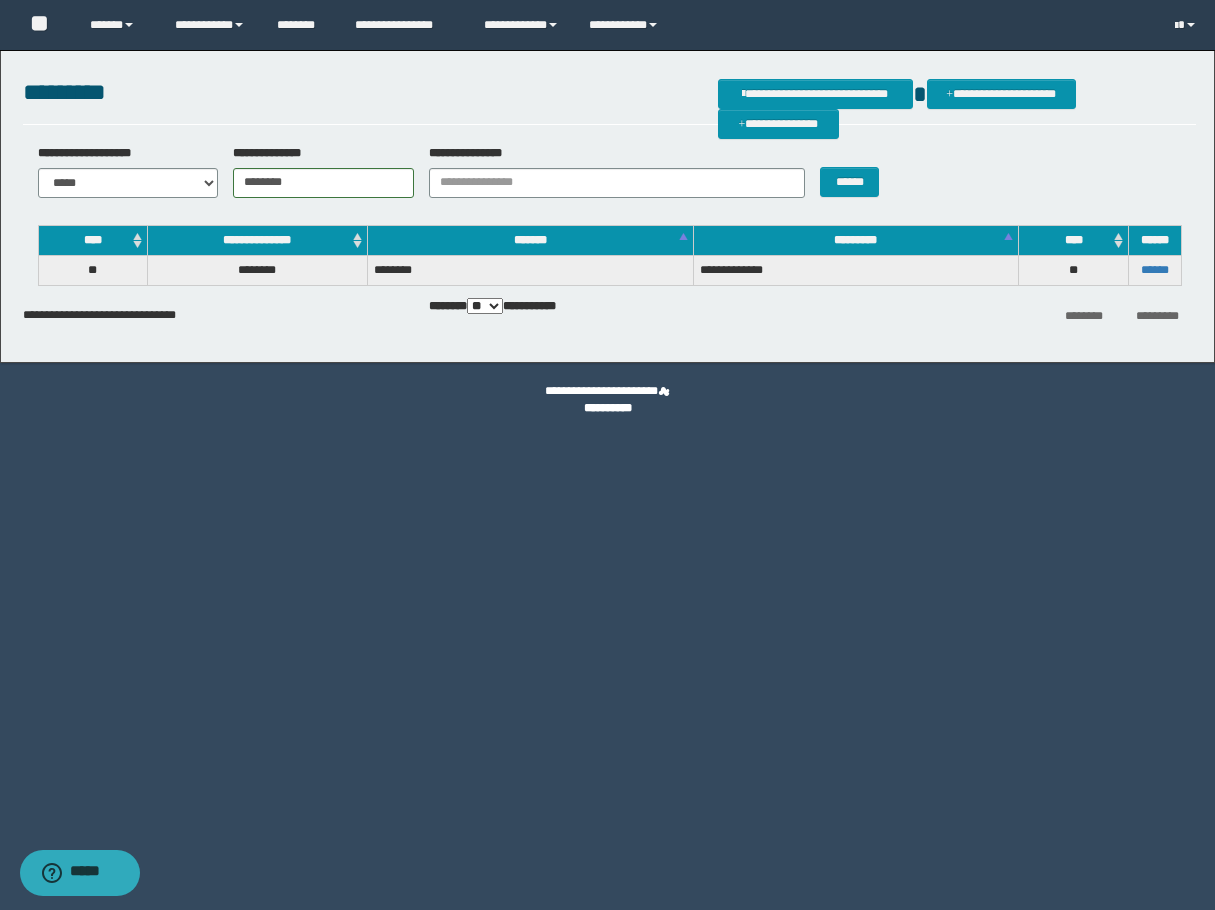 click on "******" at bounding box center [1154, 270] 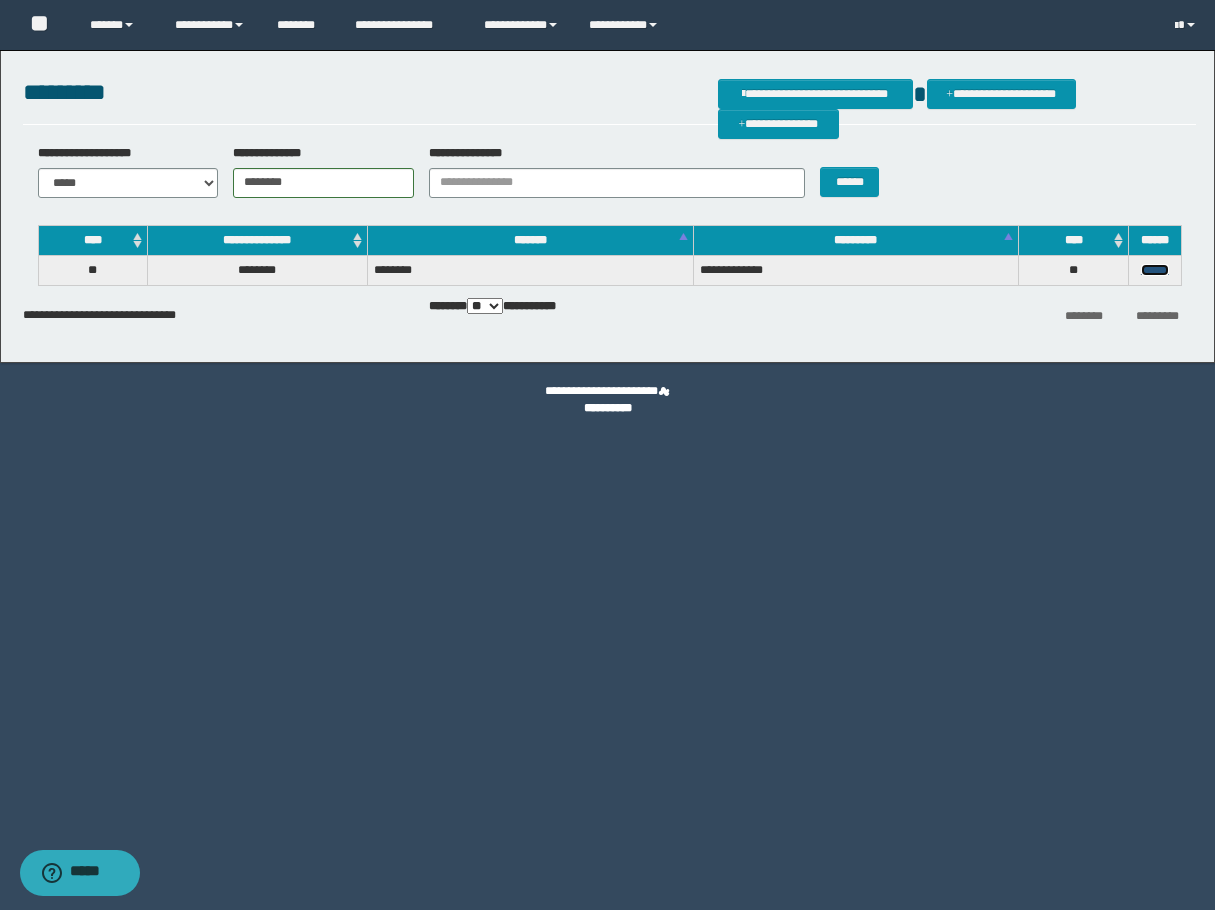 click on "******" at bounding box center [1155, 270] 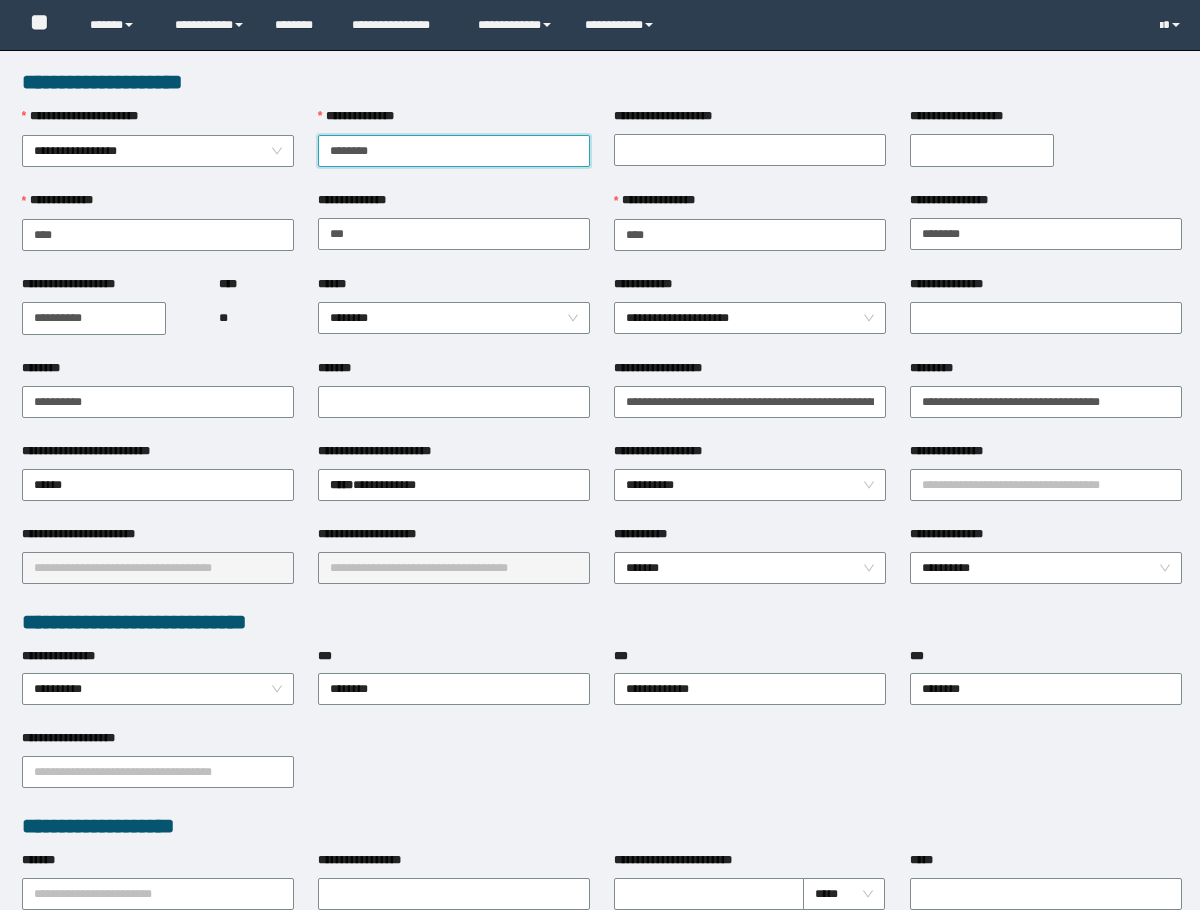 scroll, scrollTop: 0, scrollLeft: 0, axis: both 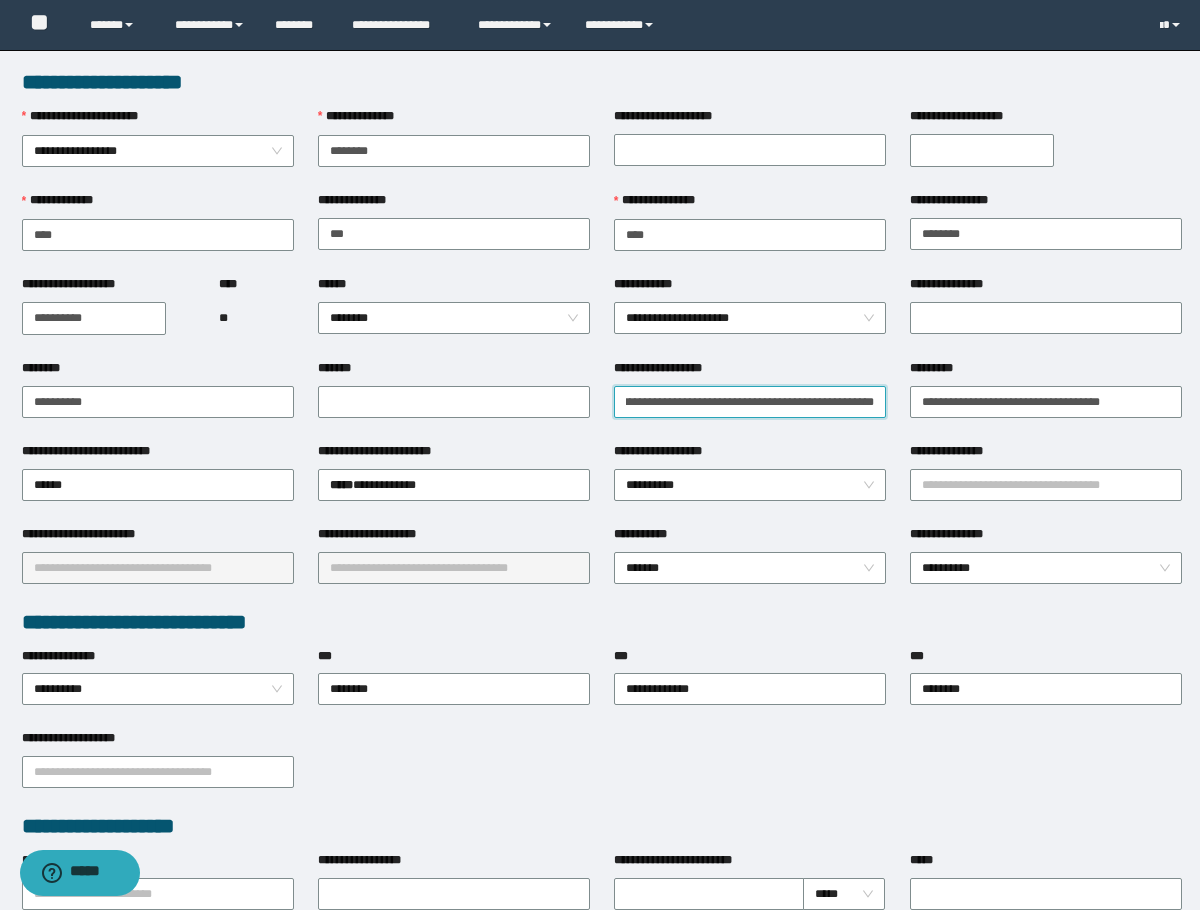 drag, startPoint x: 614, startPoint y: 398, endPoint x: 1085, endPoint y: 433, distance: 472.29865 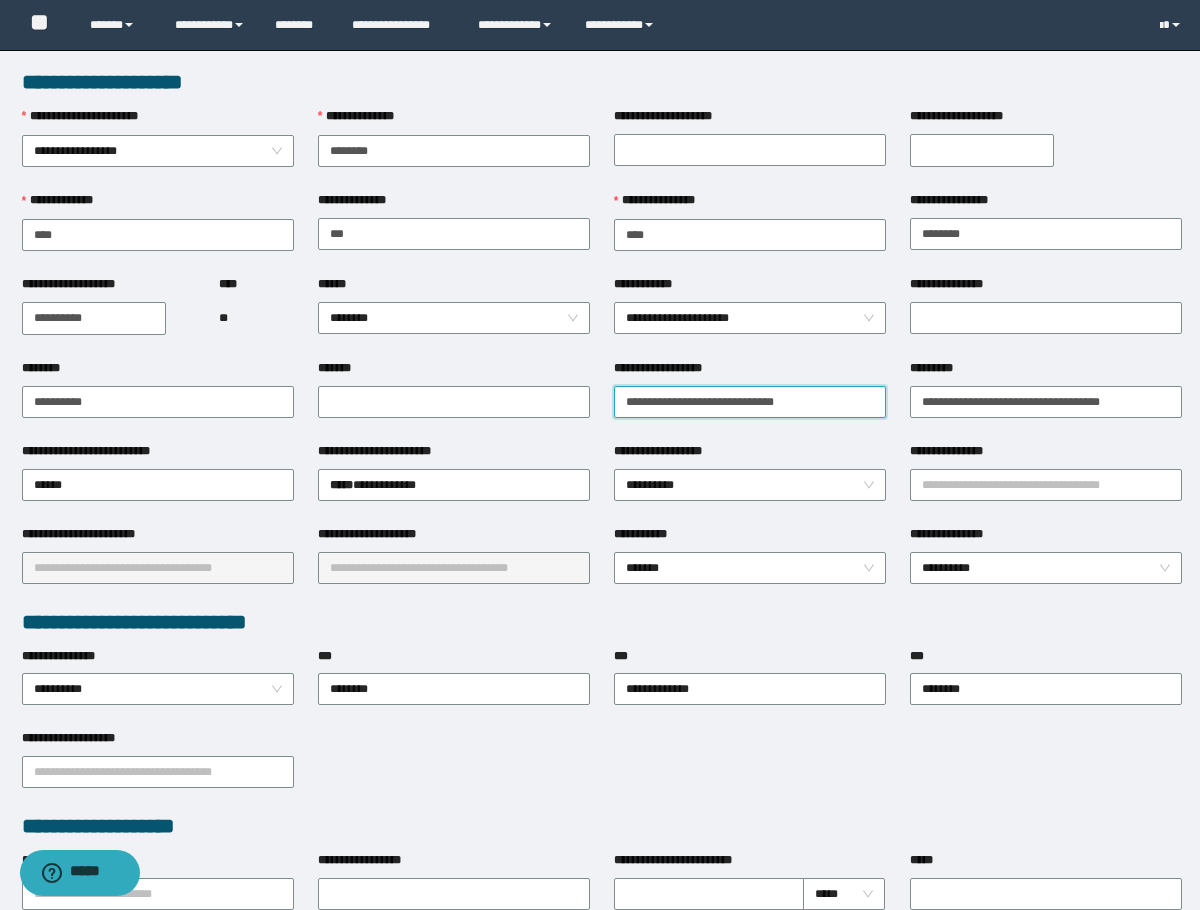 scroll, scrollTop: 0, scrollLeft: 0, axis: both 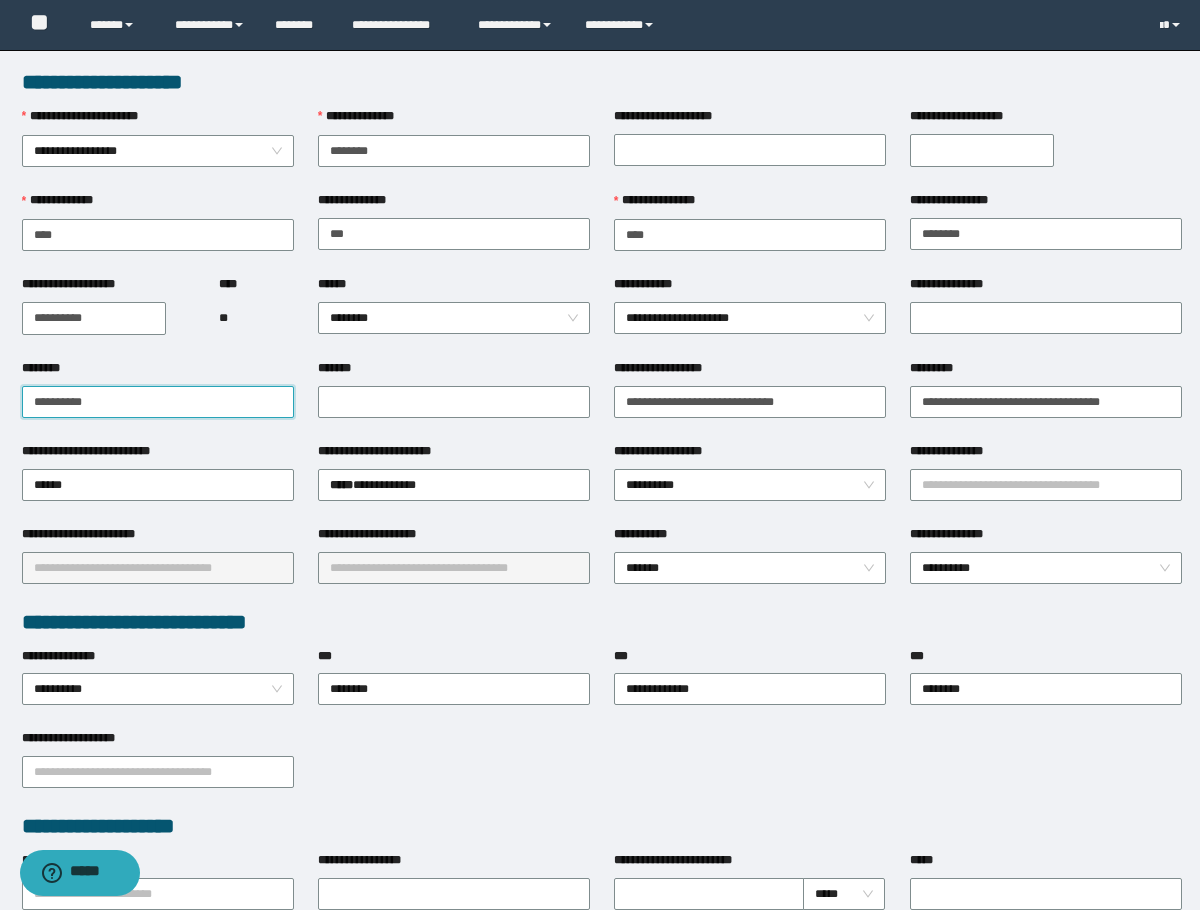 drag, startPoint x: 170, startPoint y: 400, endPoint x: -1, endPoint y: 400, distance: 171 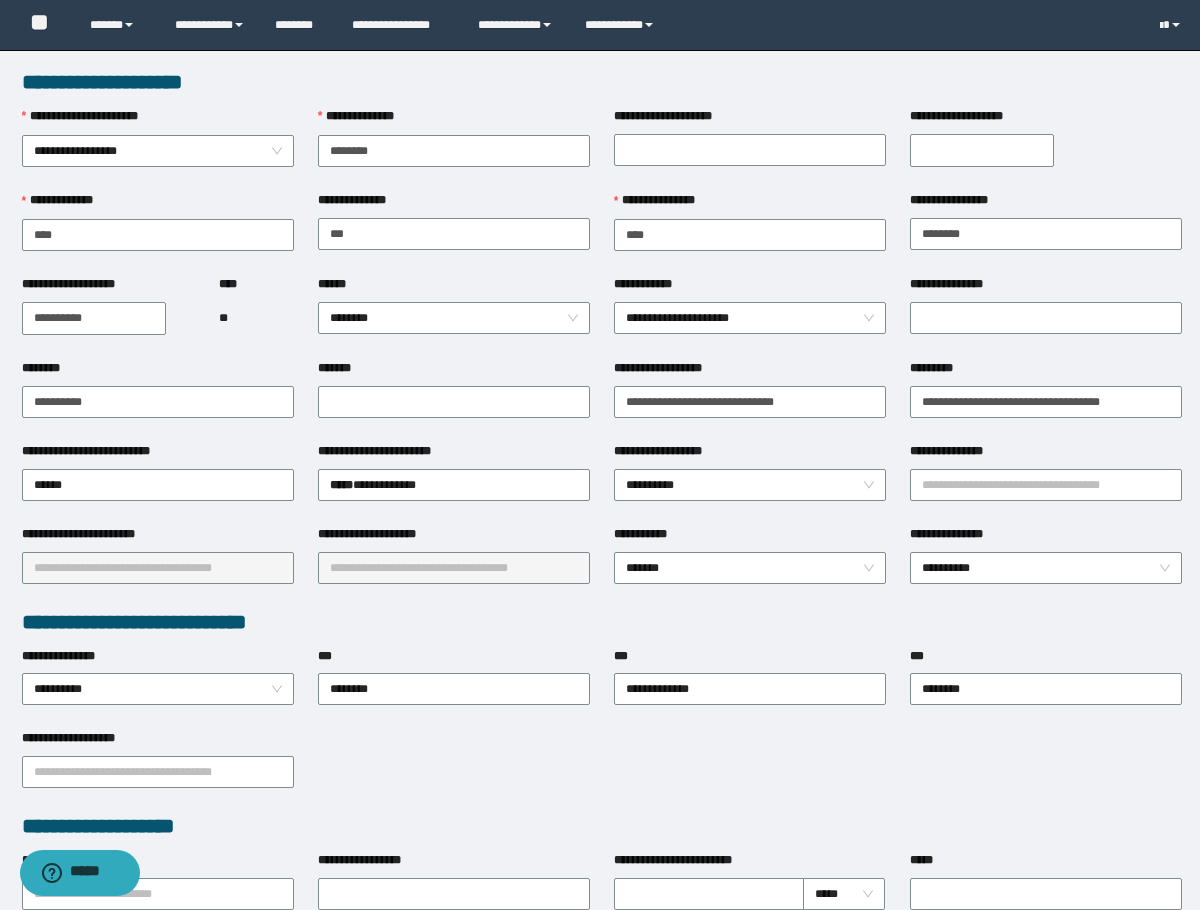 click on "**********" at bounding box center (454, 149) 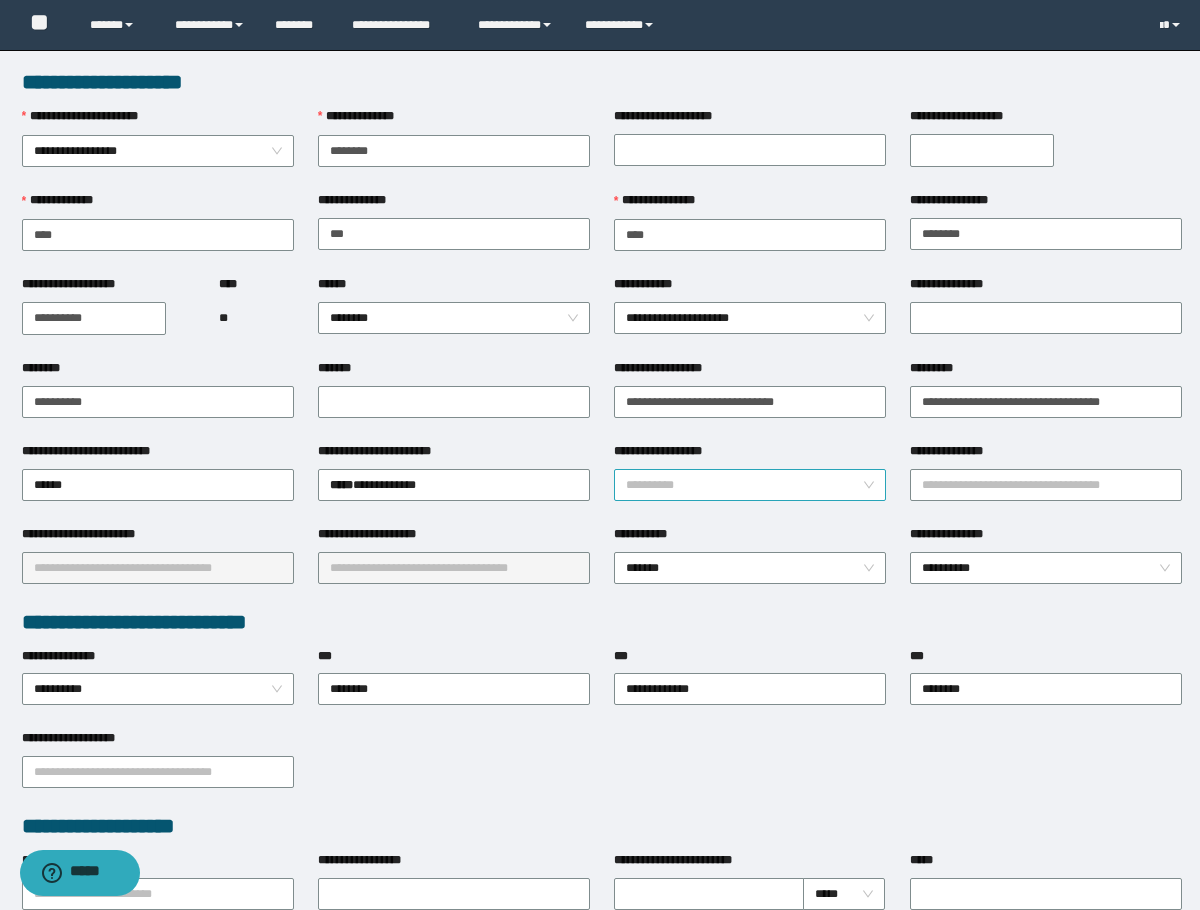 click on "**********" at bounding box center (750, 485) 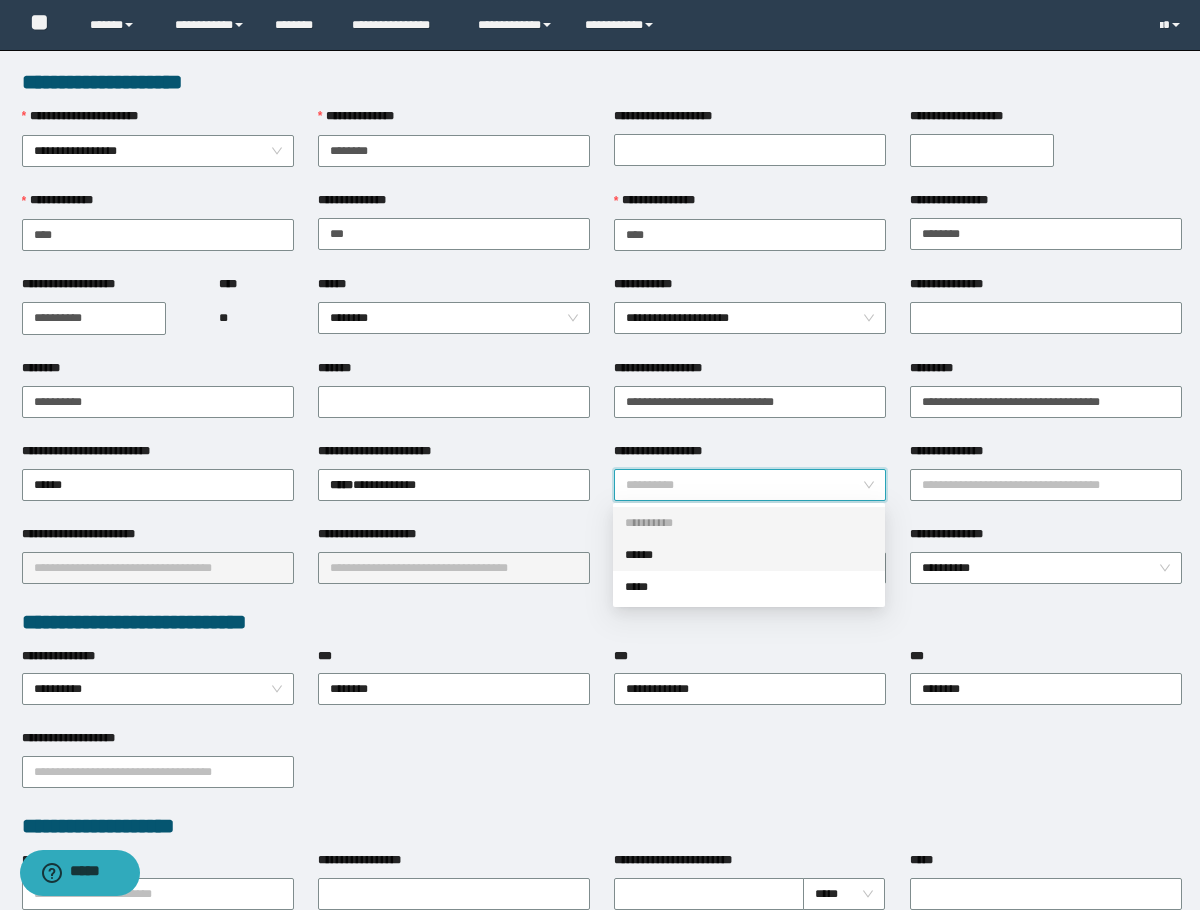click on "******" at bounding box center (749, 555) 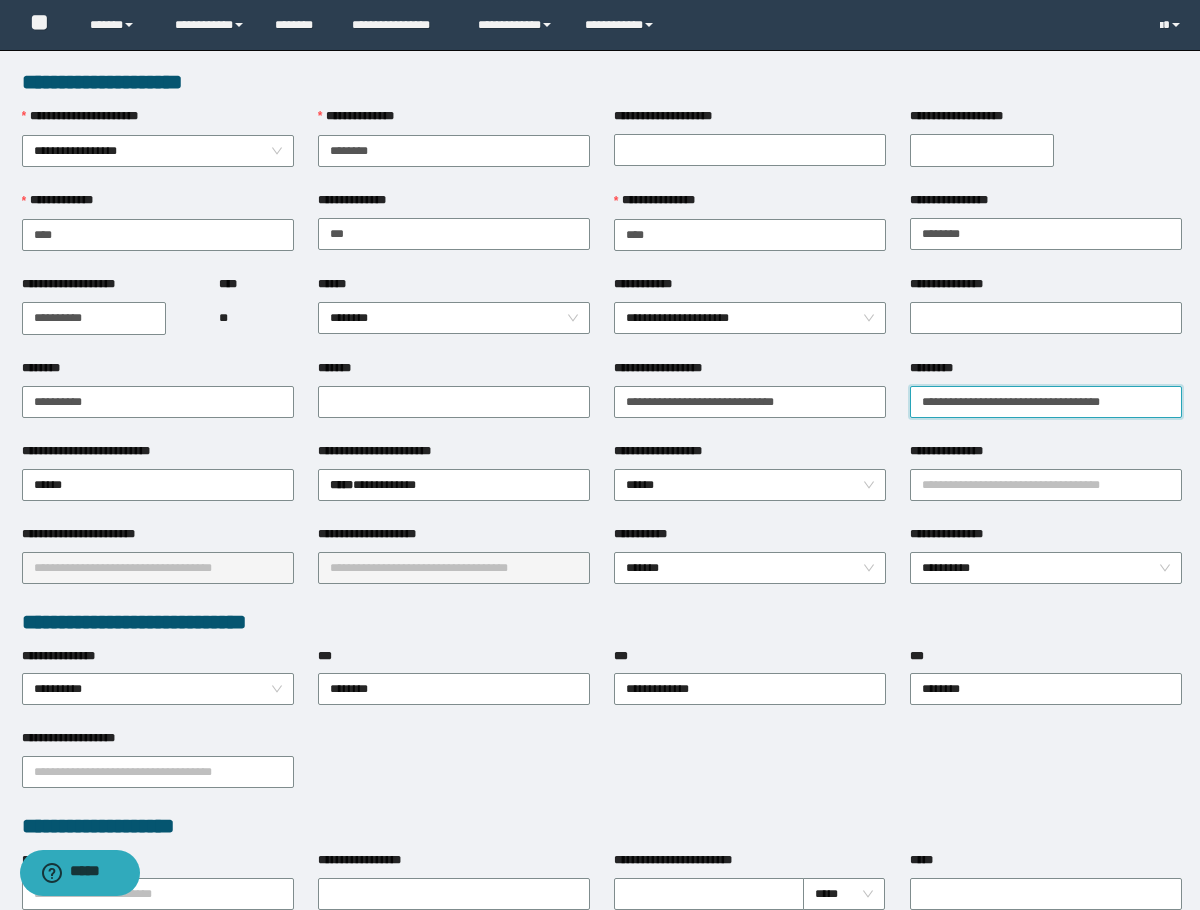 drag, startPoint x: 1025, startPoint y: 407, endPoint x: 1063, endPoint y: 410, distance: 38.118237 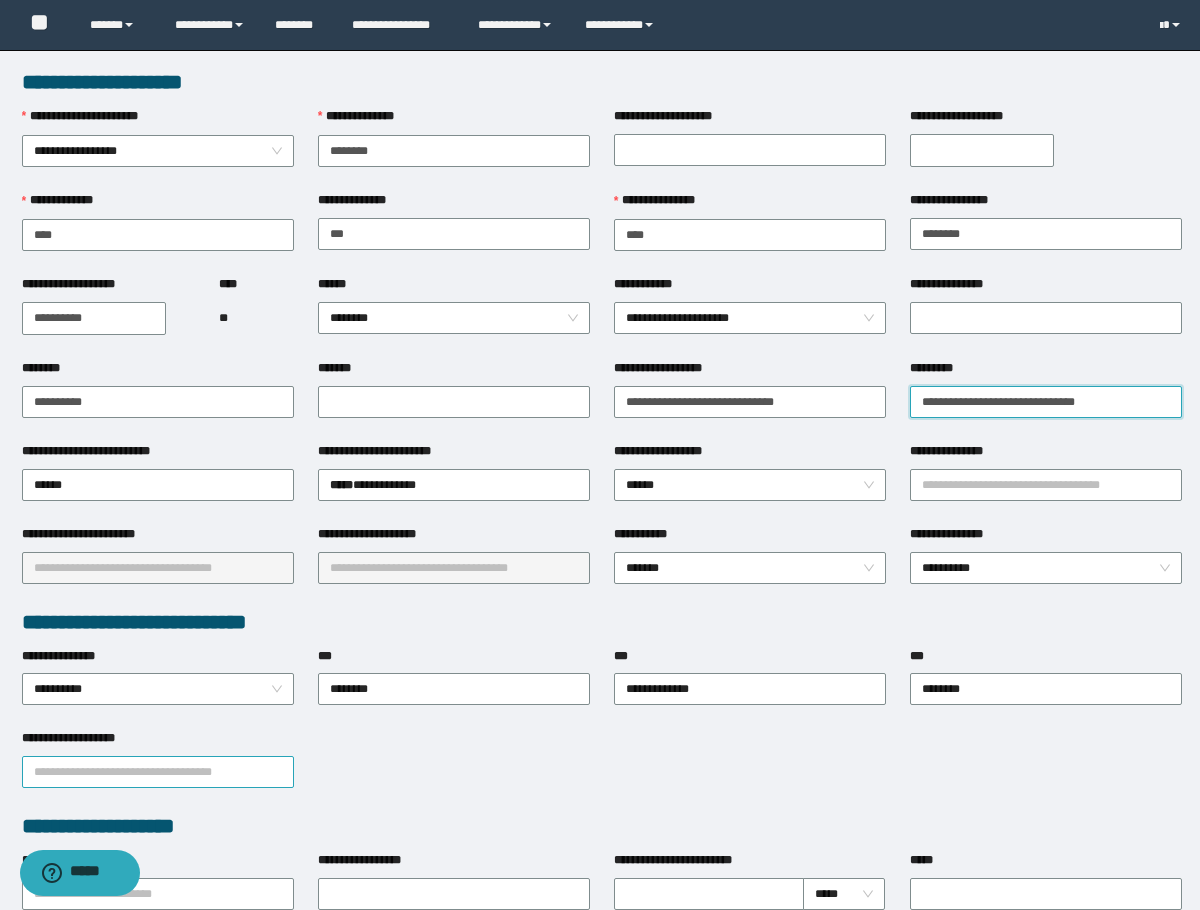 type on "**********" 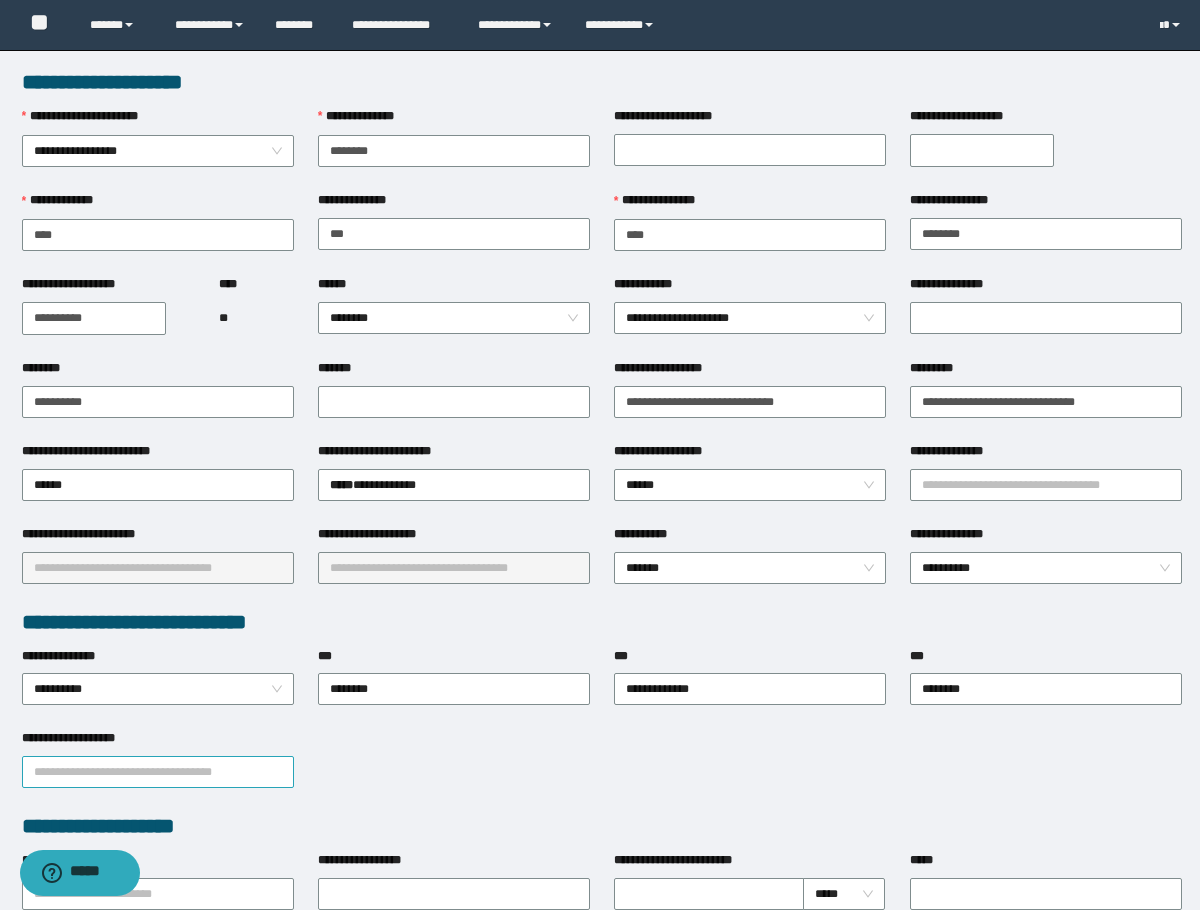 click on "**********" at bounding box center (158, 772) 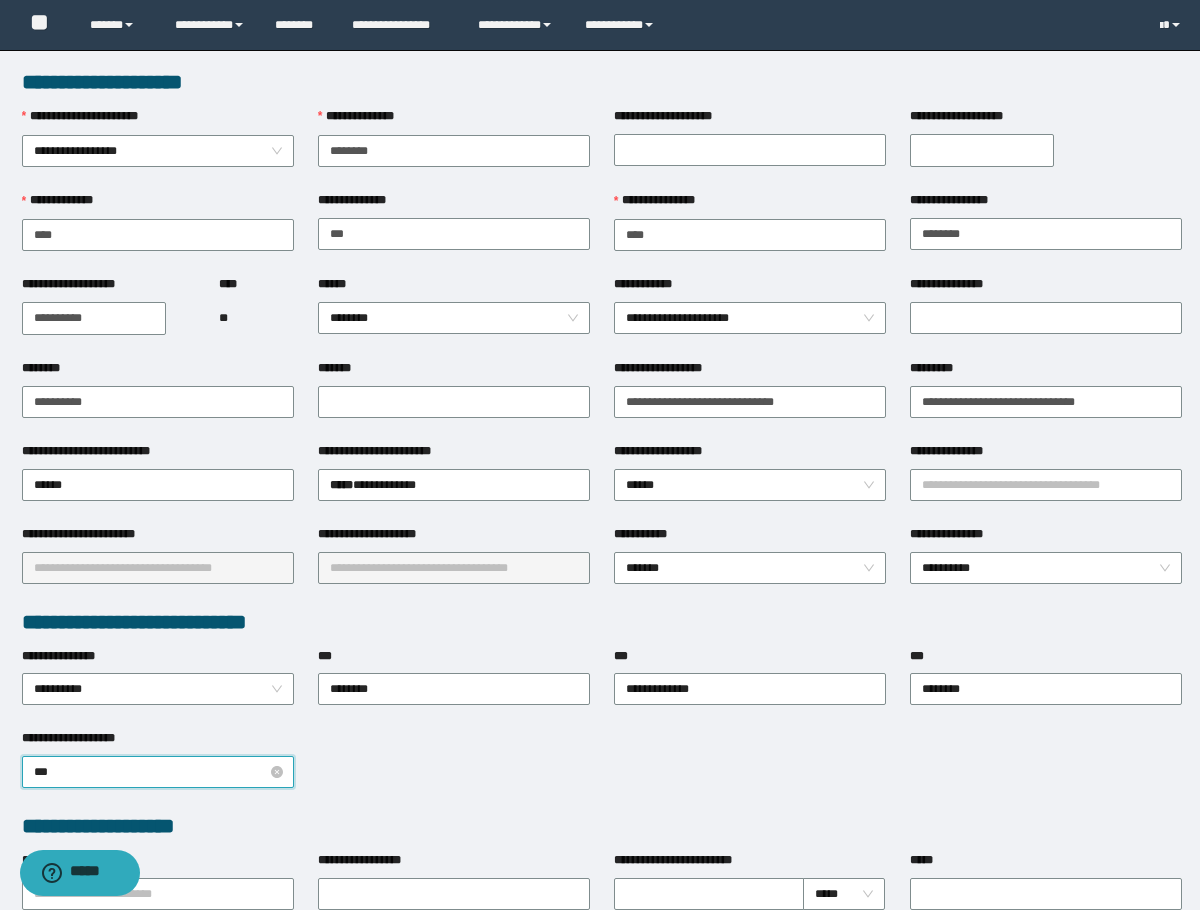 type on "****" 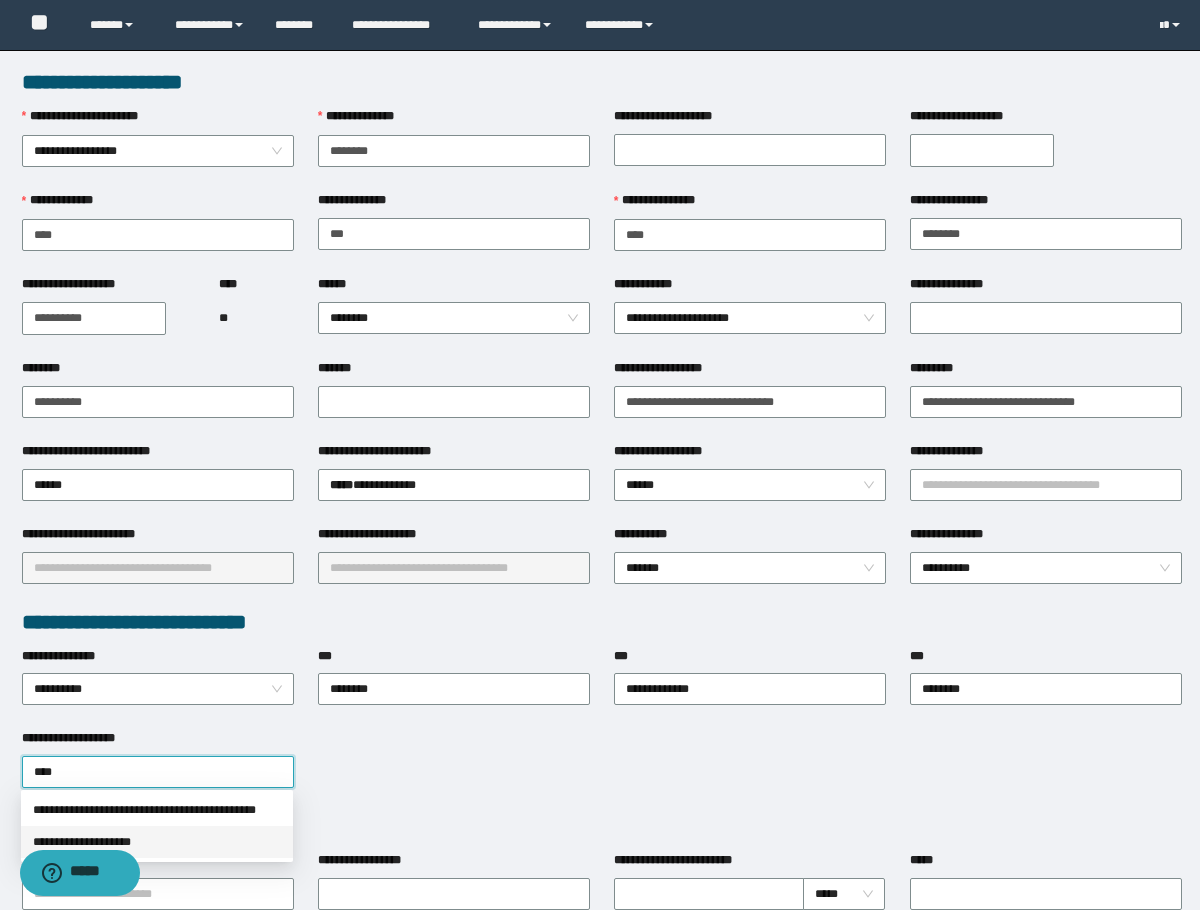 click on "**********" at bounding box center [157, 842] 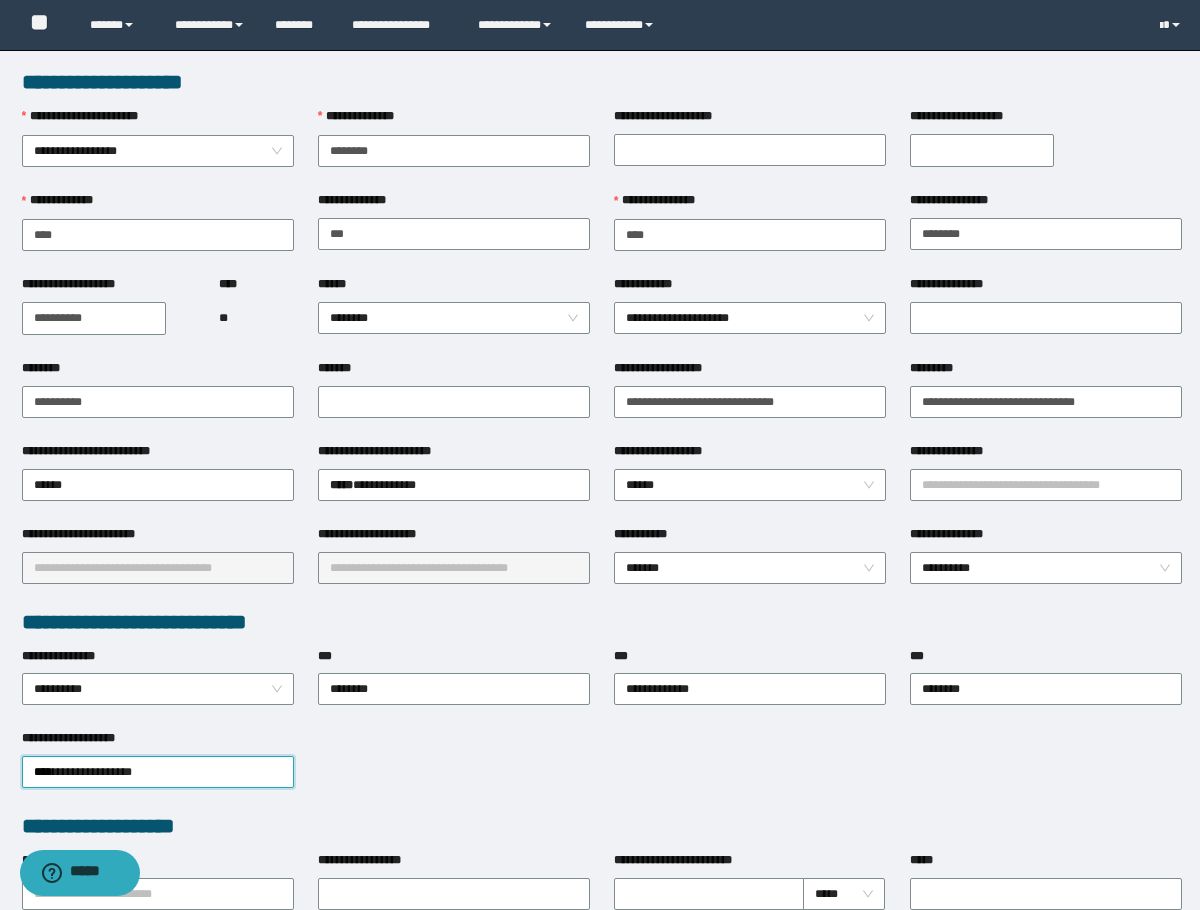 click on "**********" at bounding box center (602, 770) 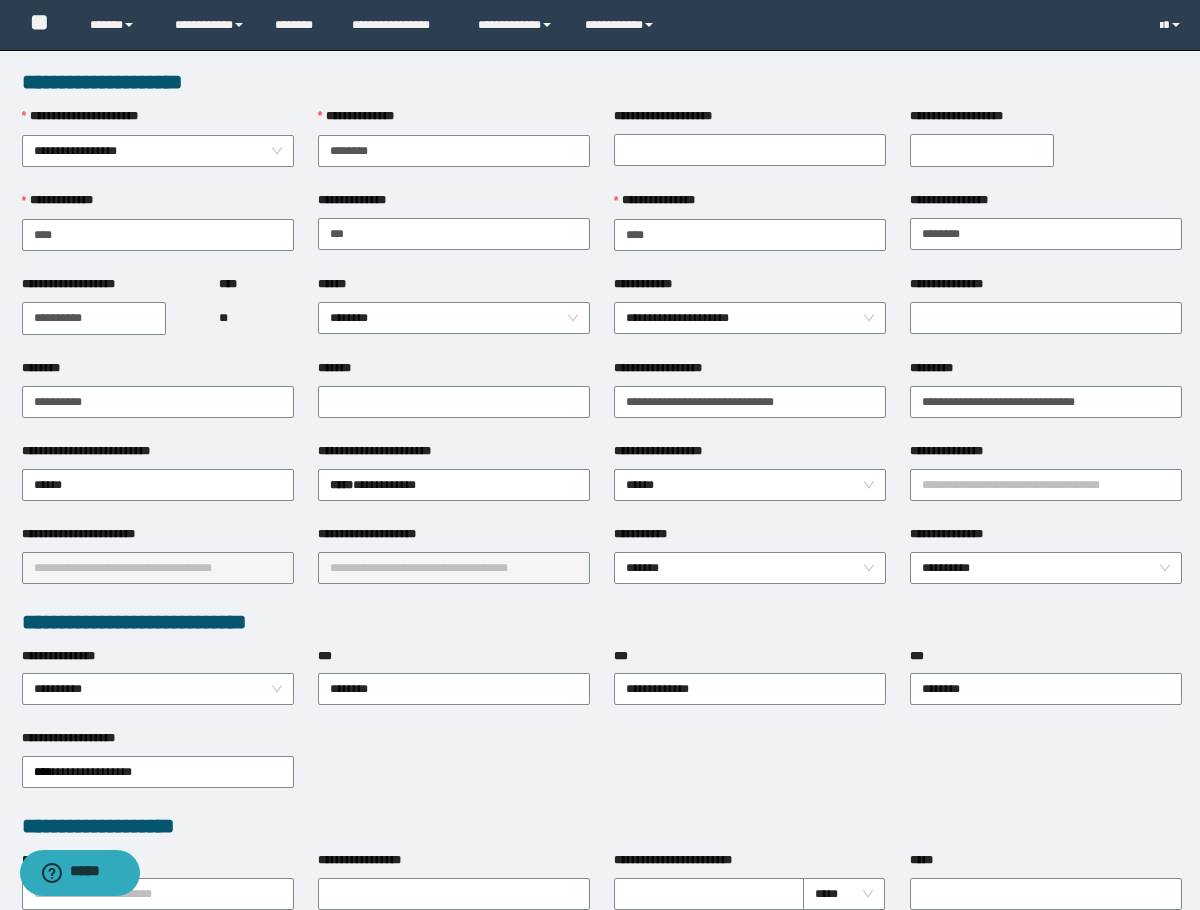 click on "**********" at bounding box center [602, 82] 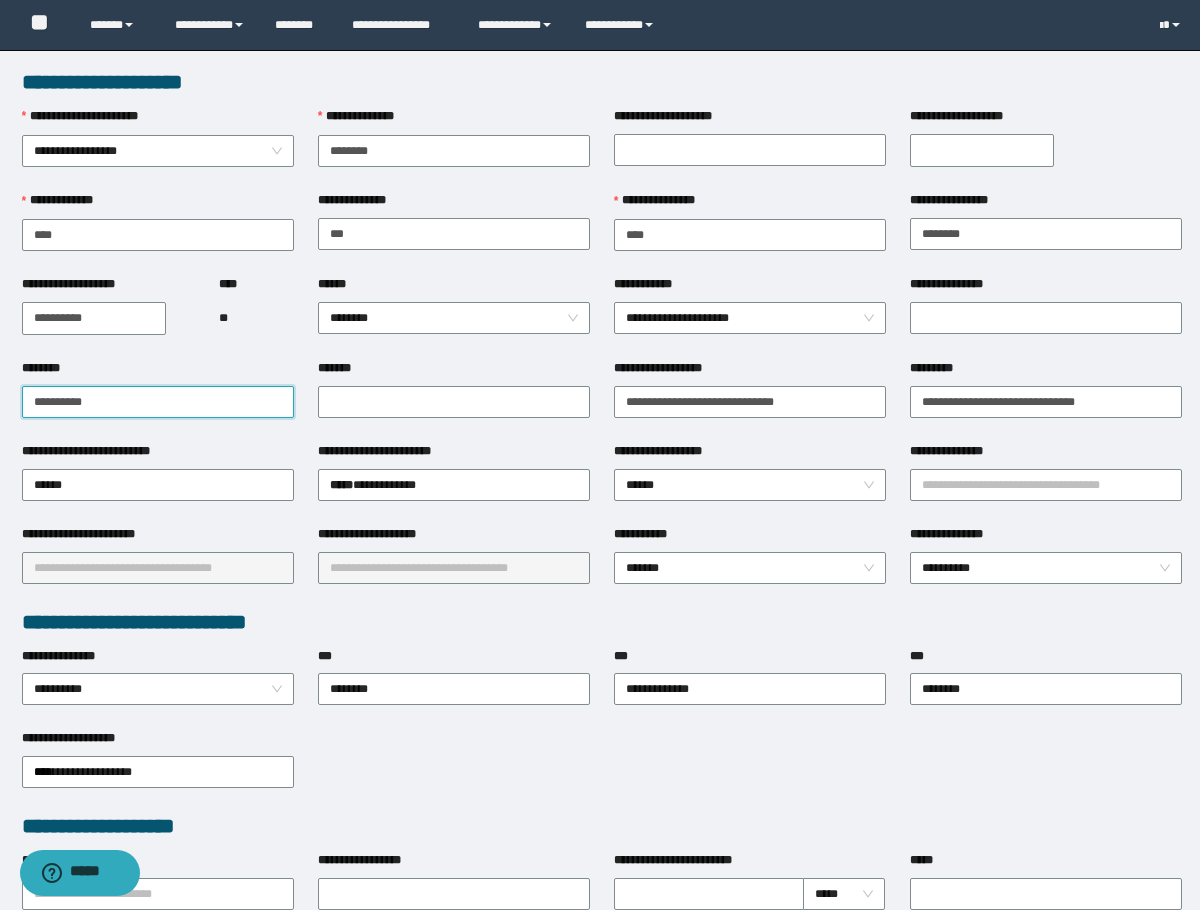 click on "**********" at bounding box center [158, 402] 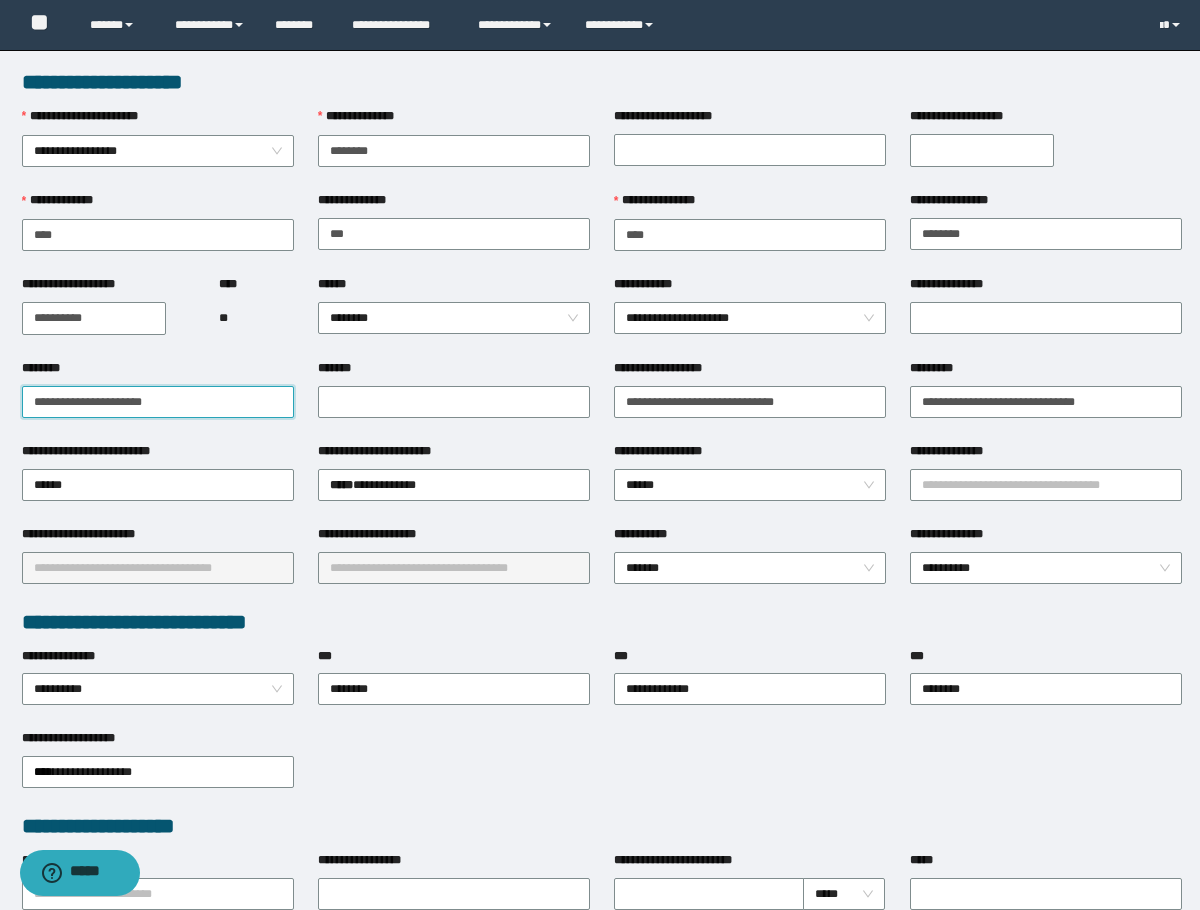 drag, startPoint x: 275, startPoint y: 406, endPoint x: -1, endPoint y: 418, distance: 276.26074 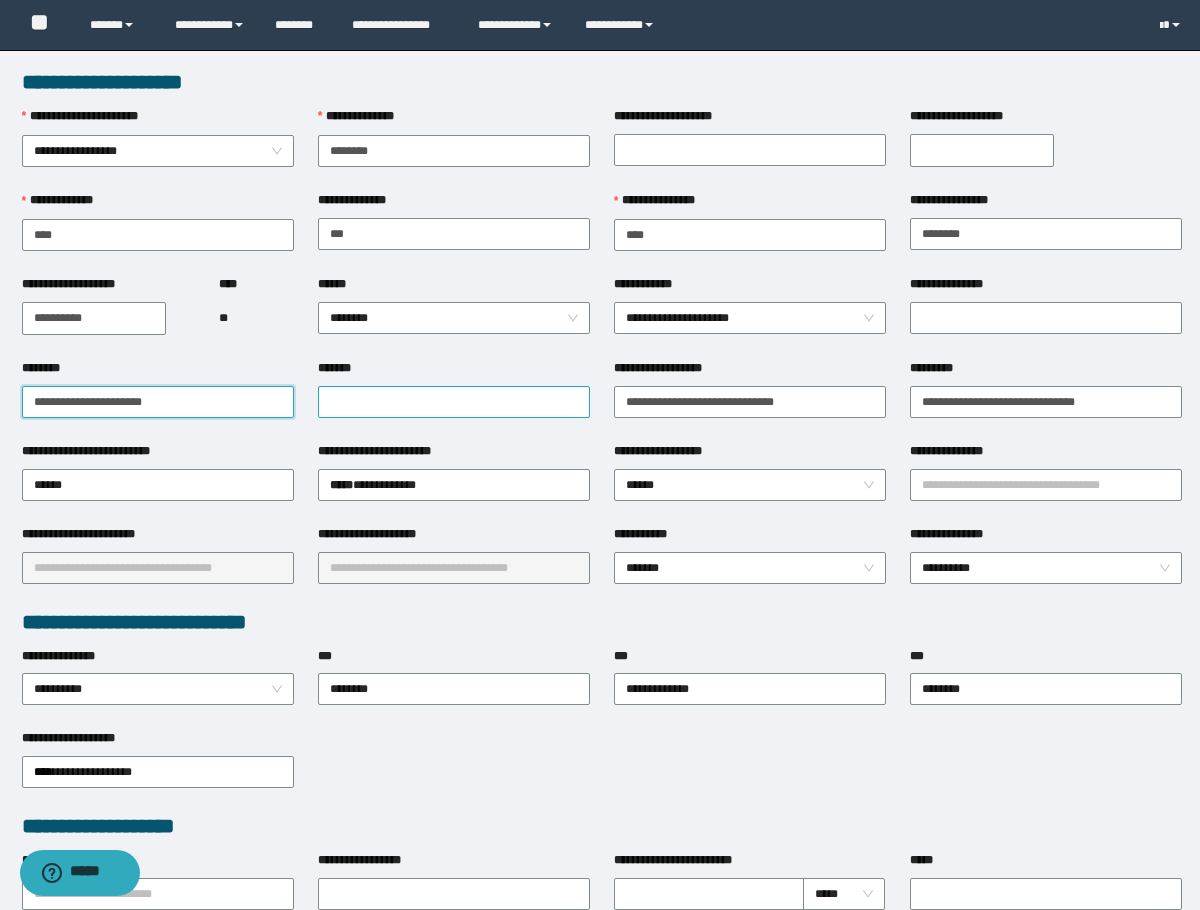 type on "**********" 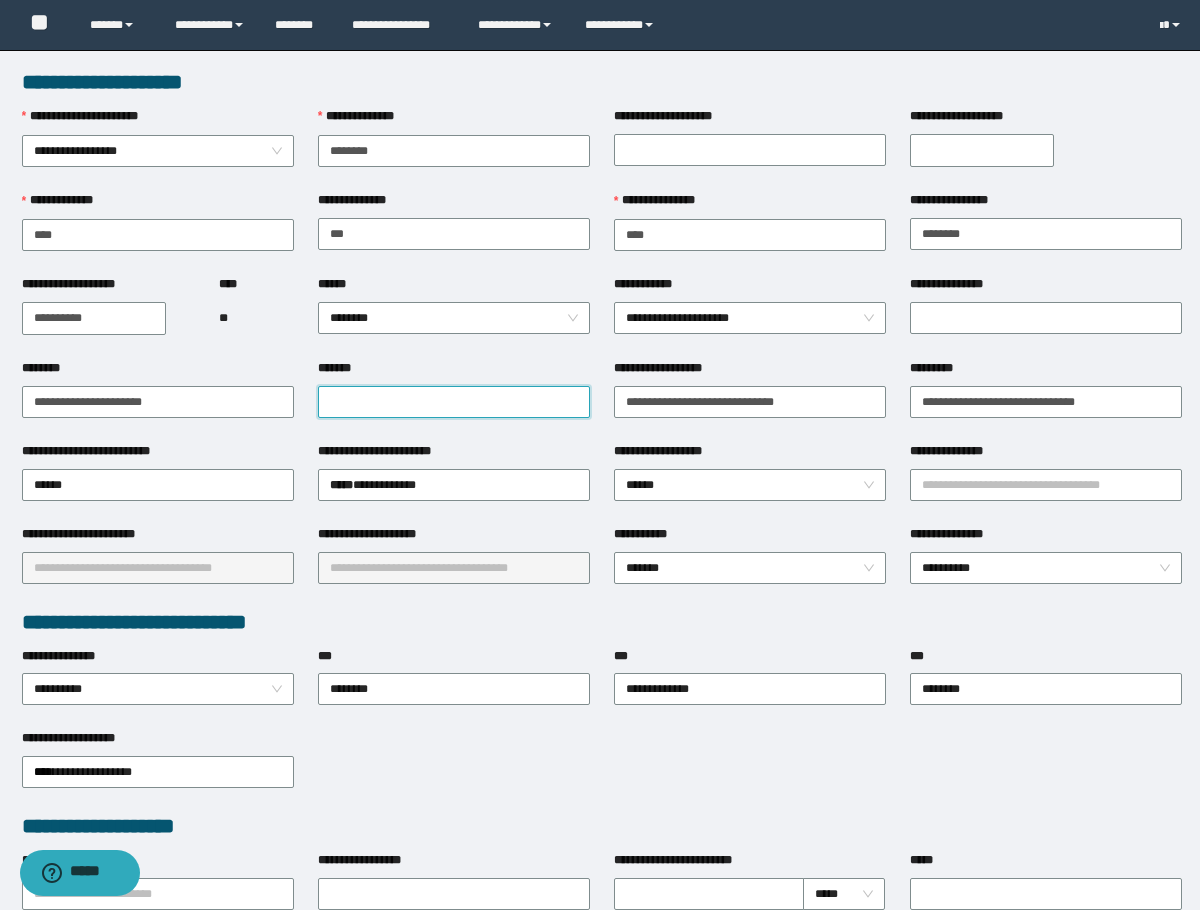 click on "*******" at bounding box center (454, 402) 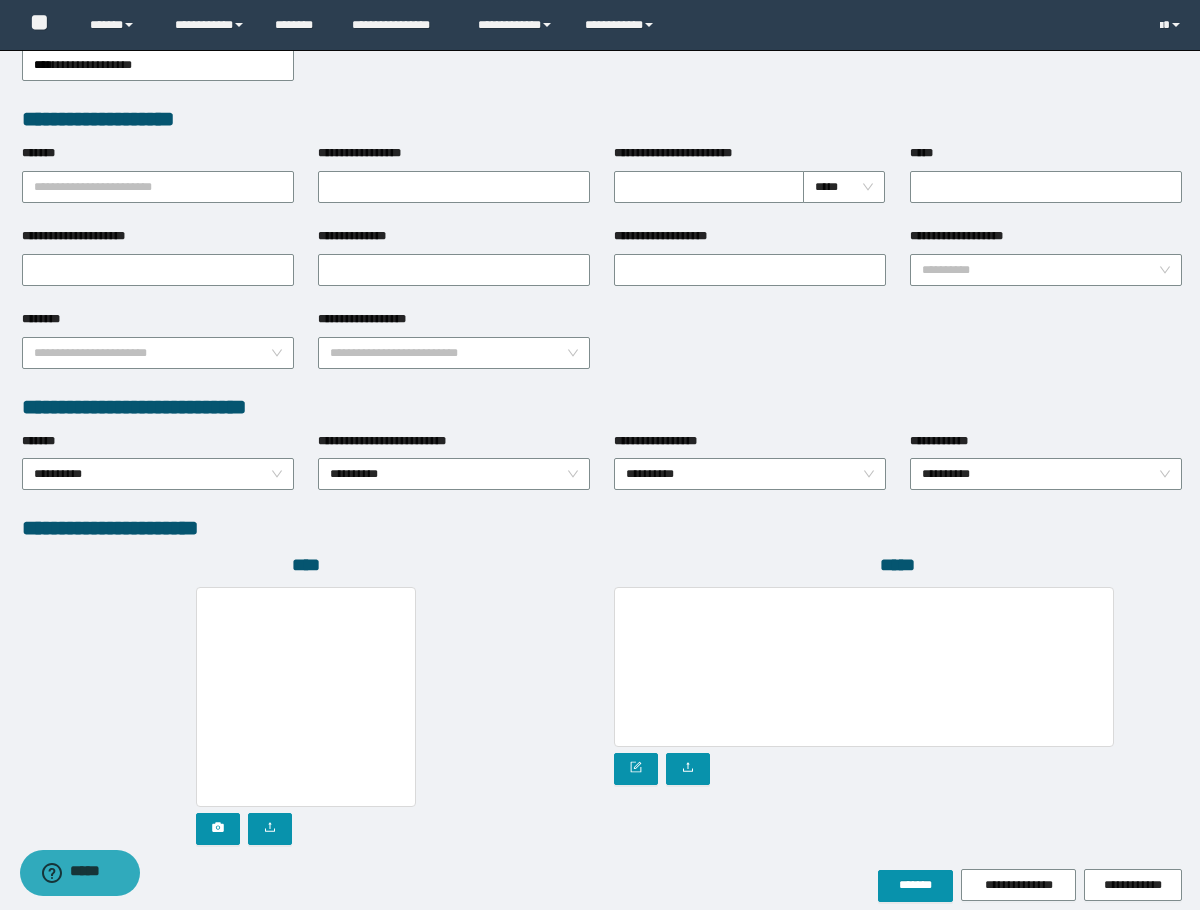 scroll, scrollTop: 793, scrollLeft: 0, axis: vertical 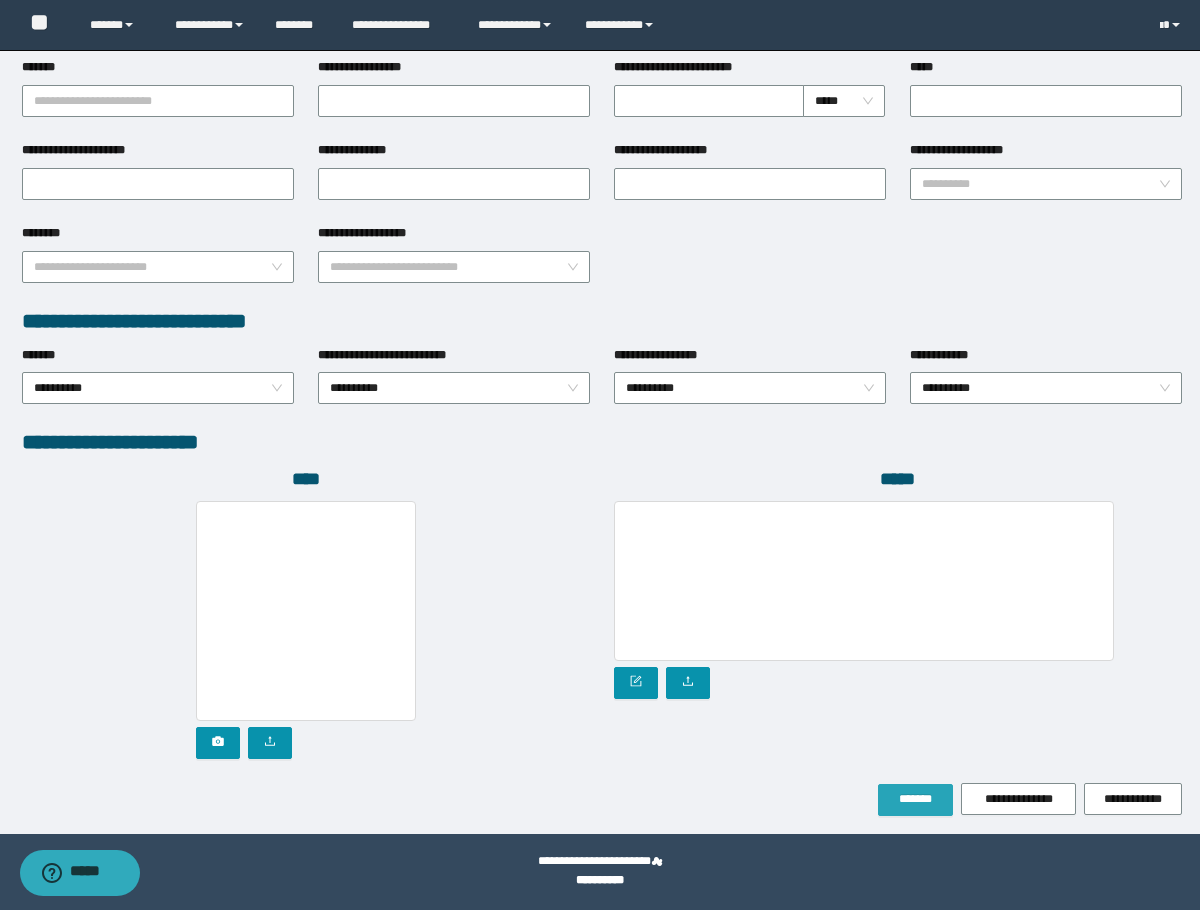 type on "**********" 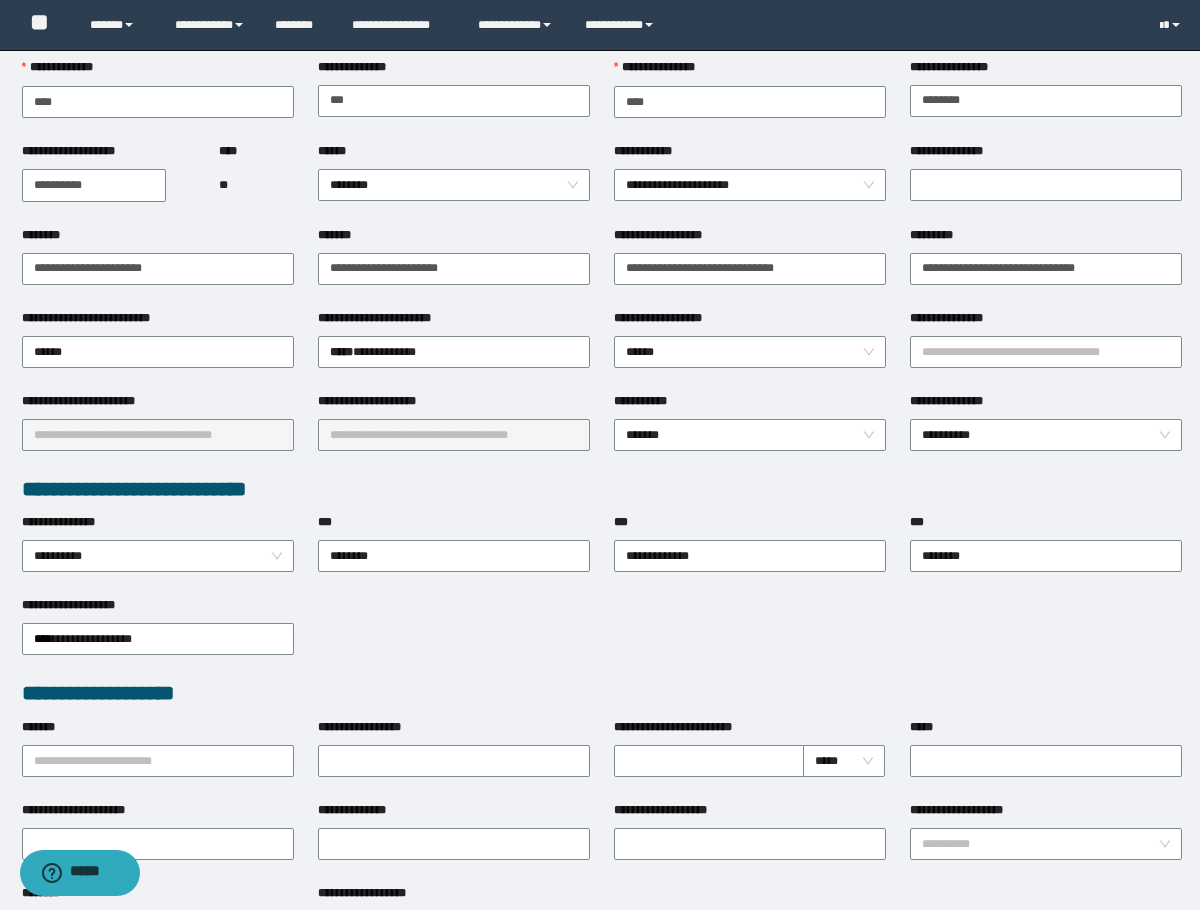 scroll, scrollTop: 0, scrollLeft: 0, axis: both 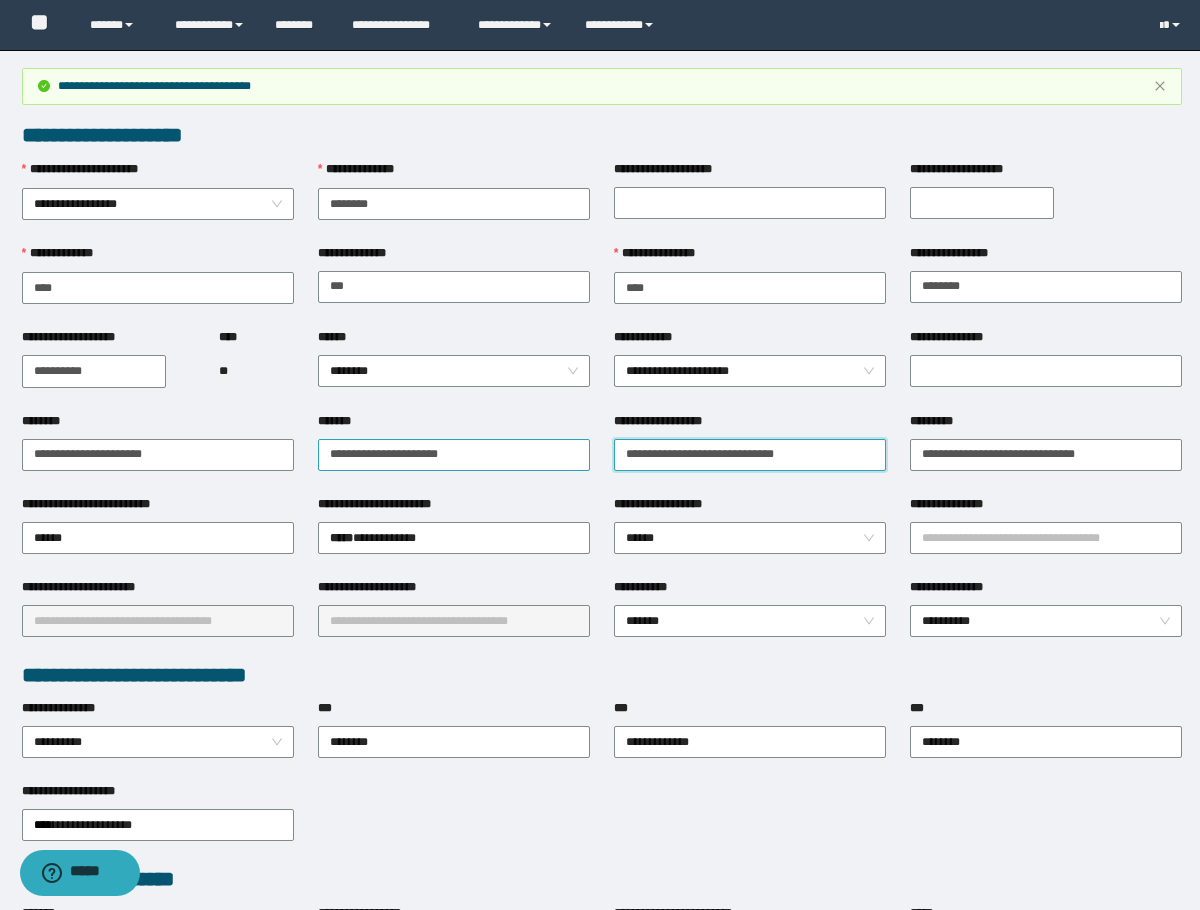 drag, startPoint x: 823, startPoint y: 450, endPoint x: 510, endPoint y: 447, distance: 313.01437 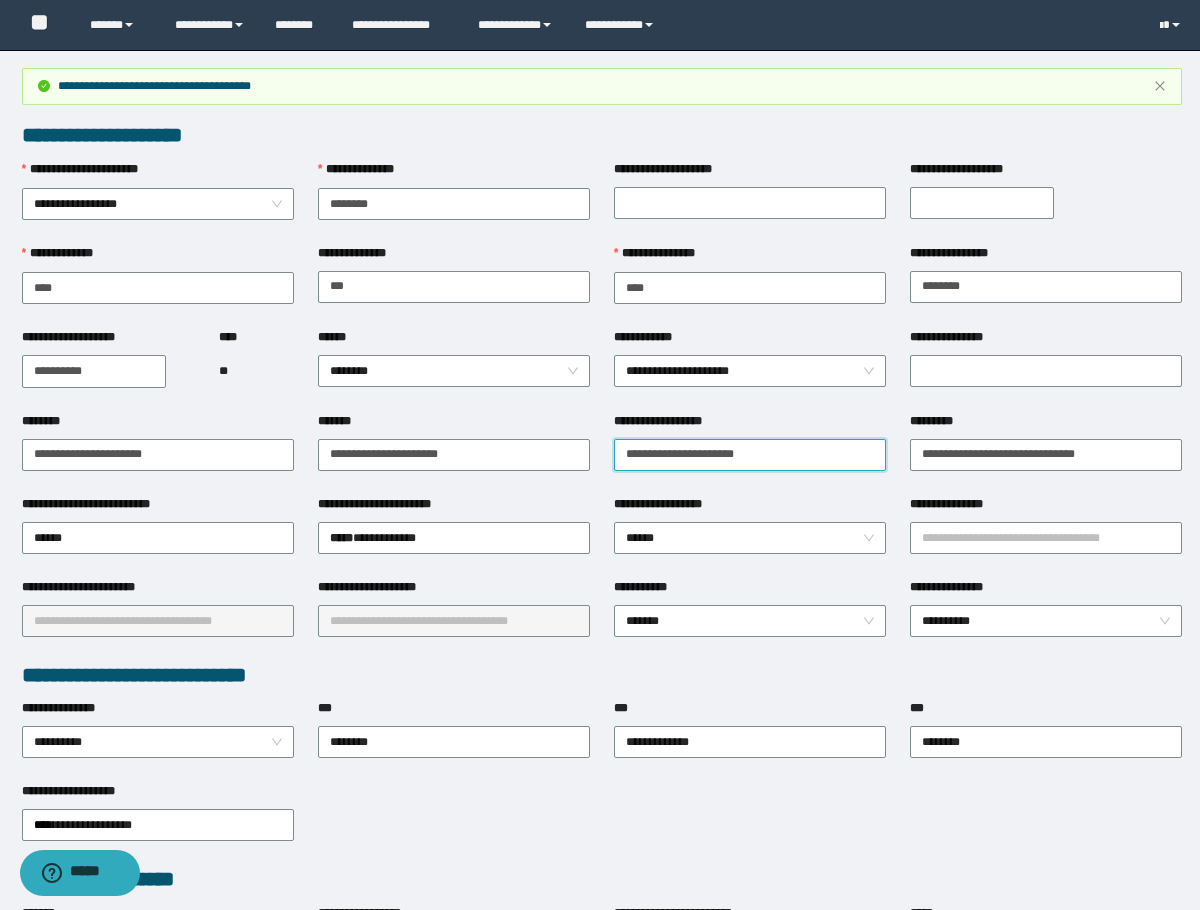 click on "**********" at bounding box center (750, 455) 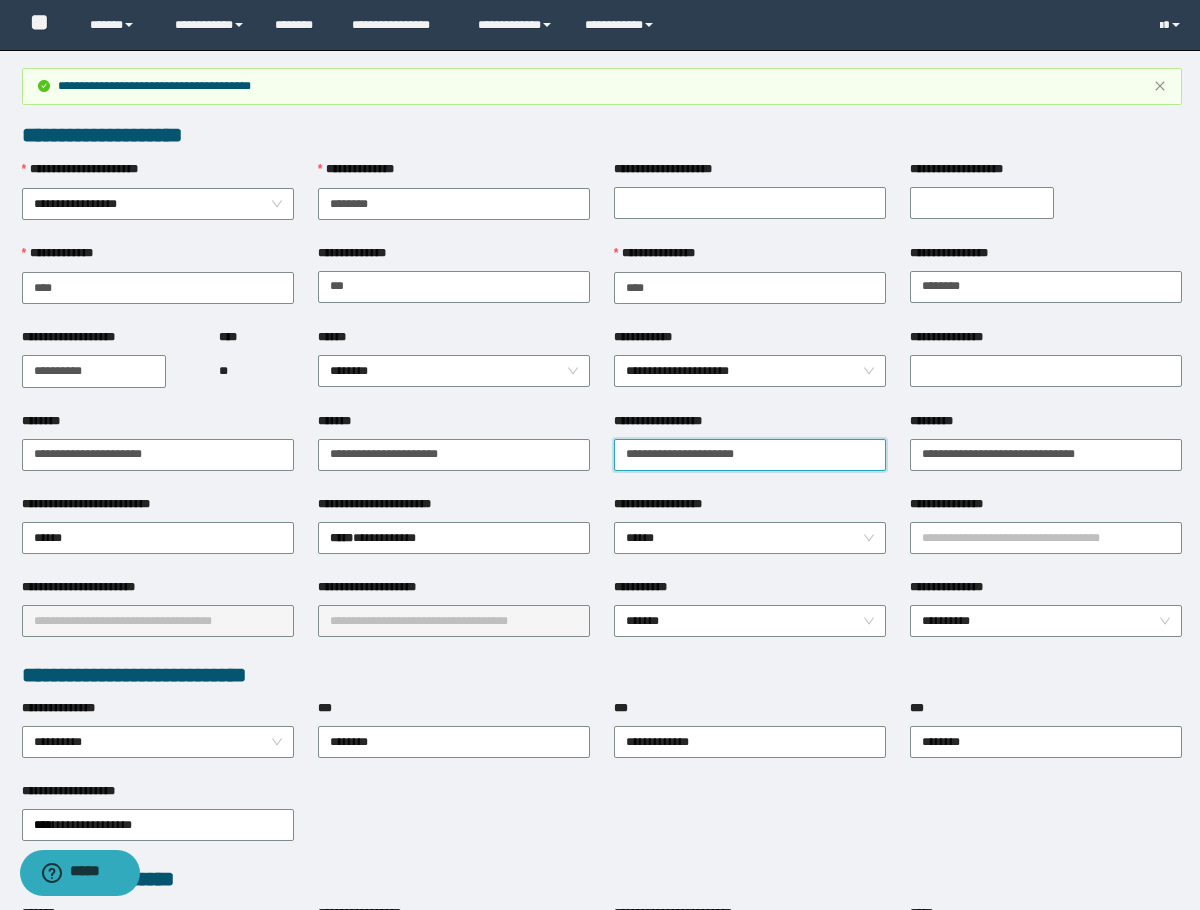 click on "**********" at bounding box center [750, 455] 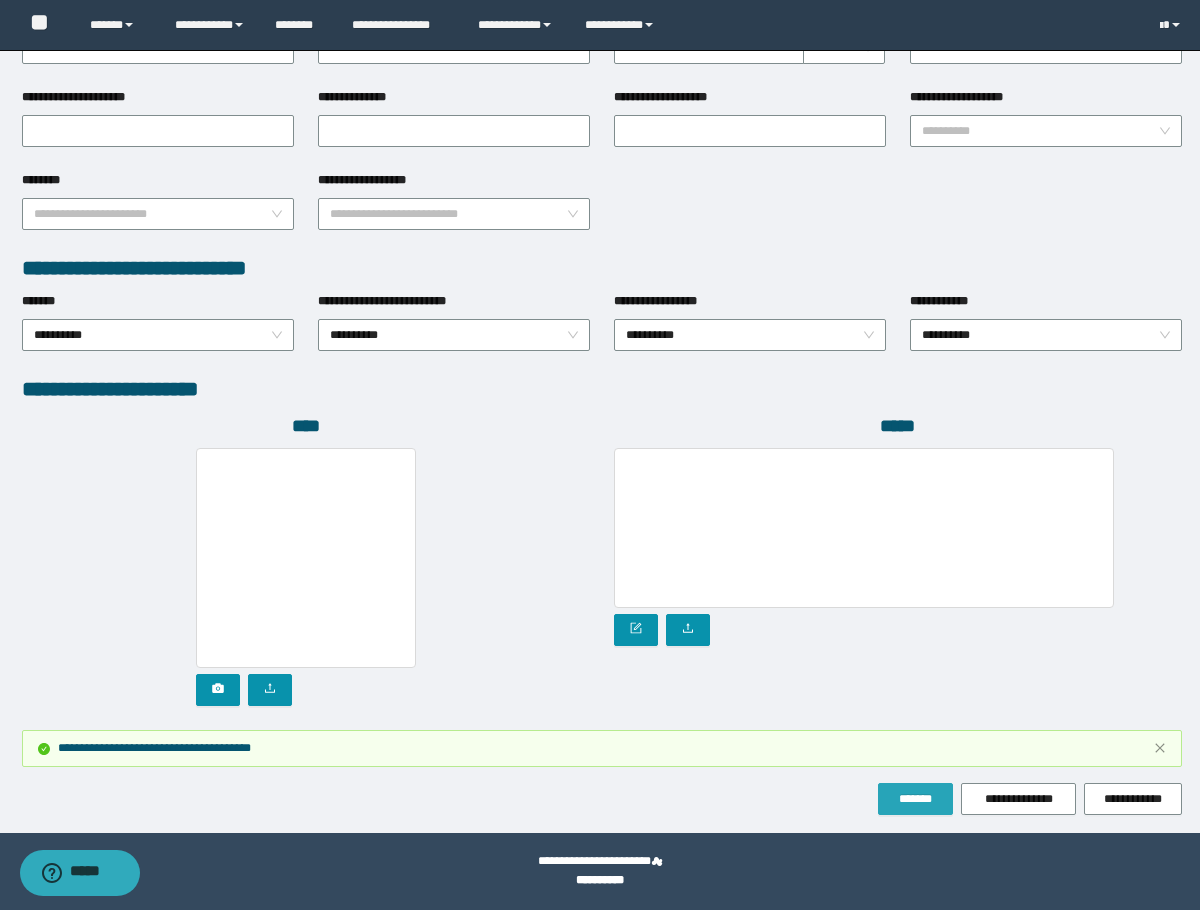 click on "*******" at bounding box center (915, 799) 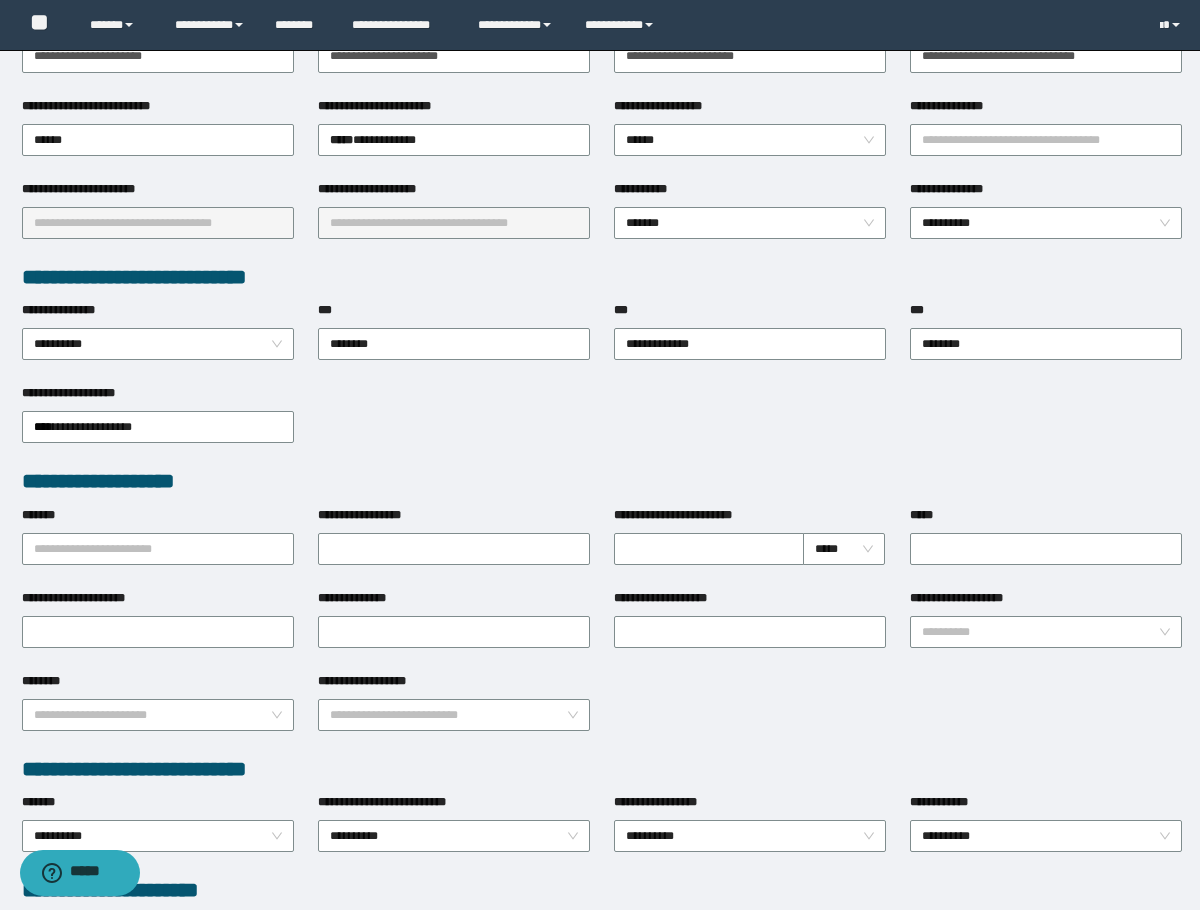 scroll, scrollTop: 0, scrollLeft: 0, axis: both 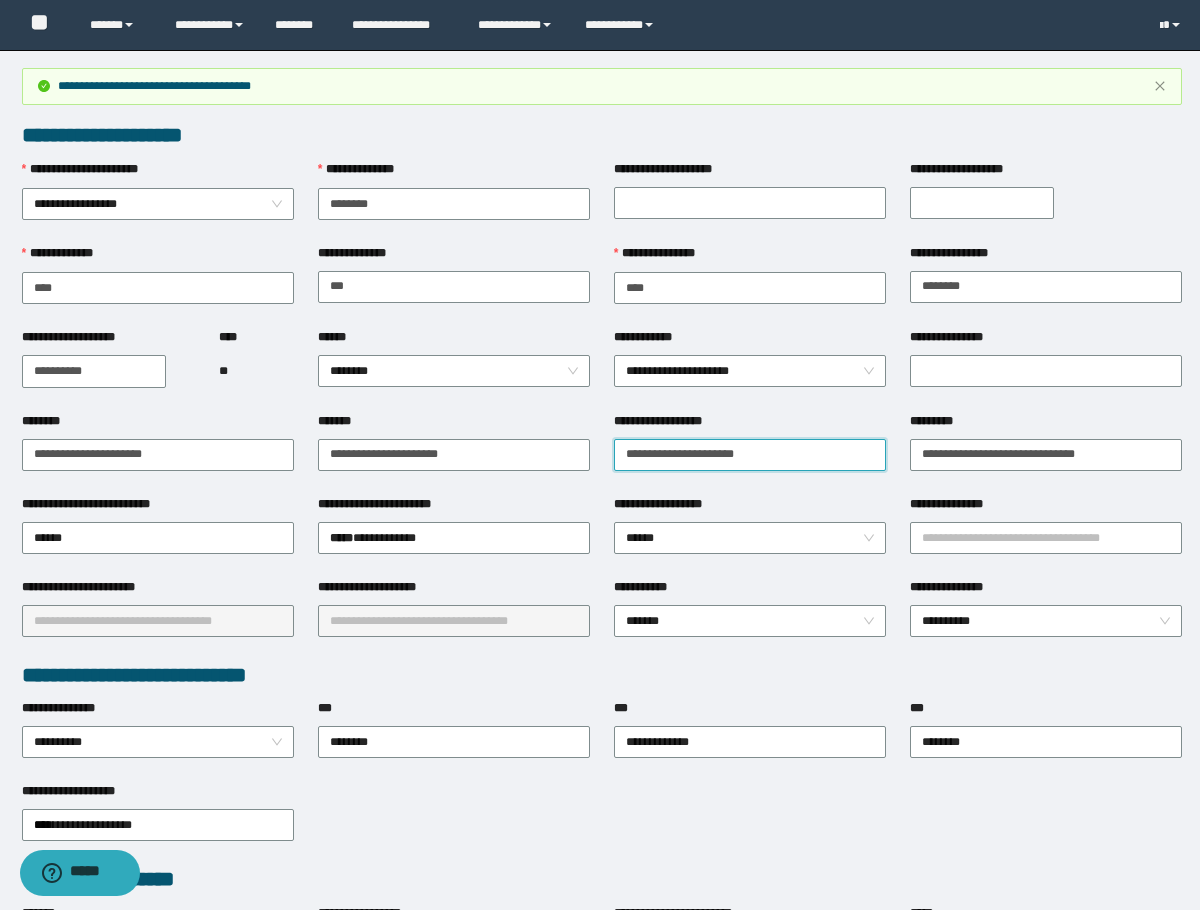 click on "**********" at bounding box center [750, 455] 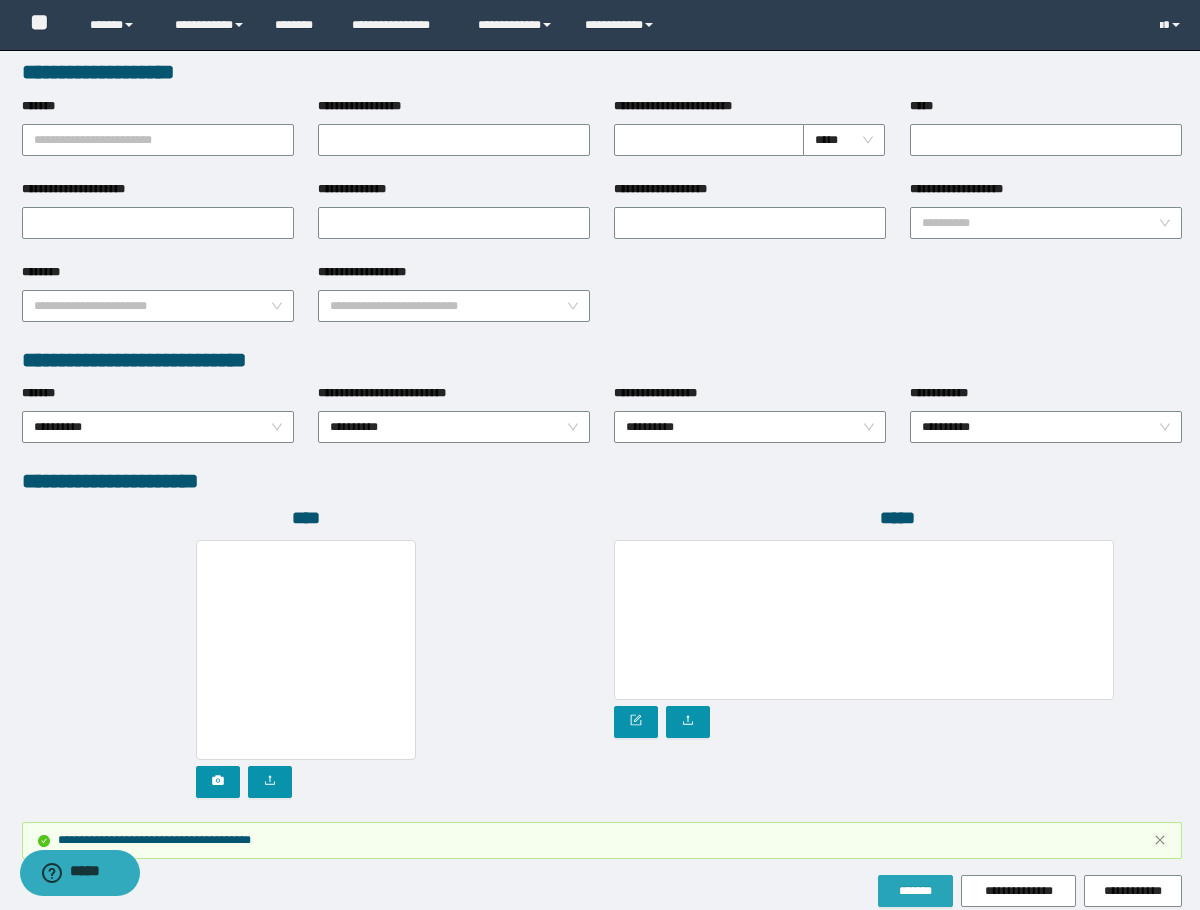scroll, scrollTop: 899, scrollLeft: 0, axis: vertical 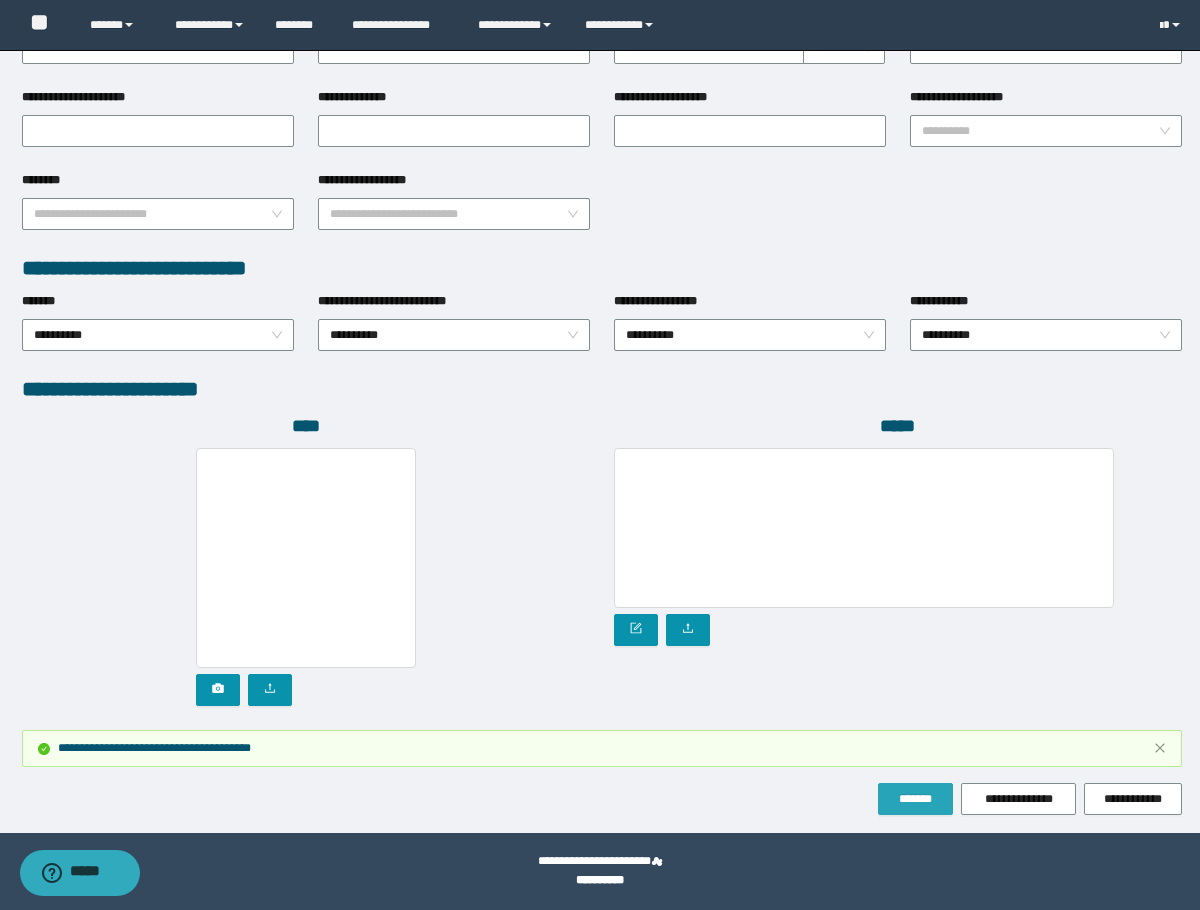 type on "**********" 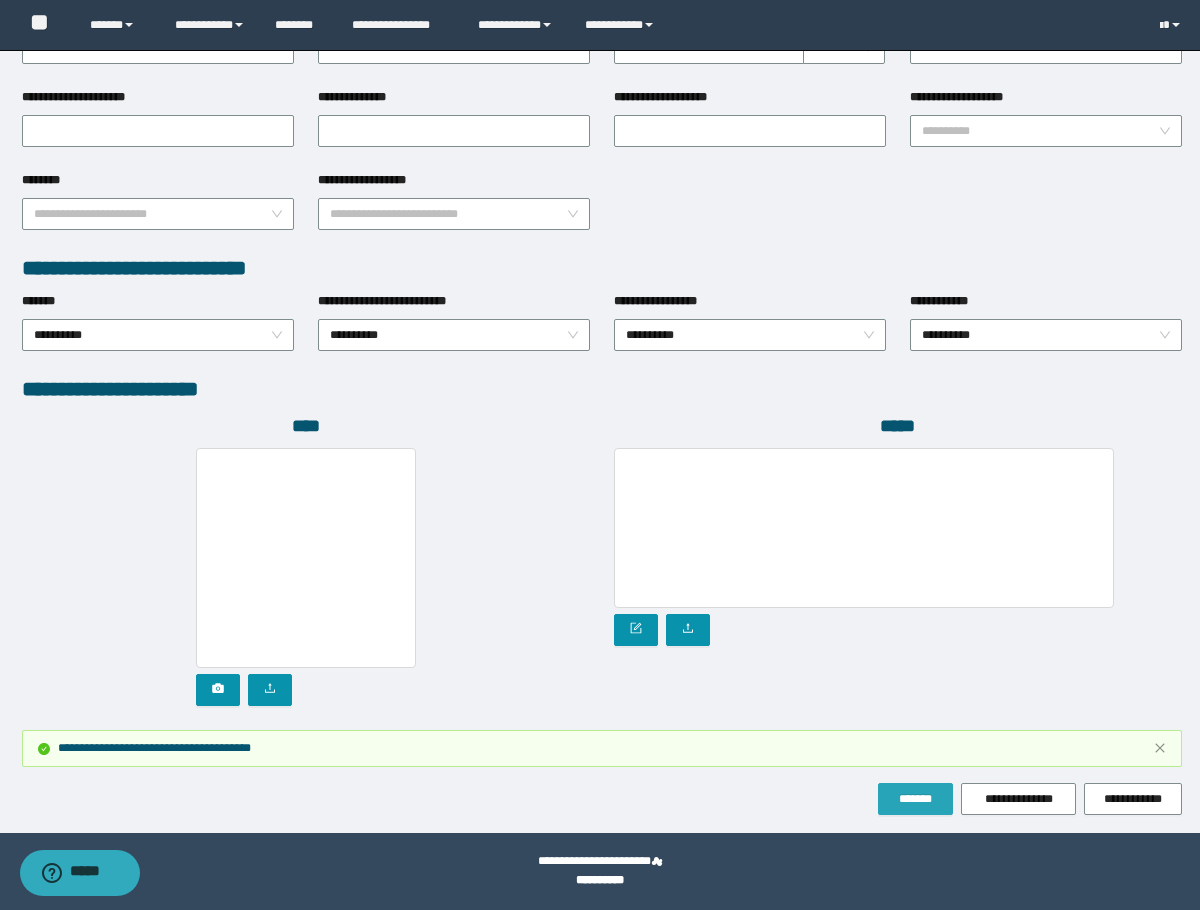 click on "*******" at bounding box center [915, 799] 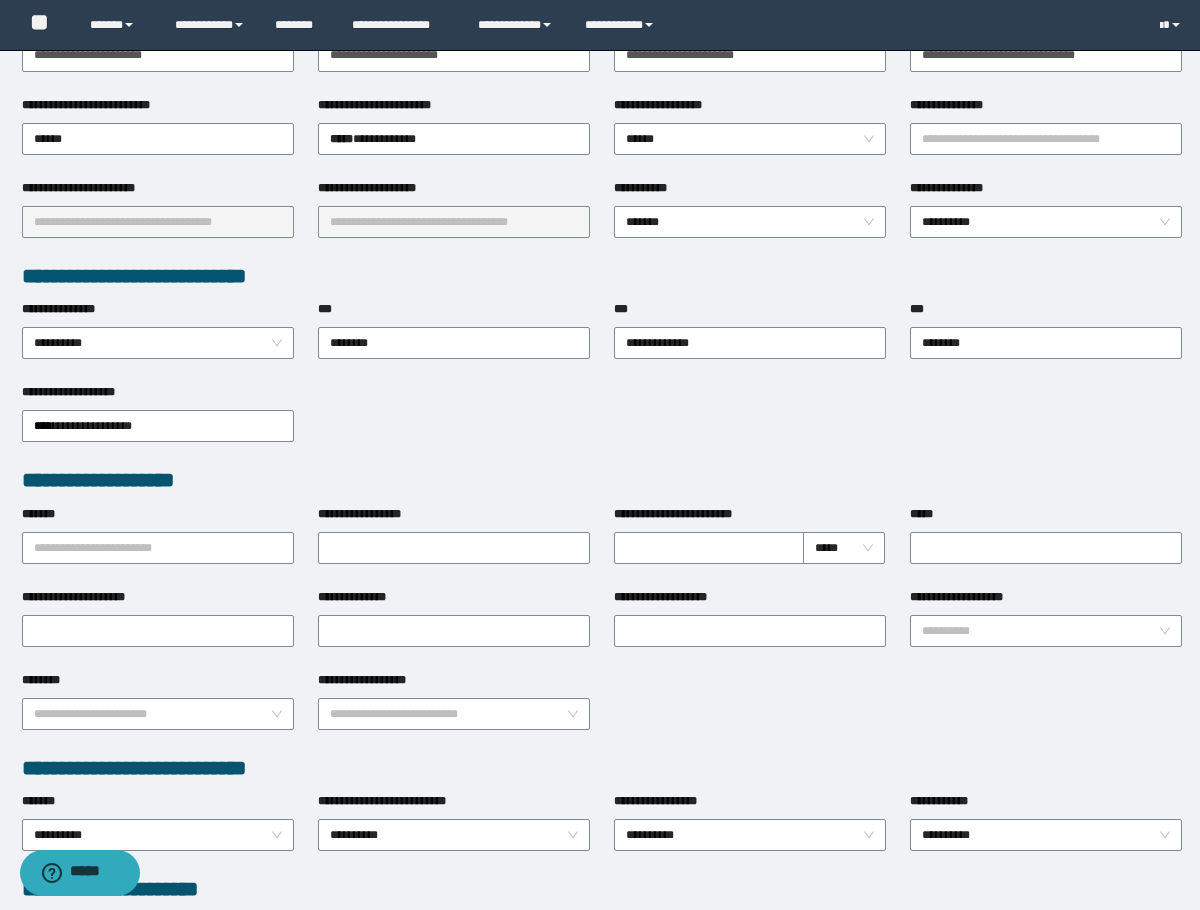 scroll, scrollTop: 0, scrollLeft: 0, axis: both 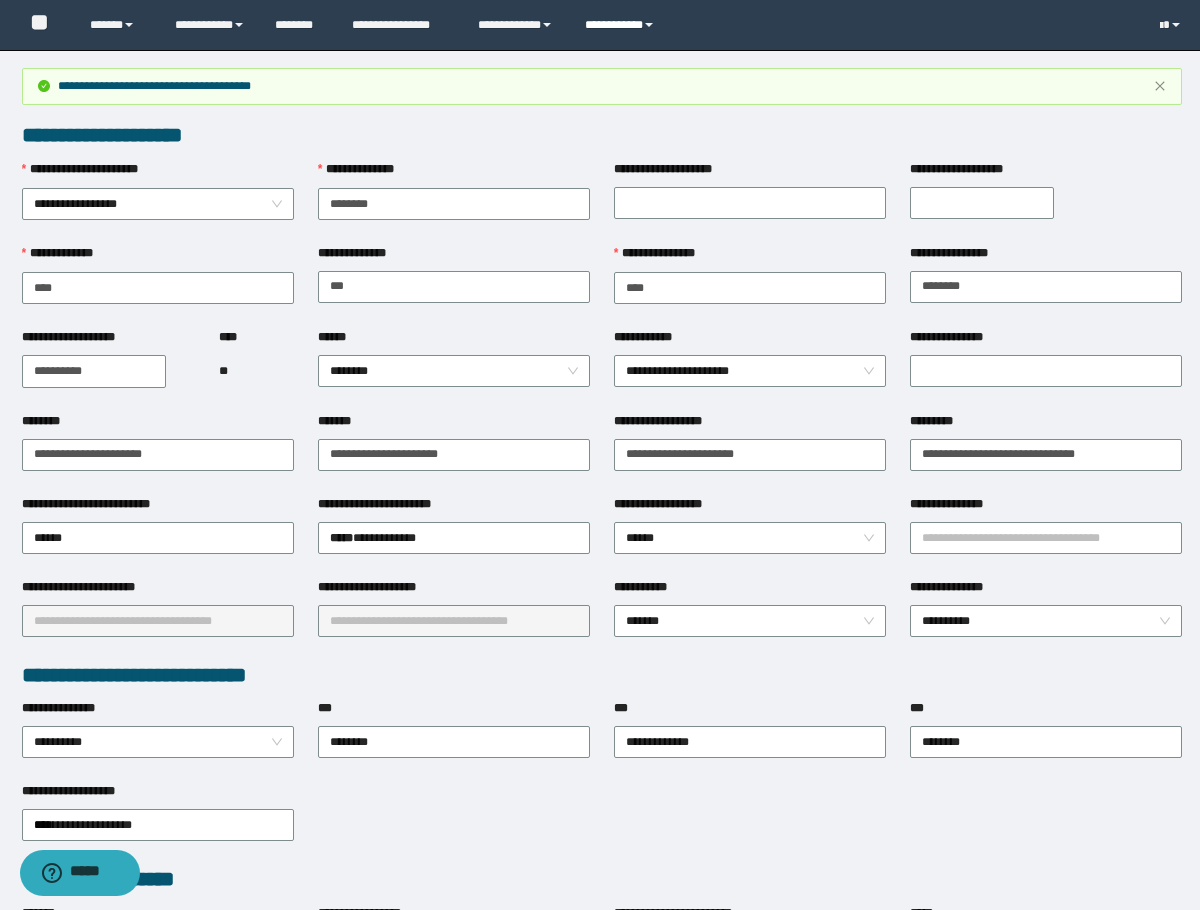 click on "**********" at bounding box center [622, 25] 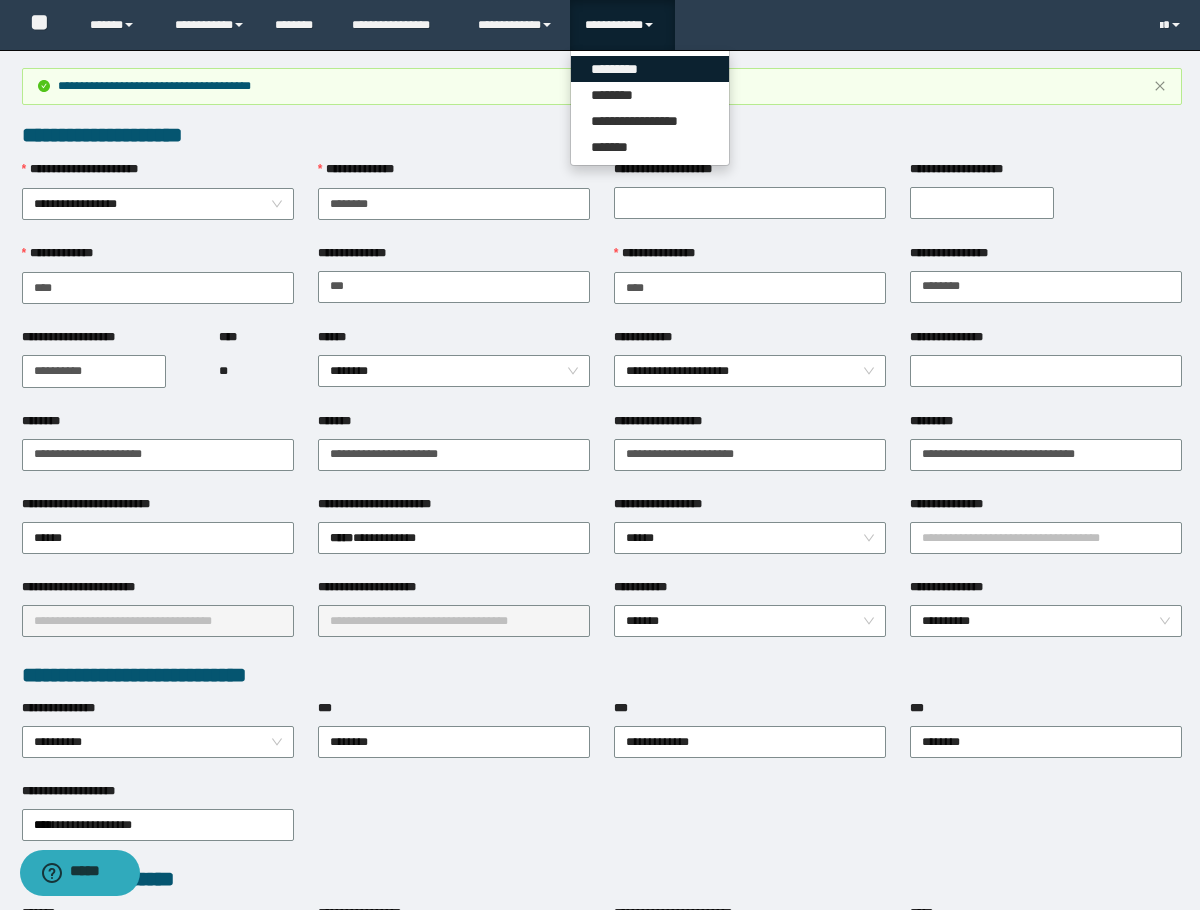 click on "*********" at bounding box center [650, 69] 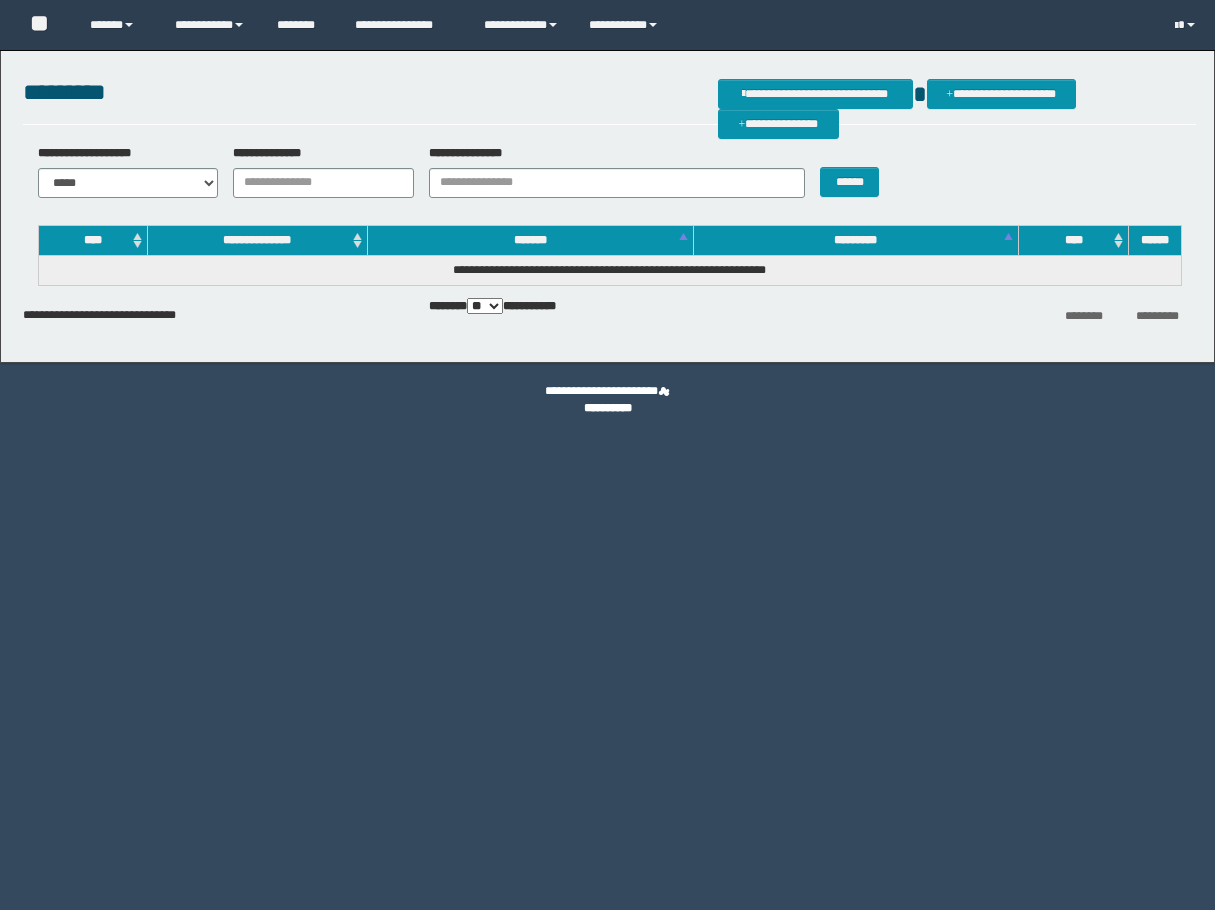 scroll, scrollTop: 0, scrollLeft: 0, axis: both 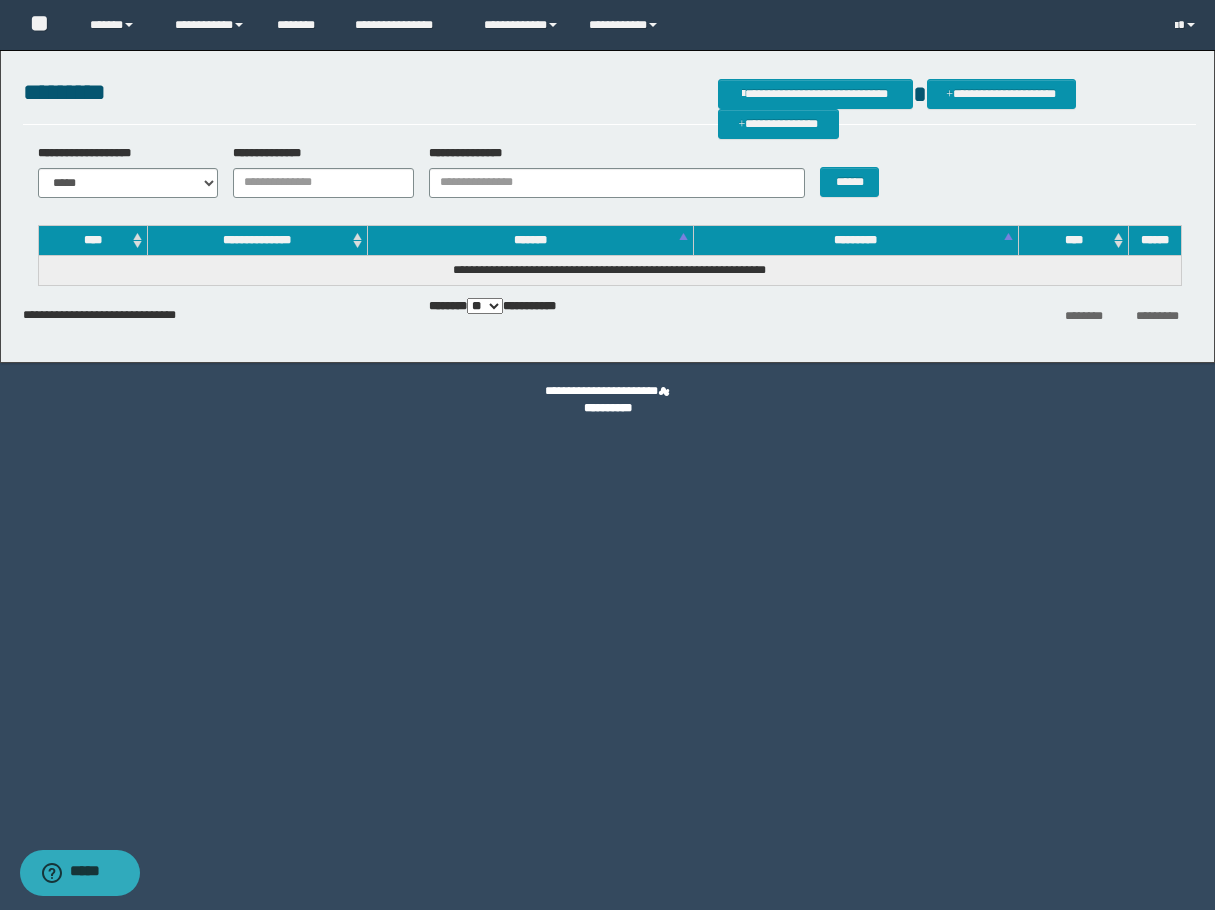 click on "**********" at bounding box center (609, 178) 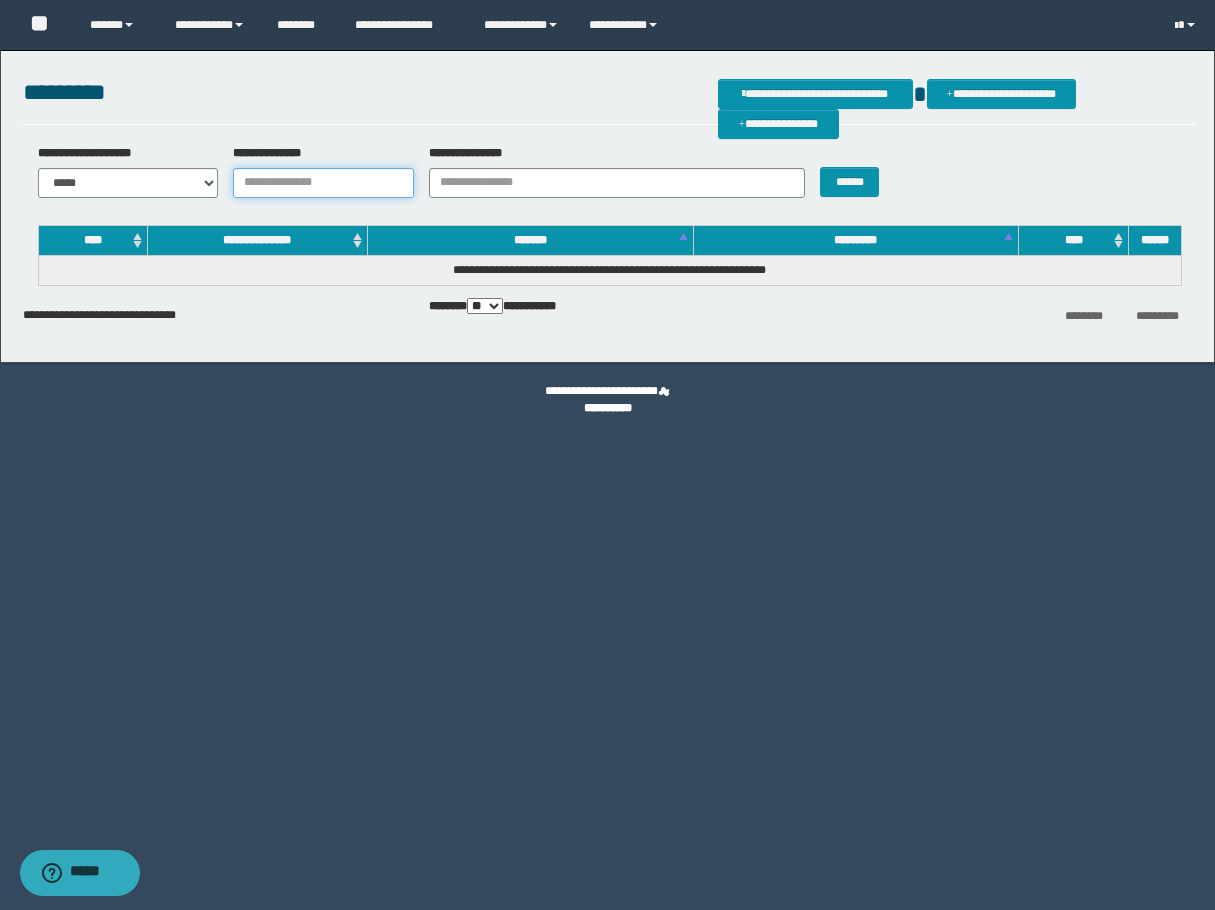 click on "**********" at bounding box center (323, 183) 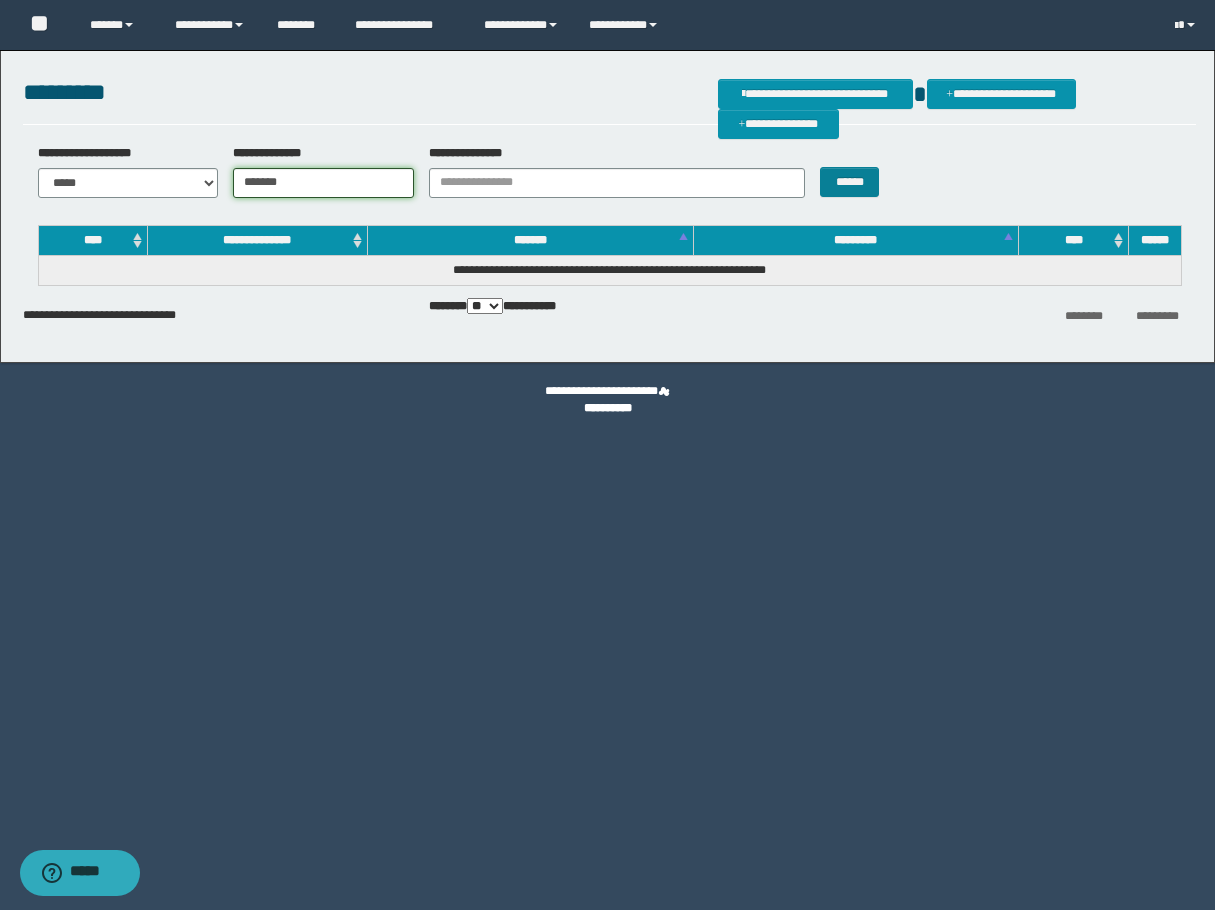 type on "*******" 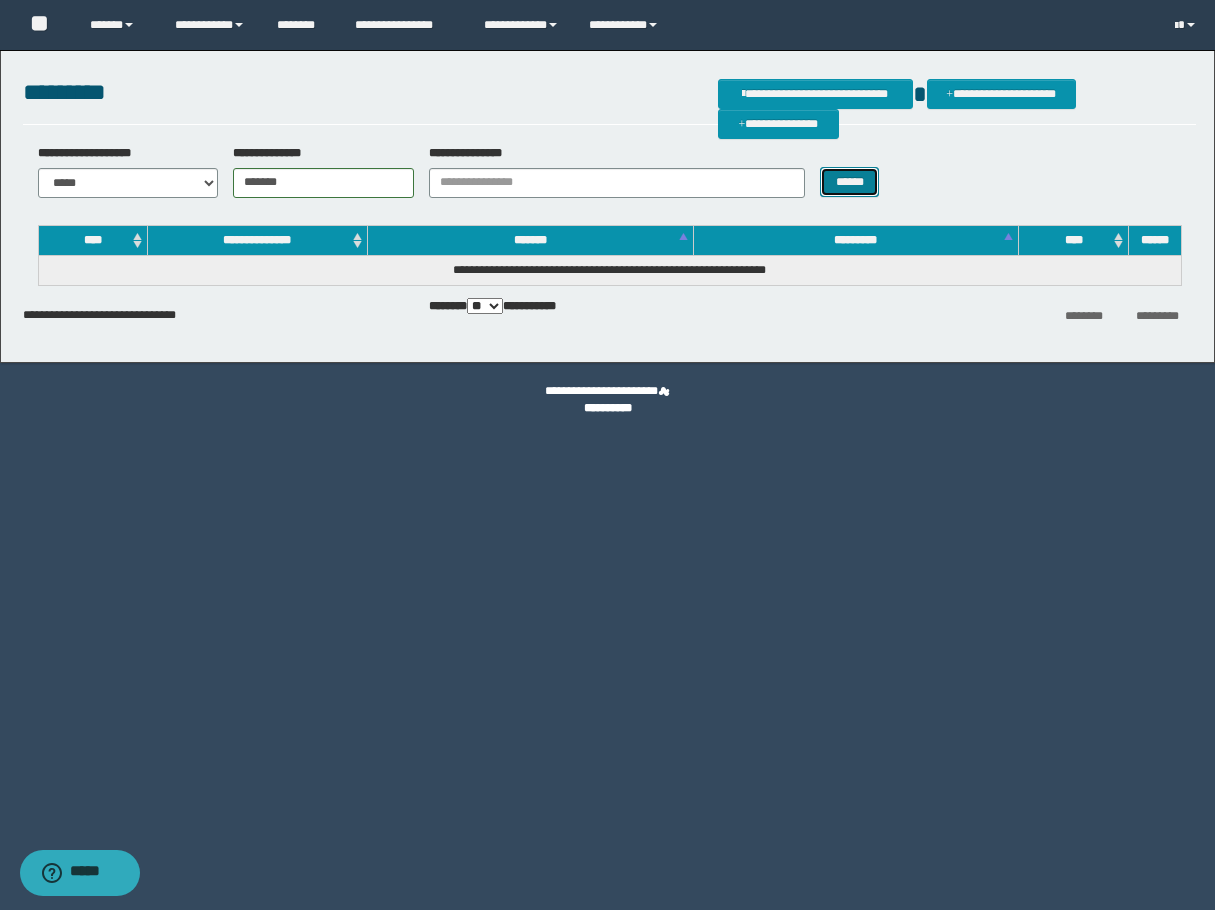 click on "******" at bounding box center (849, 182) 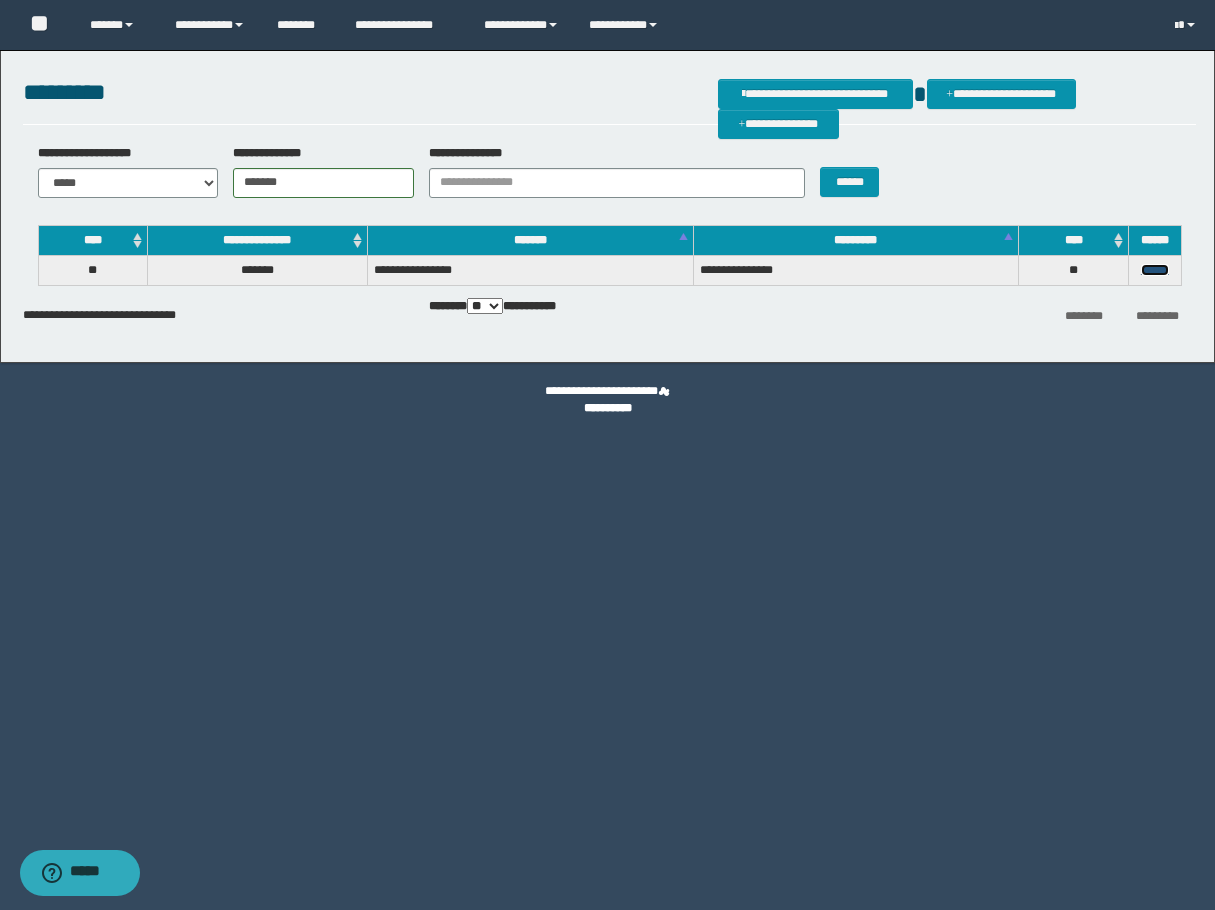 click on "******" at bounding box center (1155, 270) 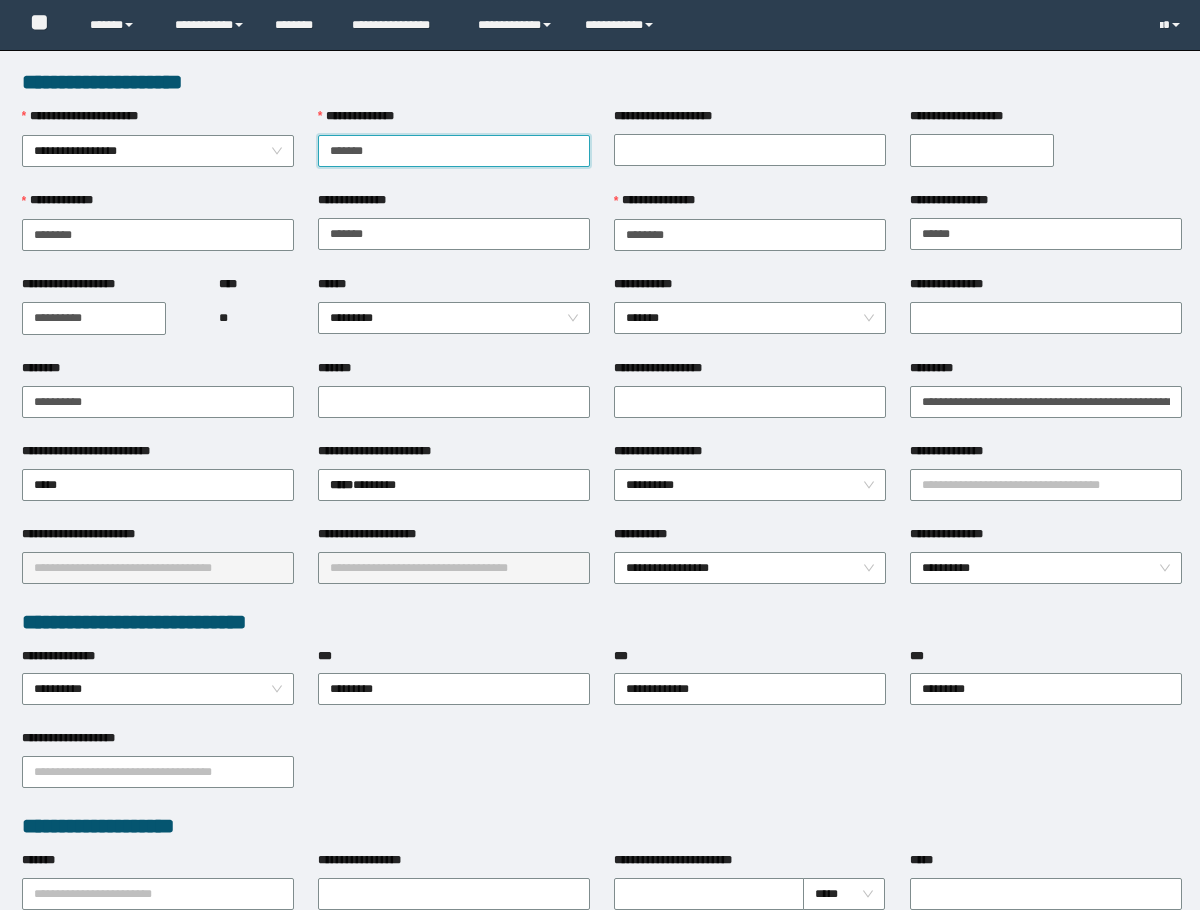 scroll, scrollTop: 0, scrollLeft: 0, axis: both 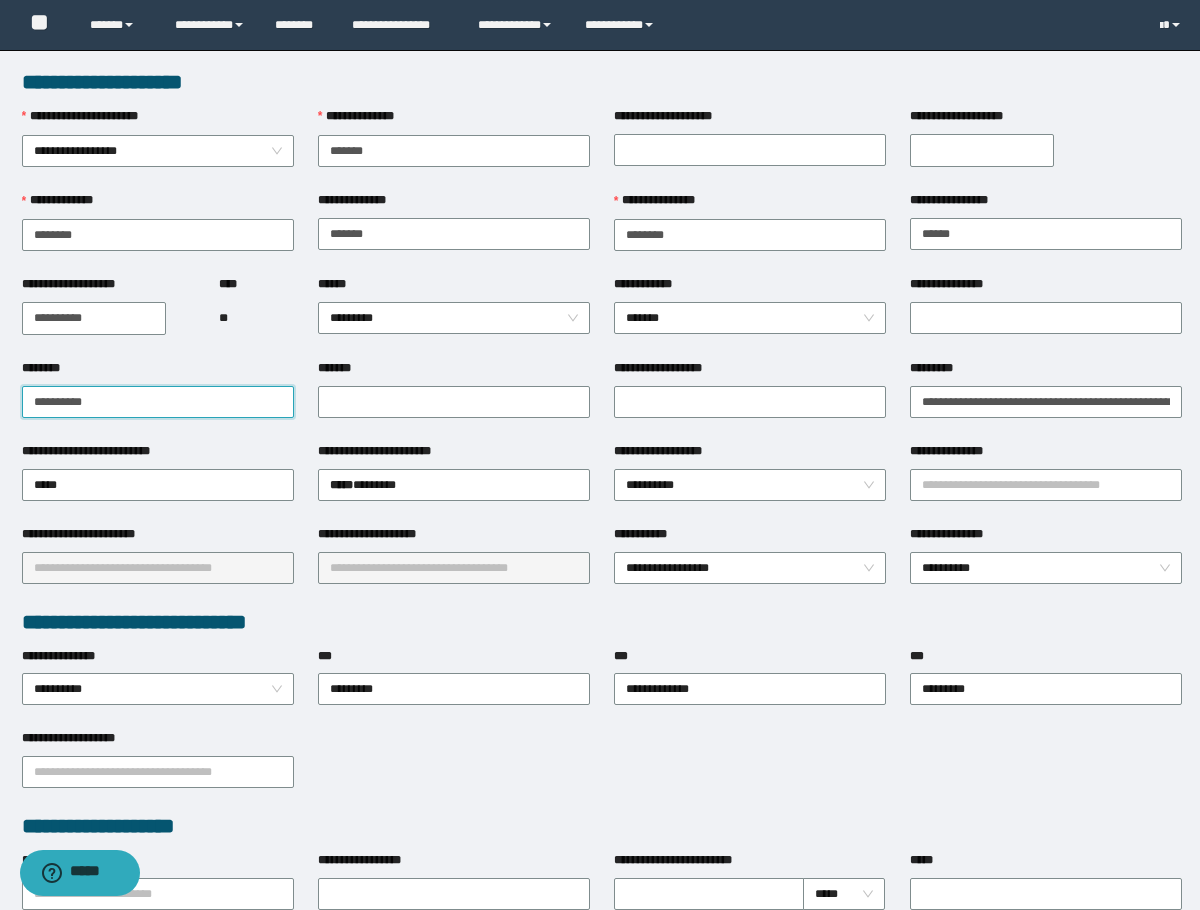 drag, startPoint x: 100, startPoint y: 405, endPoint x: -1, endPoint y: 406, distance: 101.00495 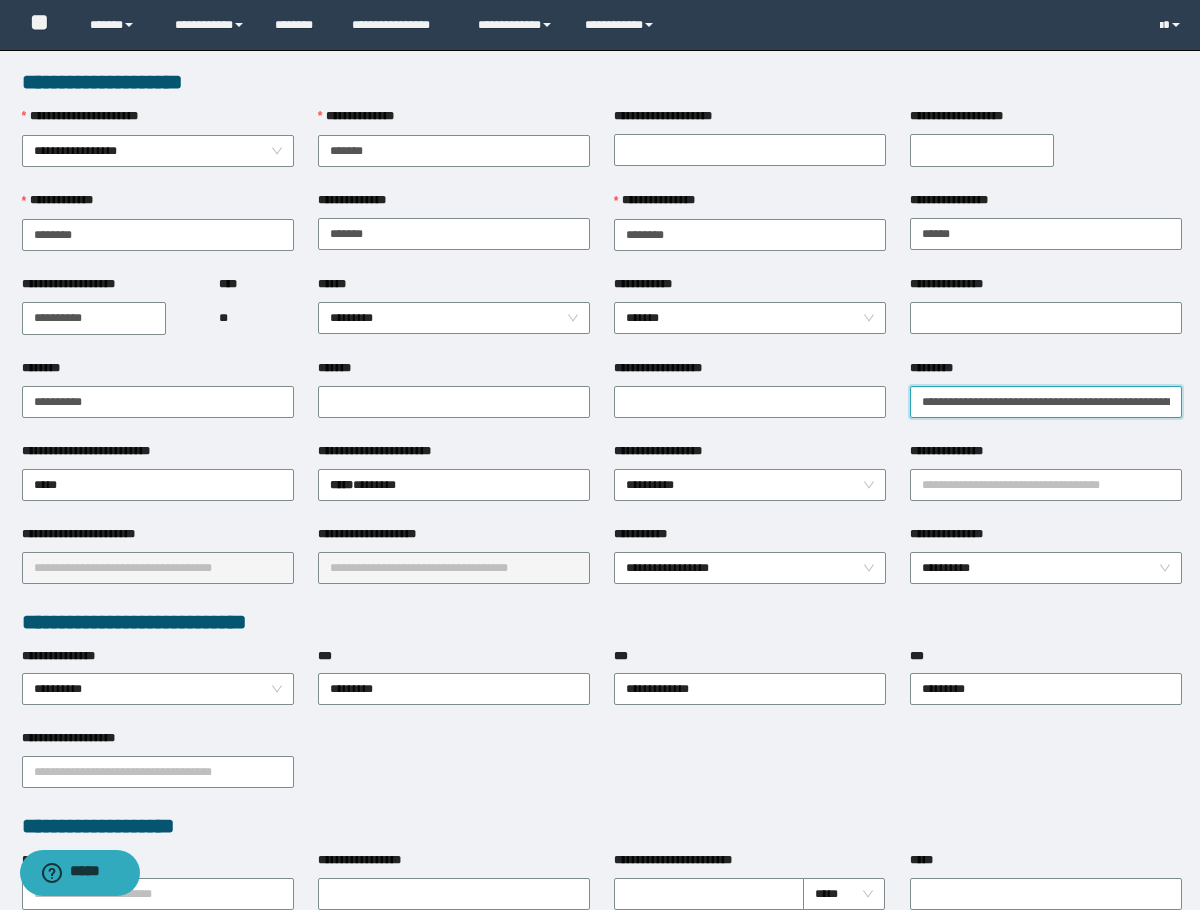 drag, startPoint x: 1028, startPoint y: 402, endPoint x: 1066, endPoint y: 402, distance: 38 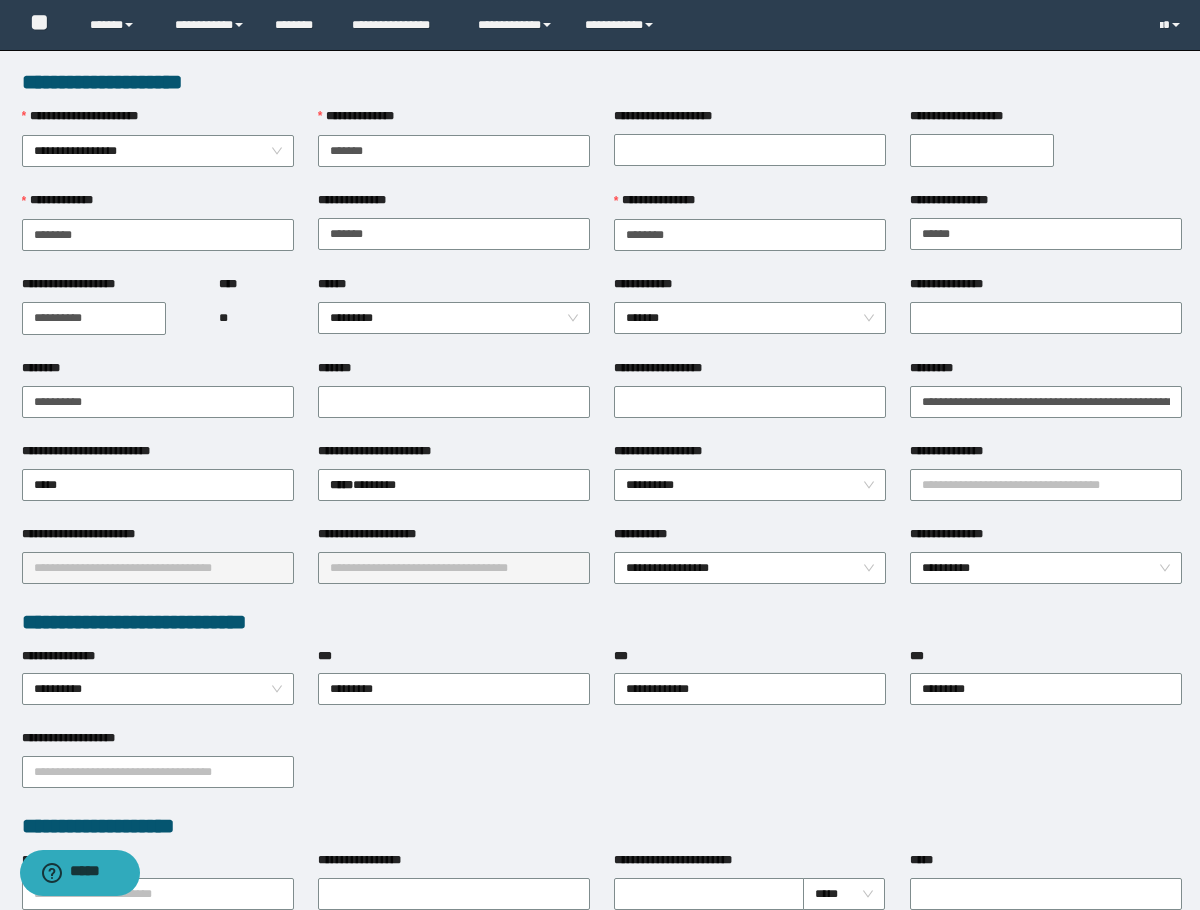 click on "*********" at bounding box center (1046, 372) 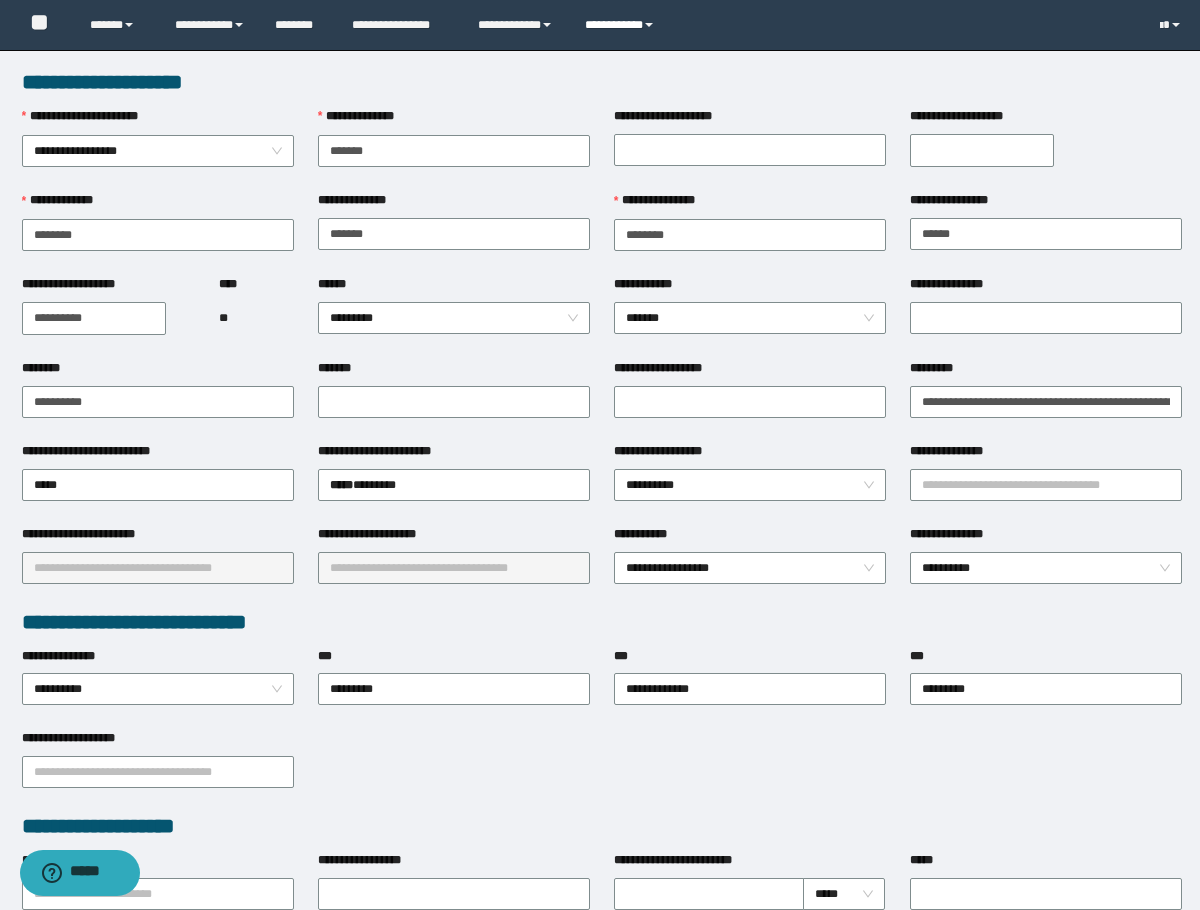 click on "**********" at bounding box center (622, 25) 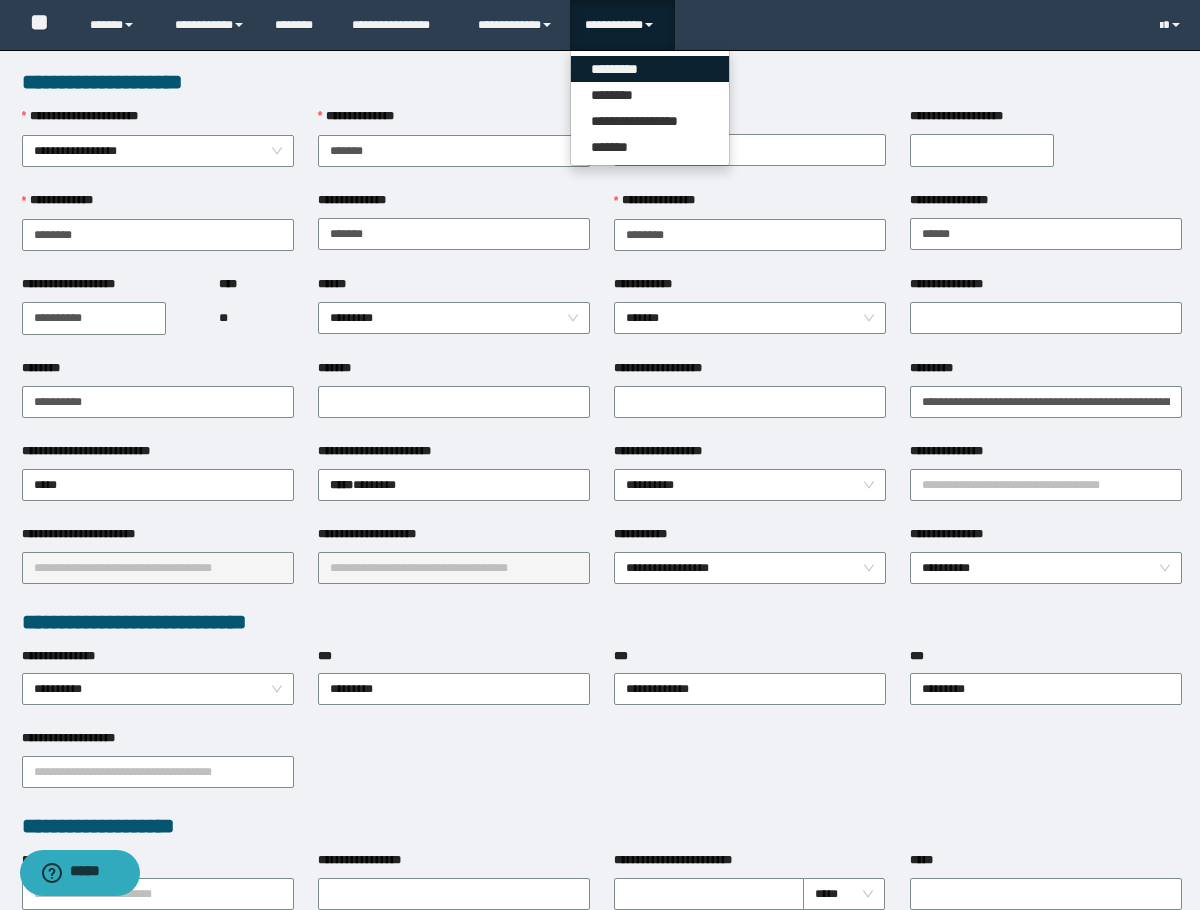 click on "*********" at bounding box center [650, 69] 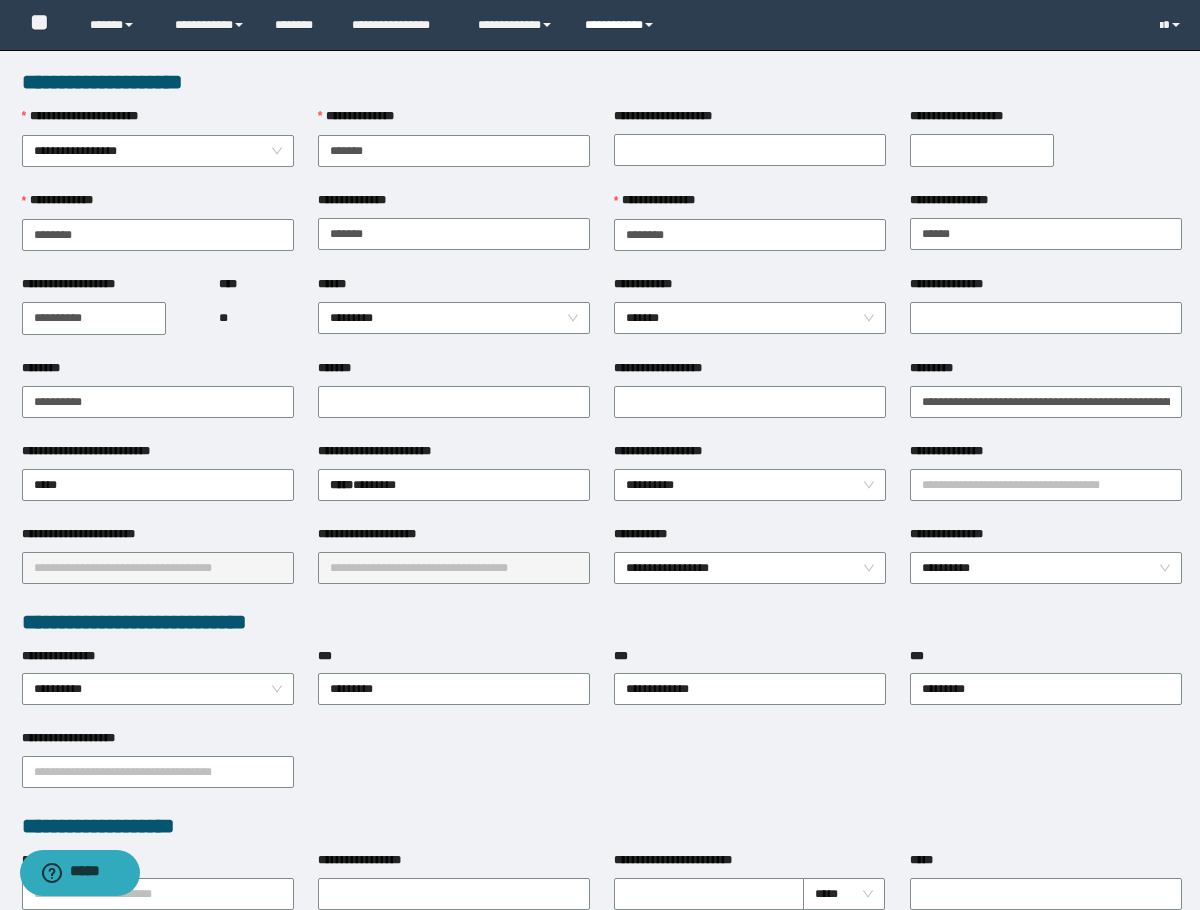 click on "**********" at bounding box center (622, 25) 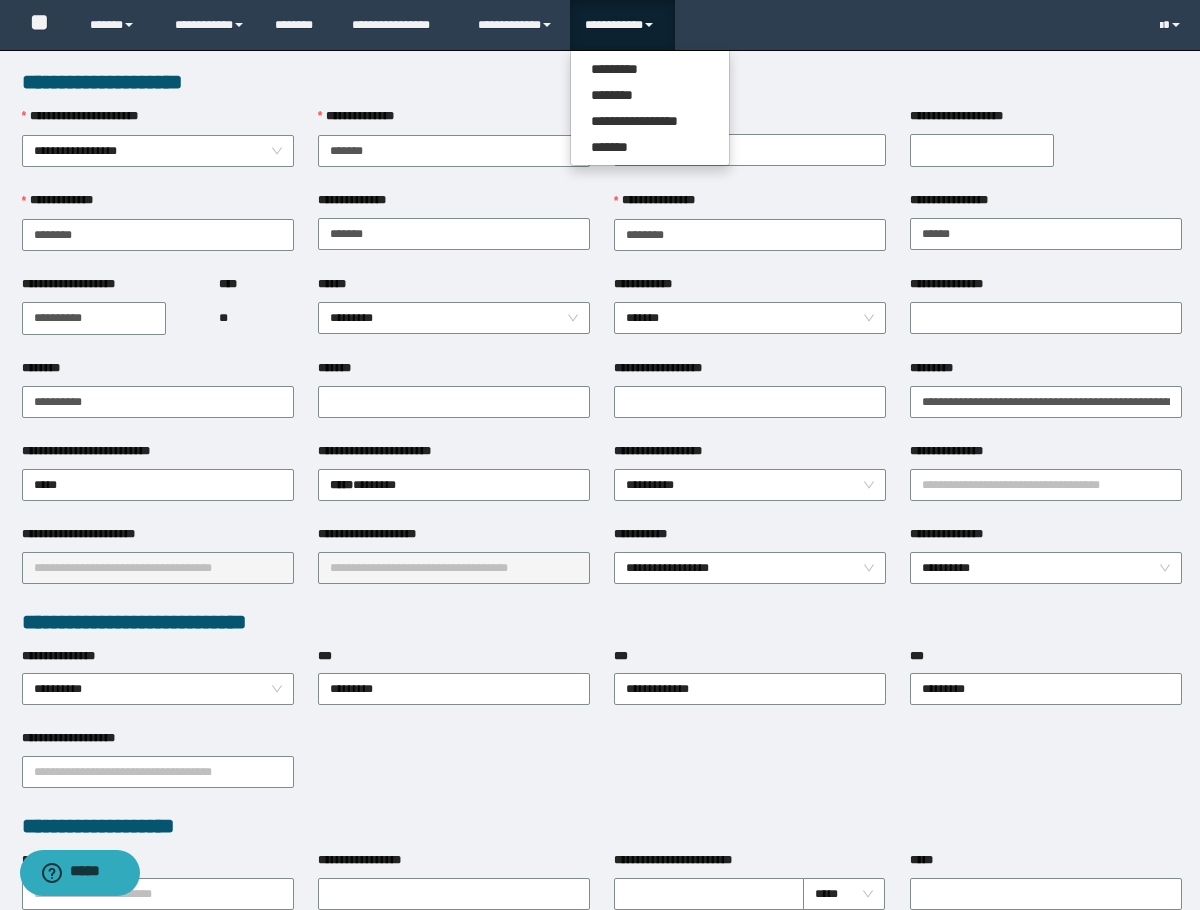 click on "**********" at bounding box center (602, 82) 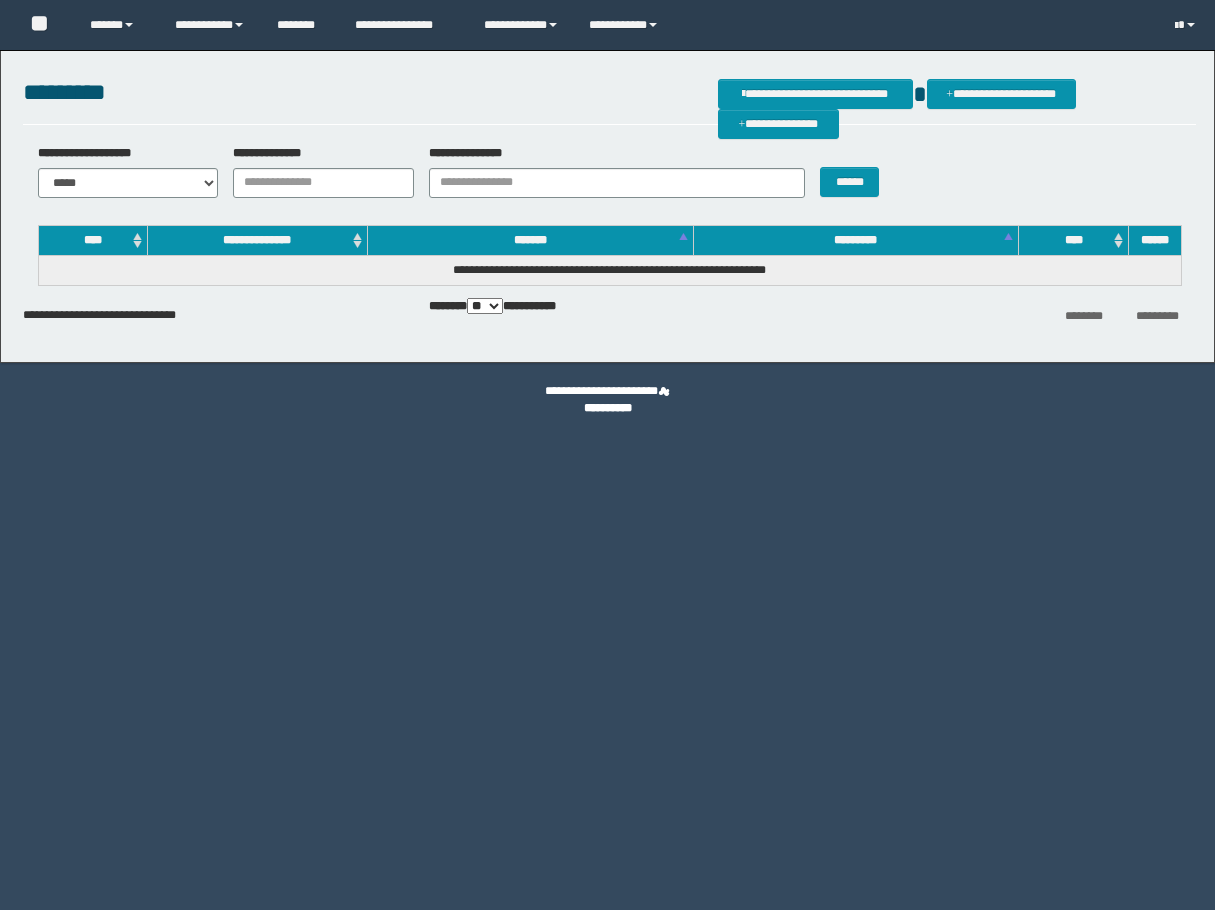 scroll, scrollTop: 0, scrollLeft: 0, axis: both 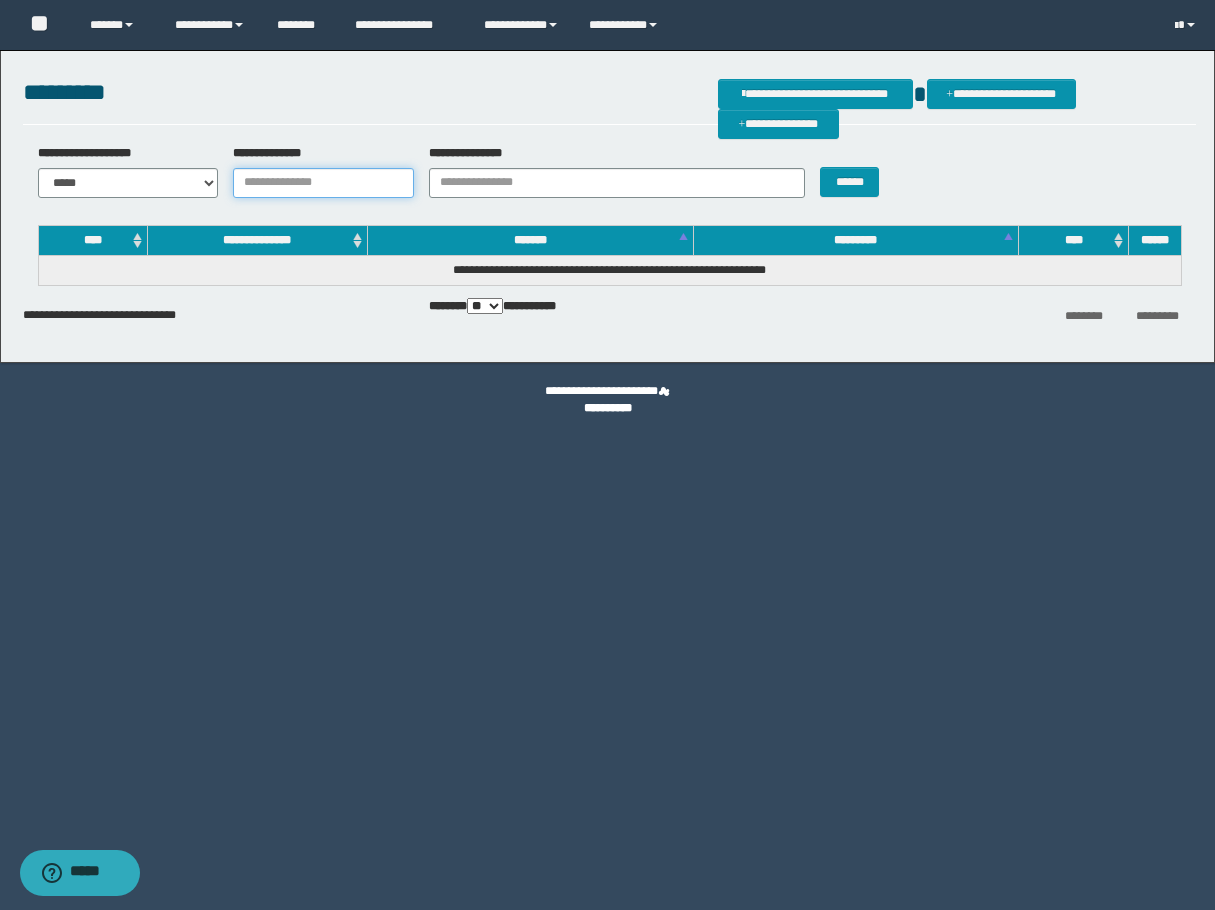 click on "**********" at bounding box center [323, 183] 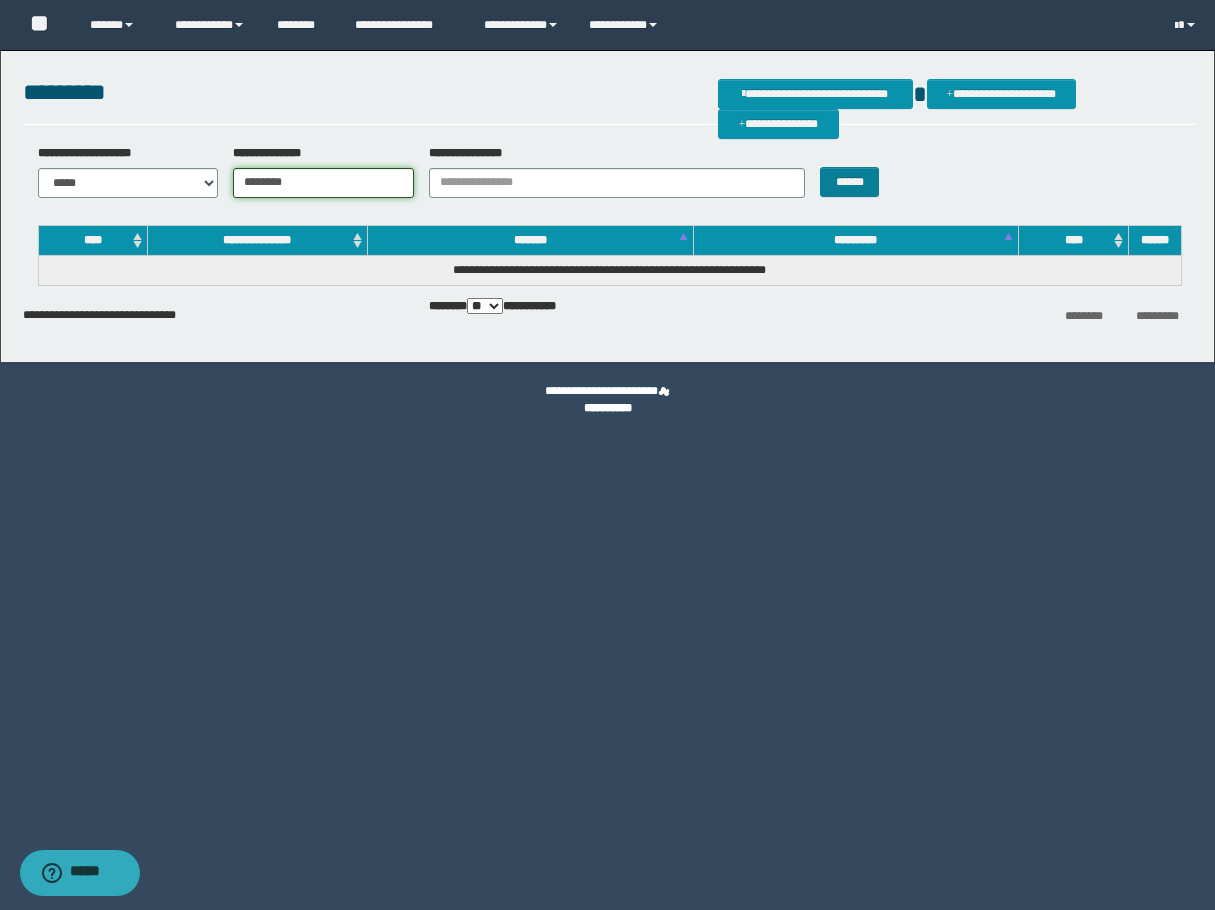 type on "********" 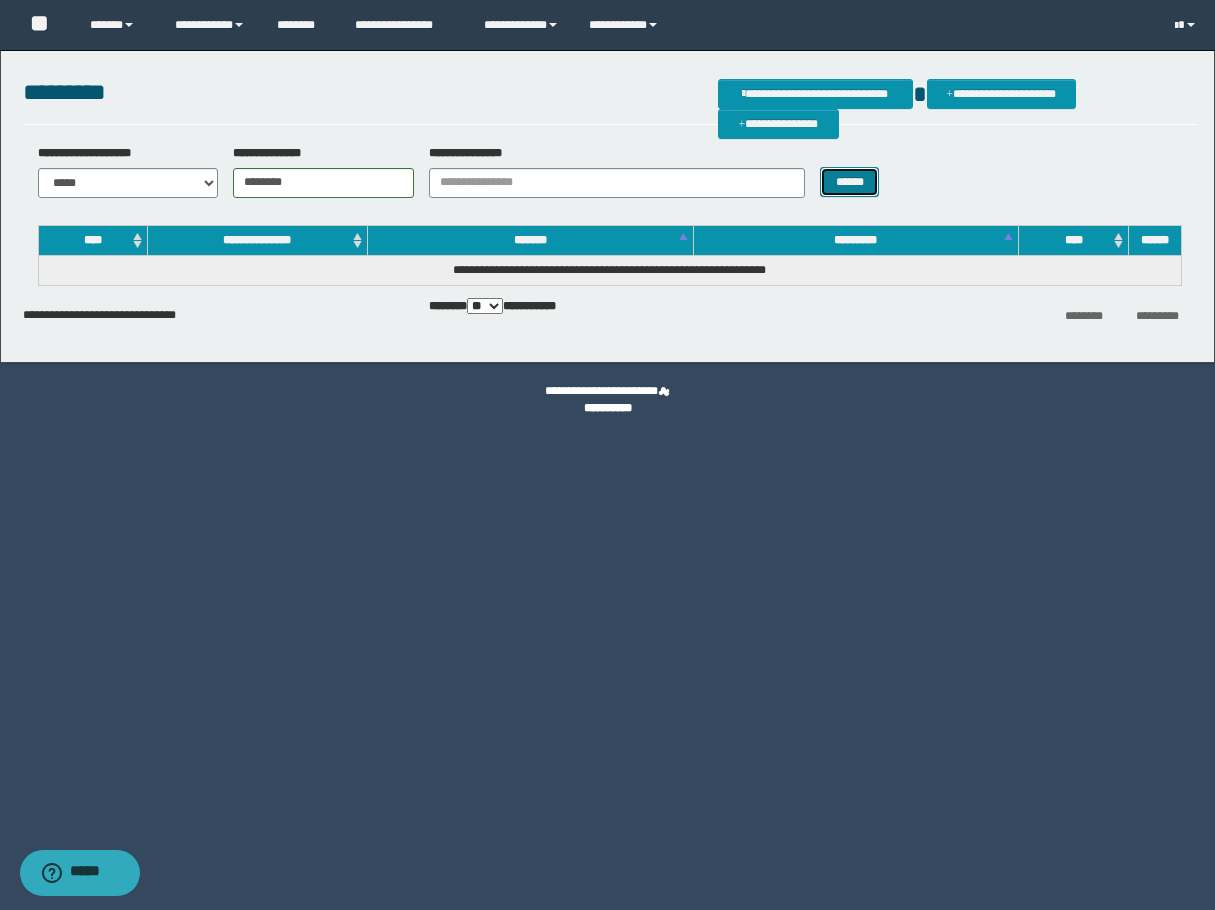 click on "******" at bounding box center (849, 182) 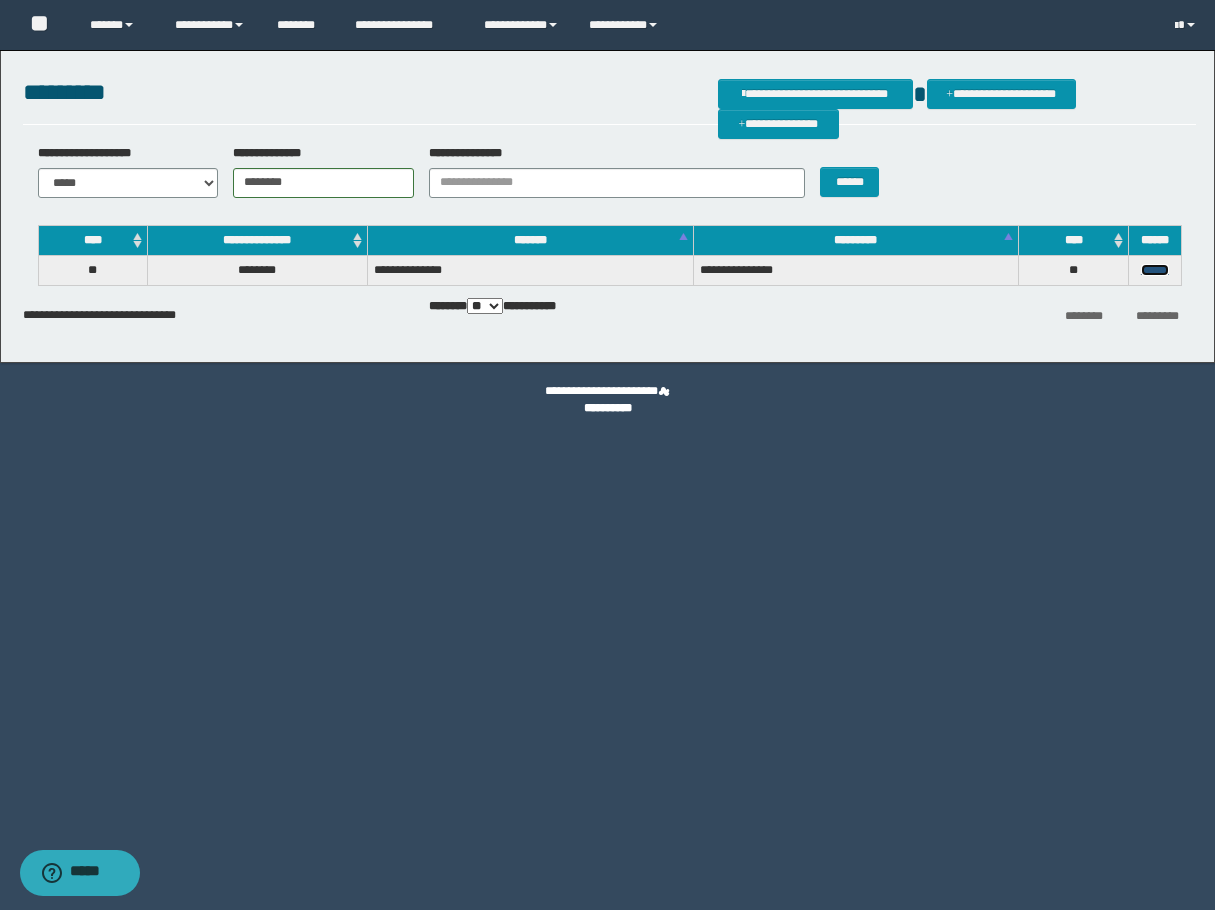 click on "******" at bounding box center (1155, 270) 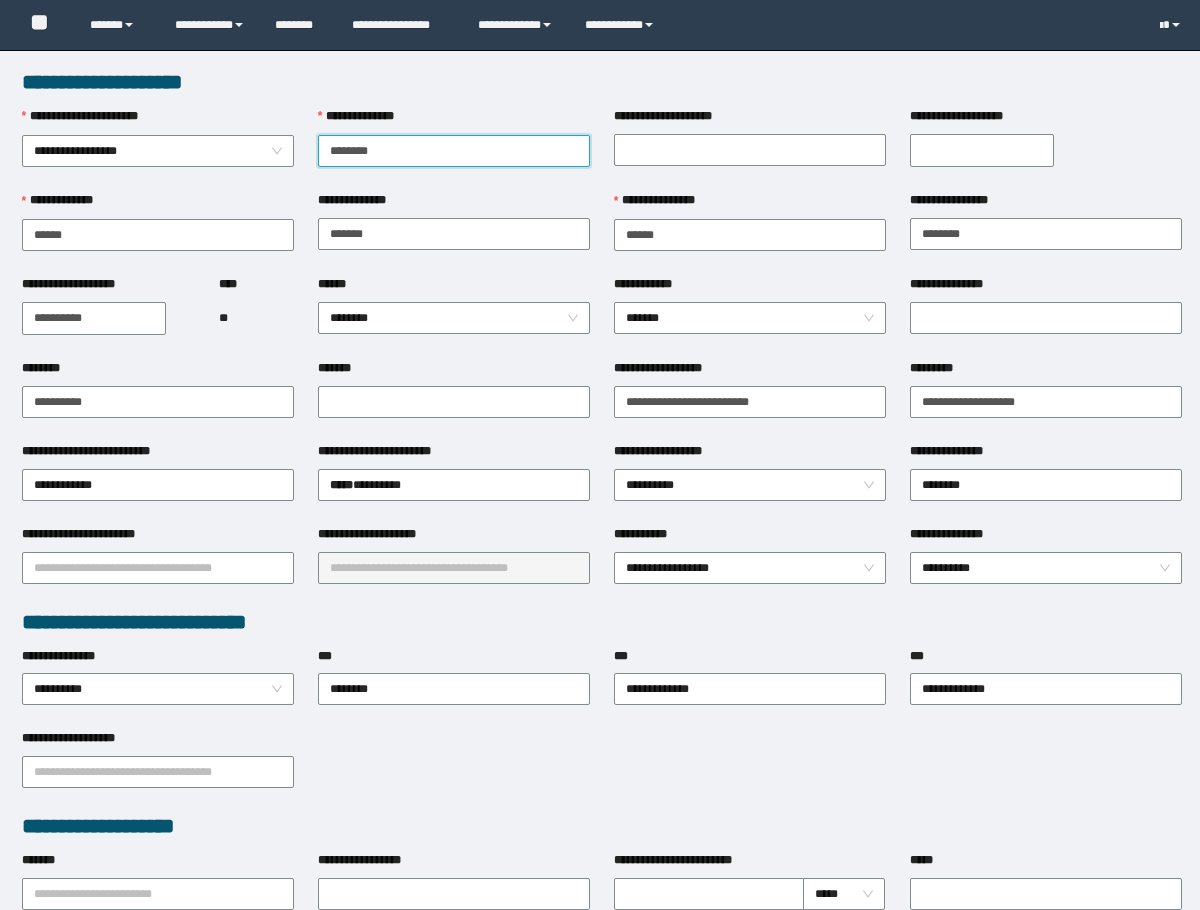 scroll, scrollTop: 0, scrollLeft: 0, axis: both 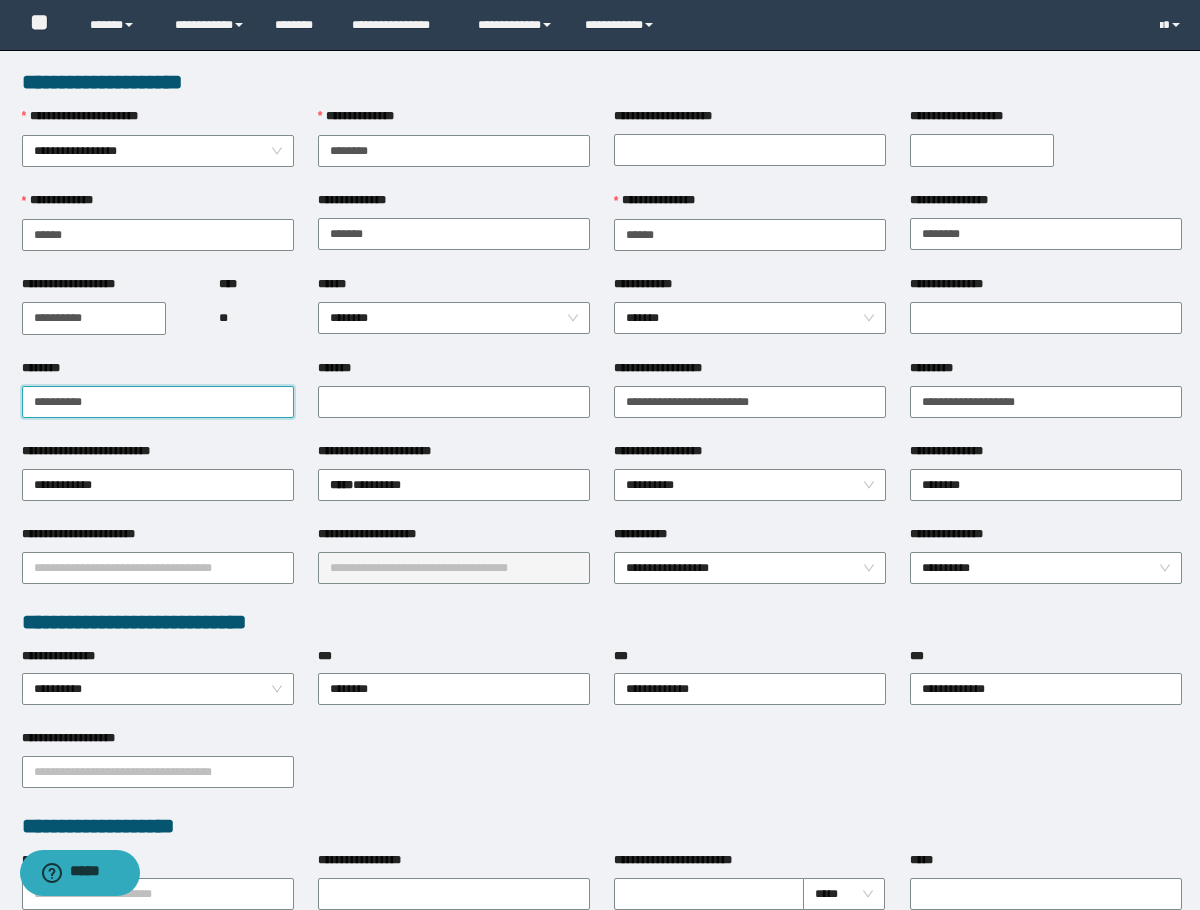 drag, startPoint x: 126, startPoint y: 388, endPoint x: -1, endPoint y: 397, distance: 127.3185 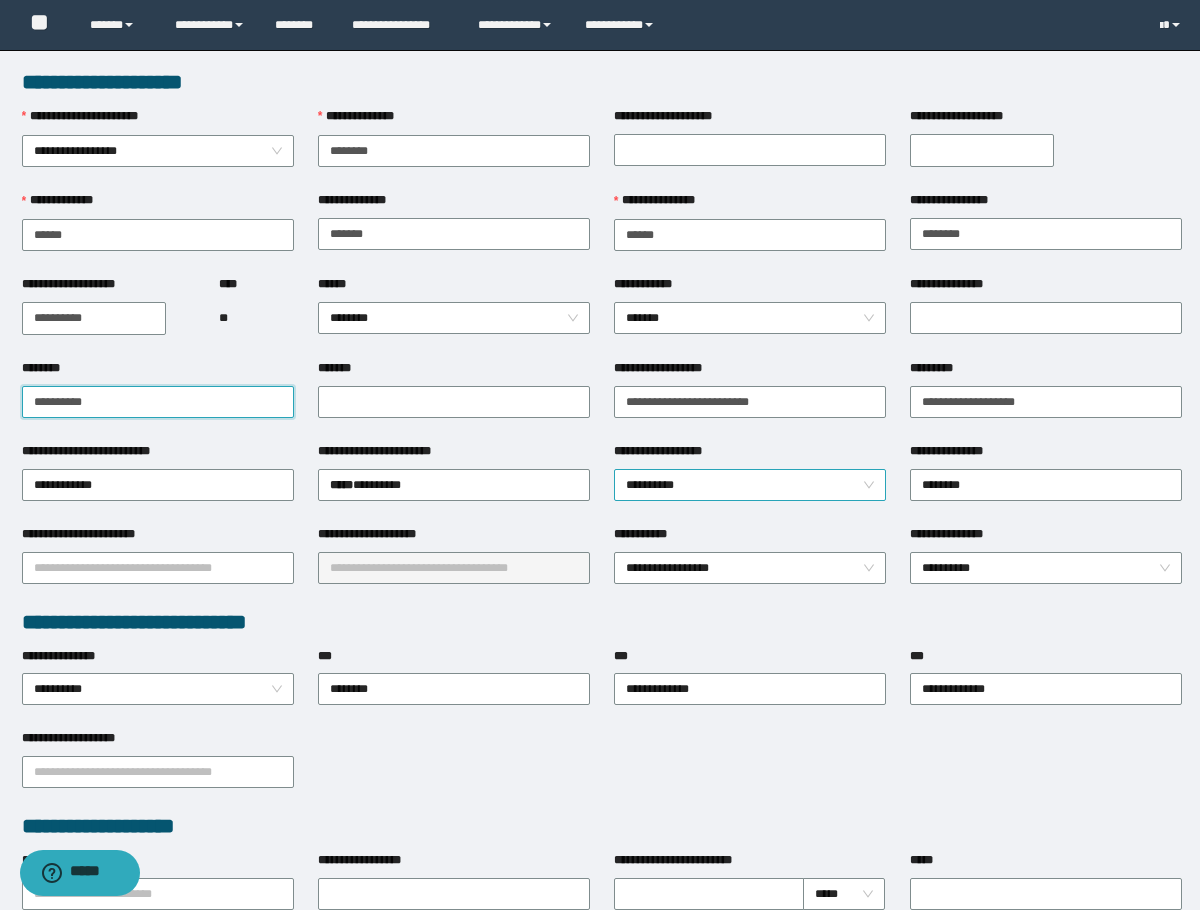 click on "**********" at bounding box center (750, 485) 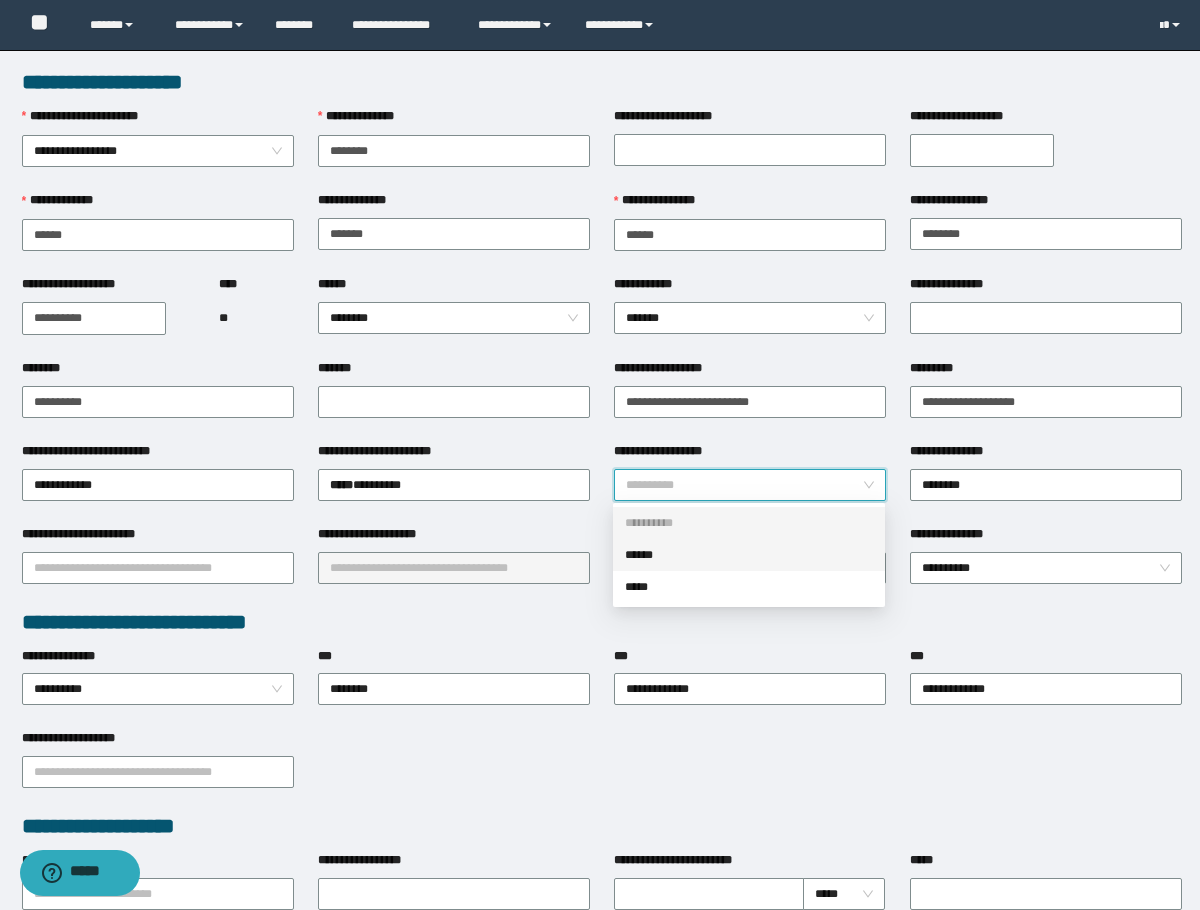 click on "******" at bounding box center [749, 555] 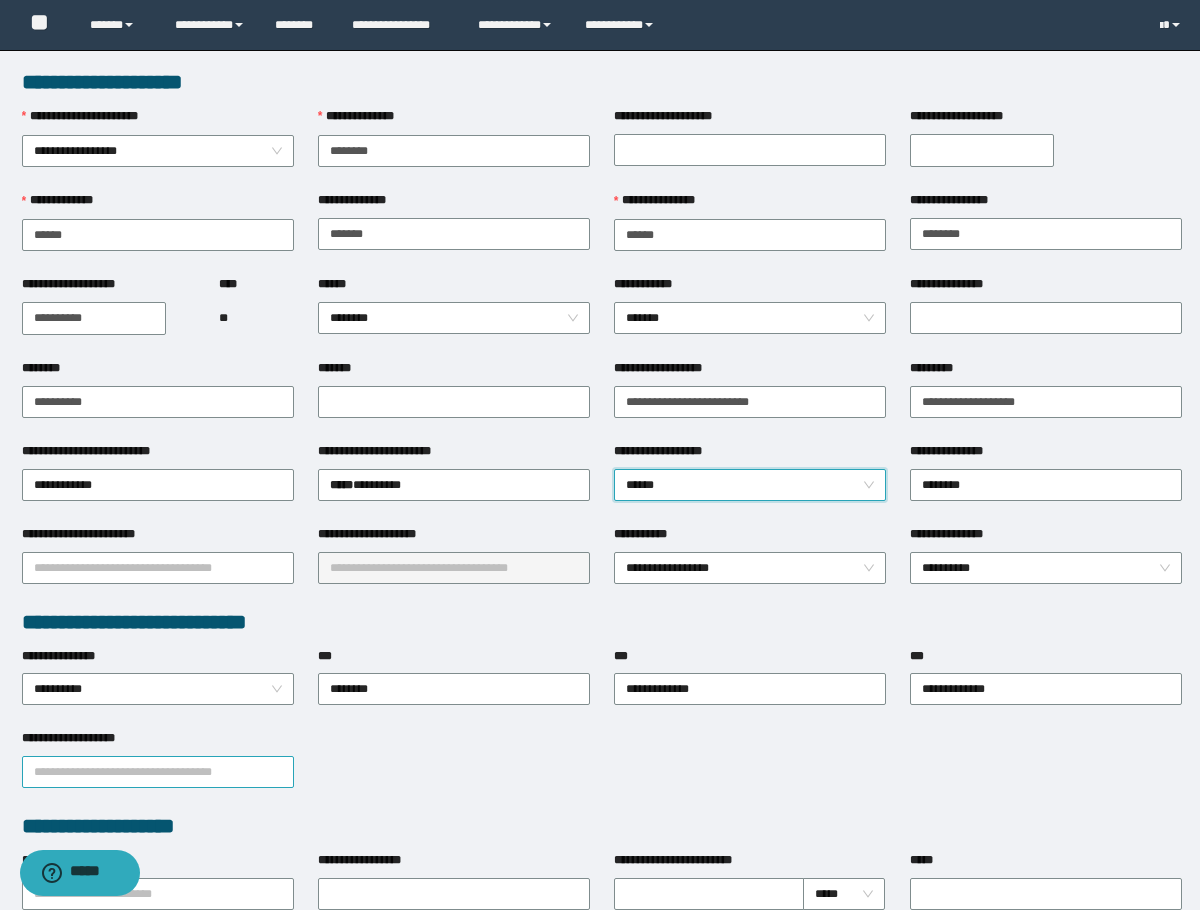click on "**********" at bounding box center [158, 772] 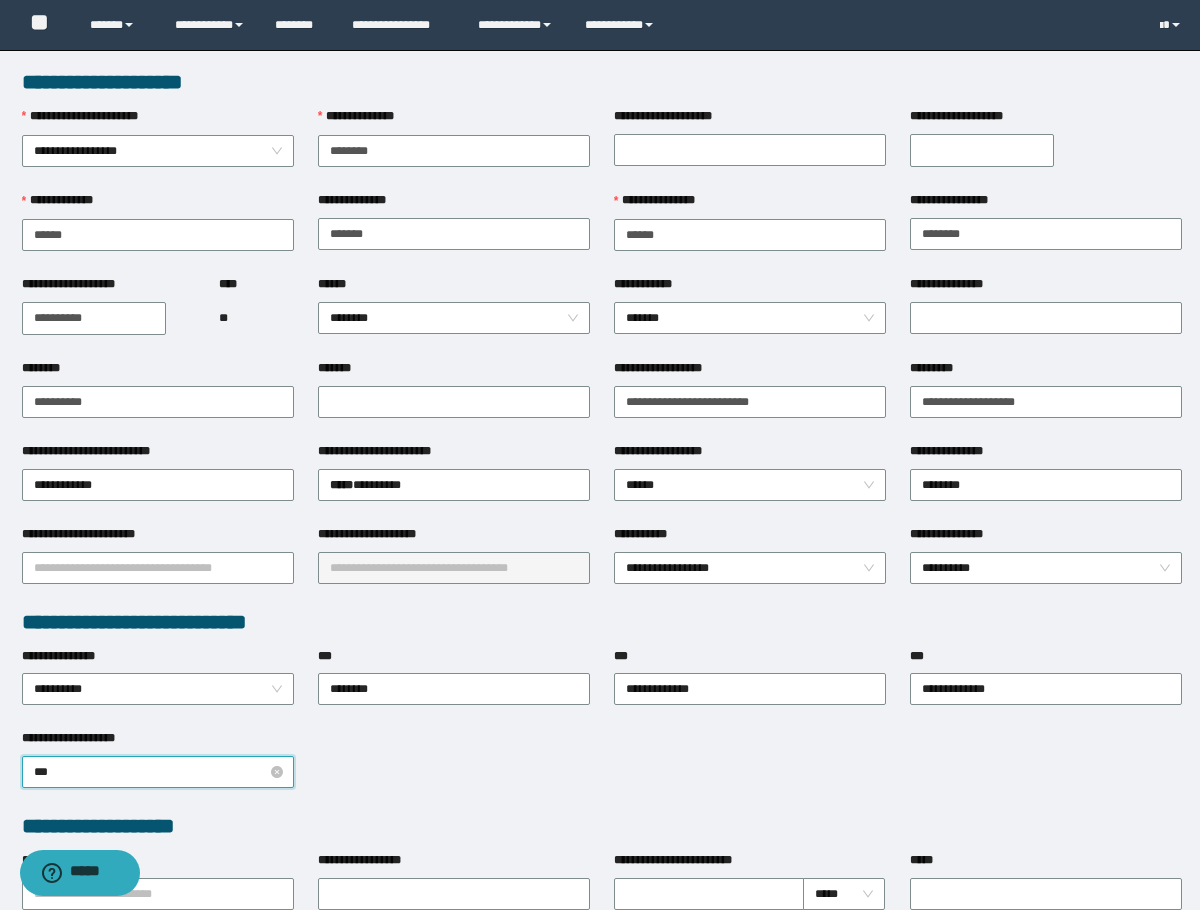 type on "****" 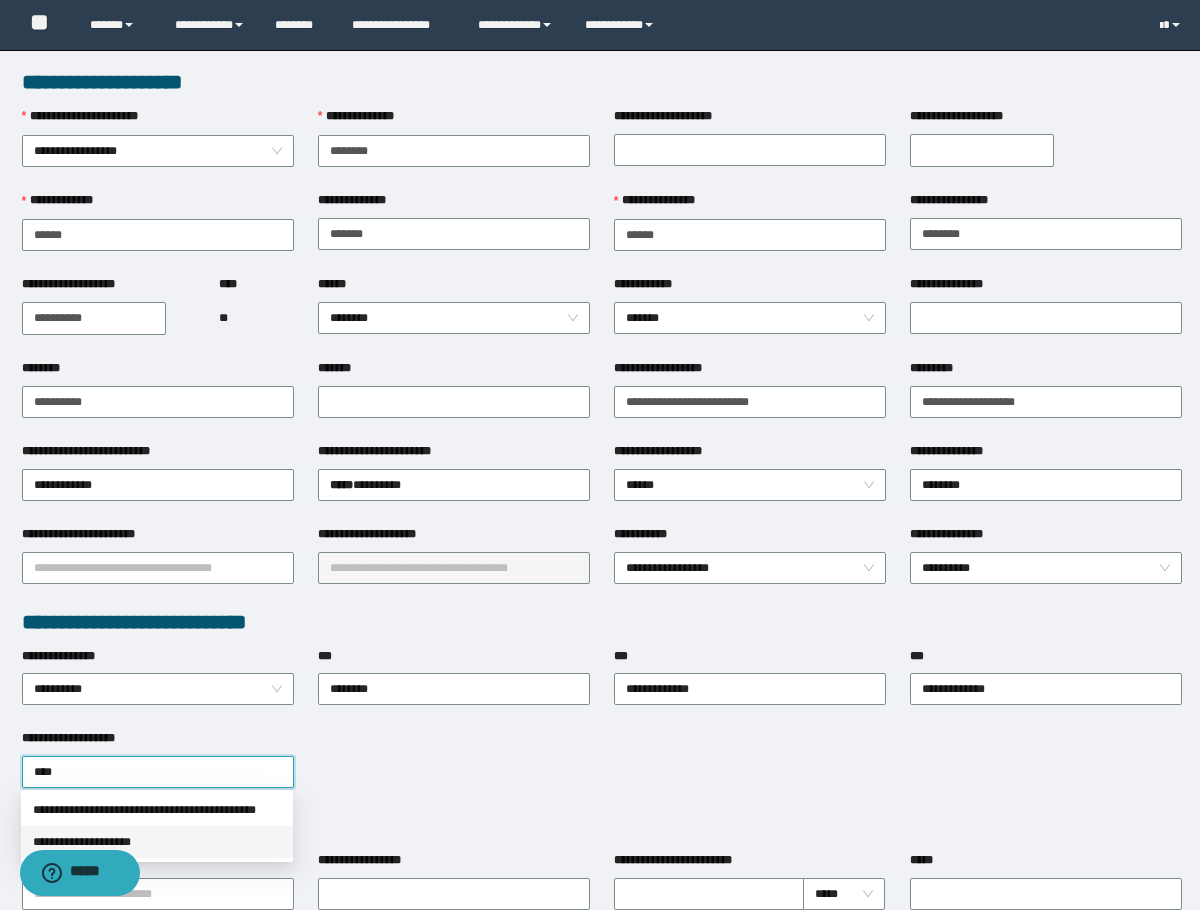 click on "**********" at bounding box center [157, 842] 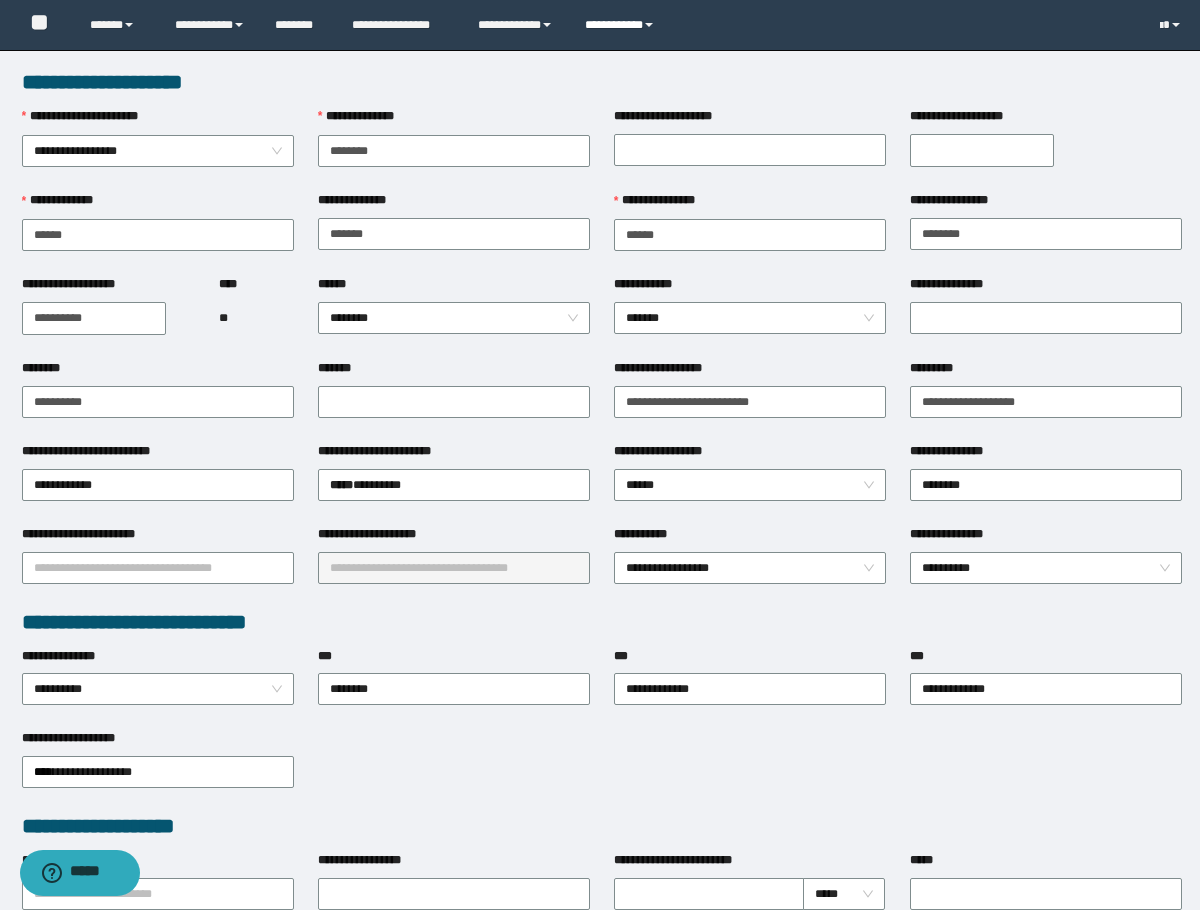 click on "**********" at bounding box center (622, 25) 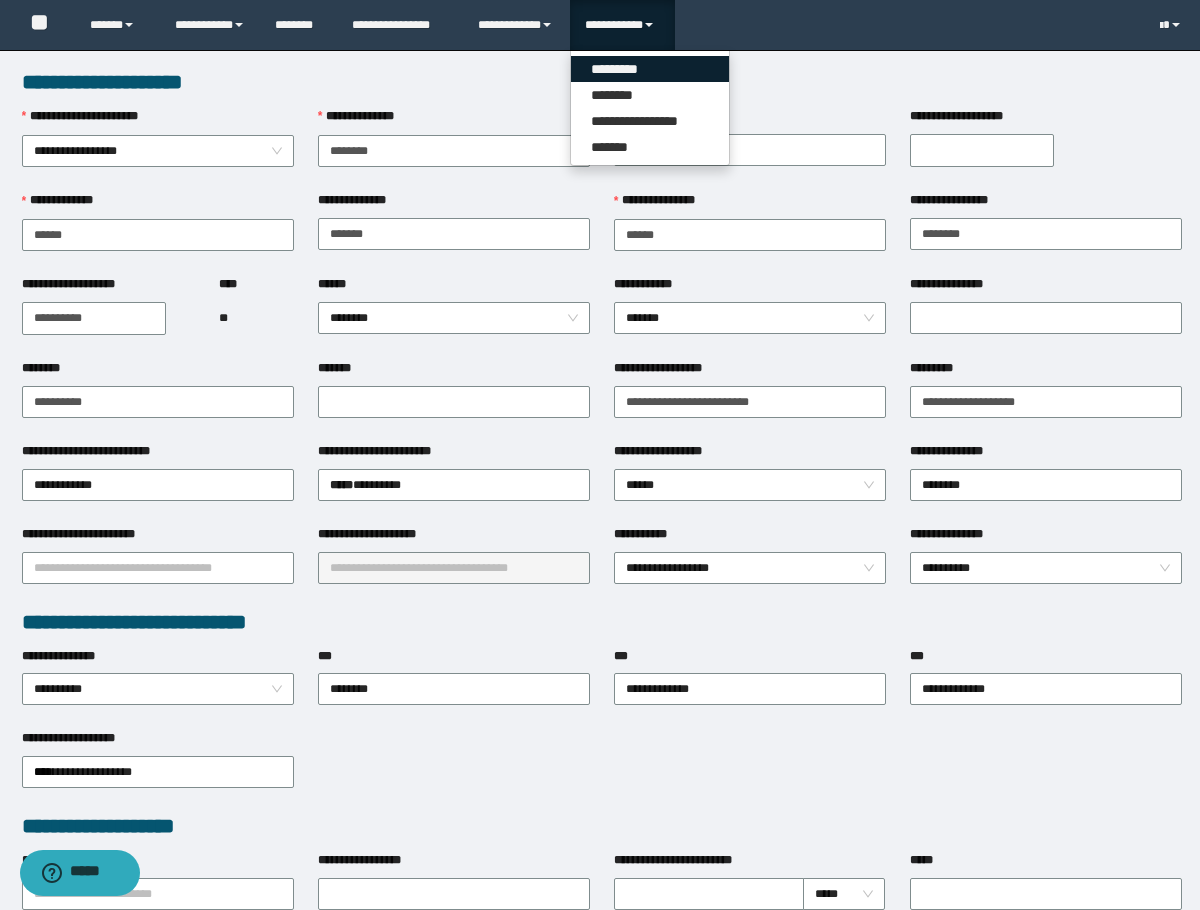 click on "*********" at bounding box center [650, 69] 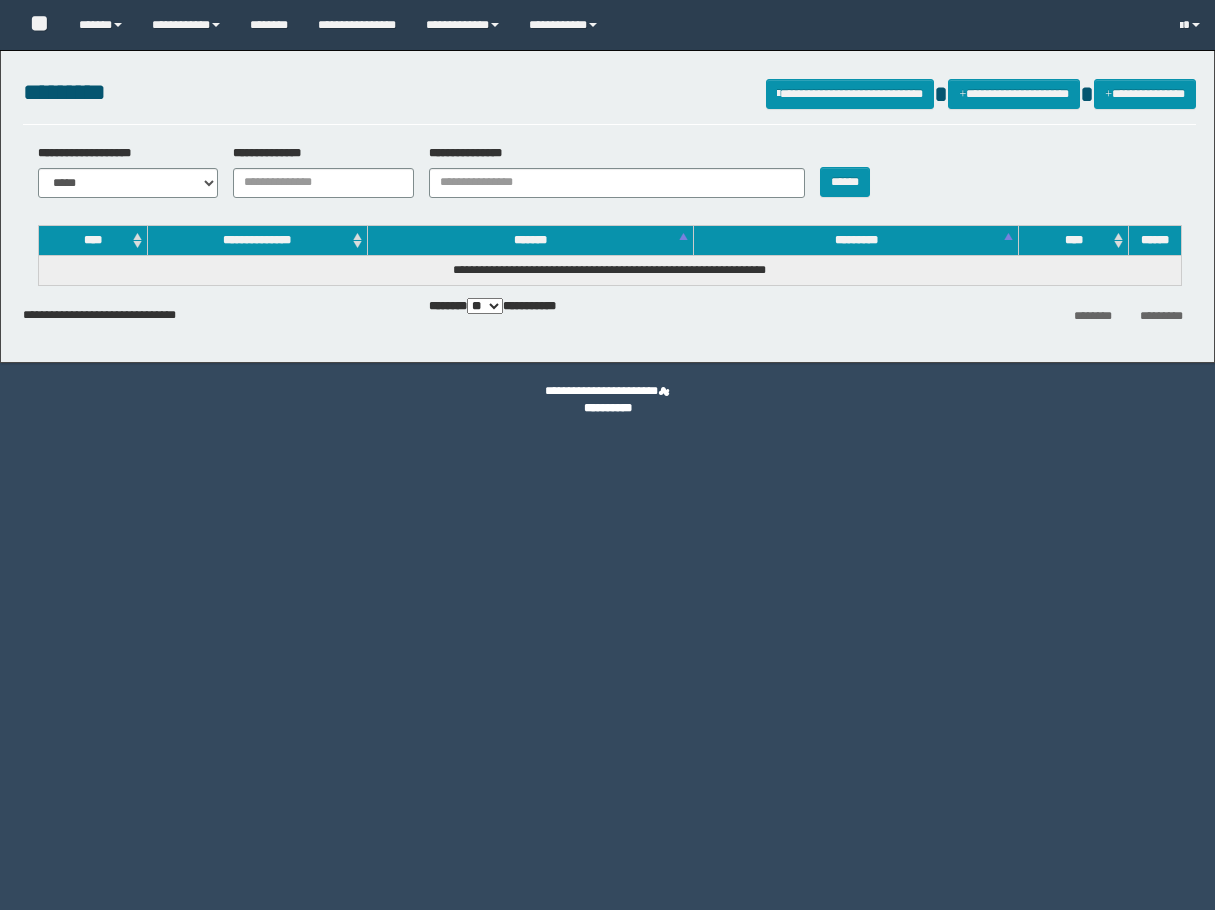 scroll, scrollTop: 0, scrollLeft: 0, axis: both 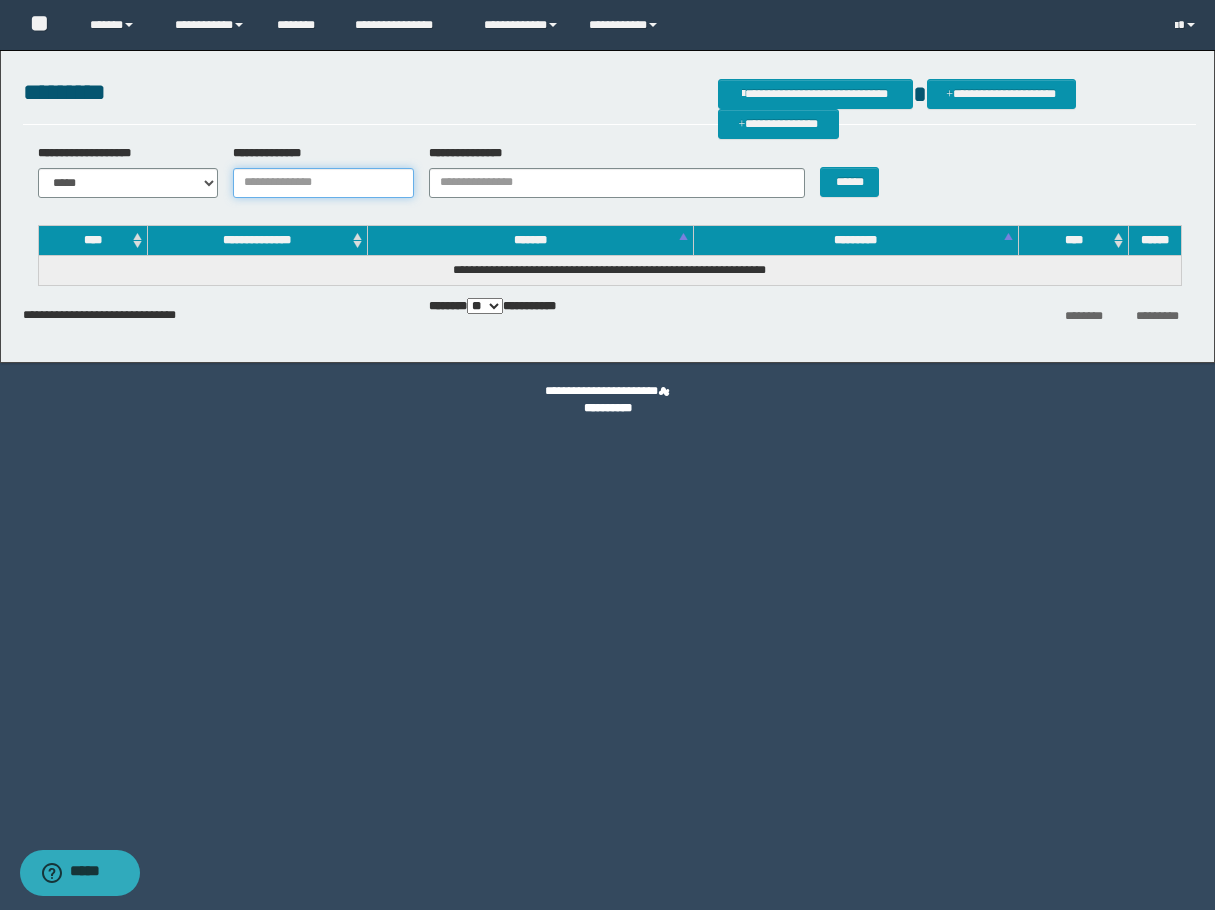 drag, startPoint x: 260, startPoint y: 189, endPoint x: 270, endPoint y: 191, distance: 10.198039 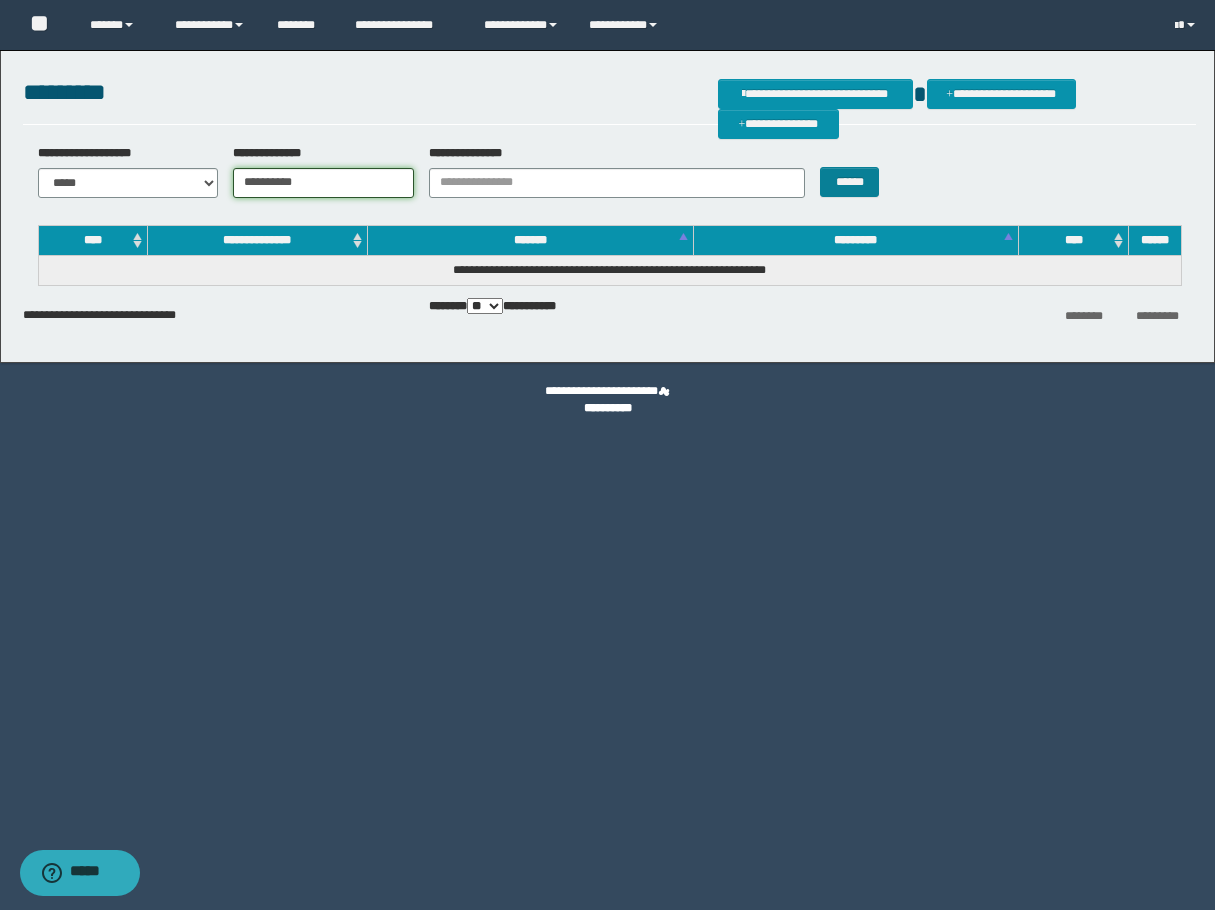 type on "**********" 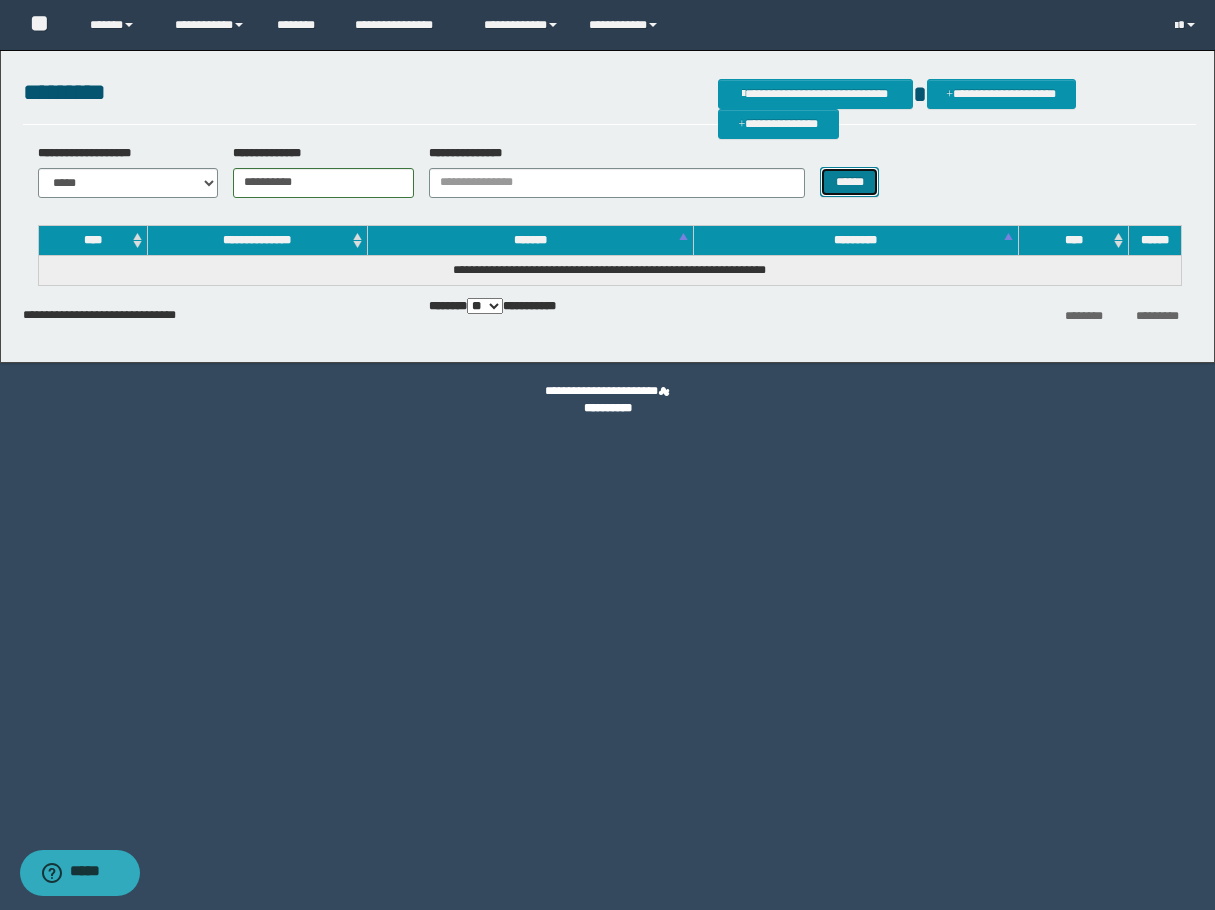 click on "******" at bounding box center [849, 182] 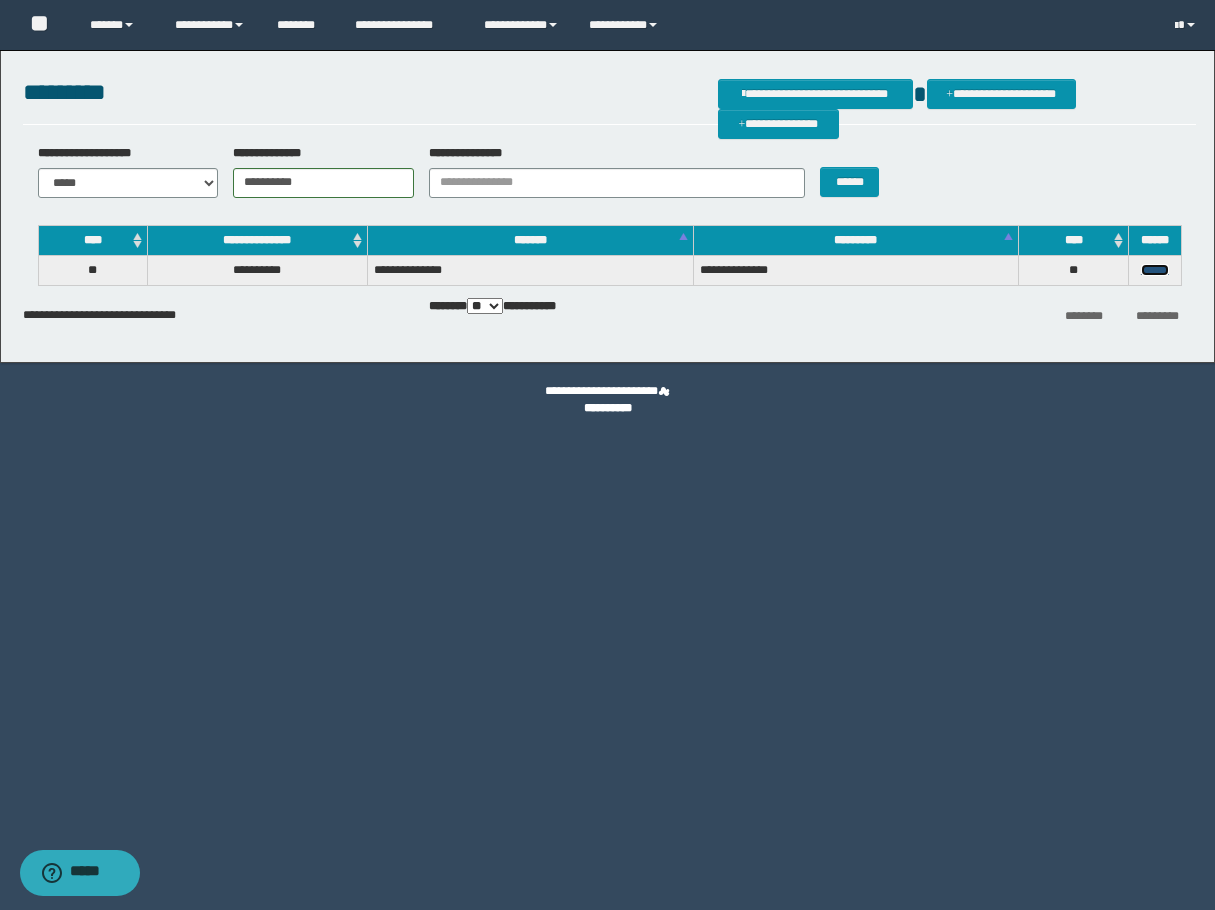 click on "******" at bounding box center [1155, 270] 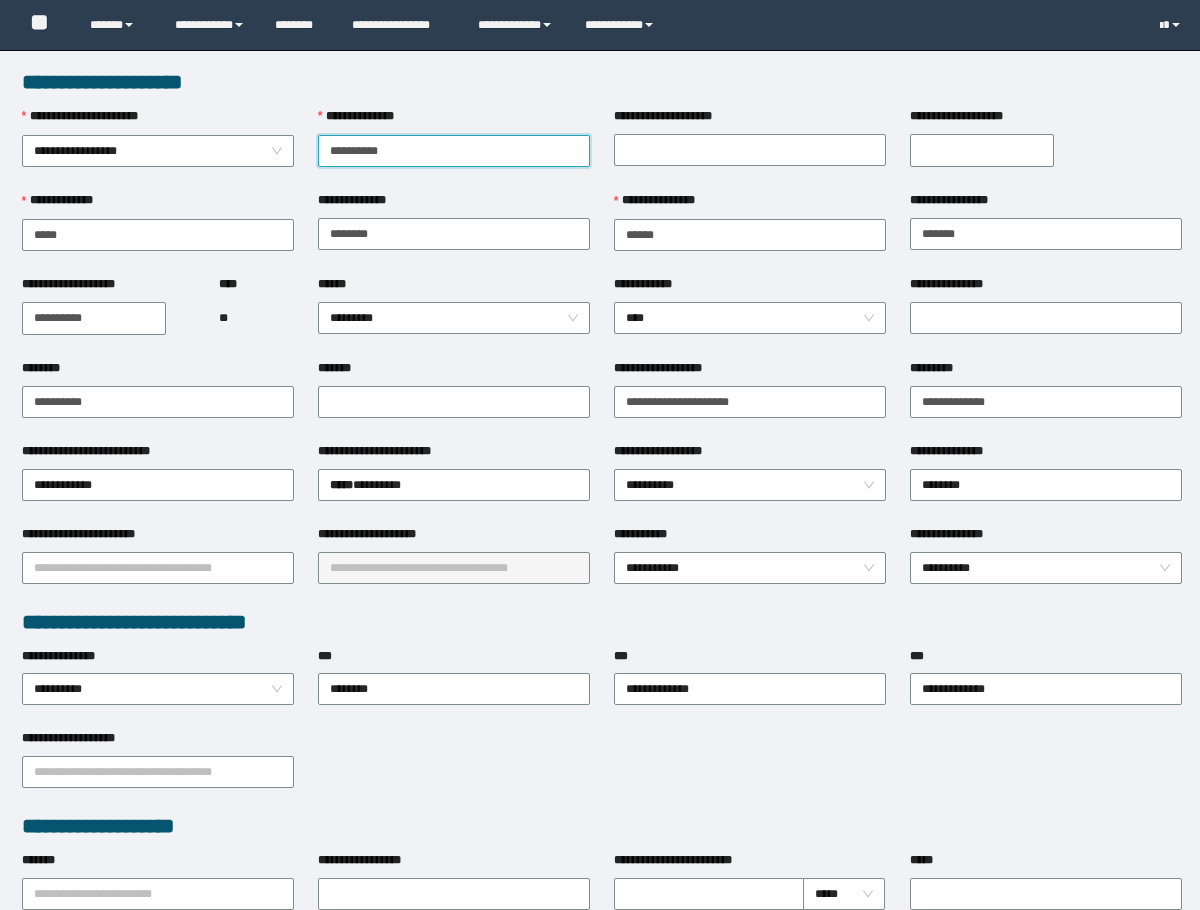 scroll, scrollTop: 0, scrollLeft: 0, axis: both 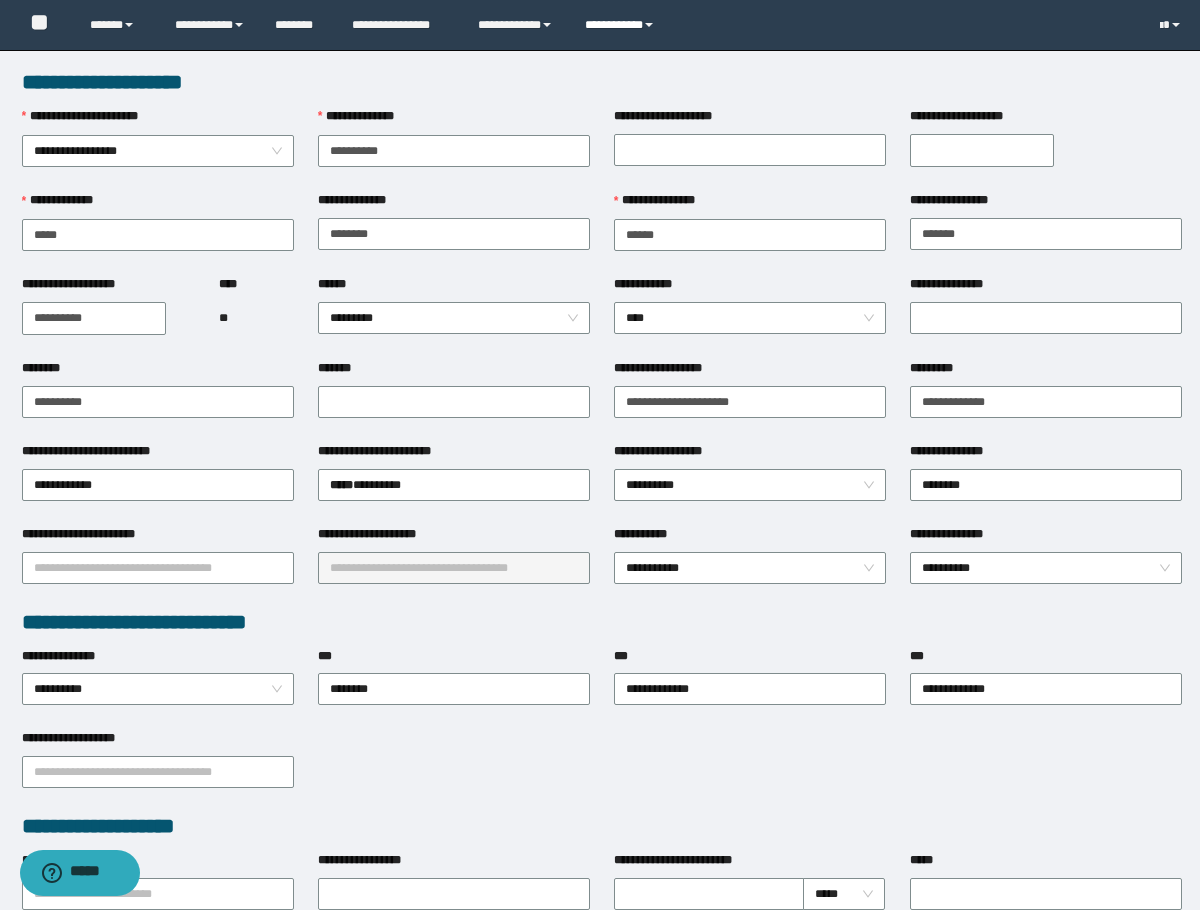 click on "**********" at bounding box center [622, 25] 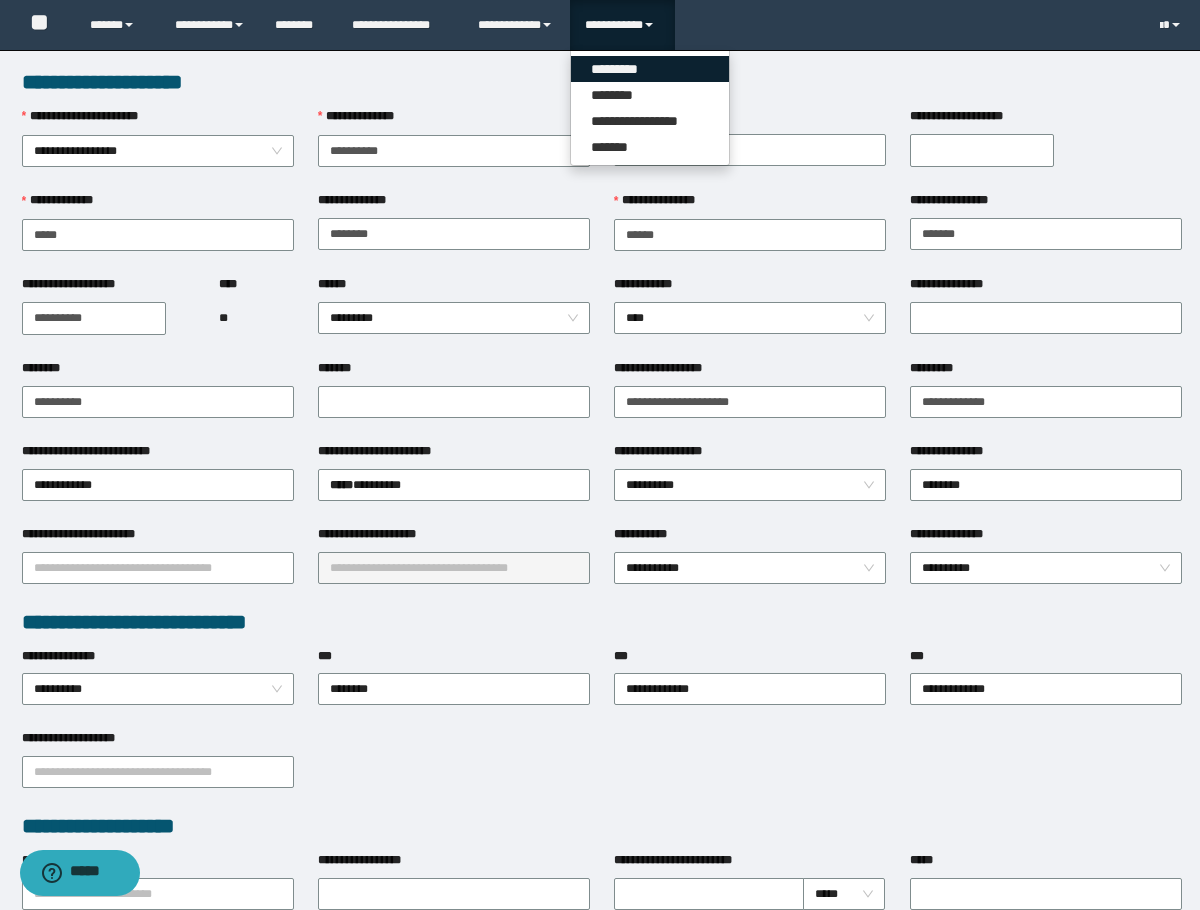 click on "*********" at bounding box center (650, 69) 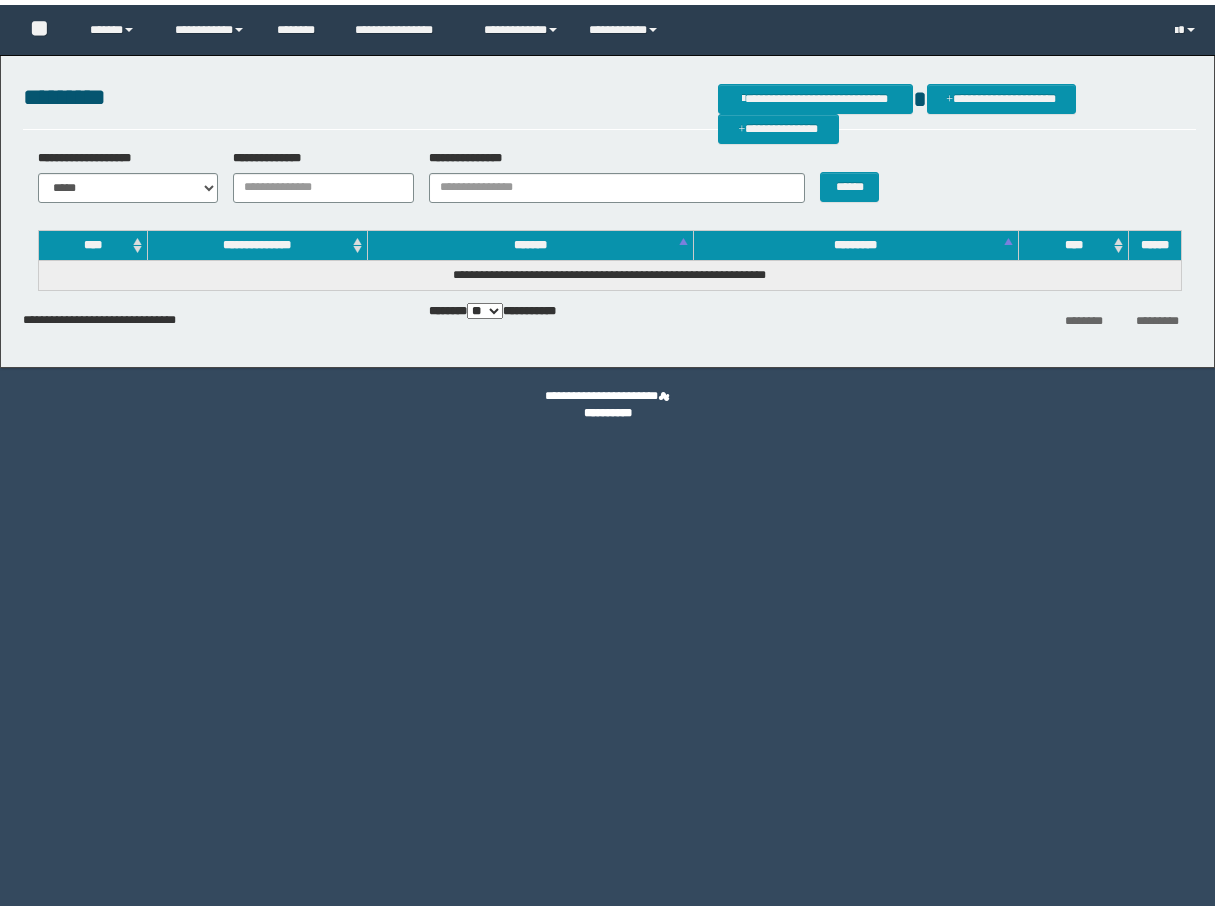 scroll, scrollTop: 0, scrollLeft: 0, axis: both 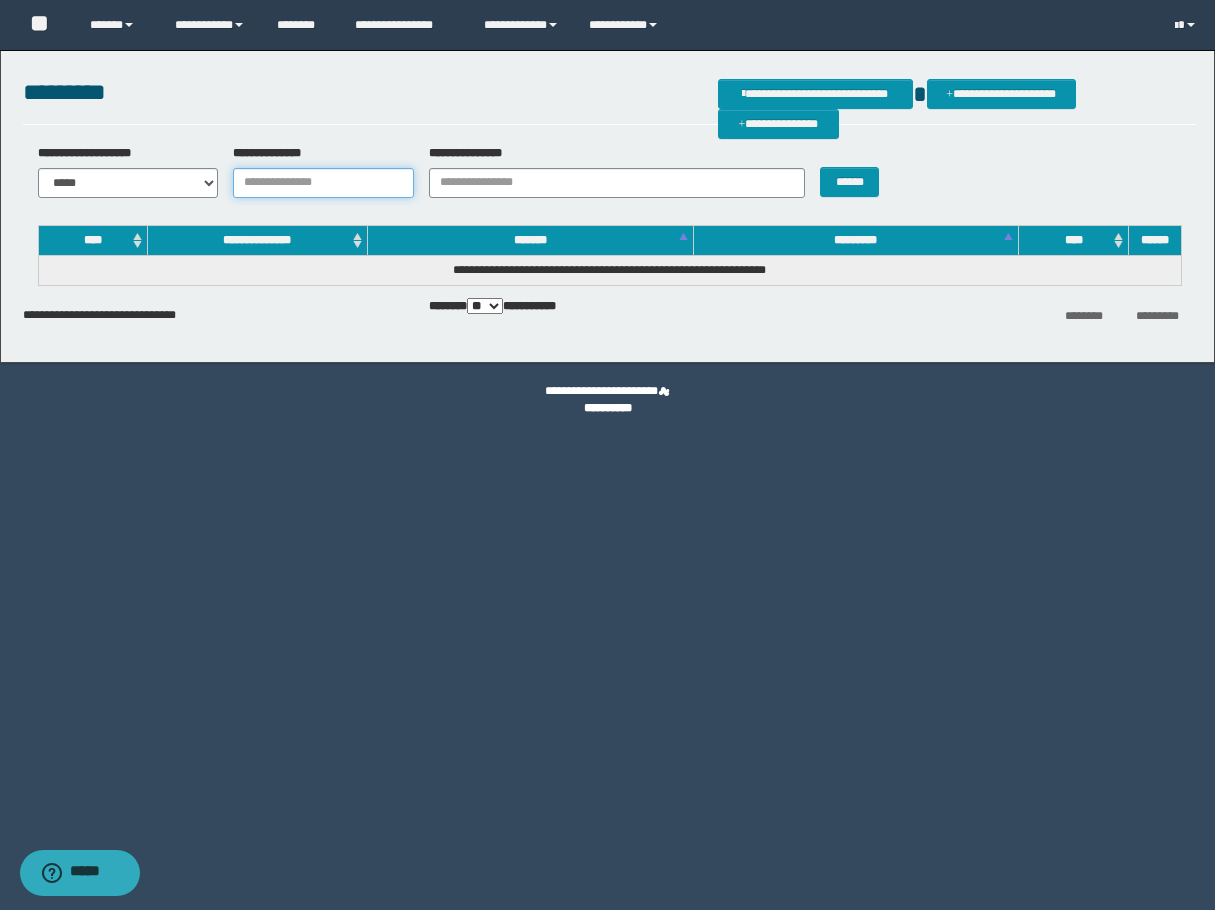 click on "**********" at bounding box center [323, 183] 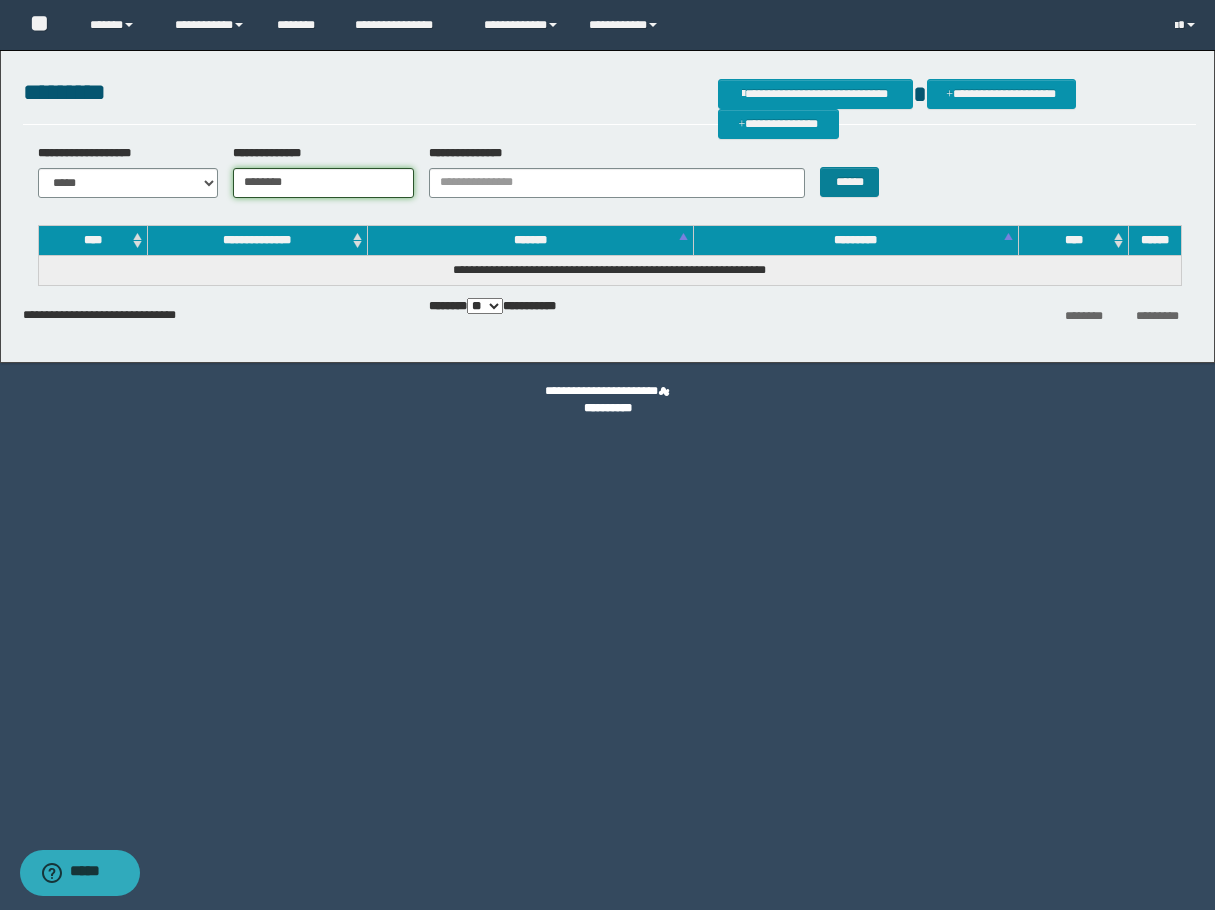 type on "********" 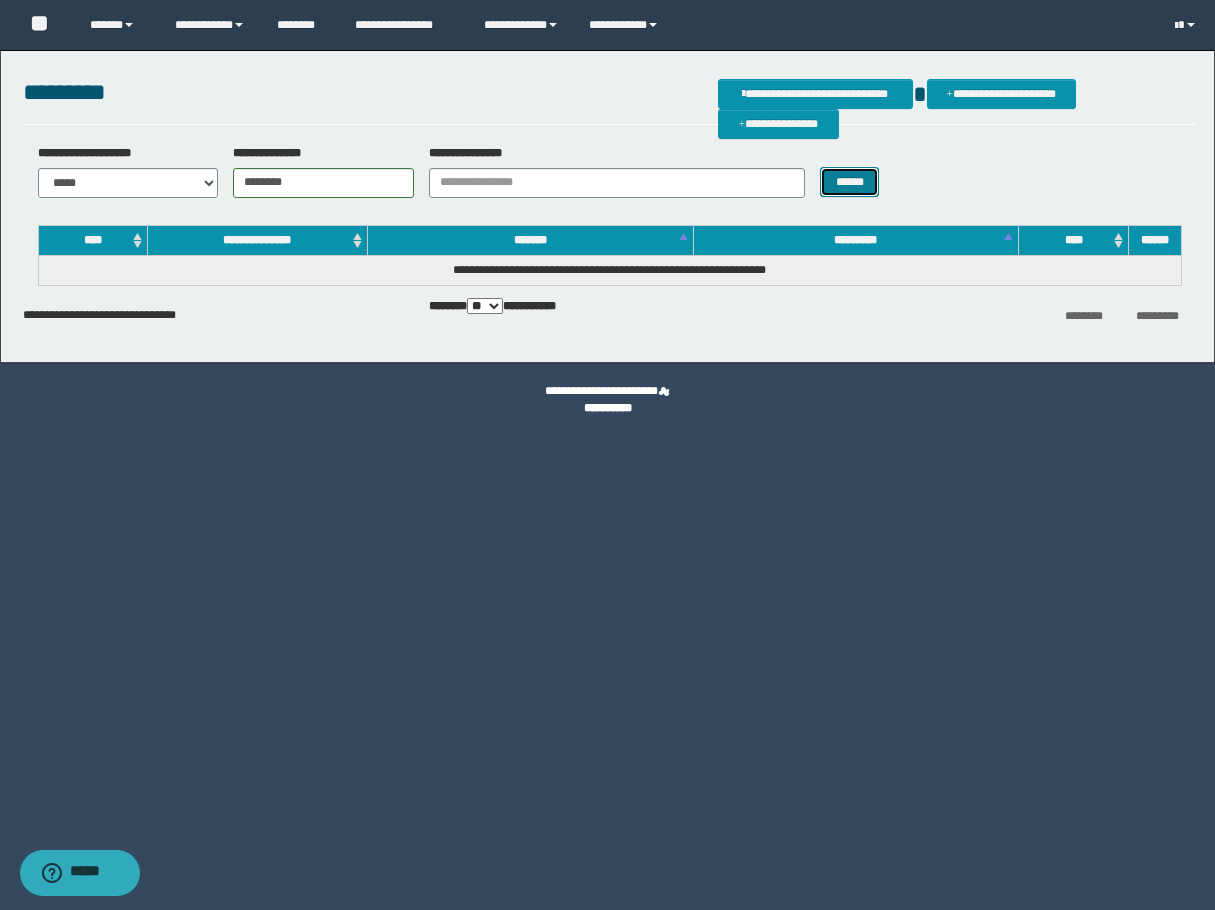 click on "******" at bounding box center [849, 182] 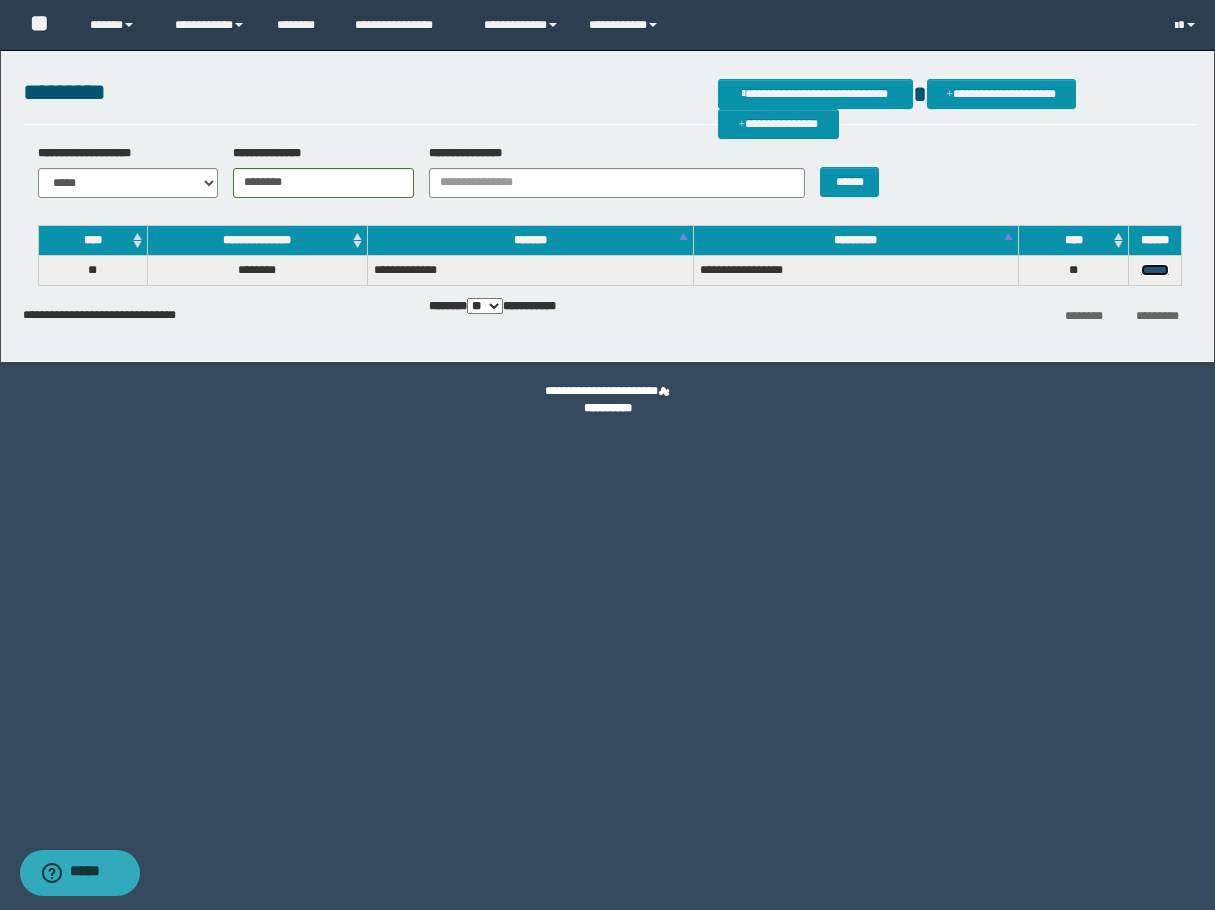 click on "******" at bounding box center [1155, 270] 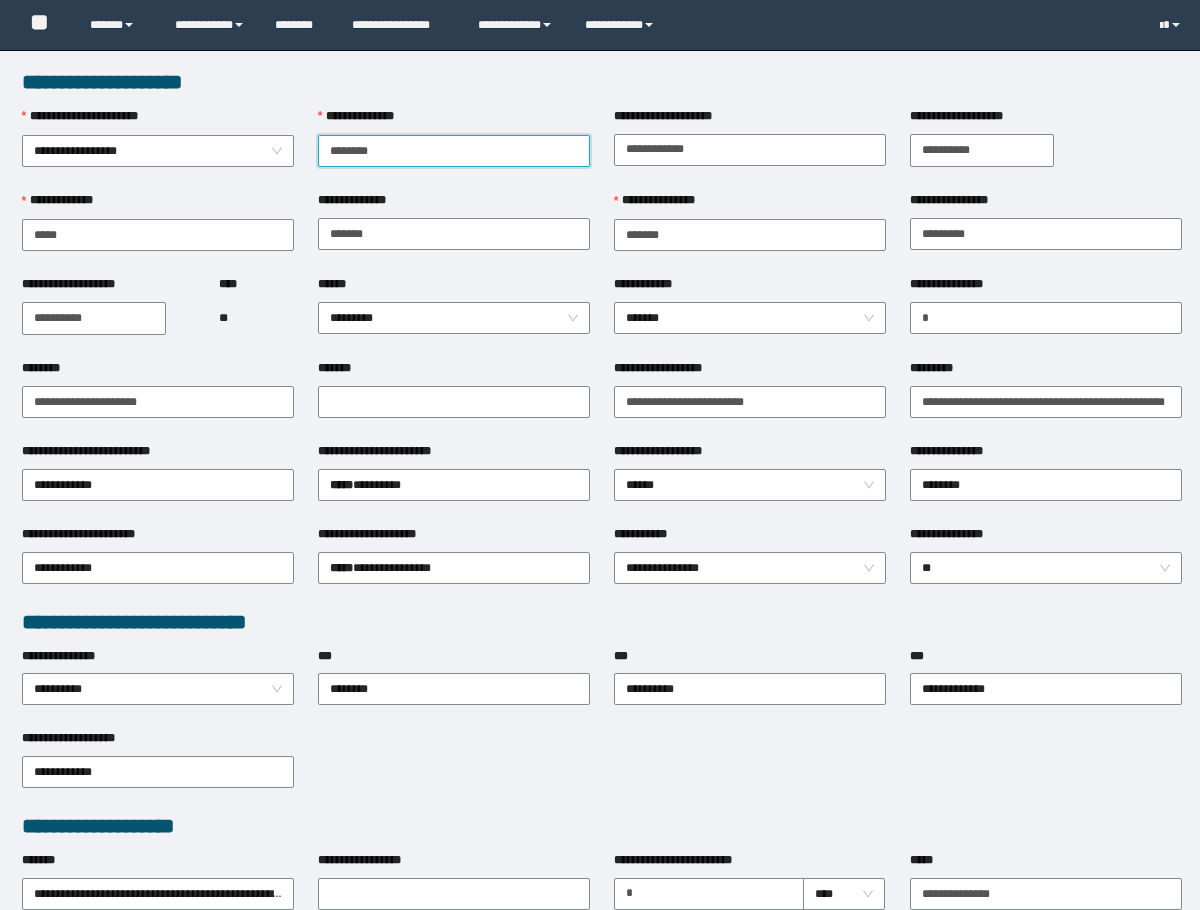 scroll, scrollTop: 0, scrollLeft: 0, axis: both 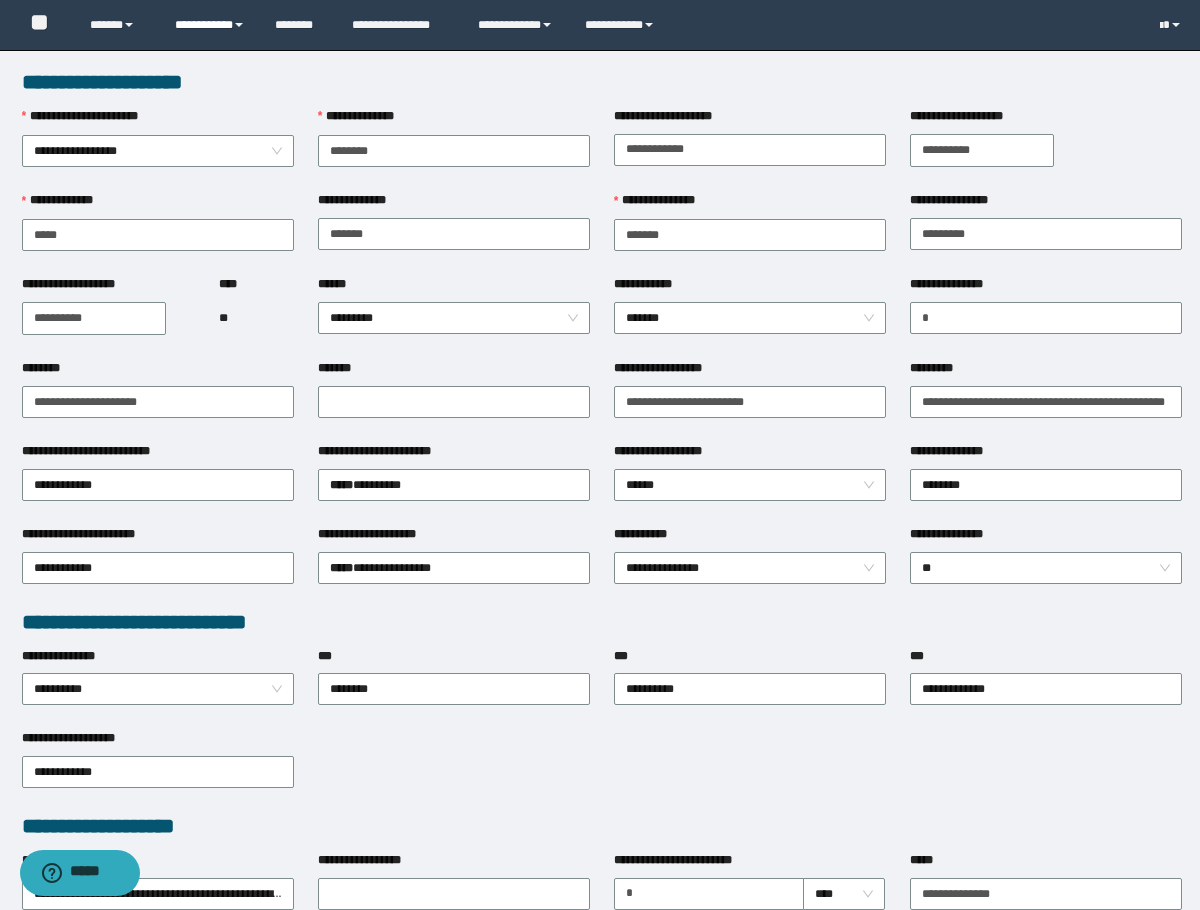 click on "**********" at bounding box center (210, 25) 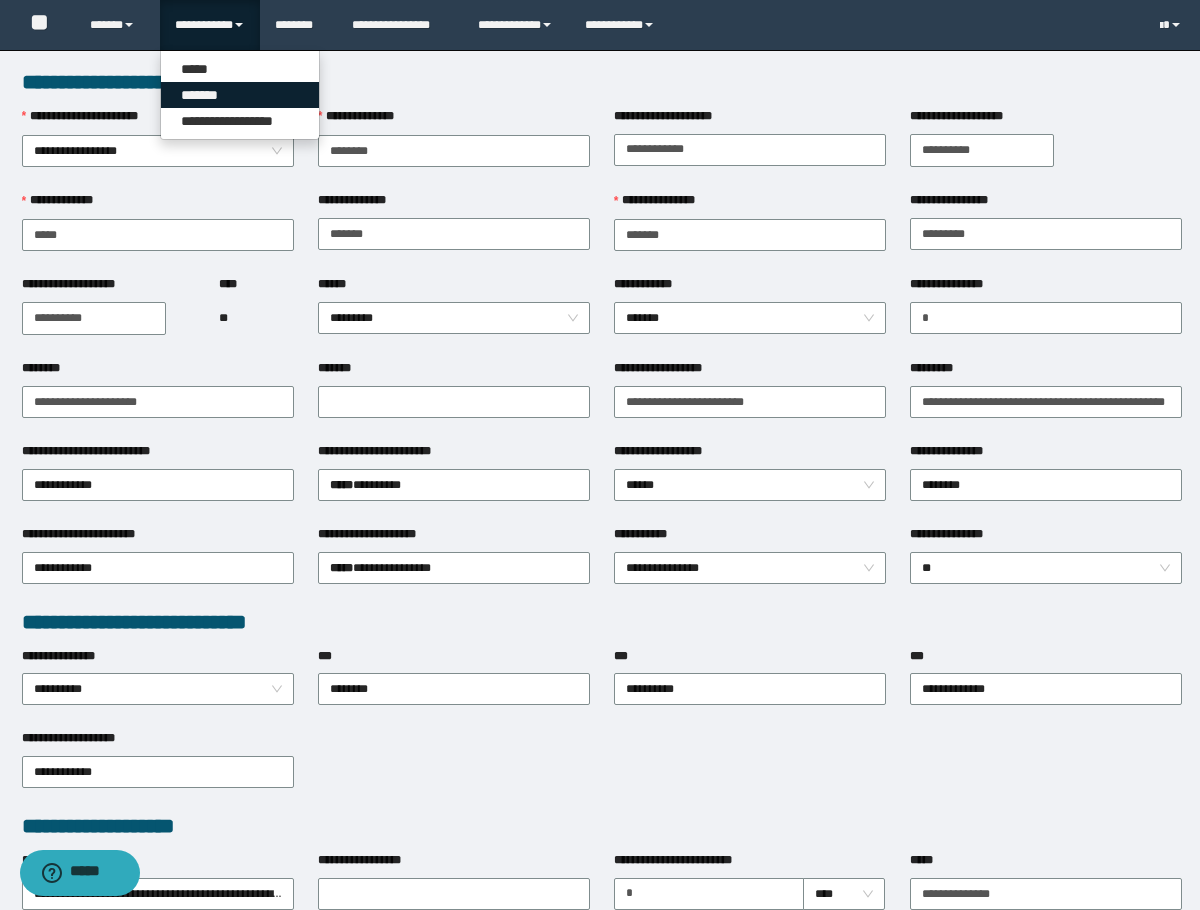 click on "*******" at bounding box center (240, 95) 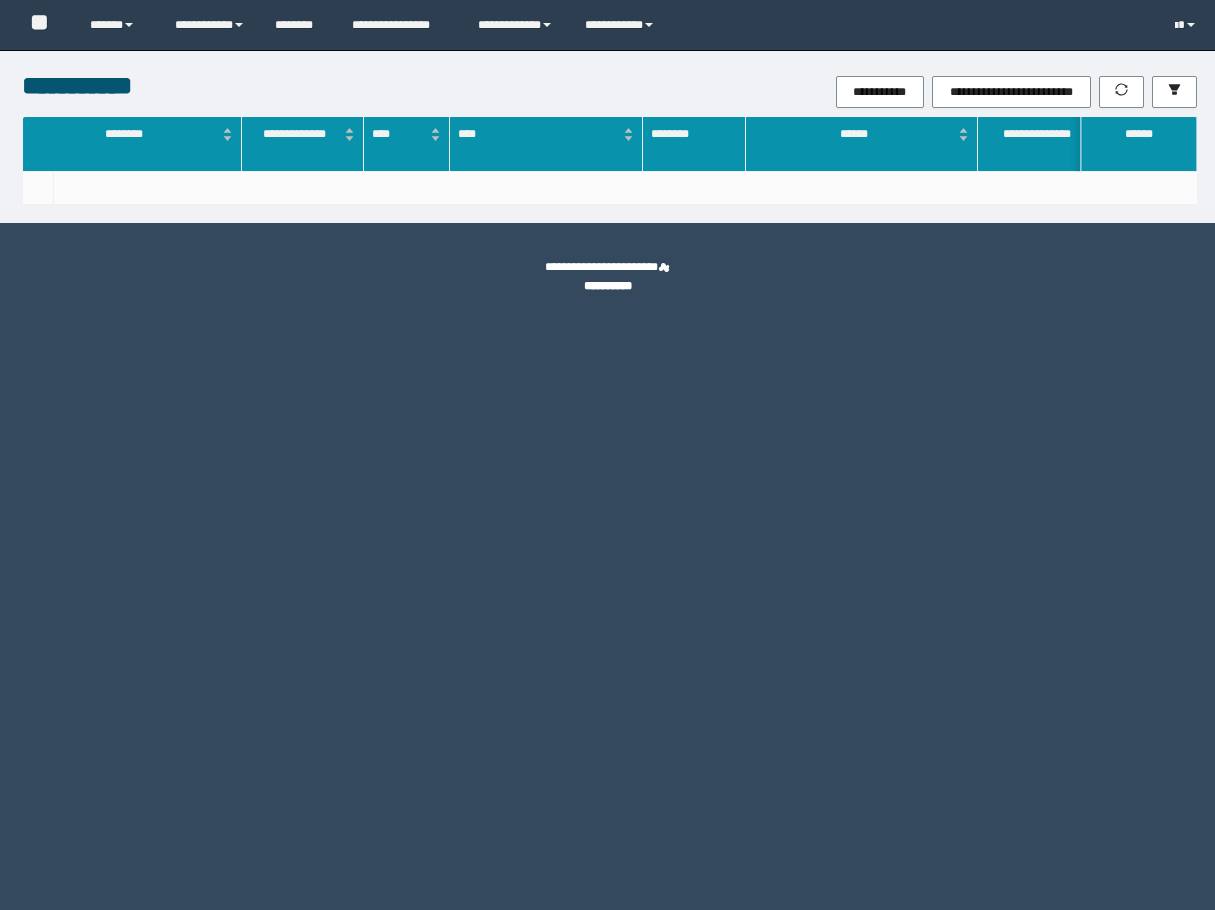 scroll, scrollTop: 0, scrollLeft: 0, axis: both 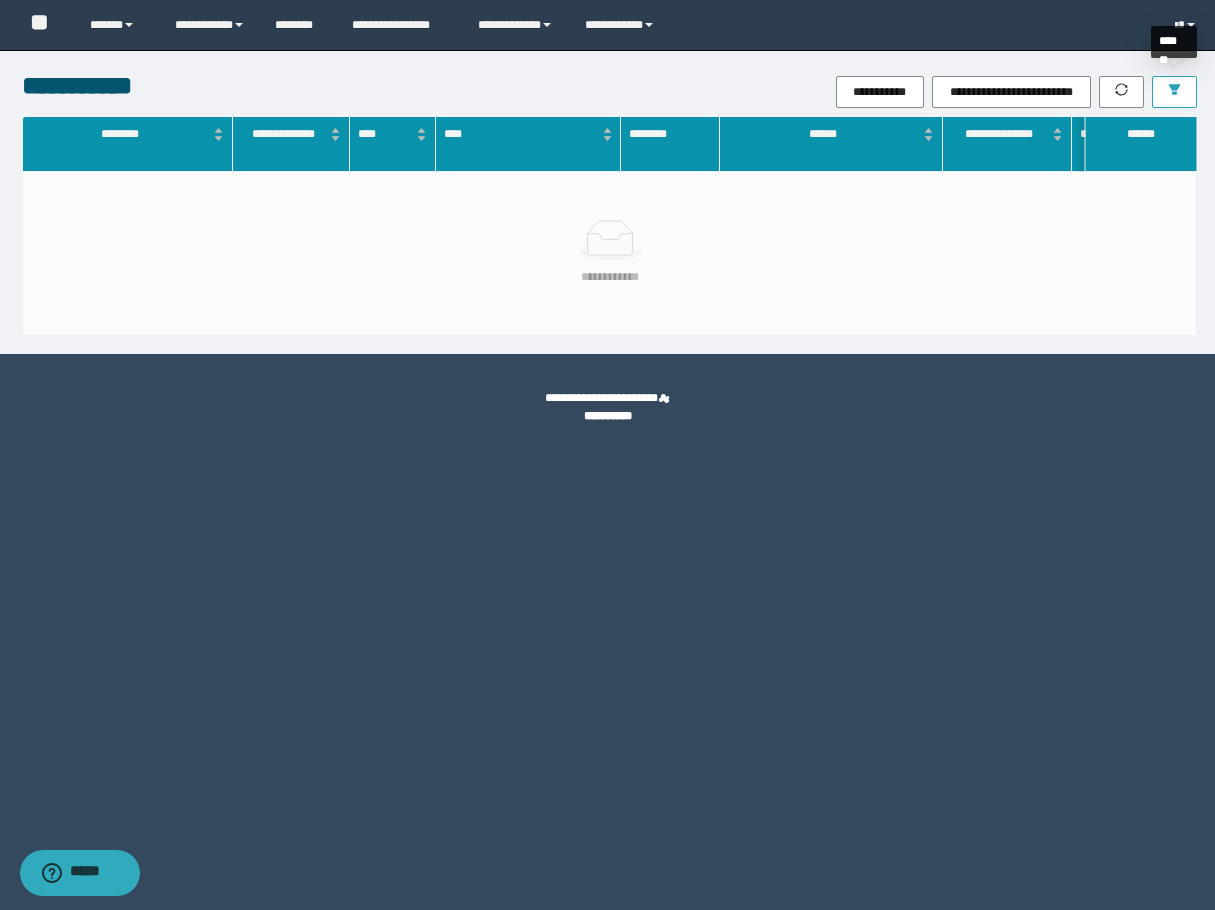 click at bounding box center (1174, 92) 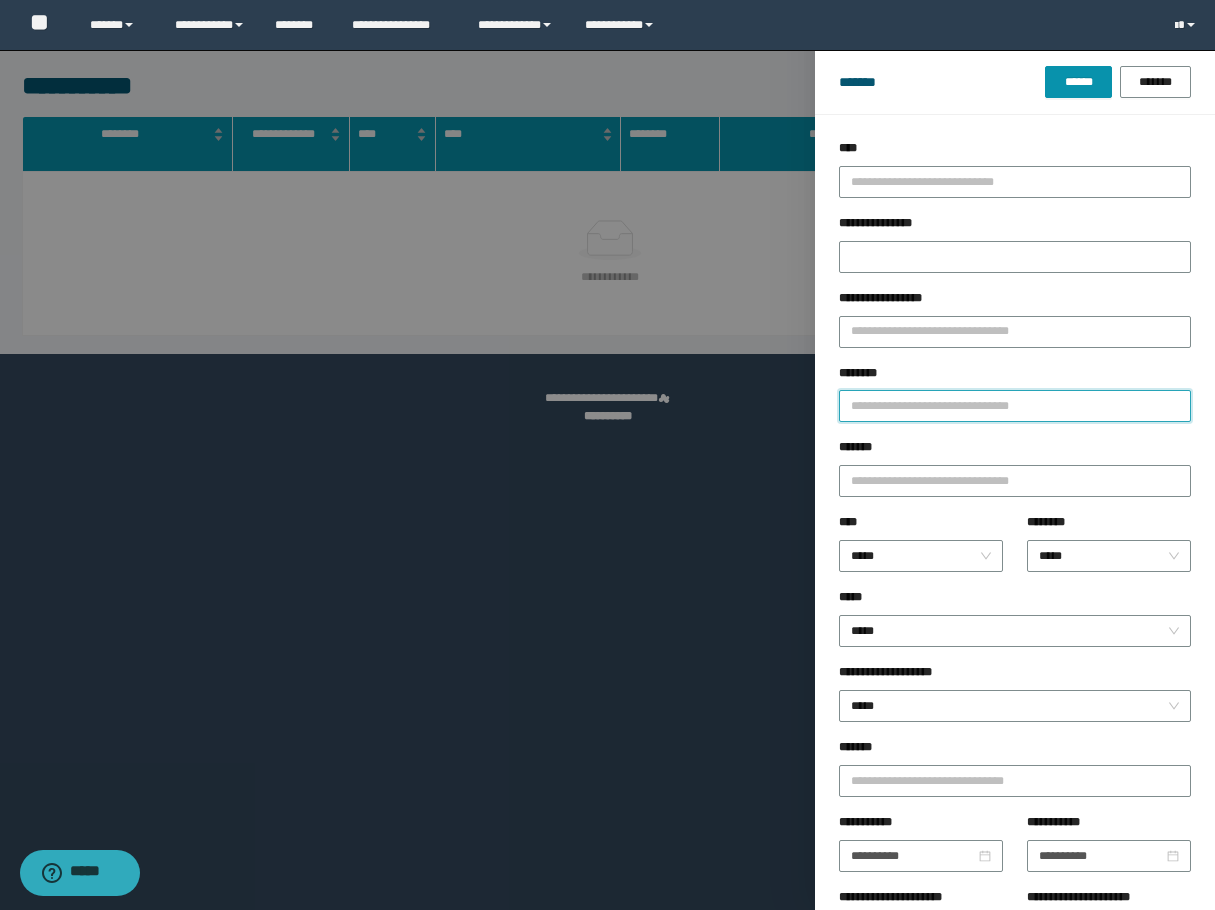 click on "********" at bounding box center [1015, 406] 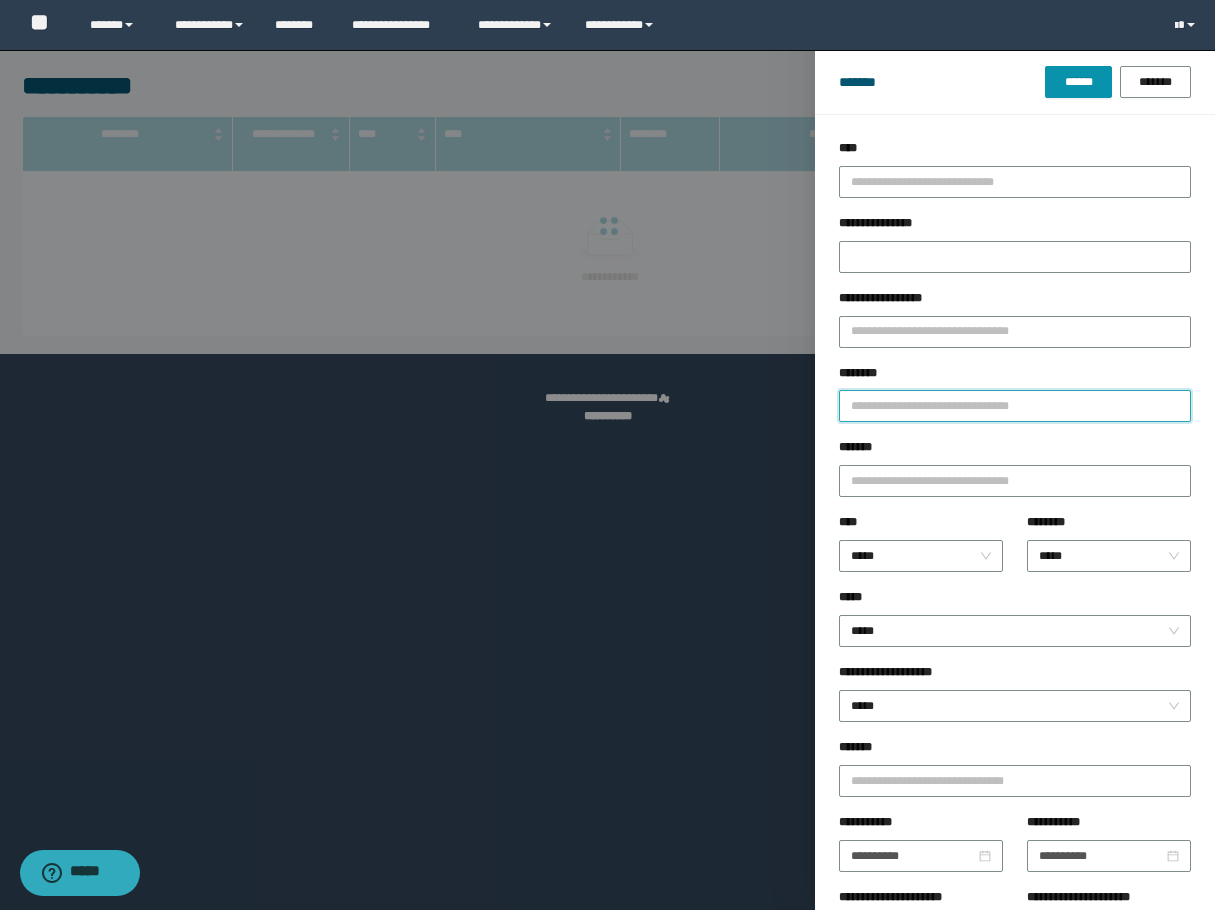 paste on "********" 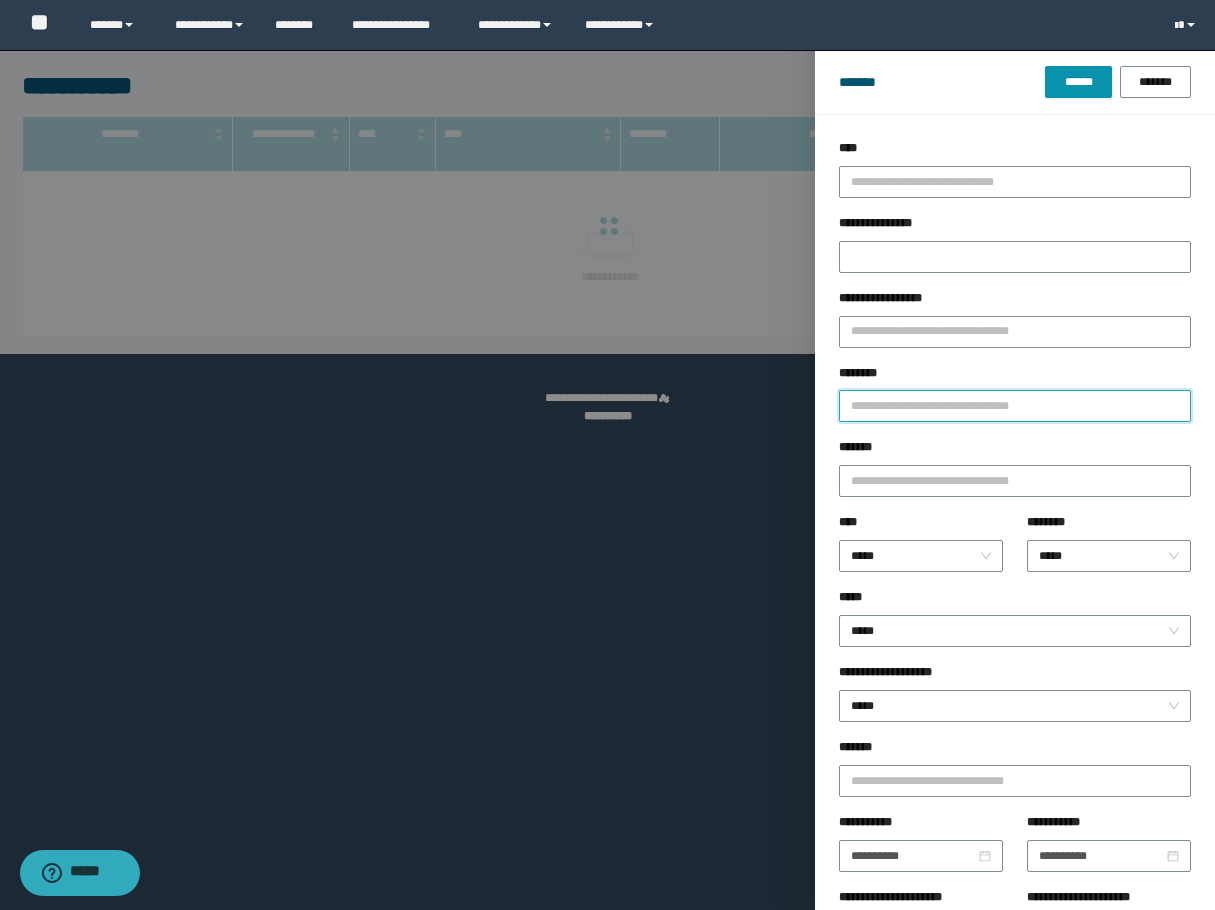 type 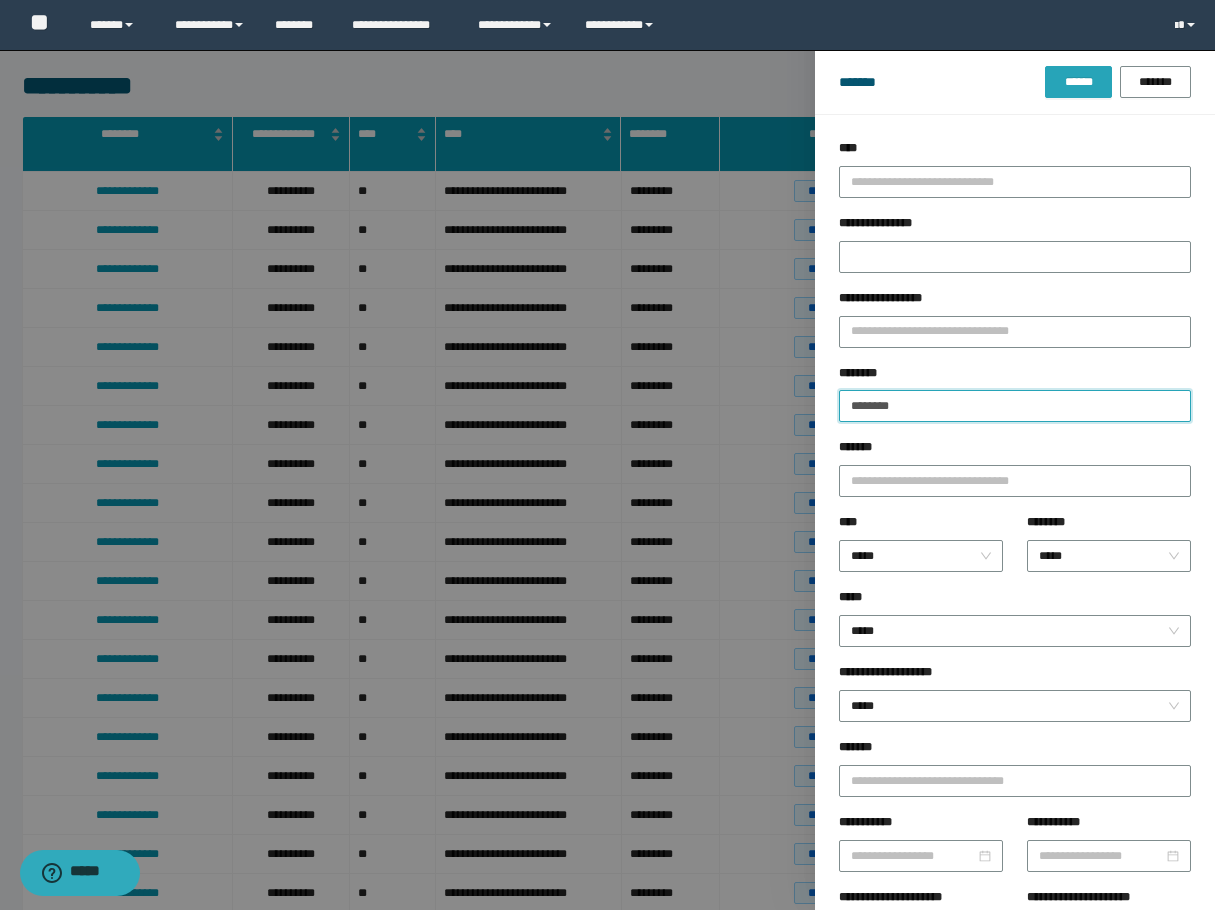 type on "********" 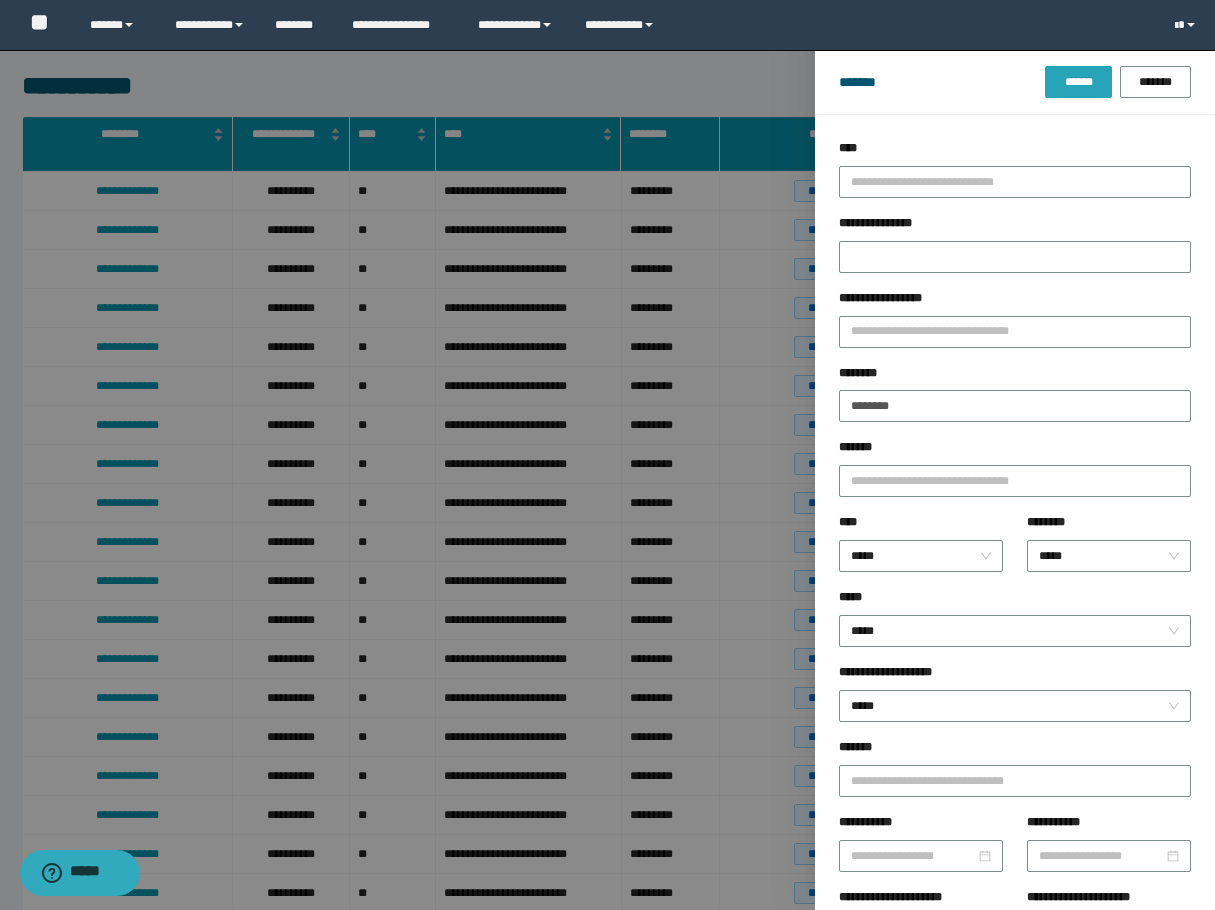 click on "******" at bounding box center [1078, 82] 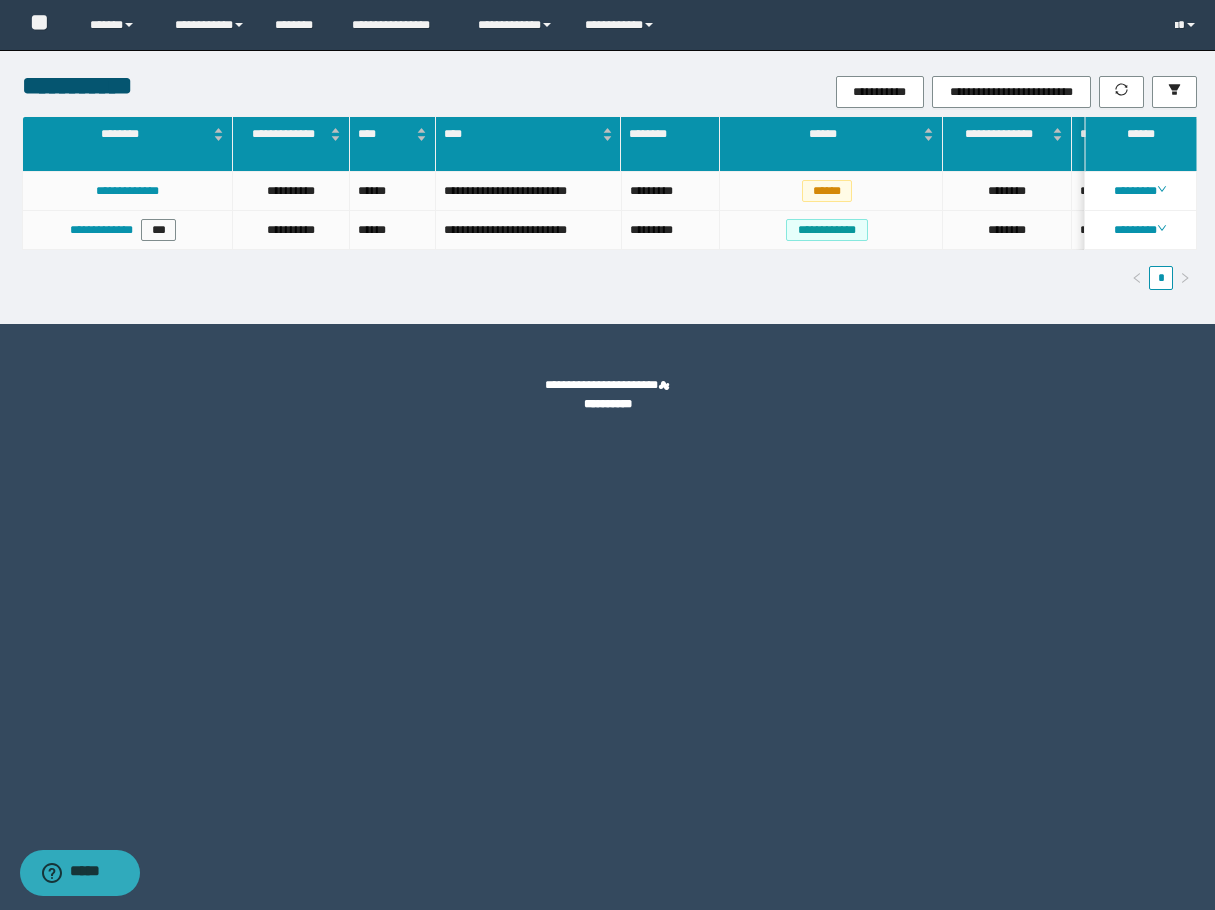click on "**********" at bounding box center (607, 455) 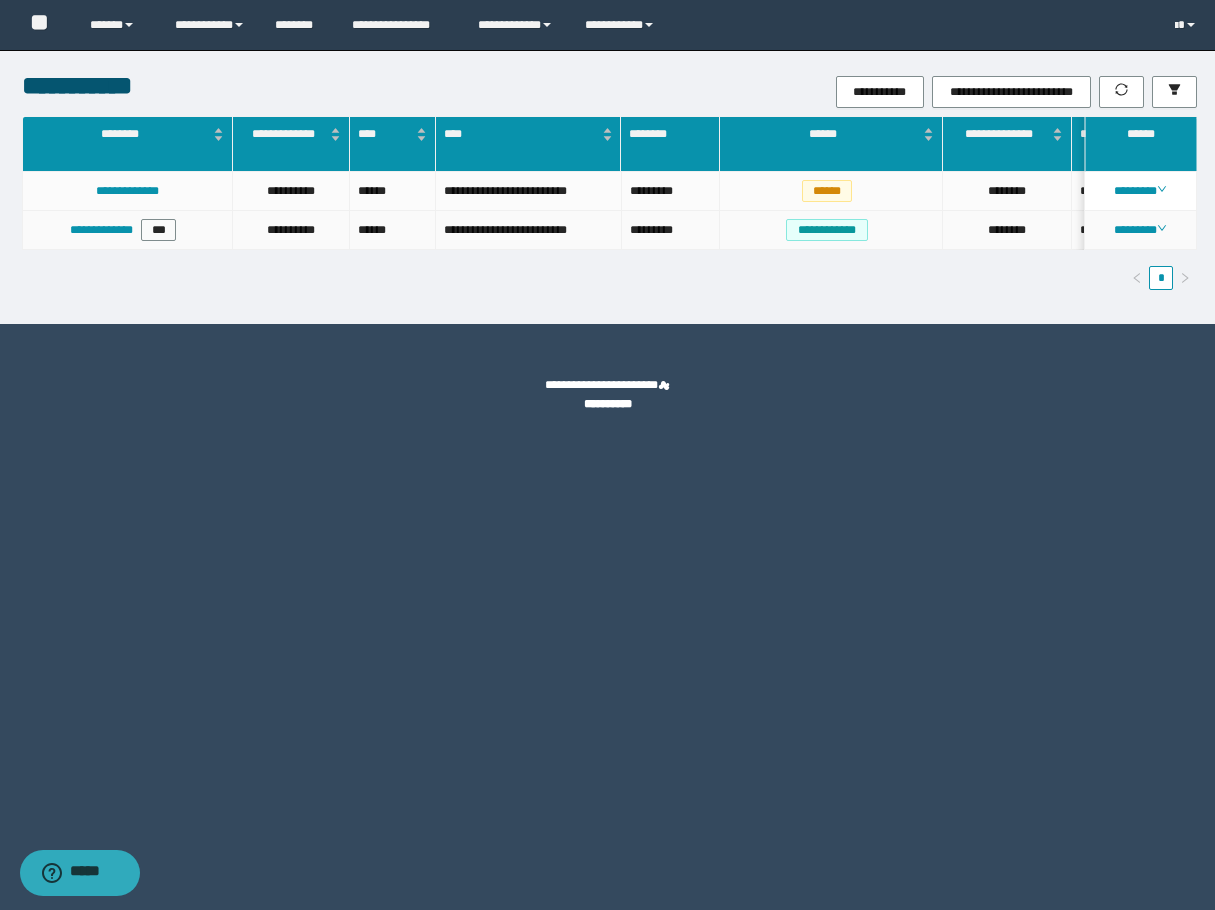 click on "********" at bounding box center (1141, 230) 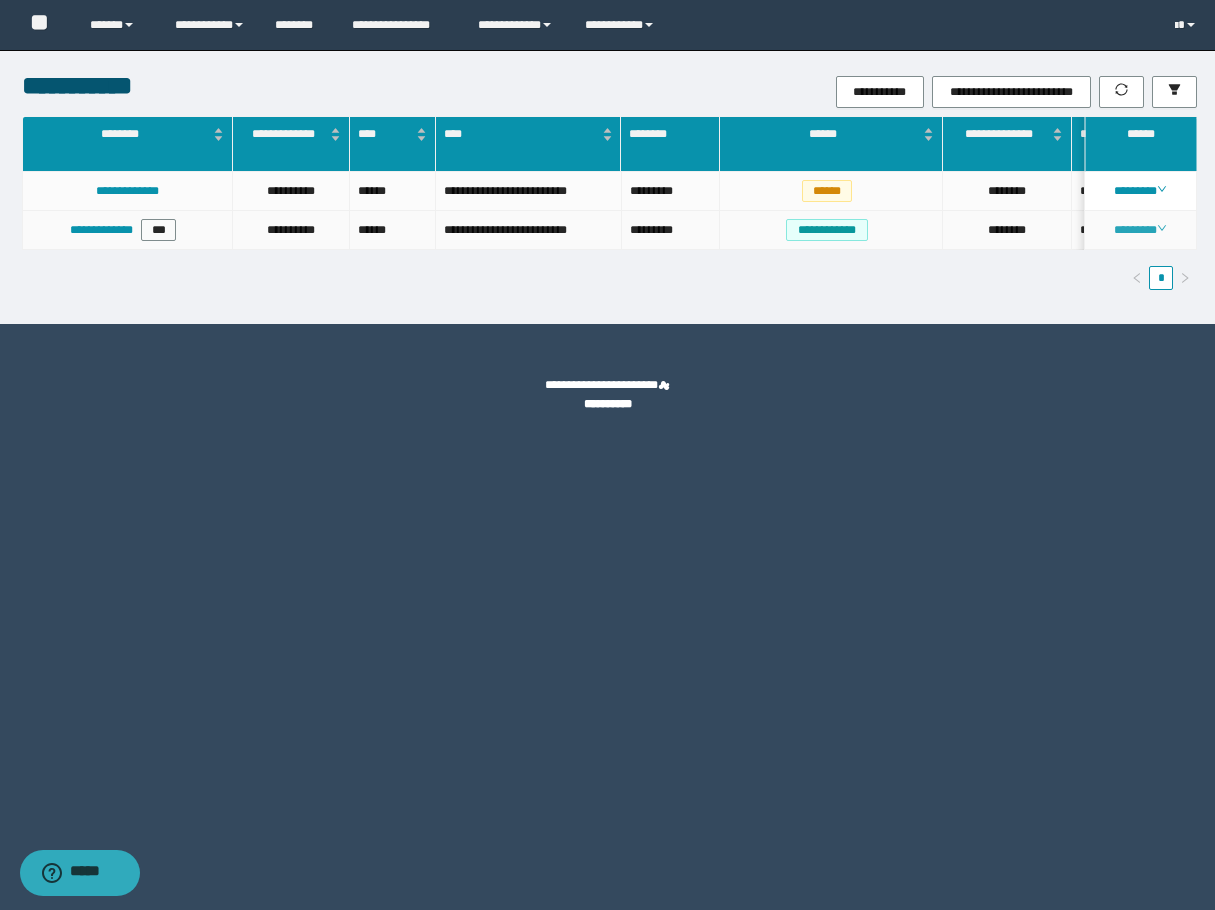 click on "********" at bounding box center (1140, 230) 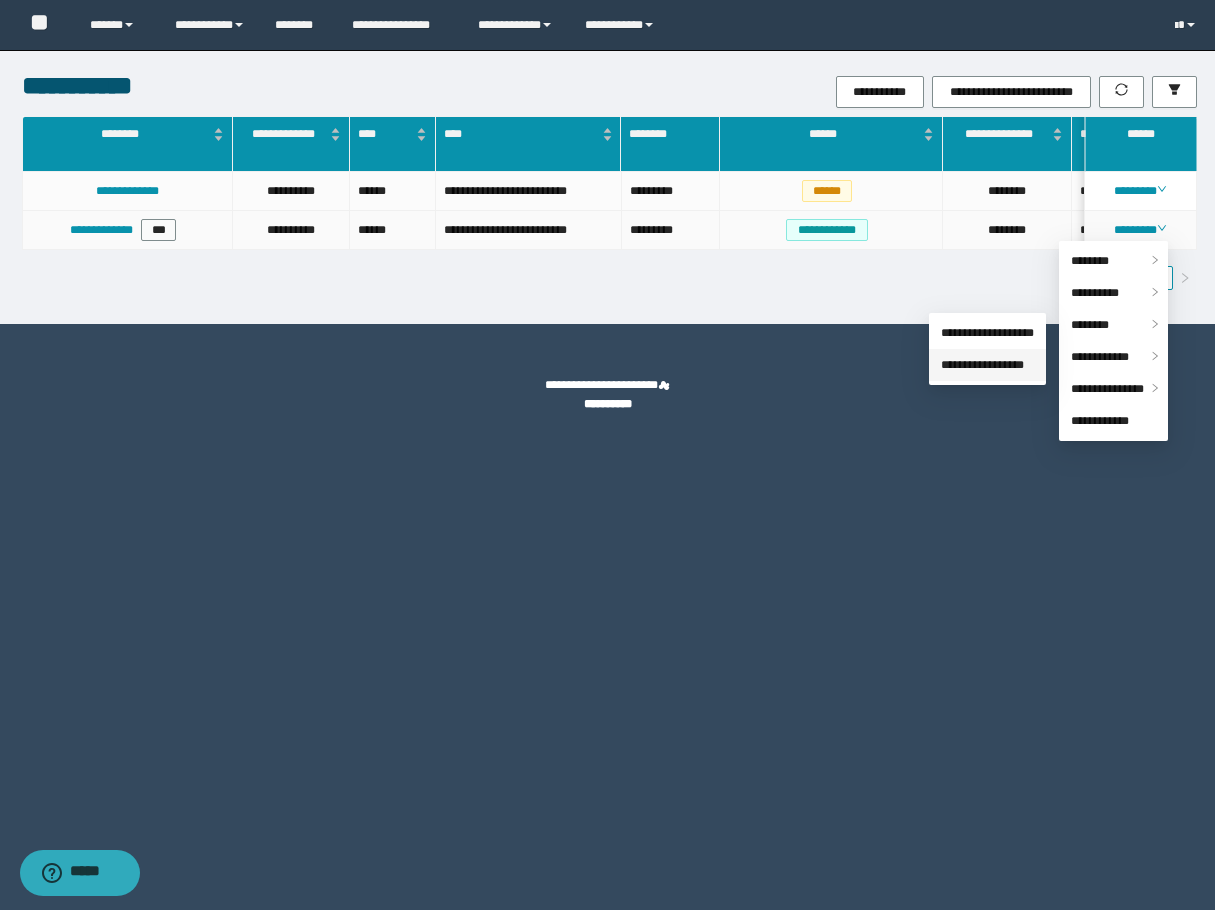 click on "**********" at bounding box center [982, 365] 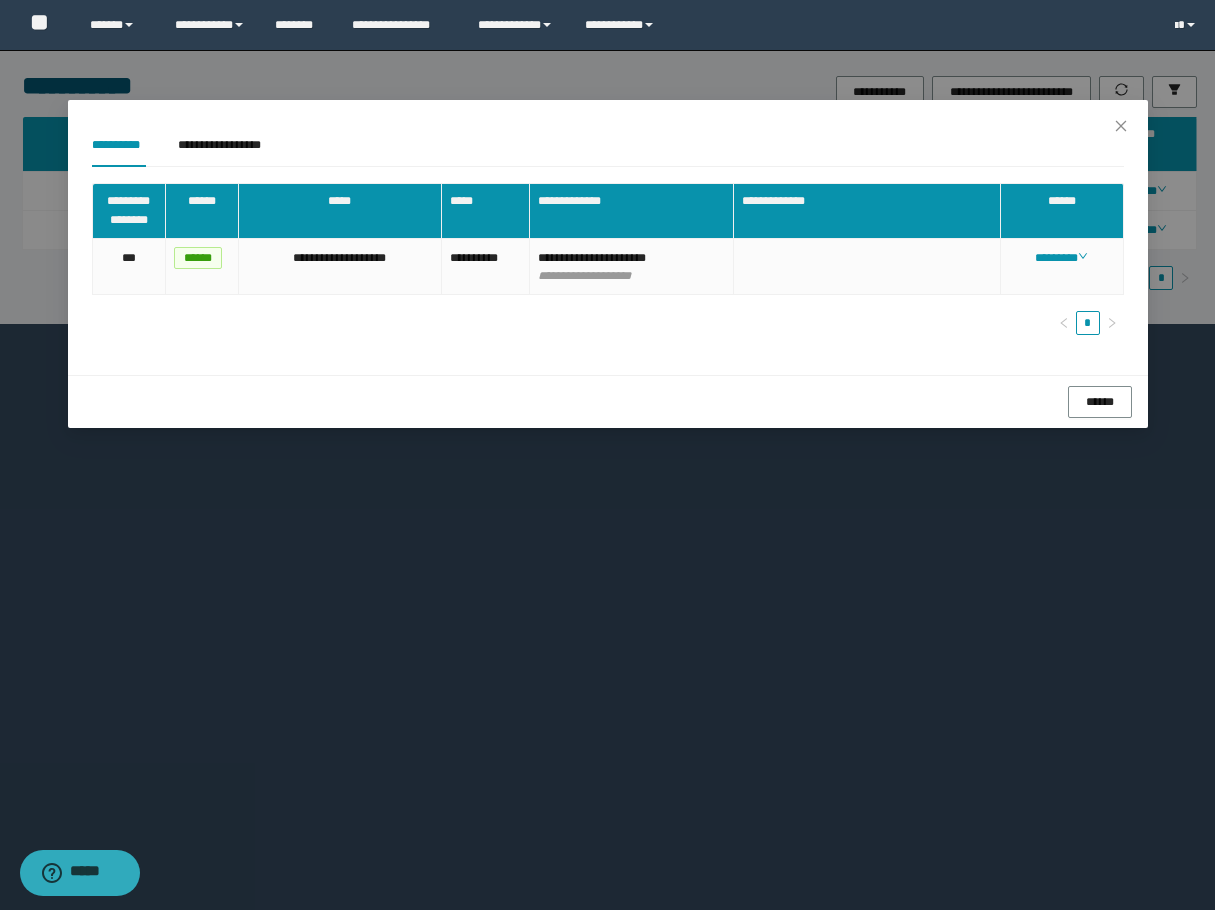 click on "**********" at bounding box center [607, 455] 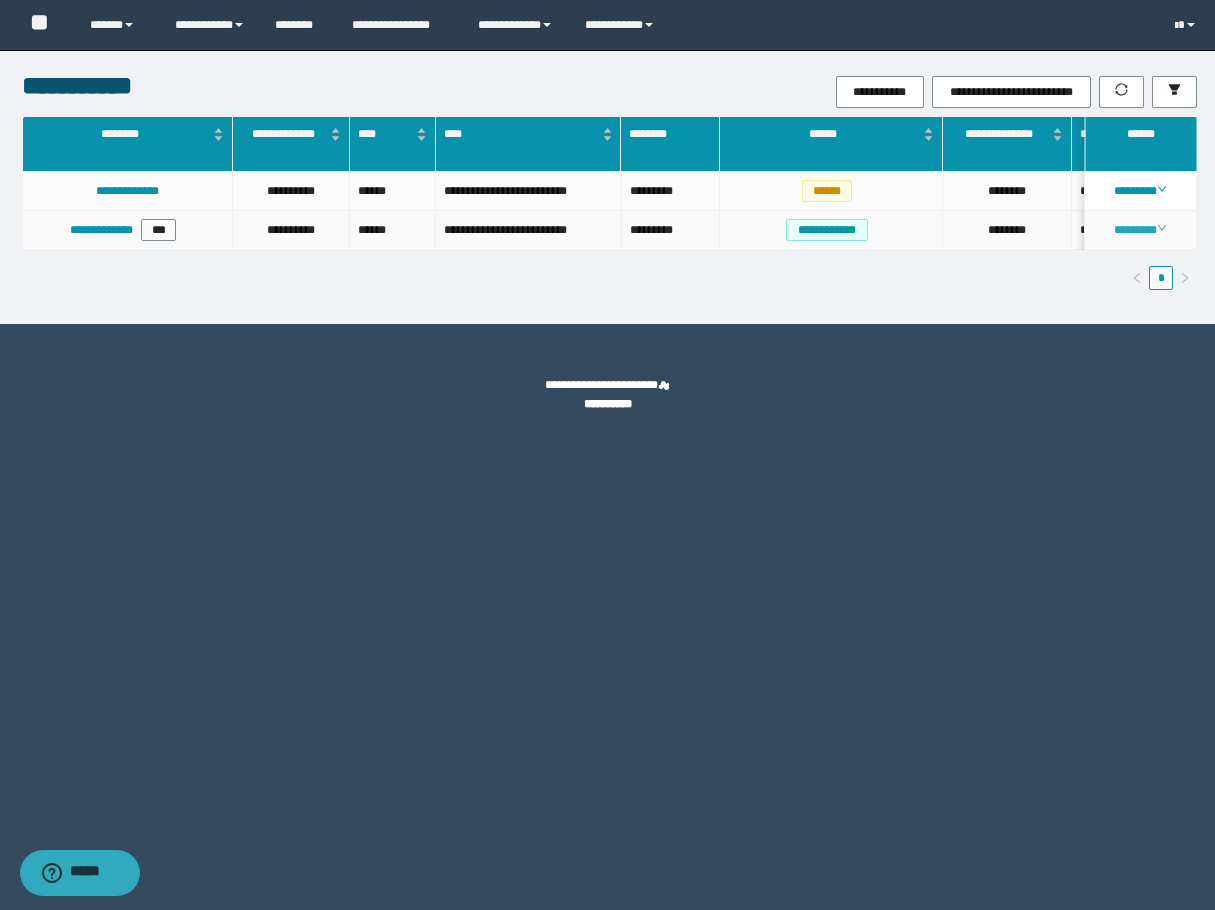 click on "********" at bounding box center [1140, 230] 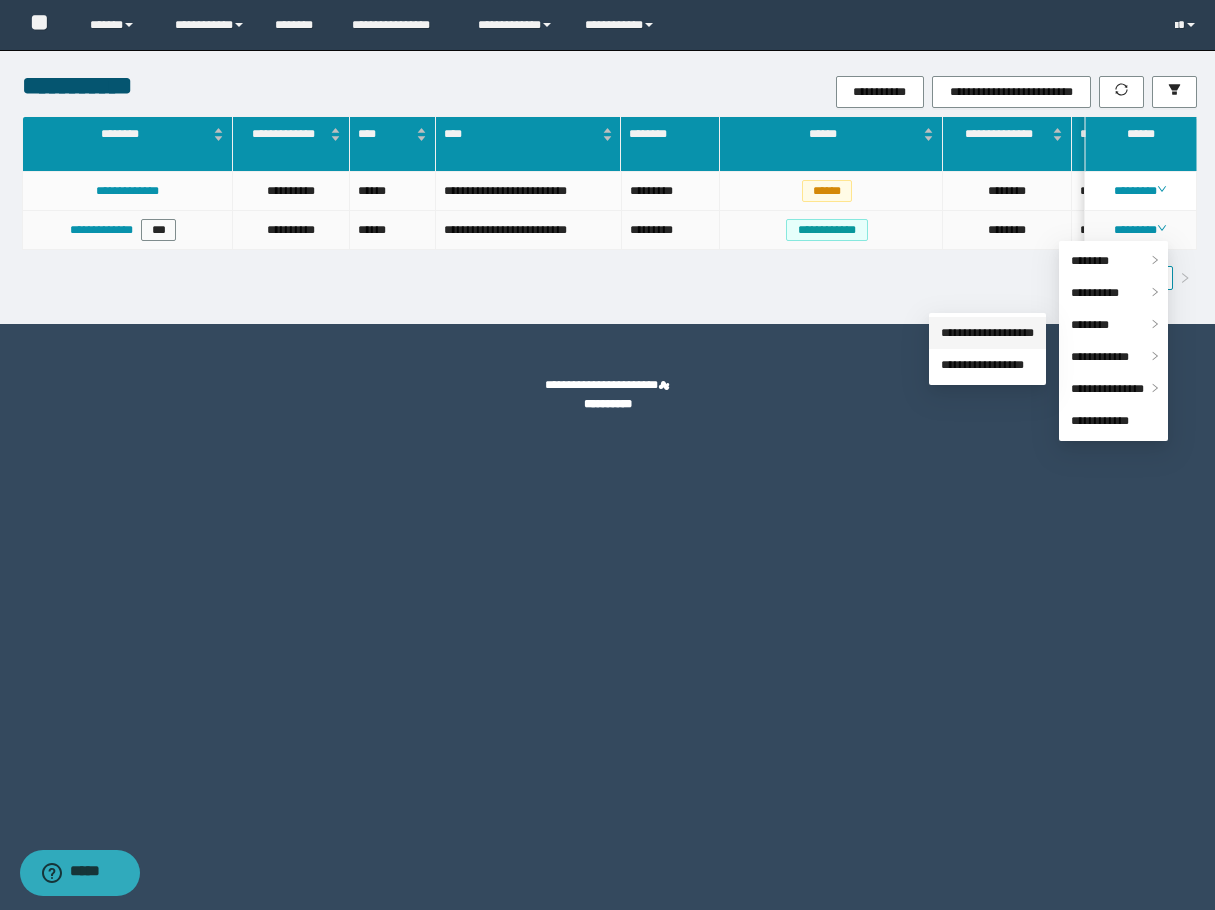 click on "**********" at bounding box center (987, 333) 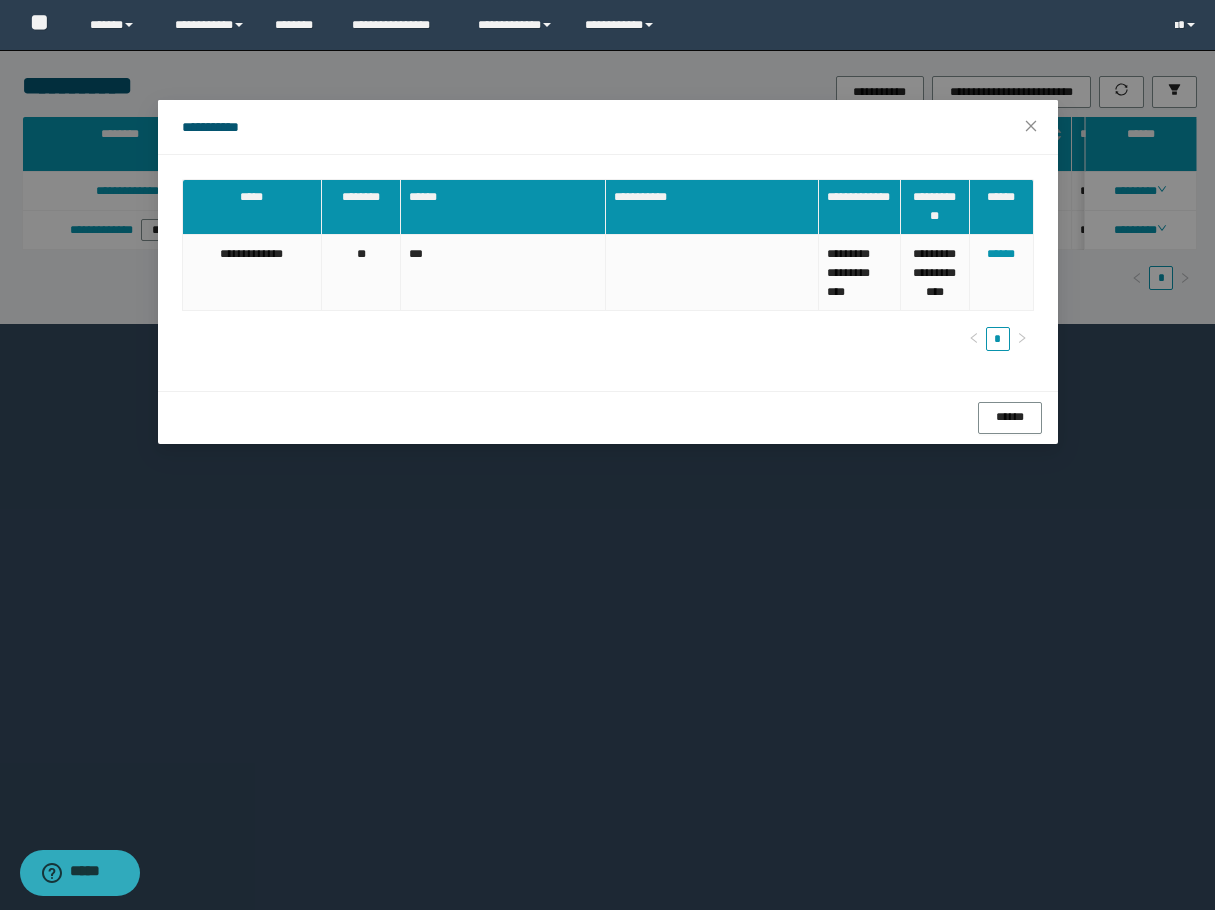 click on "**********" at bounding box center (607, 455) 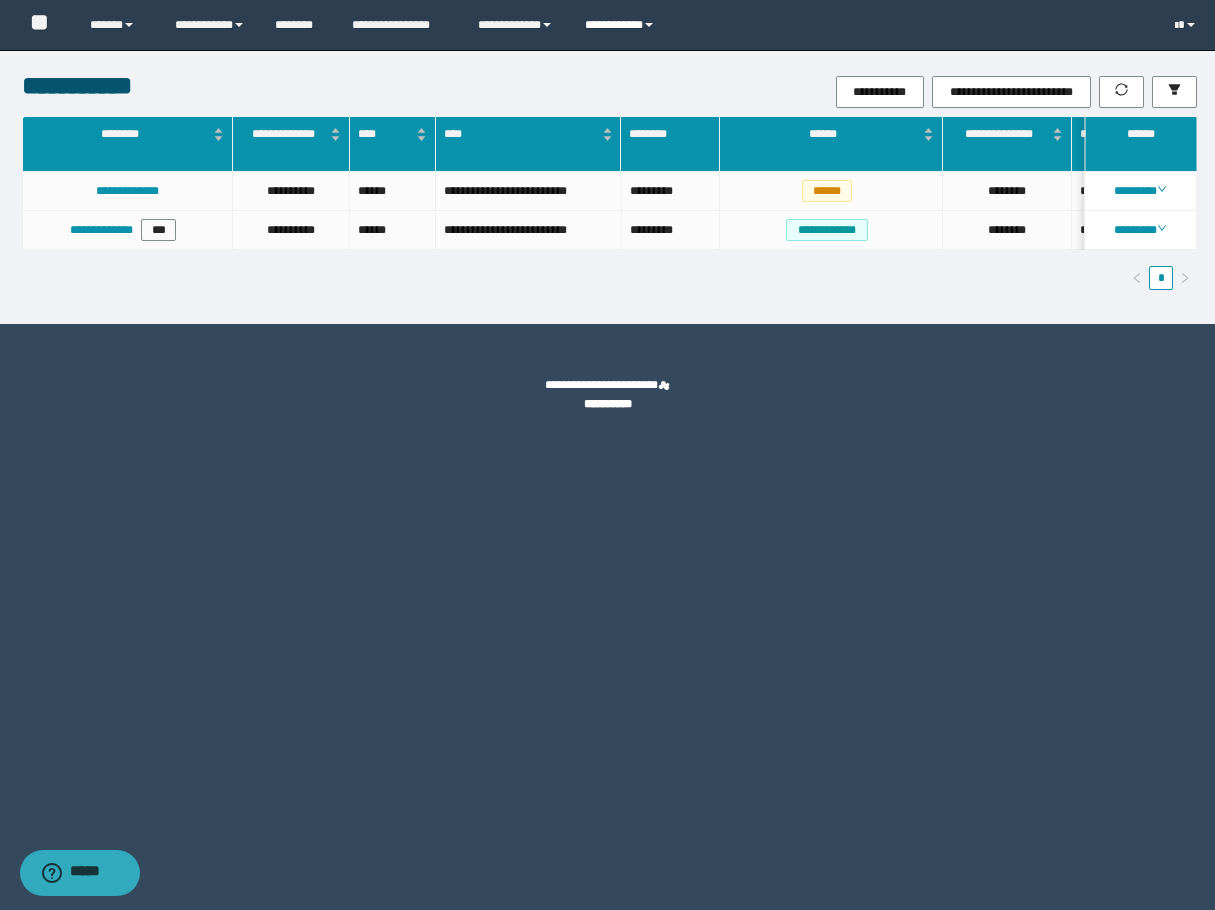 click on "**********" at bounding box center (622, 25) 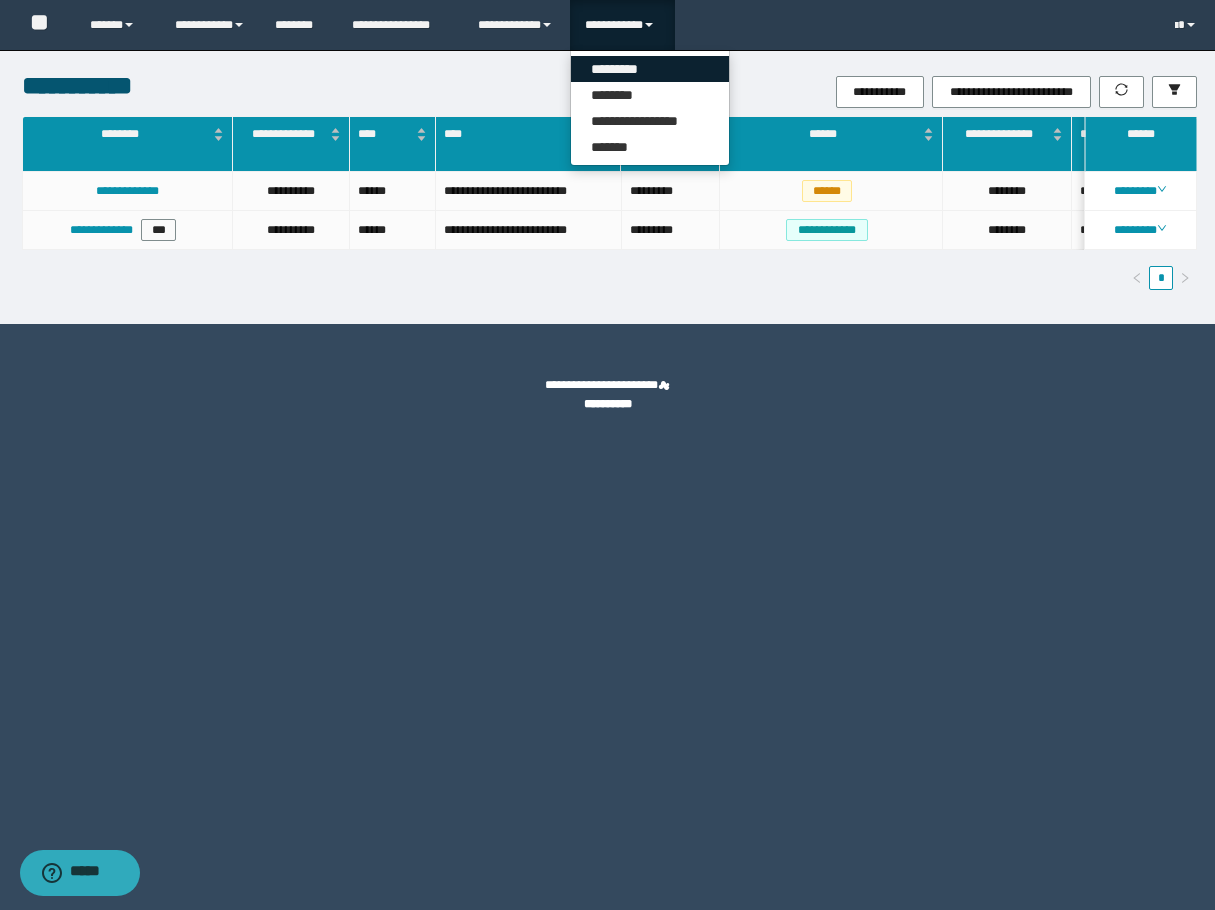 drag, startPoint x: 598, startPoint y: 72, endPoint x: 634, endPoint y: 7, distance: 74.30343 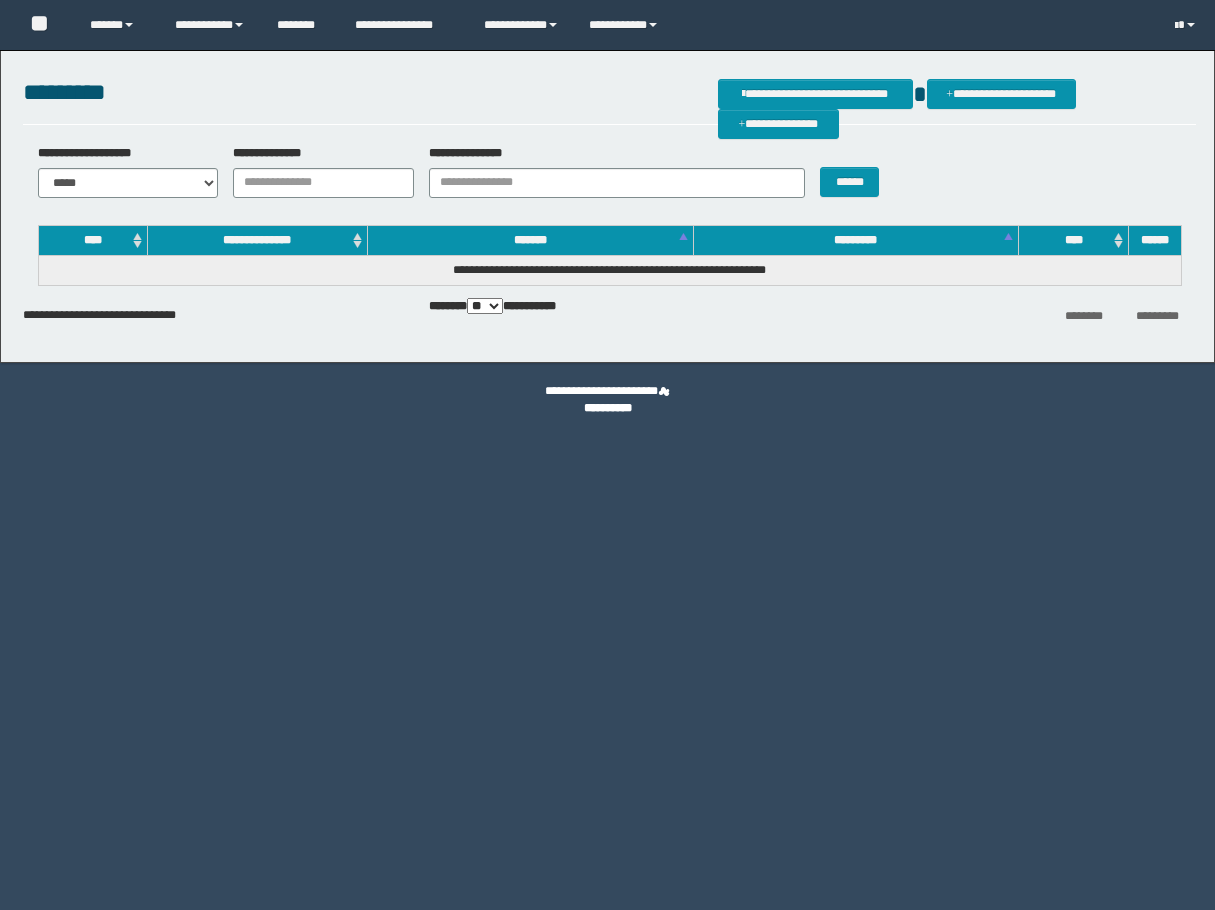 scroll, scrollTop: 0, scrollLeft: 0, axis: both 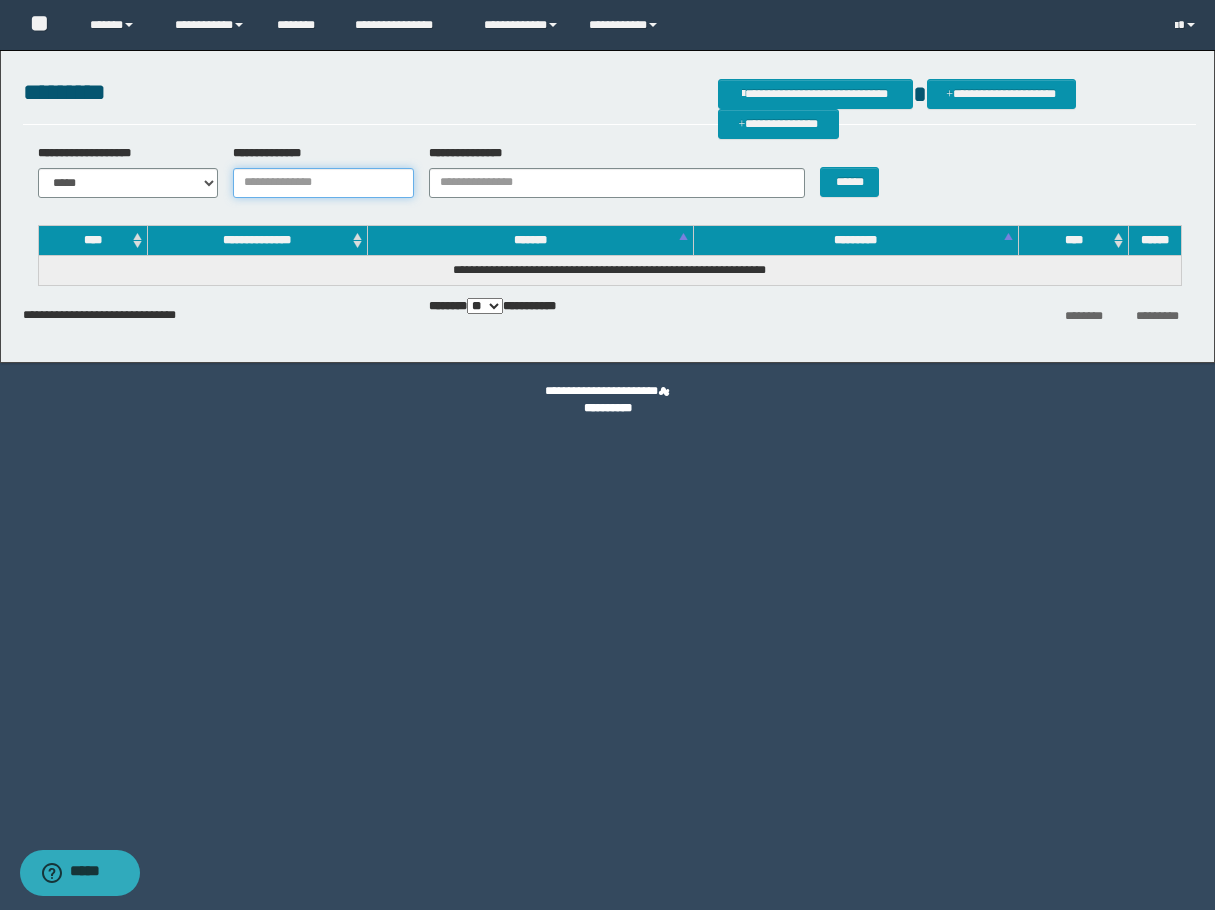 drag, startPoint x: 323, startPoint y: 191, endPoint x: 346, endPoint y: 196, distance: 23.537205 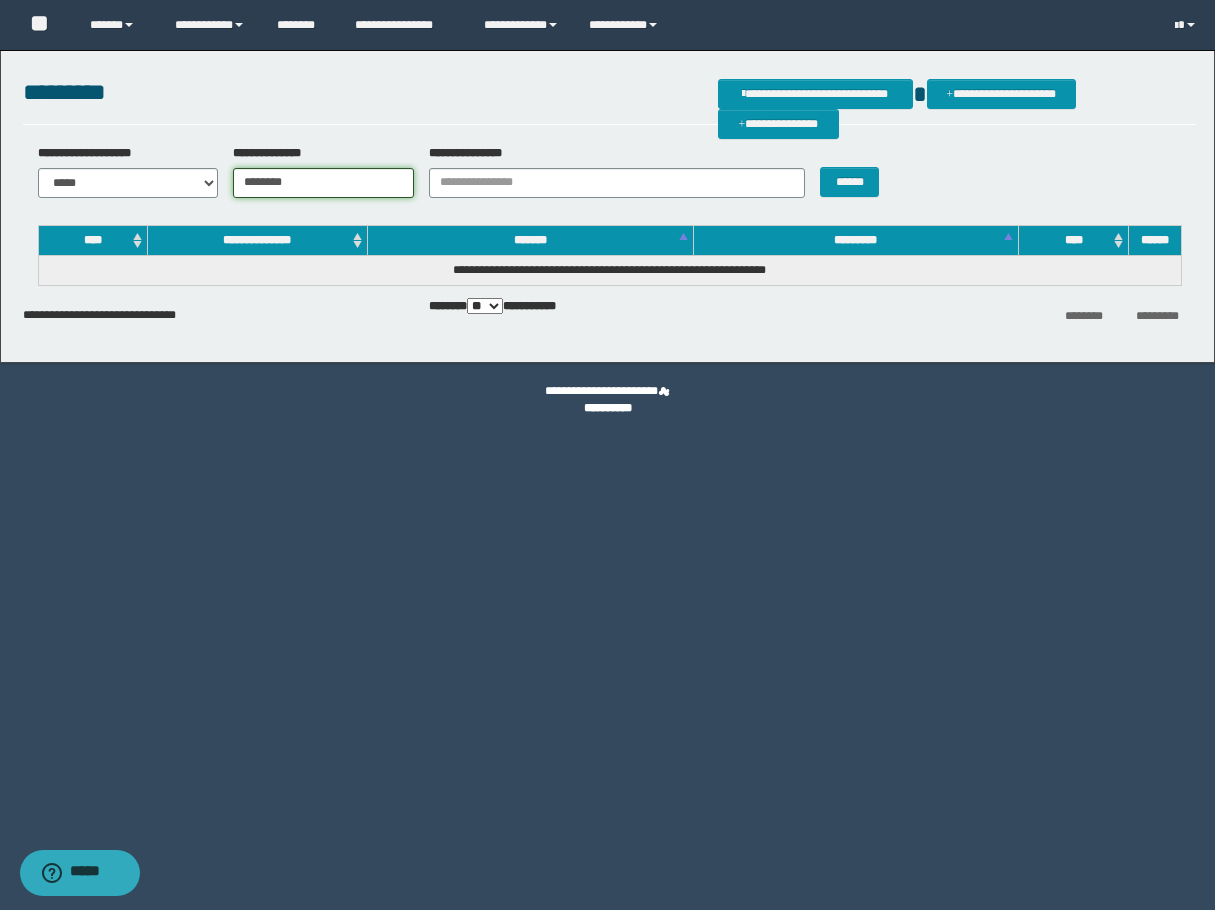 type on "********" 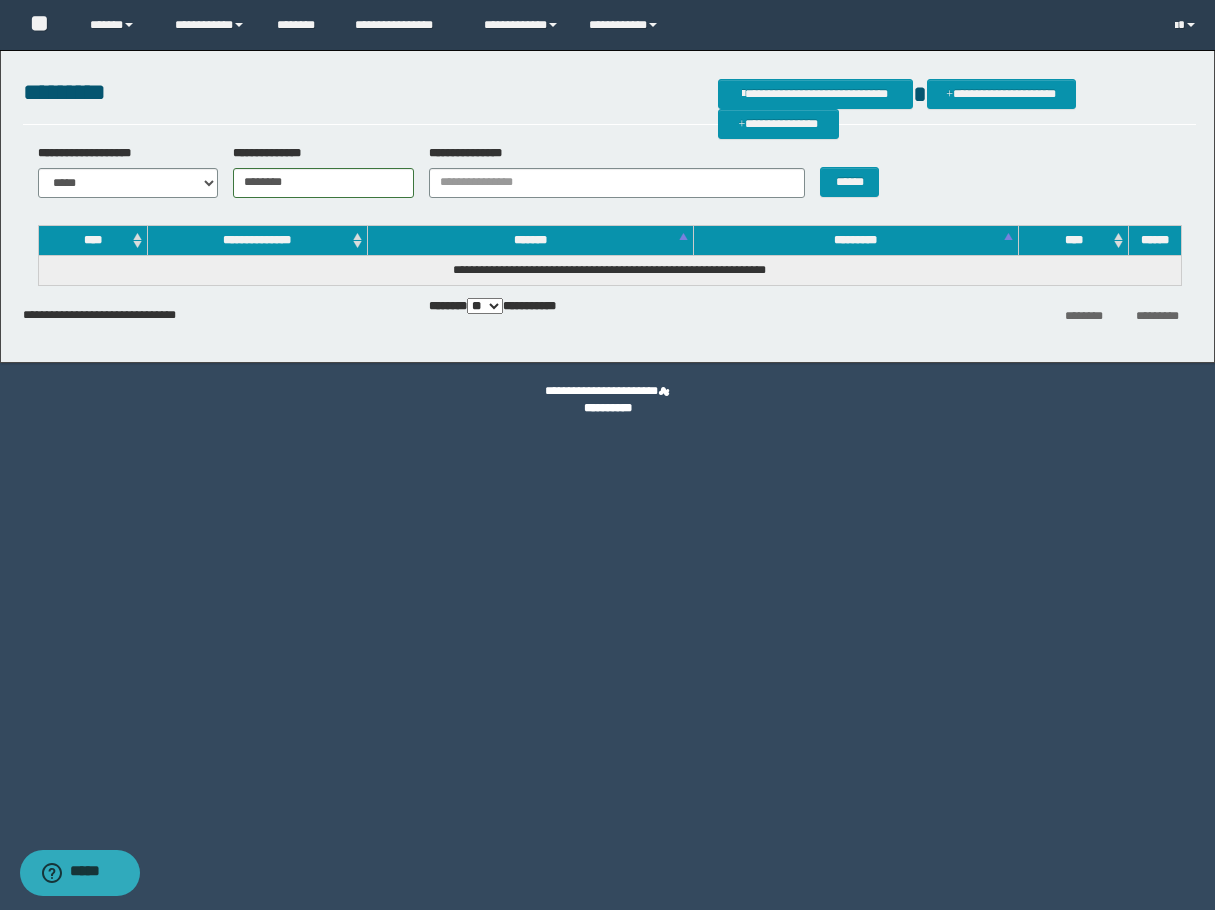 click on "**********" at bounding box center [609, 178] 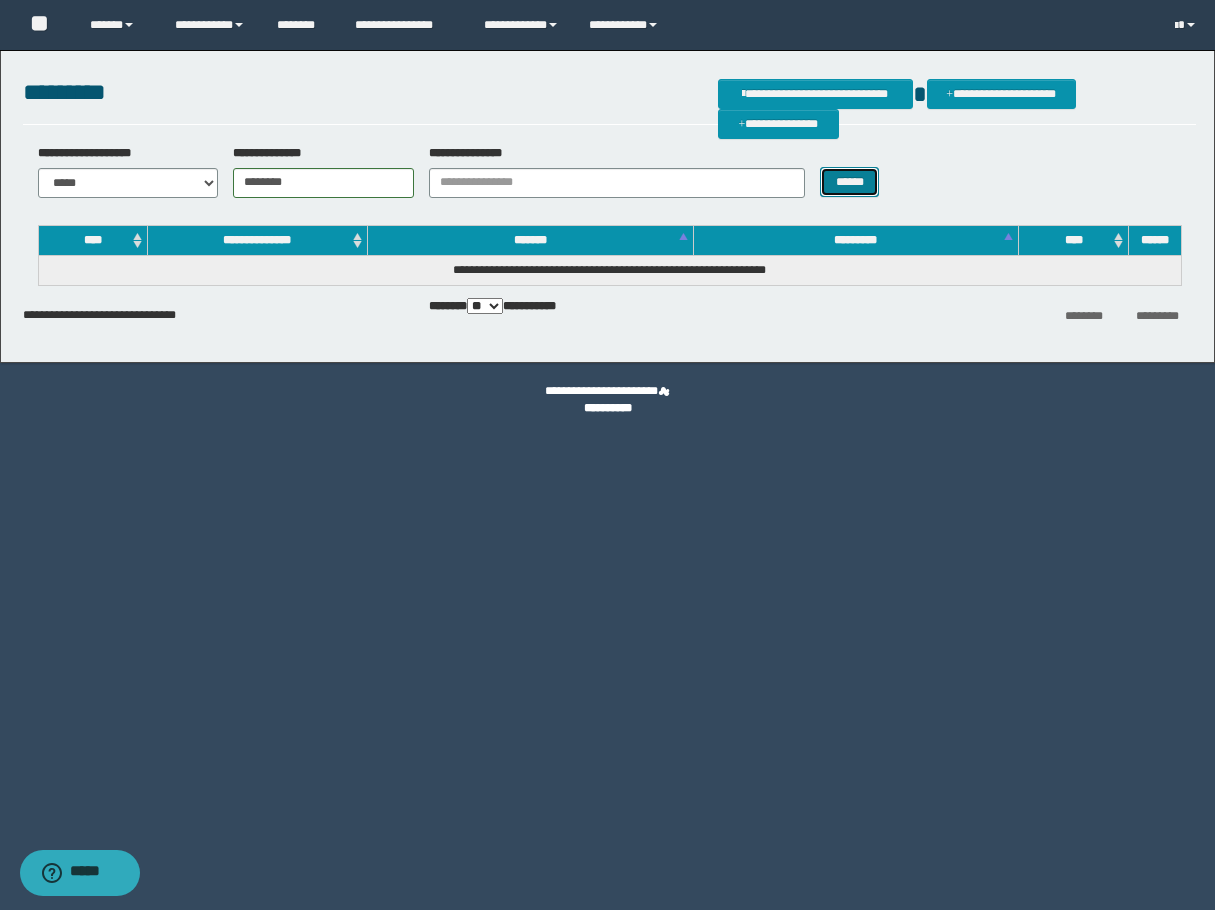 click on "******" at bounding box center (849, 182) 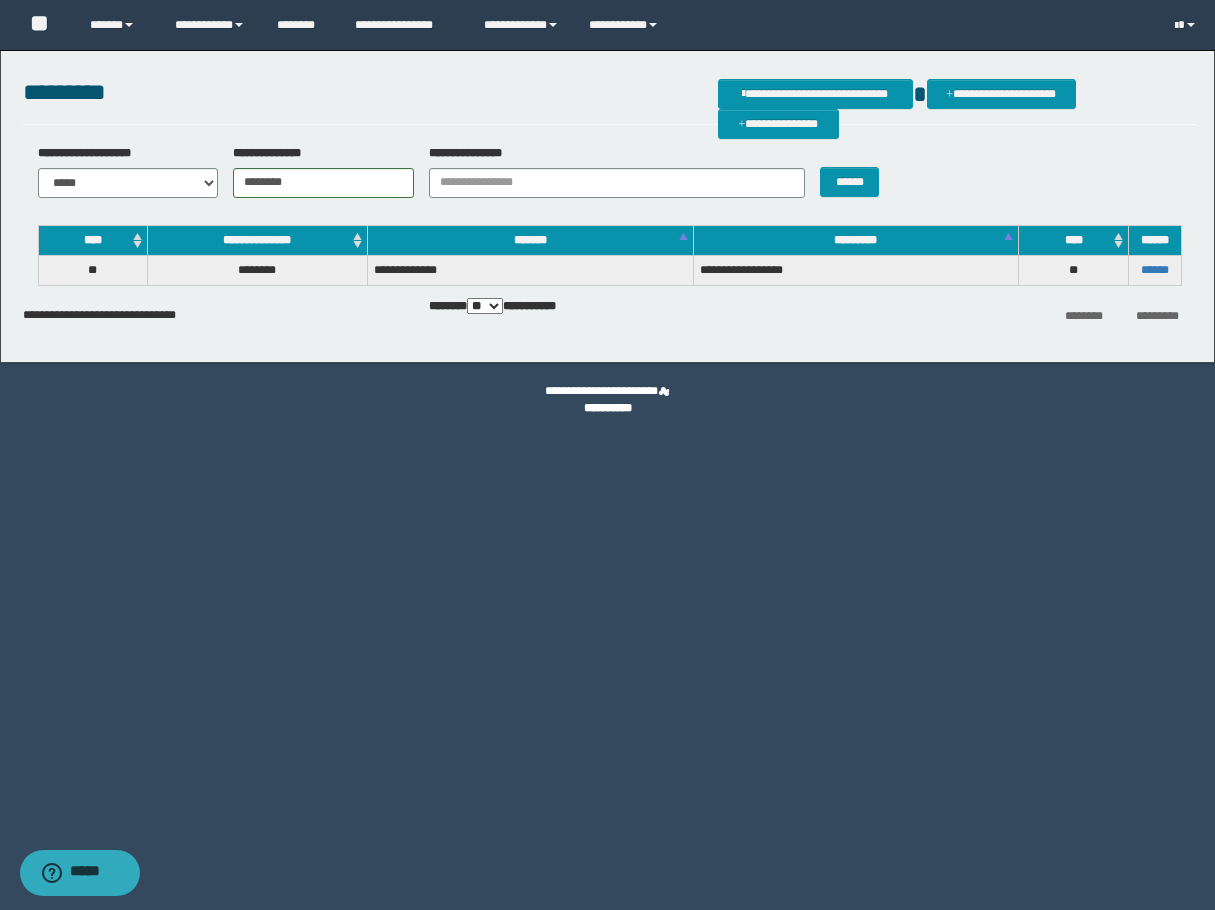 click on "******" at bounding box center (1154, 270) 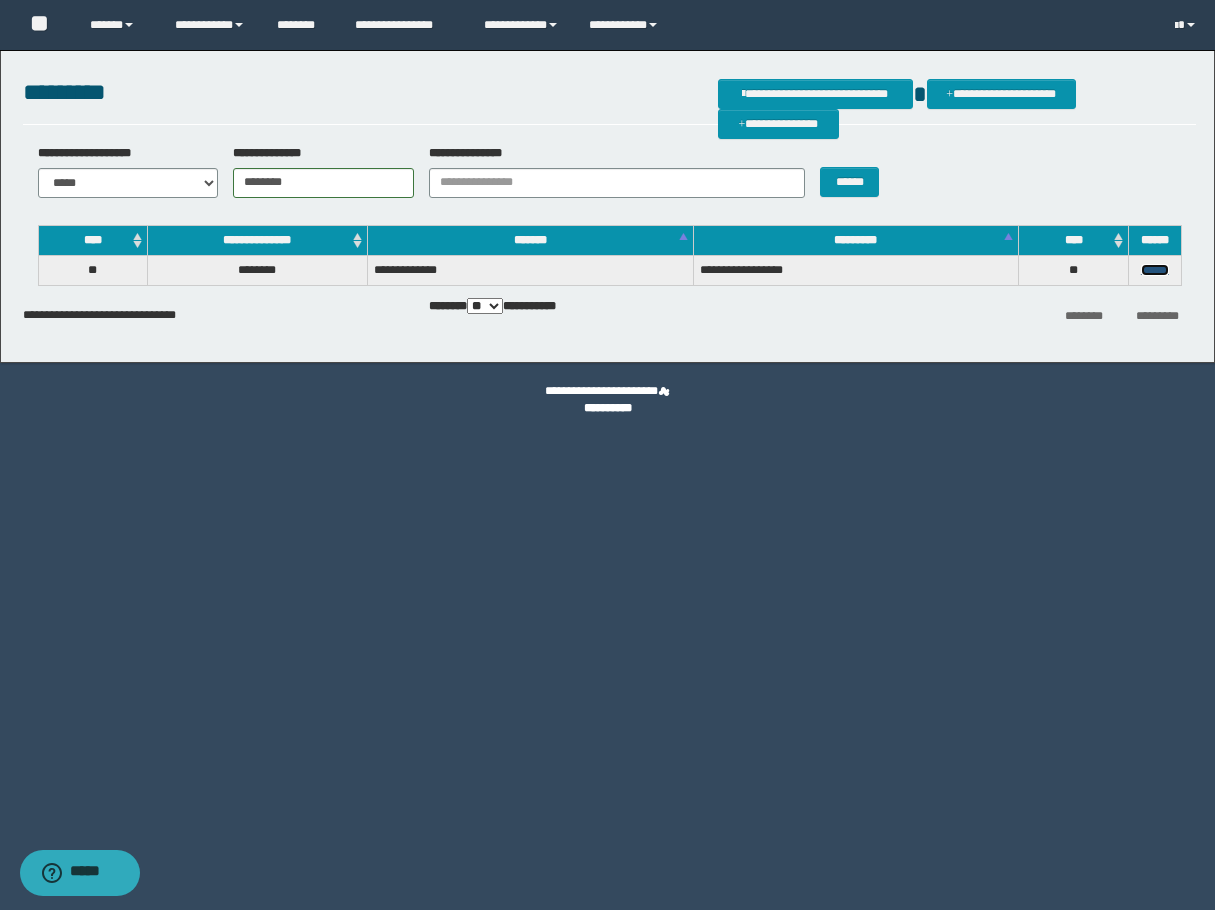click on "******" at bounding box center [1155, 270] 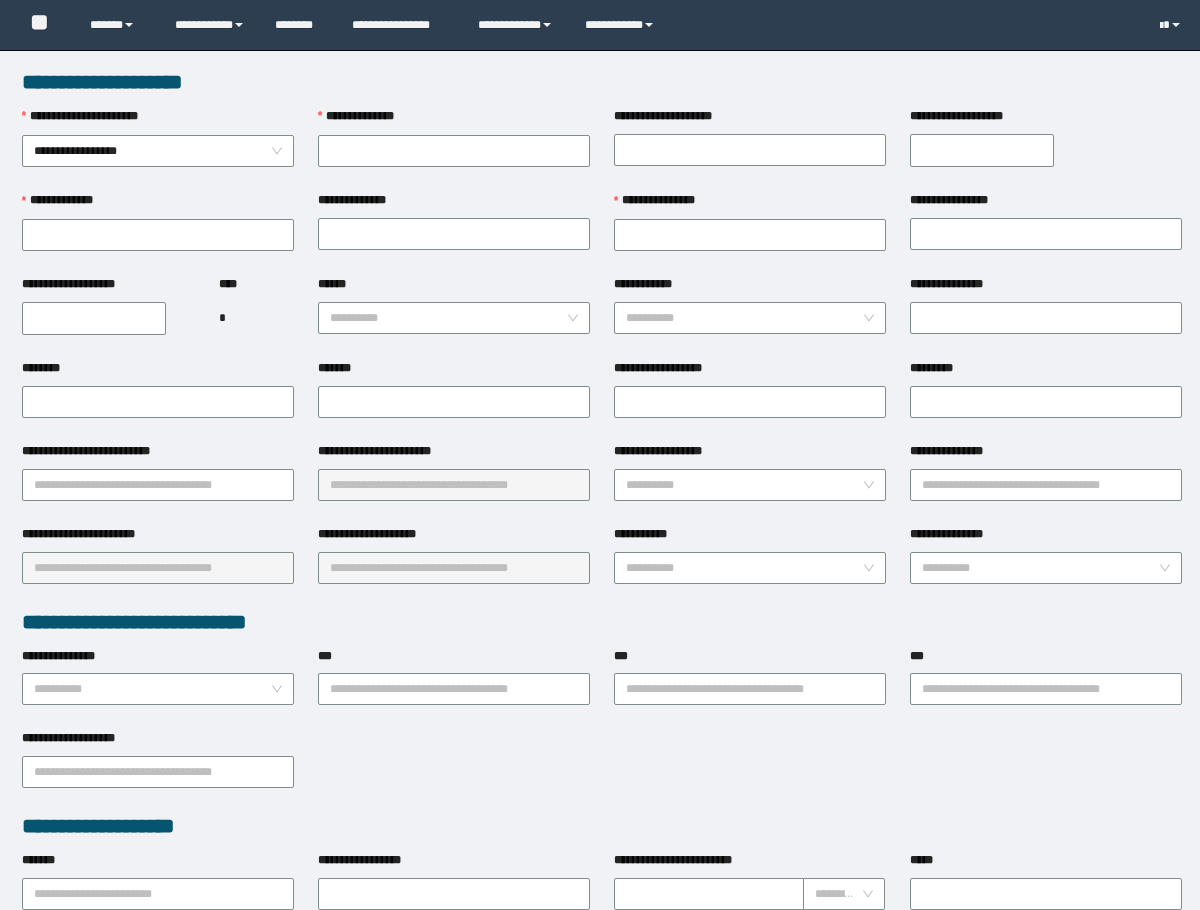scroll, scrollTop: 0, scrollLeft: 0, axis: both 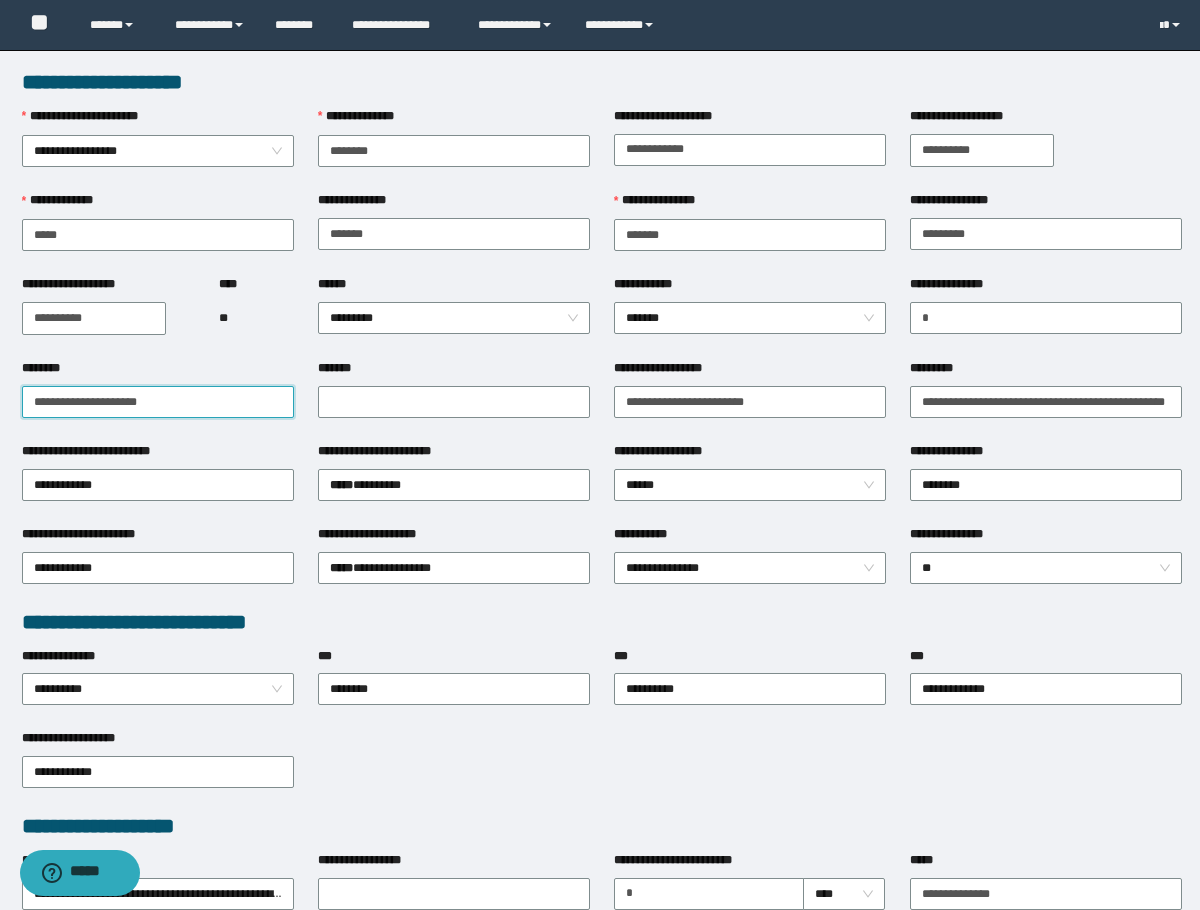 click on "********" at bounding box center [158, 402] 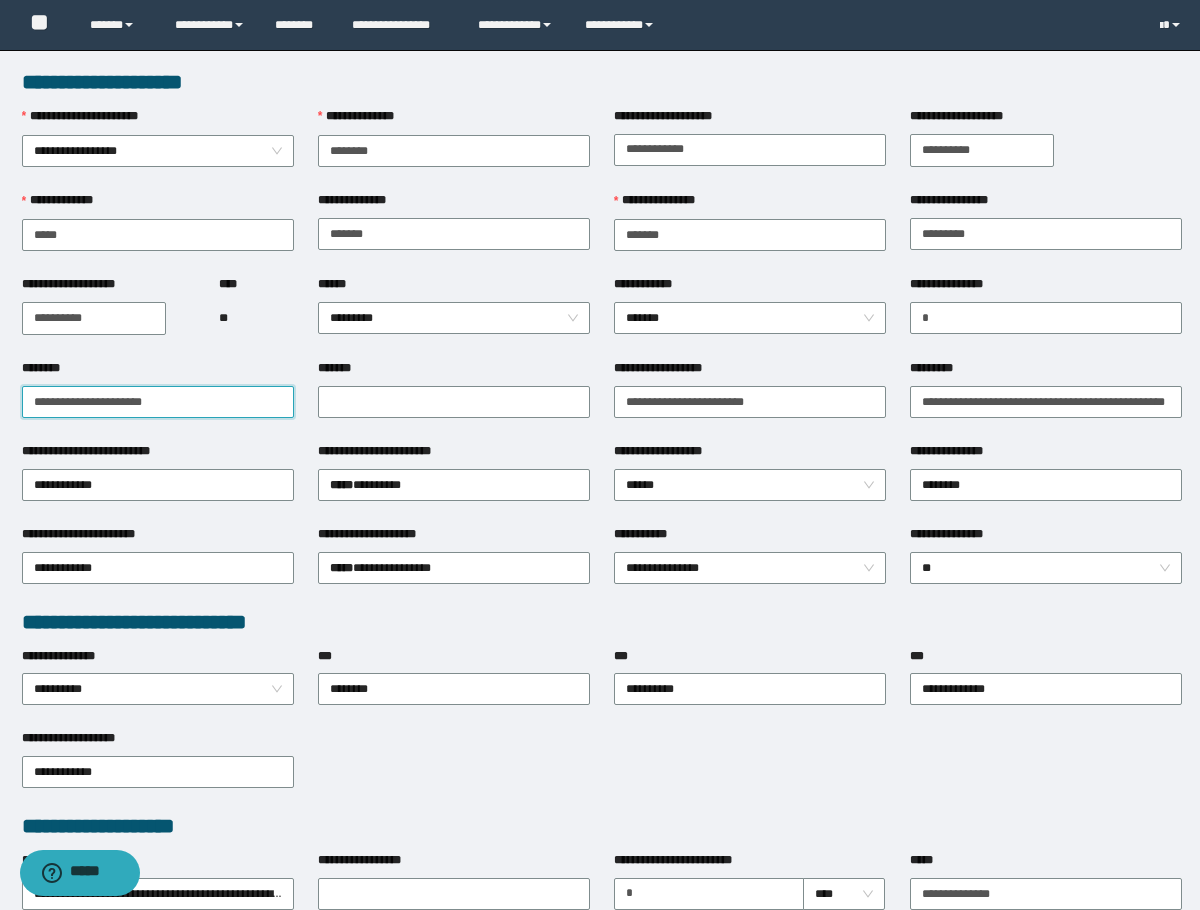 type on "**********" 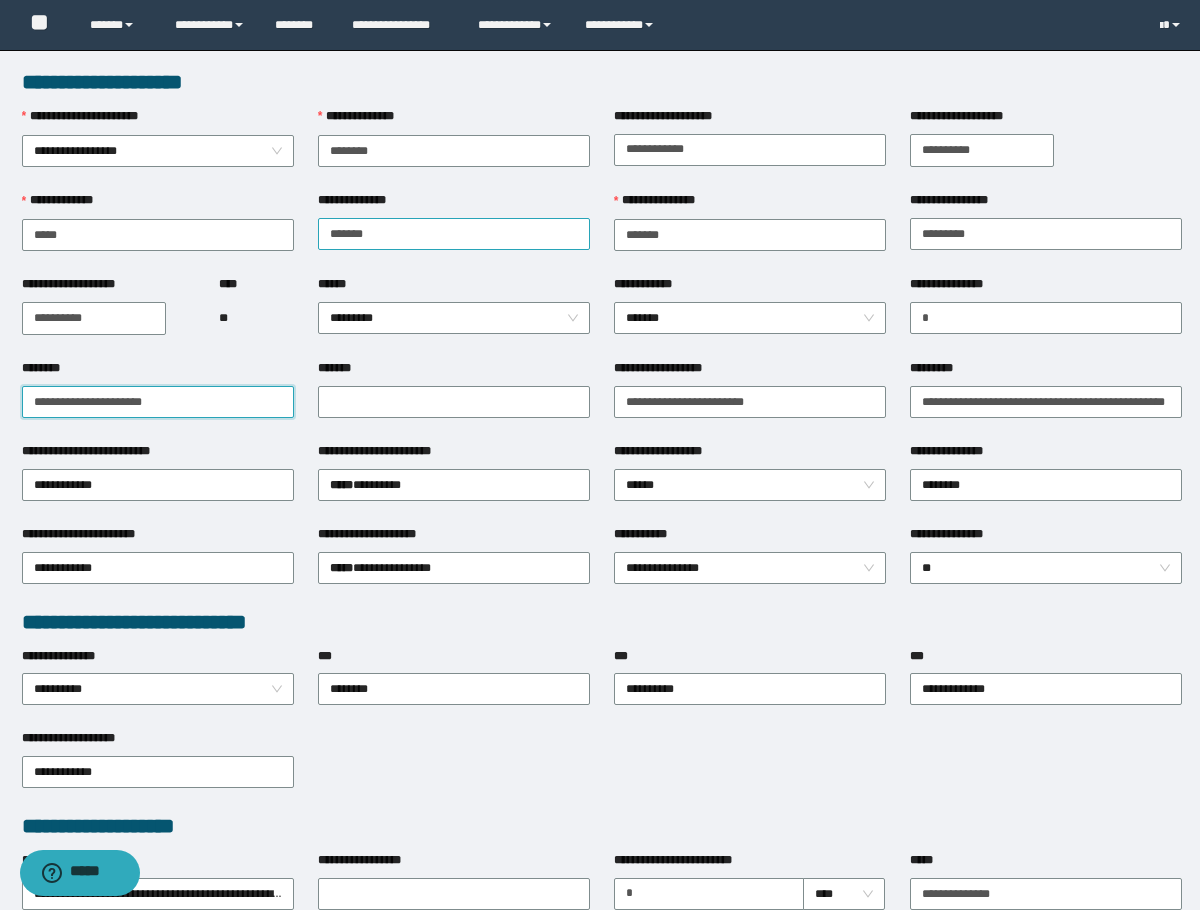 scroll, scrollTop: 100, scrollLeft: 0, axis: vertical 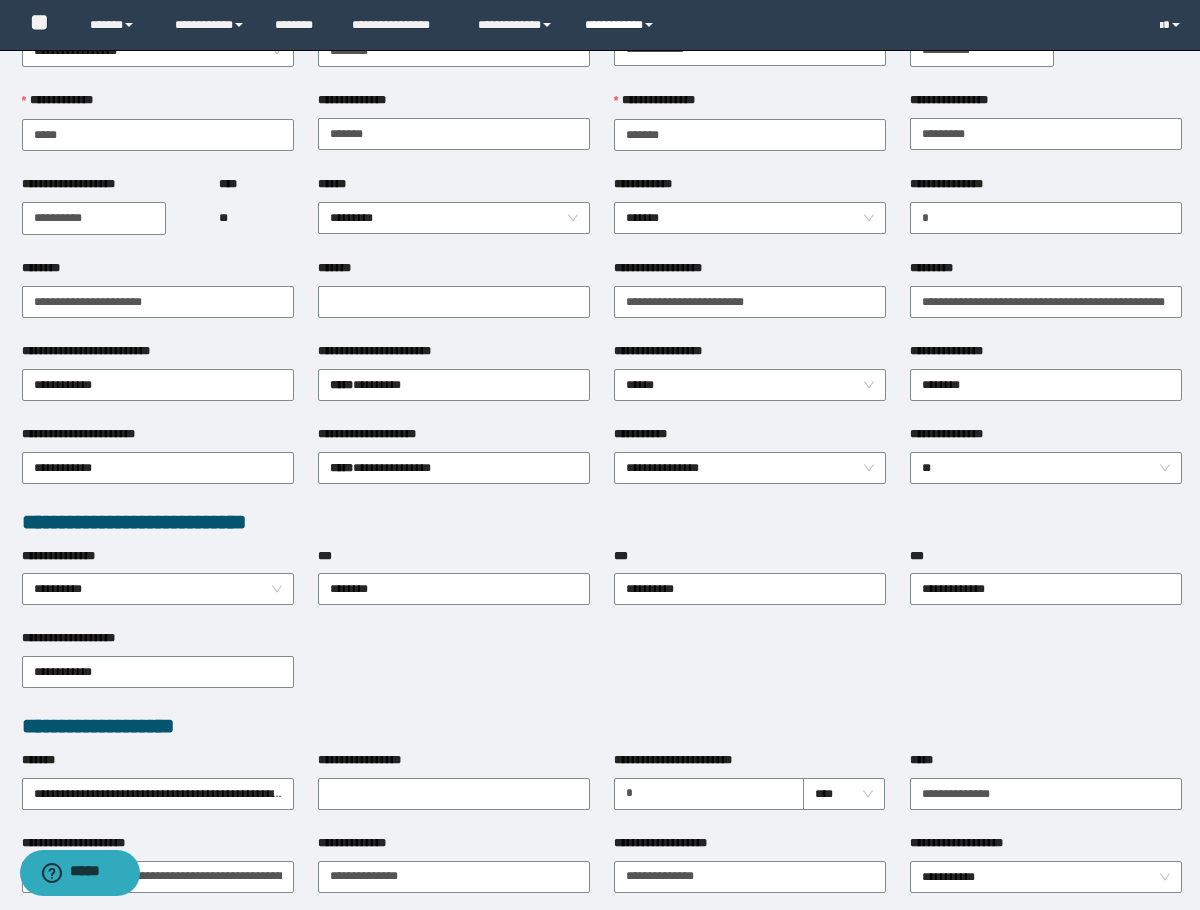 click on "**********" at bounding box center [622, 25] 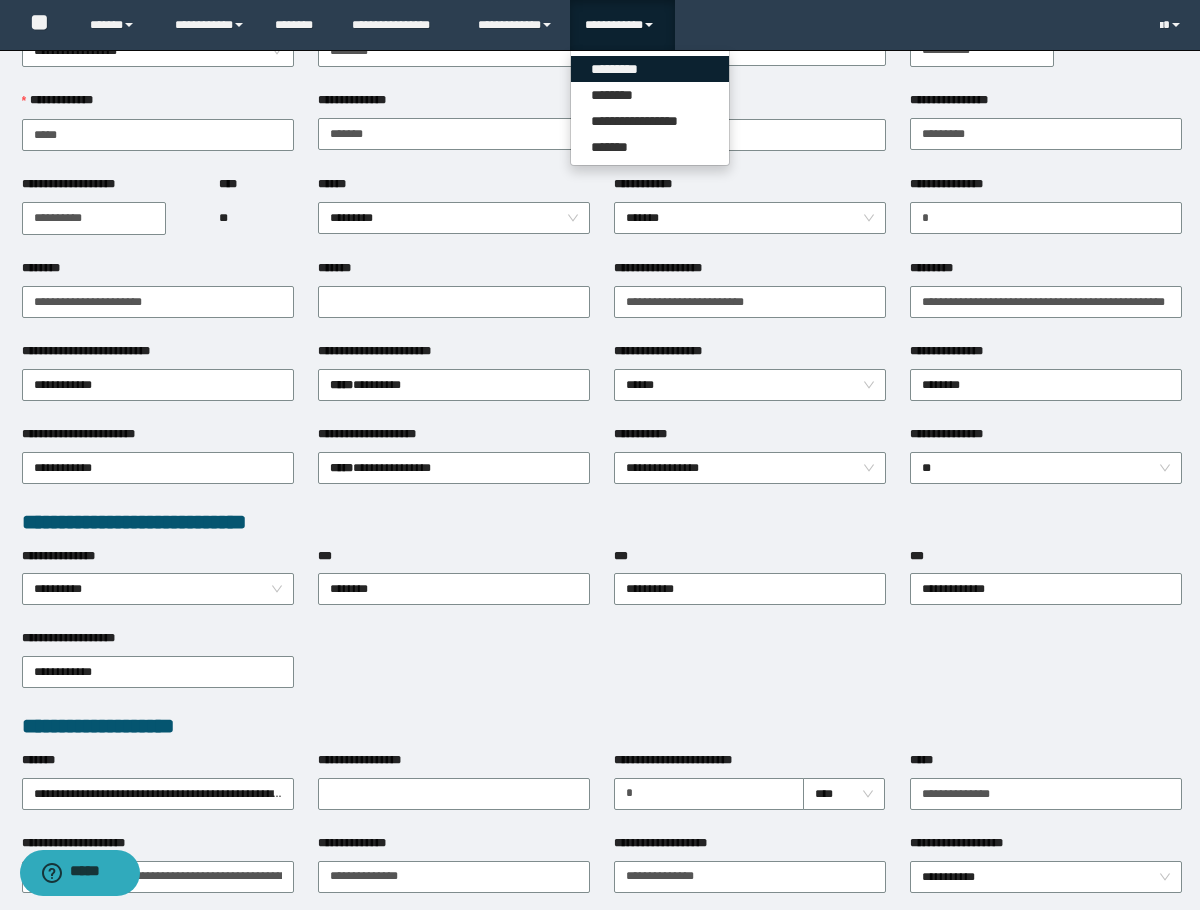 click on "*********" at bounding box center [650, 69] 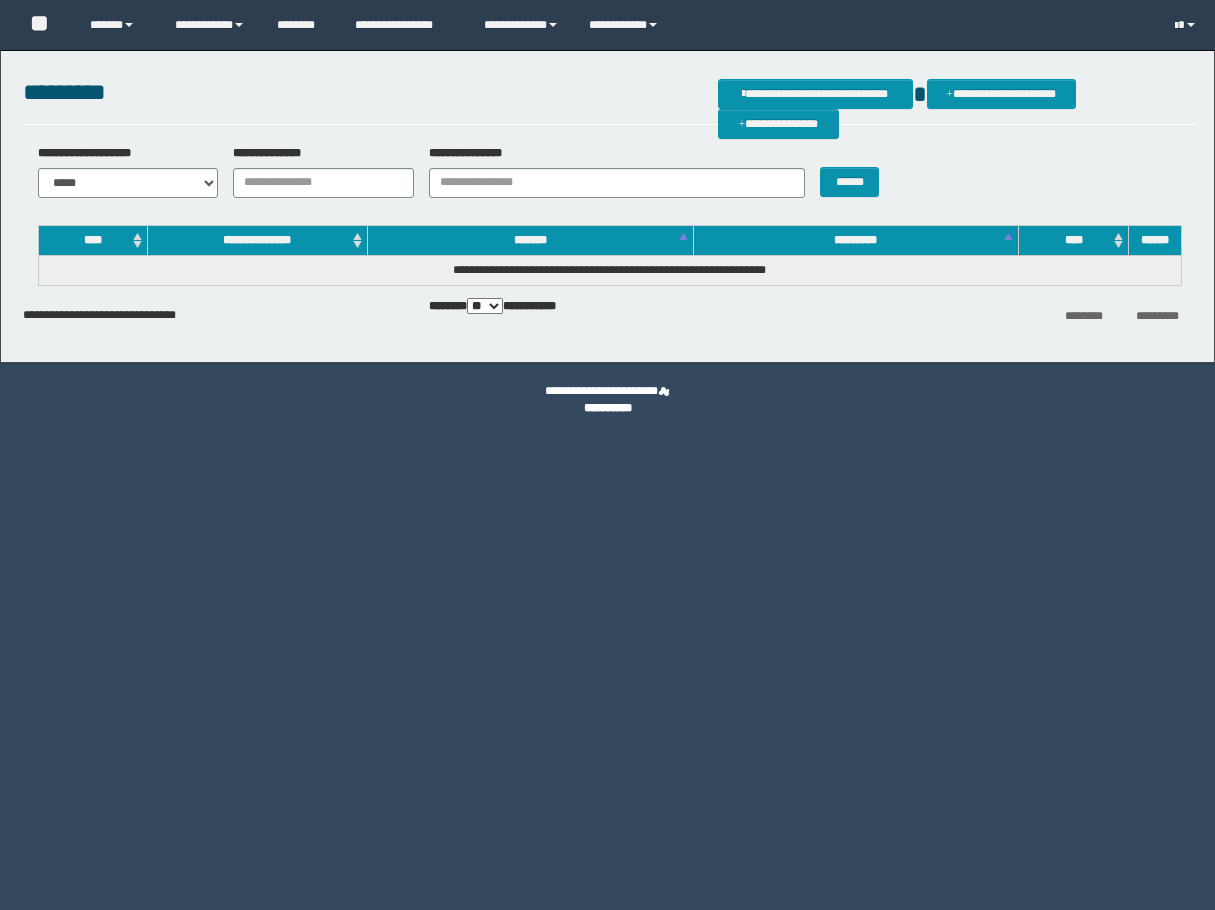 scroll, scrollTop: 0, scrollLeft: 0, axis: both 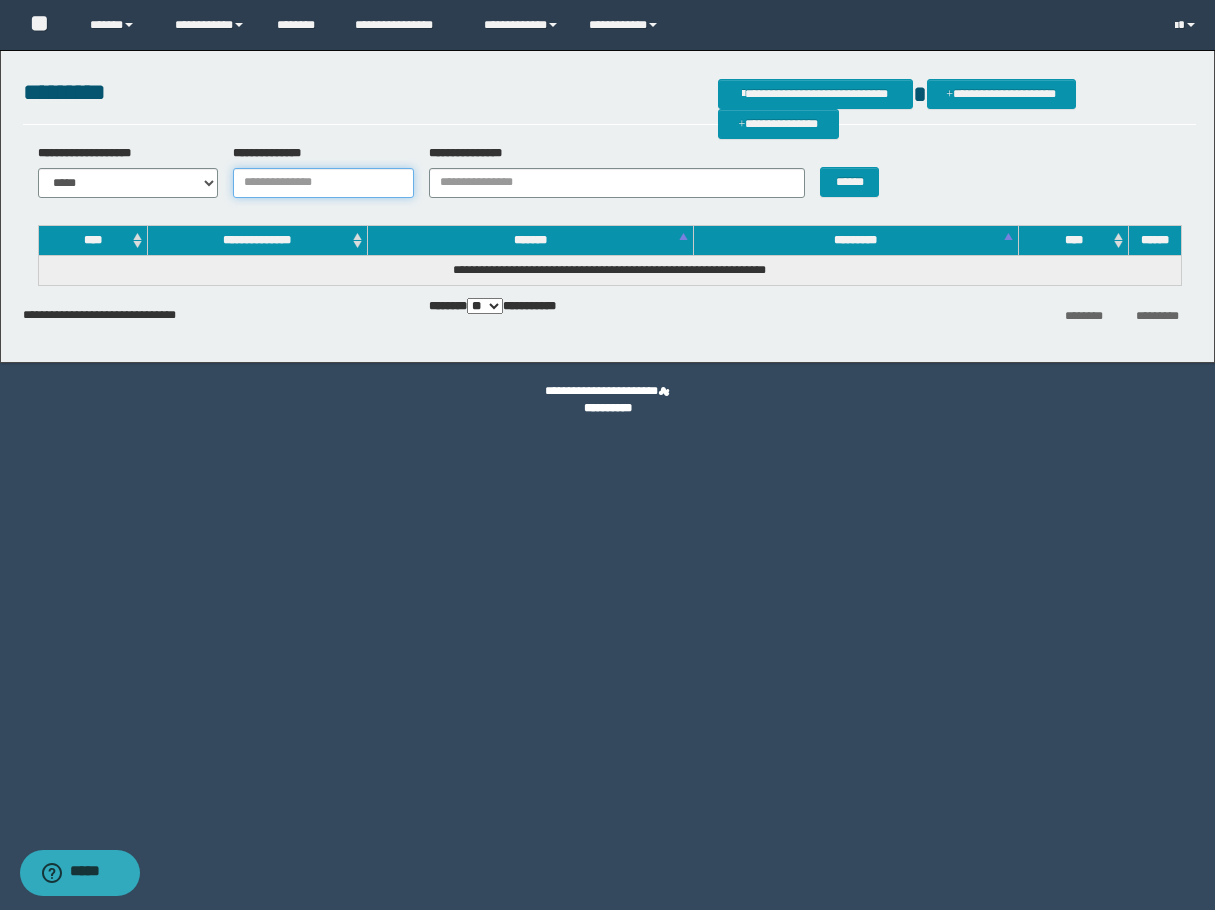 click on "**********" at bounding box center [323, 183] 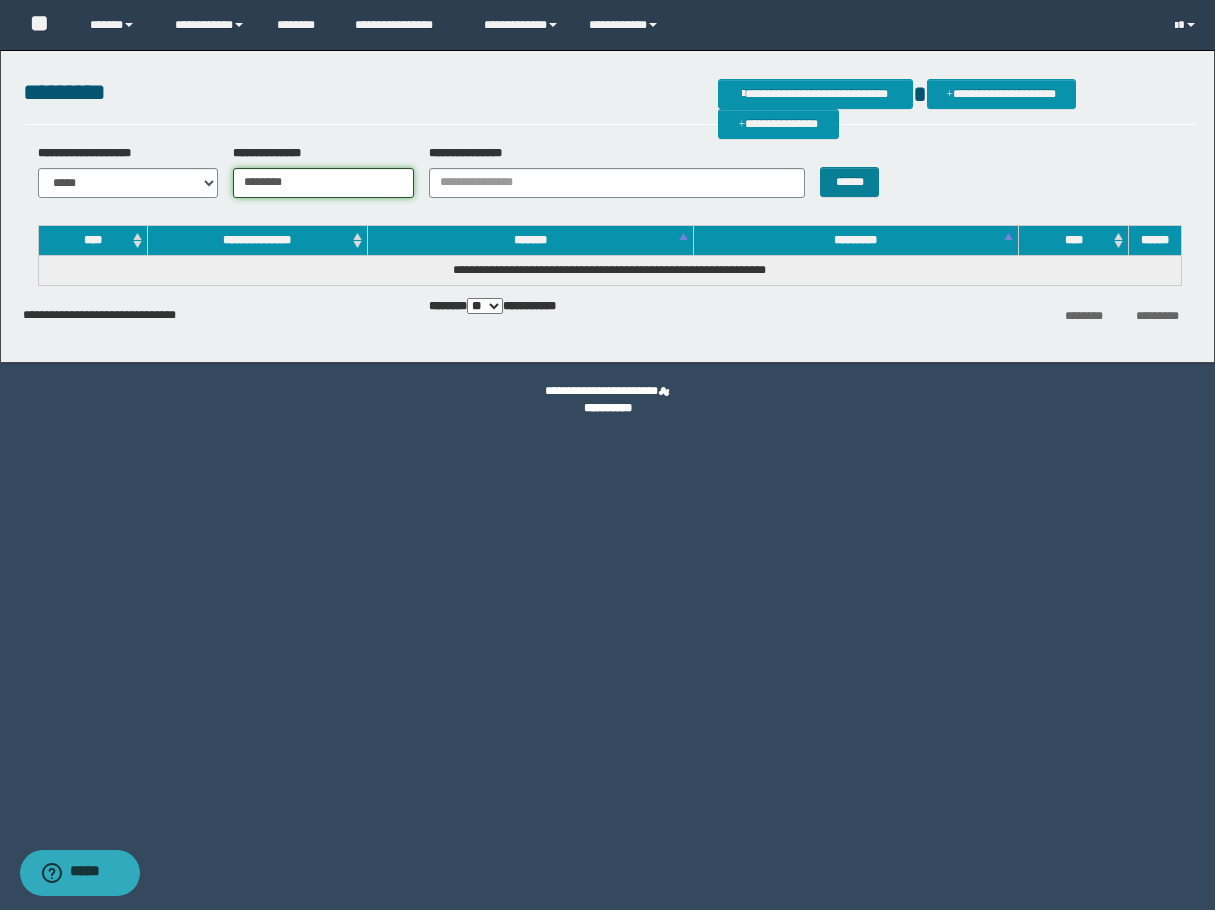 type on "********" 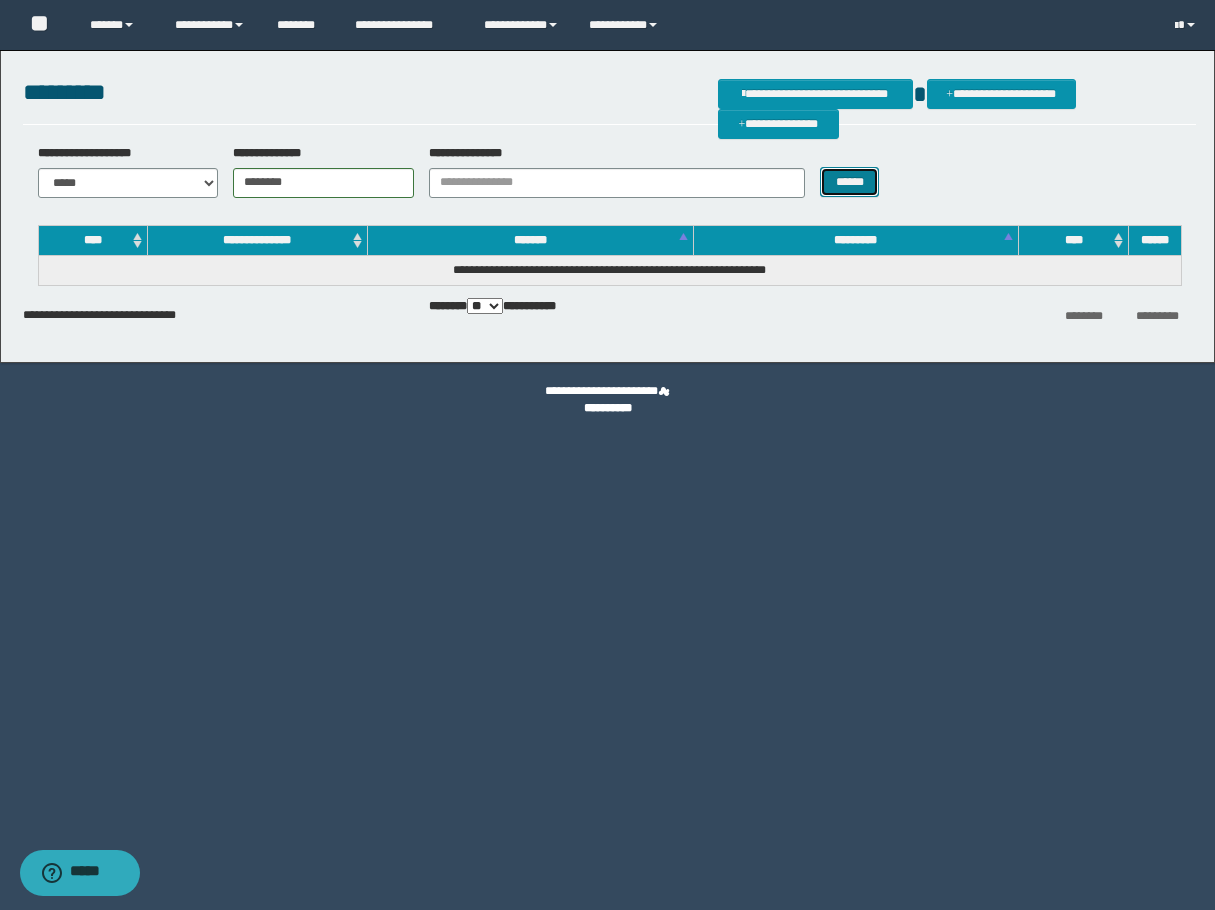 click on "******" at bounding box center (849, 182) 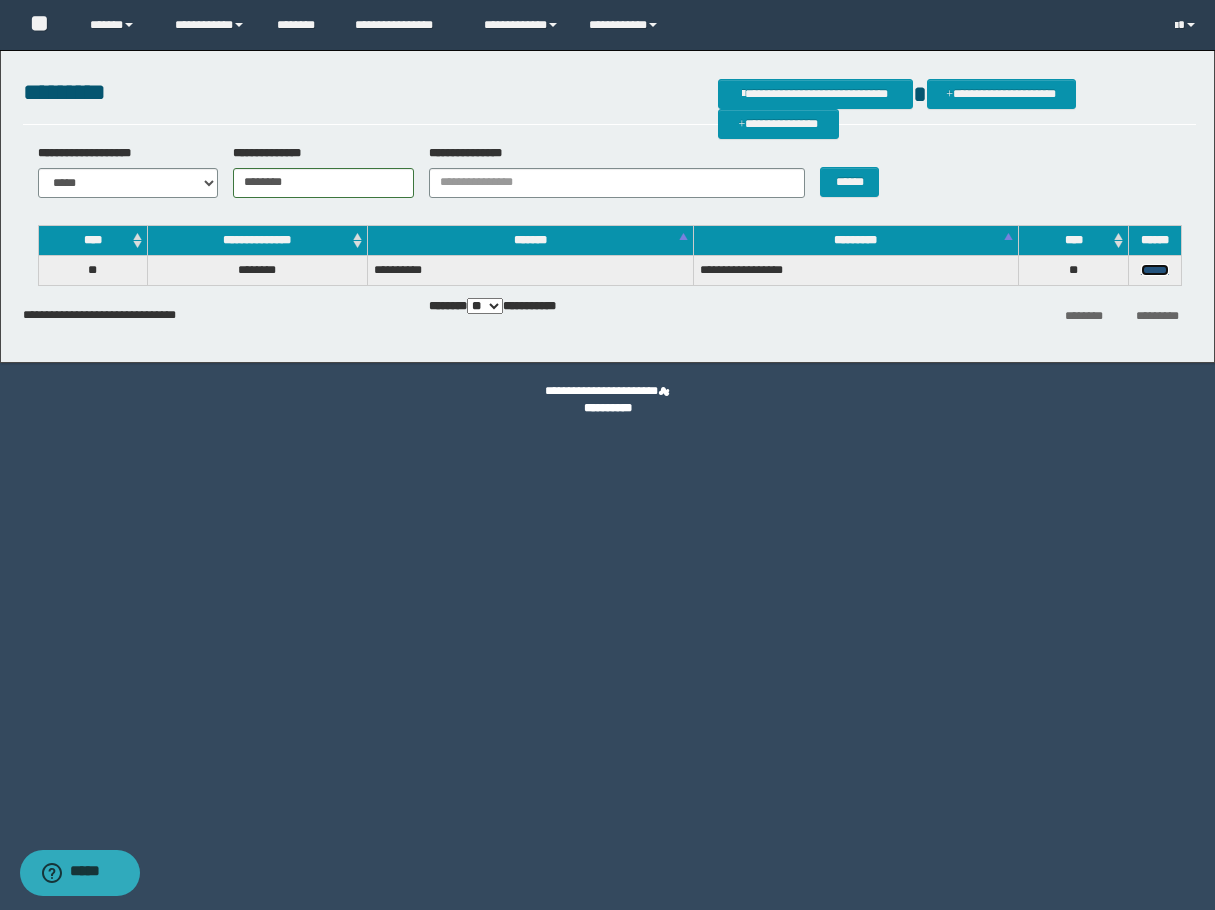 click on "******" at bounding box center [1155, 270] 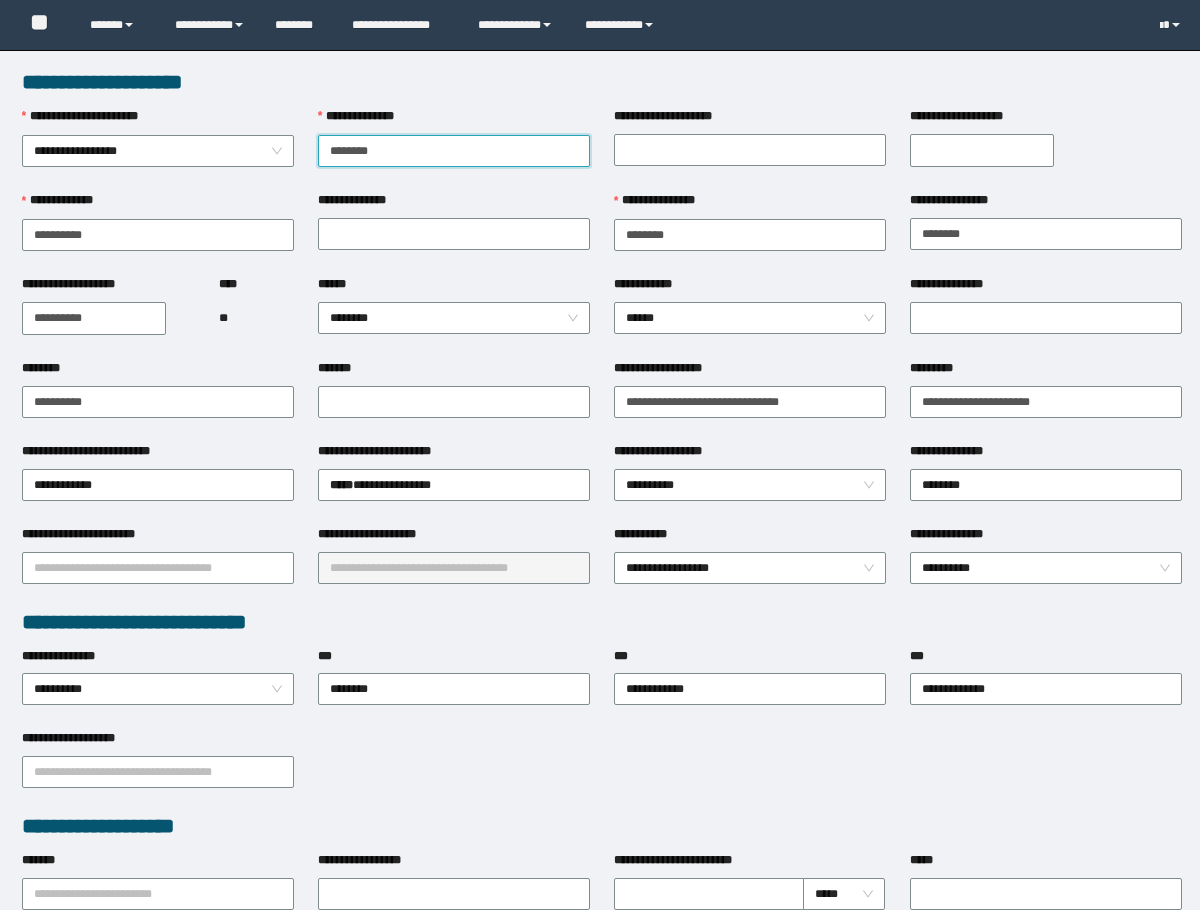 scroll, scrollTop: 0, scrollLeft: 0, axis: both 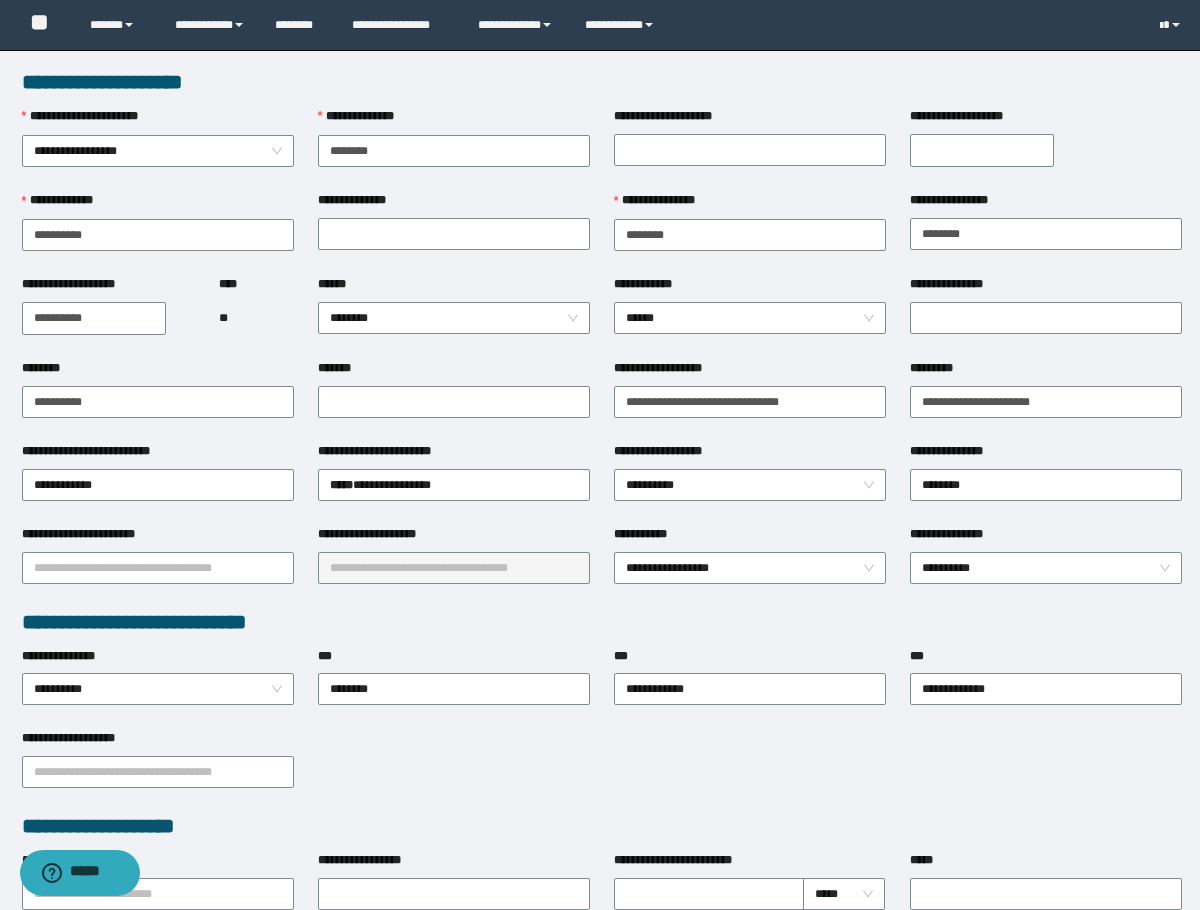 click on "**********" at bounding box center (750, 455) 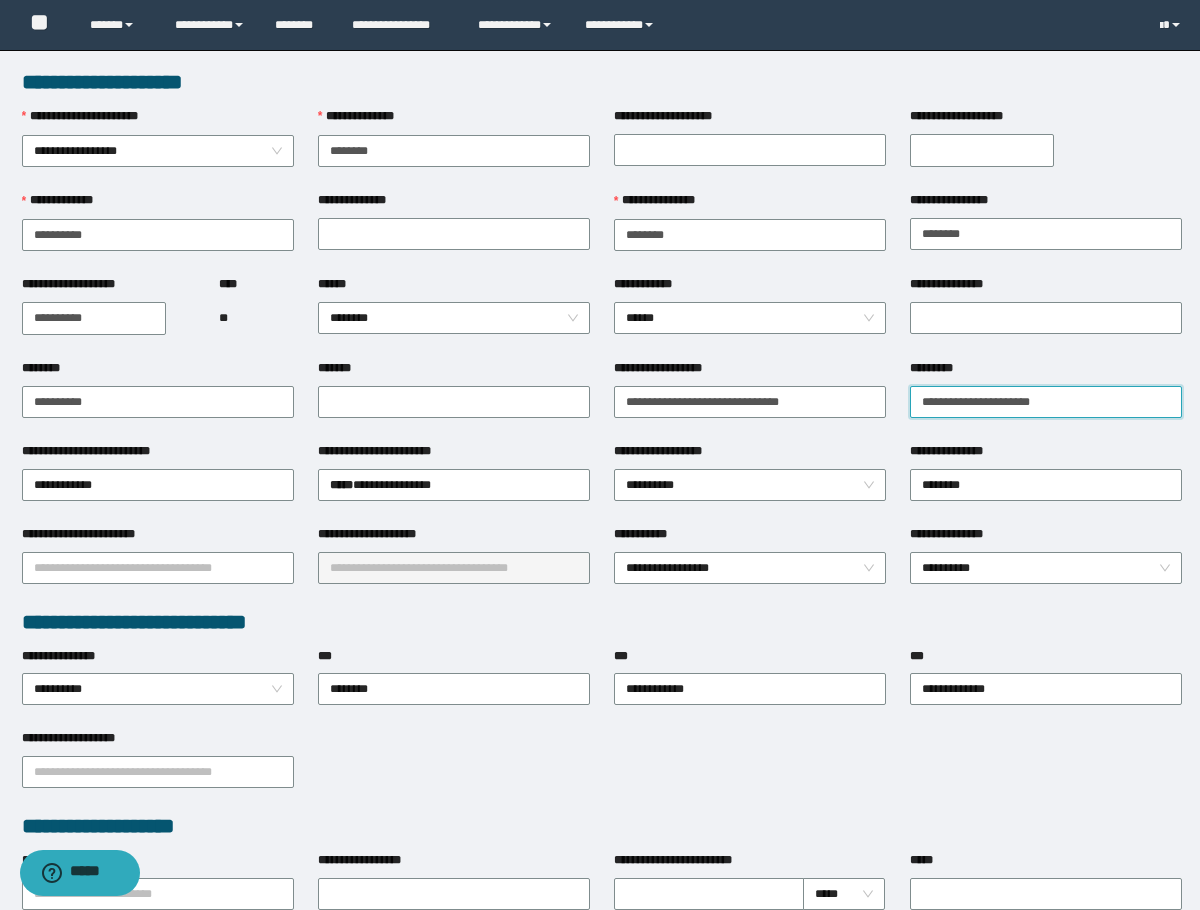 drag, startPoint x: 944, startPoint y: 405, endPoint x: 929, endPoint y: 419, distance: 20.518284 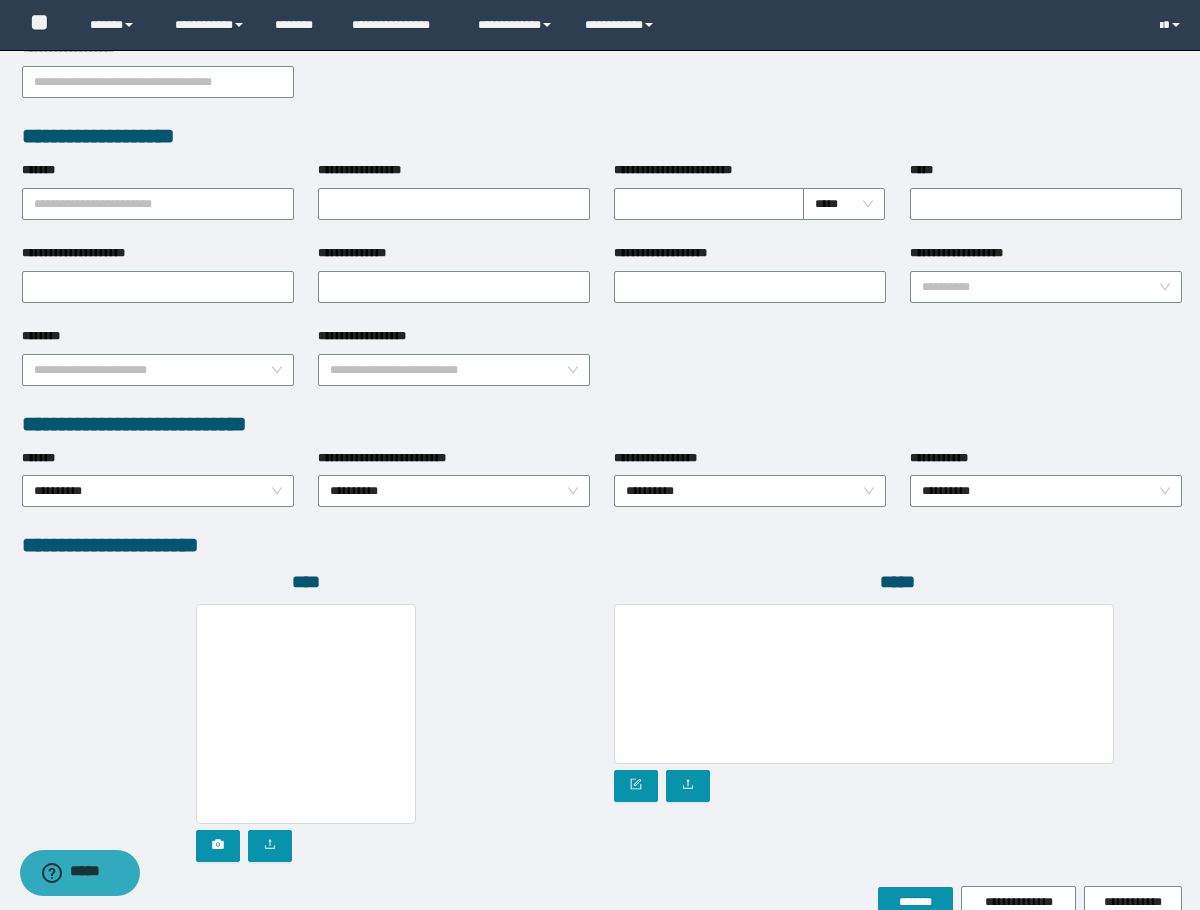 scroll, scrollTop: 793, scrollLeft: 0, axis: vertical 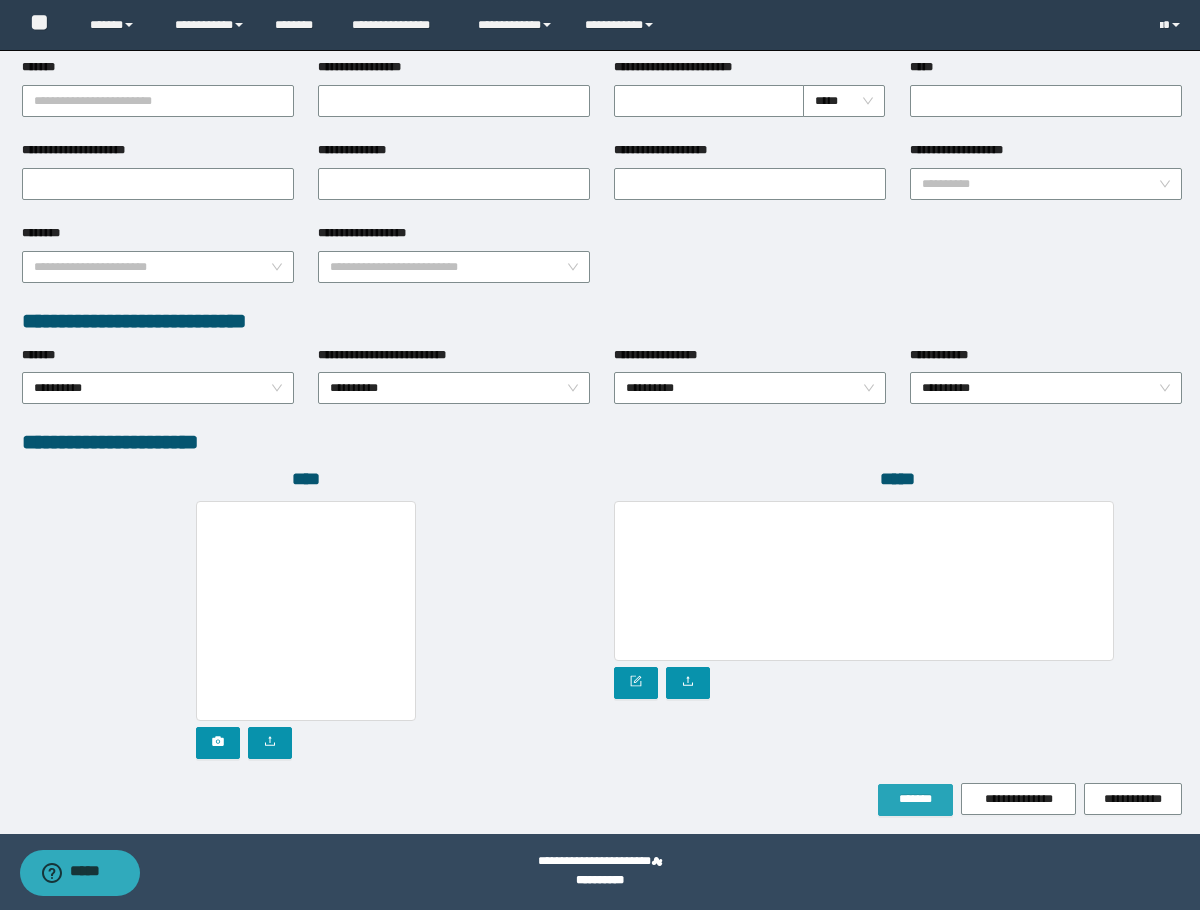 click on "*******" at bounding box center [915, 800] 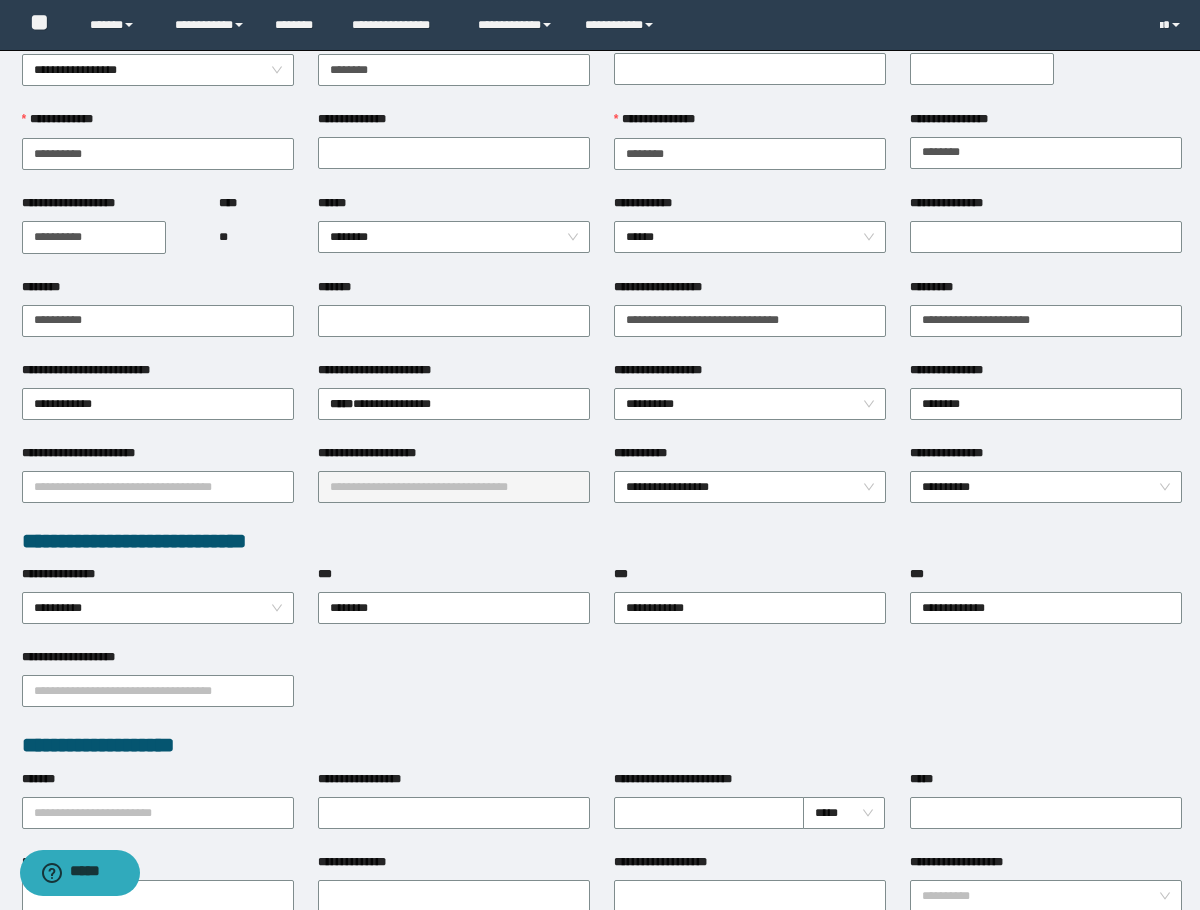 scroll, scrollTop: 0, scrollLeft: 0, axis: both 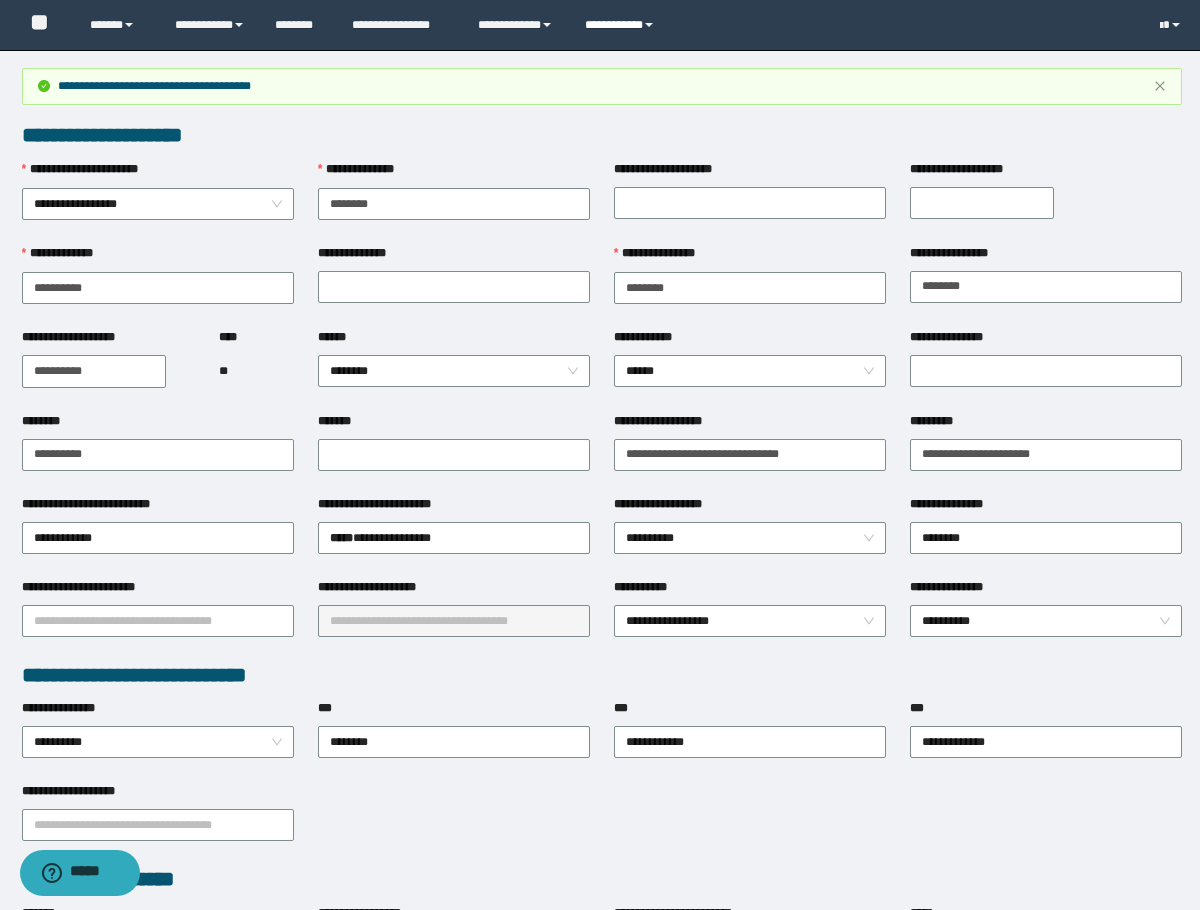 click on "**********" at bounding box center (622, 25) 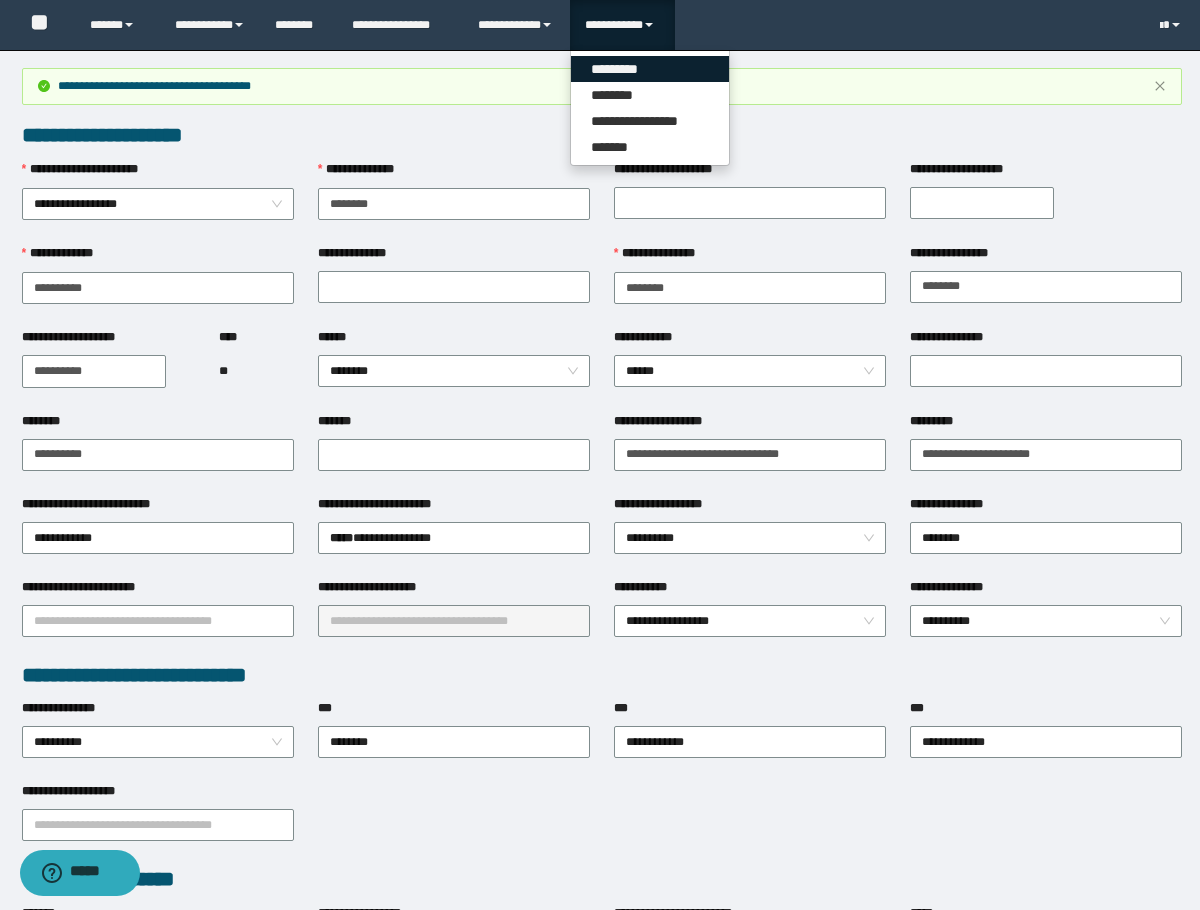 click on "*********" at bounding box center (650, 69) 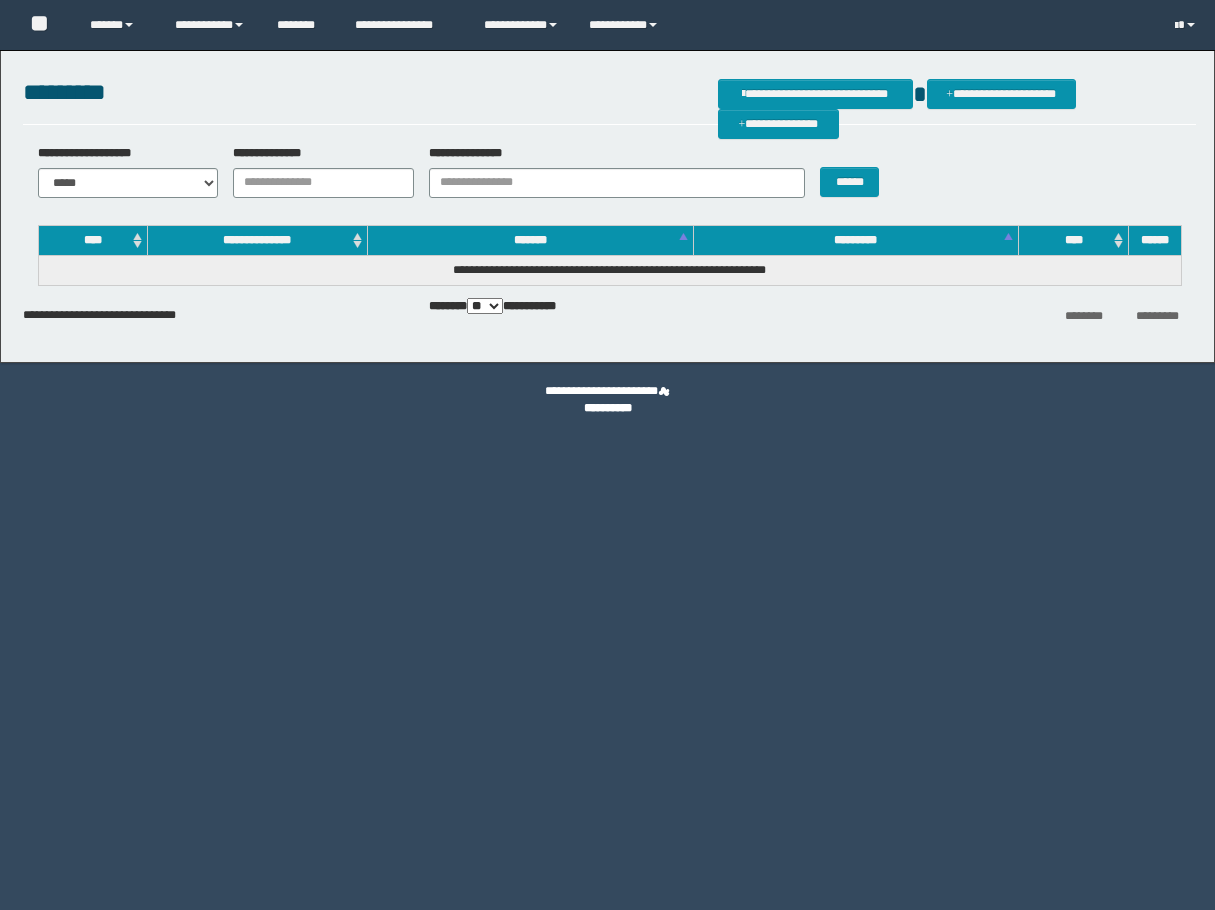 scroll, scrollTop: 0, scrollLeft: 0, axis: both 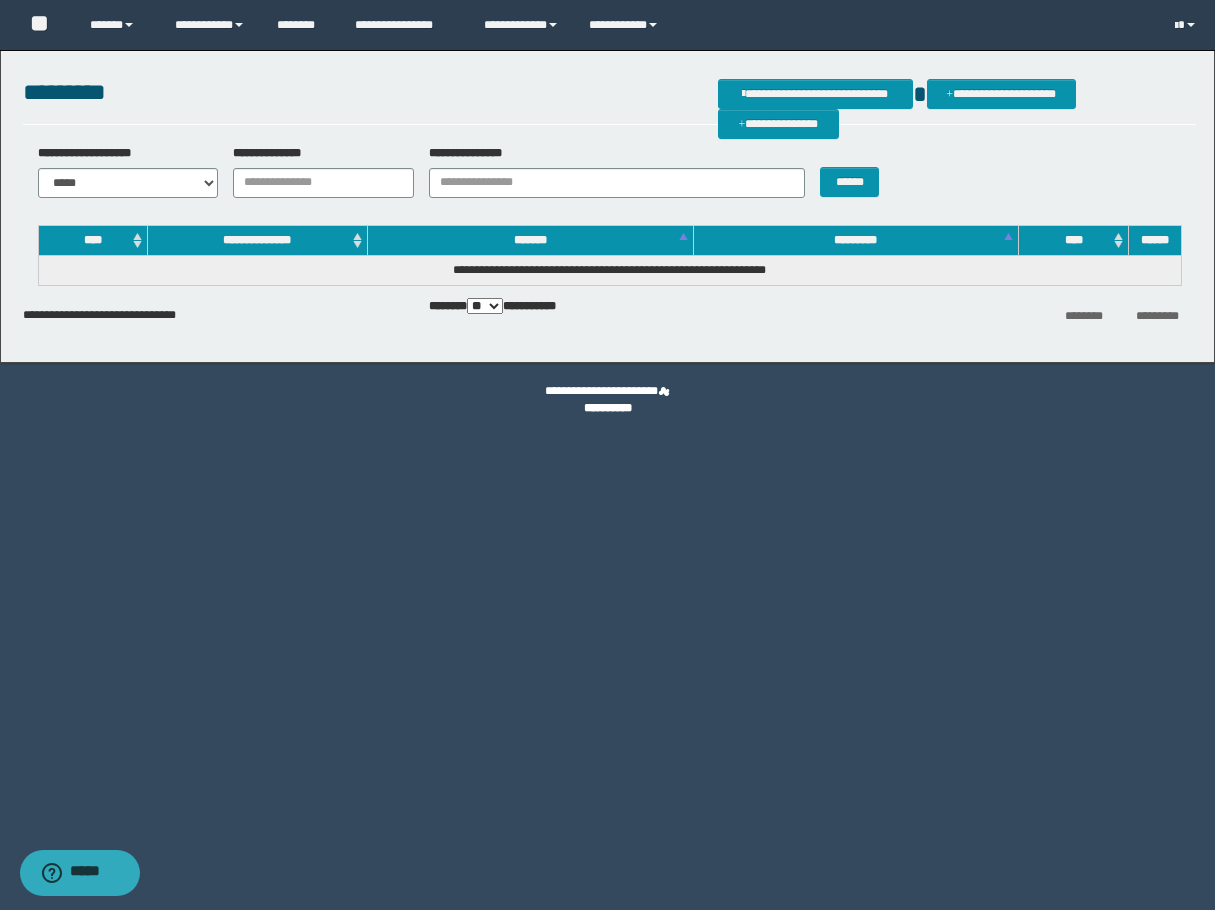 click on "**********" at bounding box center [607, 455] 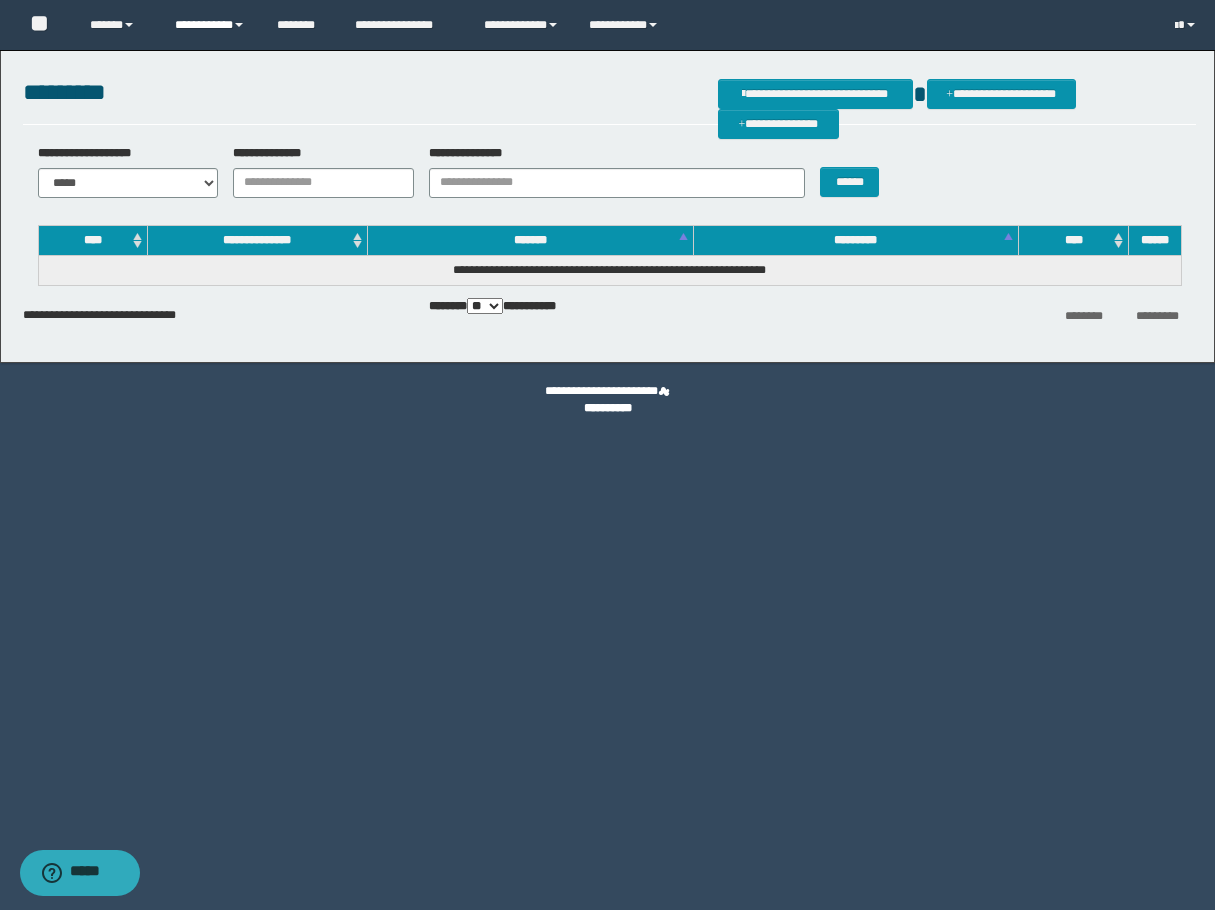 click on "**********" at bounding box center (210, 25) 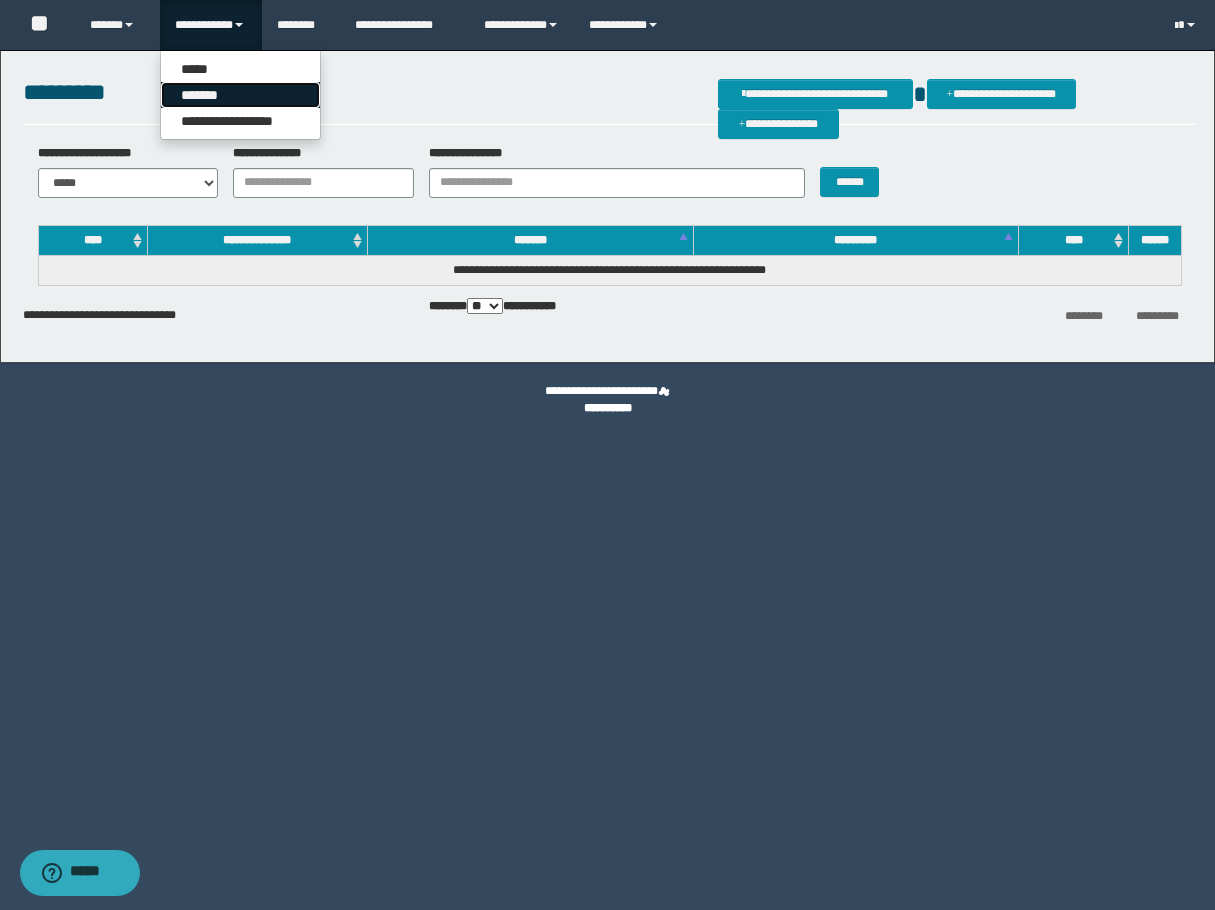 click on "*******" at bounding box center [240, 95] 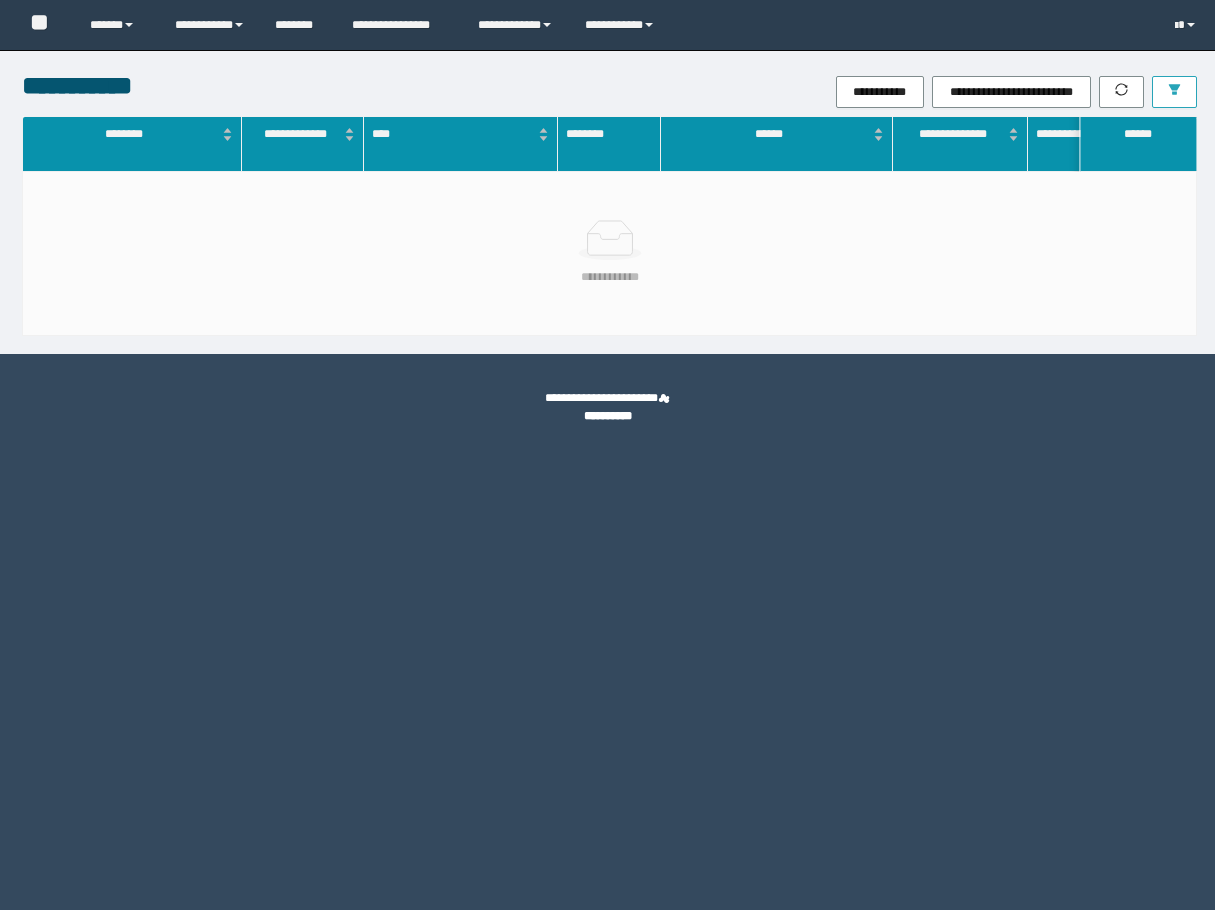scroll, scrollTop: 0, scrollLeft: 0, axis: both 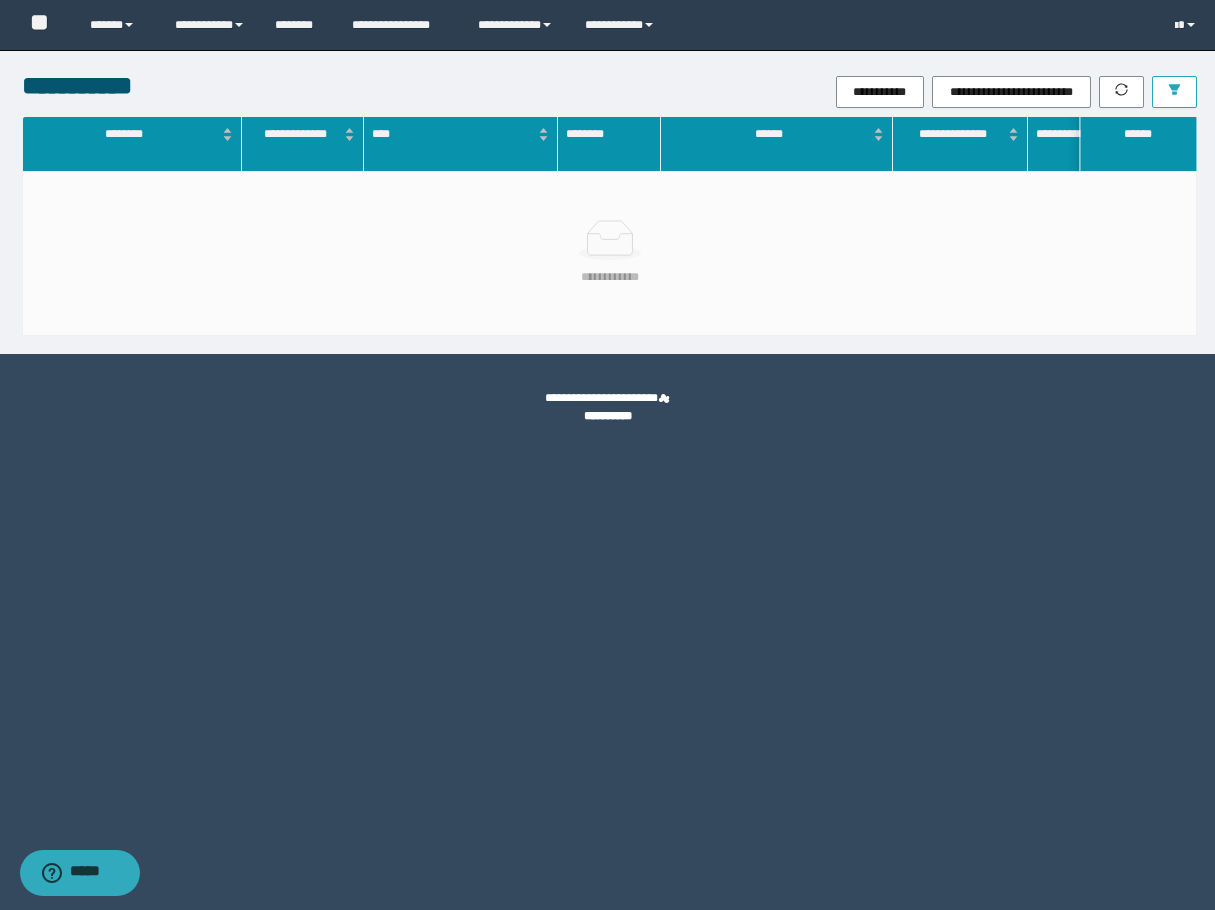 click at bounding box center [1174, 91] 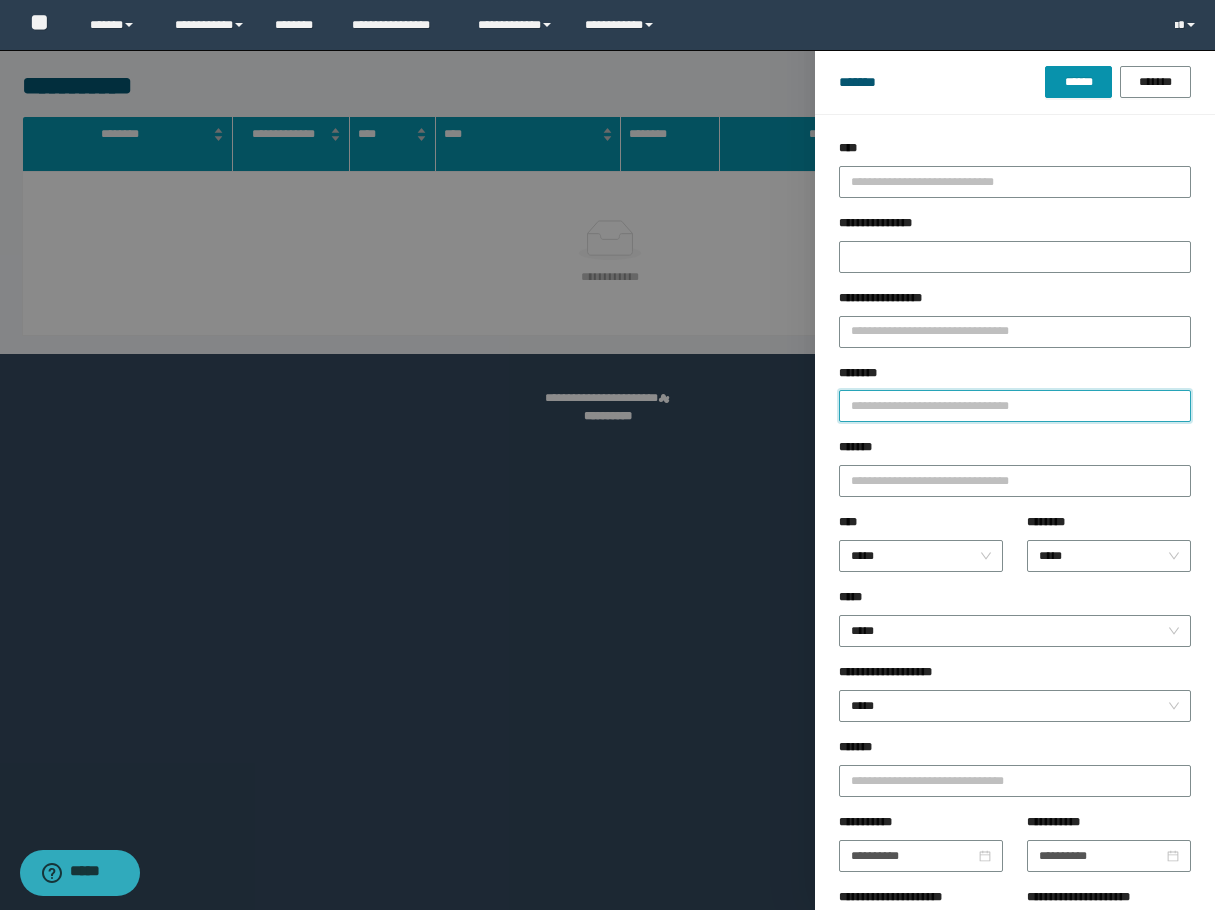 drag, startPoint x: 896, startPoint y: 403, endPoint x: 910, endPoint y: 394, distance: 16.643316 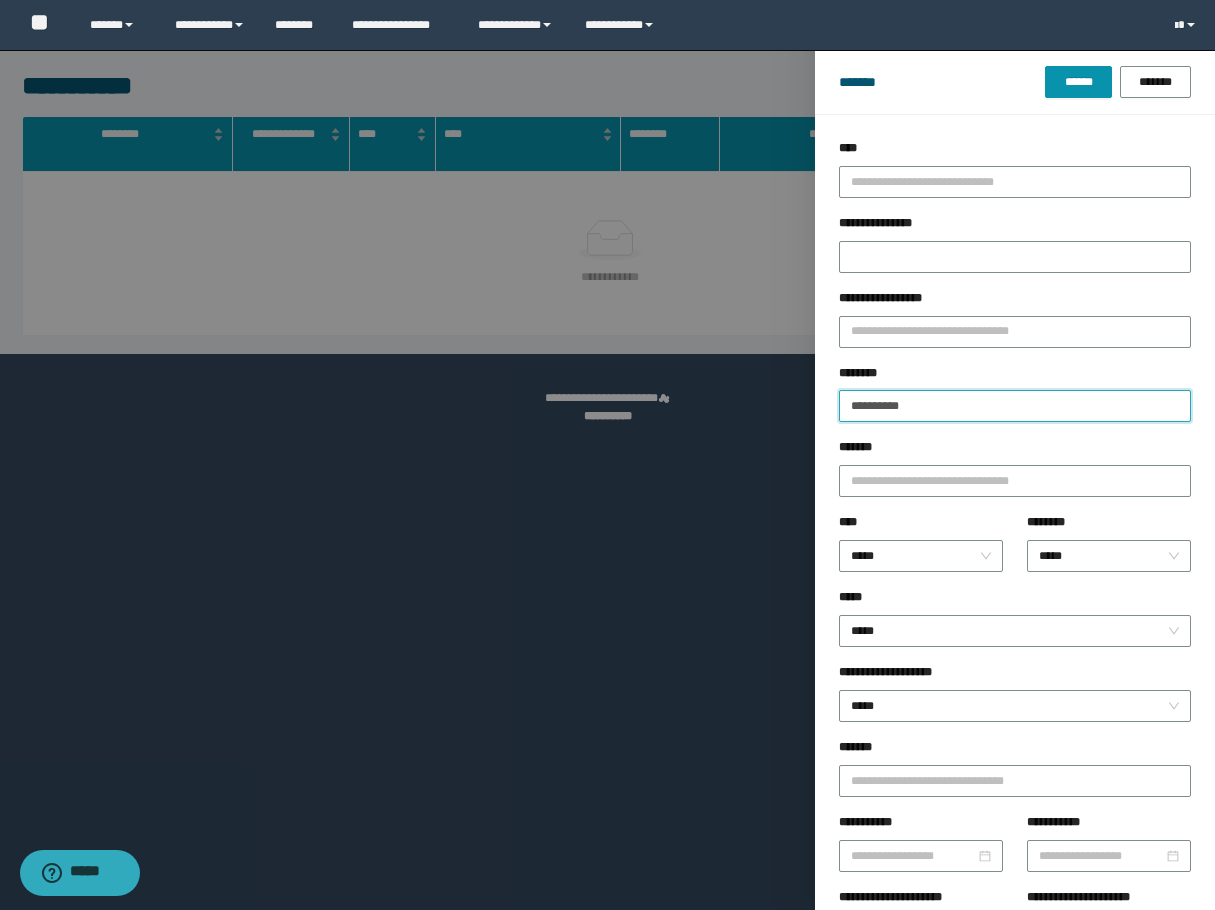 type on "**********" 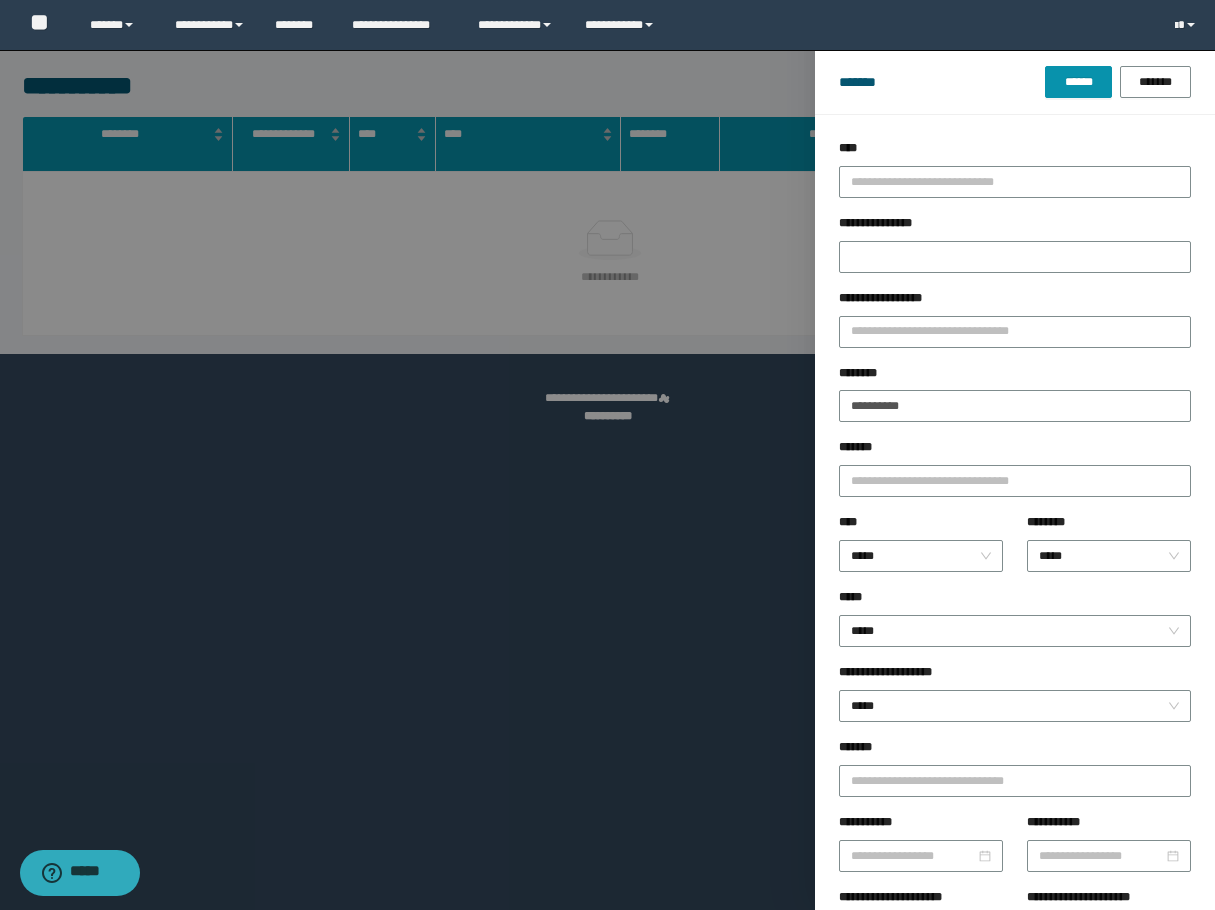 click on "******* ****** *******" at bounding box center (1015, 82) 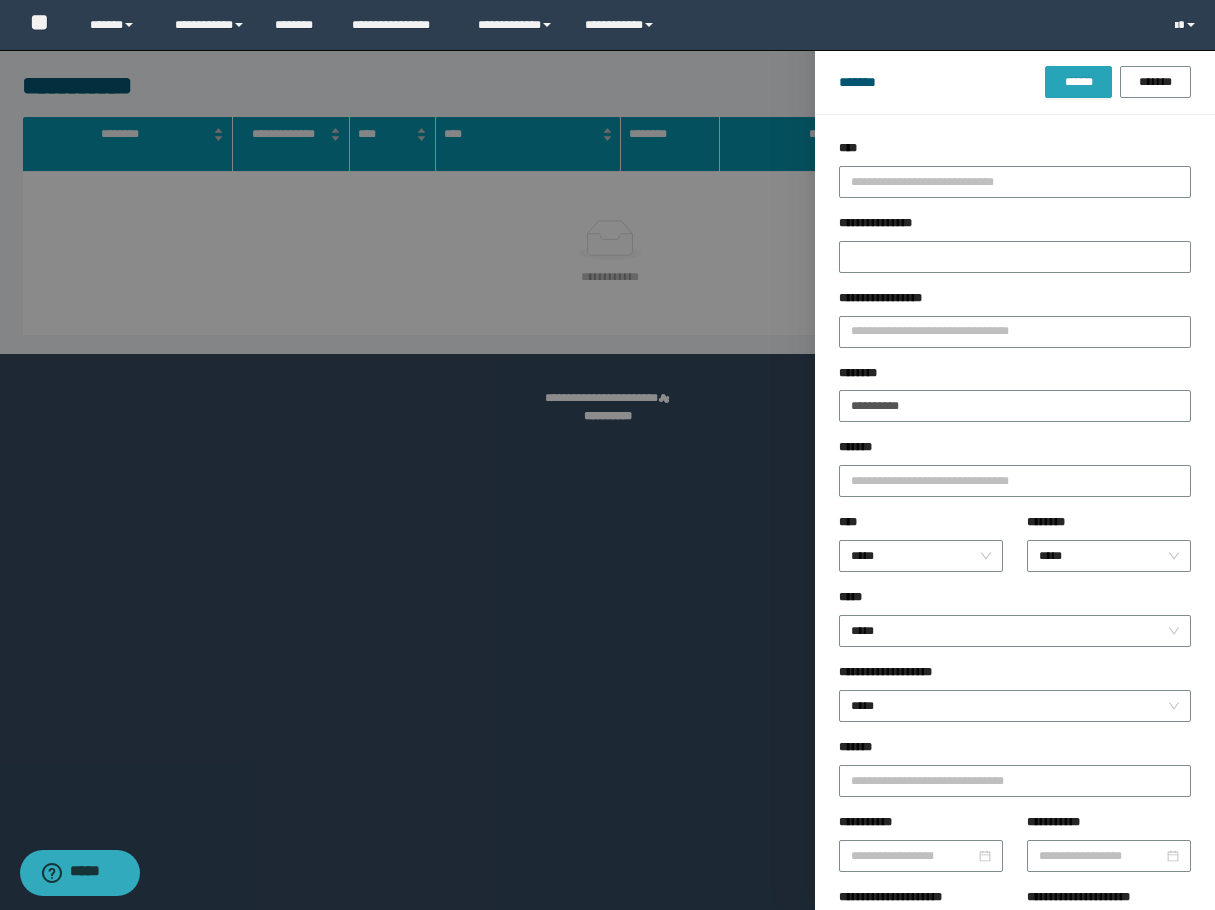 click on "******" at bounding box center [1078, 82] 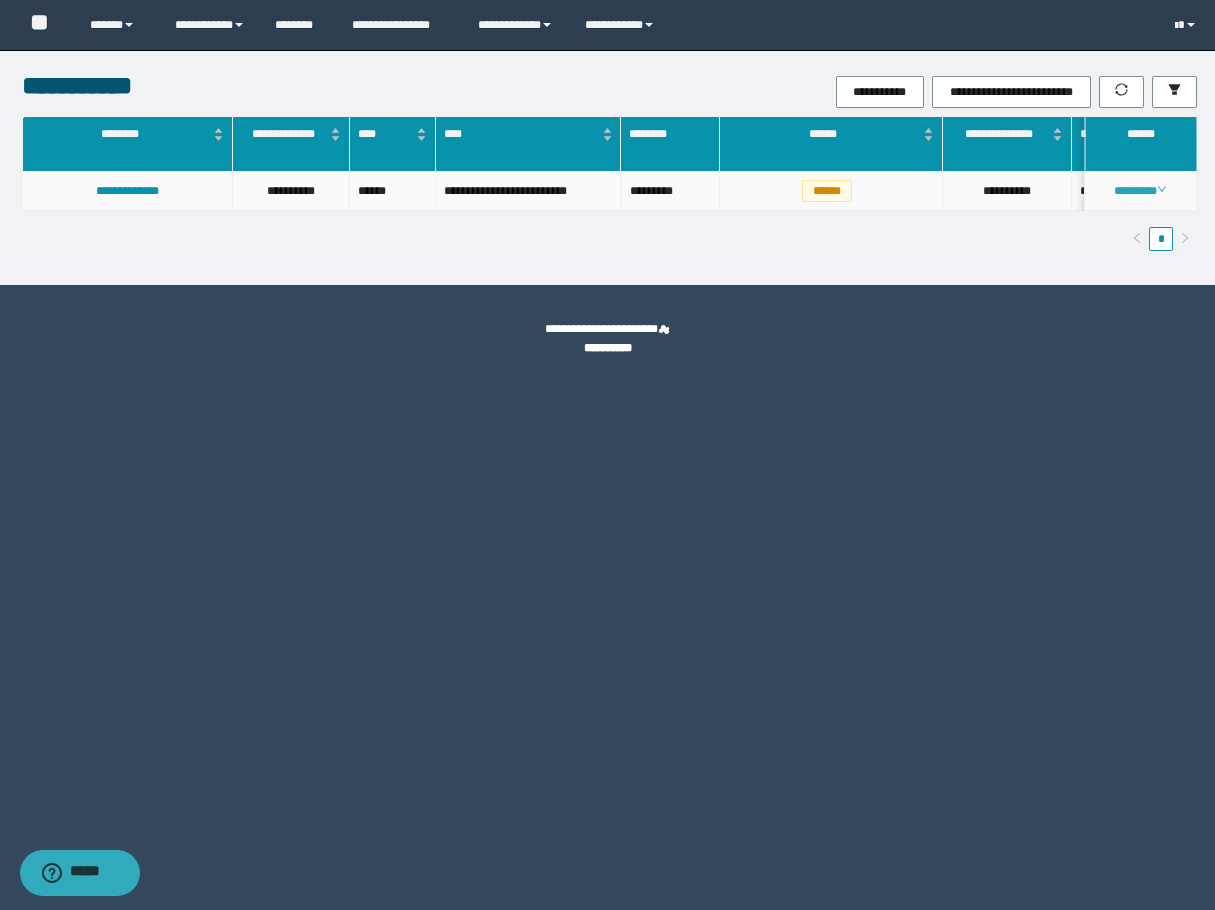 click on "********" at bounding box center (1140, 191) 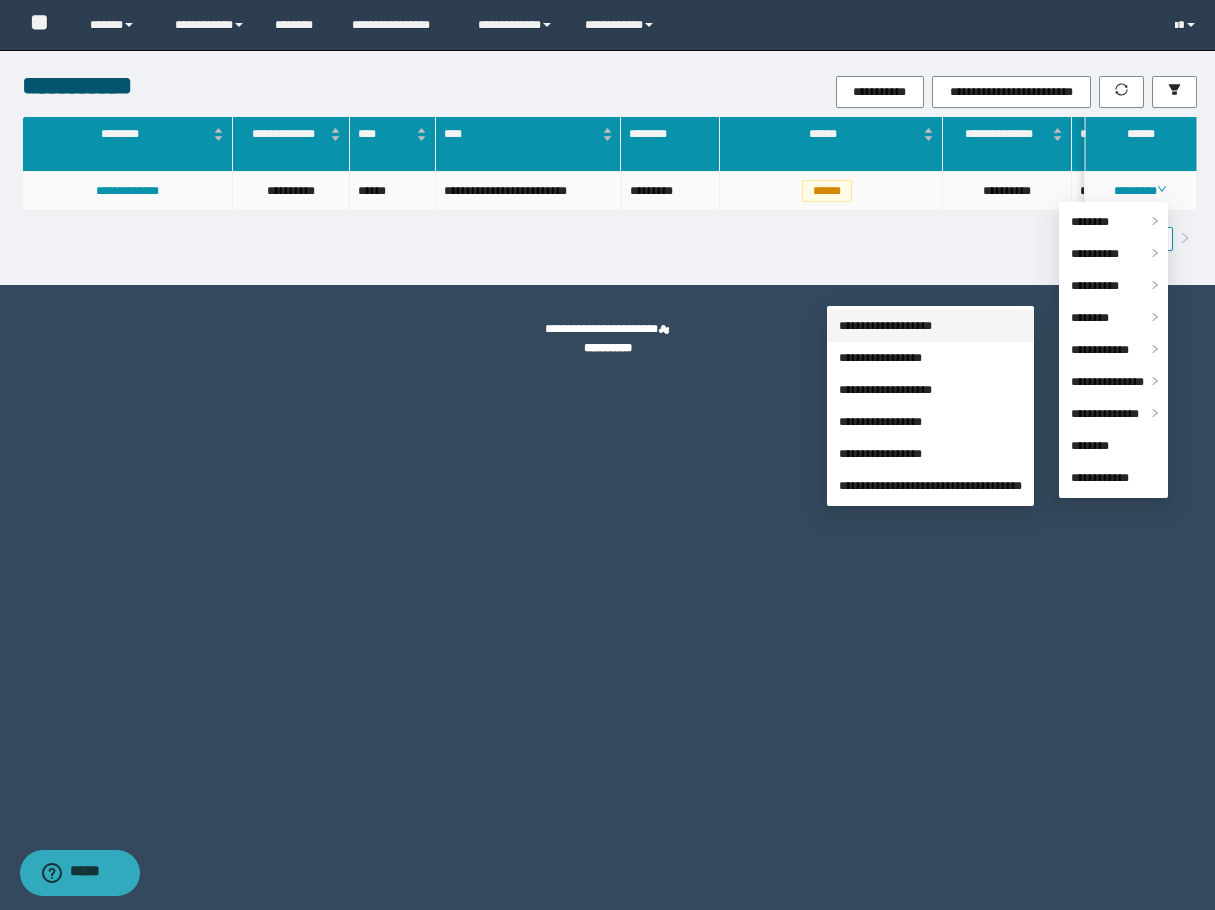 click on "**********" at bounding box center (885, 326) 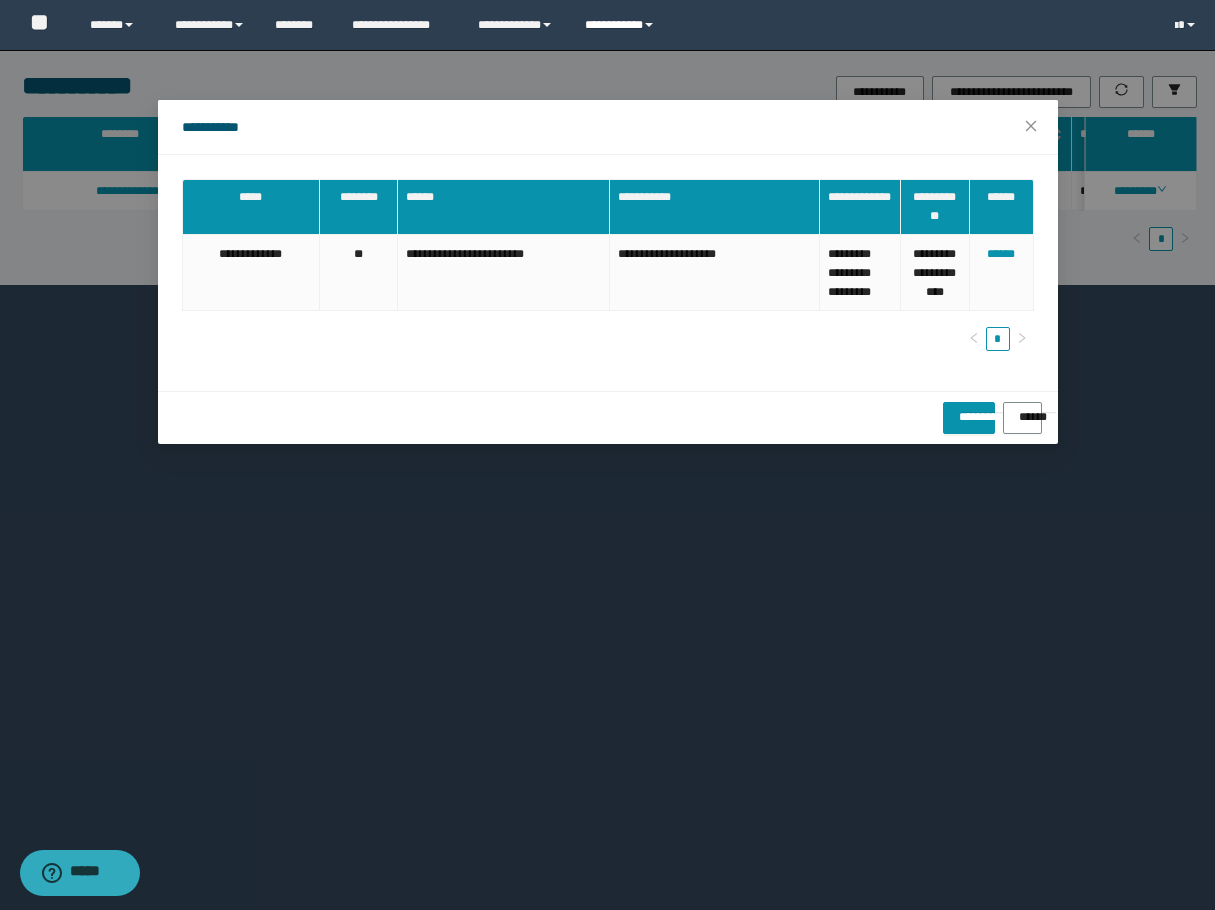 click on "**********" at bounding box center (622, 25) 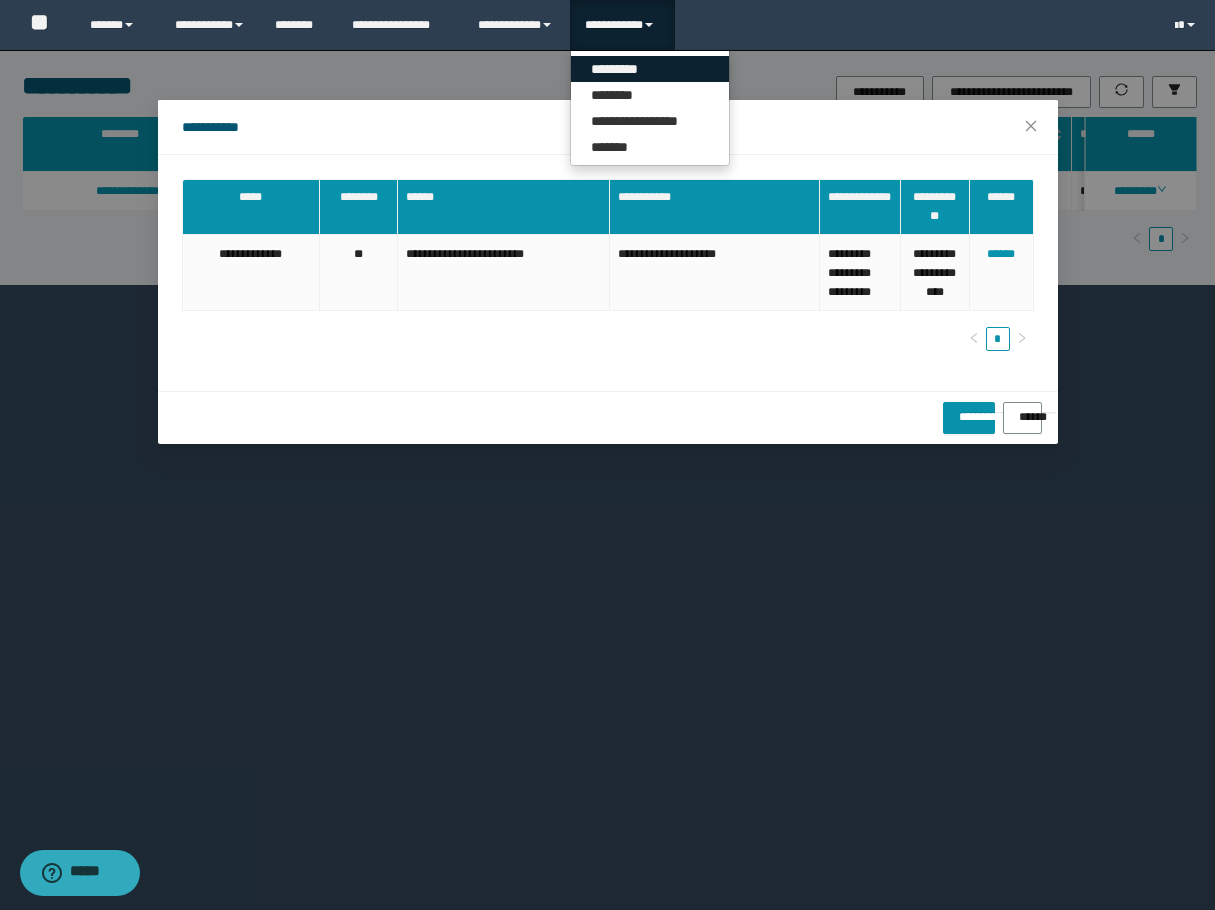 click on "*********" at bounding box center [650, 69] 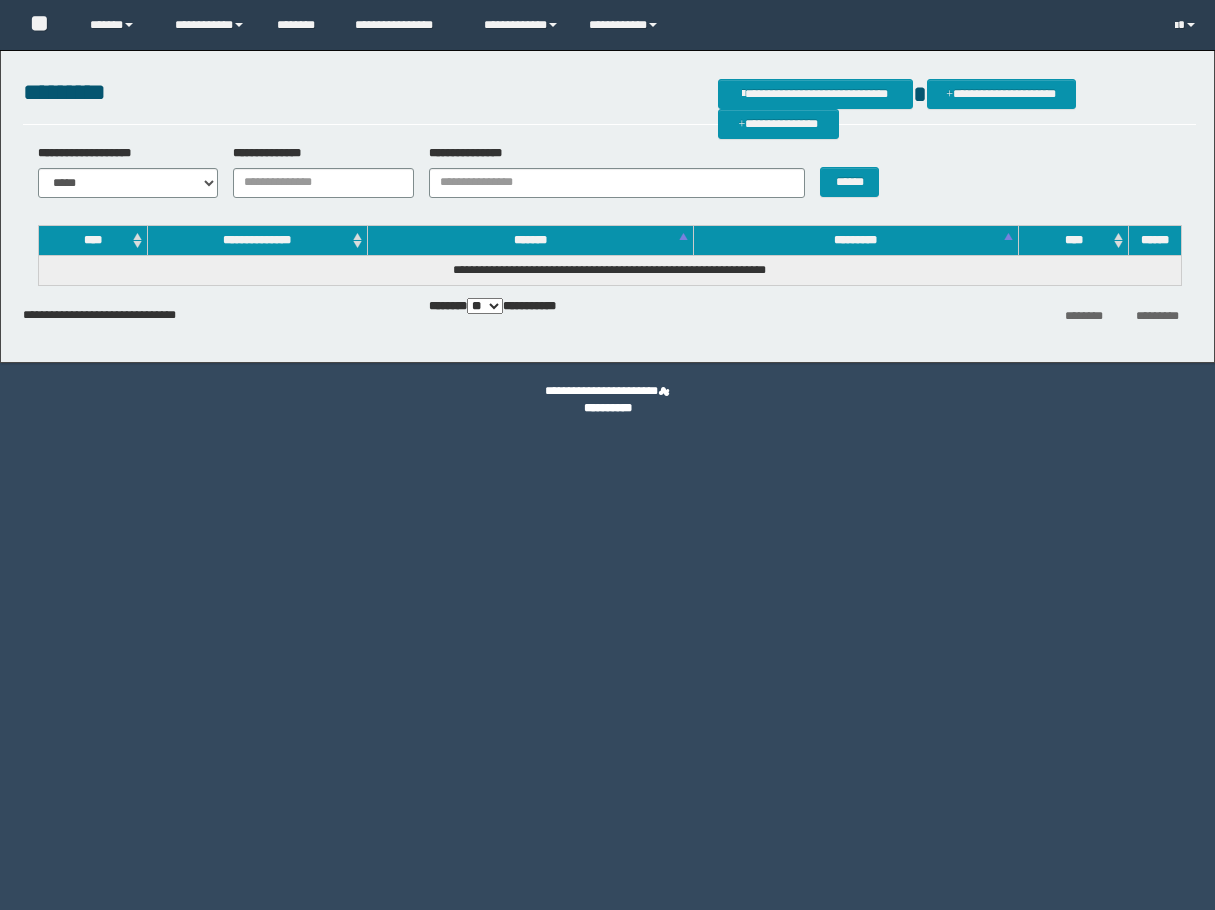 scroll, scrollTop: 0, scrollLeft: 0, axis: both 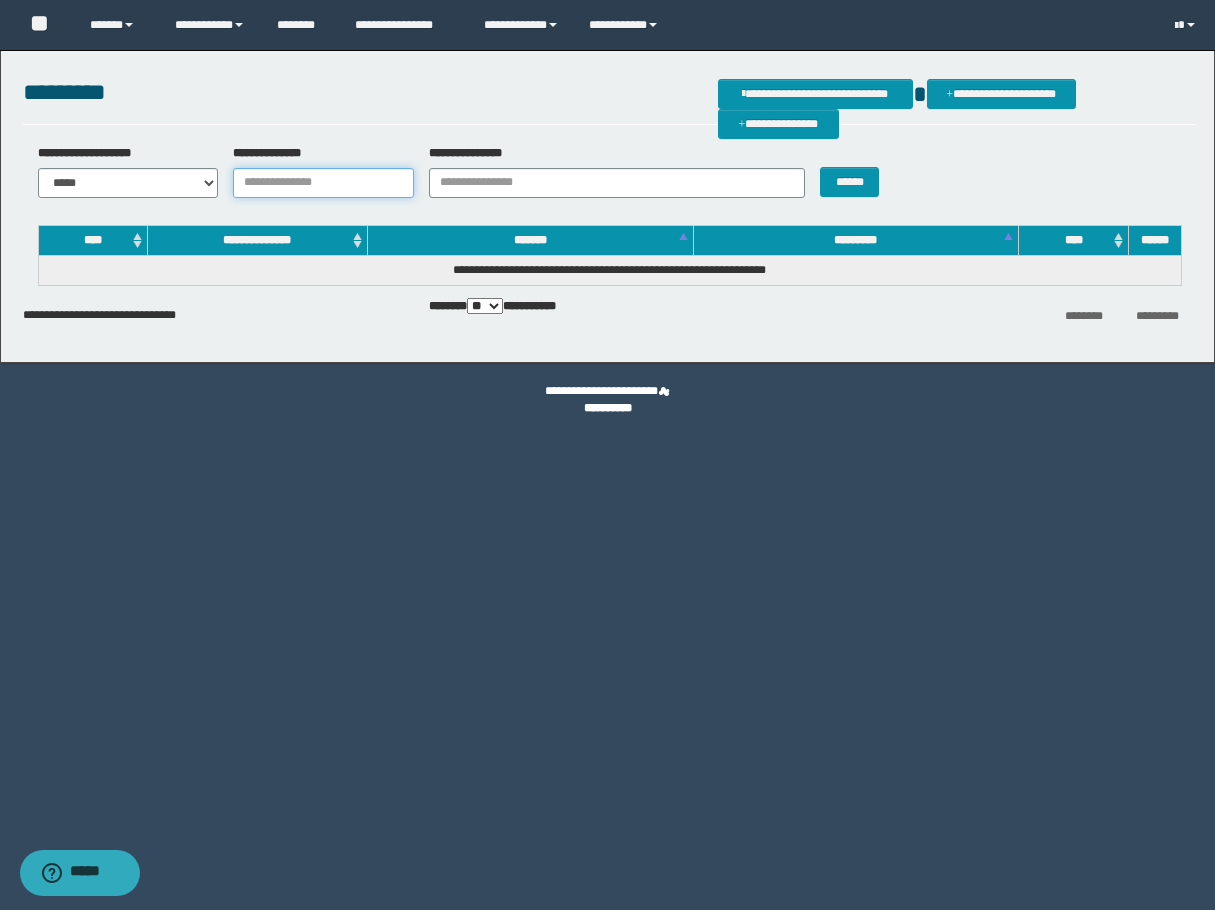 click on "**********" at bounding box center [323, 183] 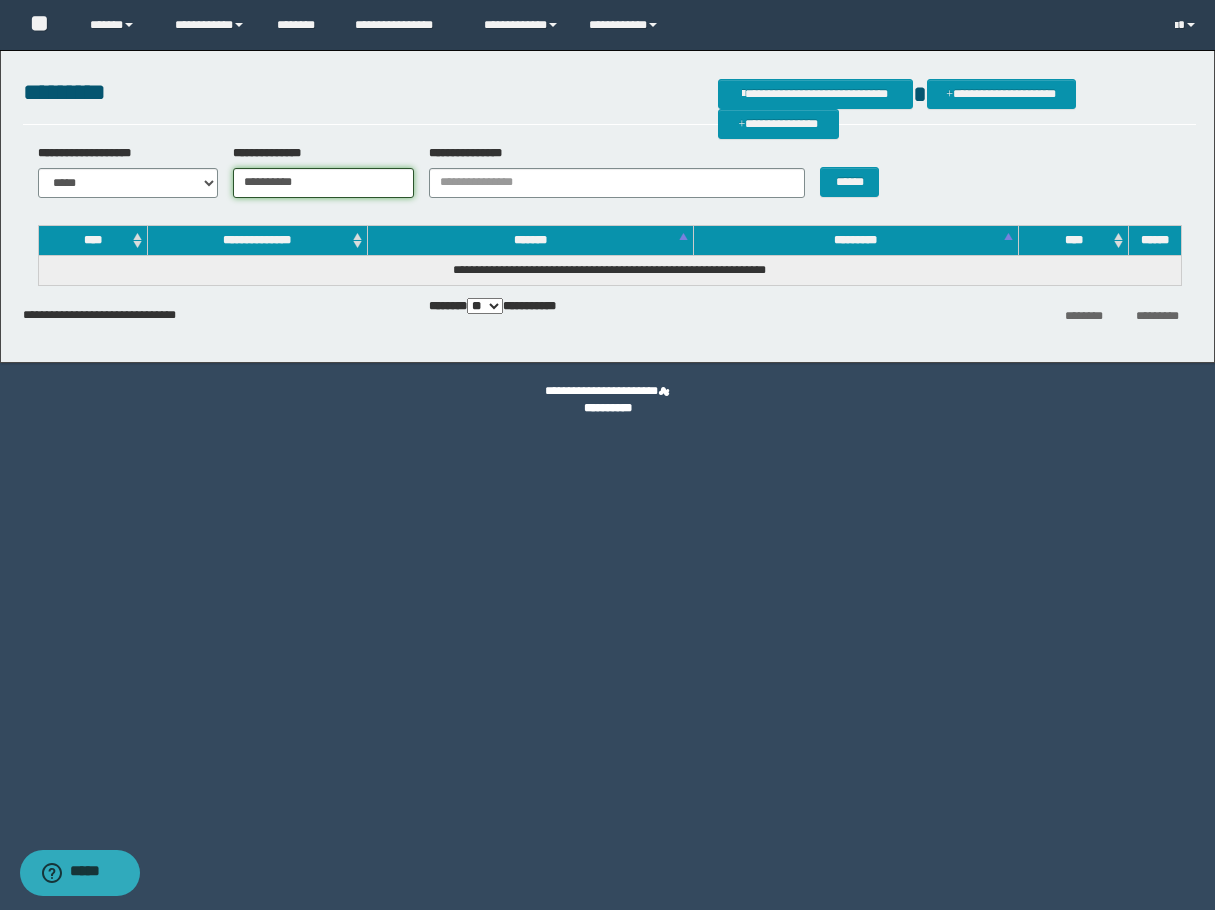 type on "**********" 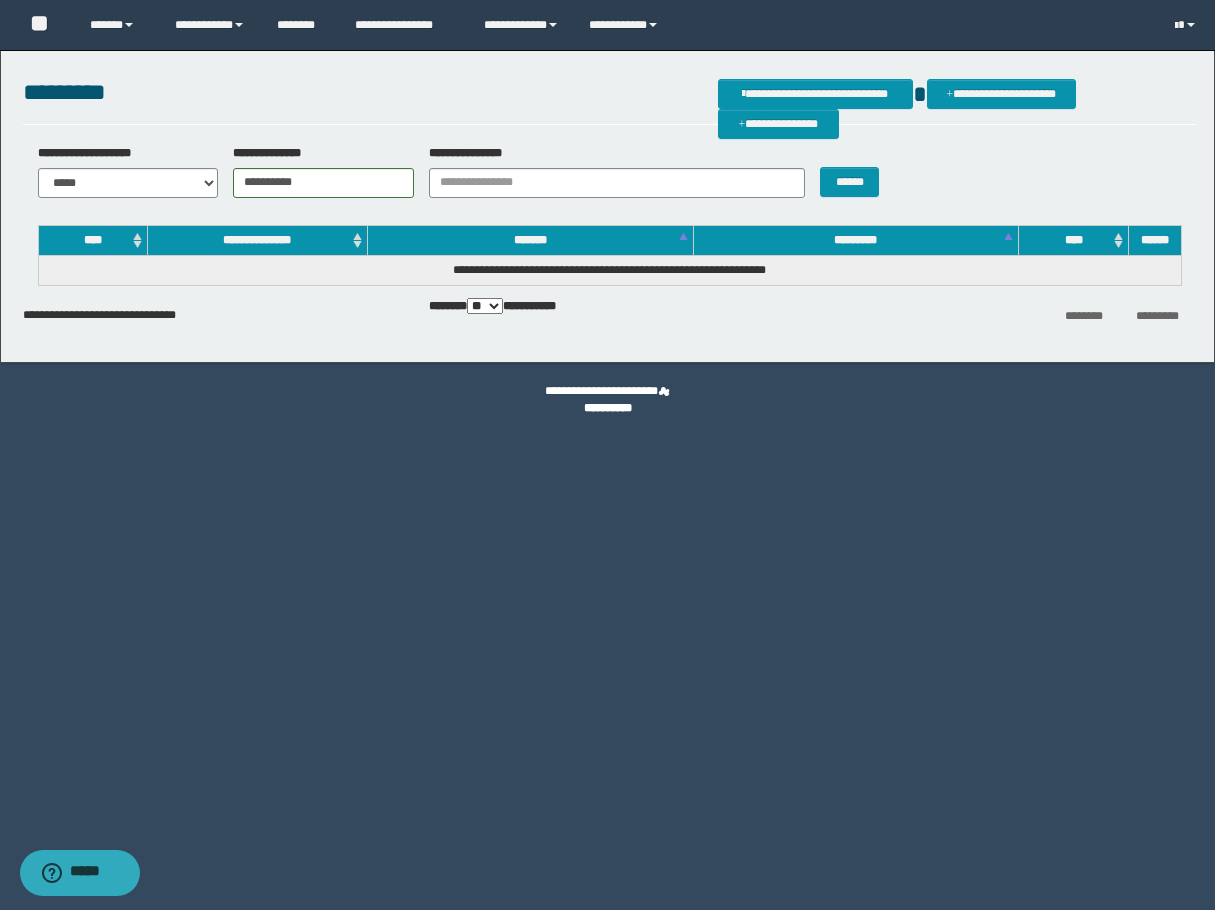 click on "******" at bounding box center [854, 171] 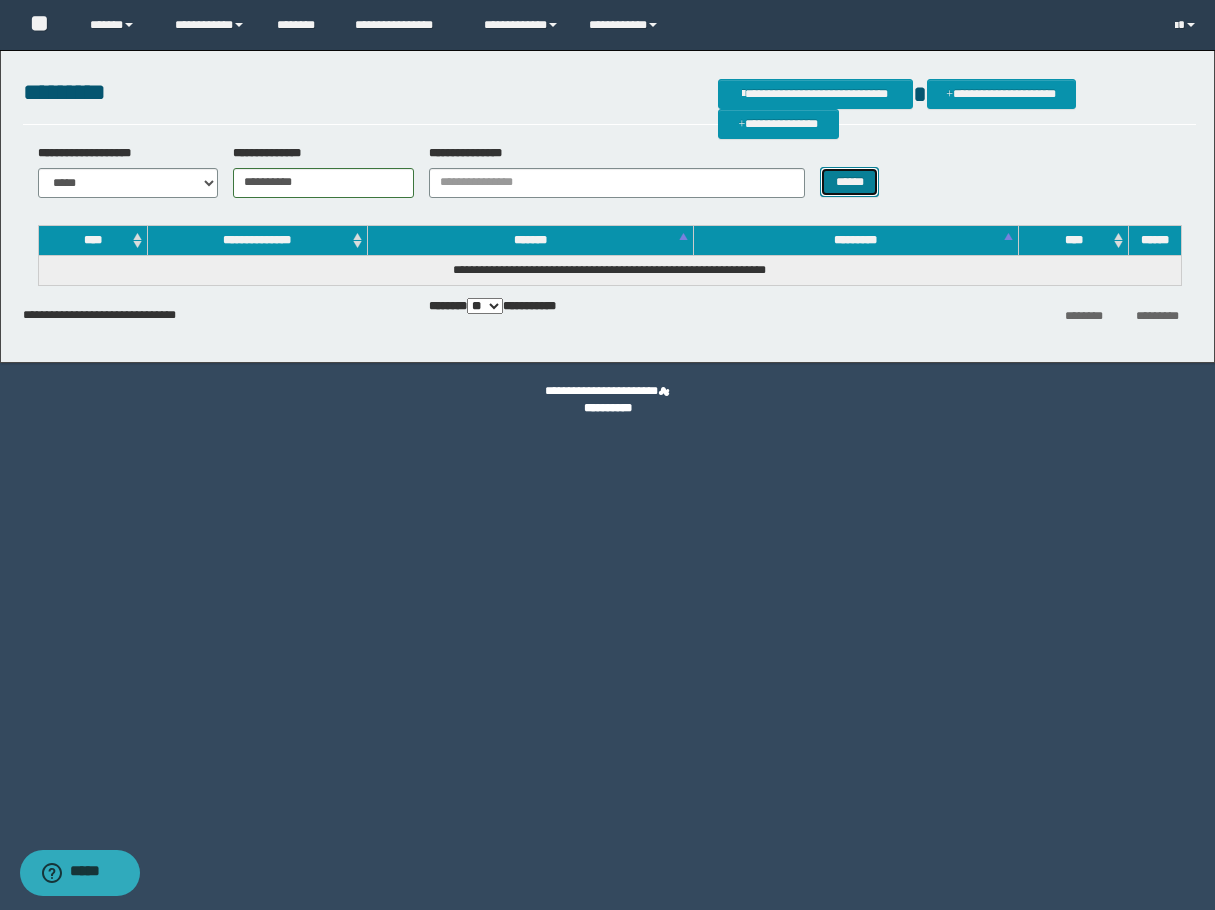 click on "******" at bounding box center (849, 182) 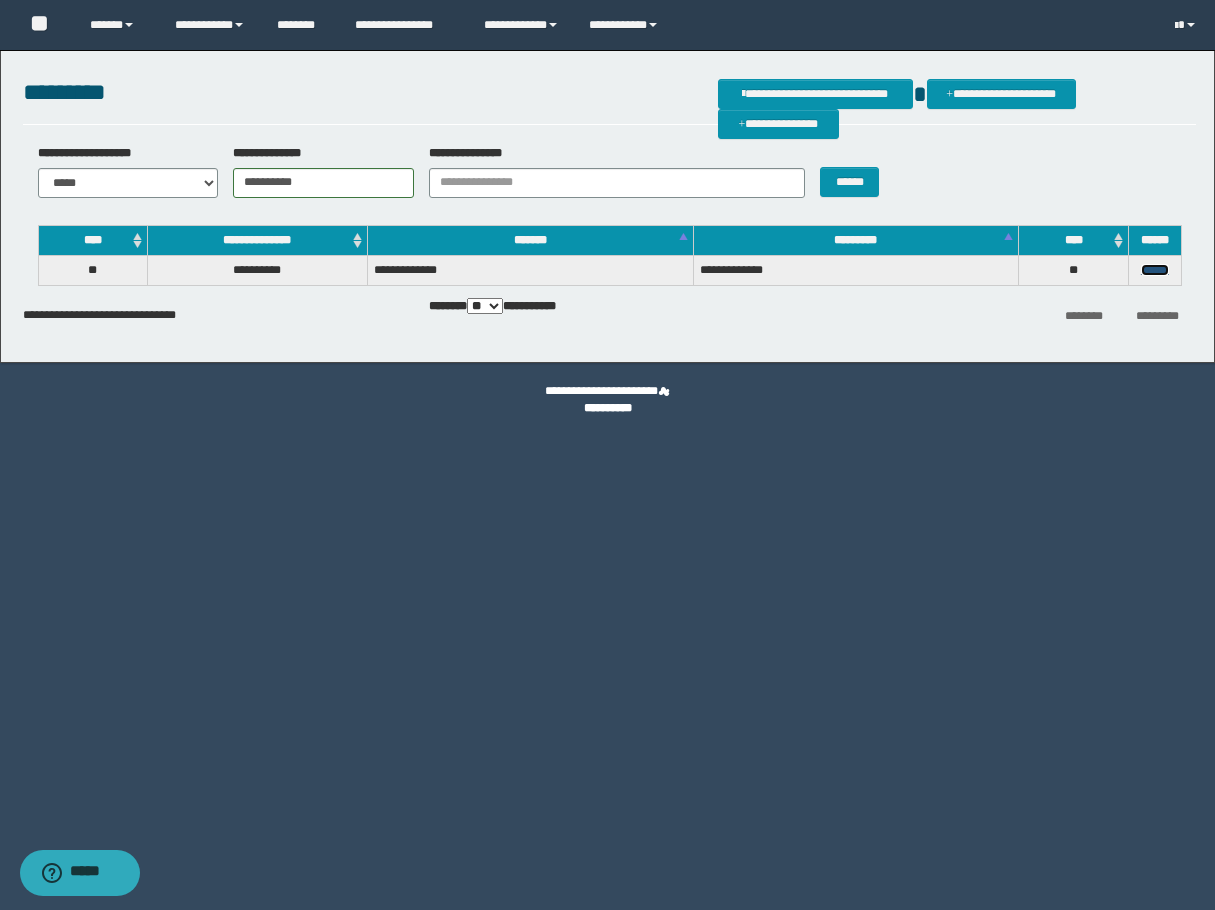click on "******" at bounding box center (1155, 270) 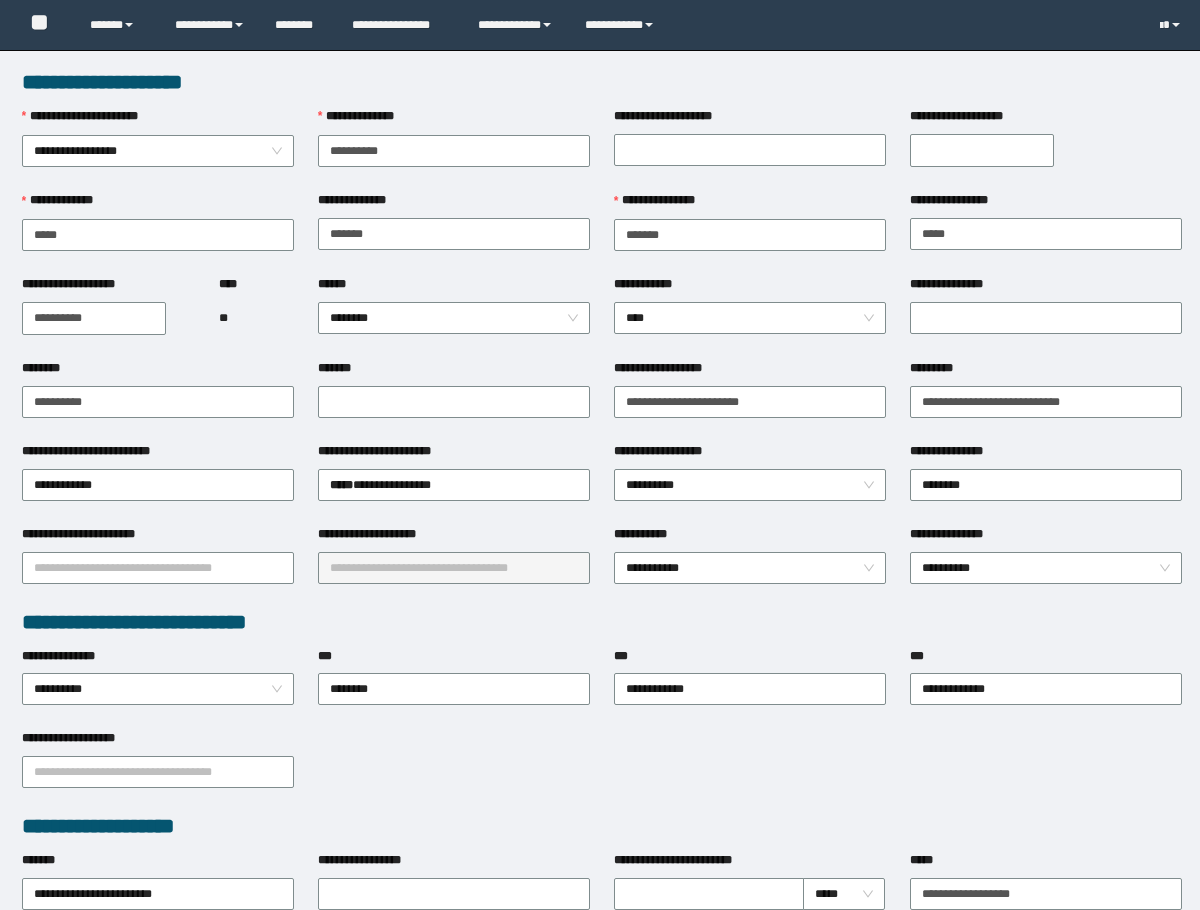 scroll, scrollTop: 0, scrollLeft: 0, axis: both 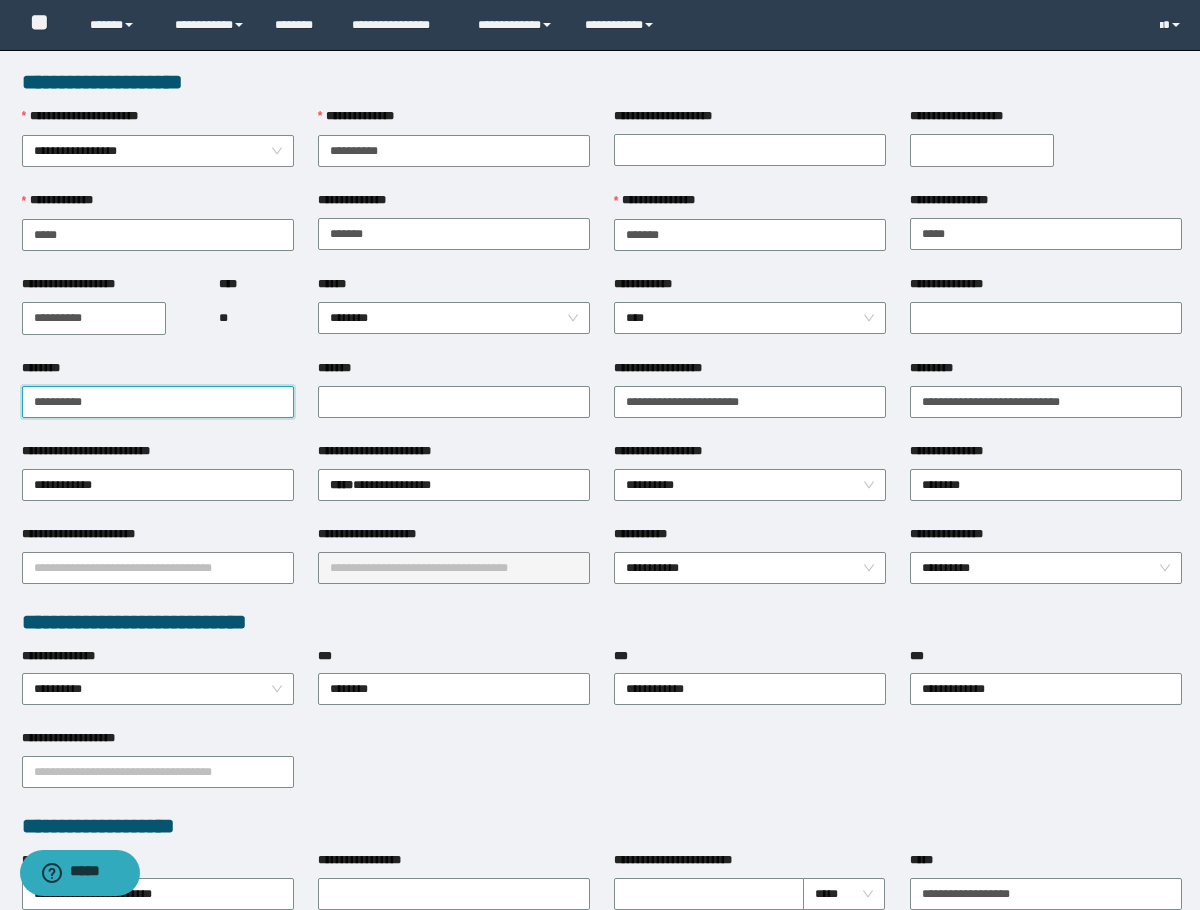drag, startPoint x: 188, startPoint y: 385, endPoint x: -1, endPoint y: 397, distance: 189.38057 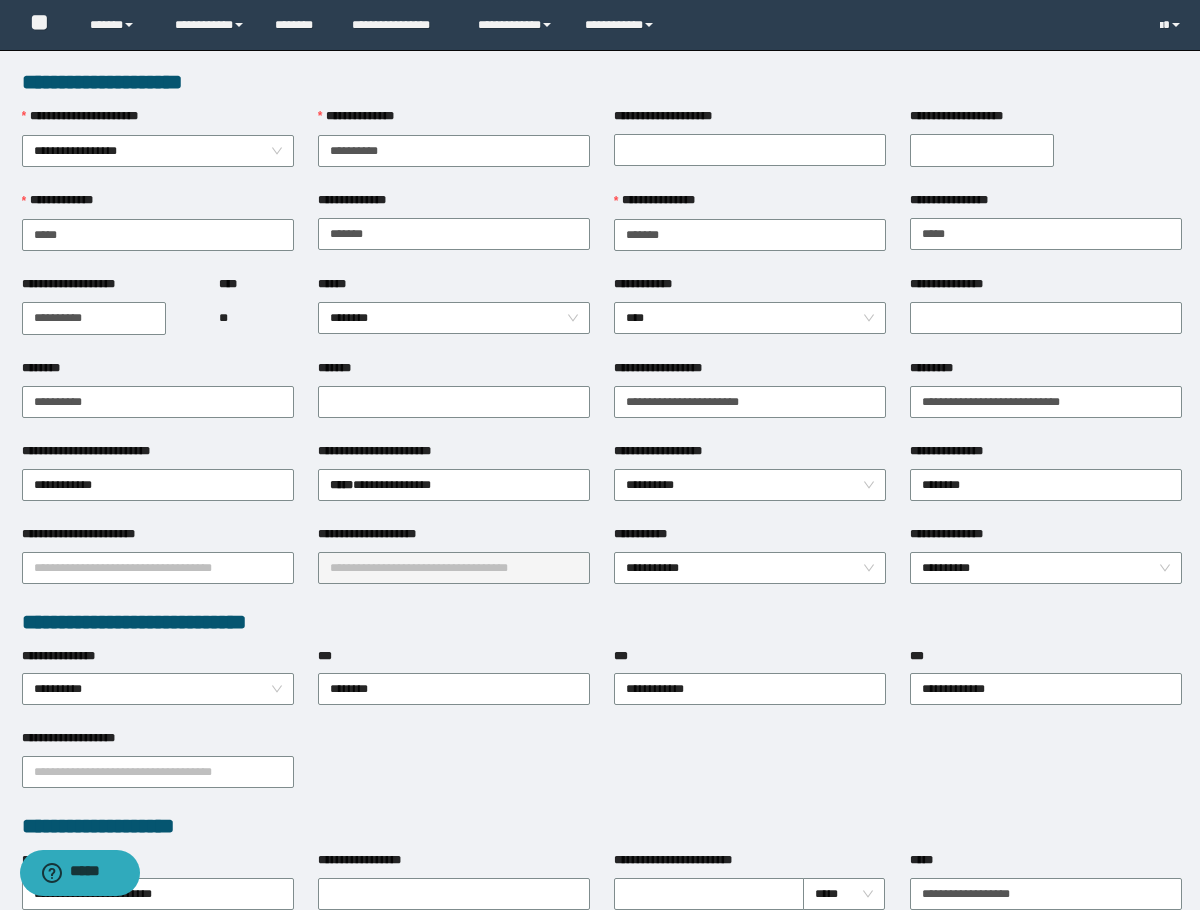 click on "**********" at bounding box center [454, 121] 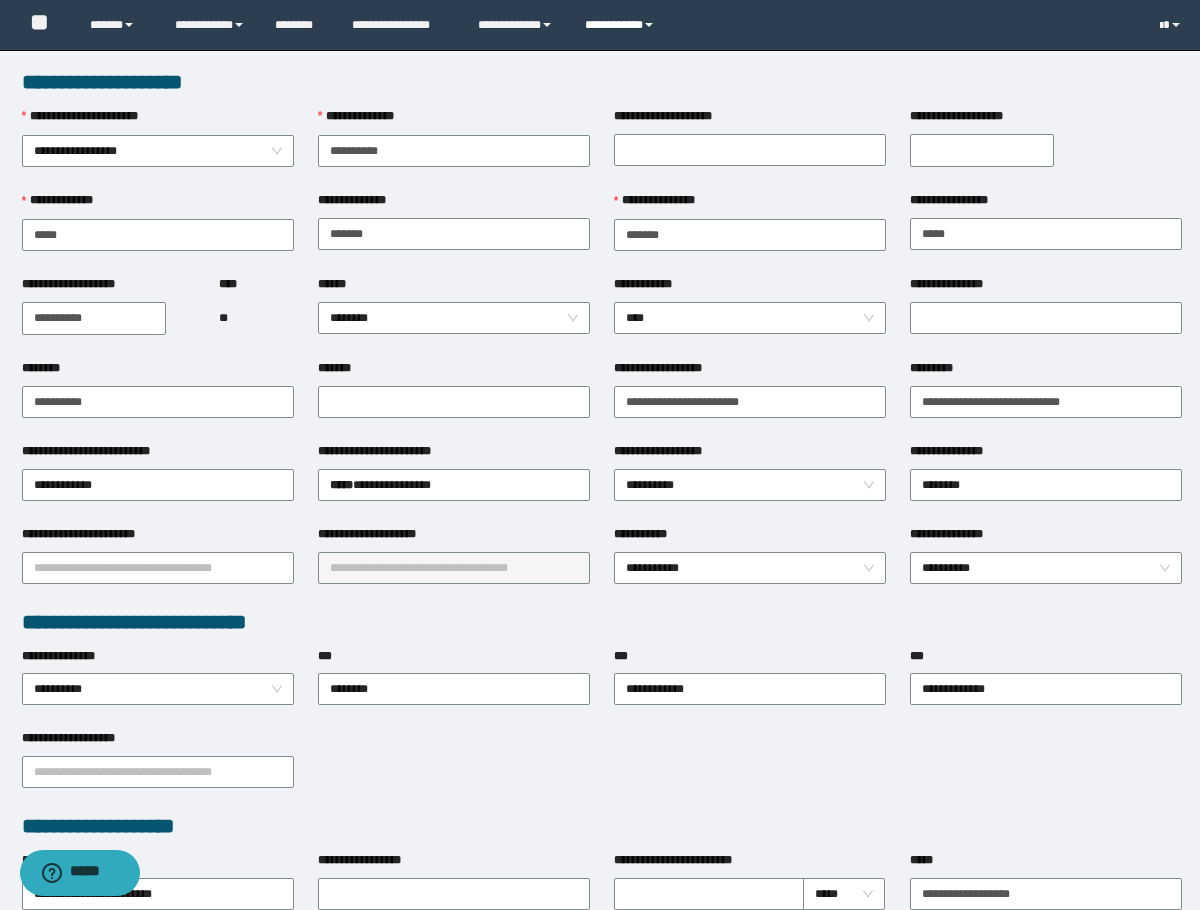 click on "**********" at bounding box center (622, 25) 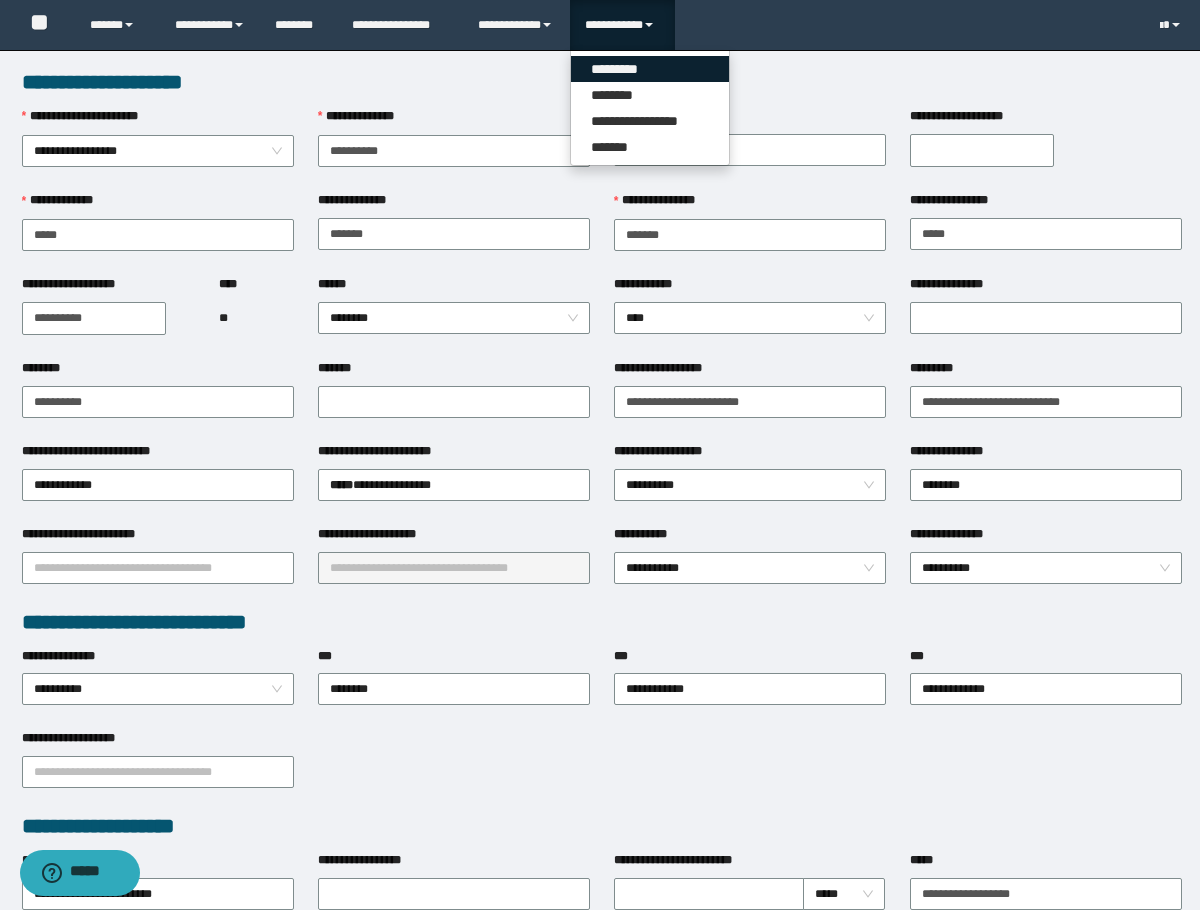 click on "*********" at bounding box center (650, 69) 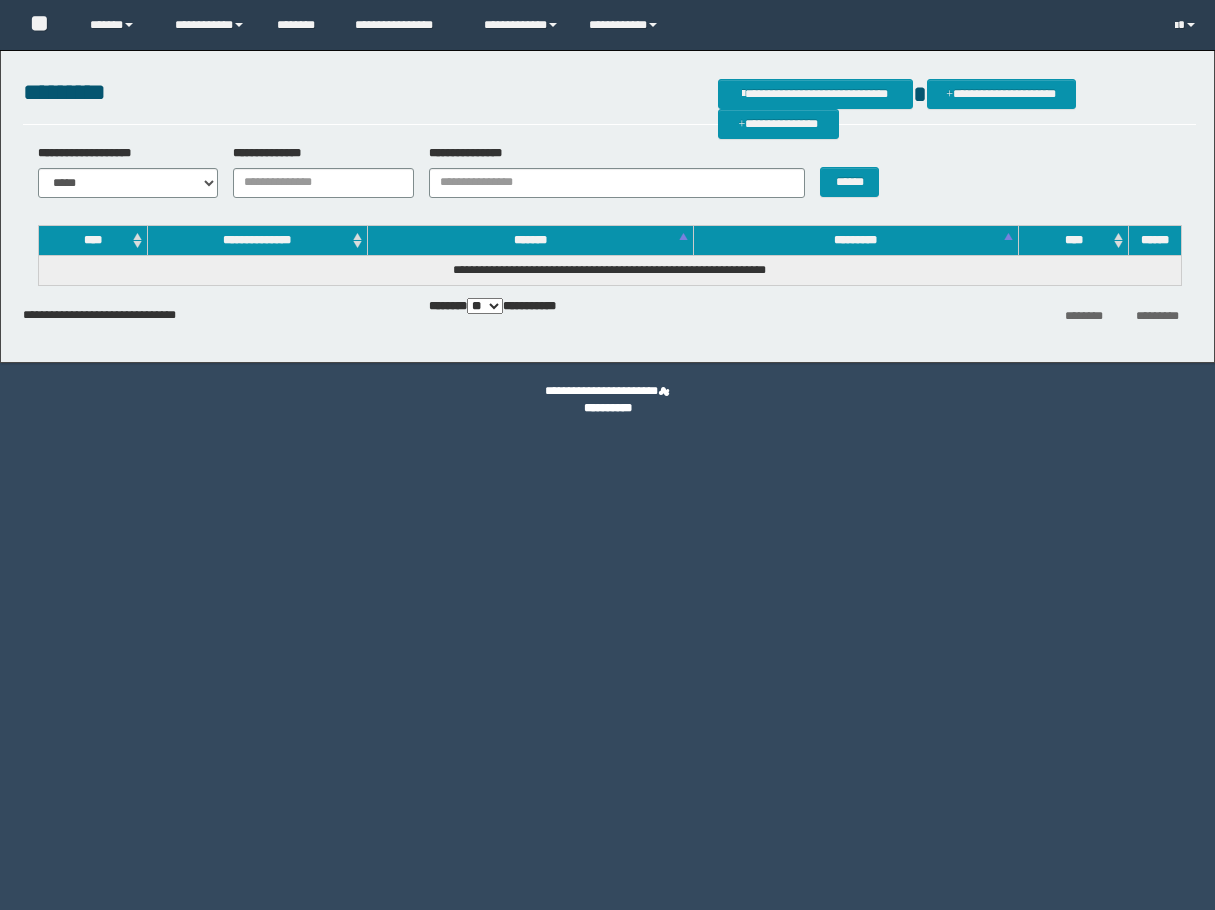 scroll, scrollTop: 0, scrollLeft: 0, axis: both 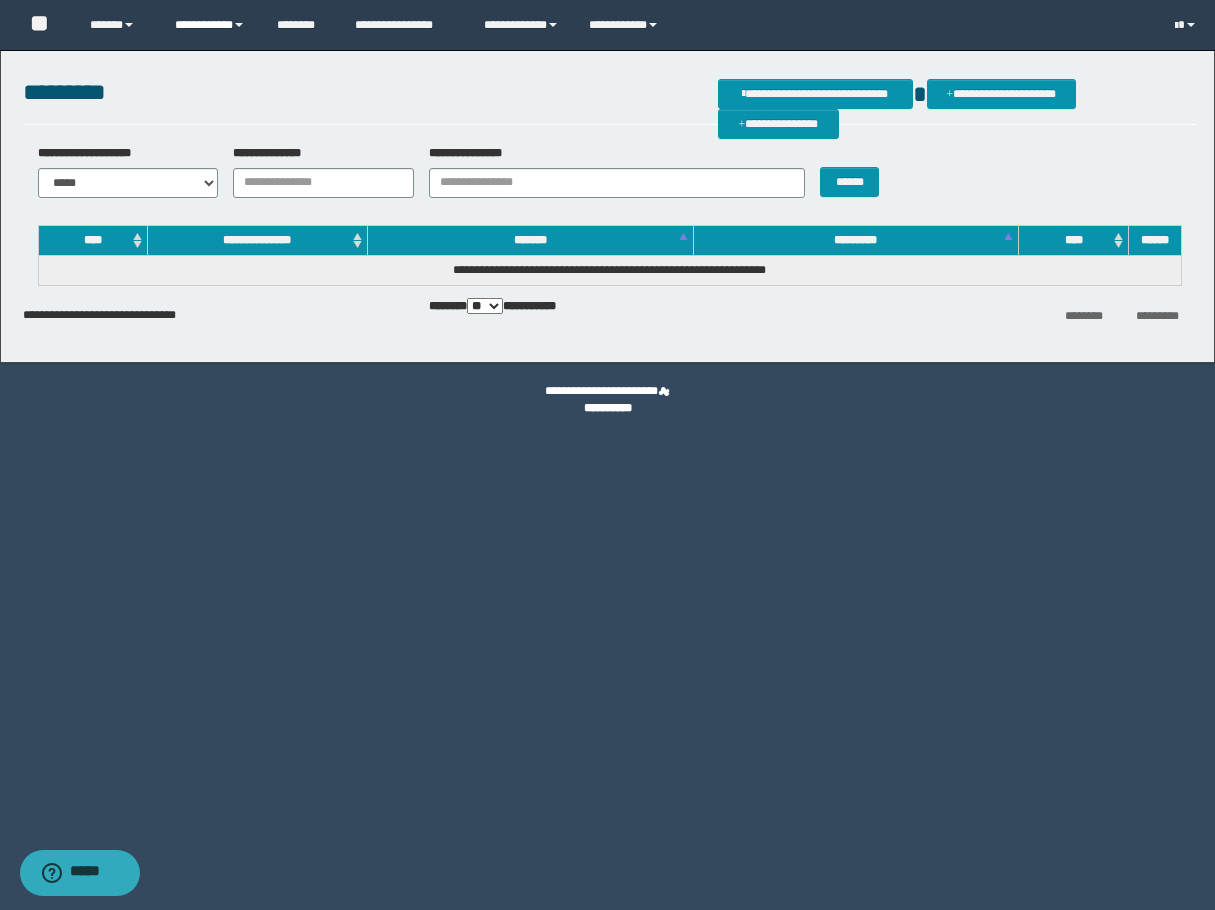 click on "**********" at bounding box center [210, 25] 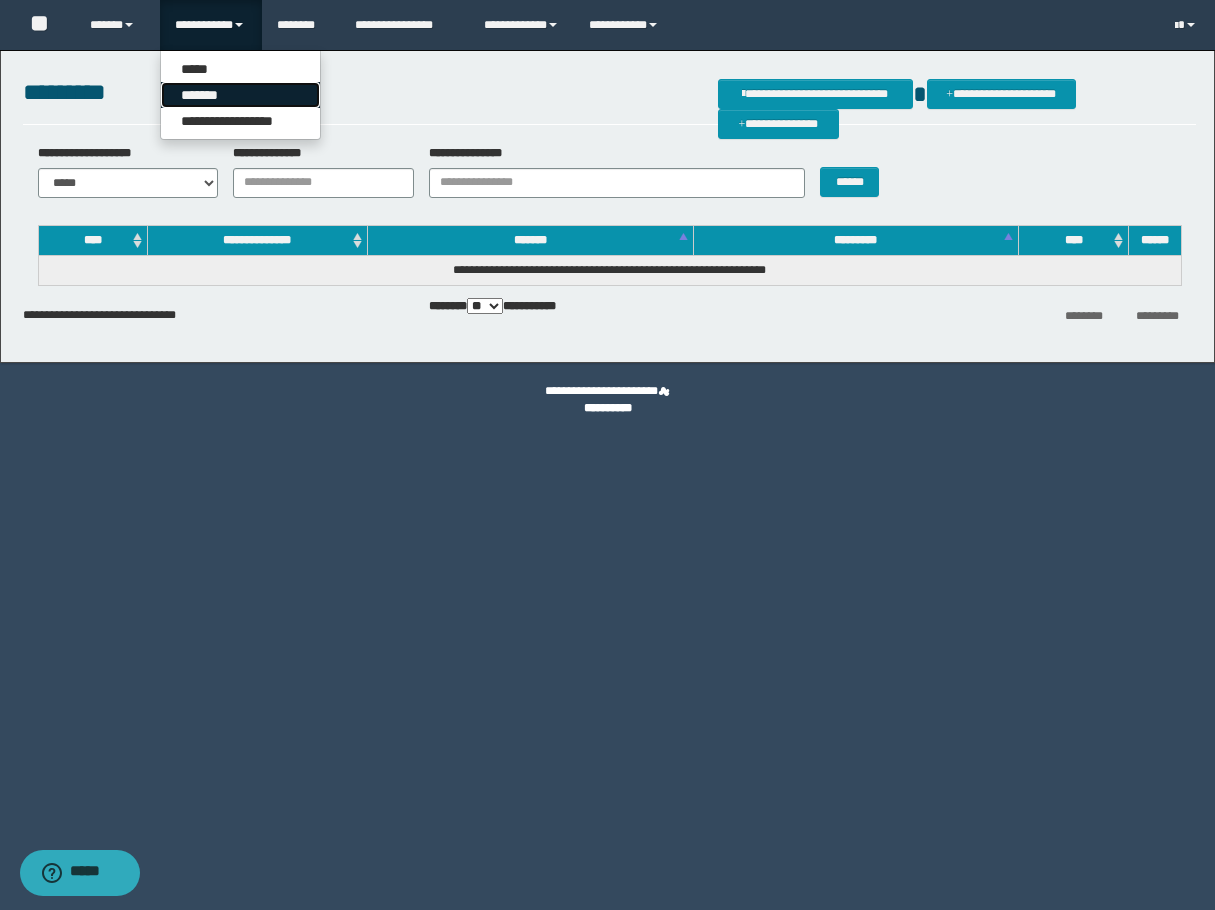 click on "*******" at bounding box center [240, 95] 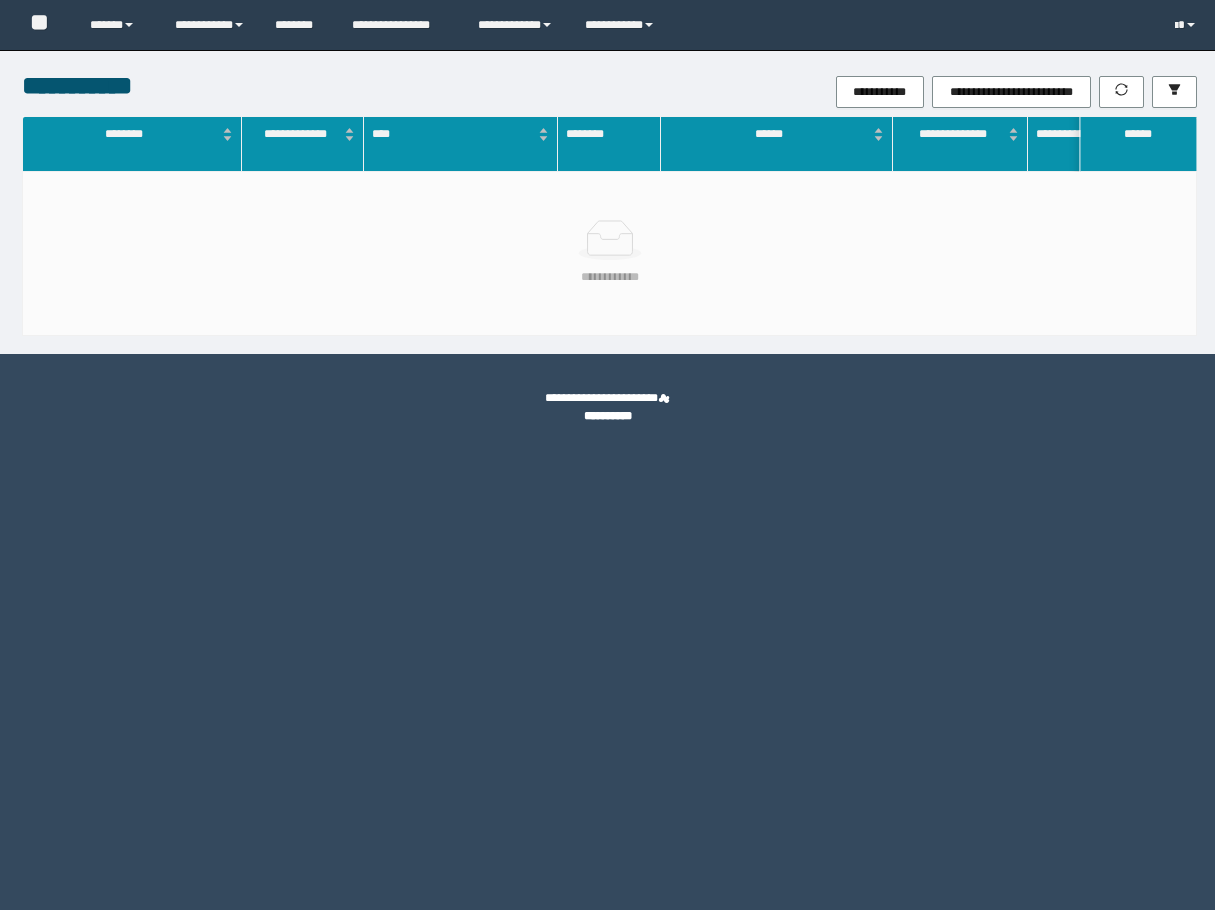 scroll, scrollTop: 0, scrollLeft: 0, axis: both 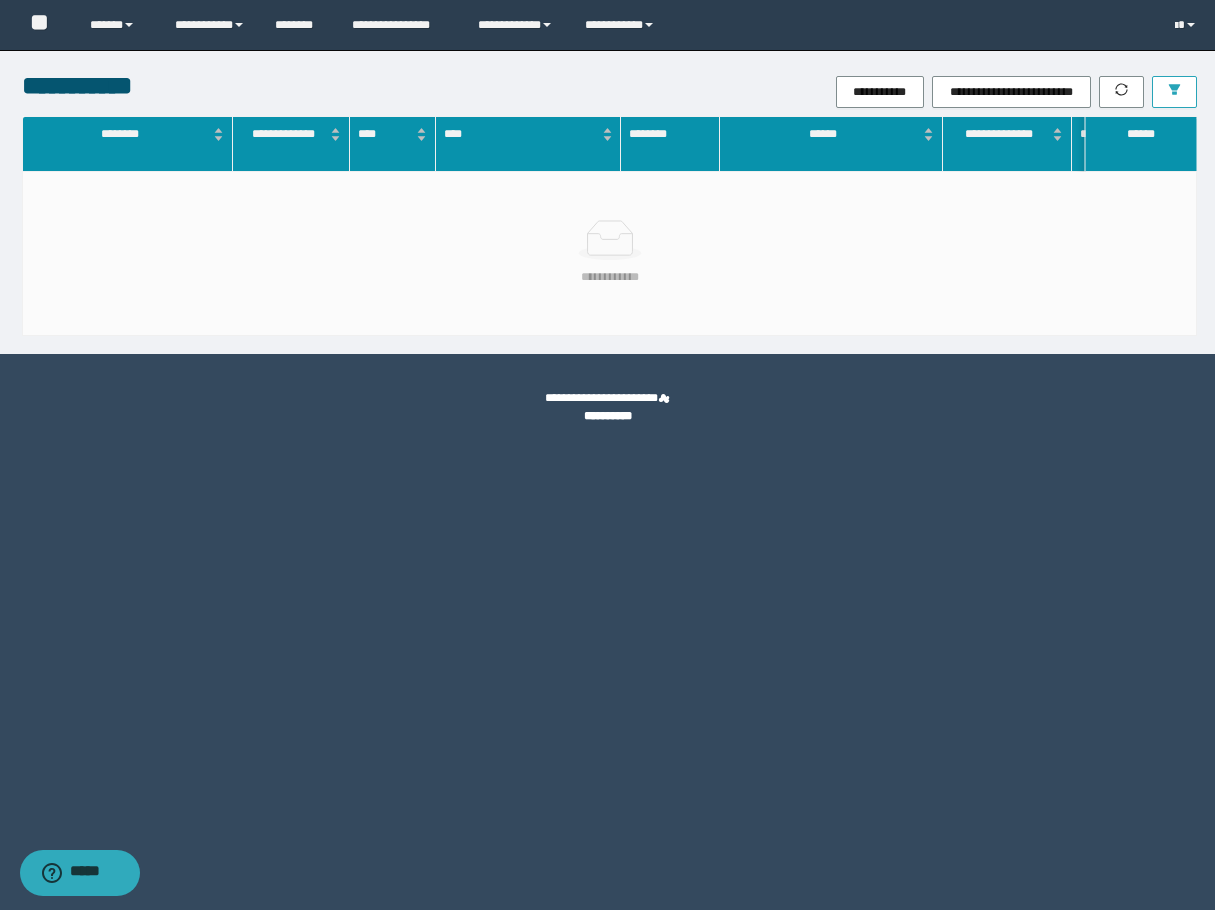 click at bounding box center (1174, 92) 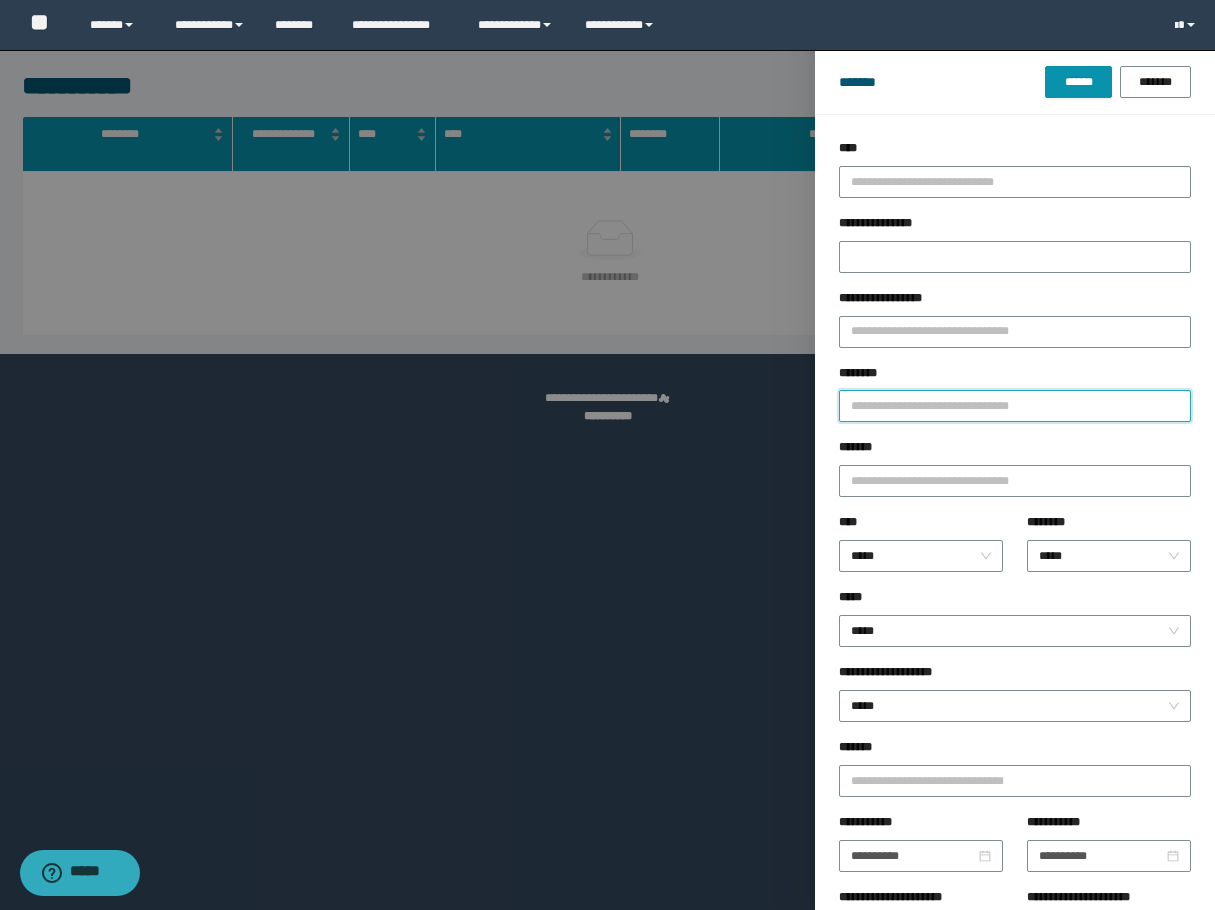 click on "********" at bounding box center (1015, 406) 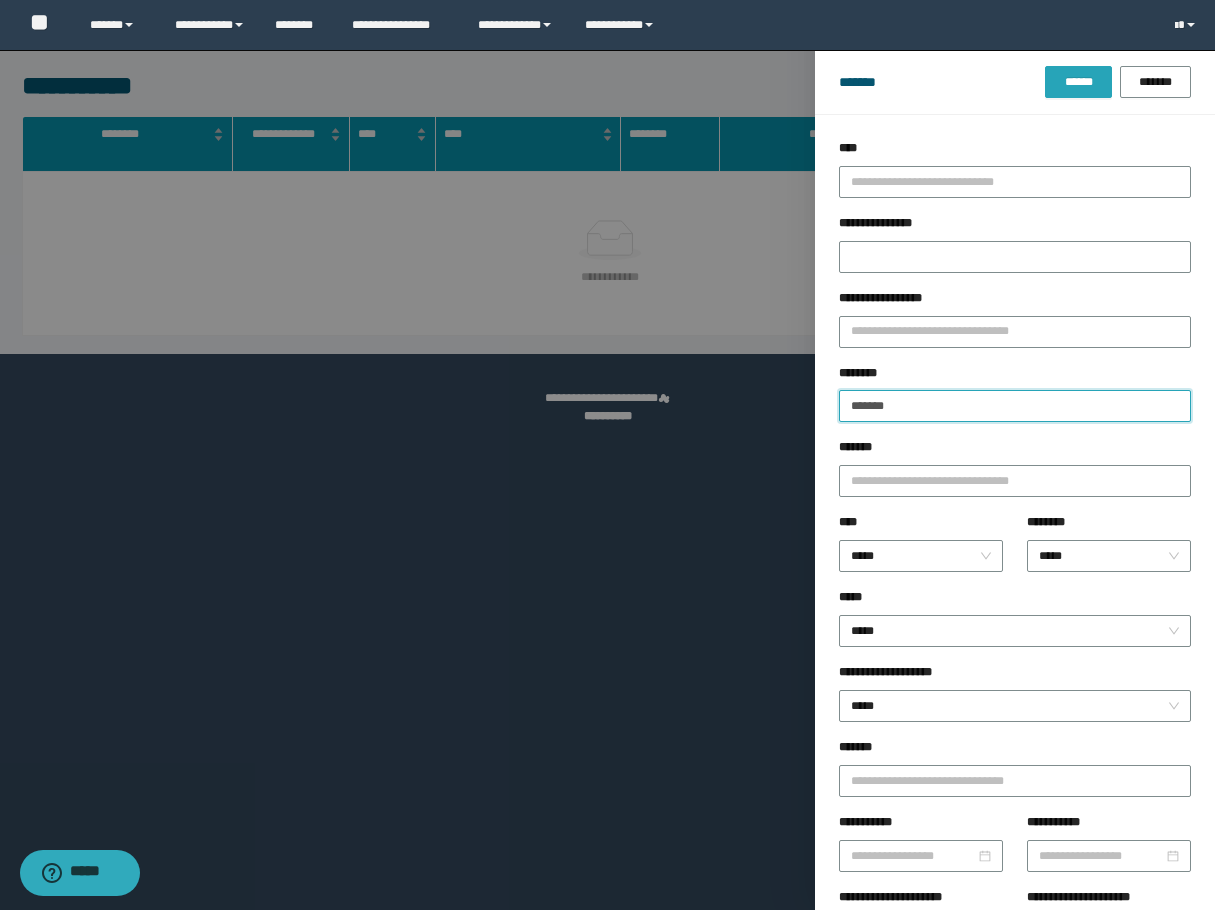 type on "*******" 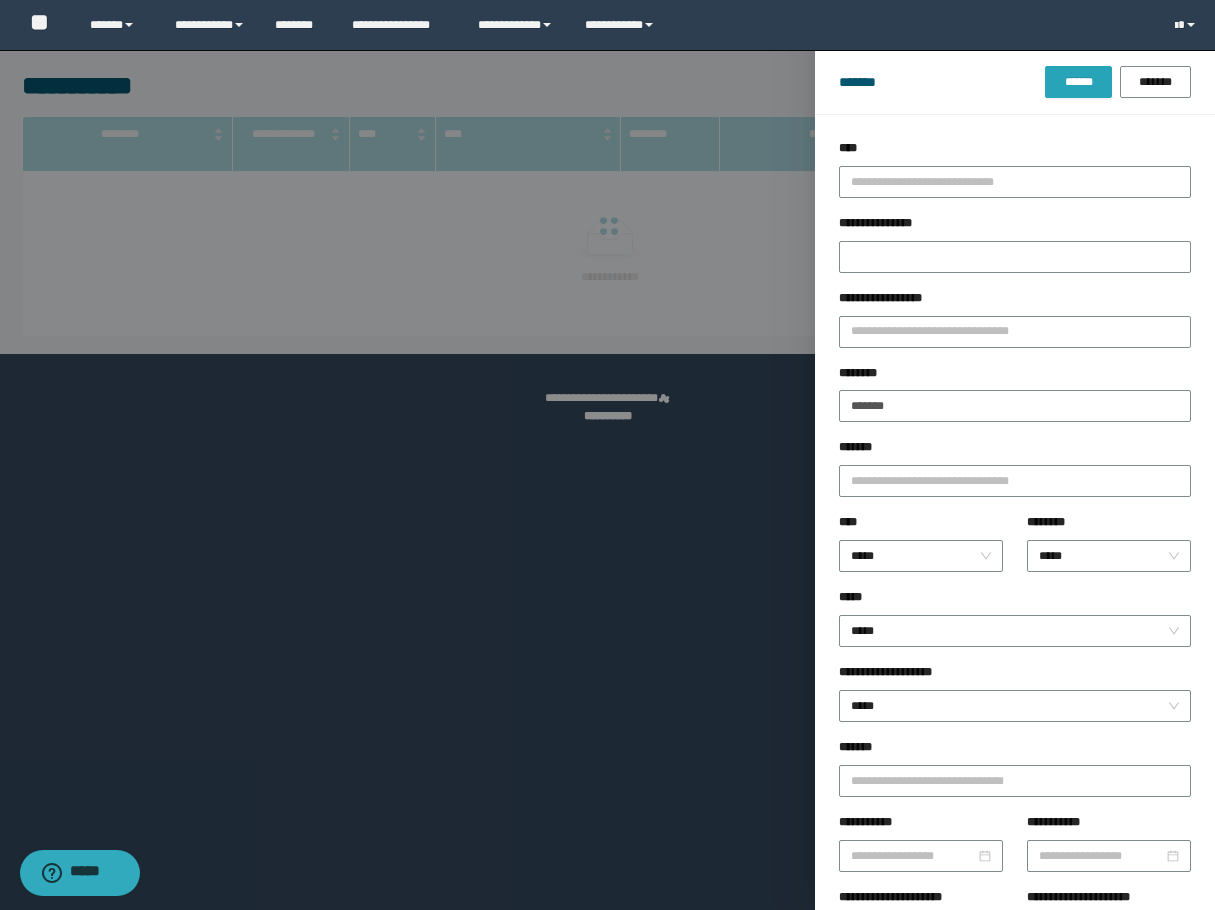 click on "******" at bounding box center (1078, 82) 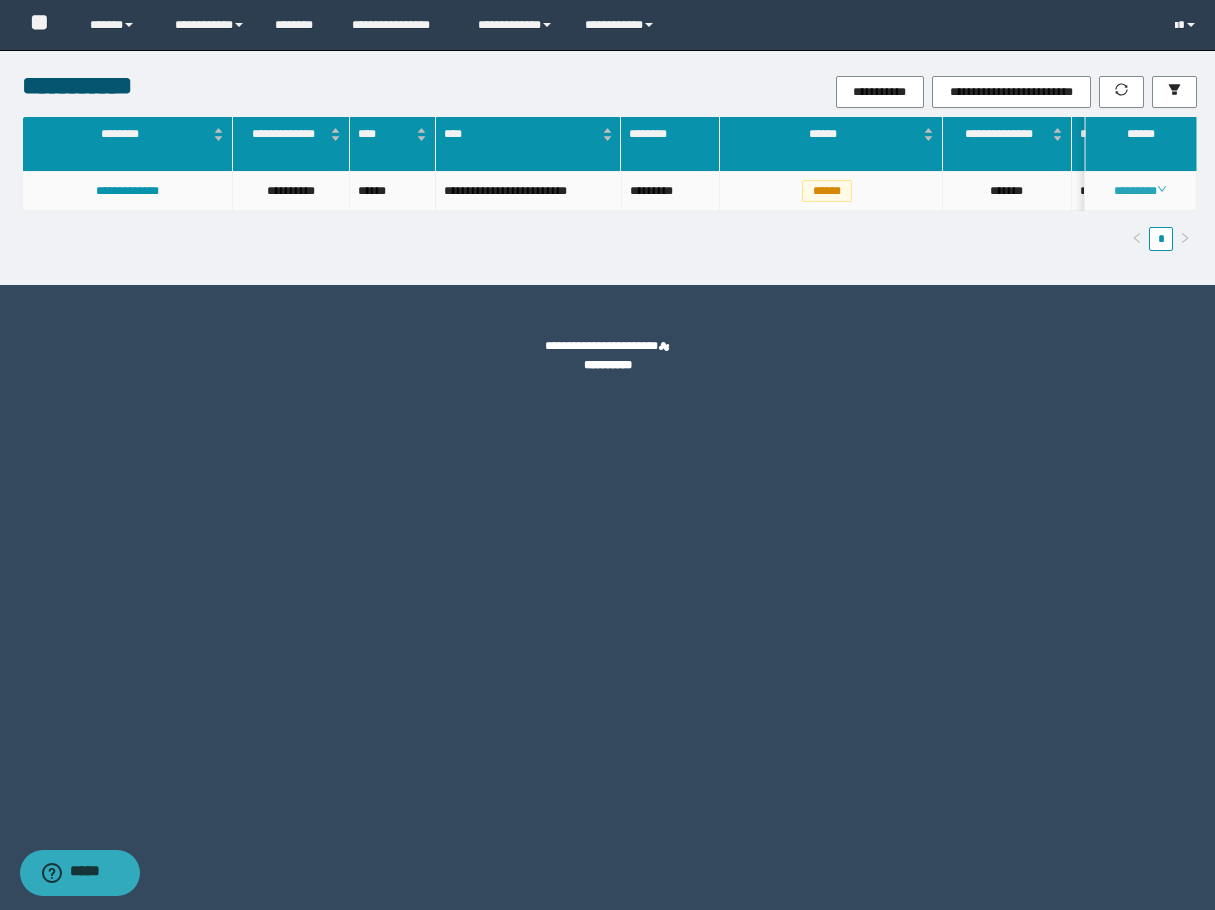 click on "********" at bounding box center [1140, 191] 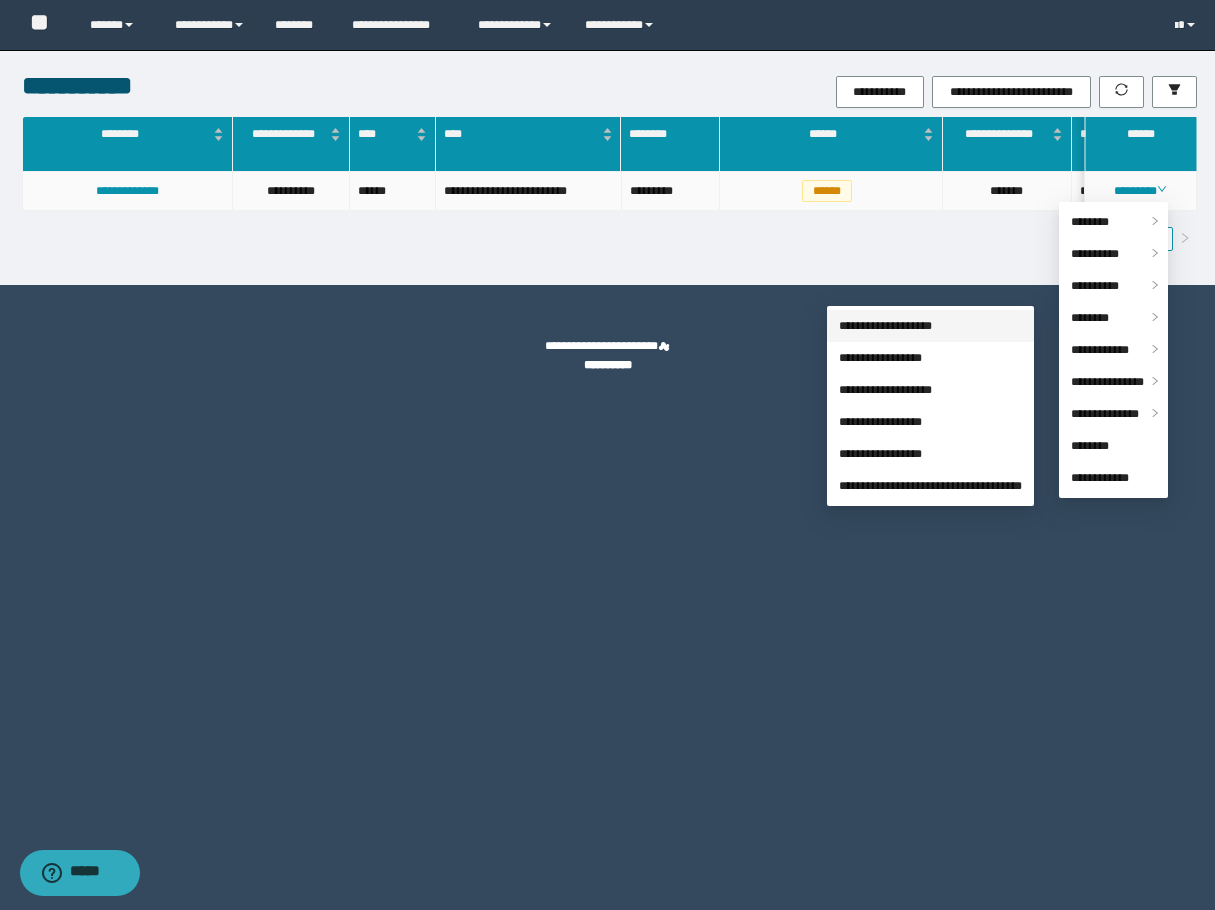 click on "**********" at bounding box center (885, 326) 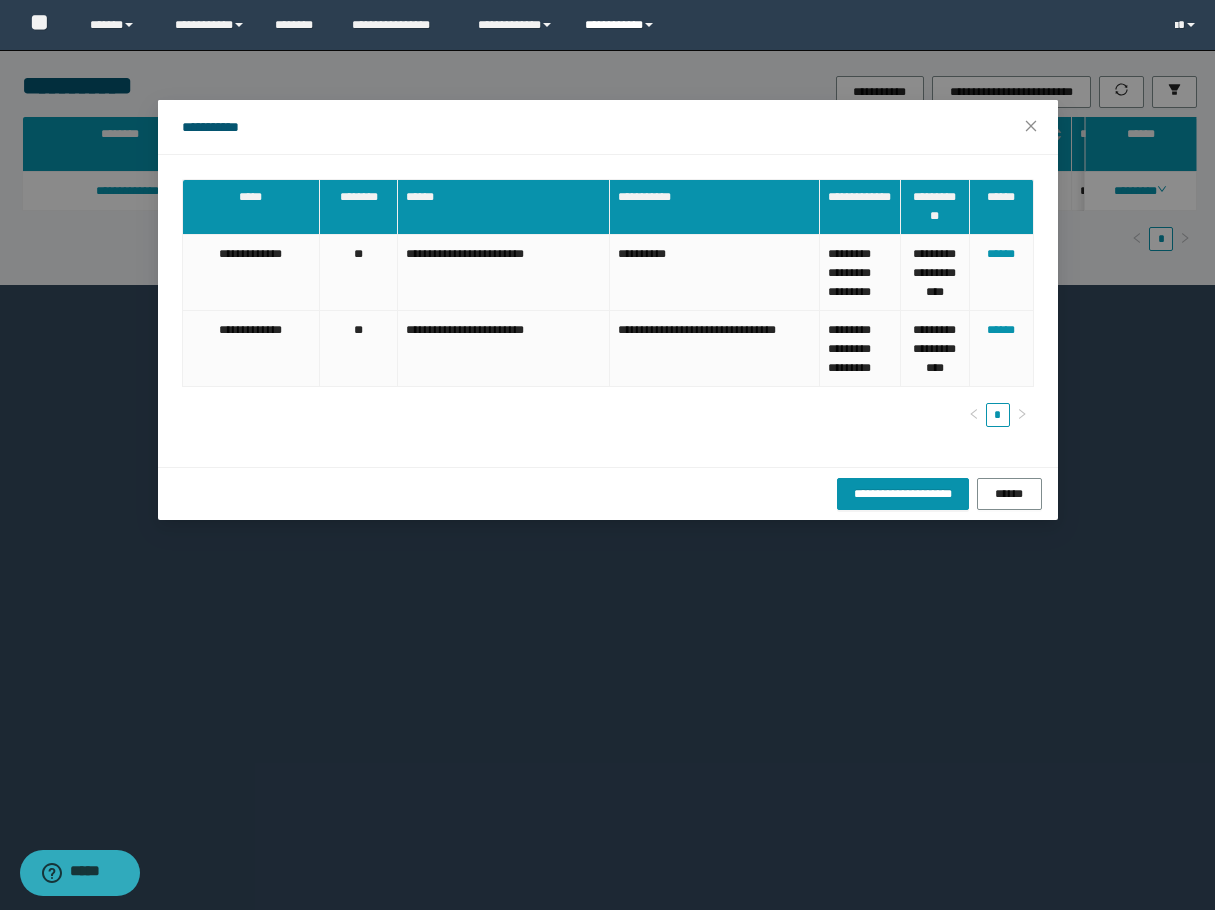 click on "**********" at bounding box center (622, 25) 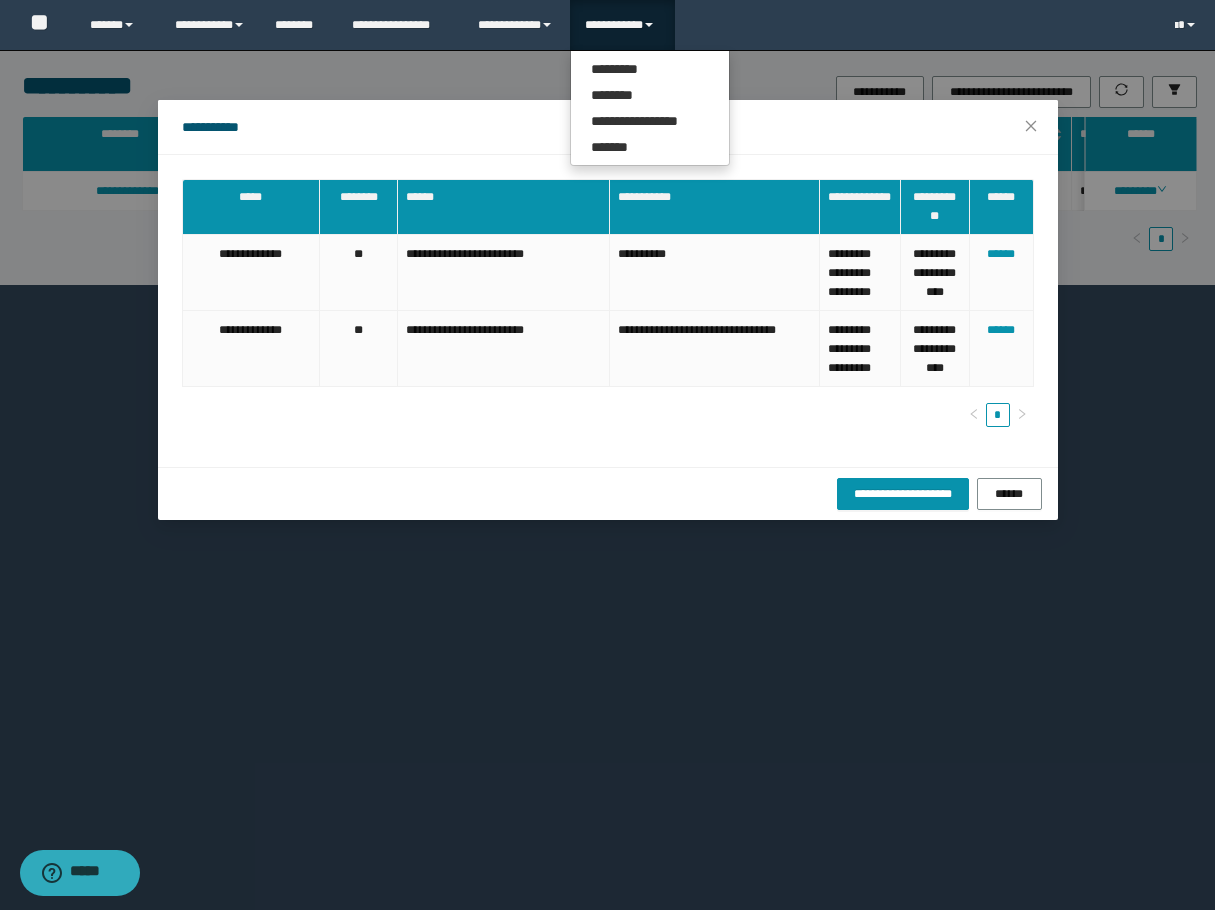 click on "**********" at bounding box center (650, 108) 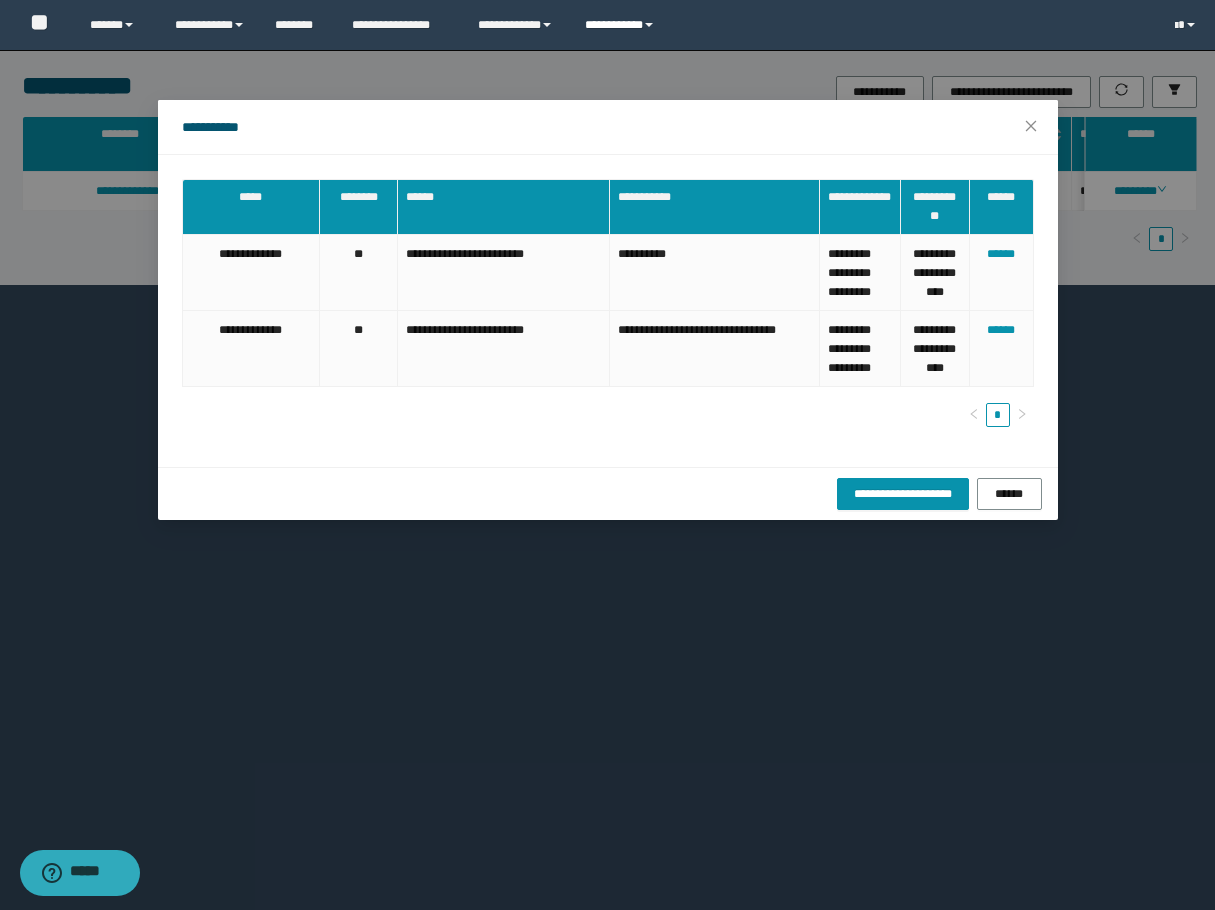 click on "**********" at bounding box center (622, 25) 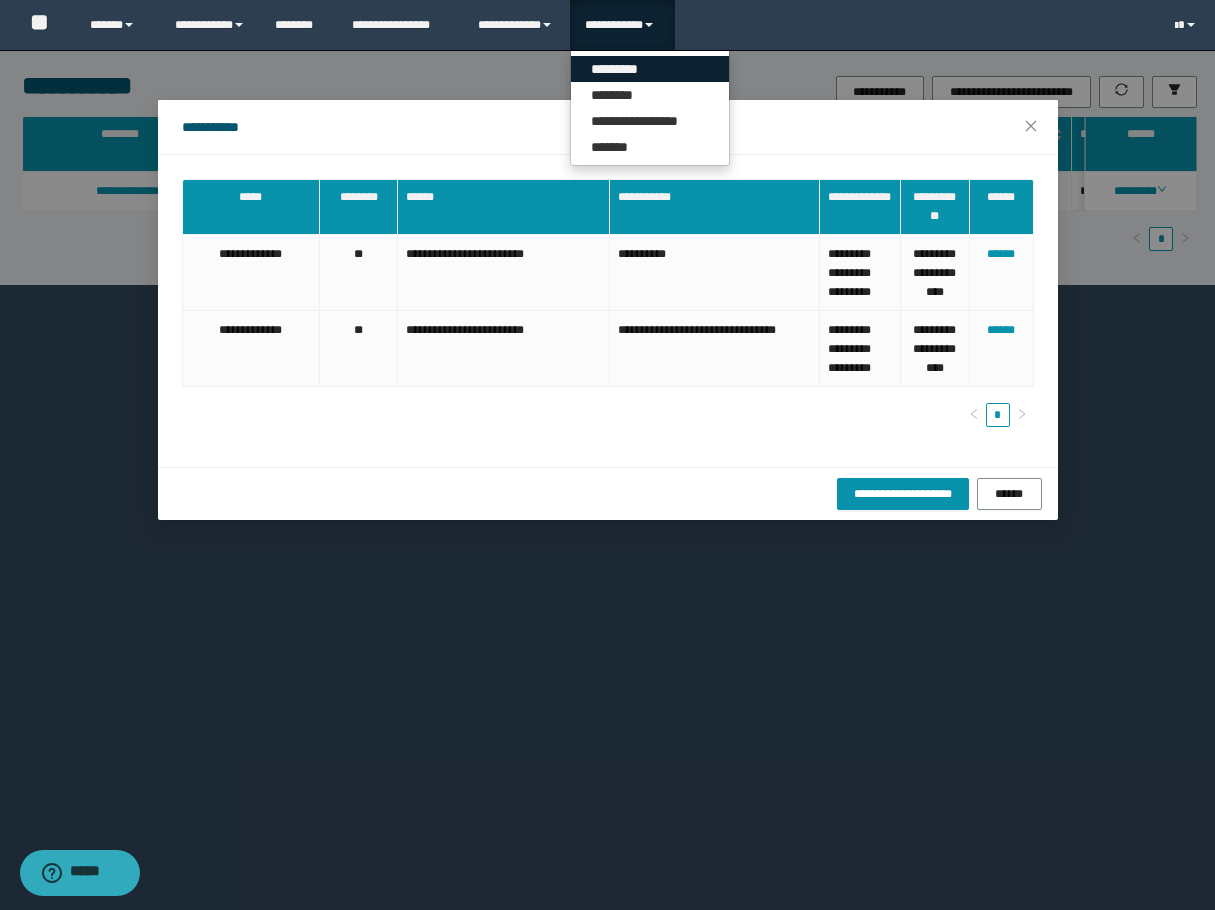 click on "*********" at bounding box center (650, 69) 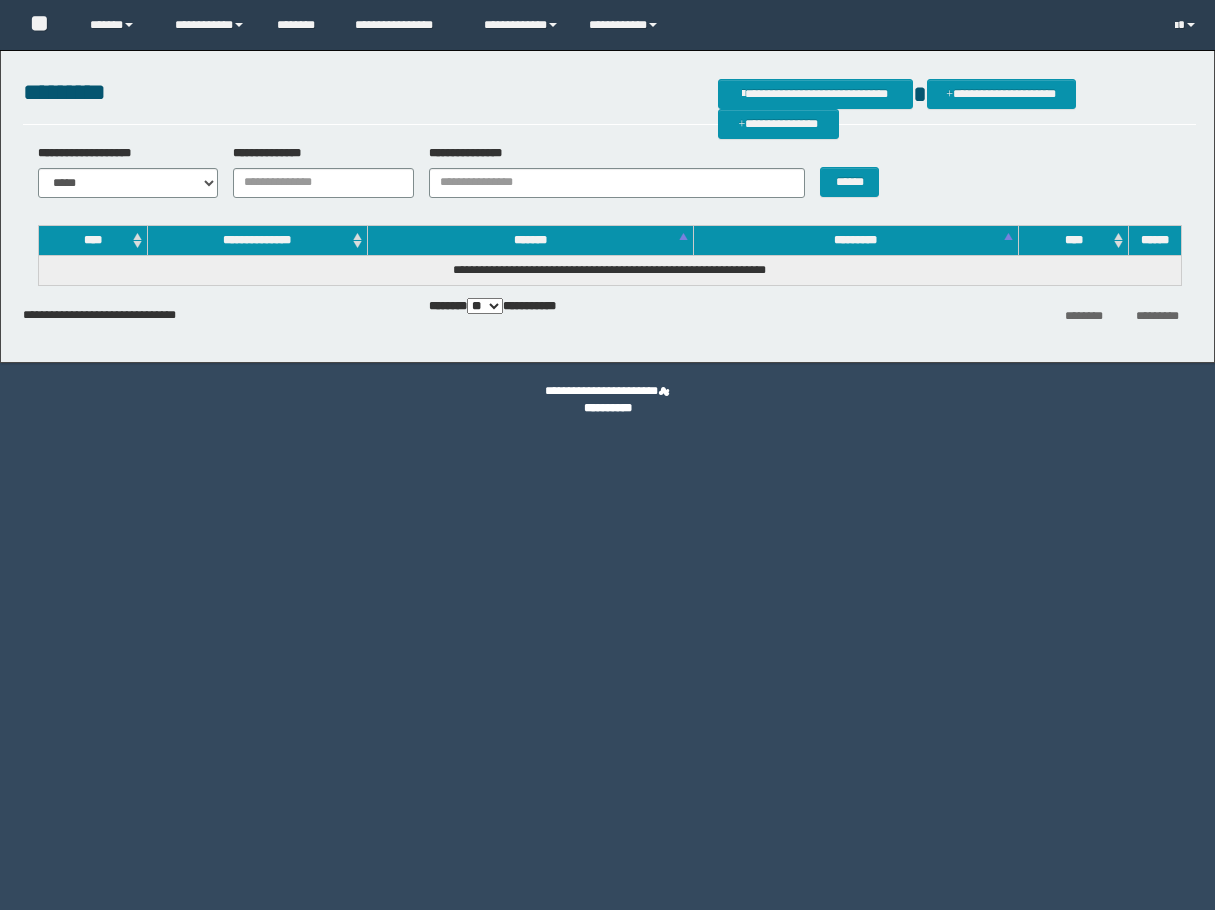 scroll, scrollTop: 0, scrollLeft: 0, axis: both 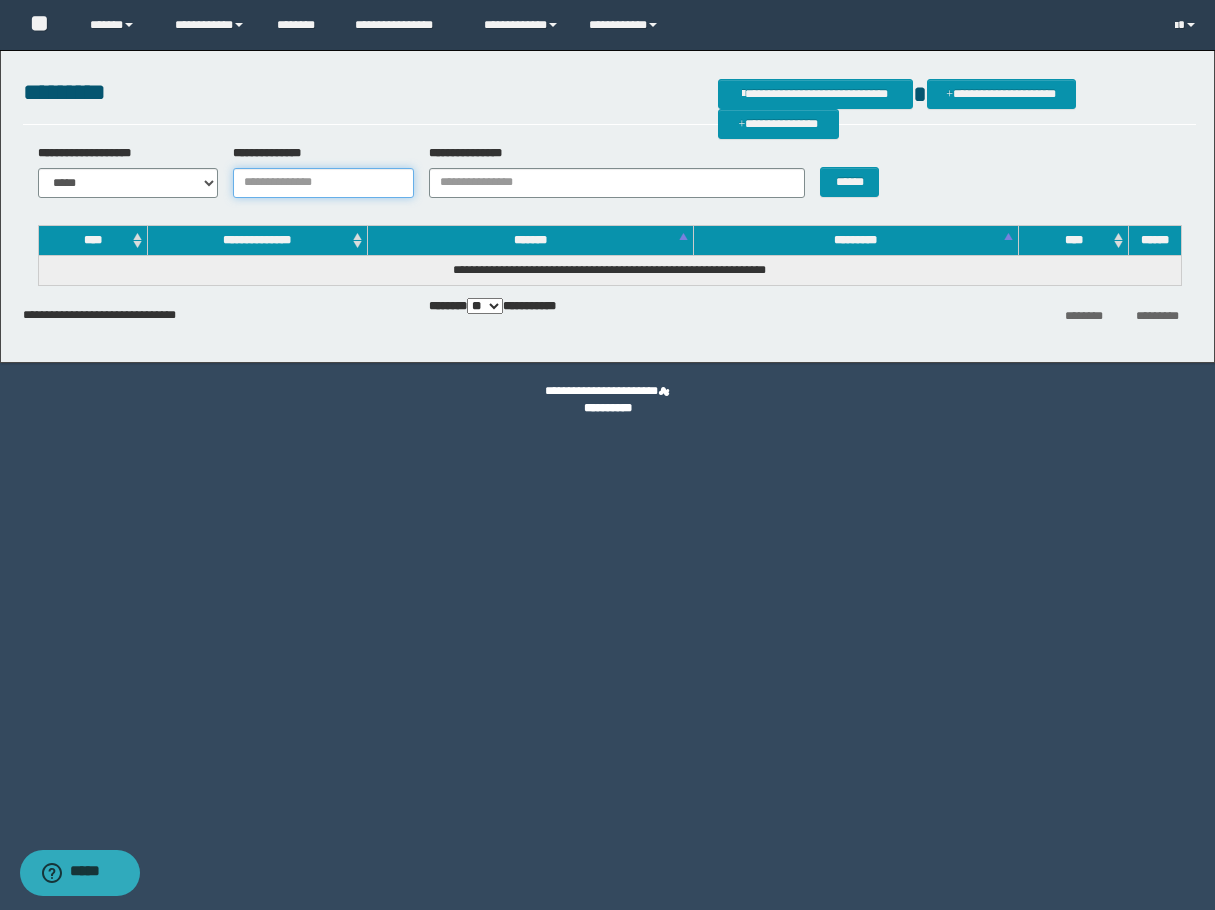 click on "**********" at bounding box center (323, 183) 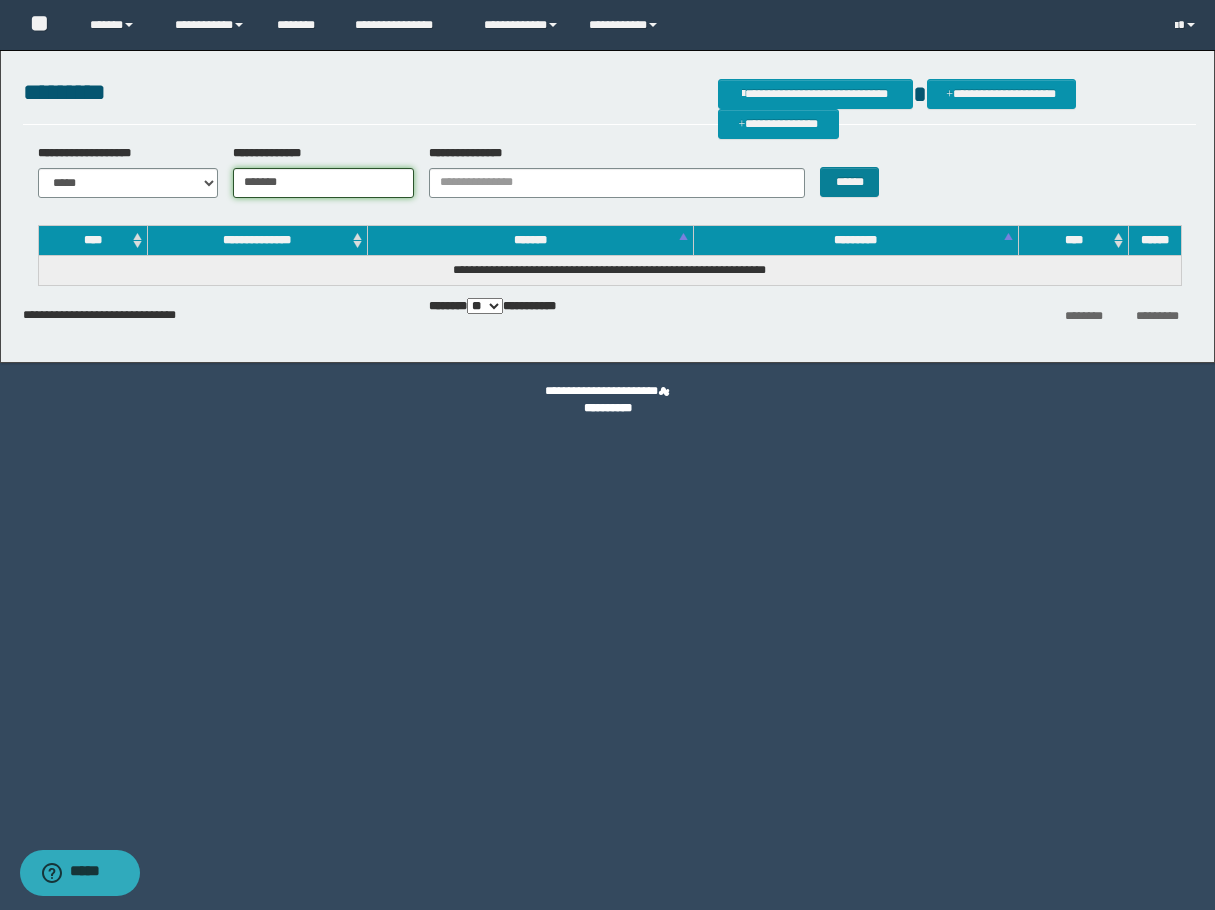 type on "*******" 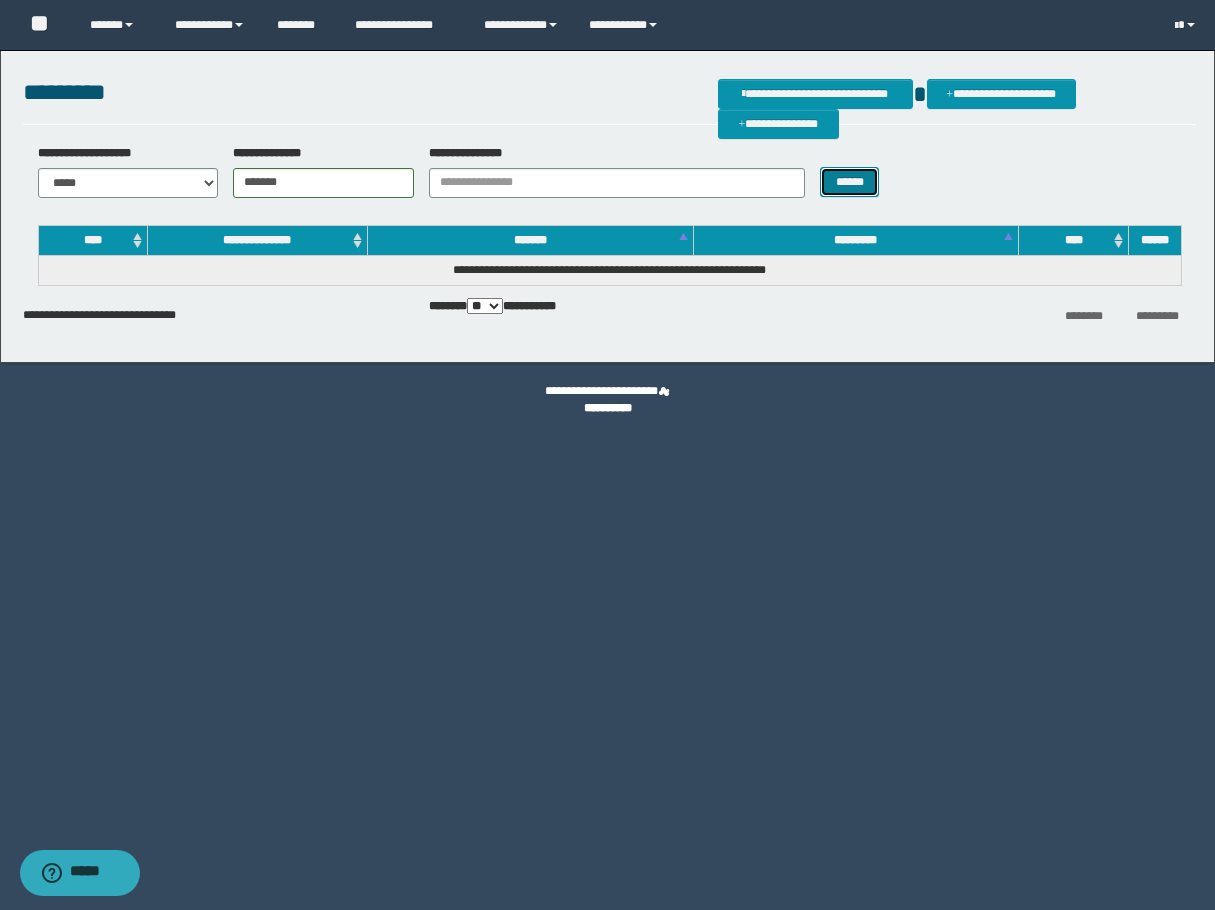 click on "******" at bounding box center (849, 182) 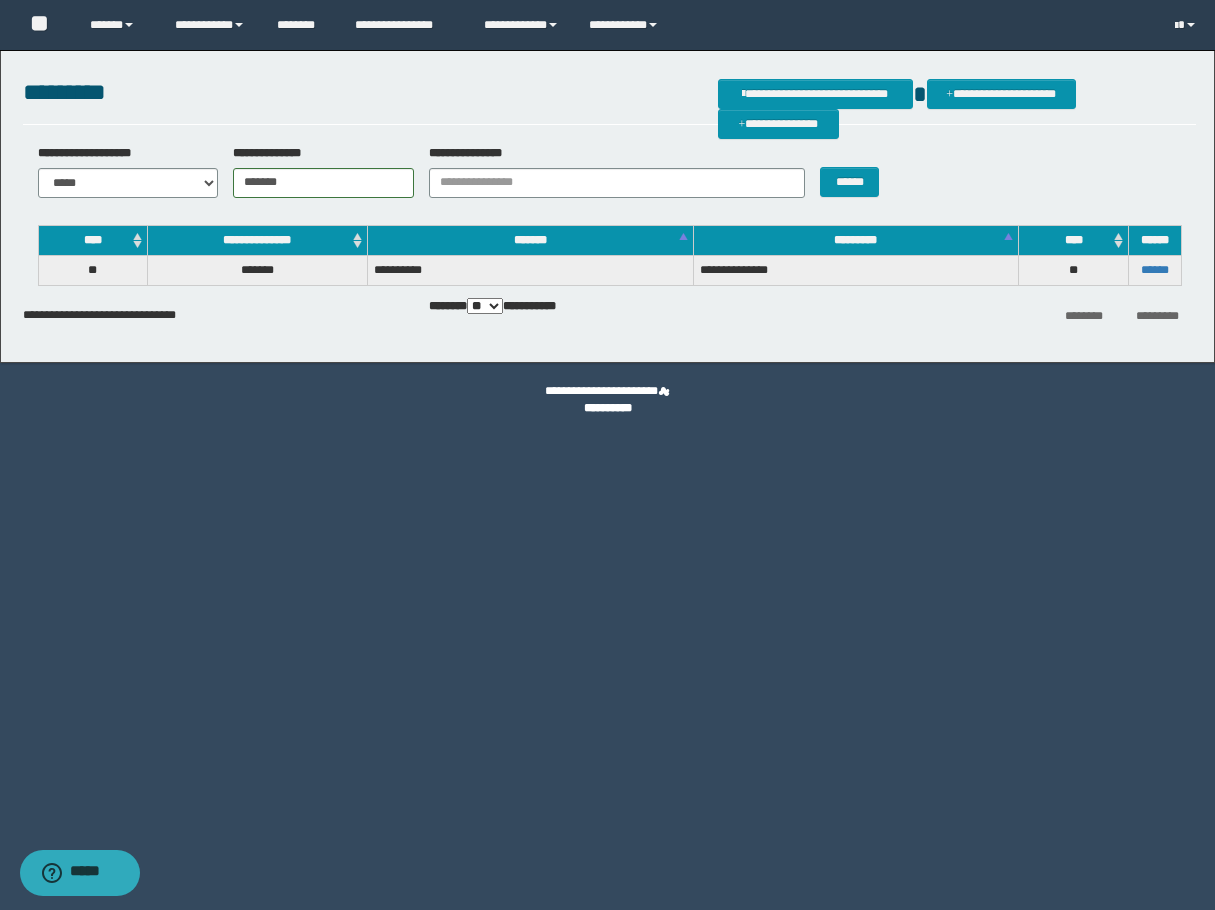 click on "******" at bounding box center [1154, 270] 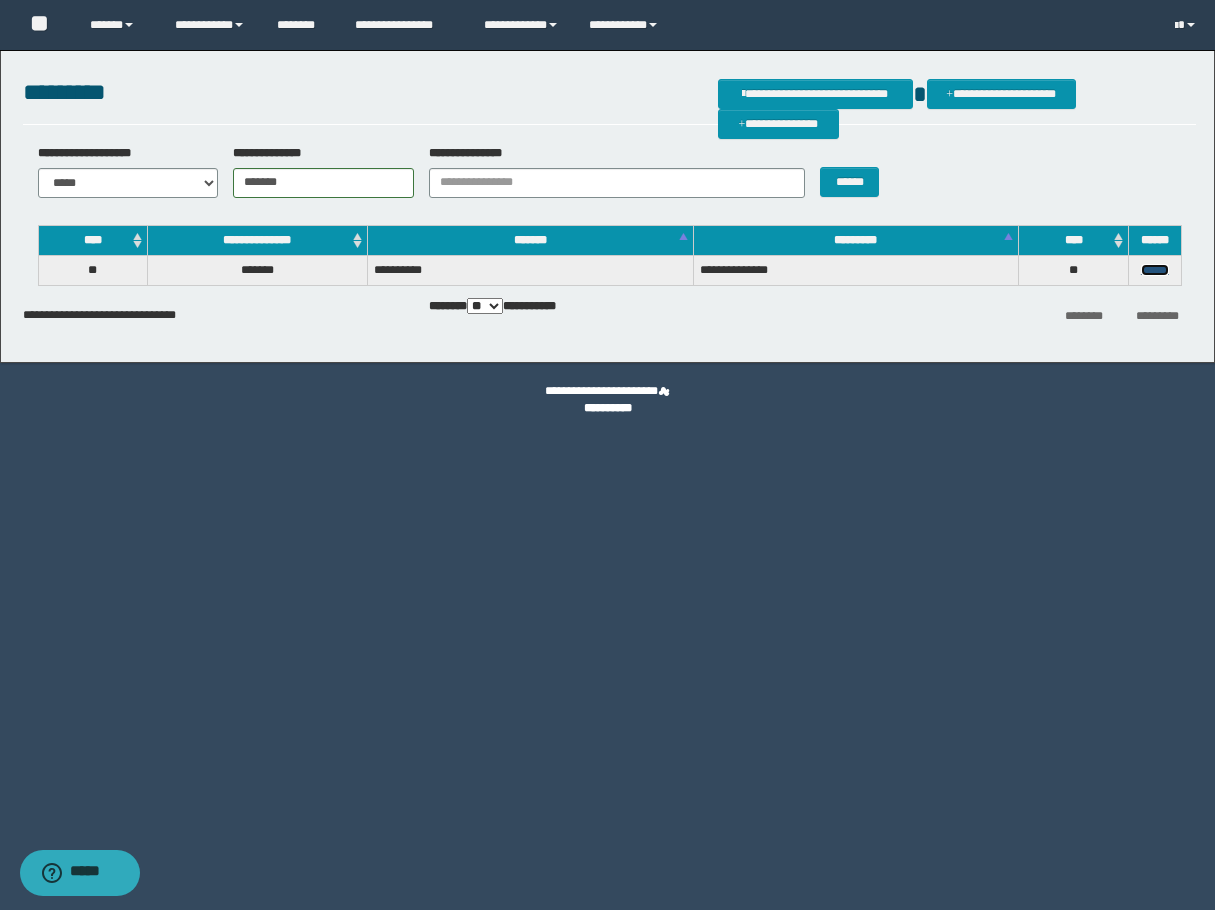 click on "******" at bounding box center (1155, 270) 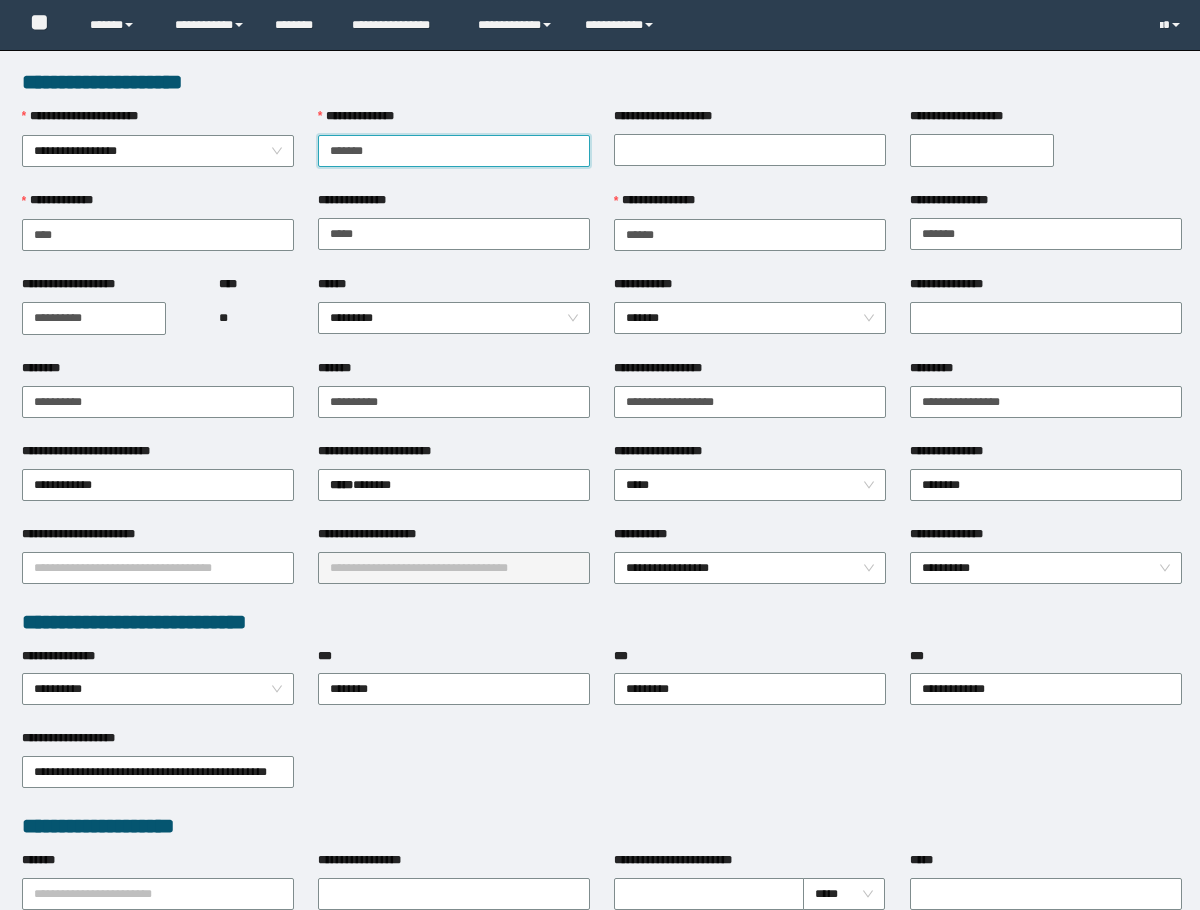 scroll, scrollTop: 0, scrollLeft: 0, axis: both 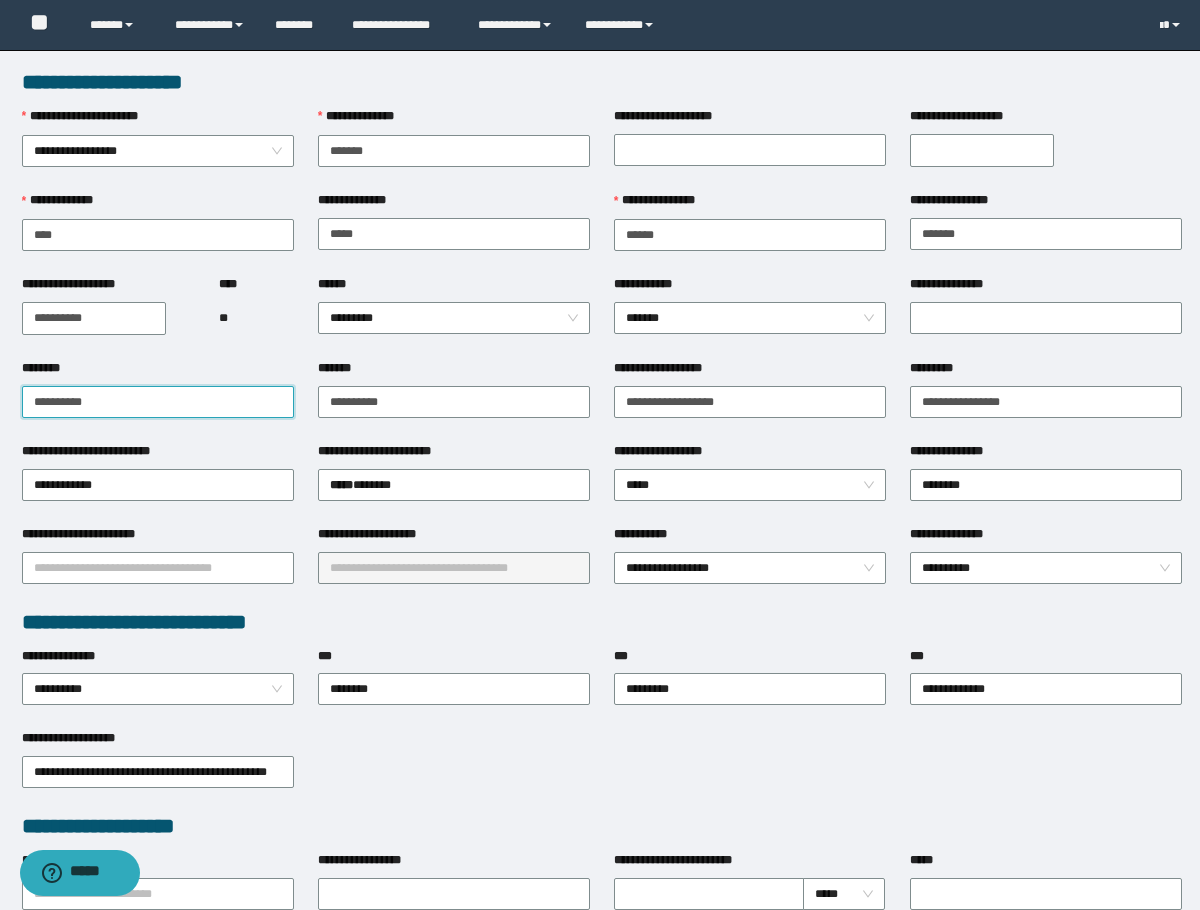drag, startPoint x: 154, startPoint y: 404, endPoint x: 16, endPoint y: 403, distance: 138.00362 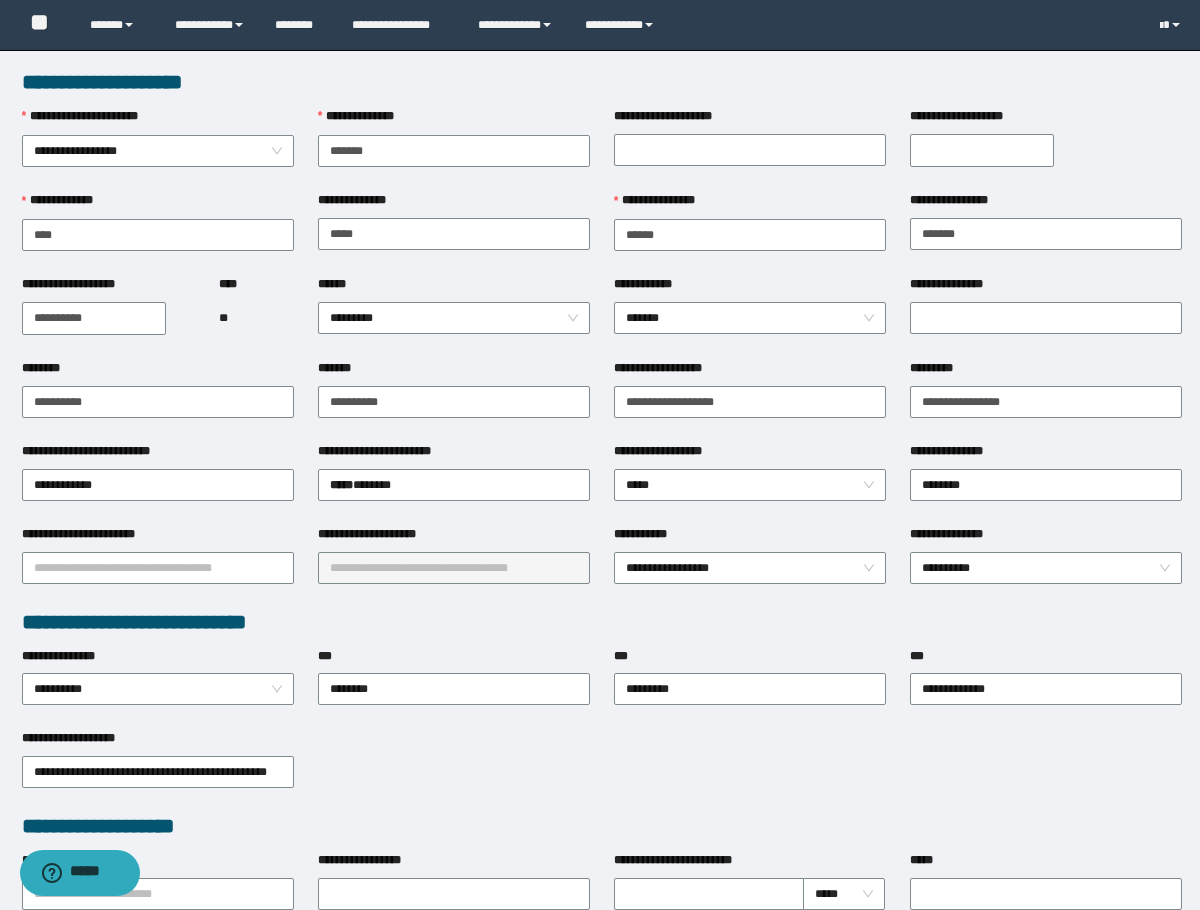 click on "**********" at bounding box center [602, 82] 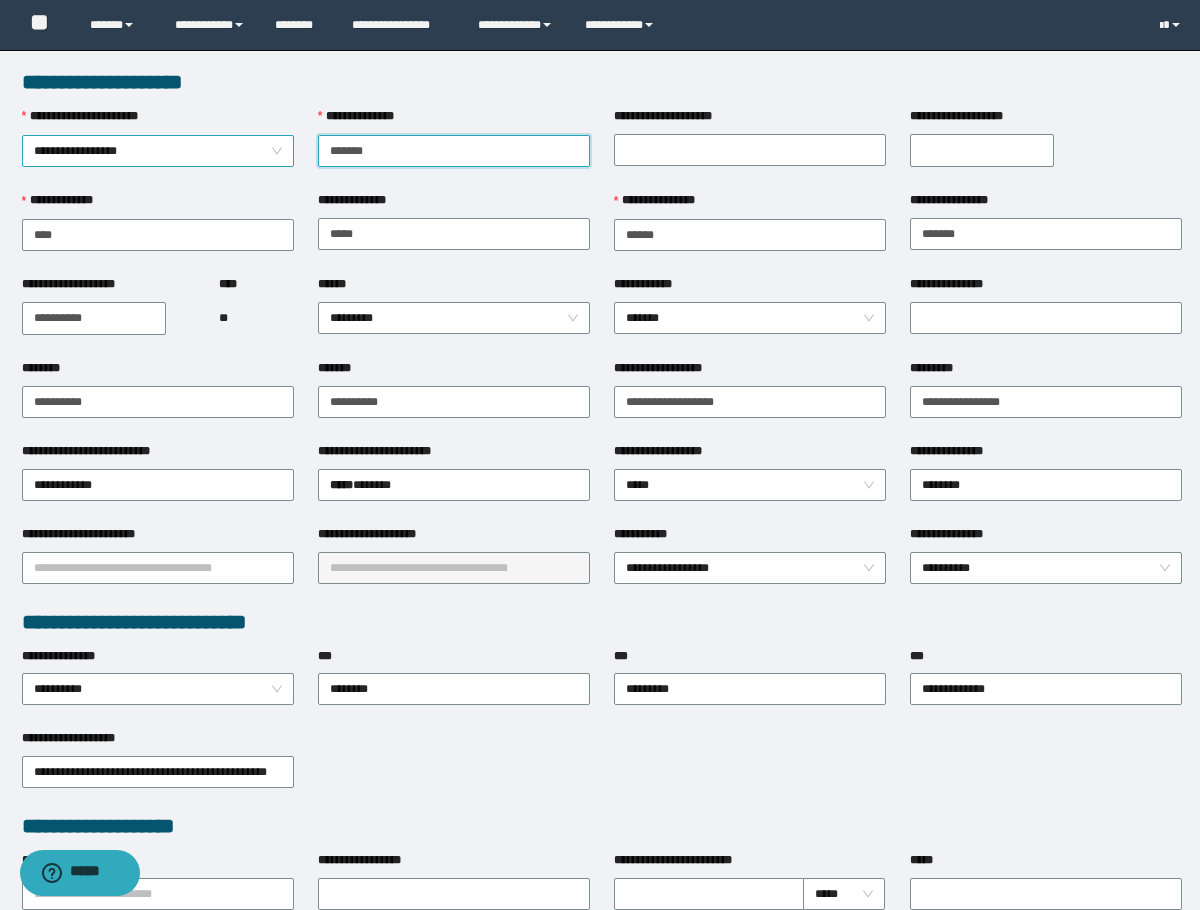 drag, startPoint x: 420, startPoint y: 141, endPoint x: 264, endPoint y: 152, distance: 156.38734 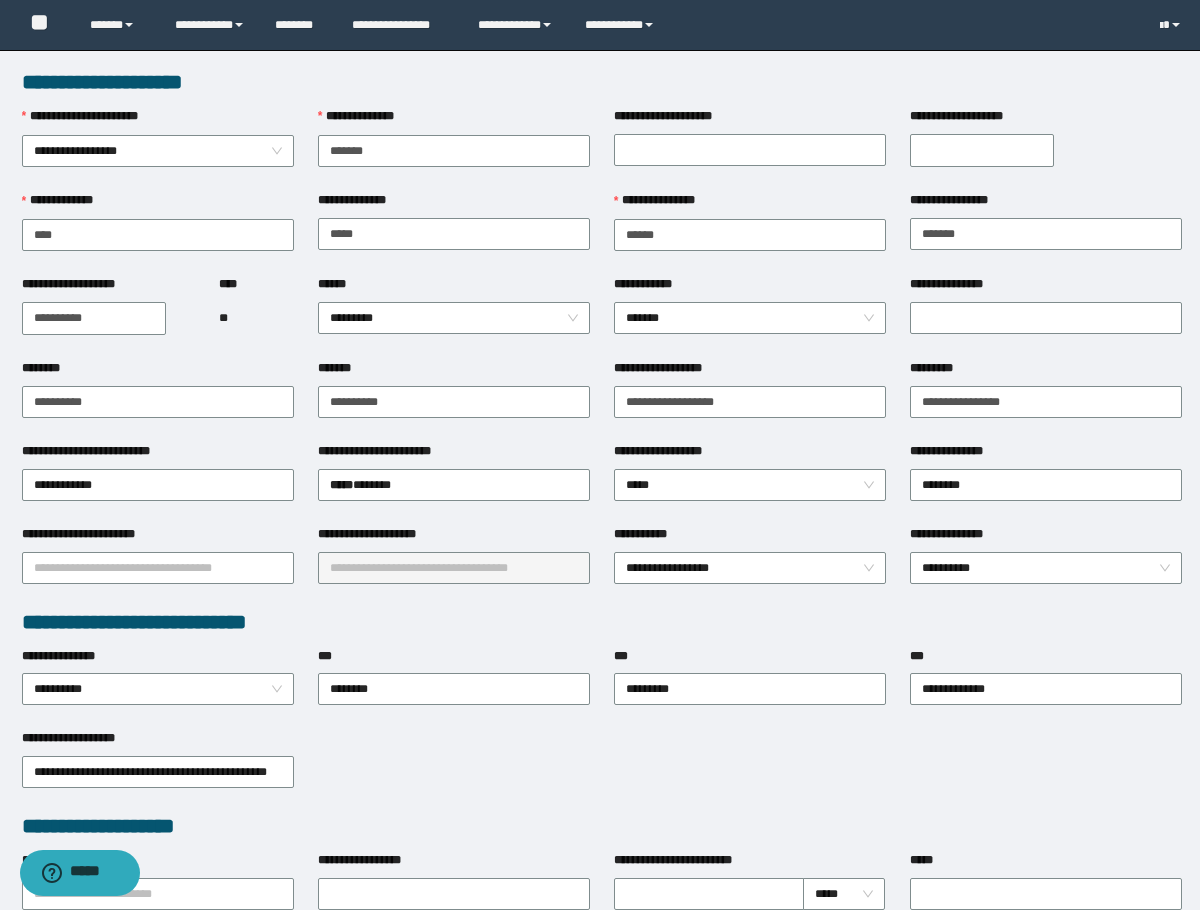 click on "**********" at bounding box center [454, 149] 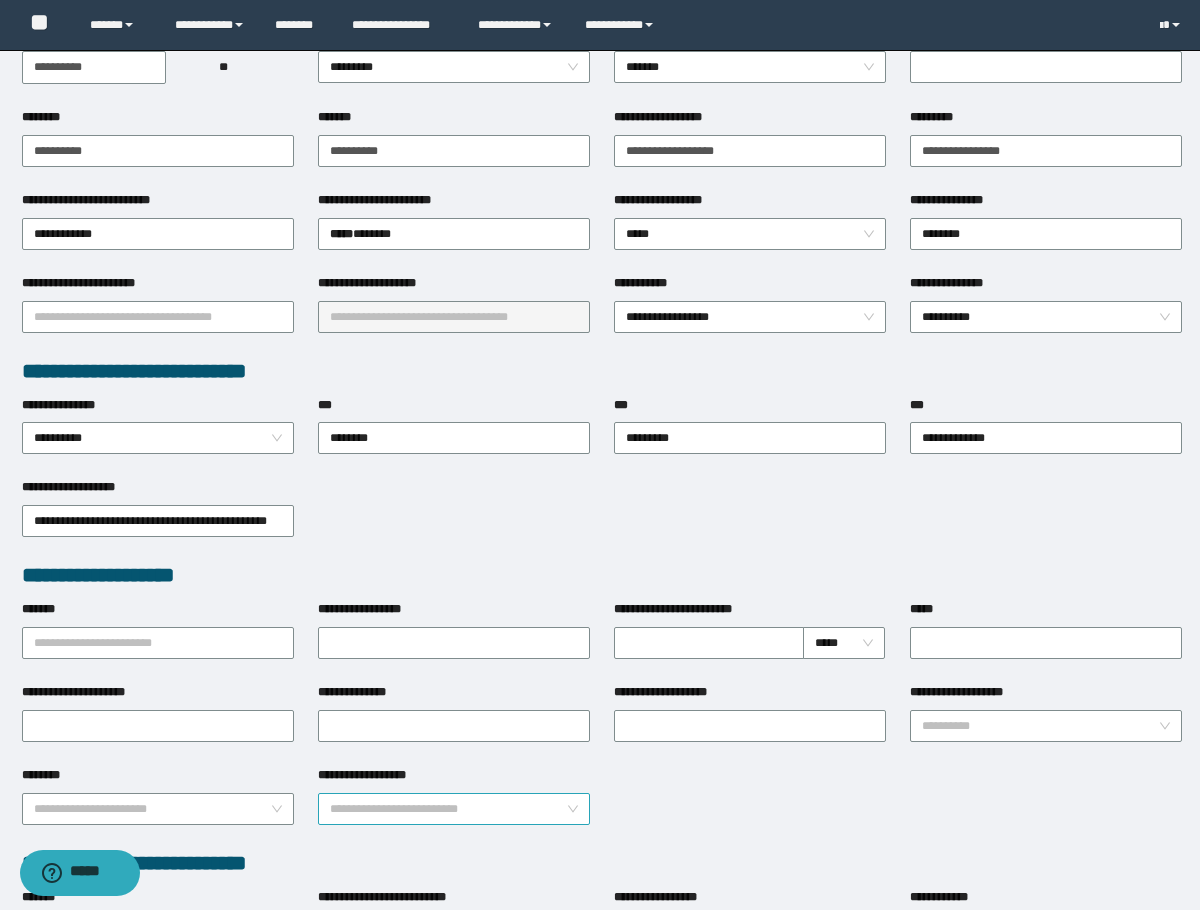 scroll, scrollTop: 400, scrollLeft: 0, axis: vertical 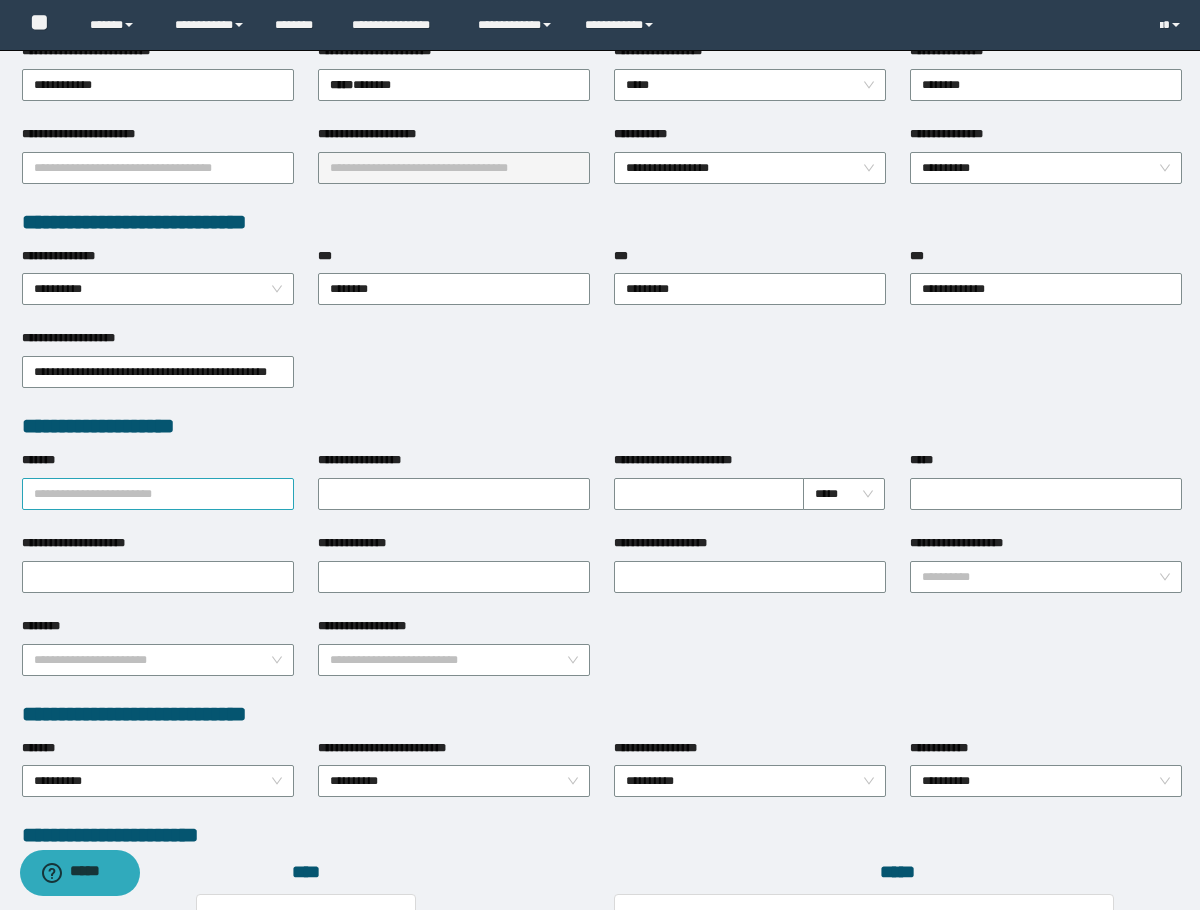 click on "*******" at bounding box center (158, 494) 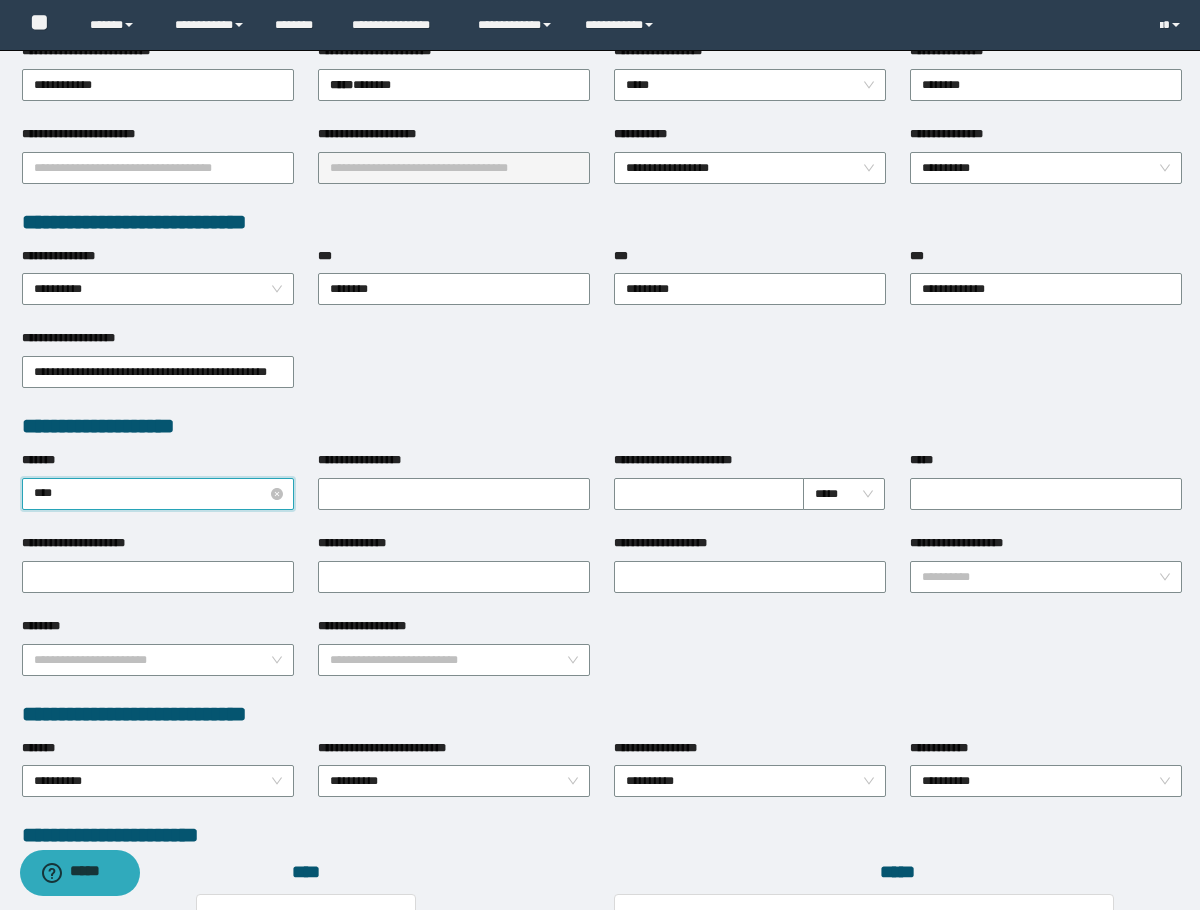 type on "*****" 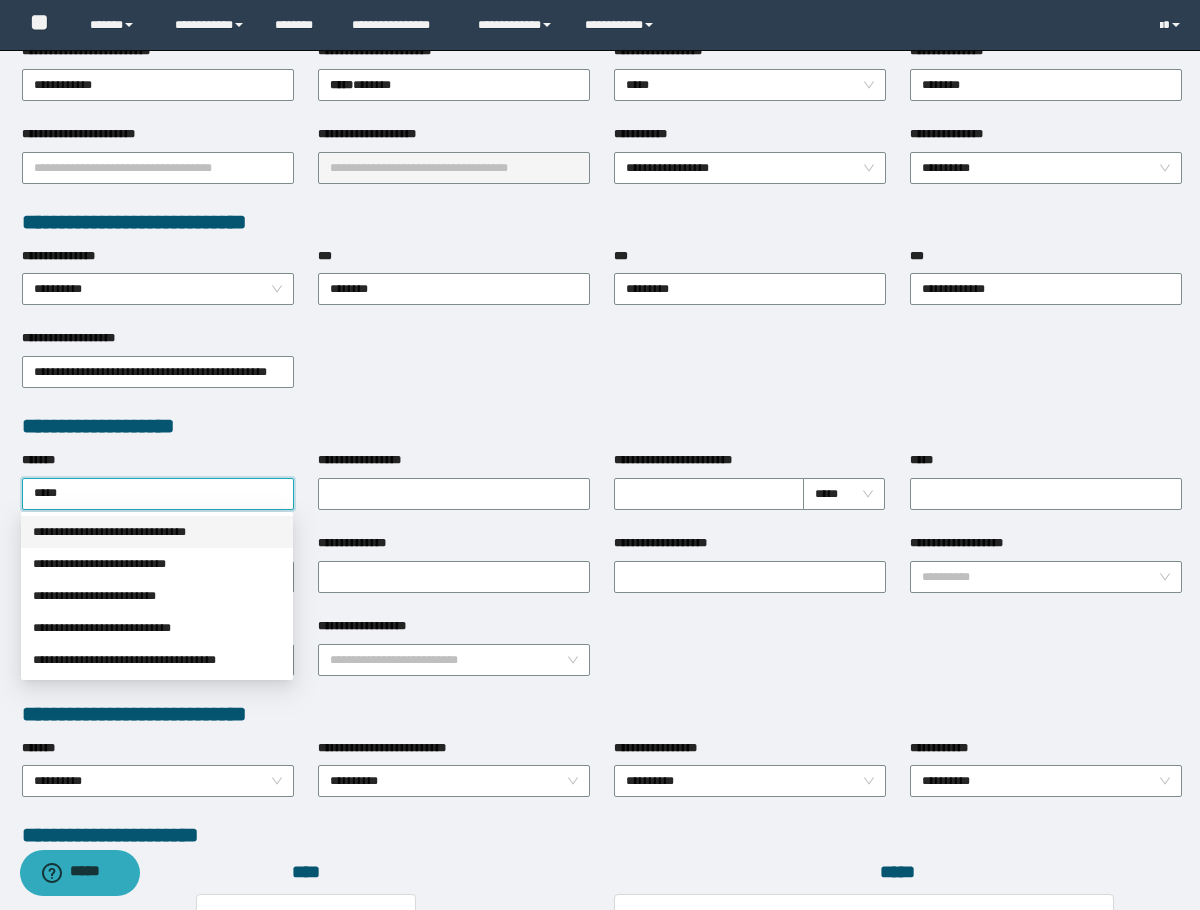click on "**********" at bounding box center (157, 532) 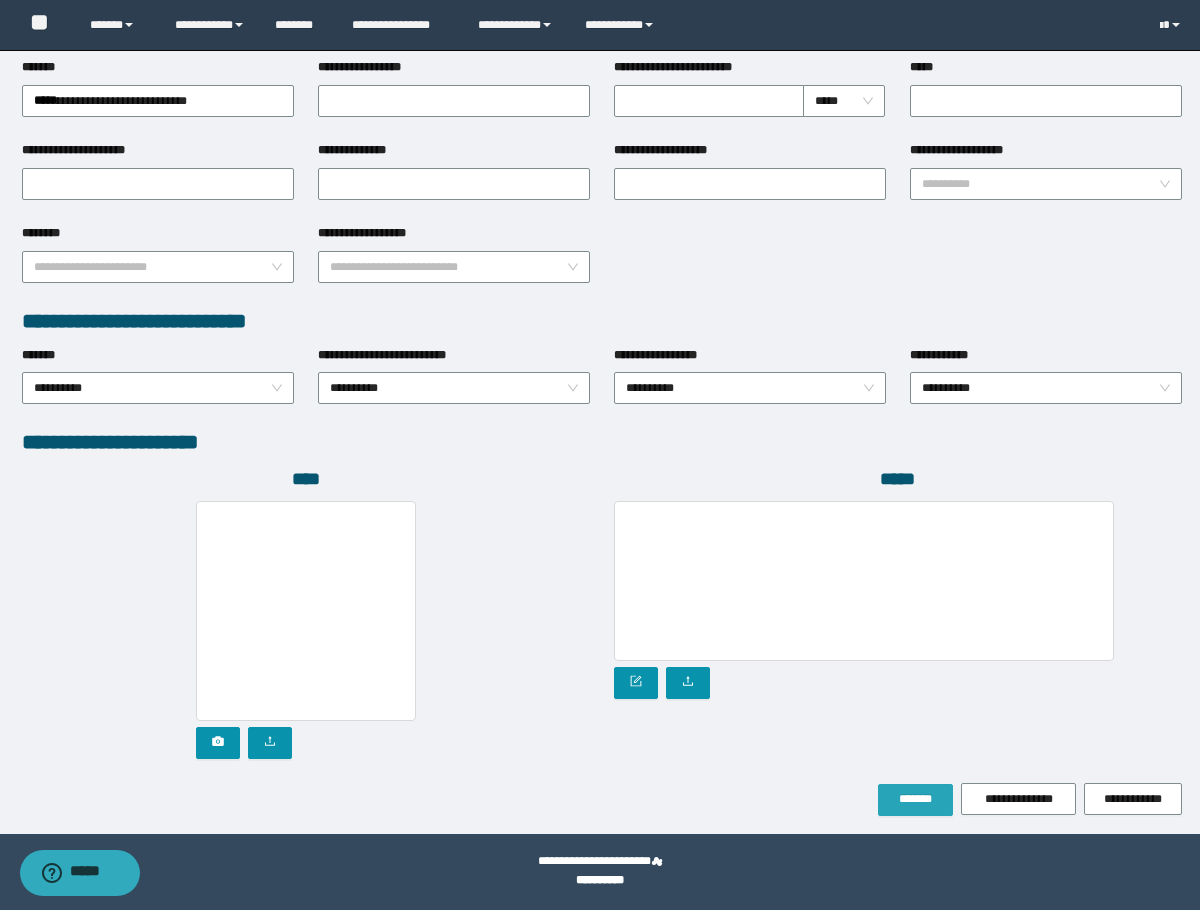 click on "*******" at bounding box center [915, 799] 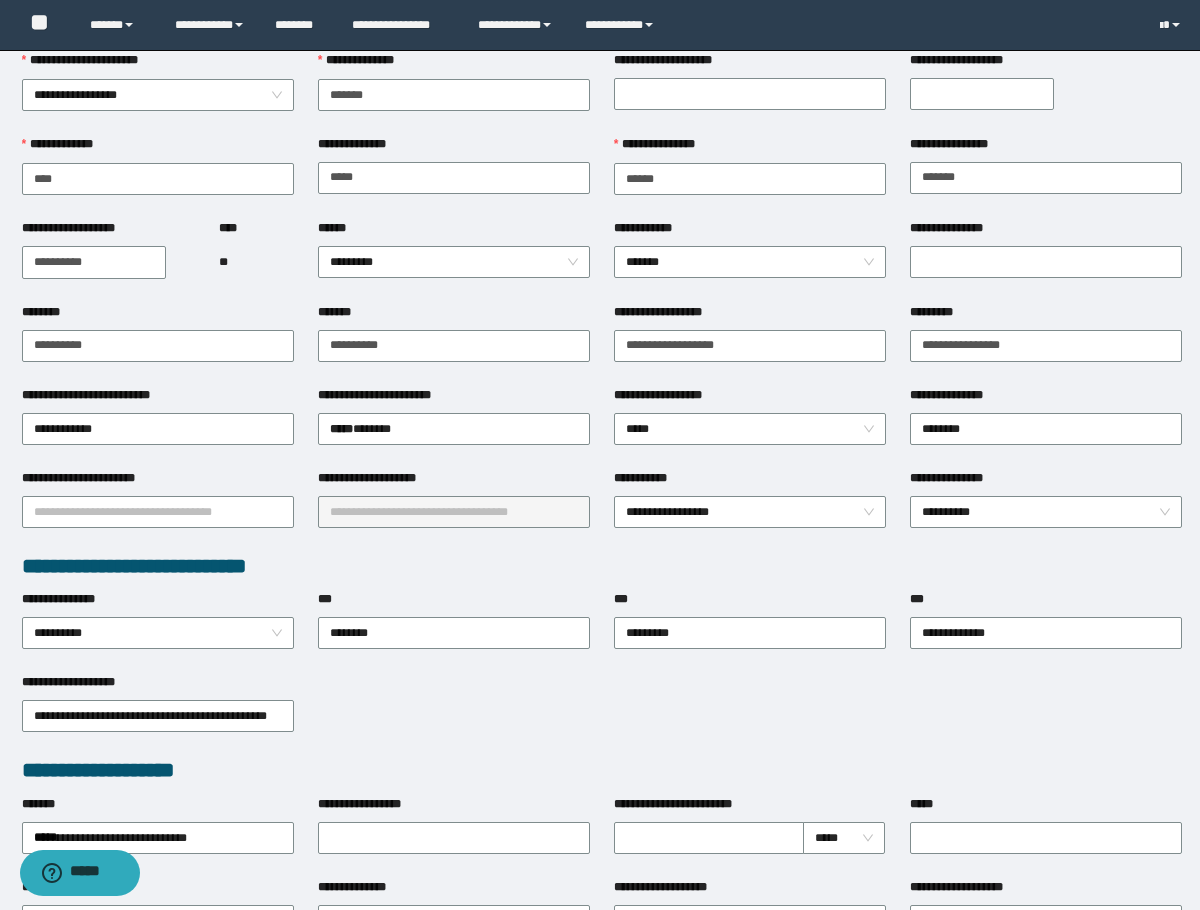 scroll, scrollTop: 0, scrollLeft: 0, axis: both 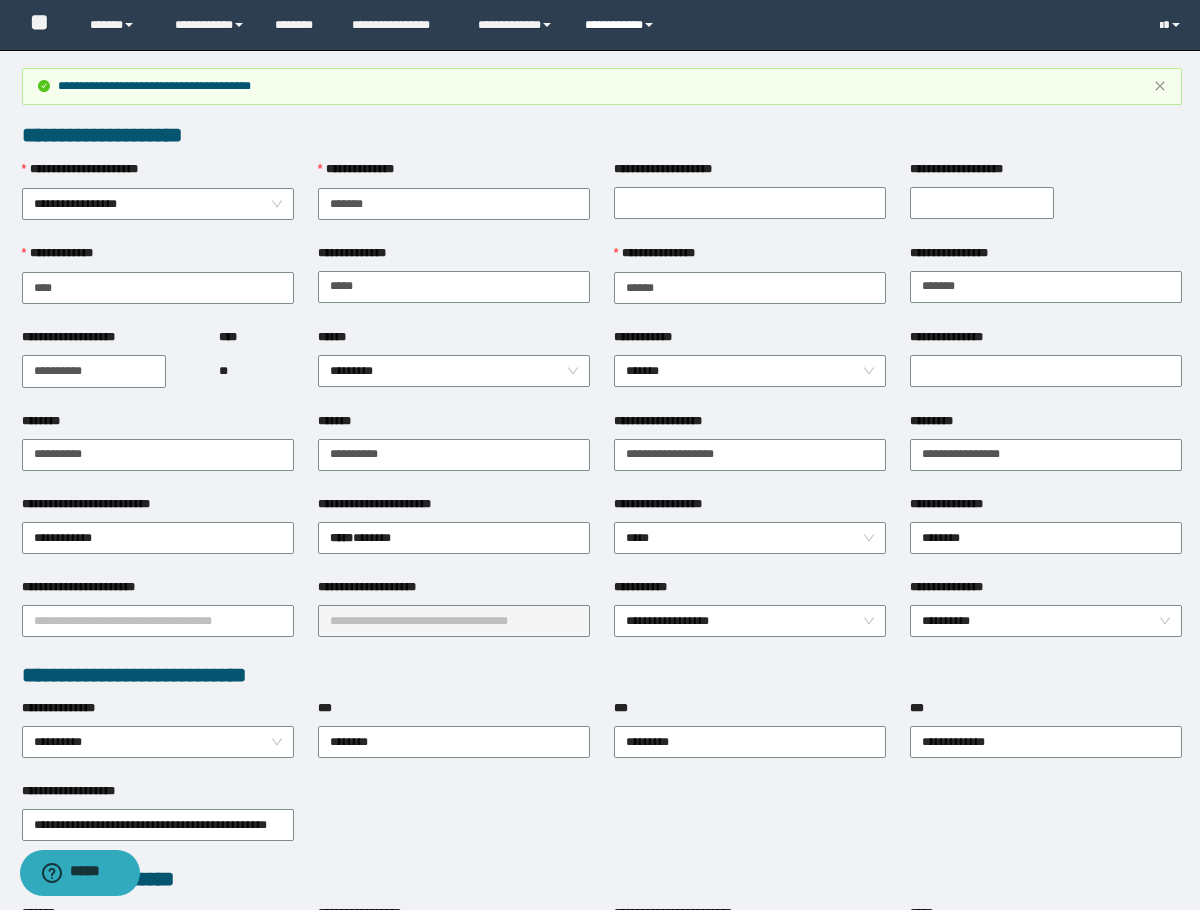 click on "**********" at bounding box center (622, 25) 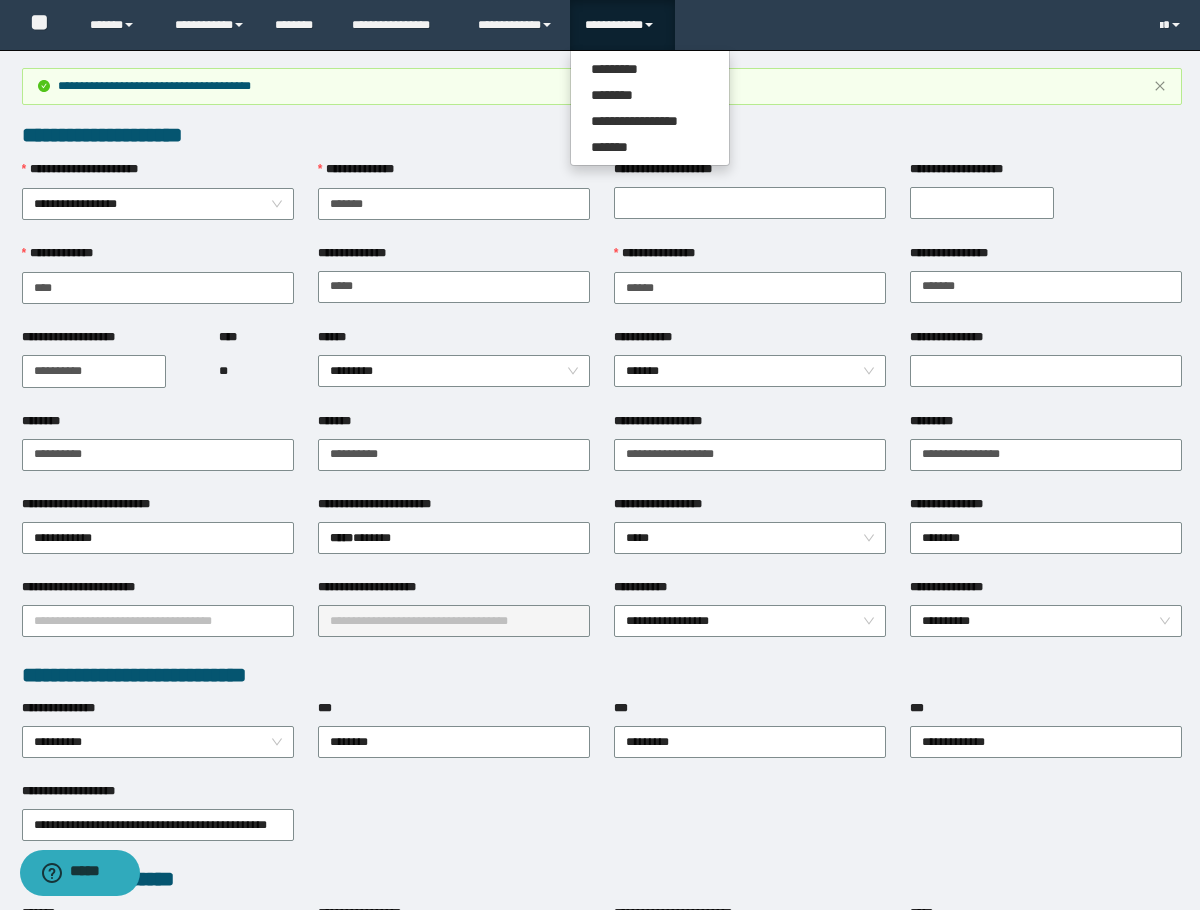 click on "**********" at bounding box center (650, 108) 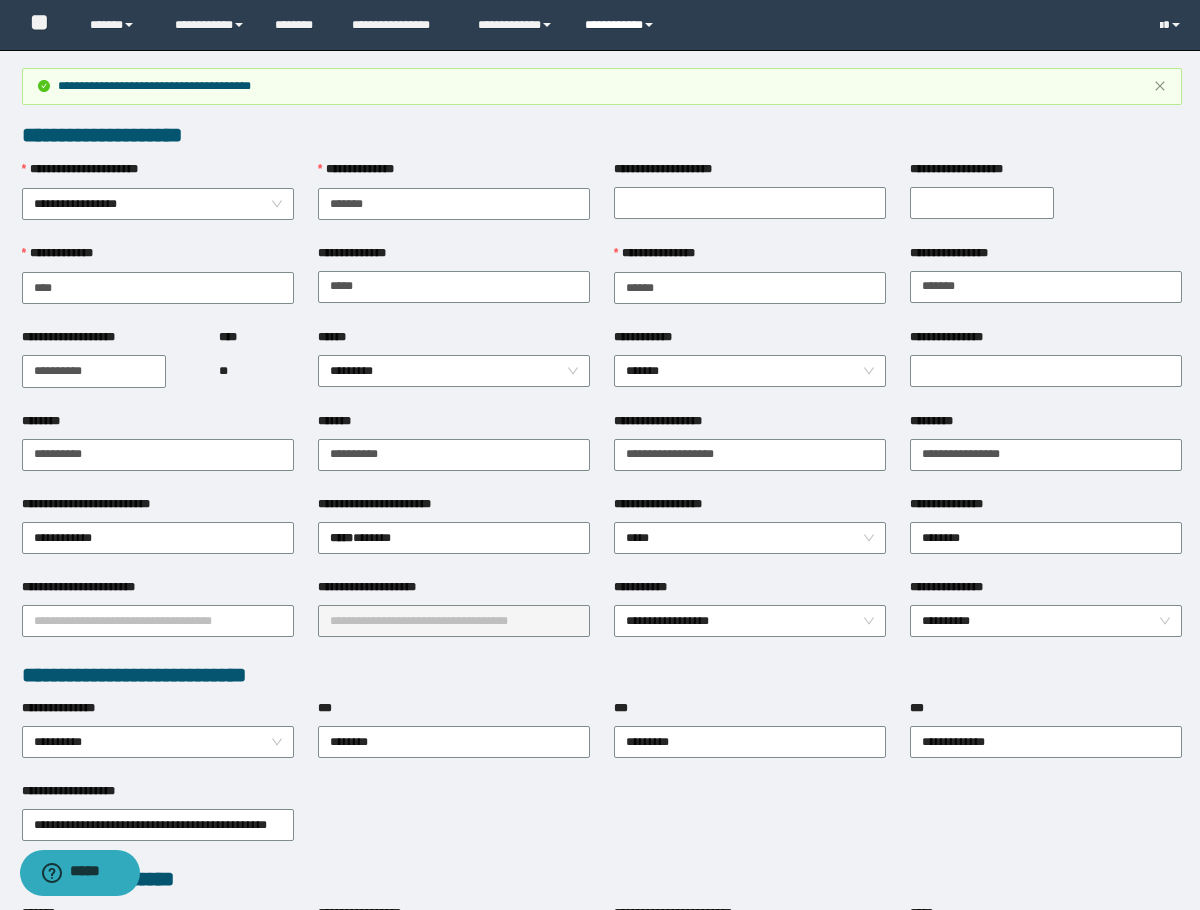 click on "**********" at bounding box center [622, 25] 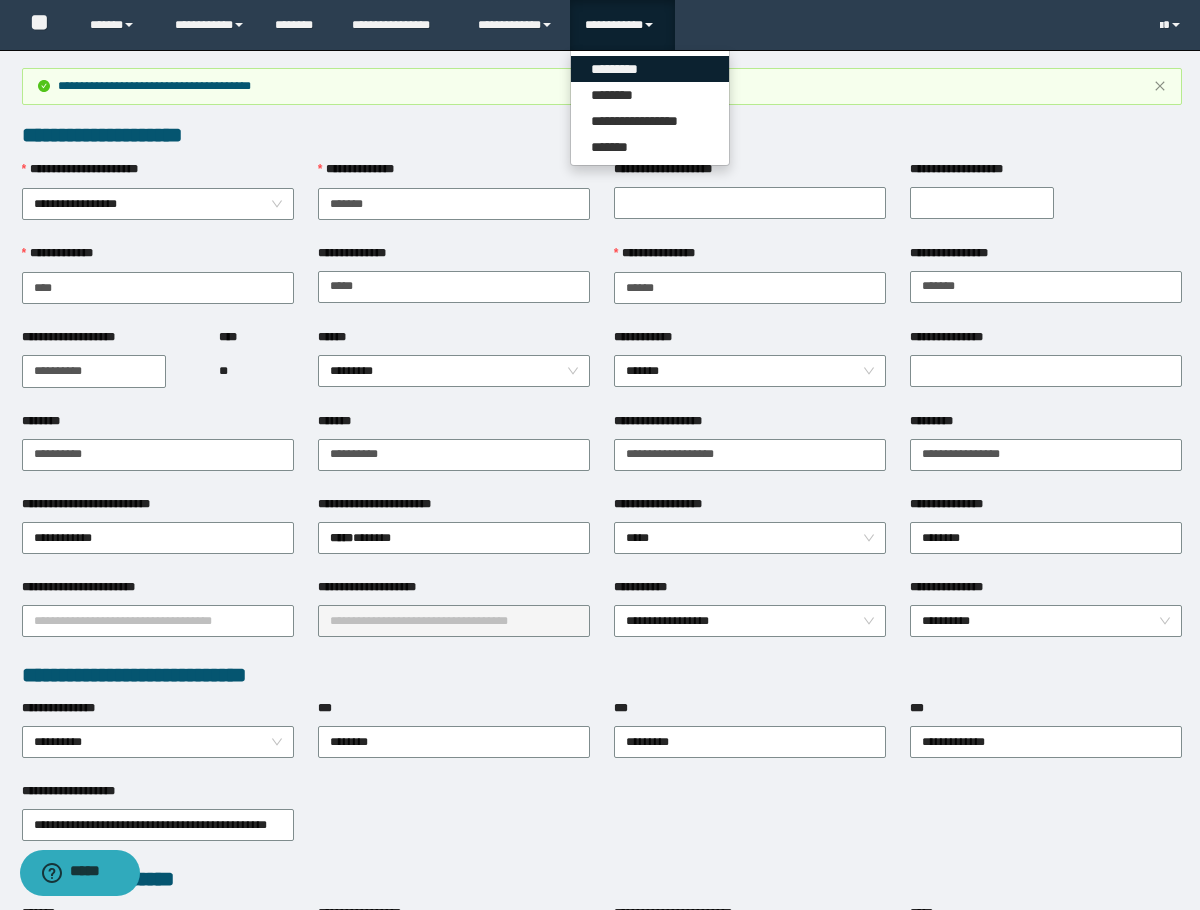 click on "*********" at bounding box center (650, 69) 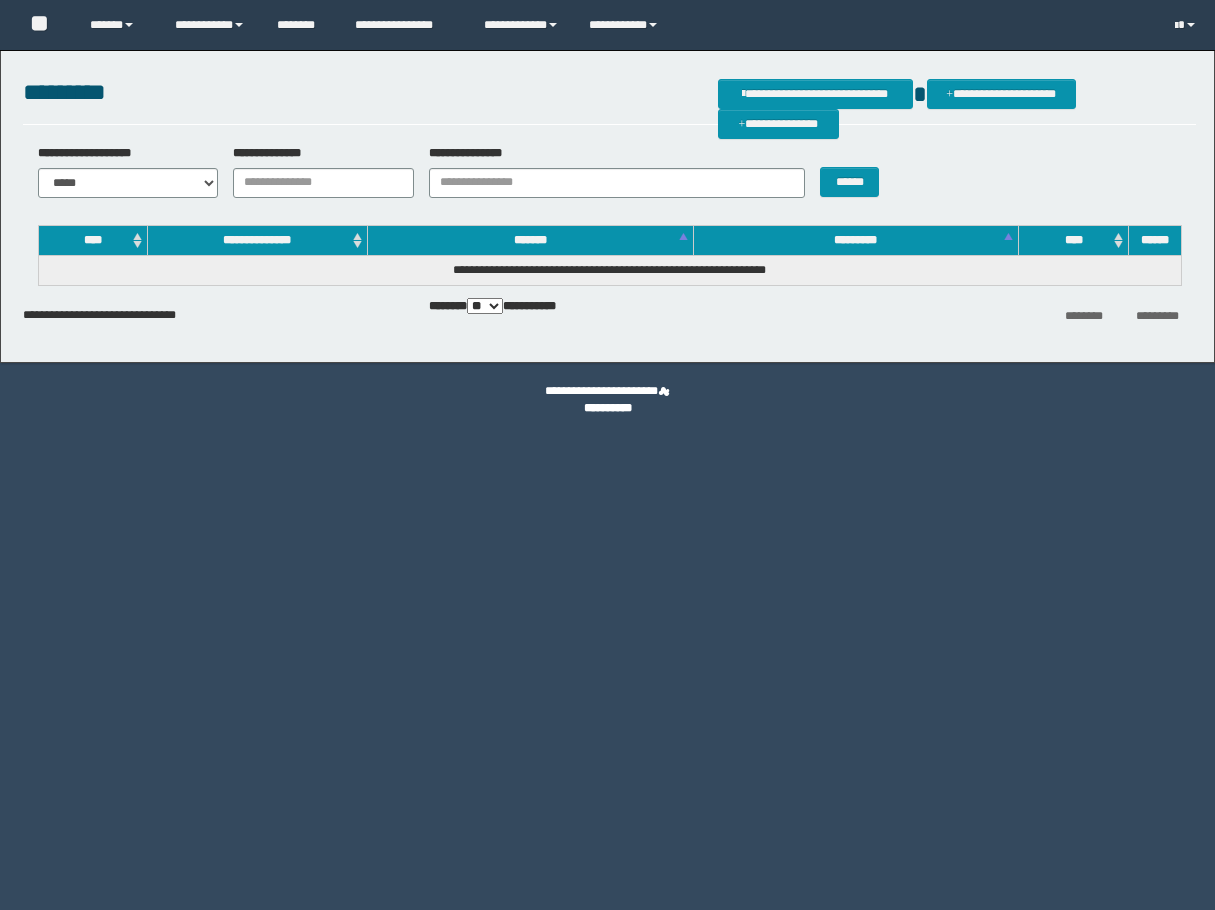 scroll, scrollTop: 0, scrollLeft: 0, axis: both 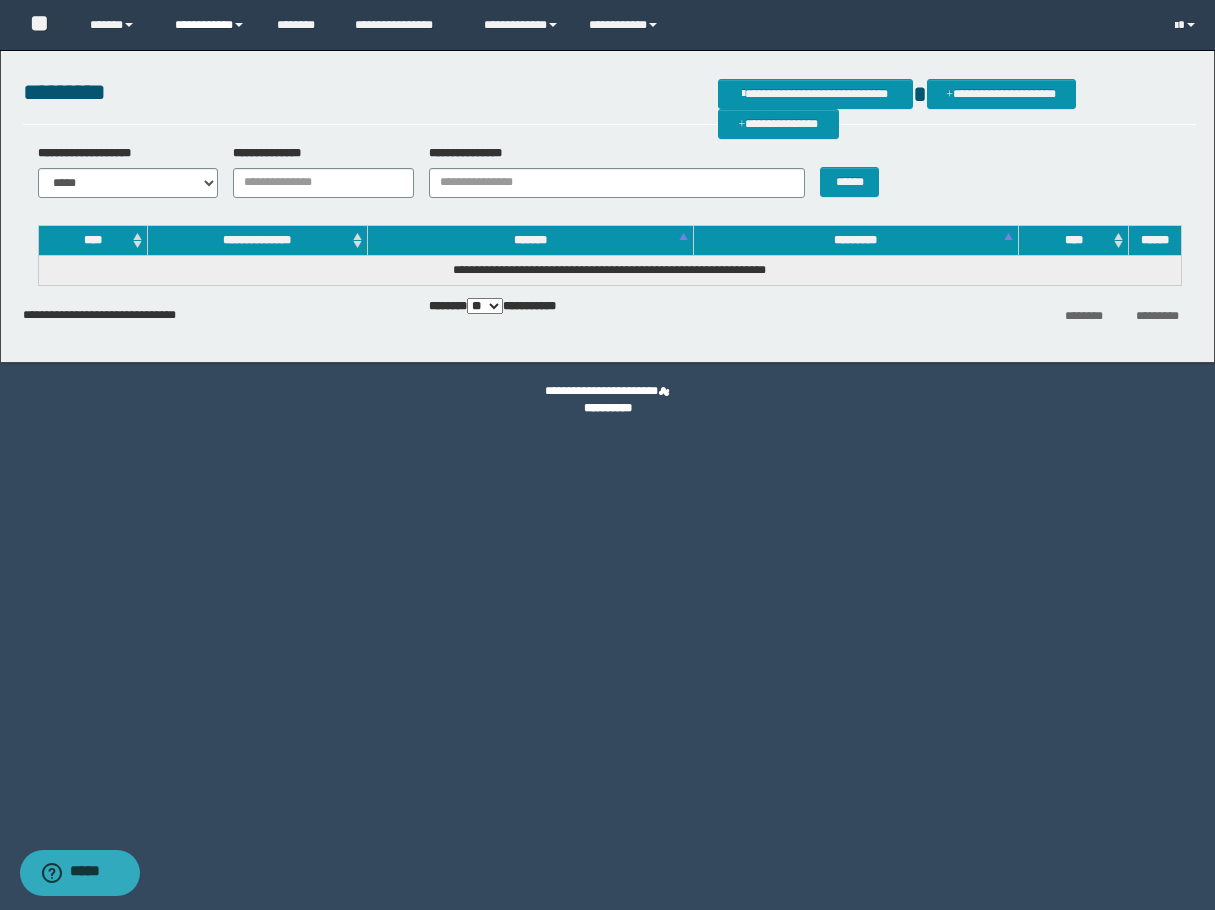 click on "**********" at bounding box center (210, 25) 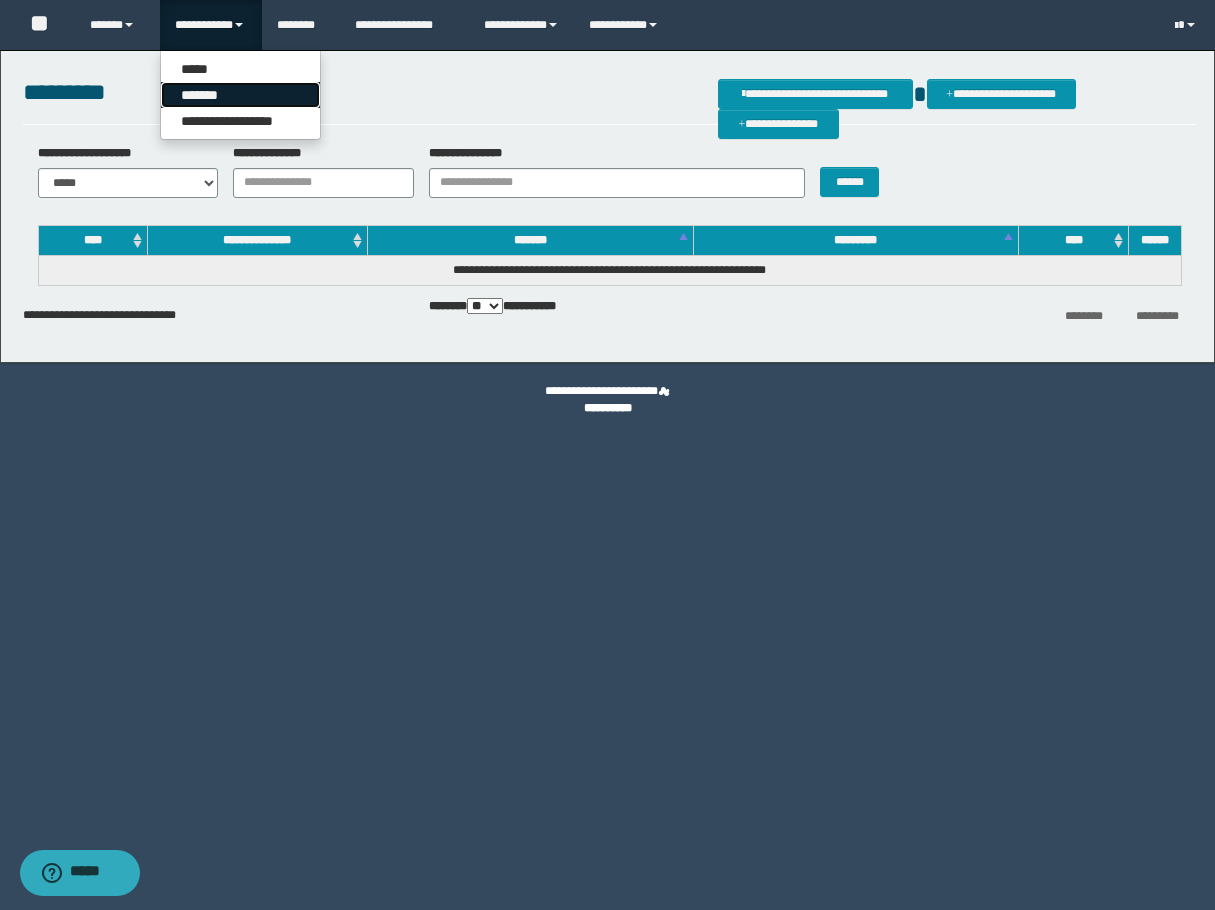 click on "*******" at bounding box center [240, 95] 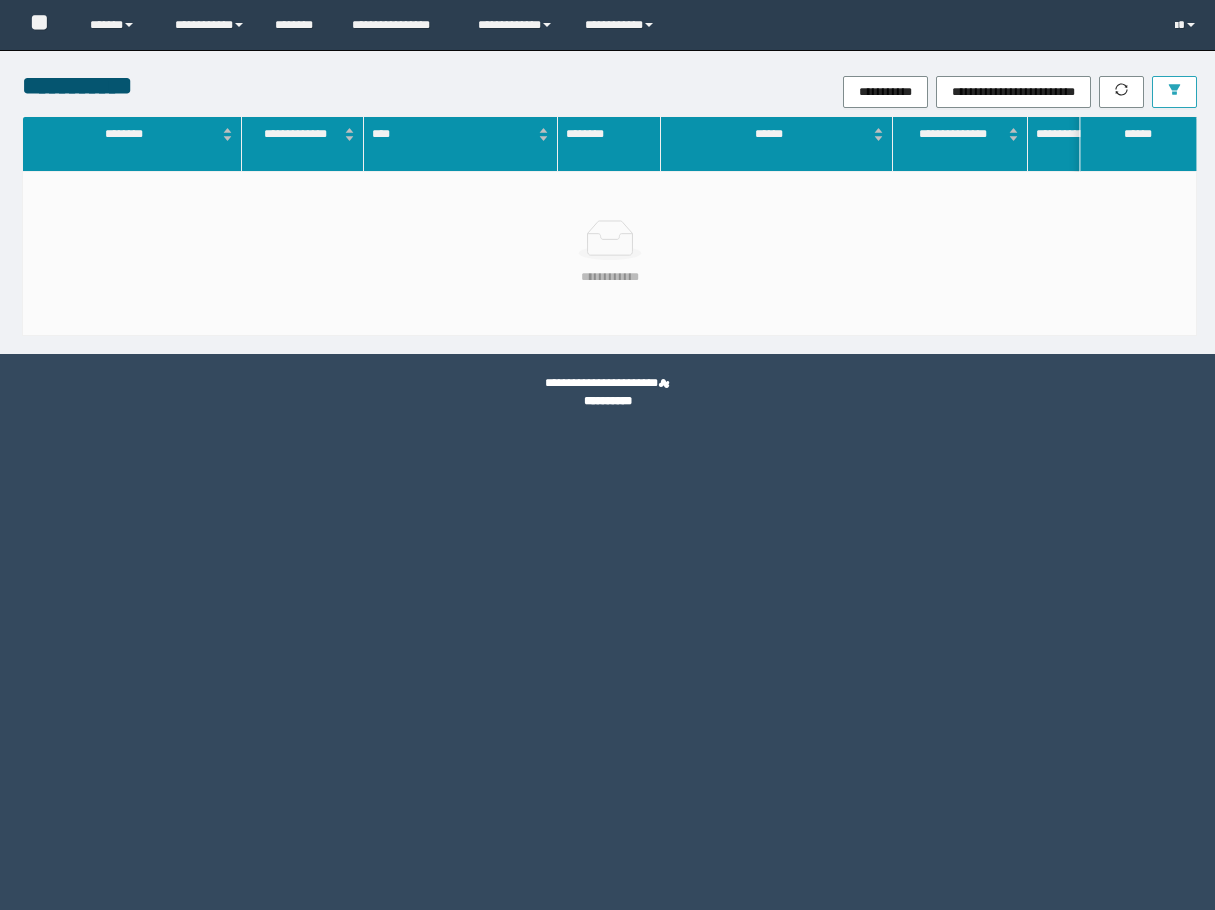 scroll, scrollTop: 0, scrollLeft: 0, axis: both 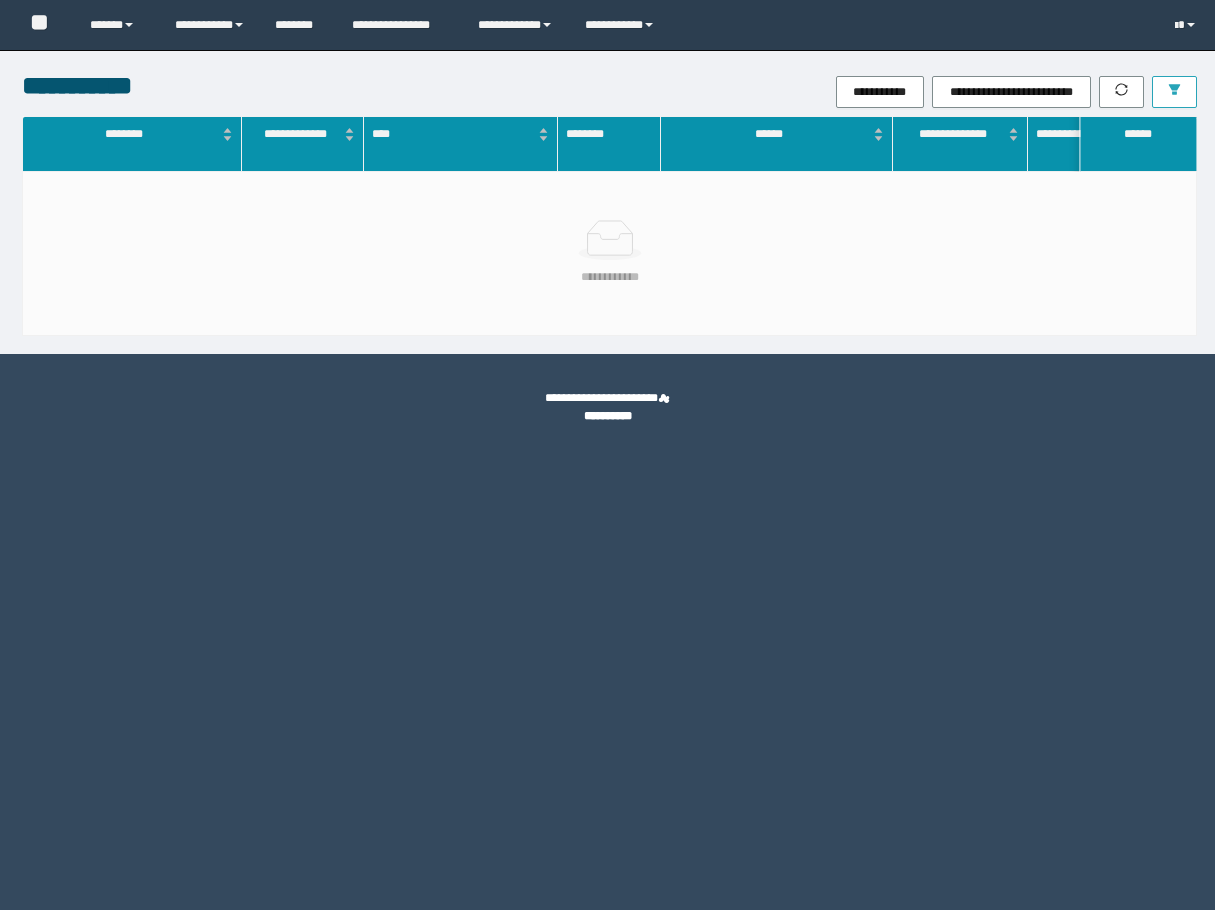 click 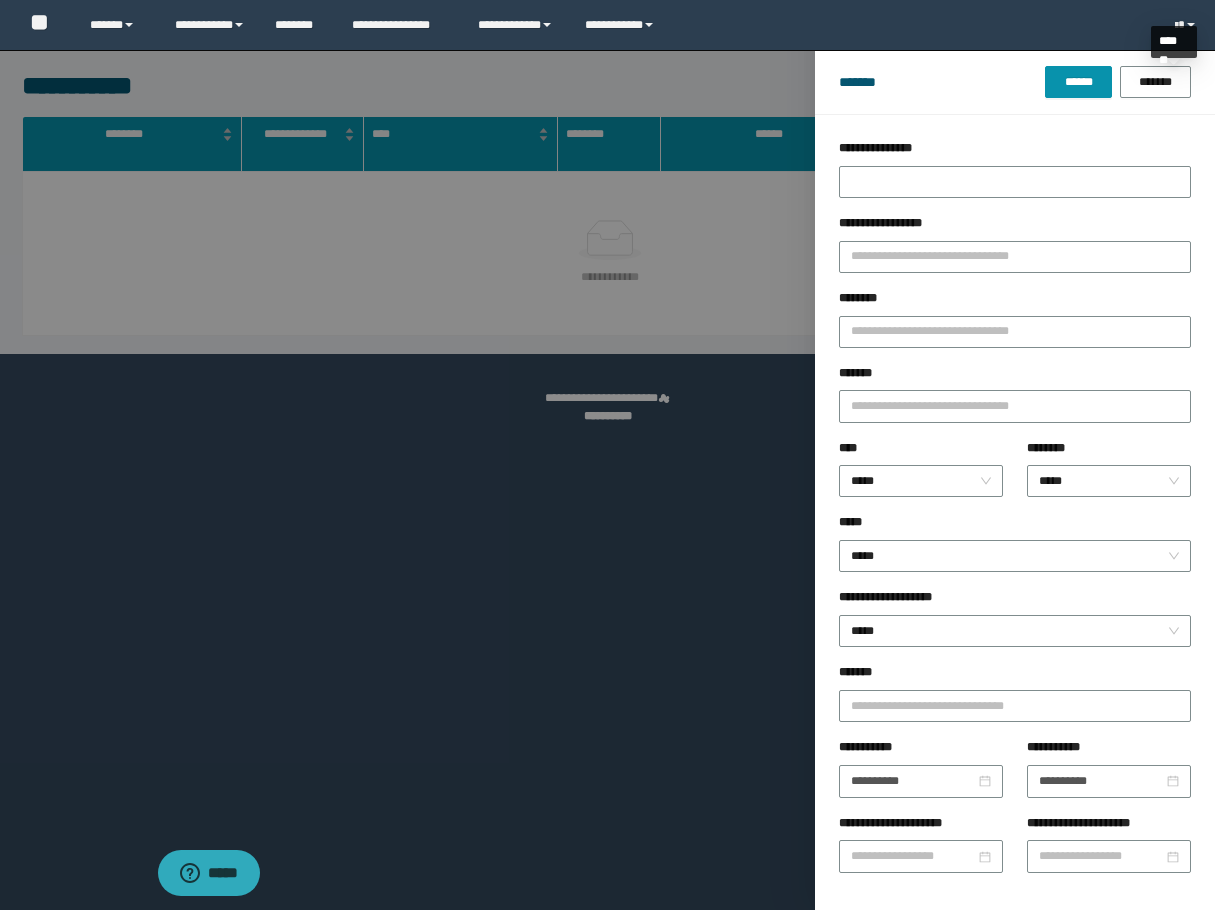 scroll, scrollTop: 0, scrollLeft: 0, axis: both 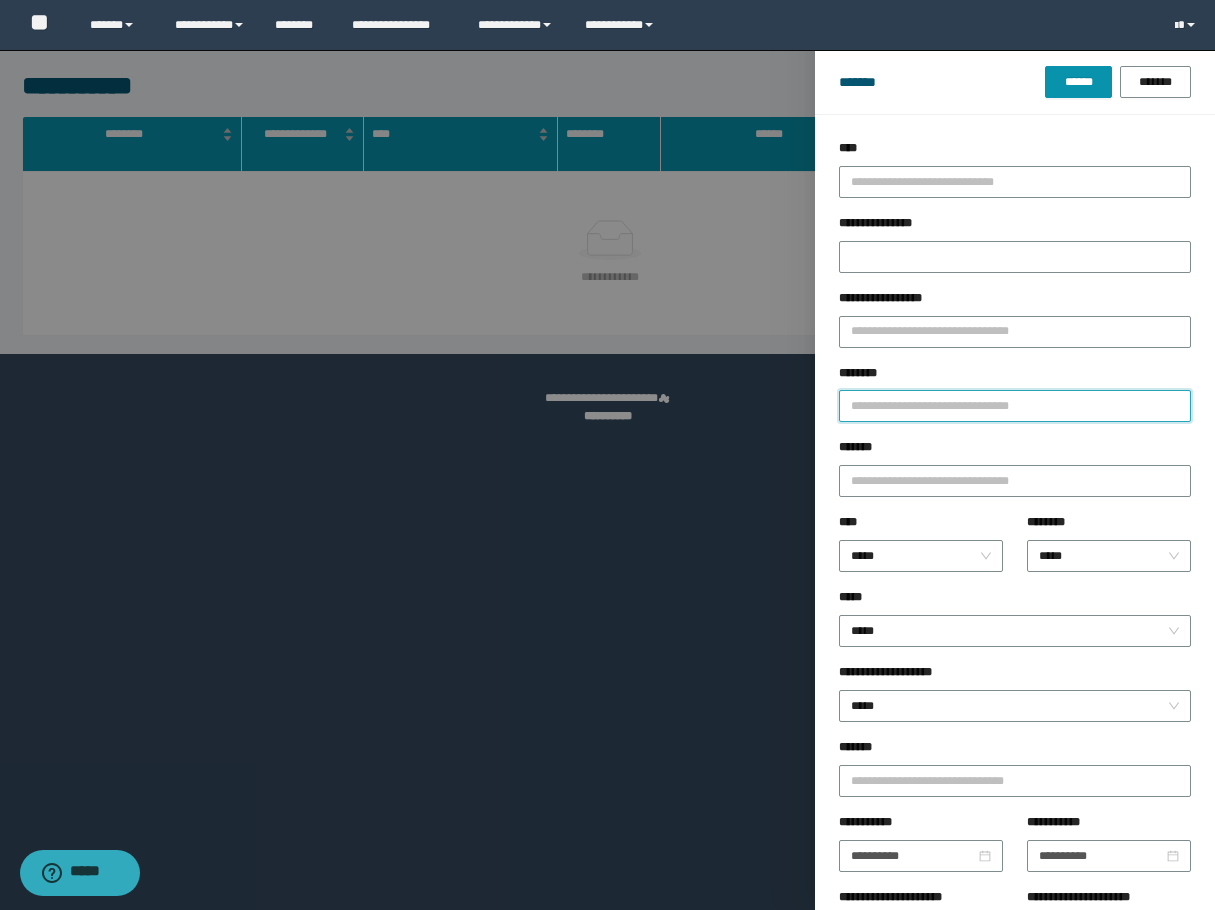 click on "********" at bounding box center [1015, 406] 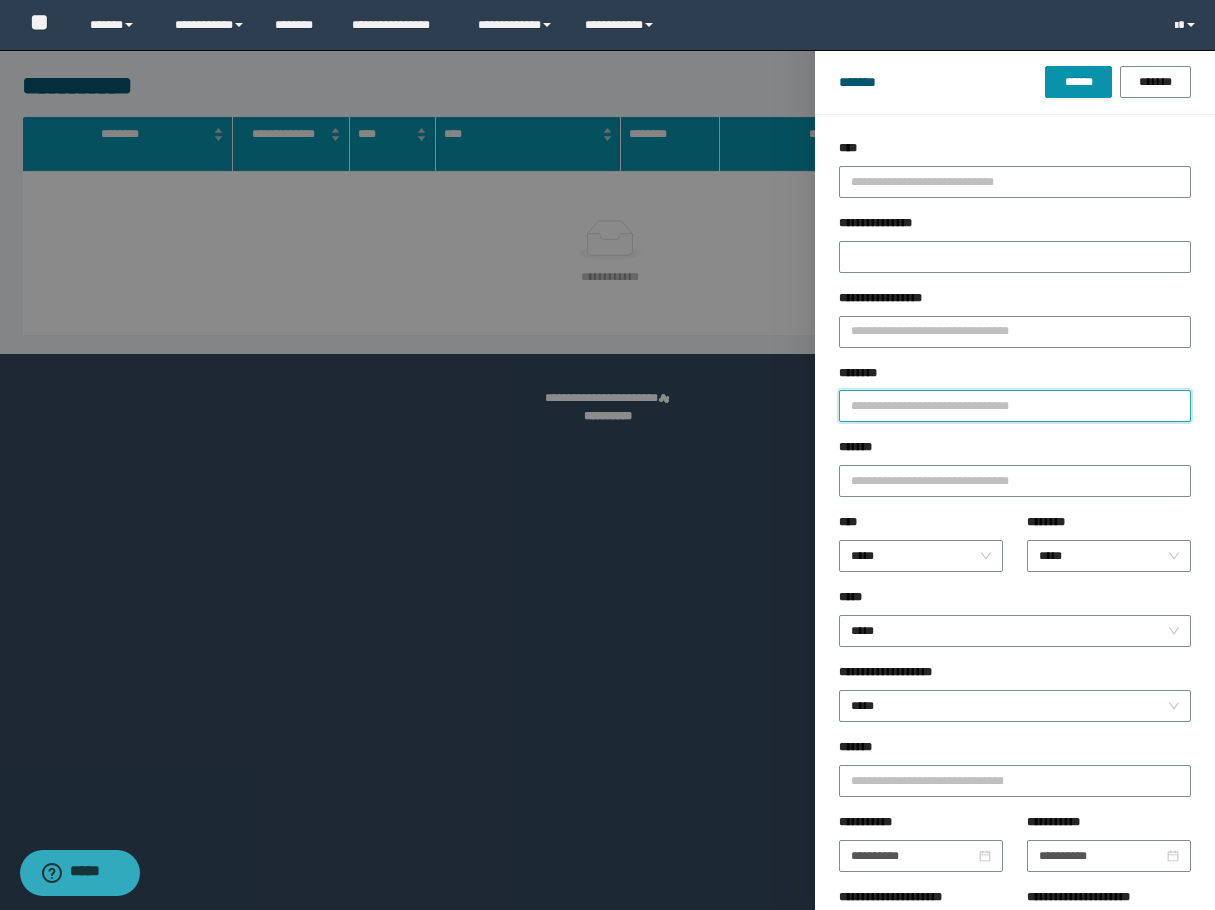 paste on "********" 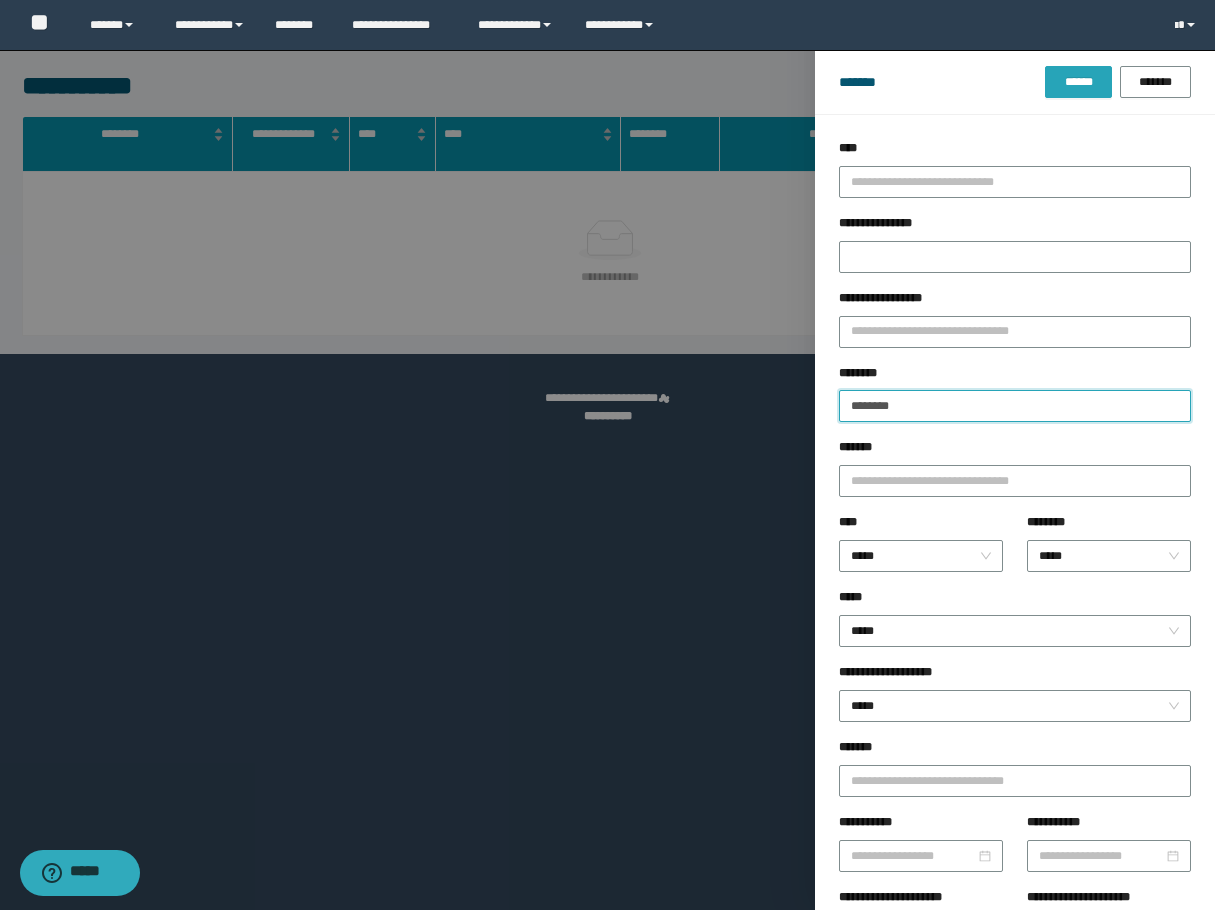 type on "********" 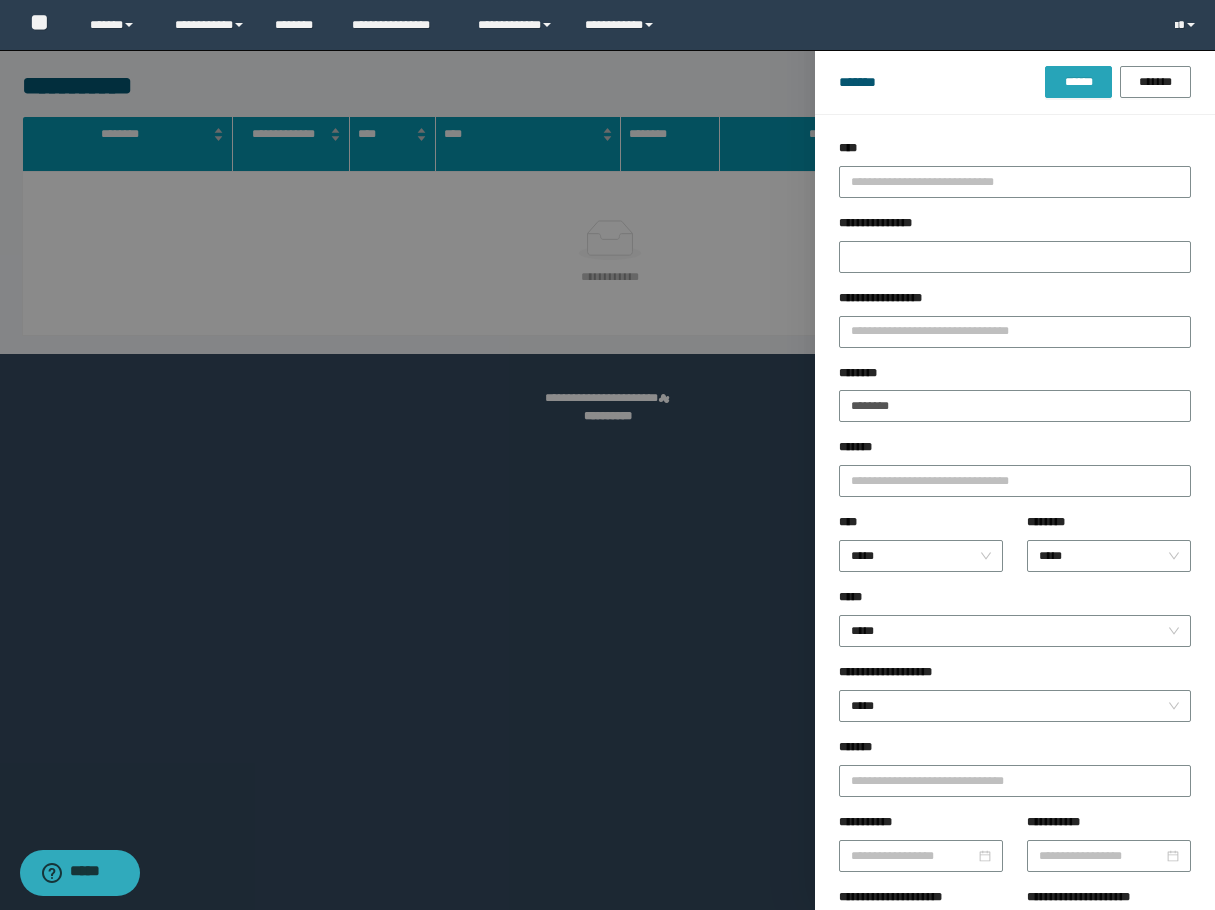 click on "******" at bounding box center [1078, 82] 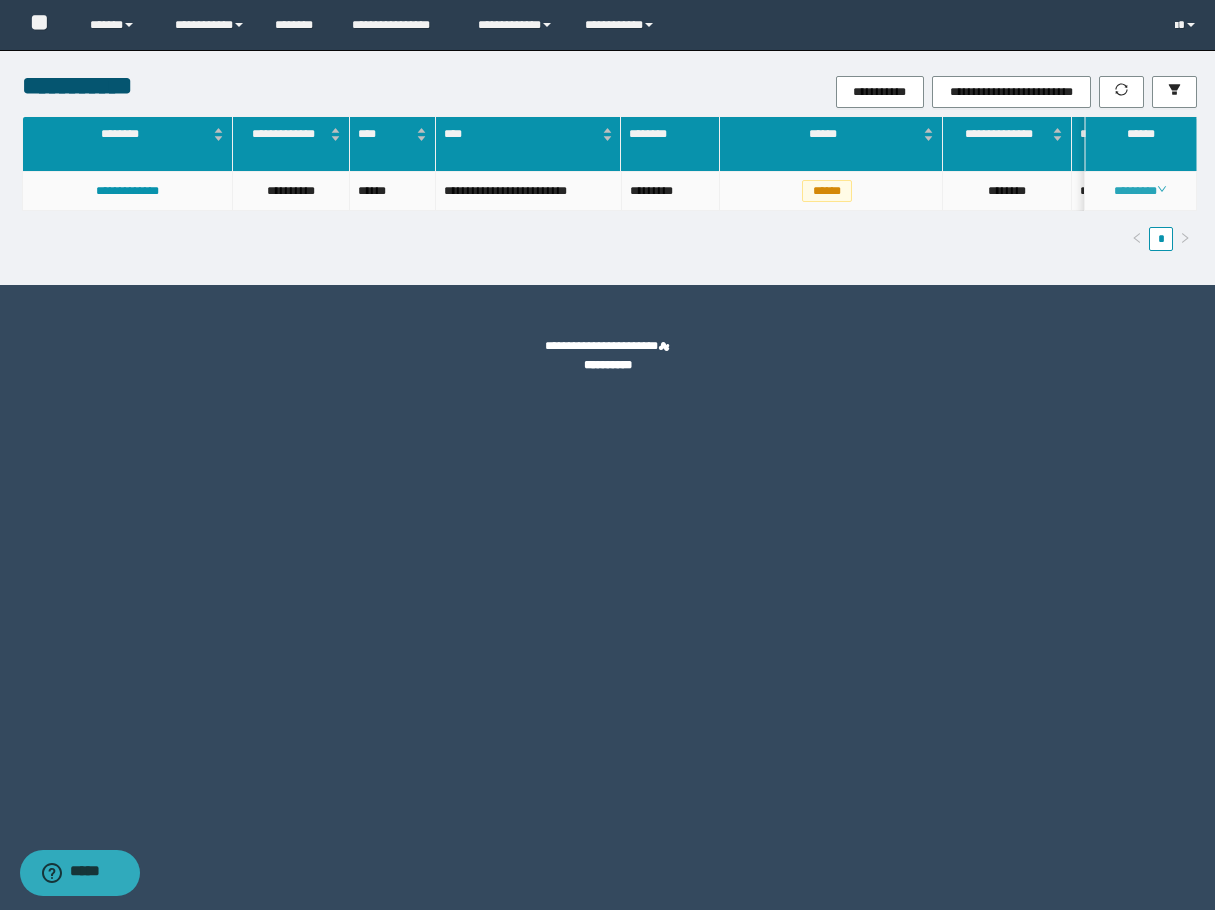 click on "********" at bounding box center (1140, 191) 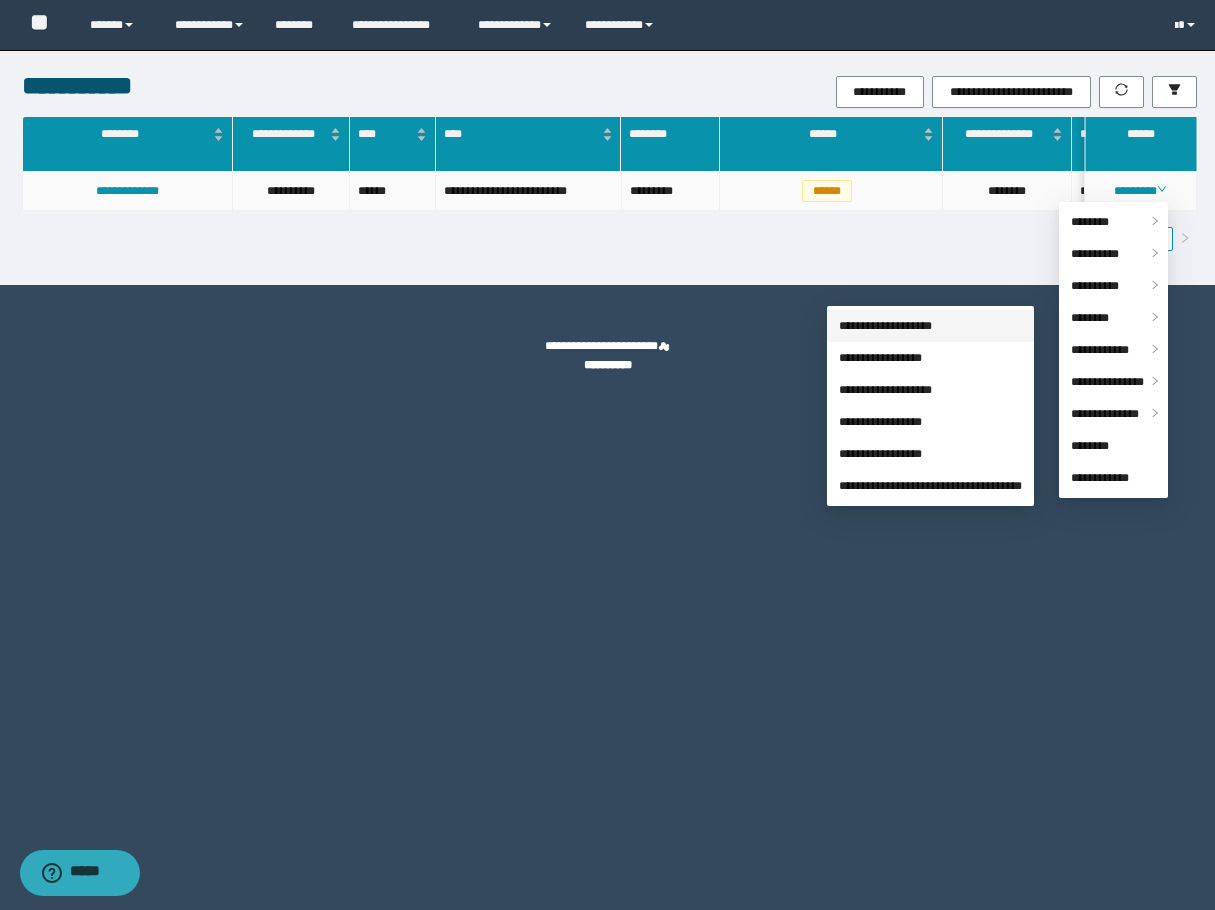 click on "**********" at bounding box center (885, 326) 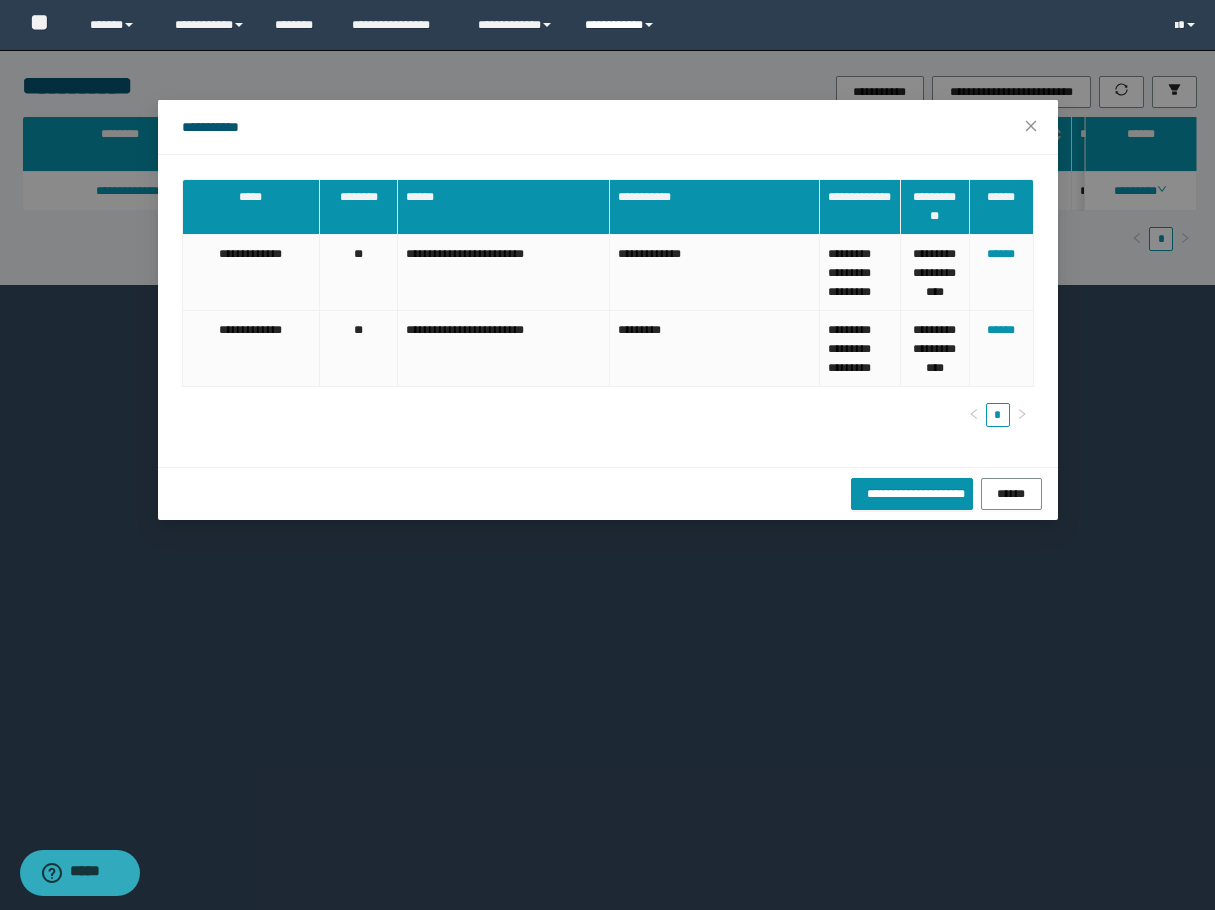 click on "**********" at bounding box center [622, 25] 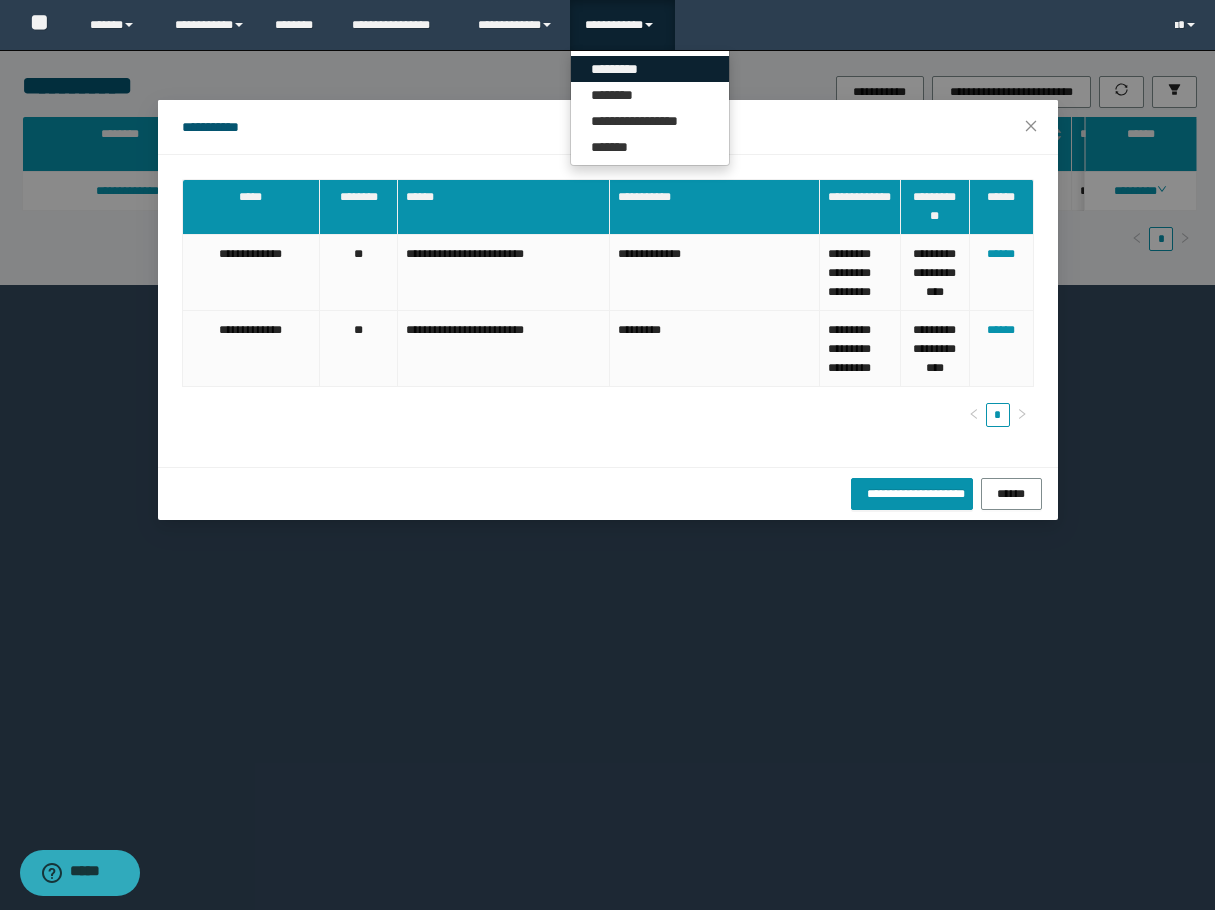 click on "*********" at bounding box center [650, 69] 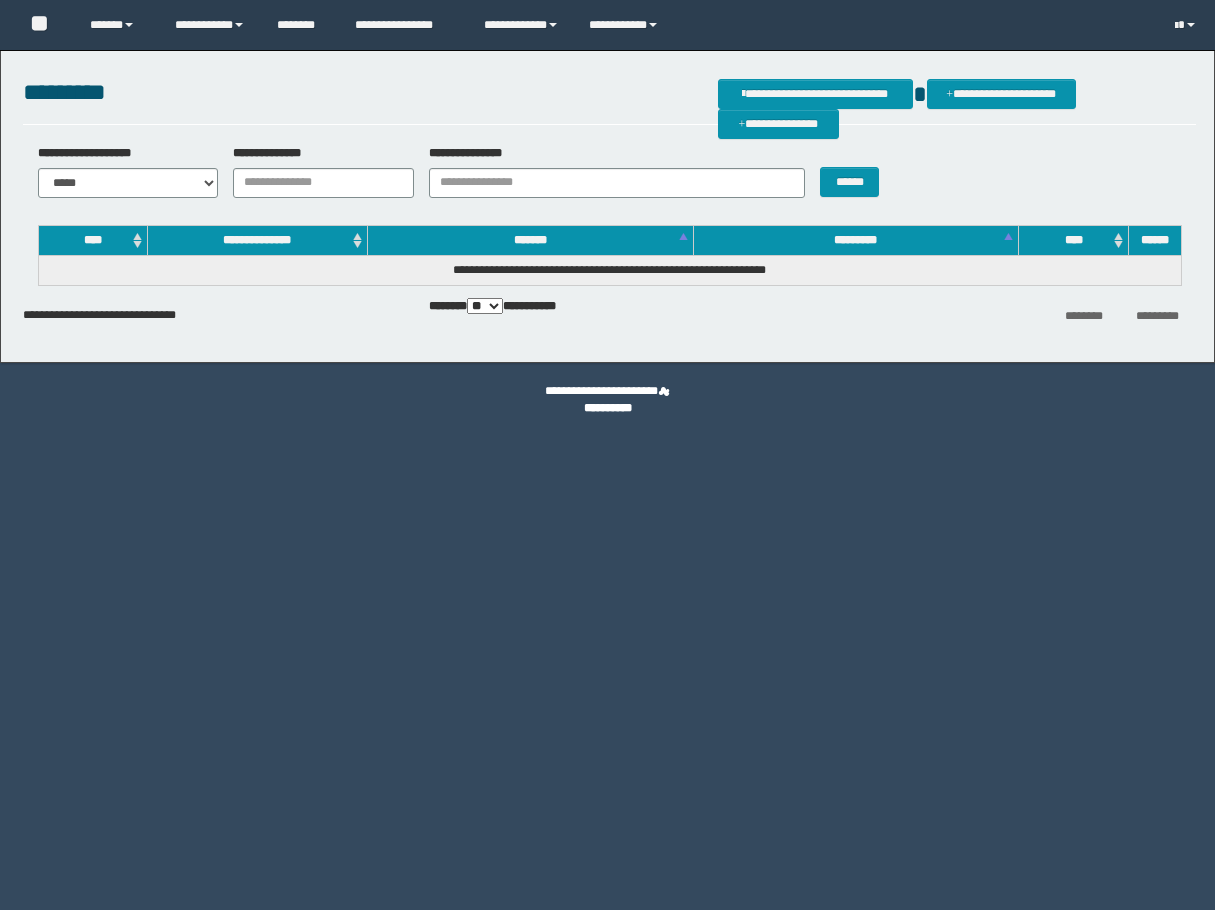 scroll, scrollTop: 0, scrollLeft: 0, axis: both 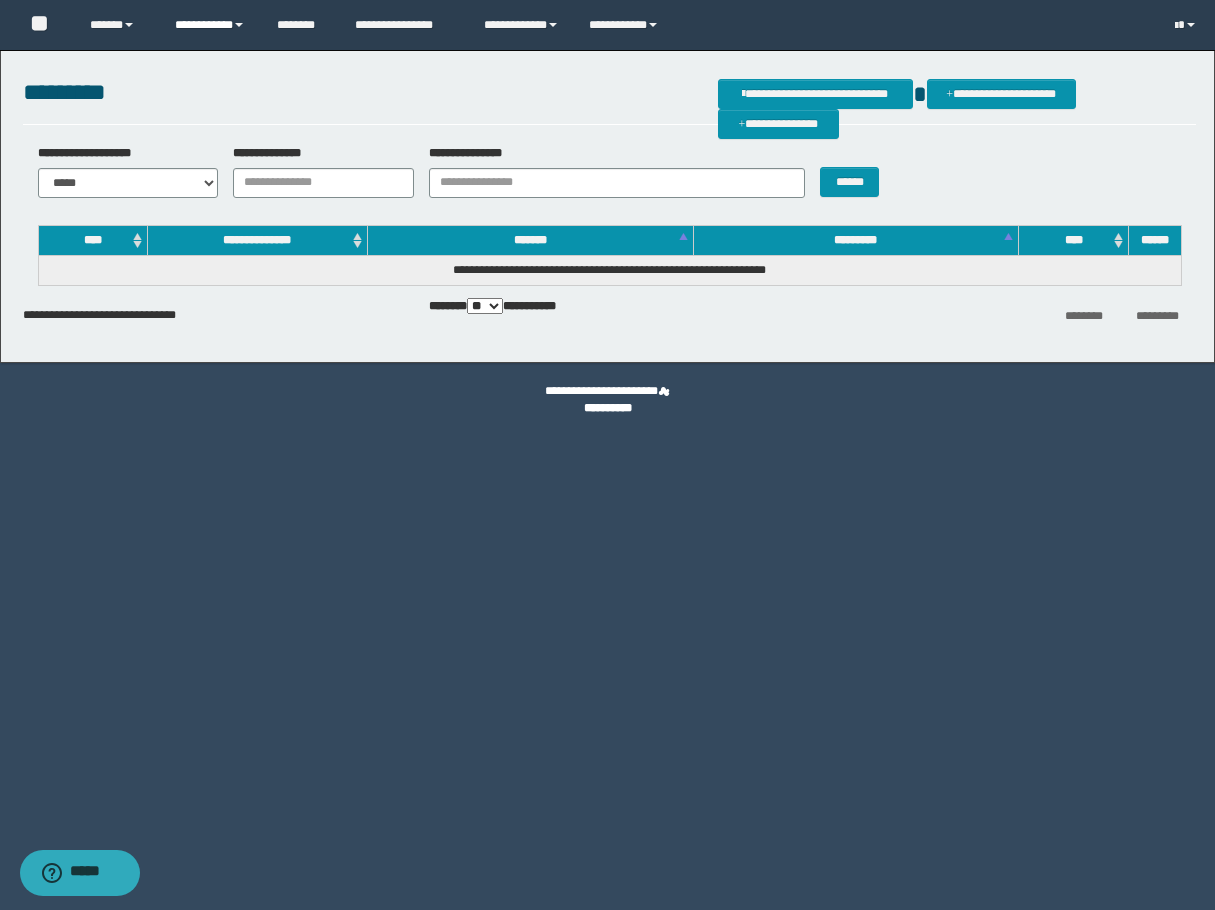 click on "**********" at bounding box center (210, 25) 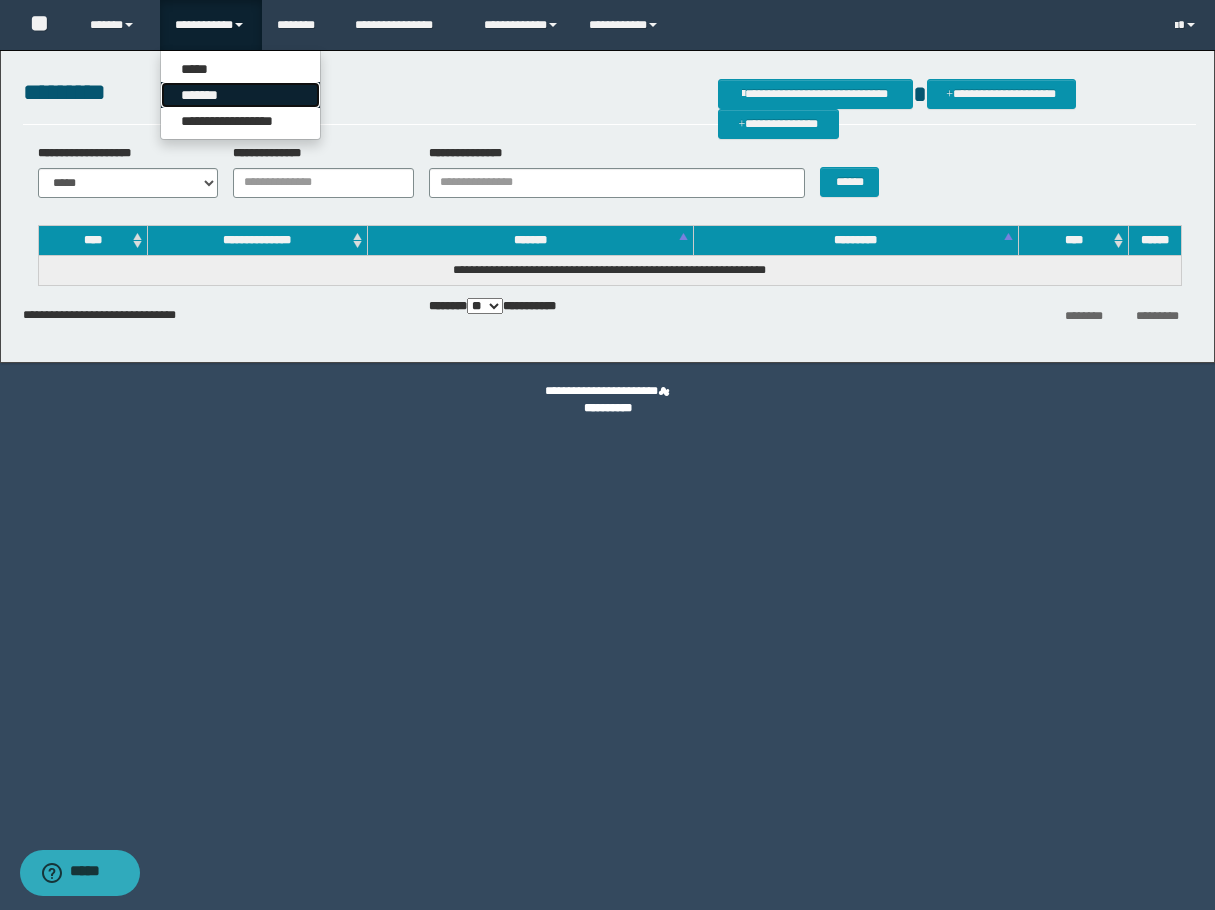 click on "*******" at bounding box center (240, 95) 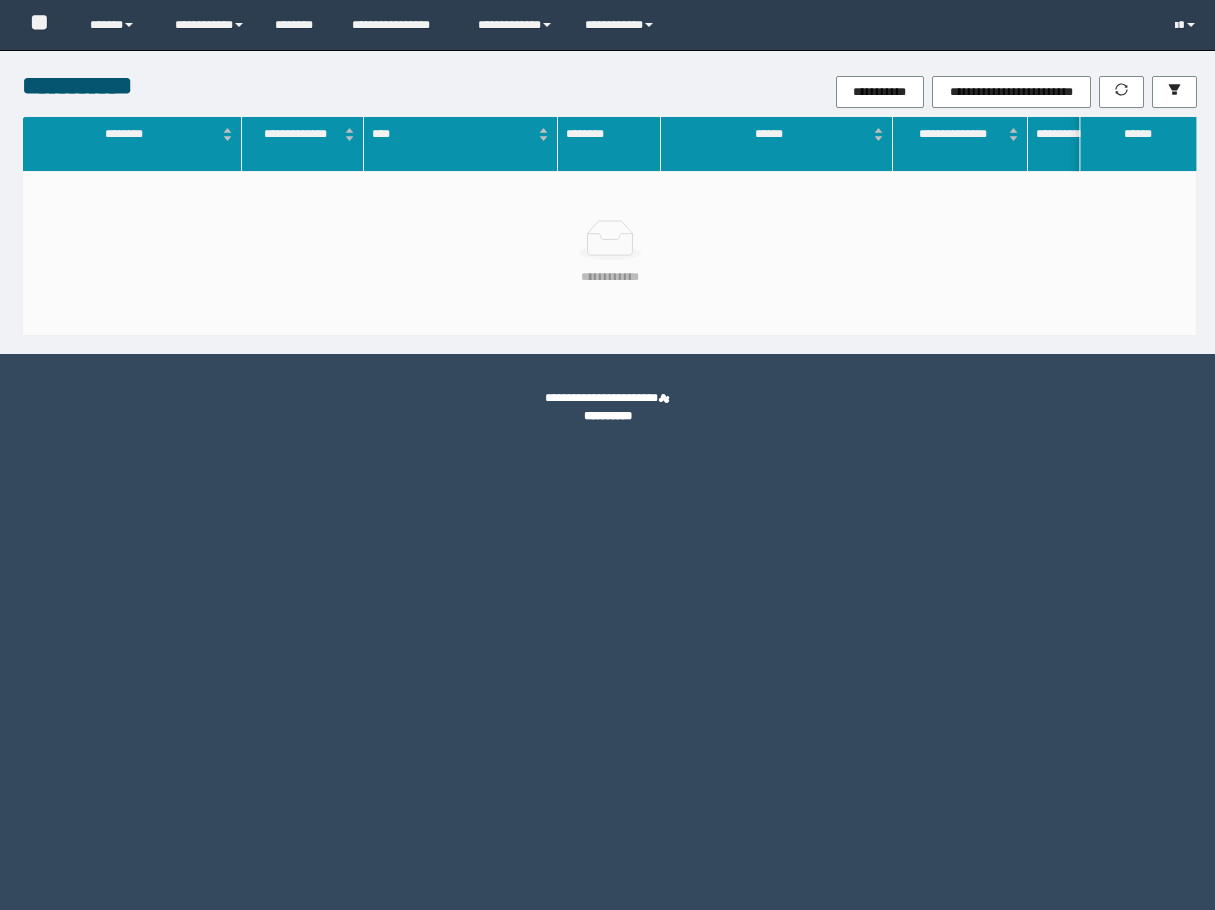 scroll, scrollTop: 0, scrollLeft: 0, axis: both 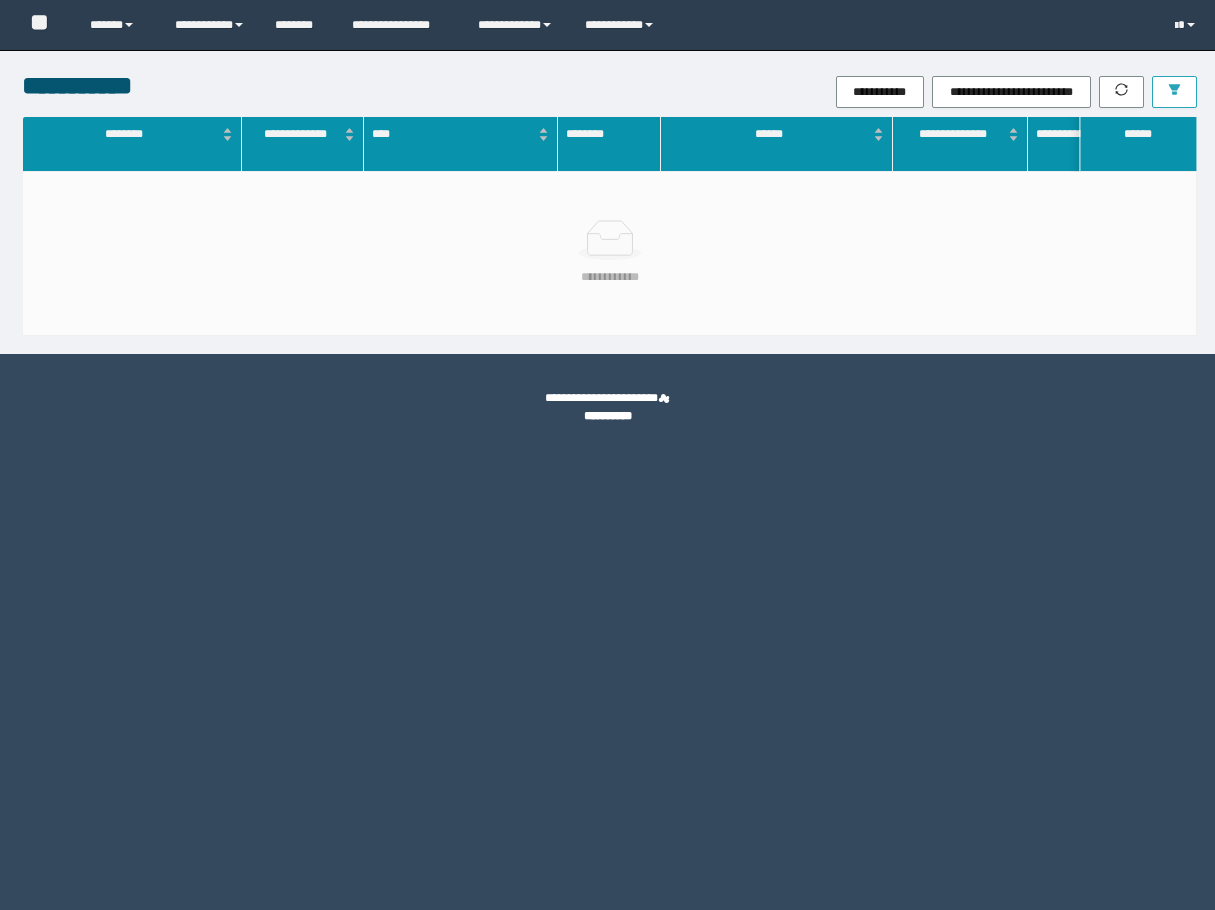 click 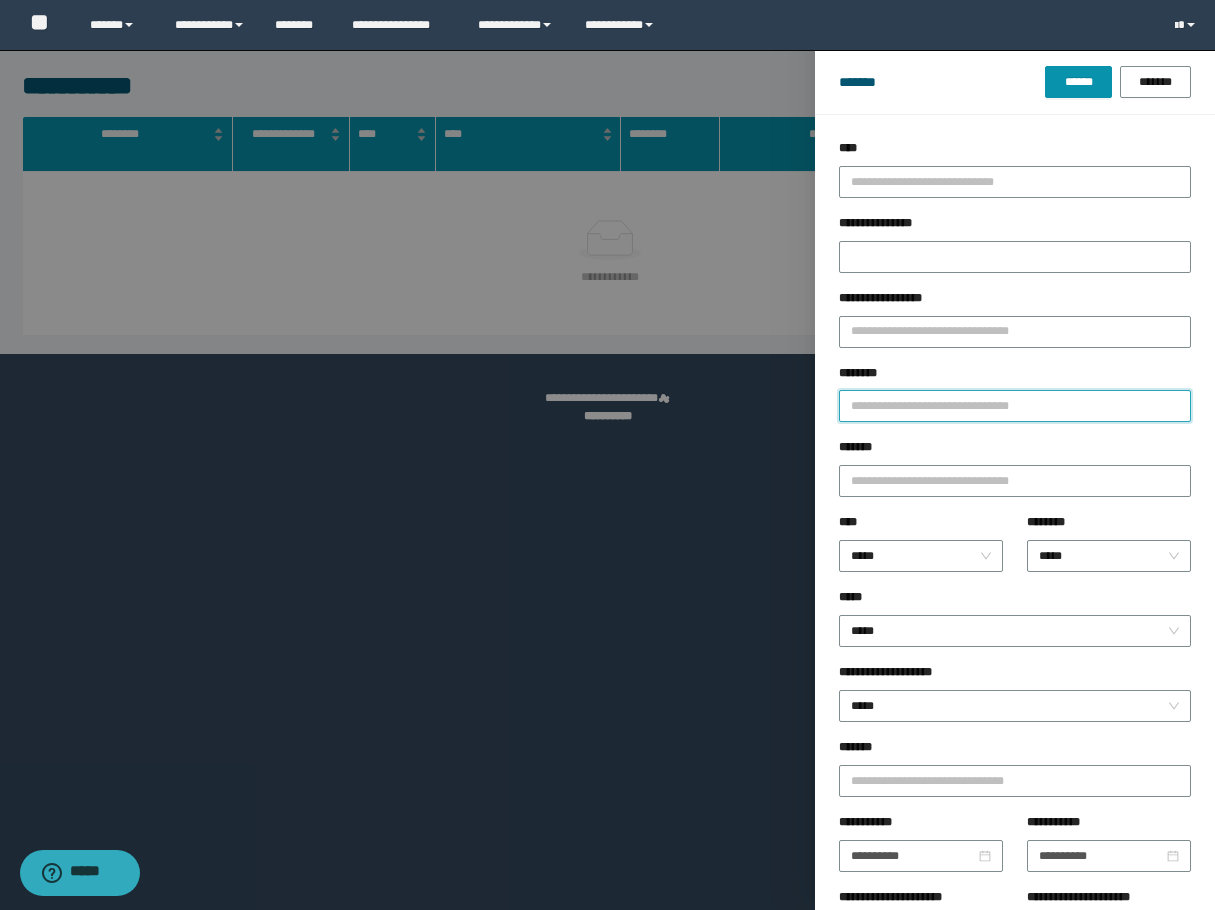 click on "********" at bounding box center [1015, 406] 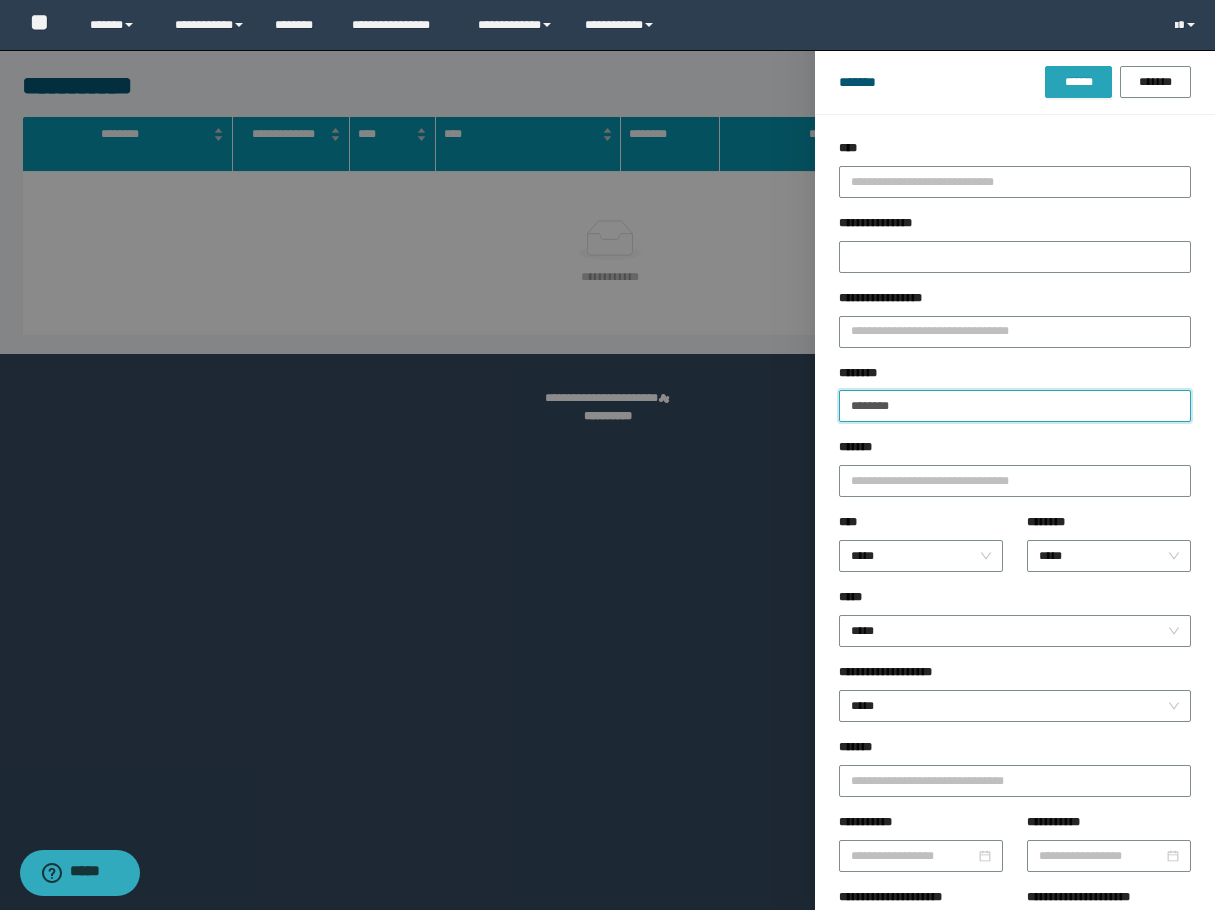 type on "********" 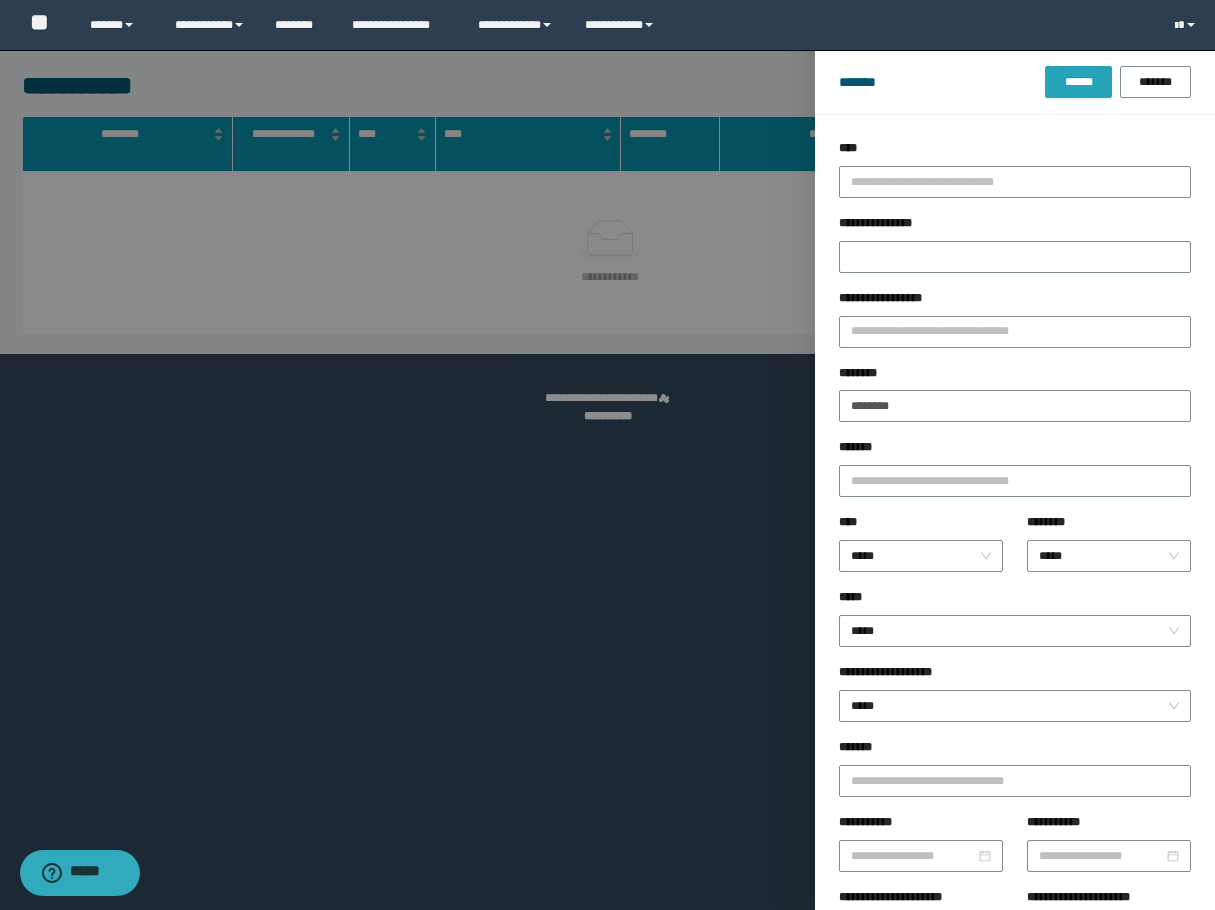 click on "******" at bounding box center [1078, 82] 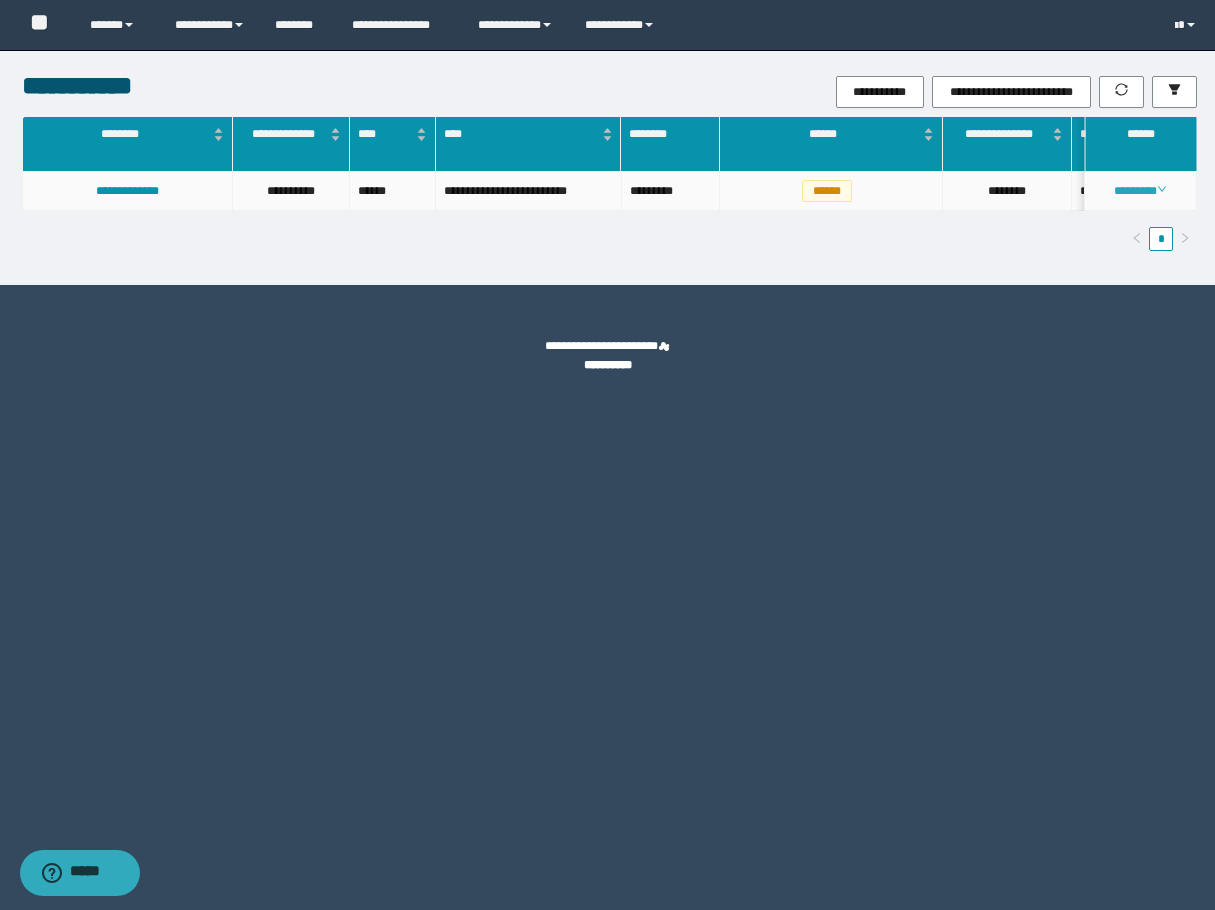 click on "********" at bounding box center [1140, 191] 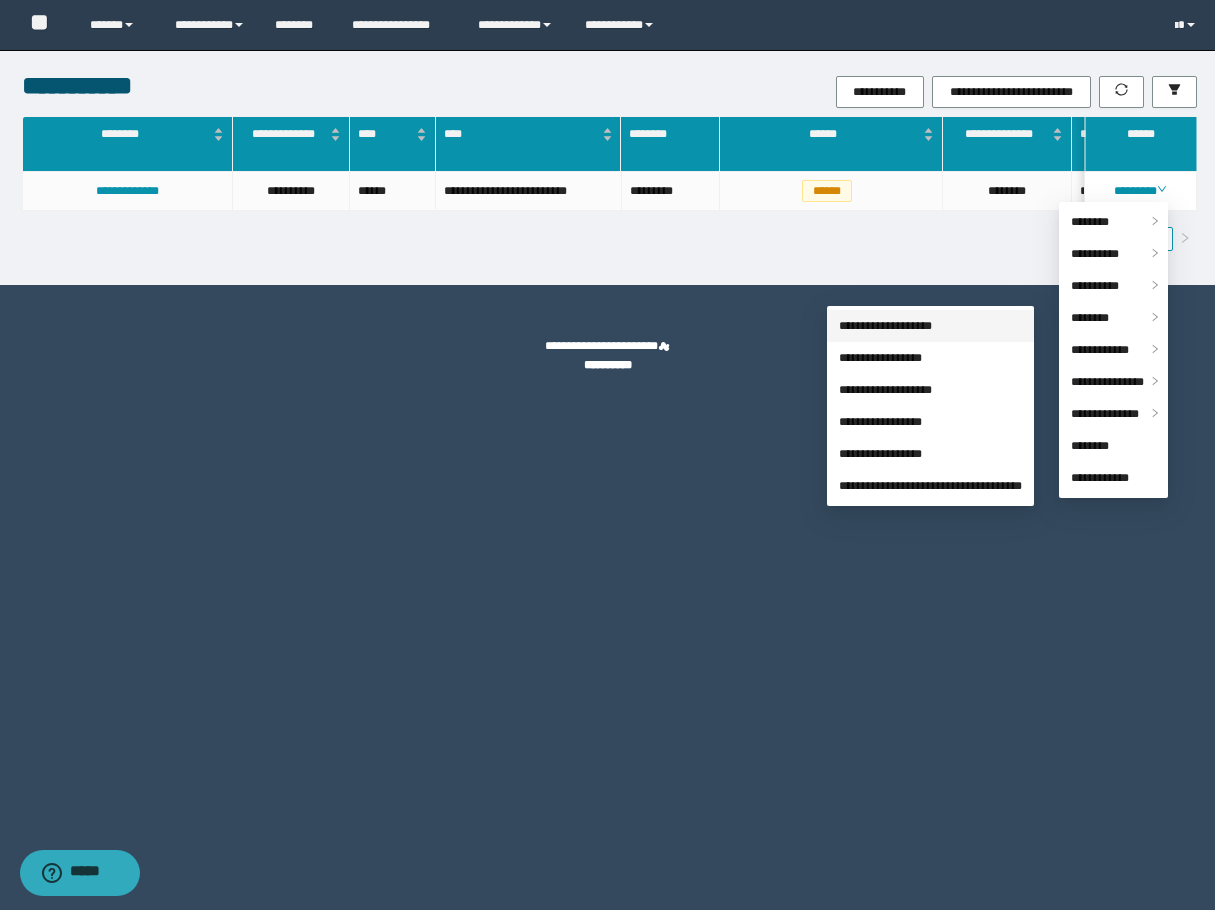click on "**********" at bounding box center [885, 326] 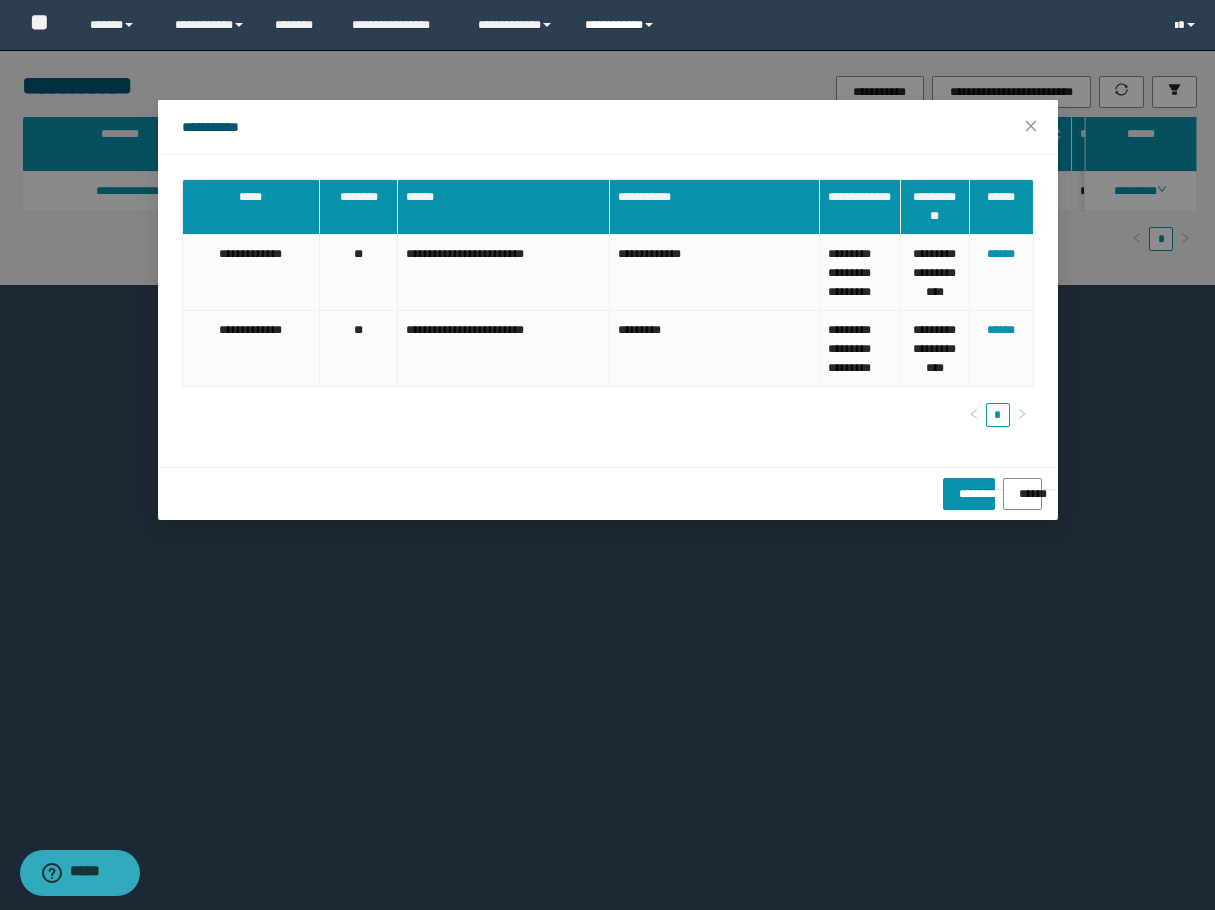 click on "**********" at bounding box center (622, 25) 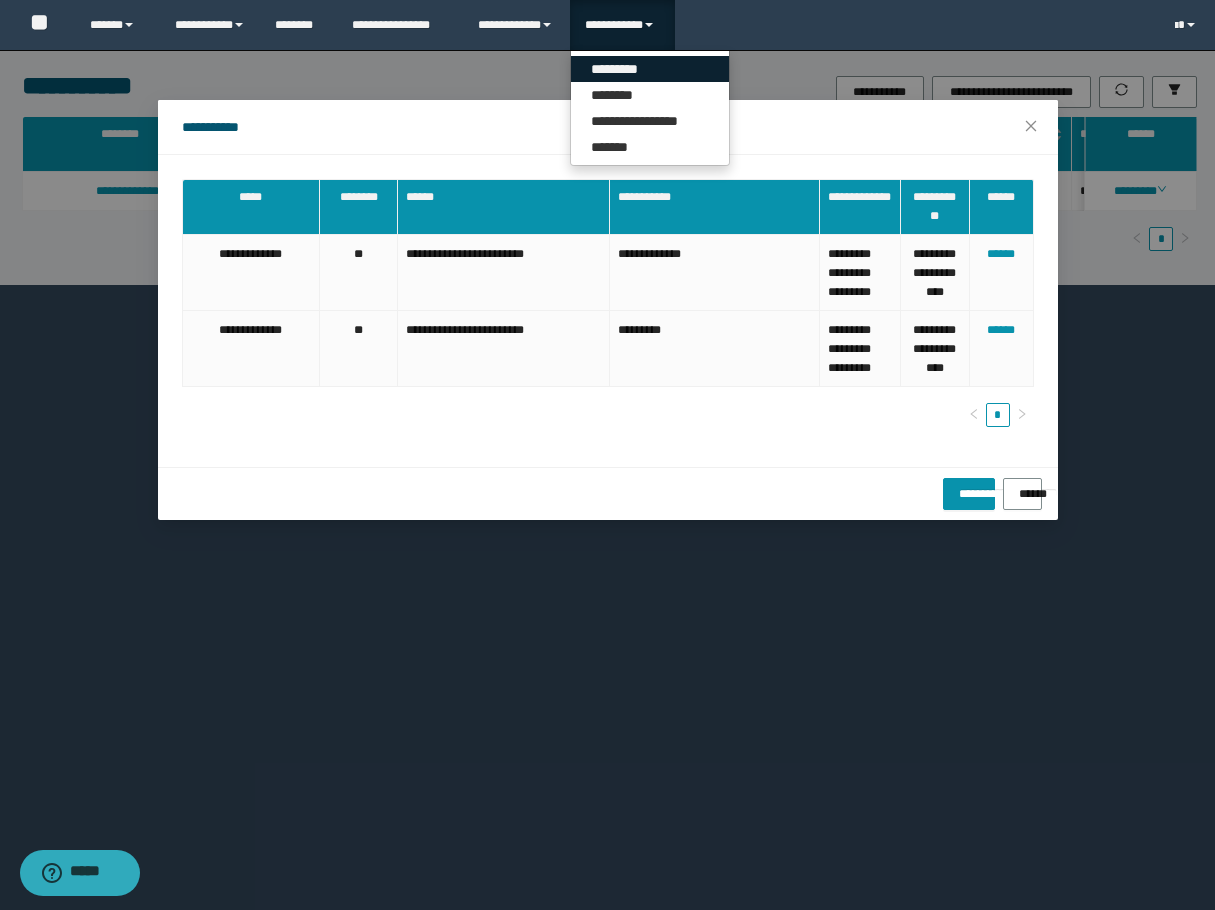 click on "*********" at bounding box center (650, 69) 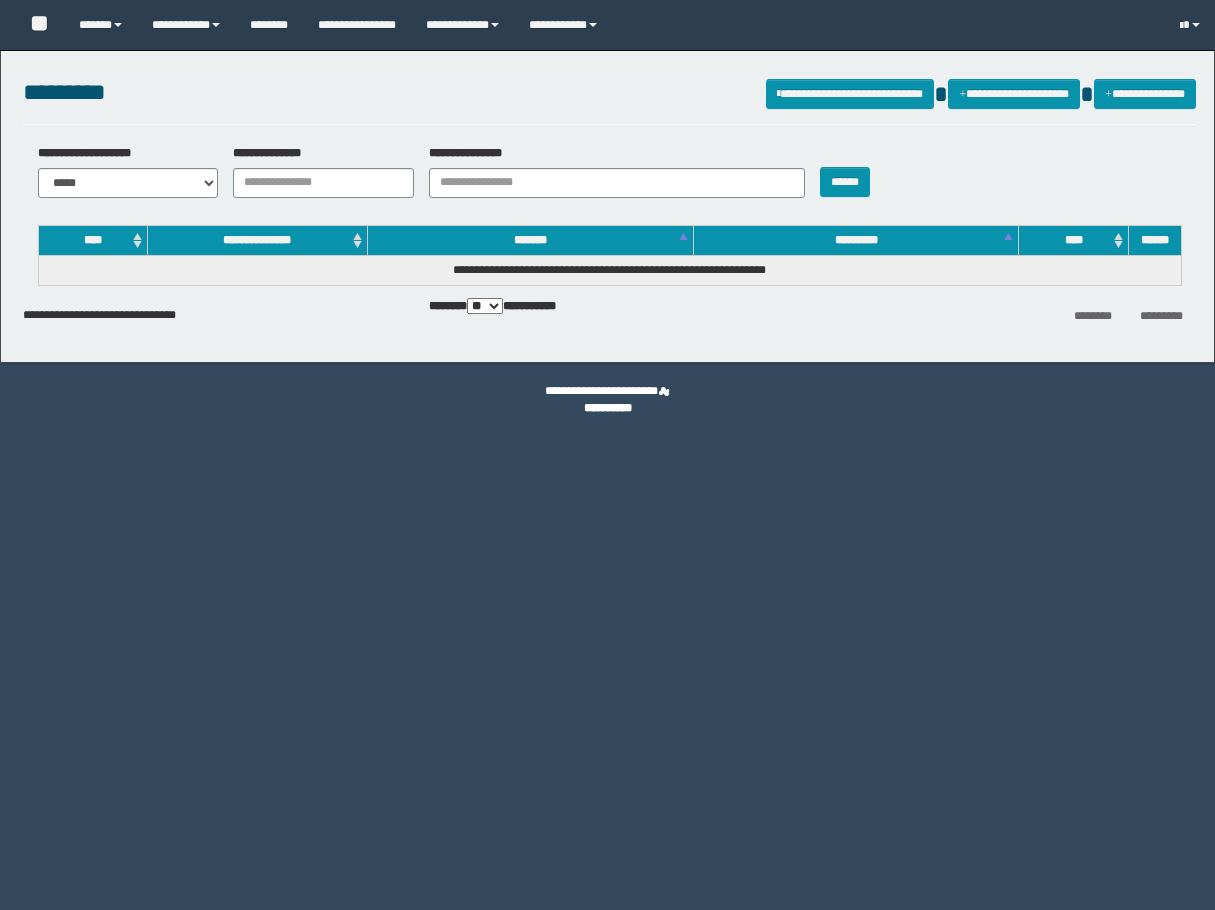 scroll, scrollTop: 0, scrollLeft: 0, axis: both 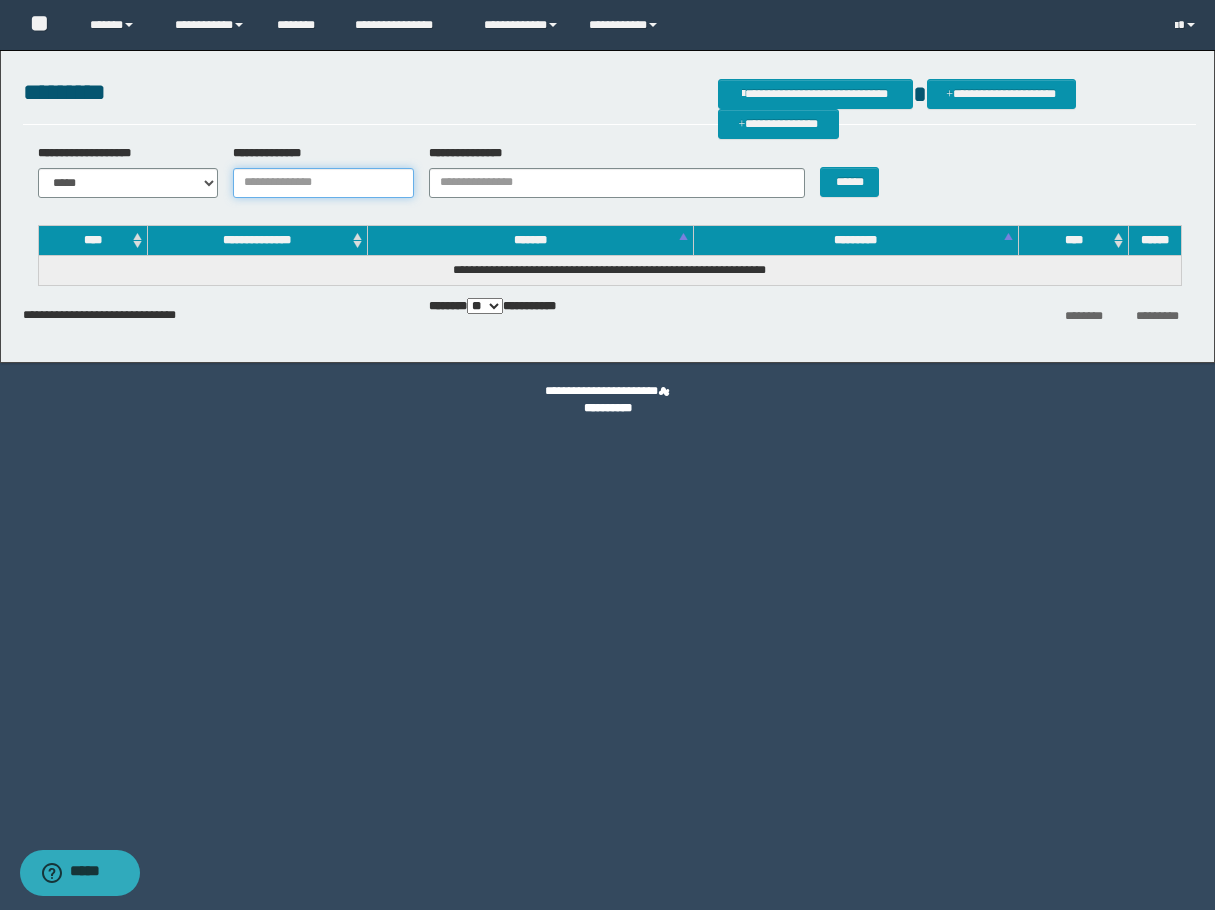 click on "**********" at bounding box center [323, 183] 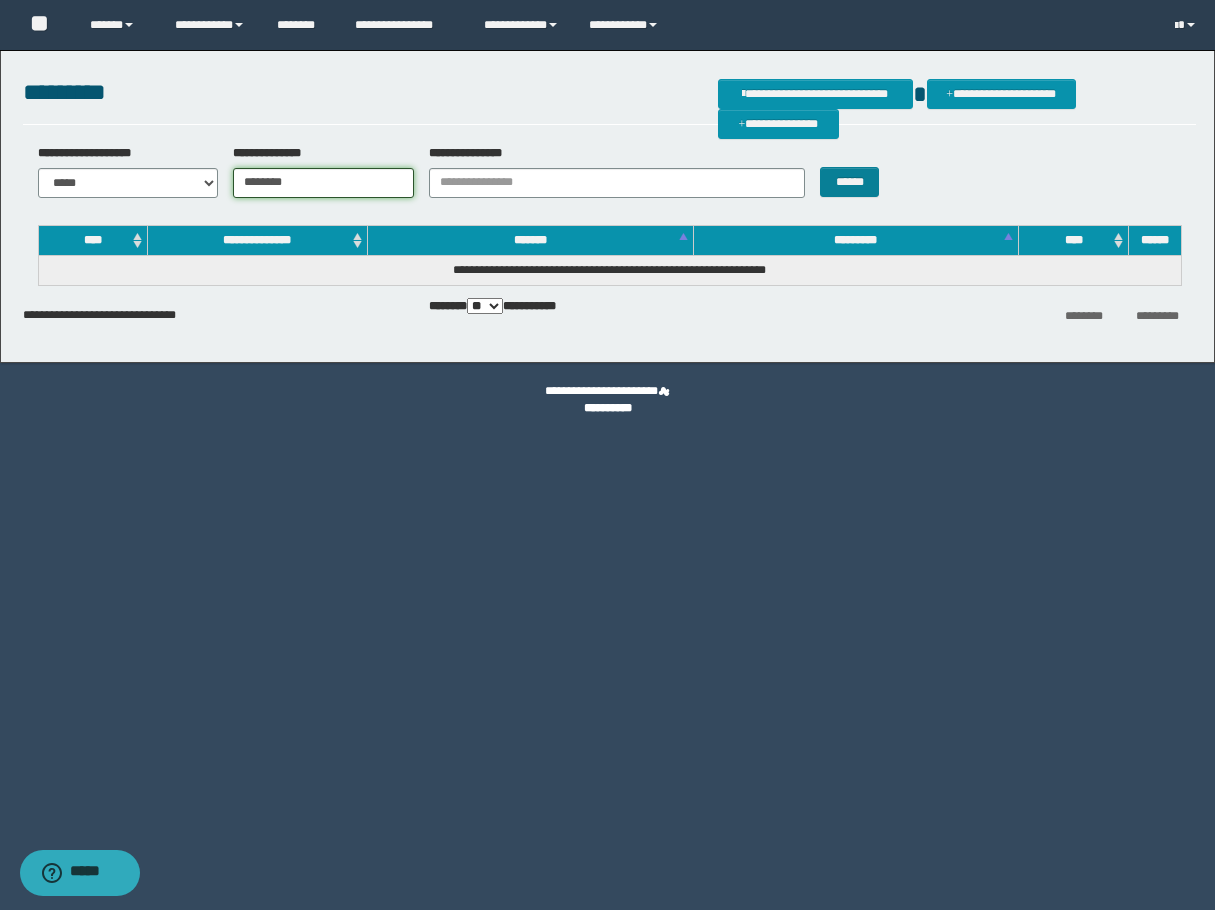 type on "********" 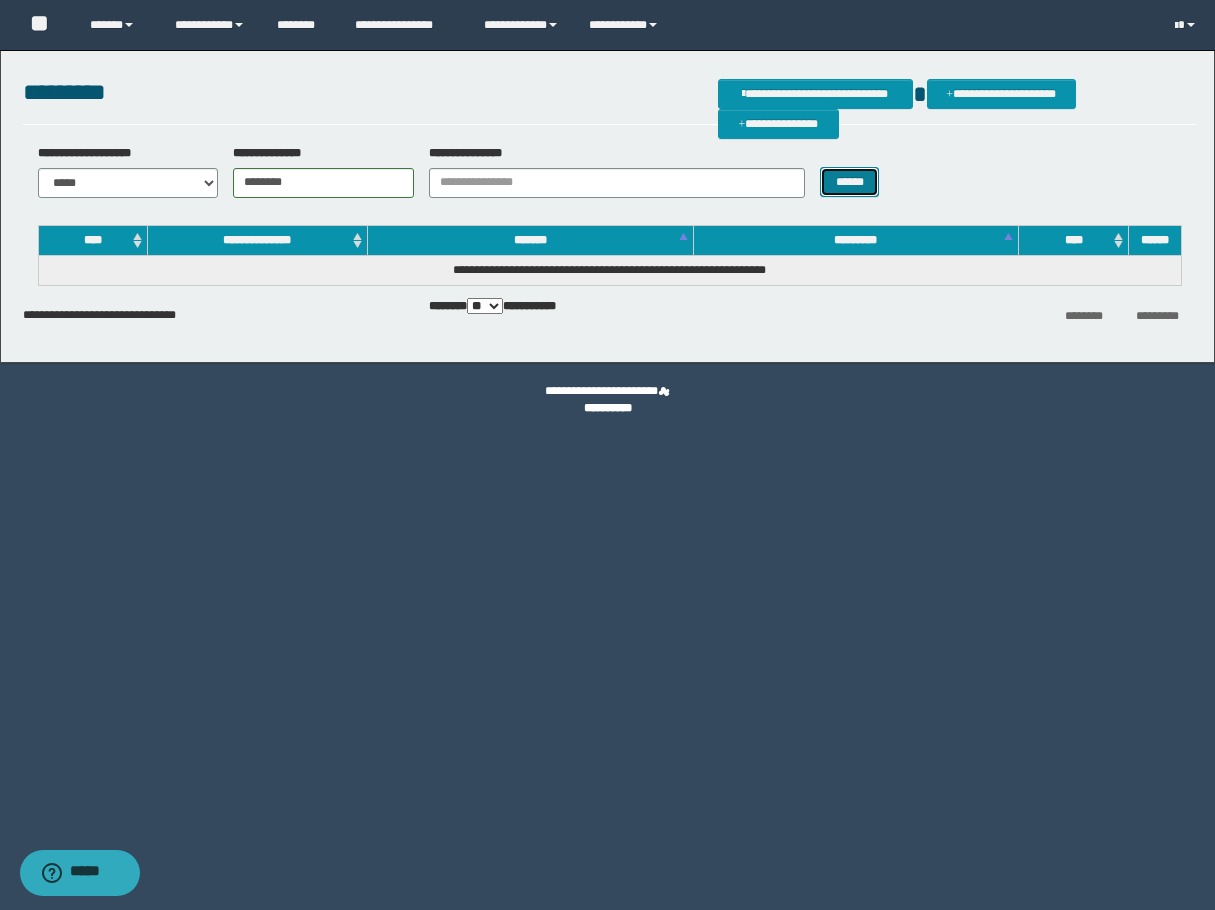 click on "******" at bounding box center (849, 182) 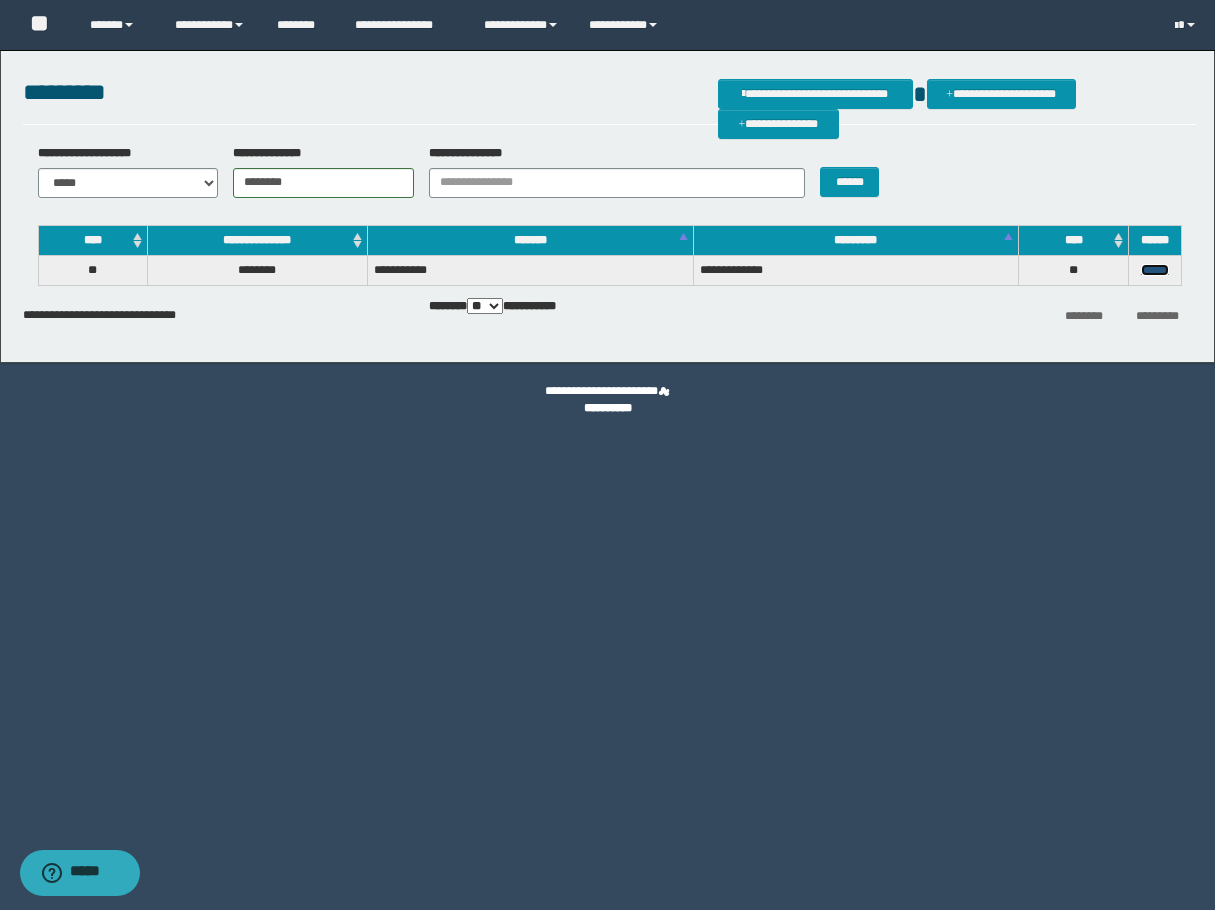 click on "******" at bounding box center [1155, 270] 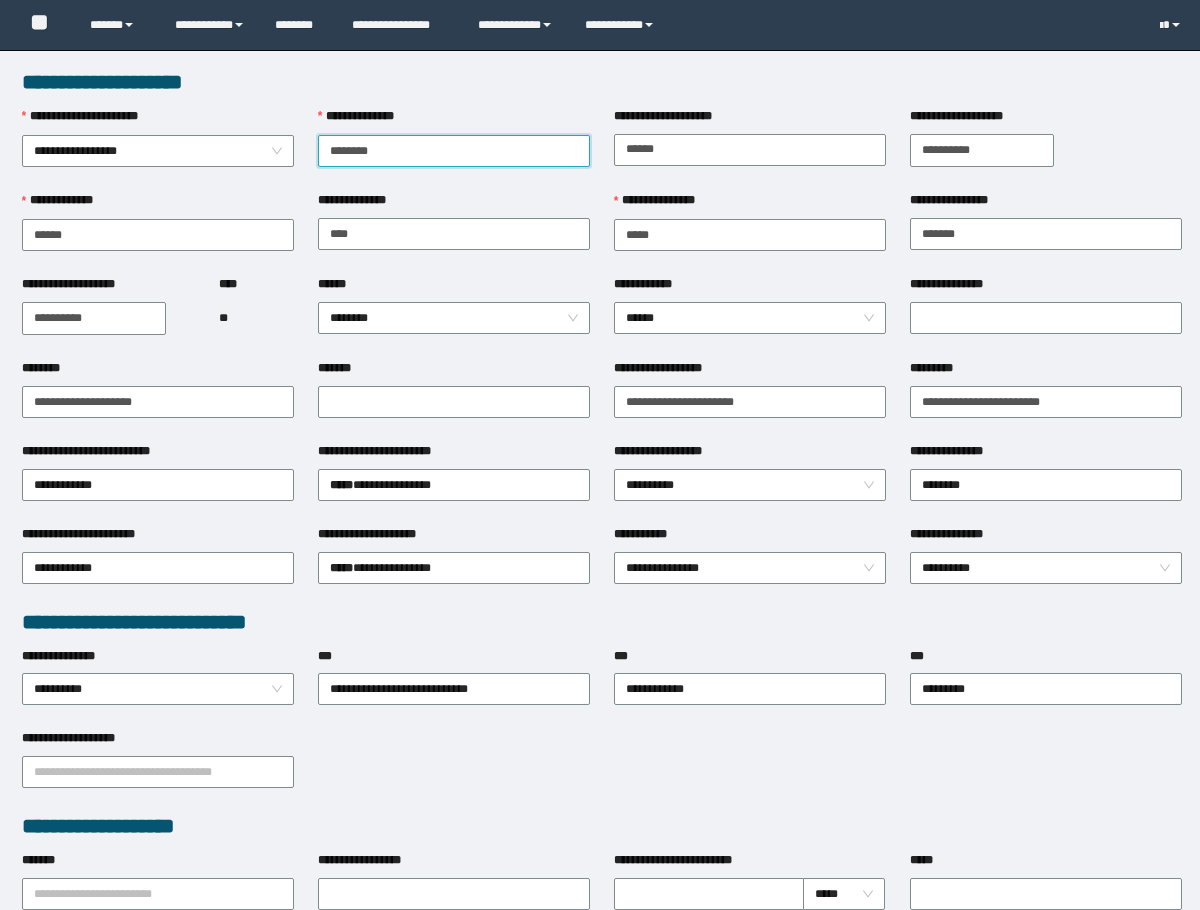 scroll, scrollTop: 0, scrollLeft: 0, axis: both 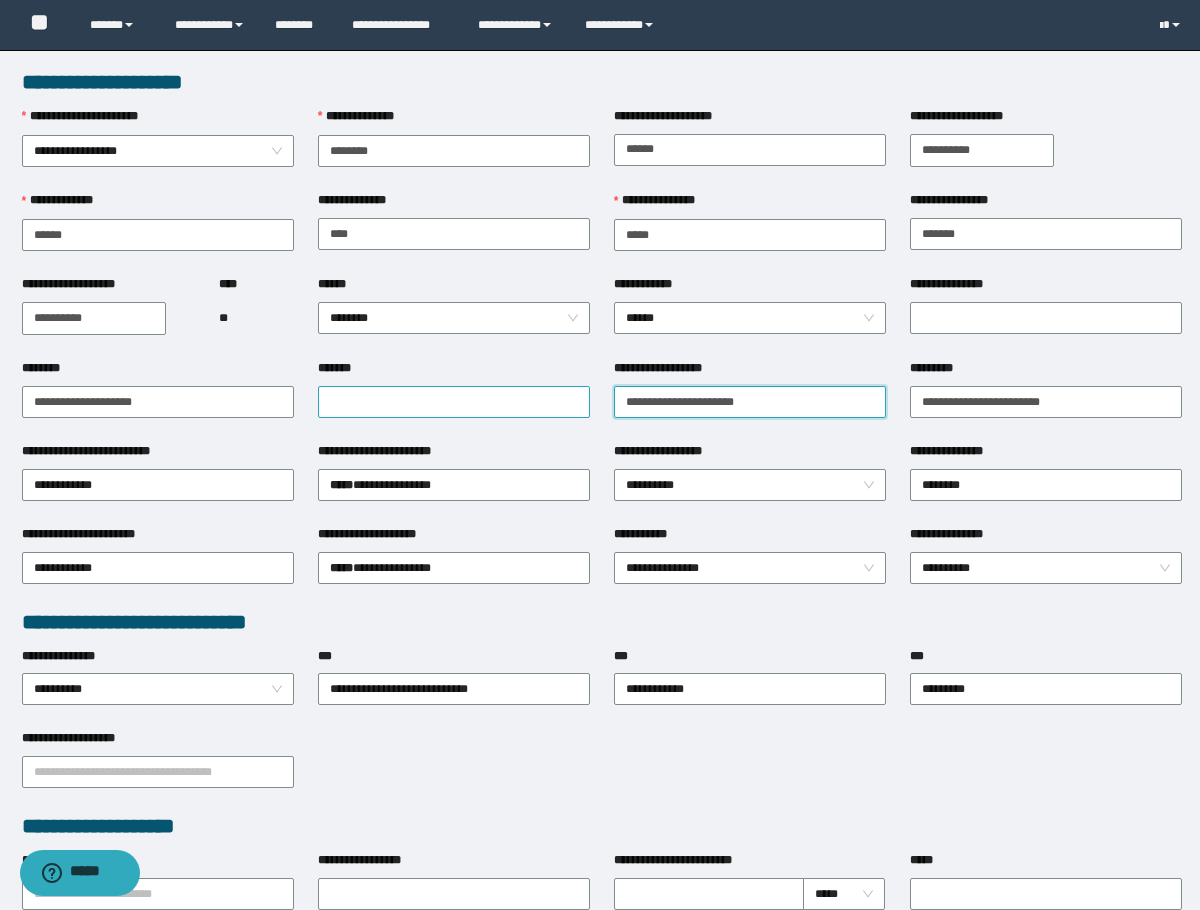 drag, startPoint x: 777, startPoint y: 404, endPoint x: 453, endPoint y: 416, distance: 324.22214 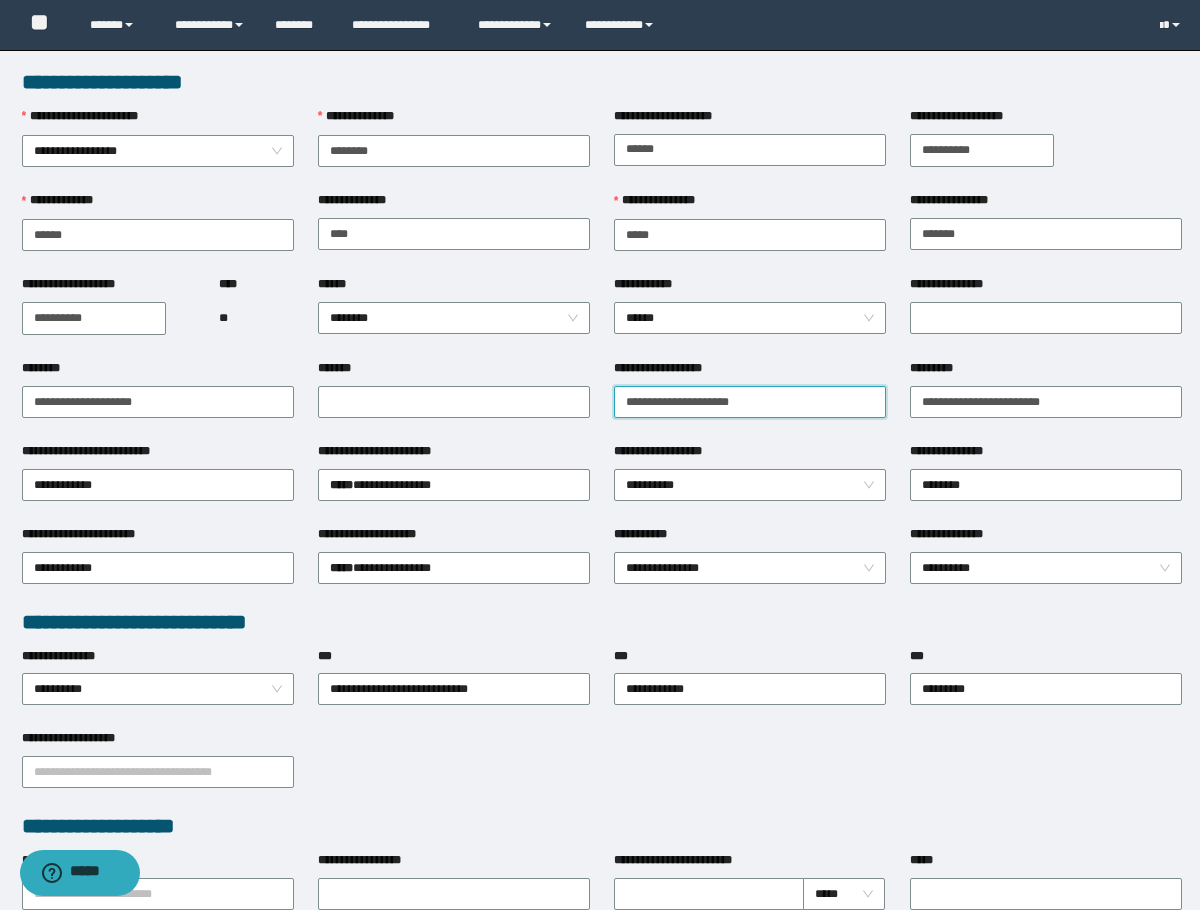 type on "**********" 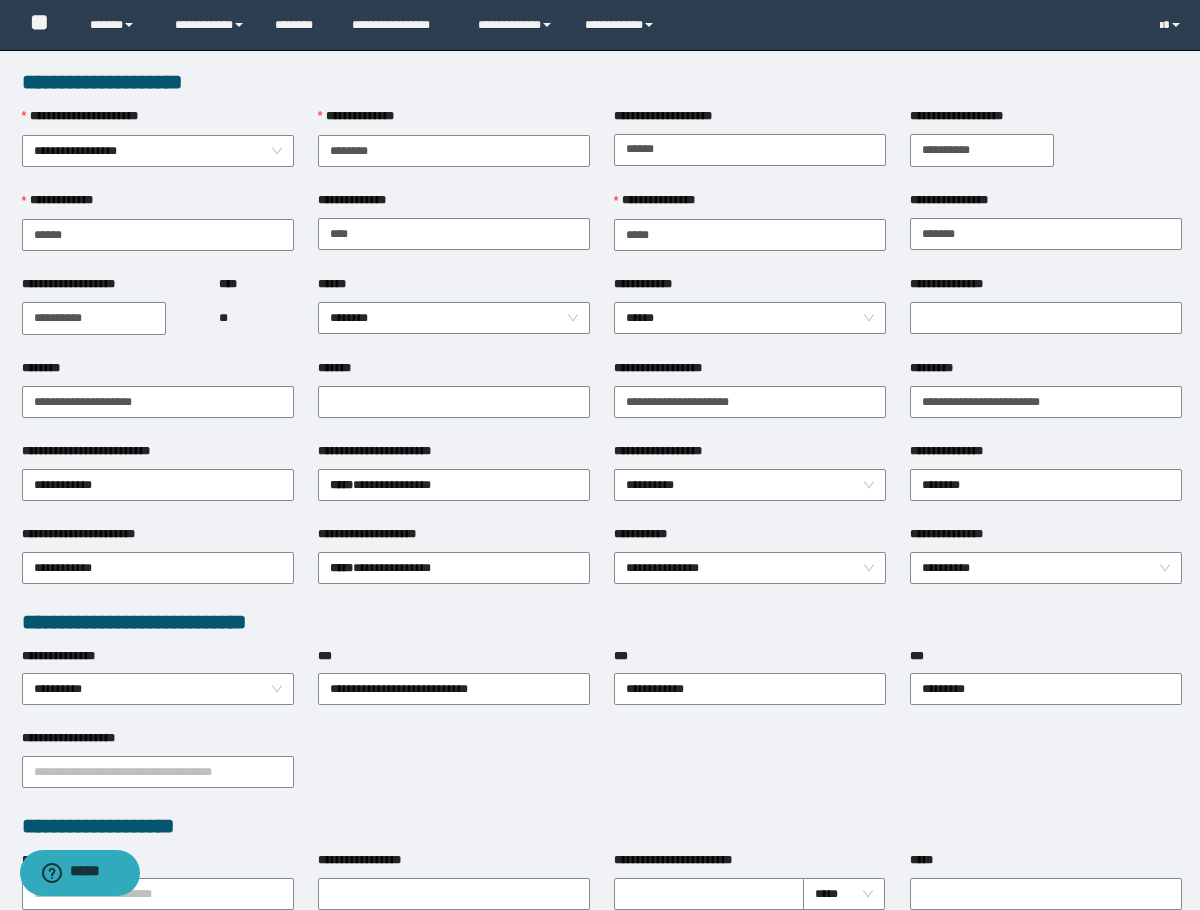 click on "****** ********" 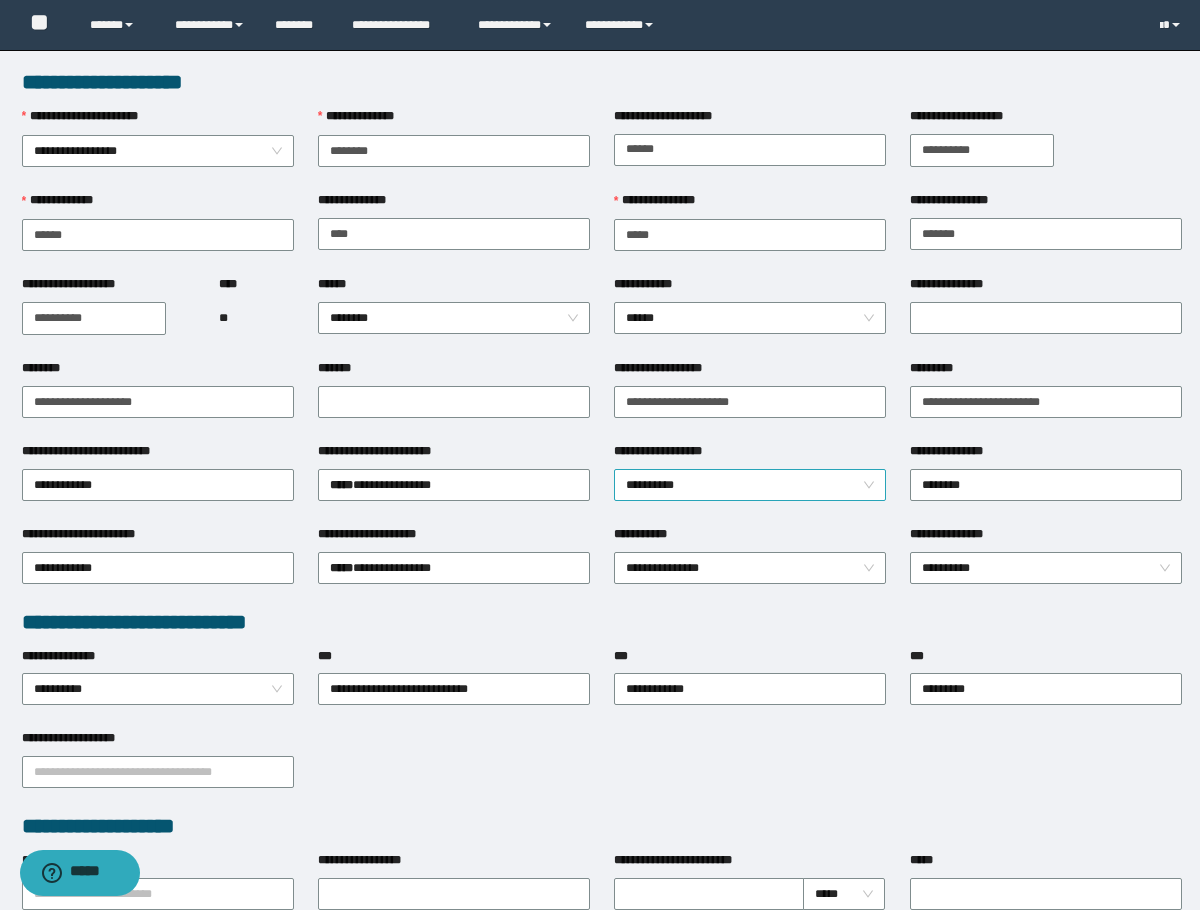 click on "**********" 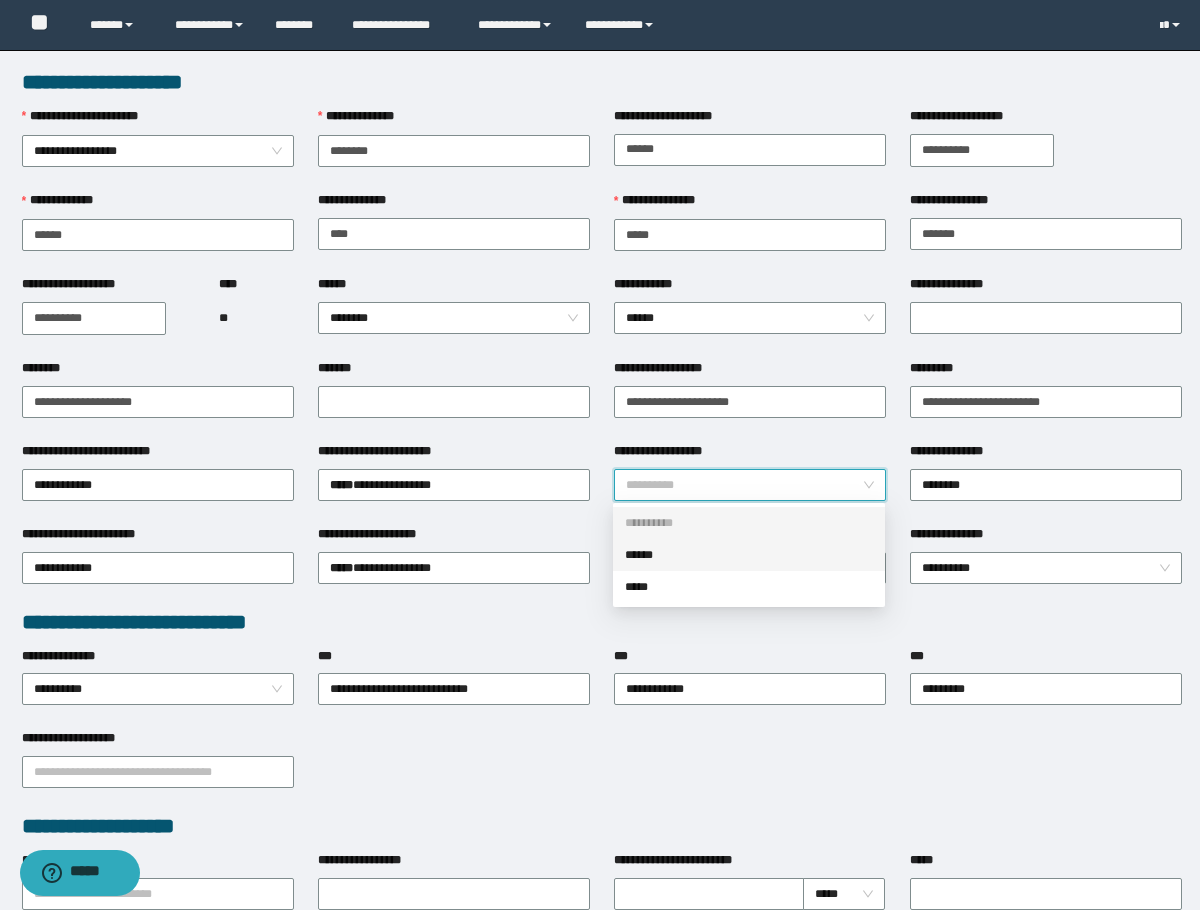 click on "******" 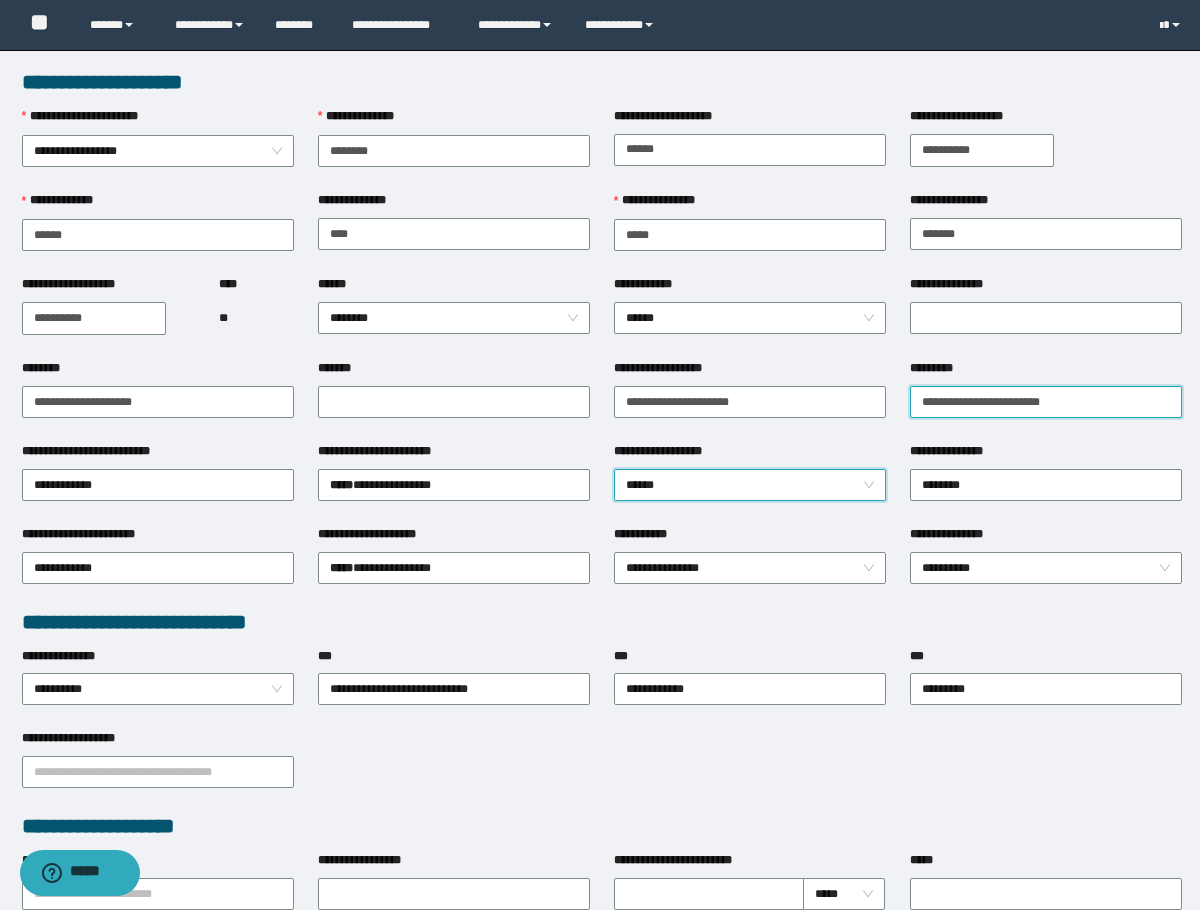 click on "**********" 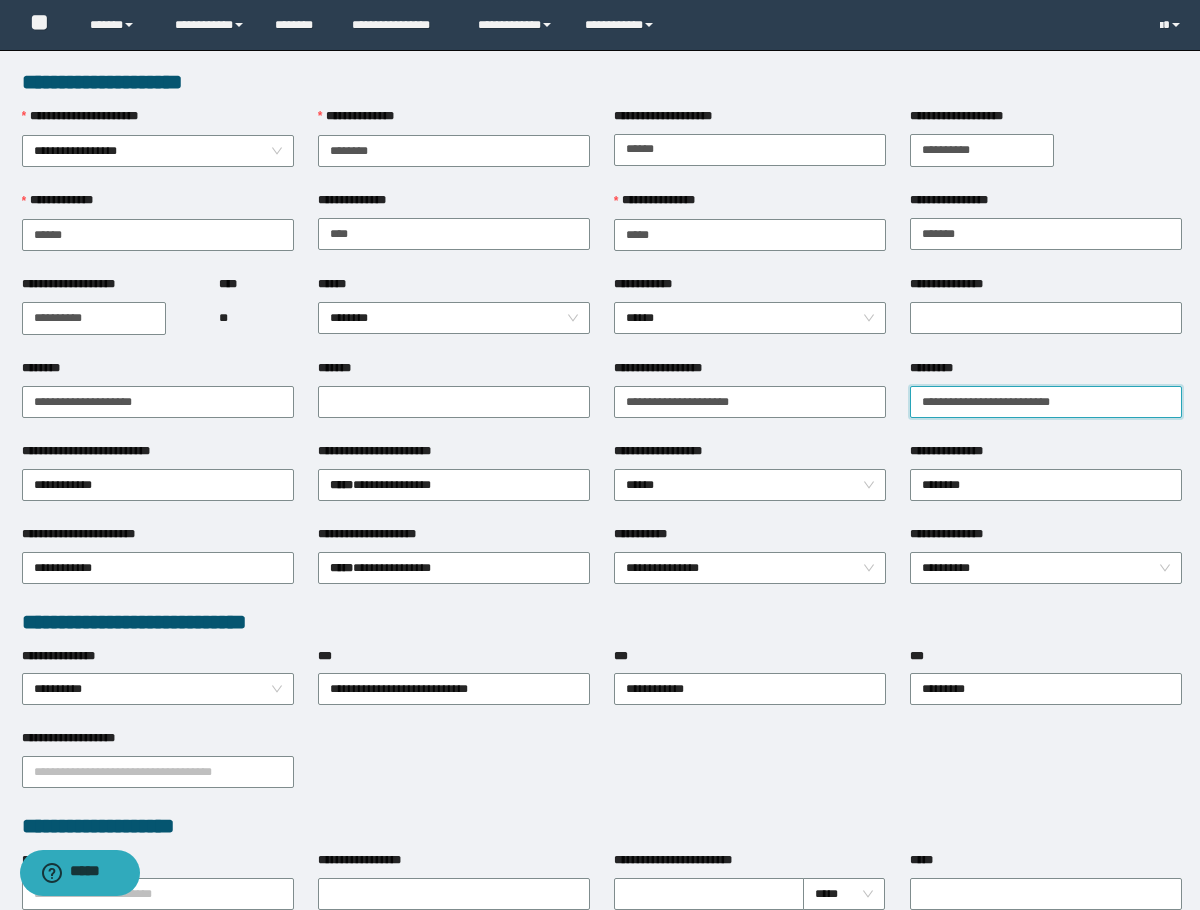 type on "**********" 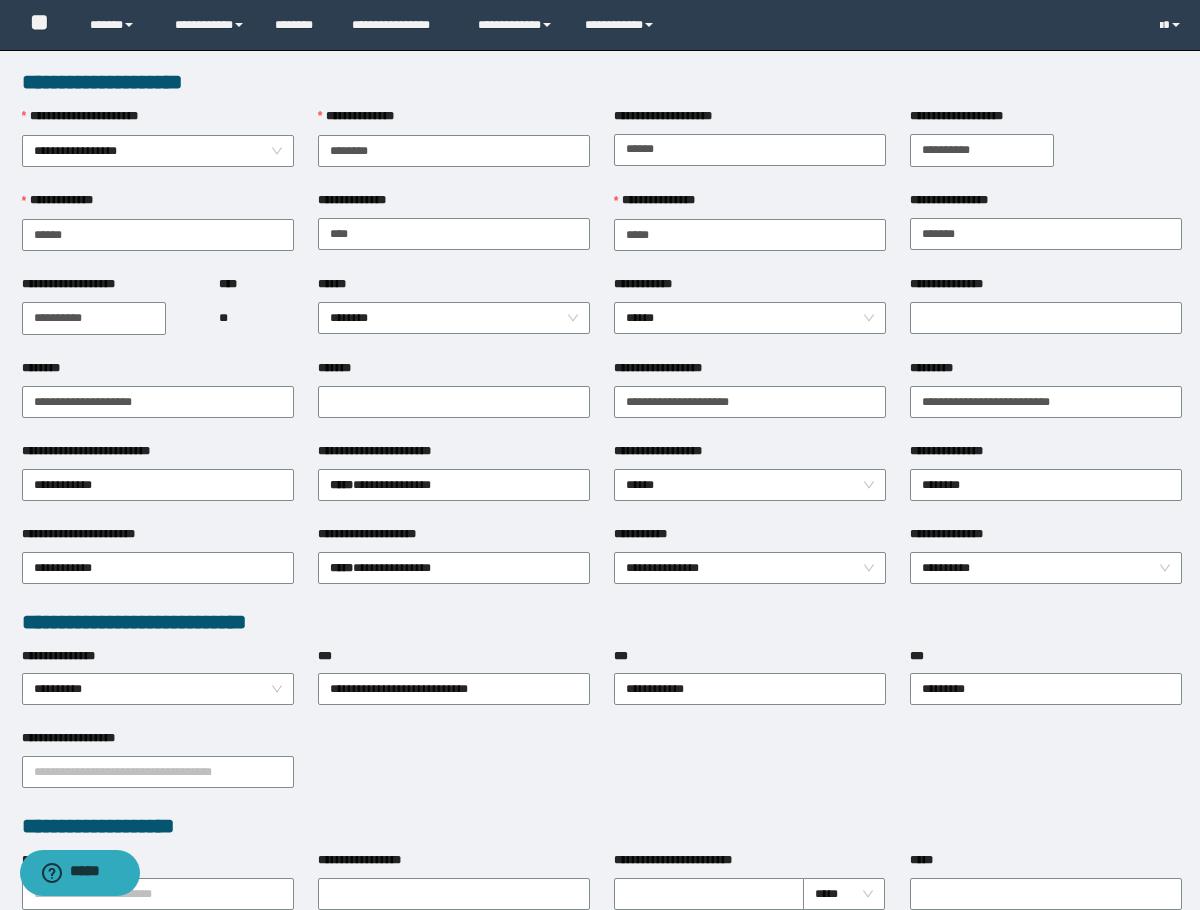 click on "**********" 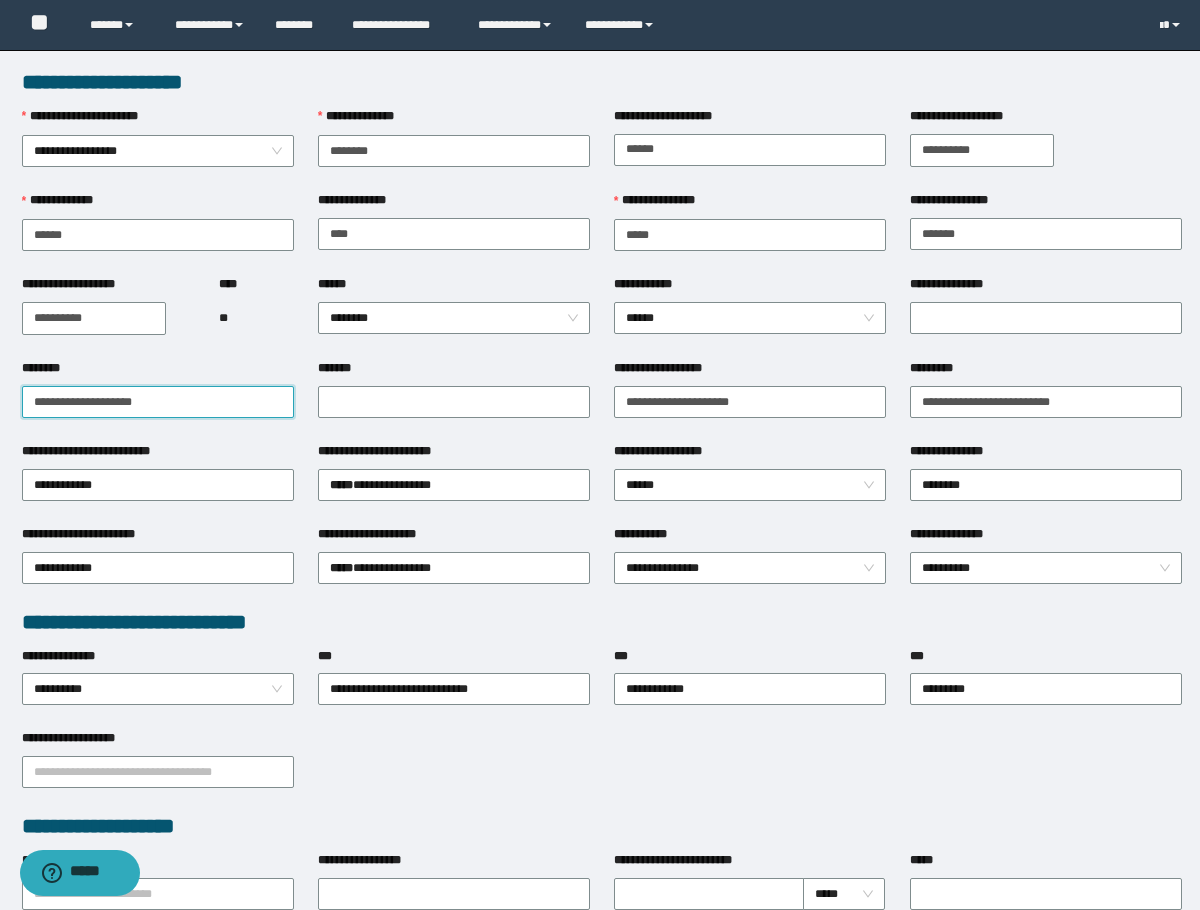 drag, startPoint x: 200, startPoint y: 397, endPoint x: -1, endPoint y: 407, distance: 201.2486 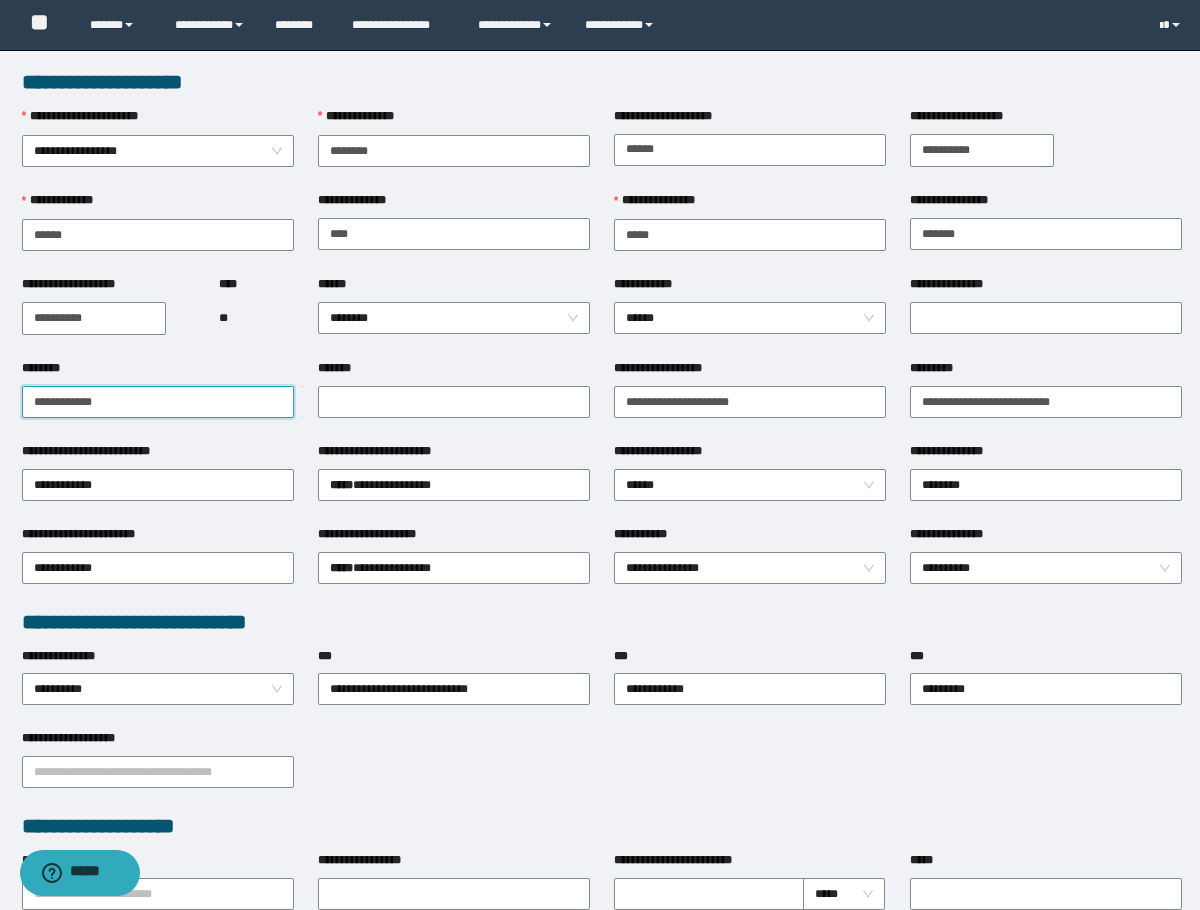 paste on "**********" 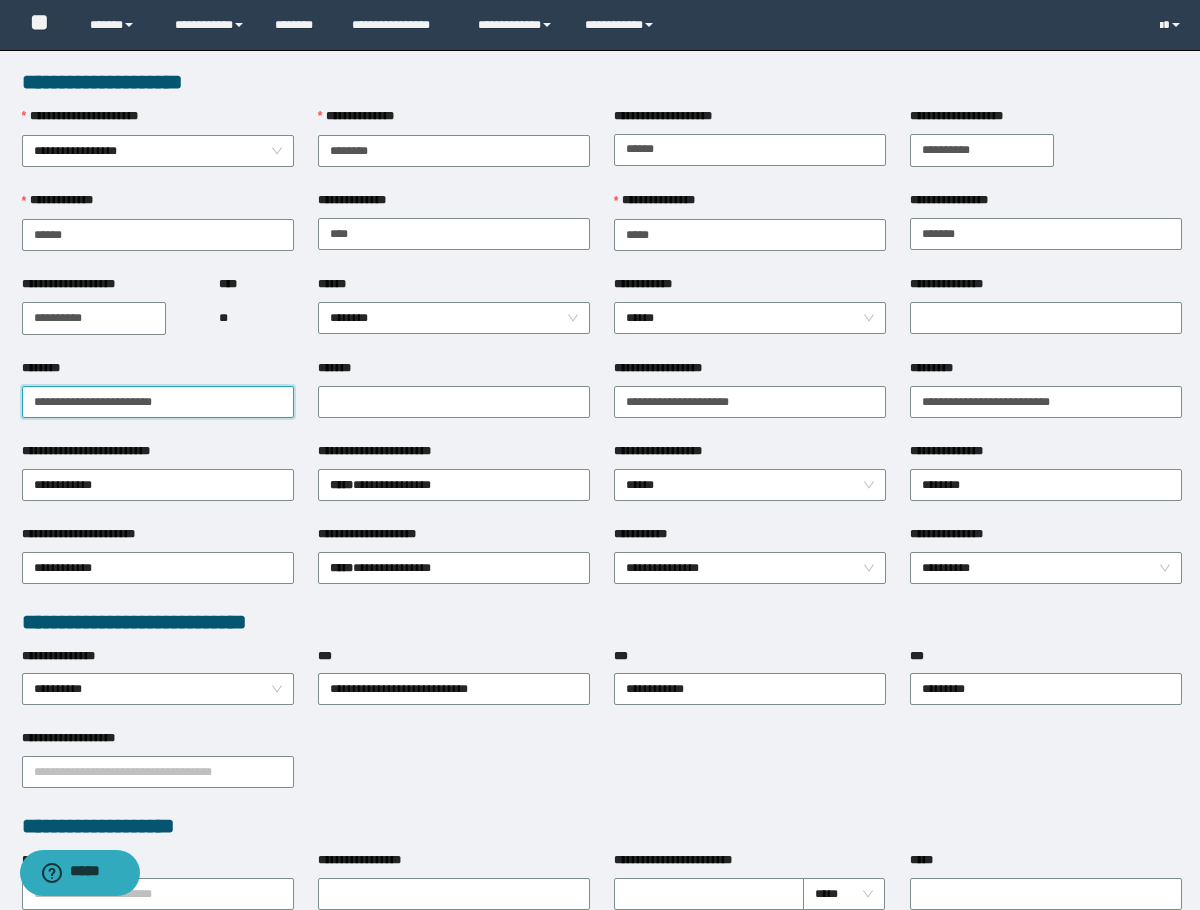 paste on "**********" 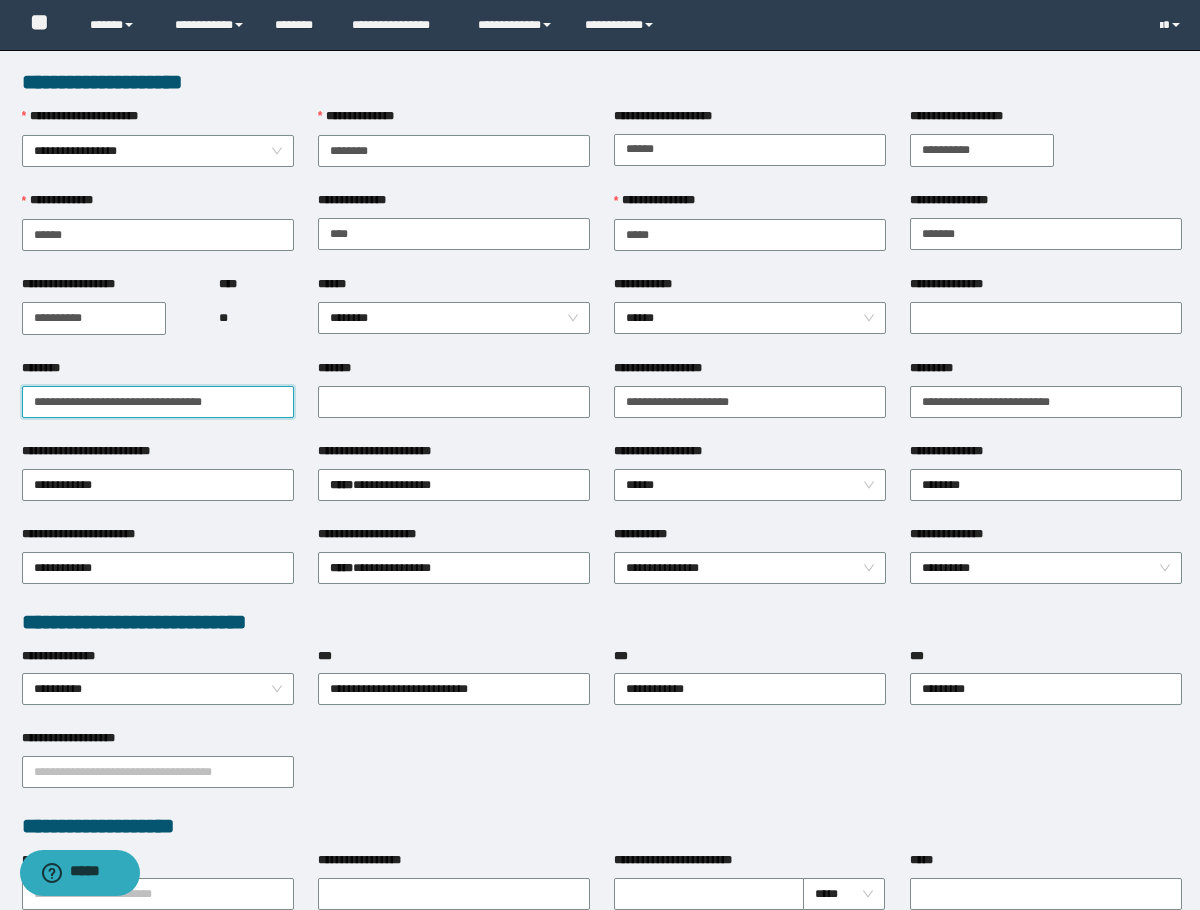 drag, startPoint x: 94, startPoint y: 400, endPoint x: -1, endPoint y: 409, distance: 95.42536 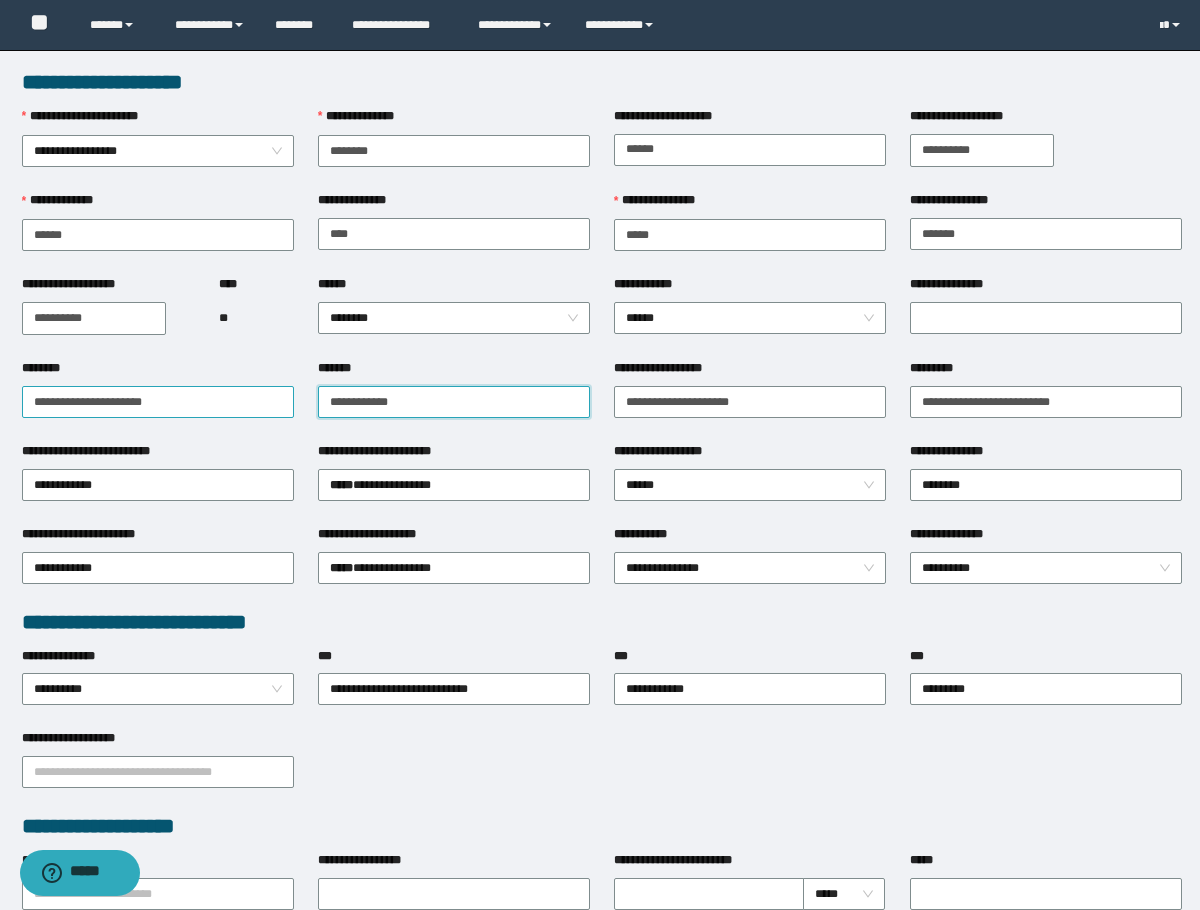 type on "**********" 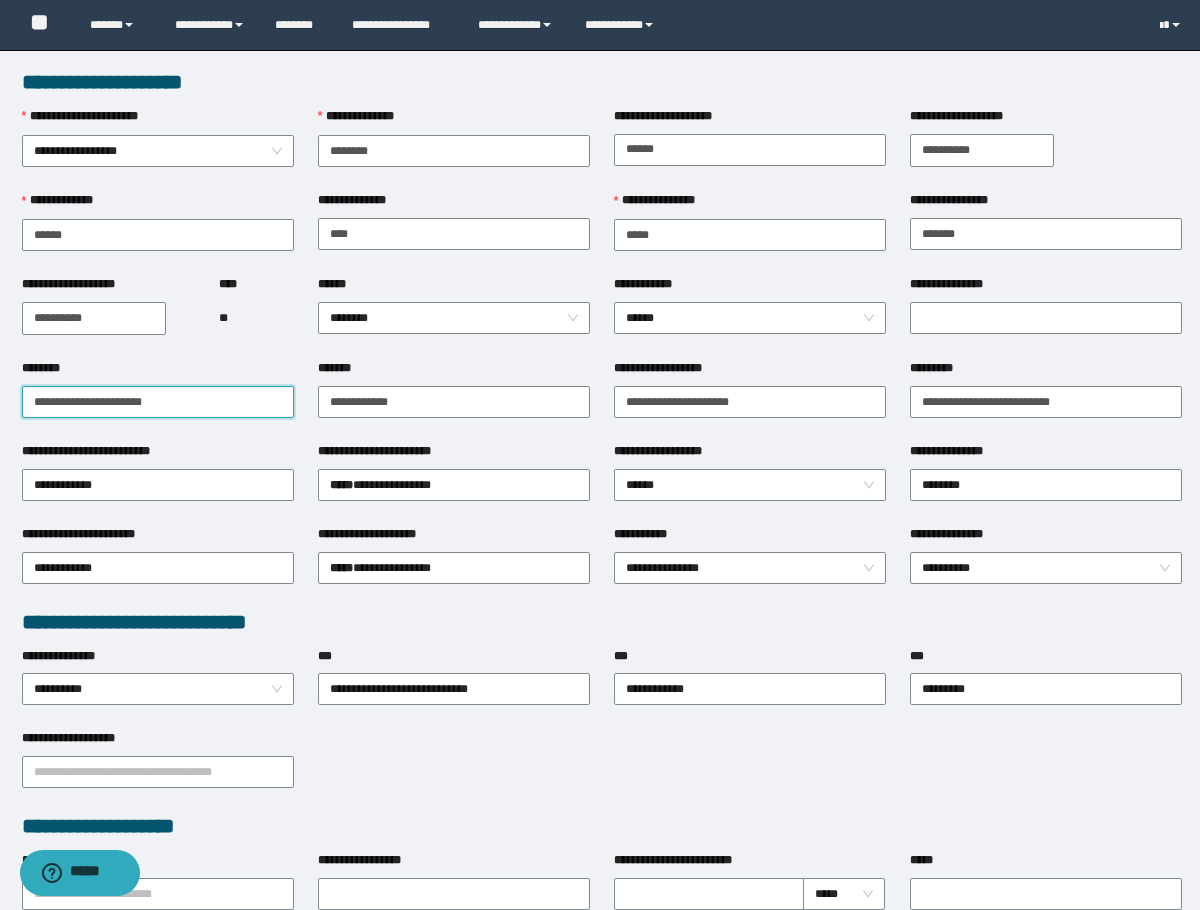 drag, startPoint x: 102, startPoint y: 406, endPoint x: 190, endPoint y: 406, distance: 88 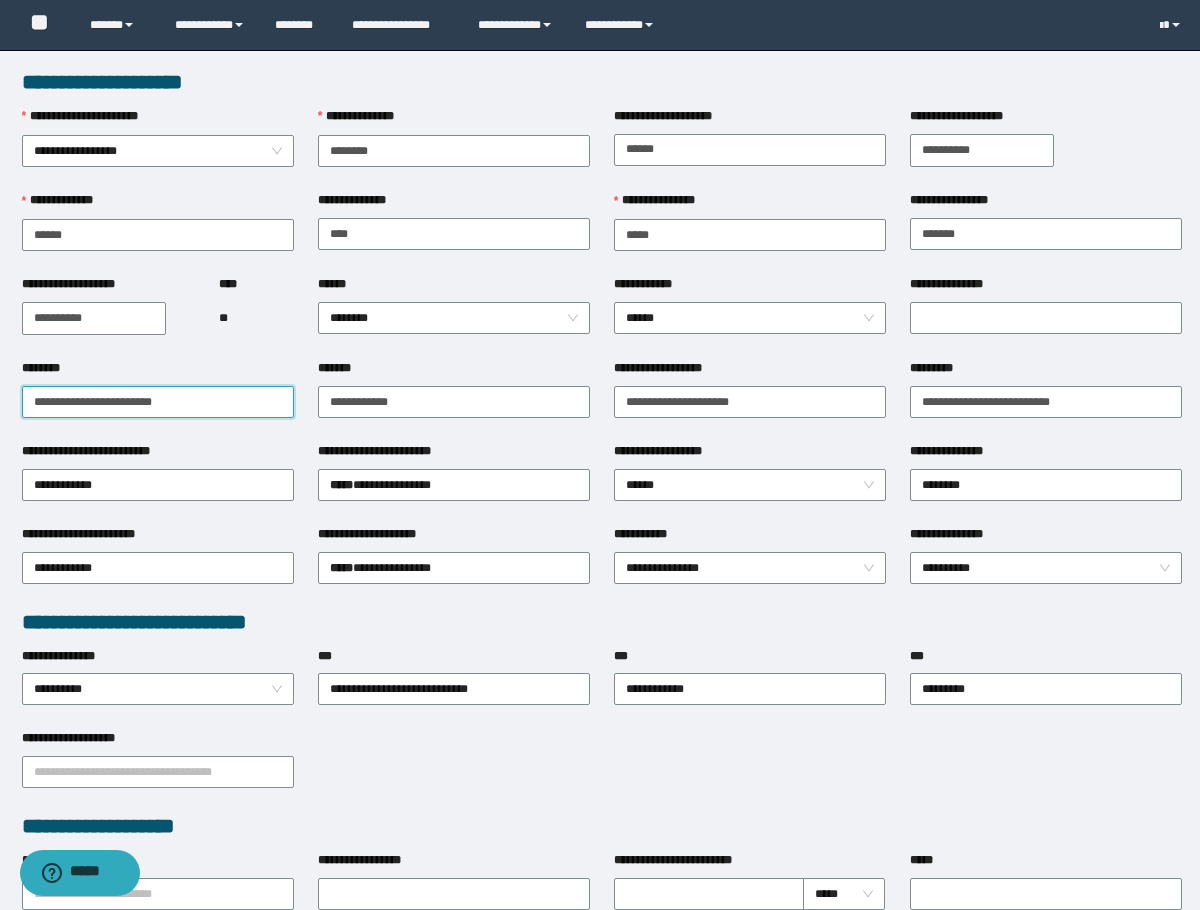 click on "**********" 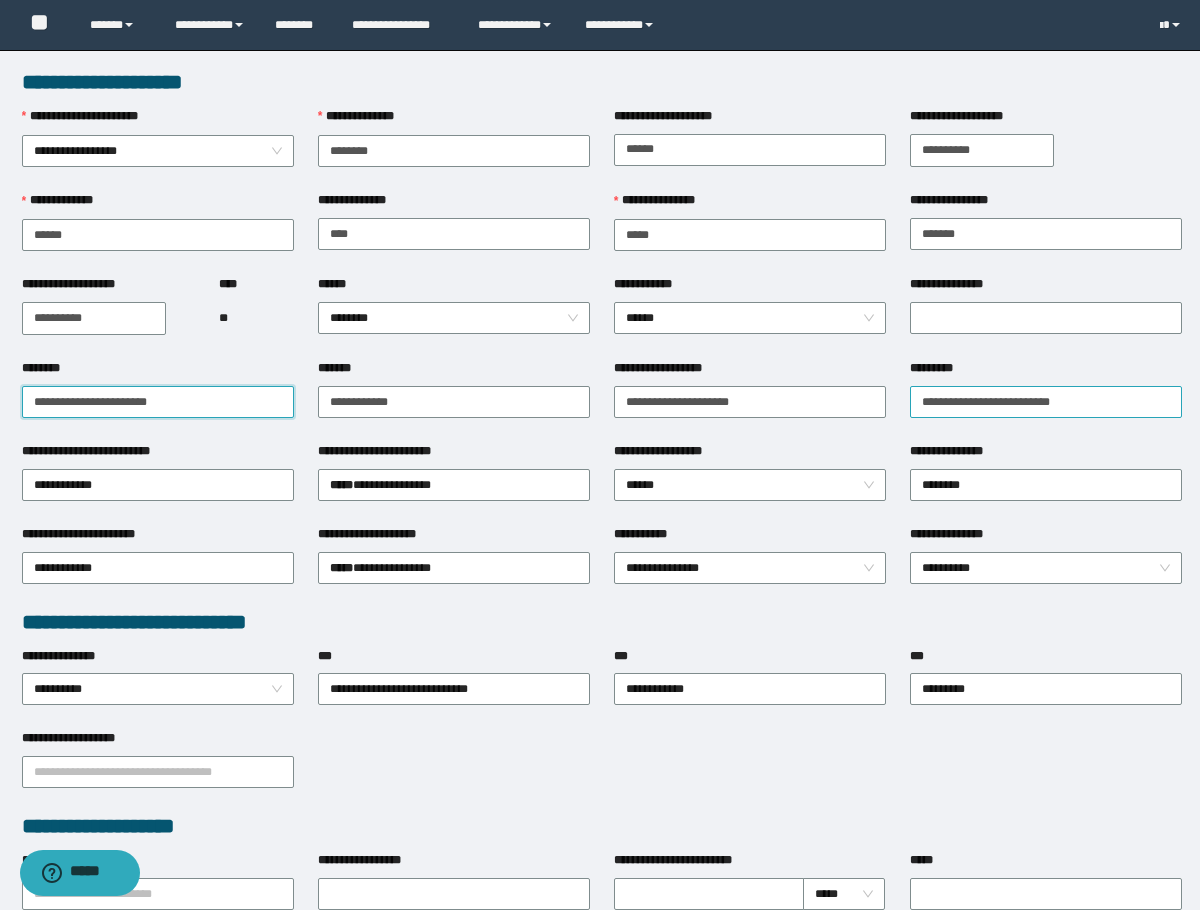 type on "**********" 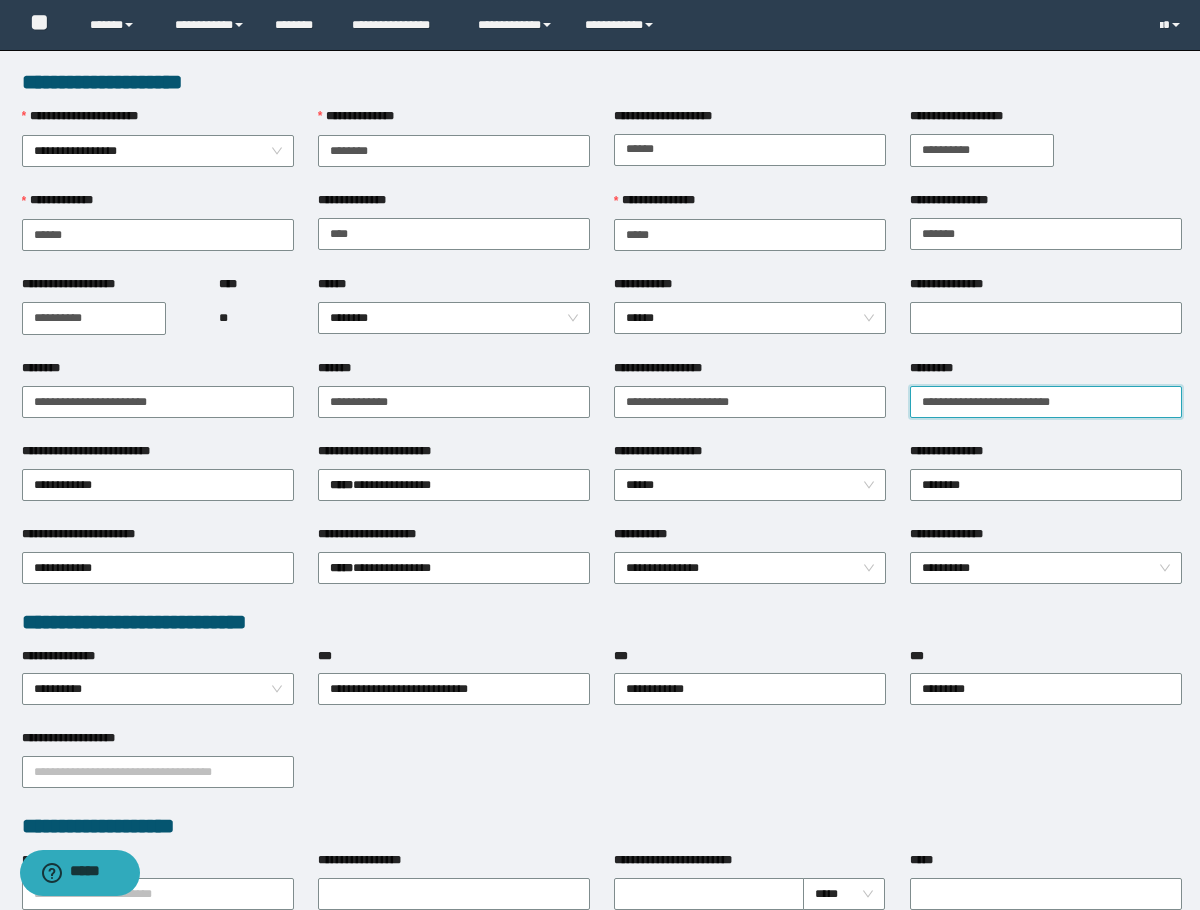 click on "**********" 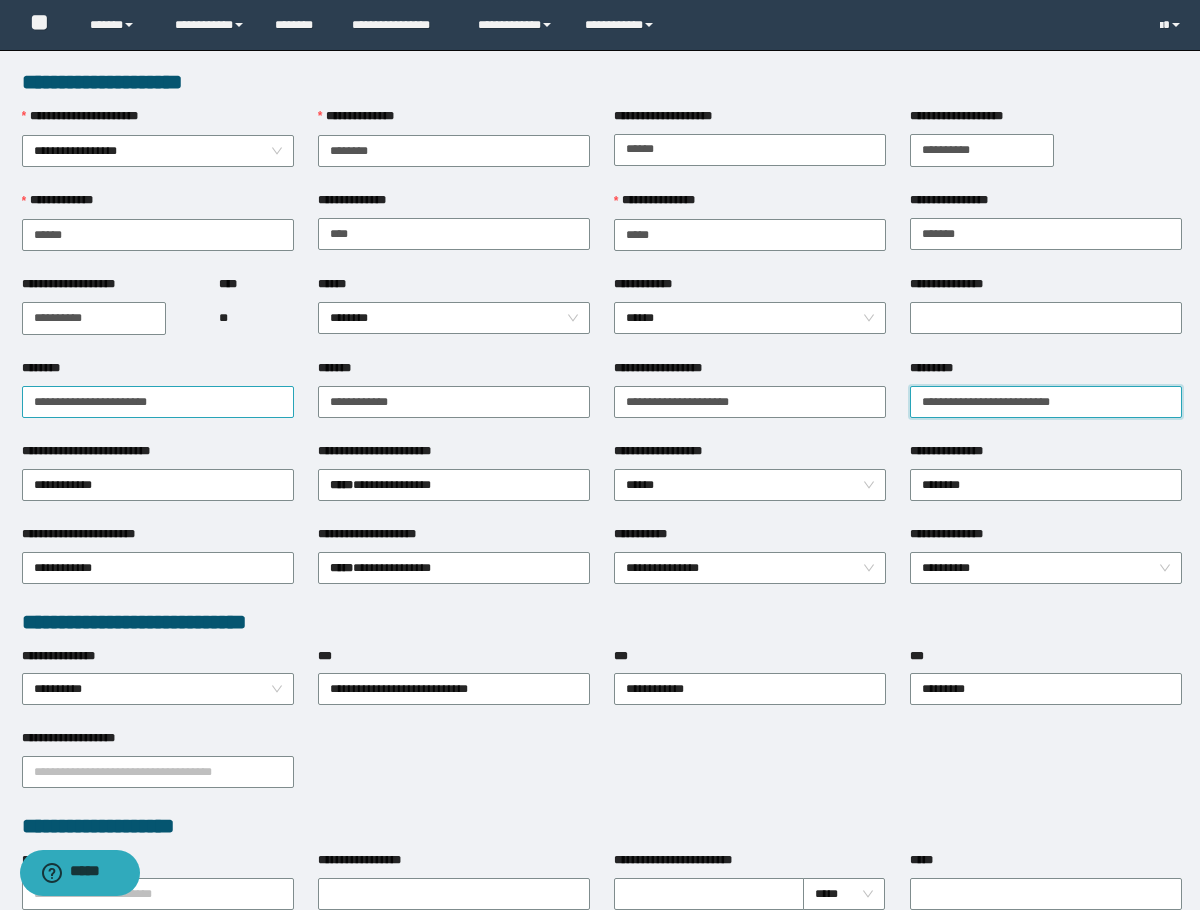 type on "**********" 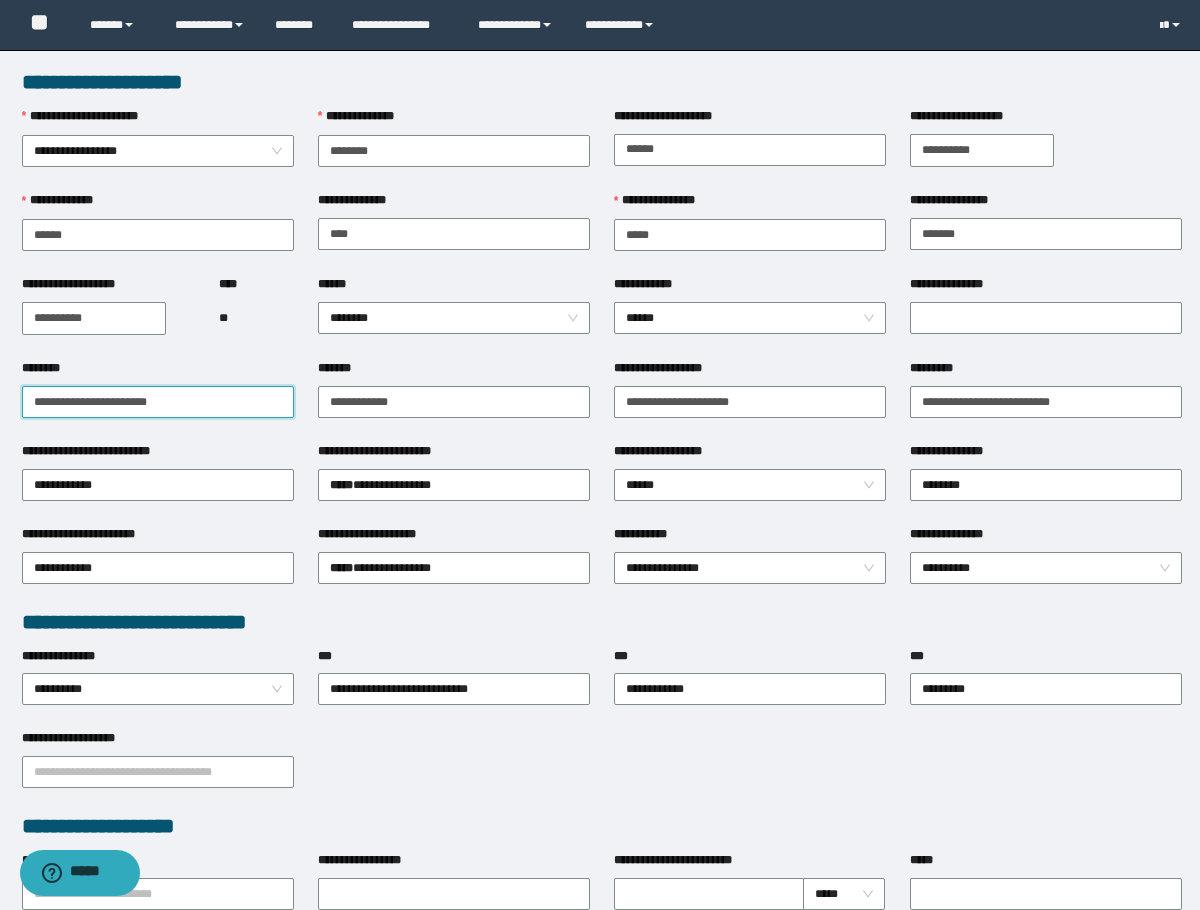 drag, startPoint x: 184, startPoint y: 398, endPoint x: 6, endPoint y: 398, distance: 178 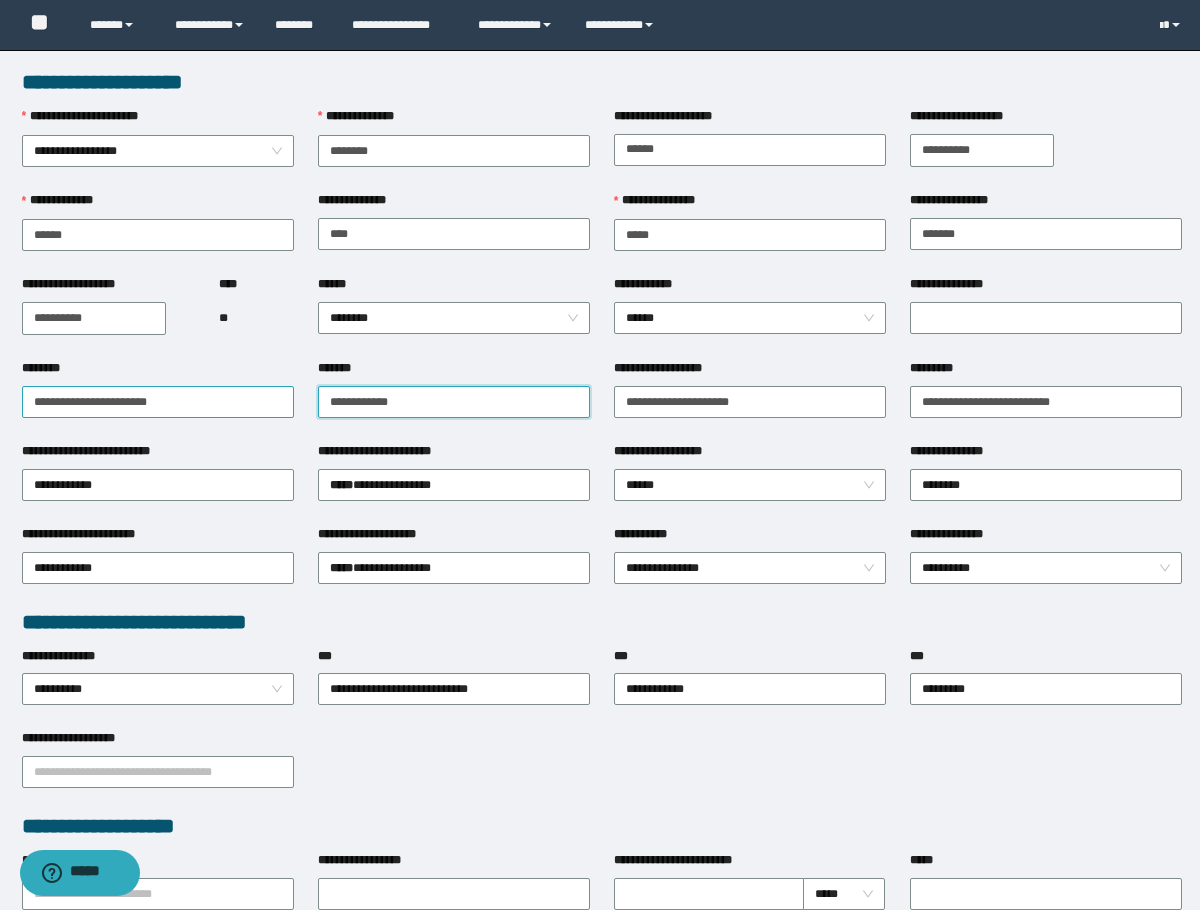 drag, startPoint x: 402, startPoint y: 391, endPoint x: 206, endPoint y: 407, distance: 196.65198 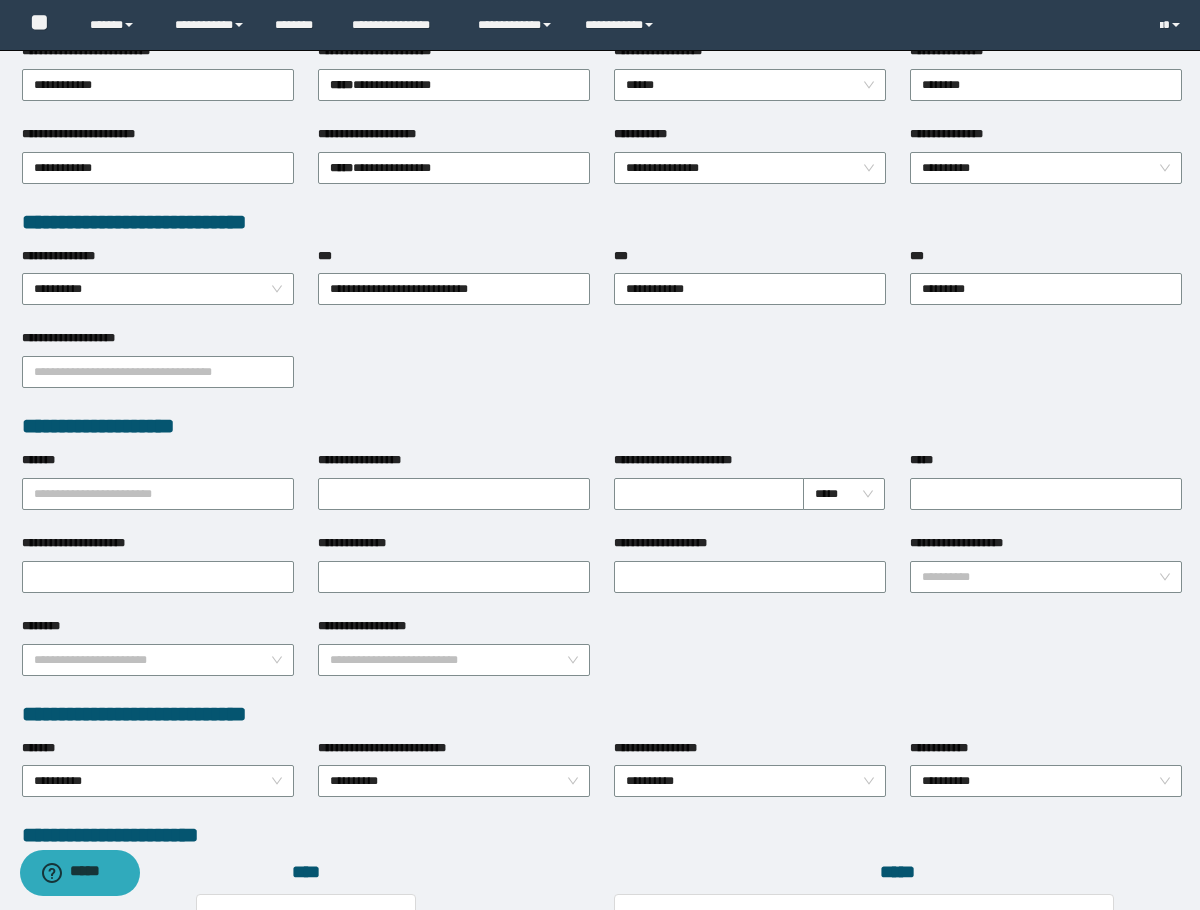 scroll, scrollTop: 793, scrollLeft: 0, axis: vertical 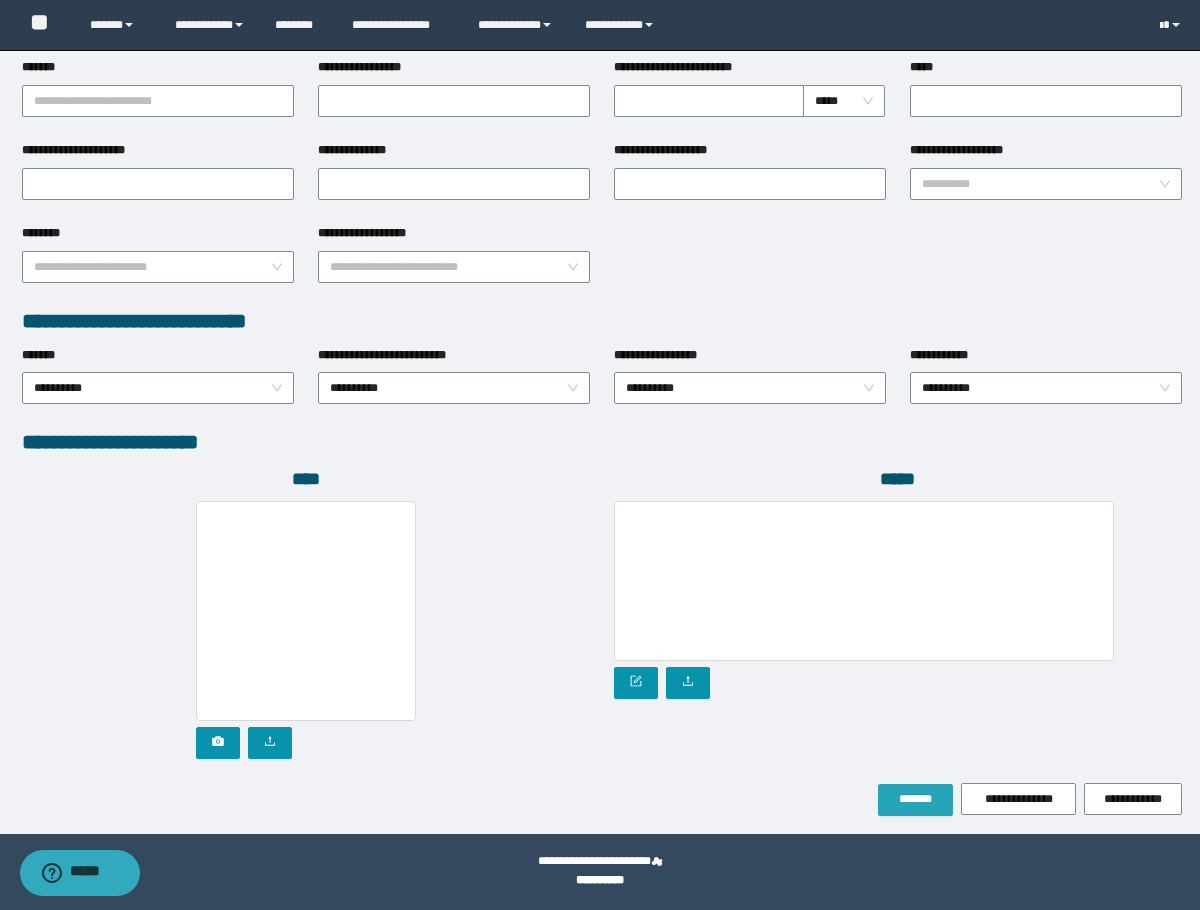type on "**********" 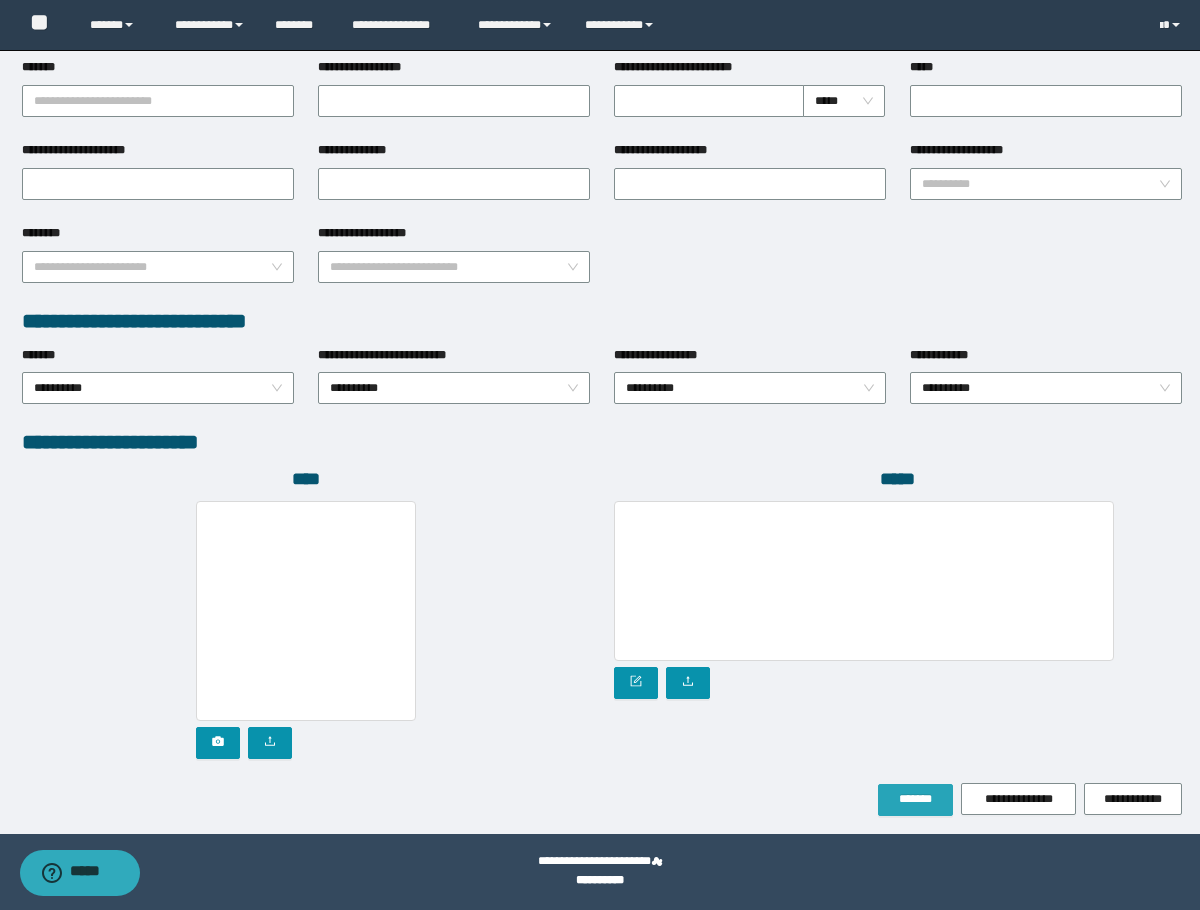 click on "*******" 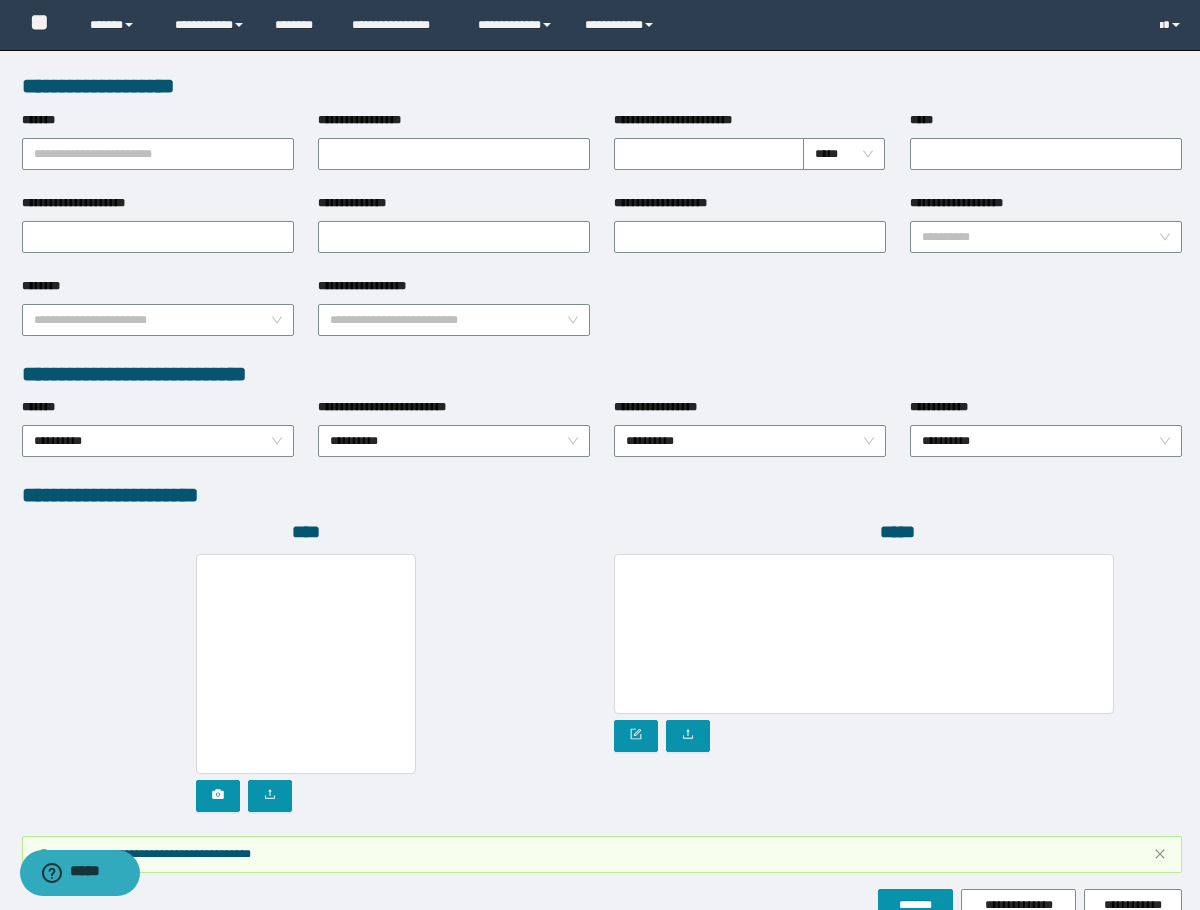 scroll, scrollTop: 846, scrollLeft: 0, axis: vertical 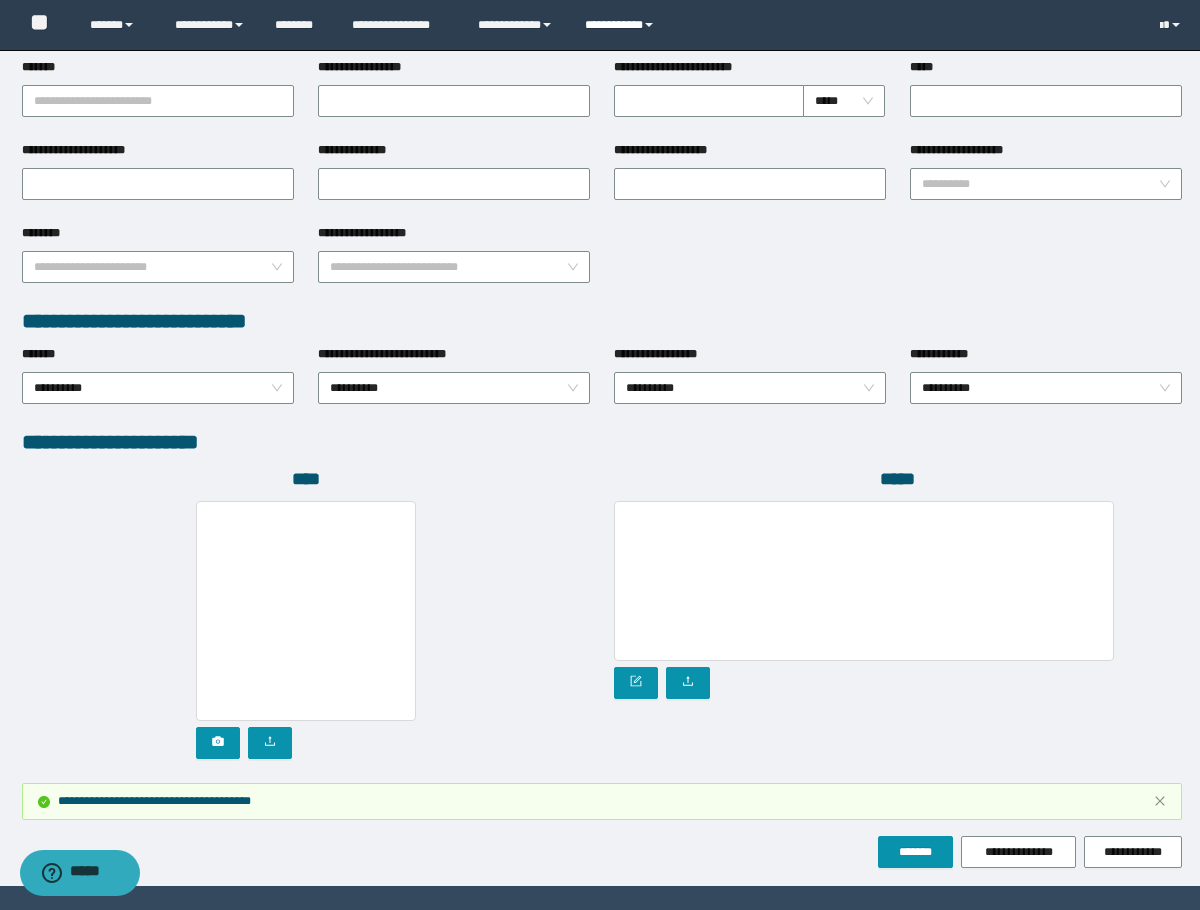 click on "**********" 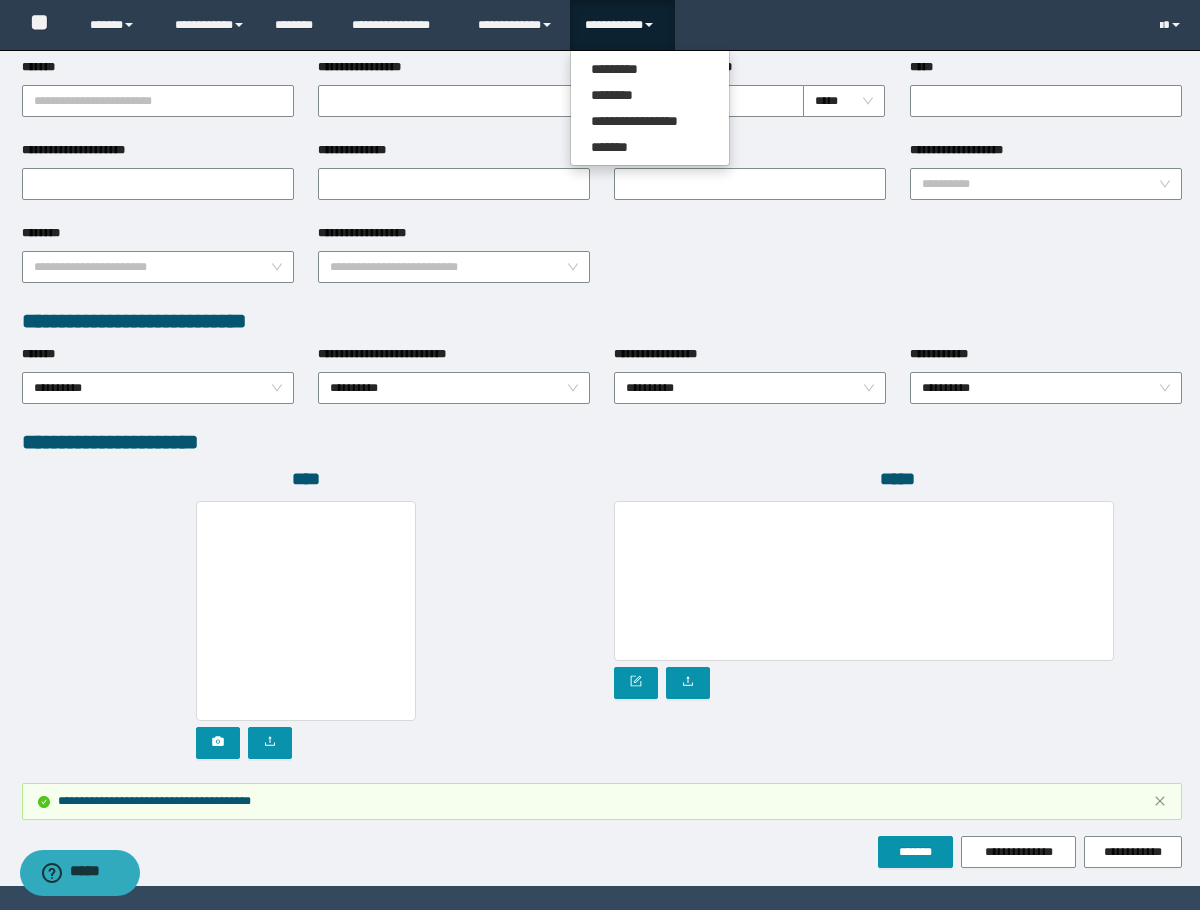 click on "**********" 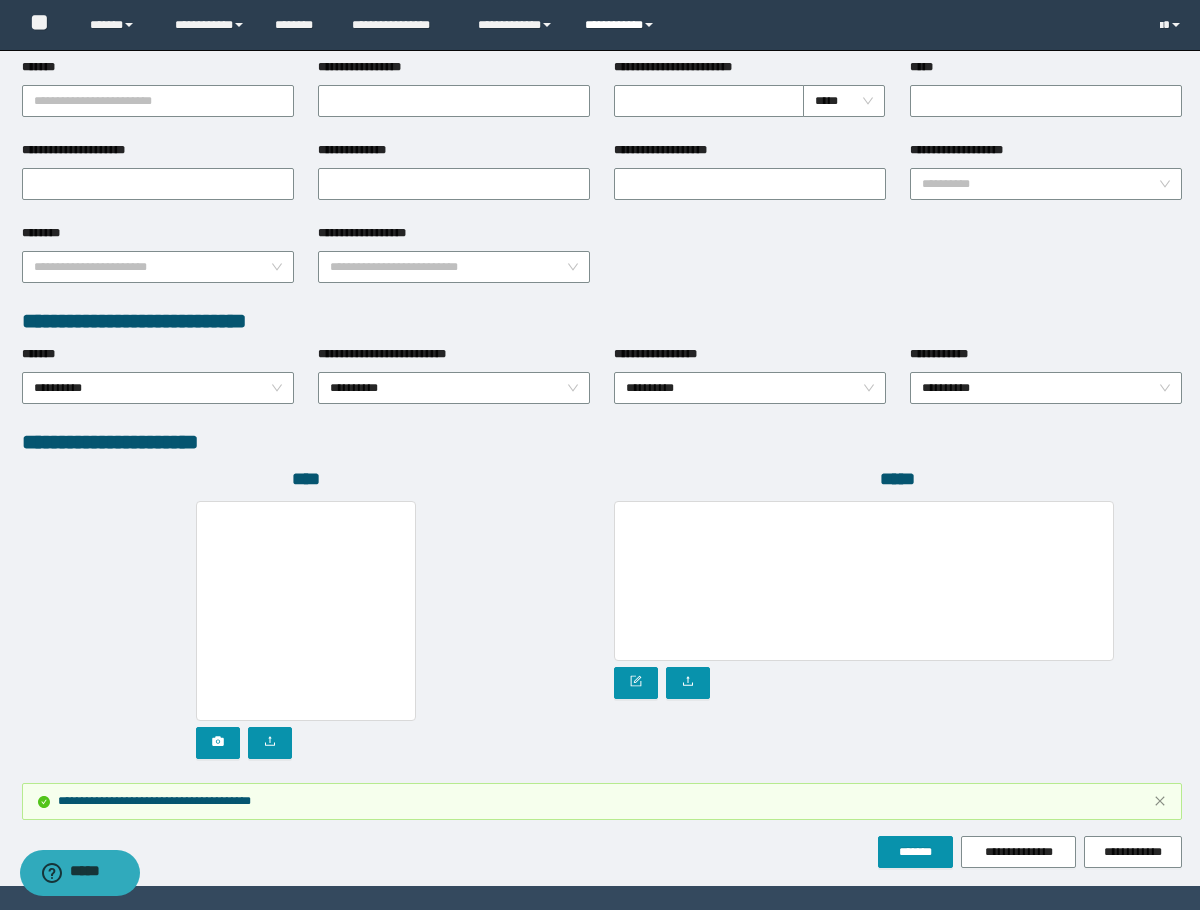 click on "**********" 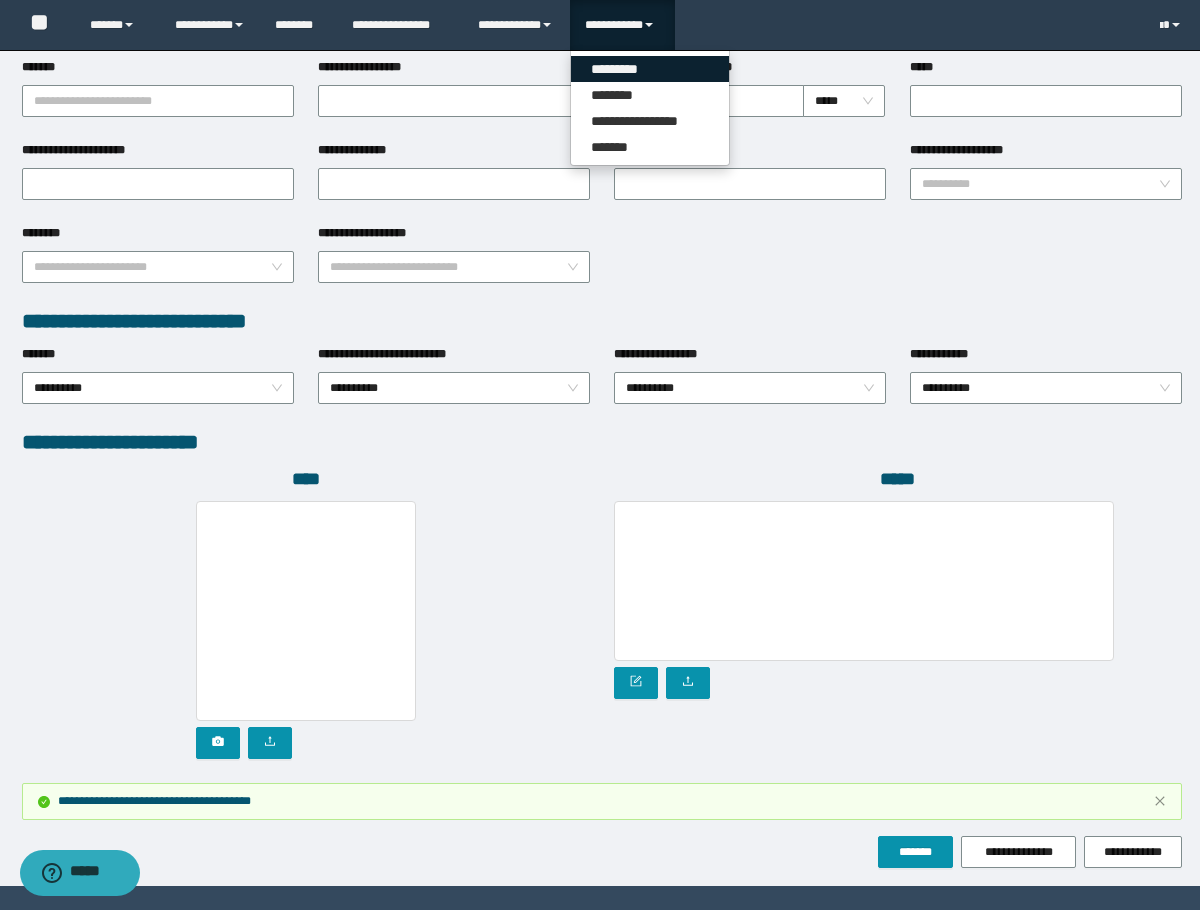 click on "*********" 